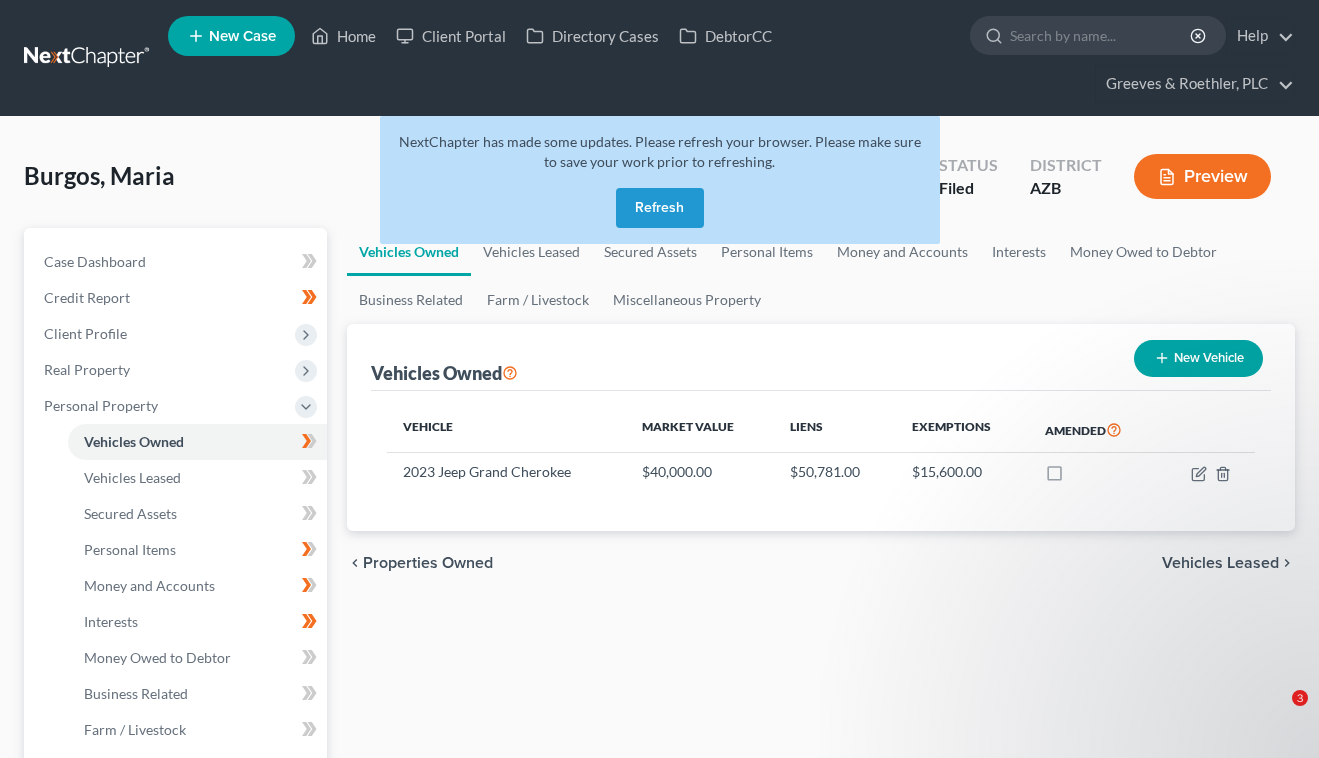 scroll, scrollTop: 0, scrollLeft: 0, axis: both 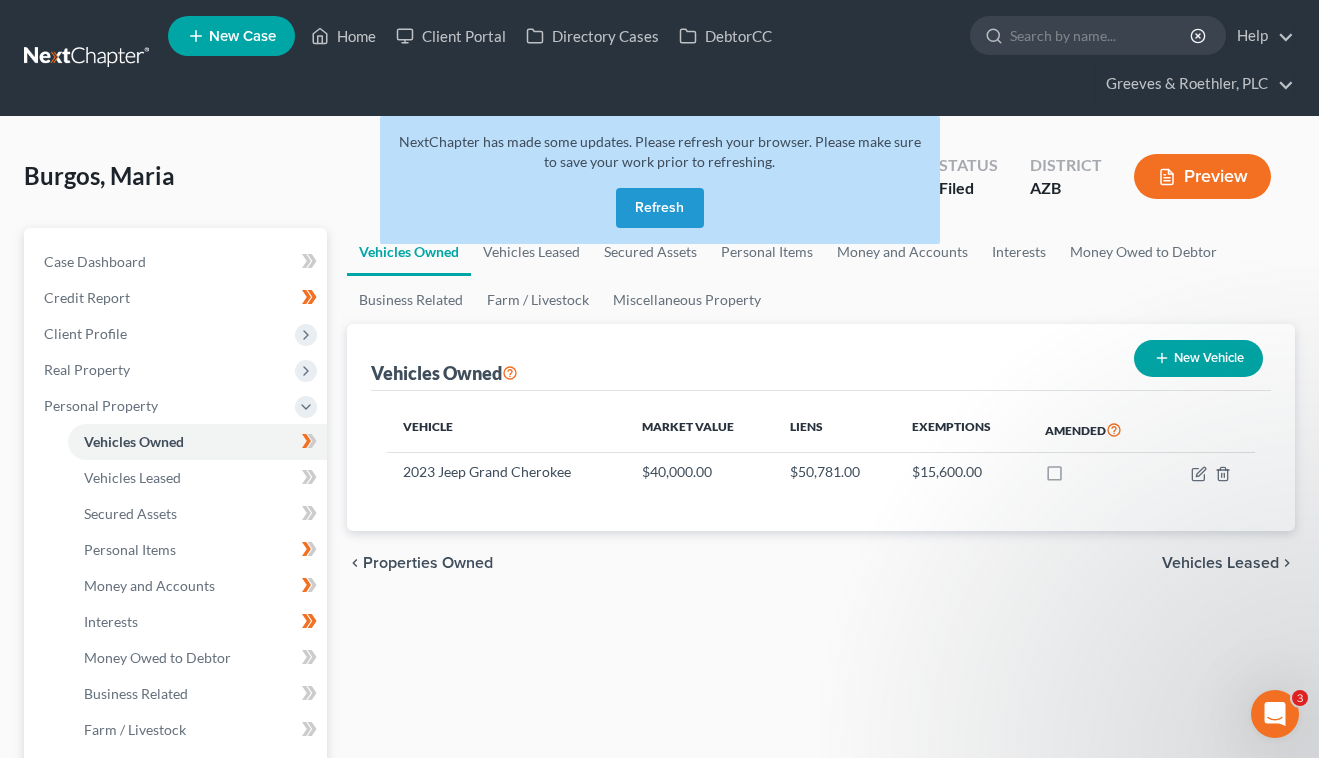 click on "Refresh" at bounding box center (660, 208) 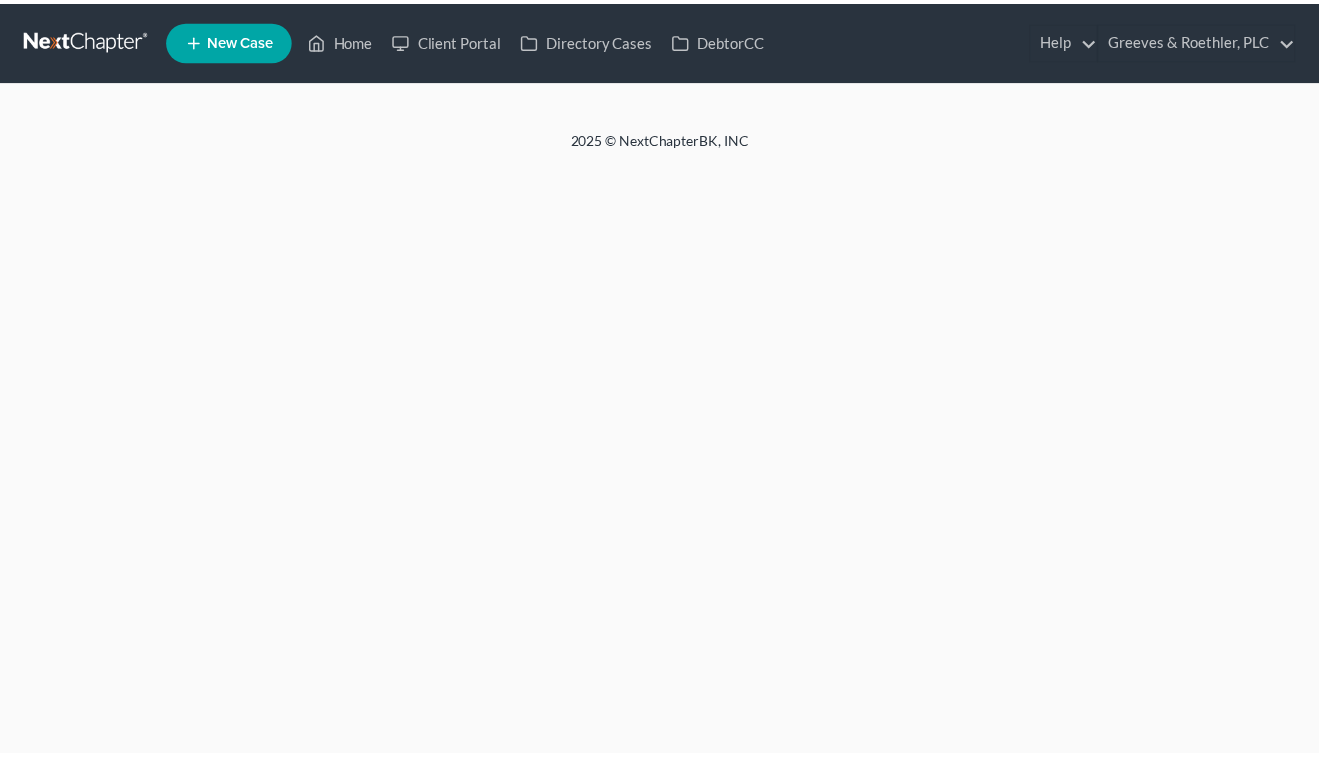 scroll, scrollTop: 0, scrollLeft: 0, axis: both 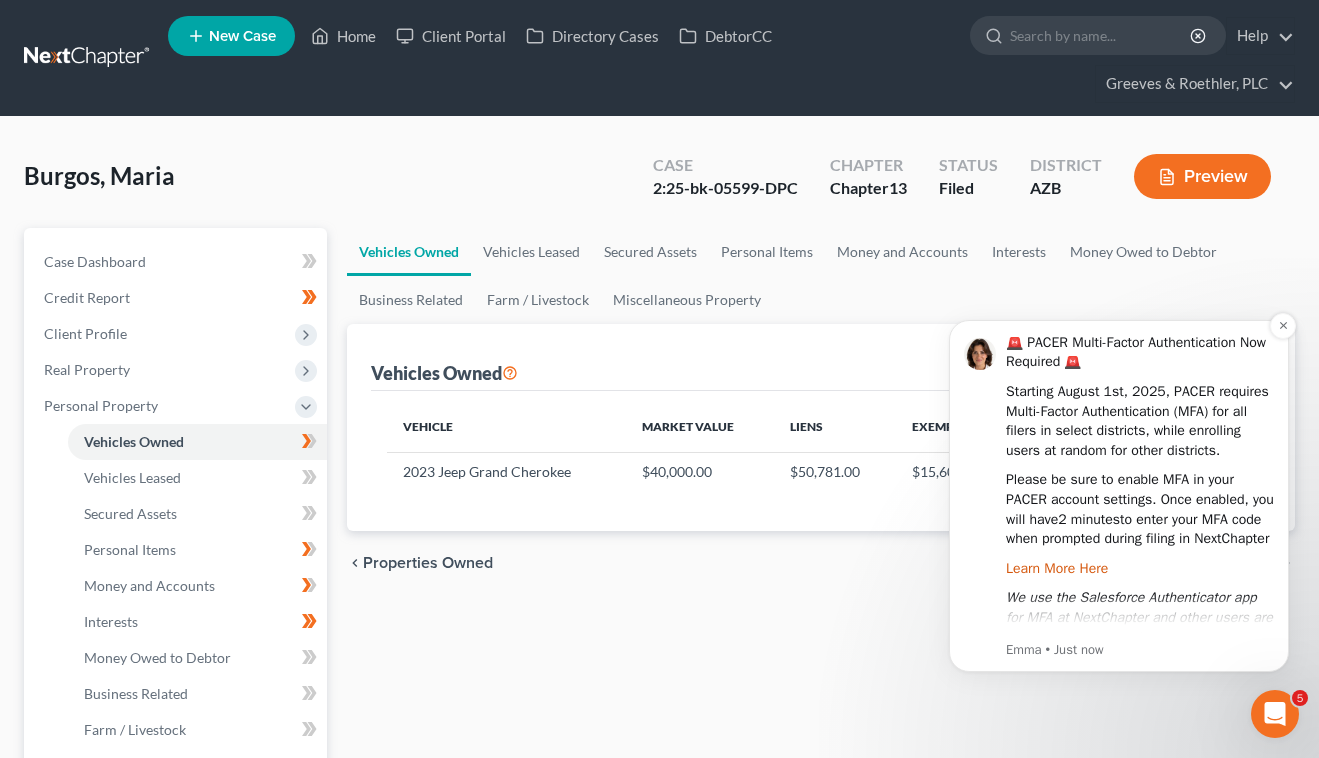 click on "Learn More Here" at bounding box center [1057, 568] 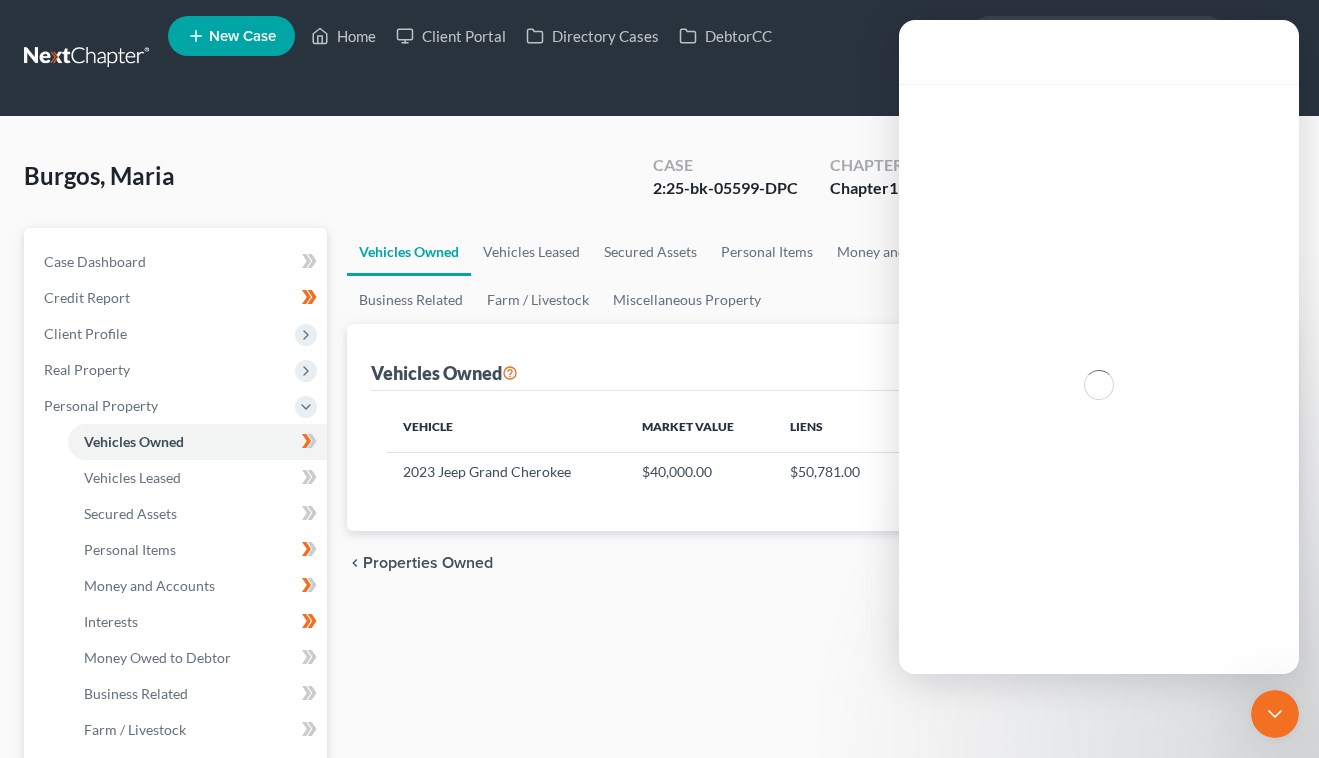scroll, scrollTop: 0, scrollLeft: 0, axis: both 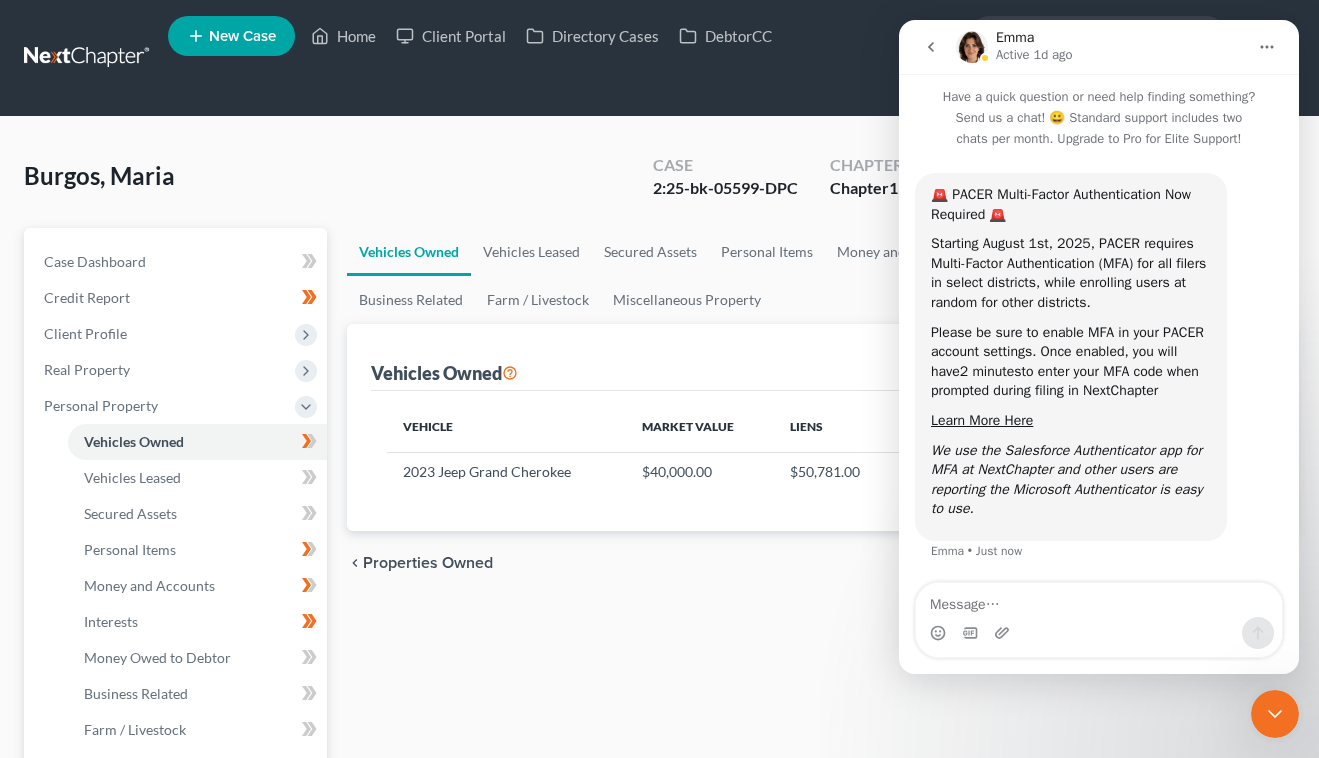drag, startPoint x: 1269, startPoint y: 709, endPoint x: 2510, endPoint y: 1382, distance: 1411.7401 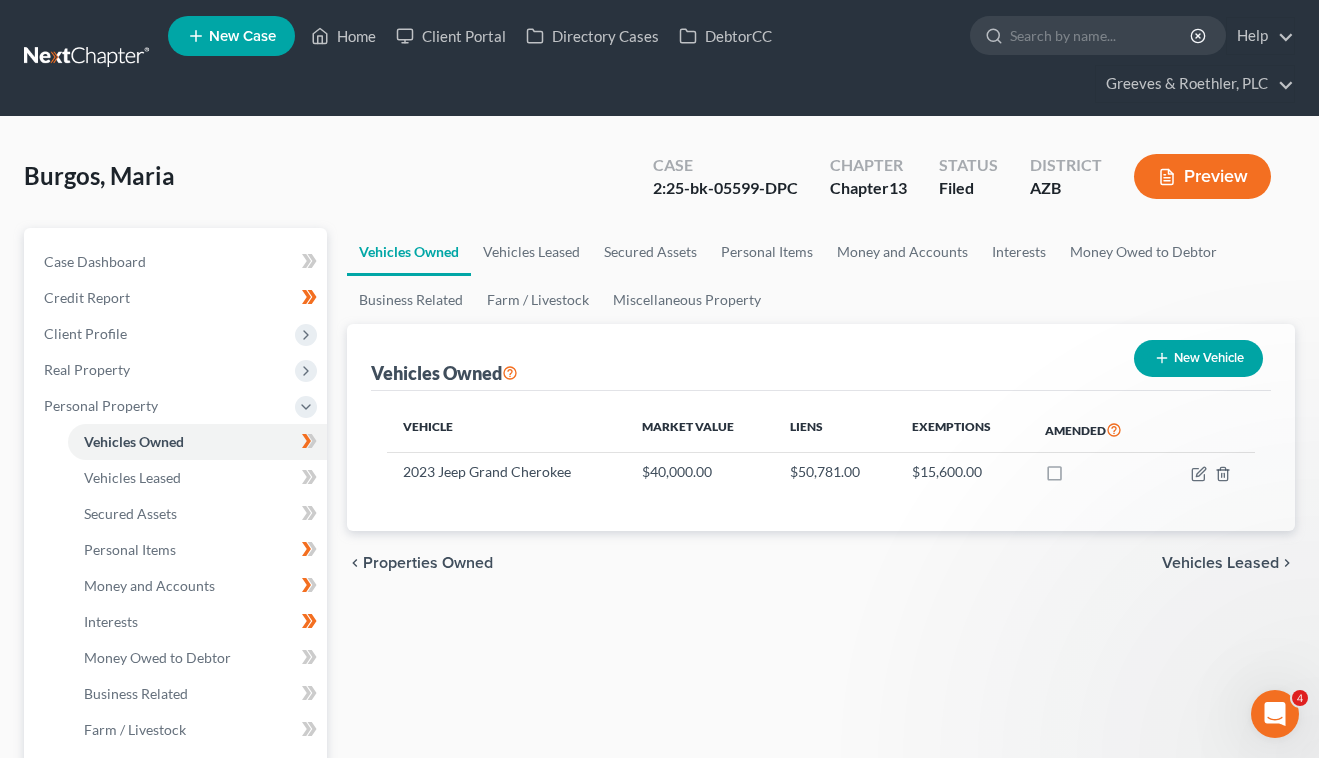 scroll, scrollTop: 0, scrollLeft: 0, axis: both 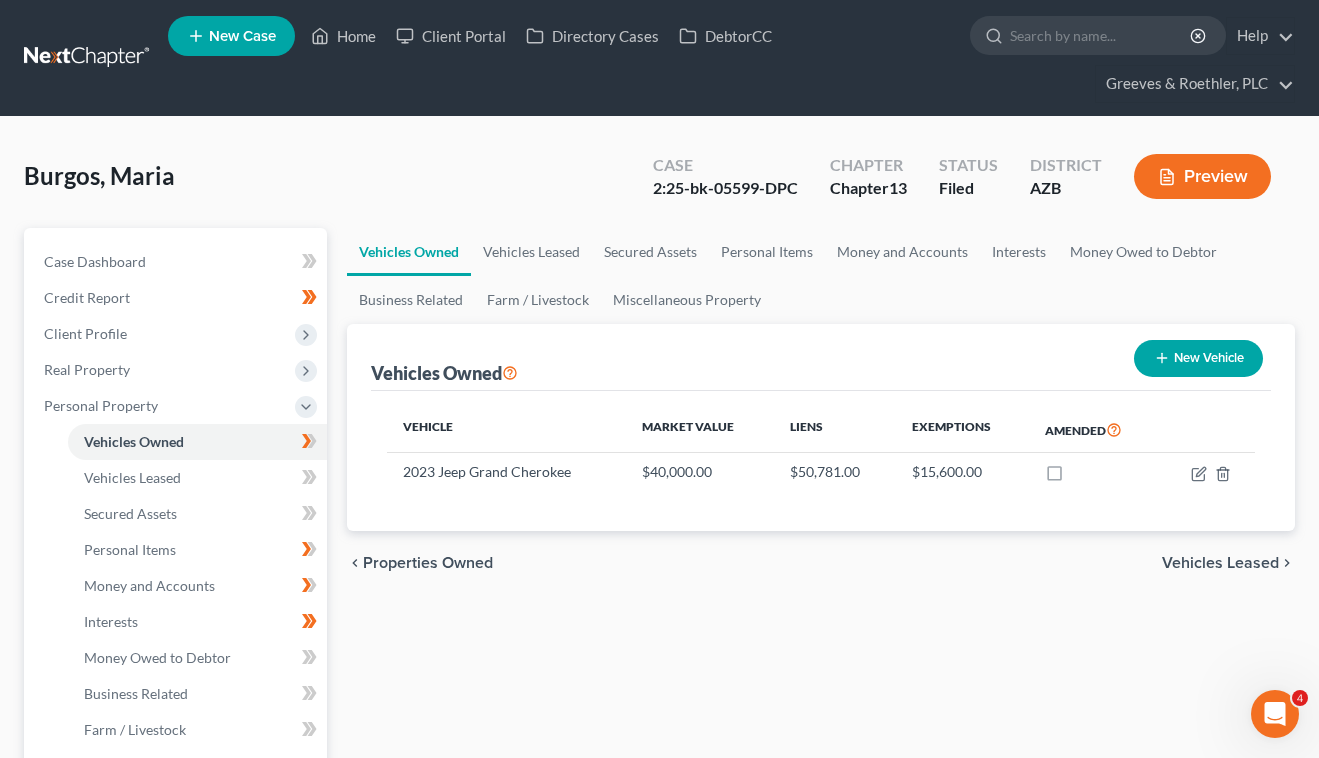 click 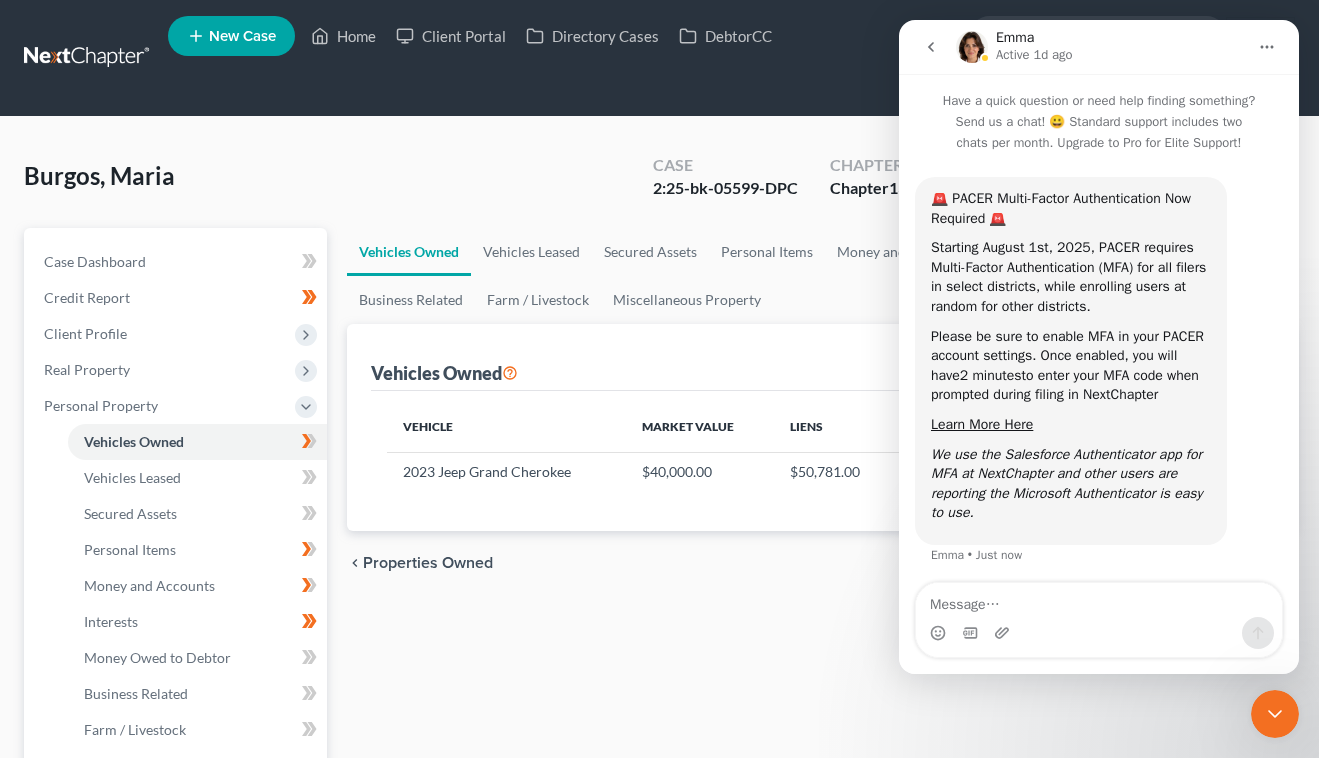 scroll, scrollTop: 4, scrollLeft: 0, axis: vertical 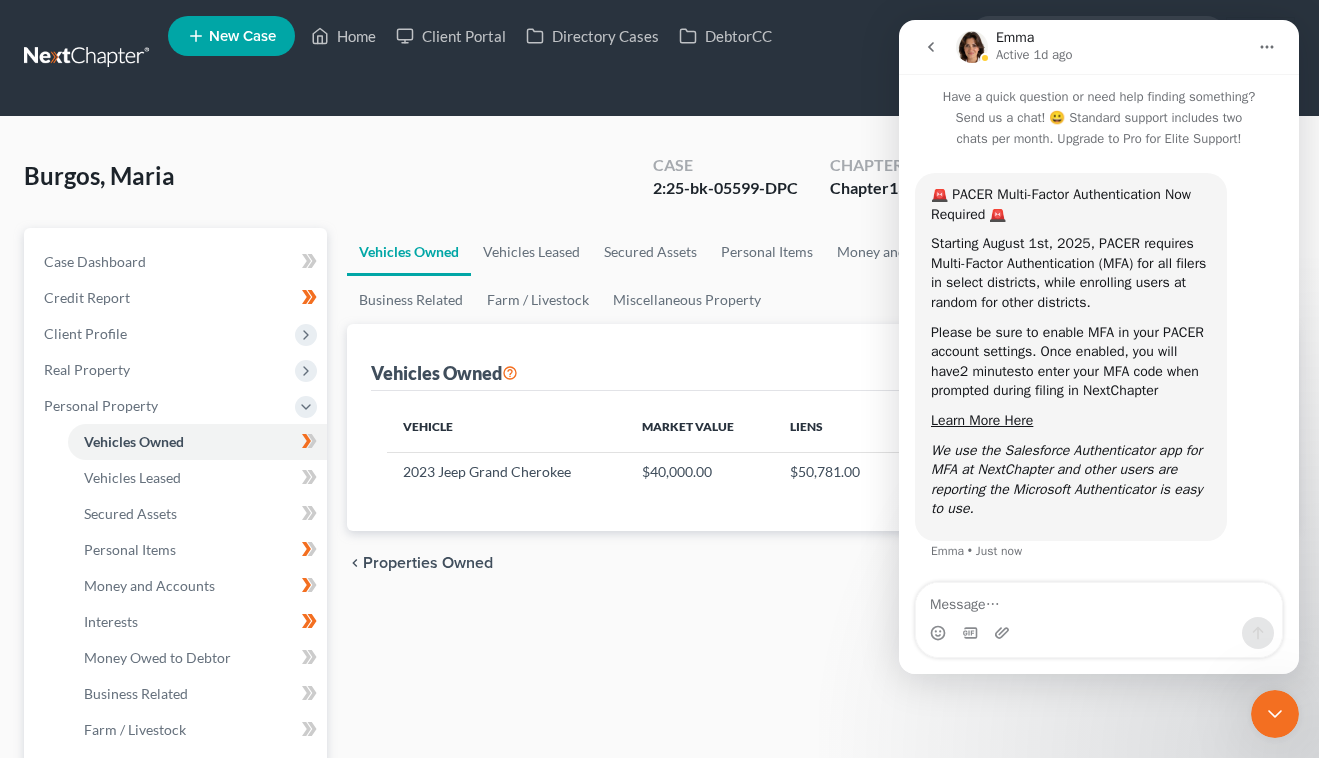 click at bounding box center [931, 47] 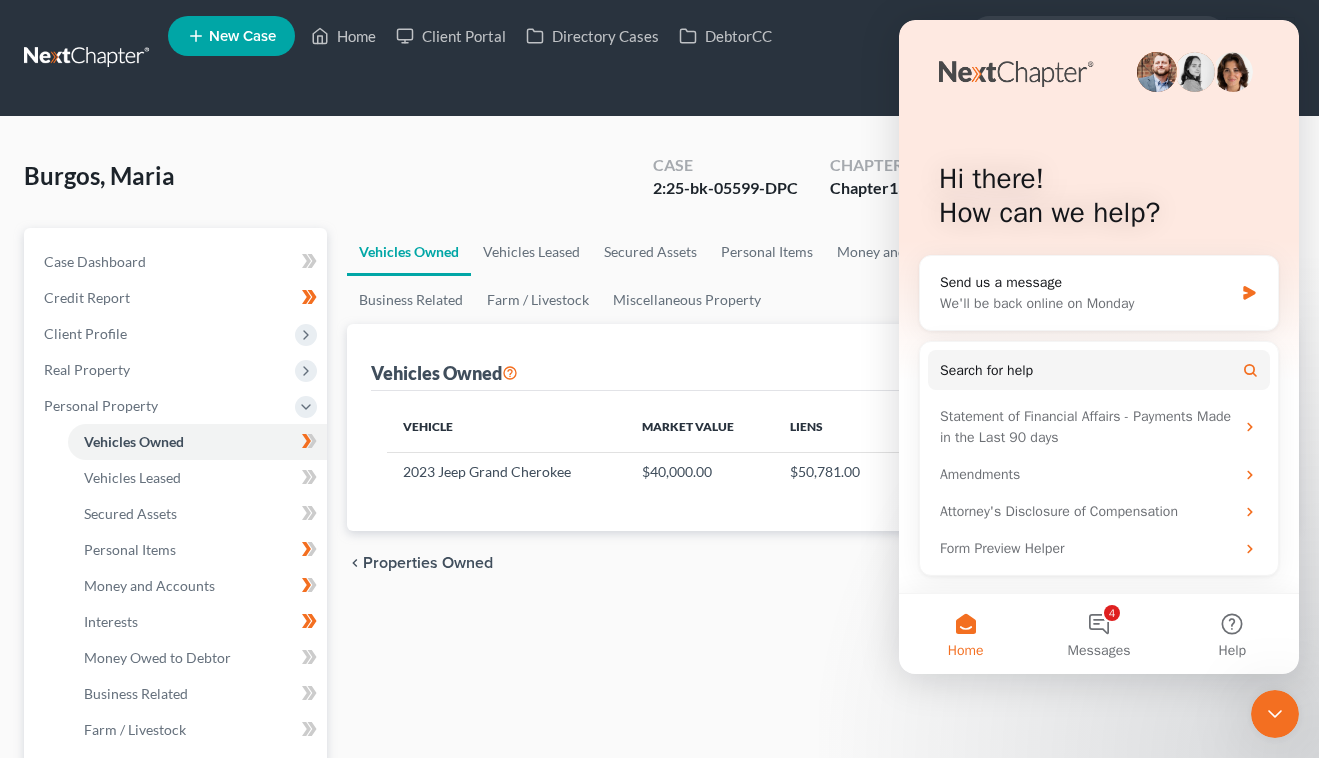 scroll, scrollTop: 0, scrollLeft: 0, axis: both 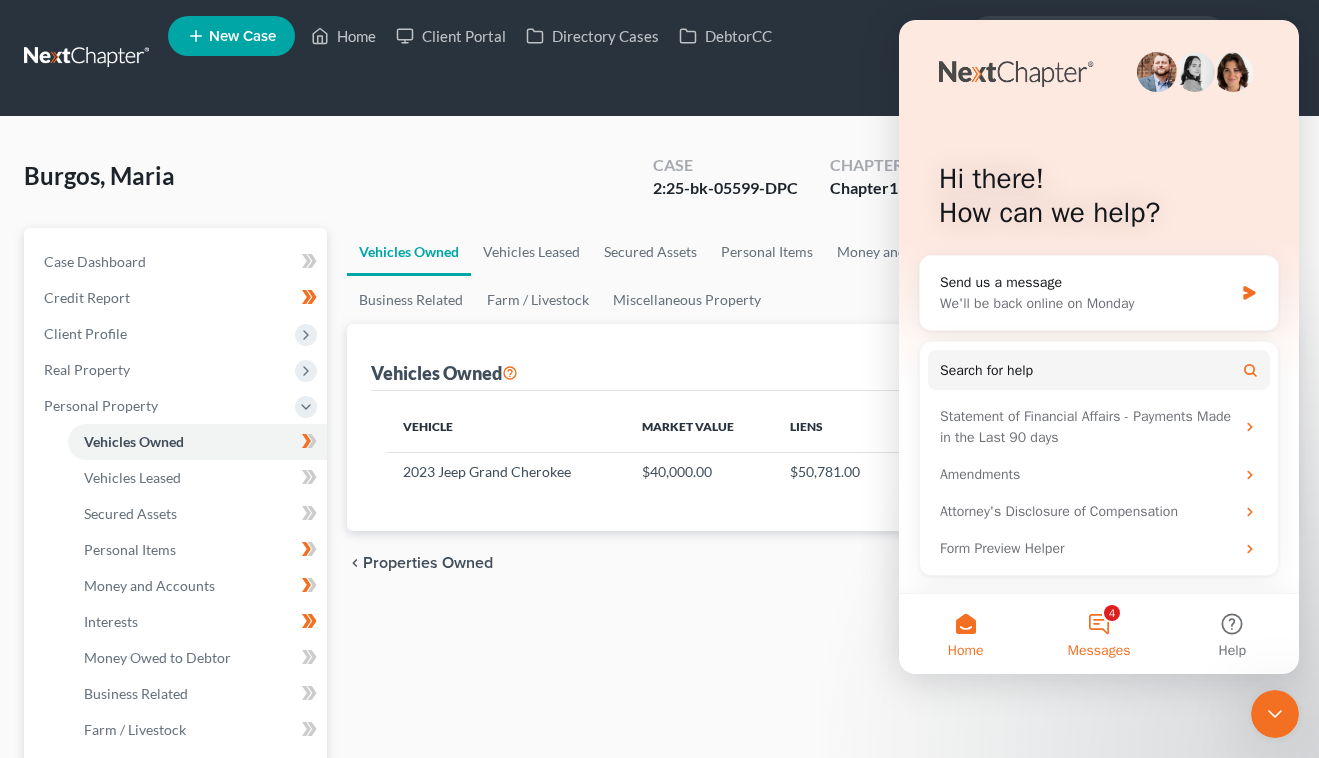 click on "4 Messages" at bounding box center (1098, 634) 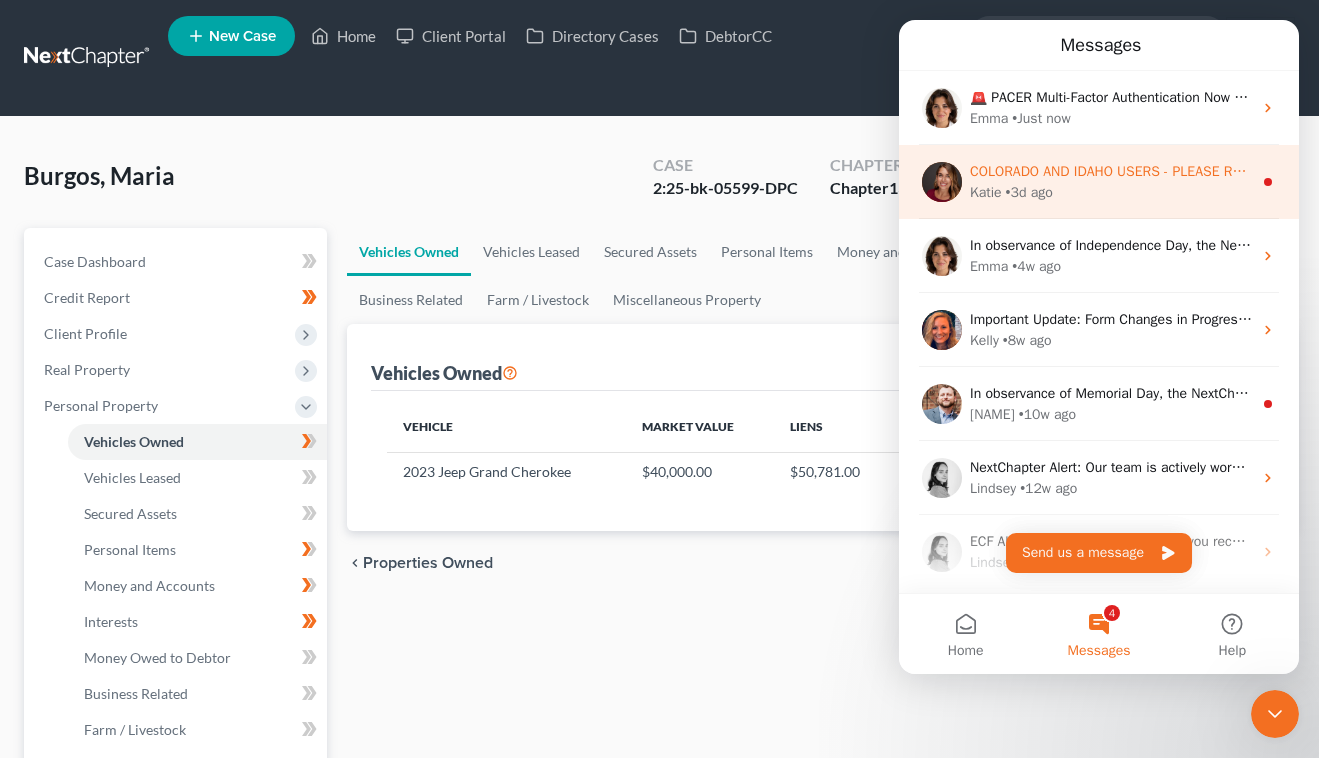 click on "COLORADO AND IDAHO USERS - PLEASE READ   If you have cases to file today in Colorado or Idaho, could you please login to your PACER account and enable MFA? All courts removed testing access so we have to confirm that the MFA updates that we made are working properly.   Once they look good and are confirmed, MFA will be enabled for ALL districts. Thank you!" at bounding box center (1111, 171) 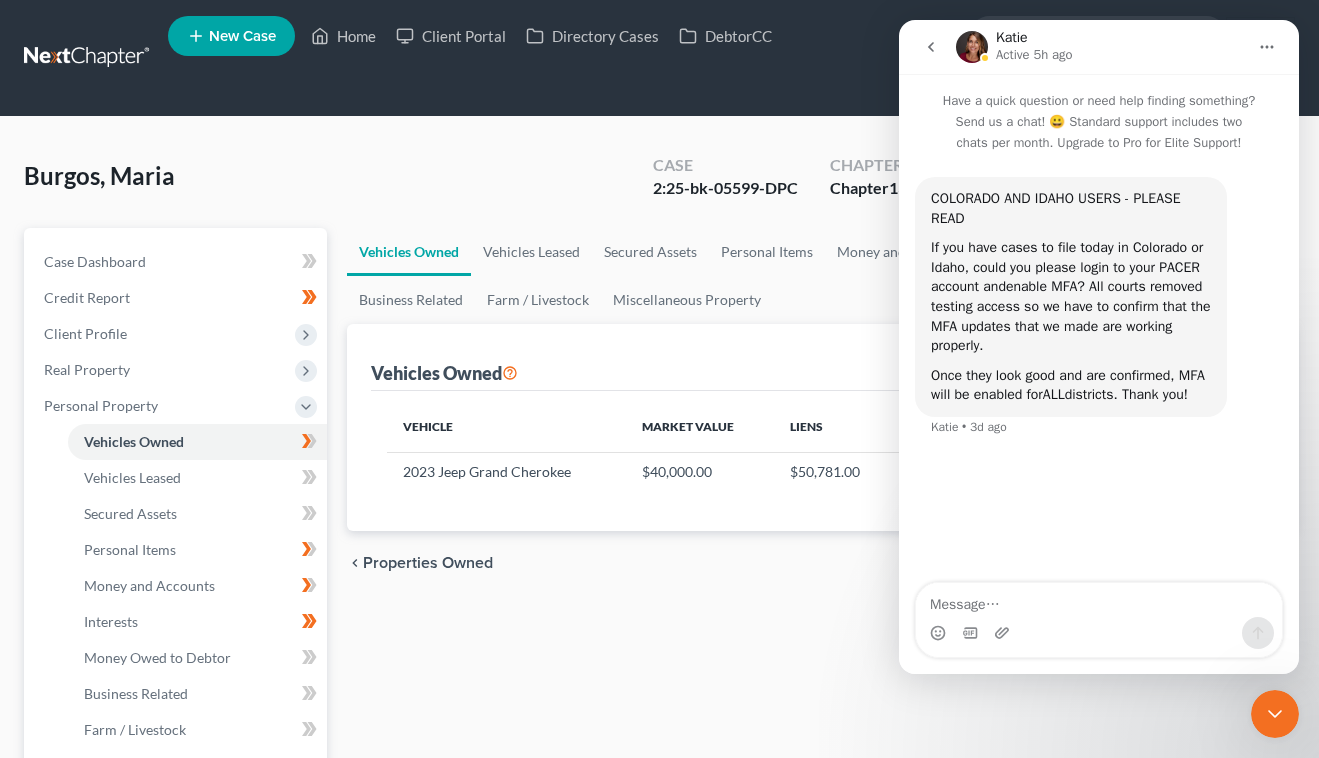 click on "[NAME] Active 5h ago" at bounding box center (1099, 47) 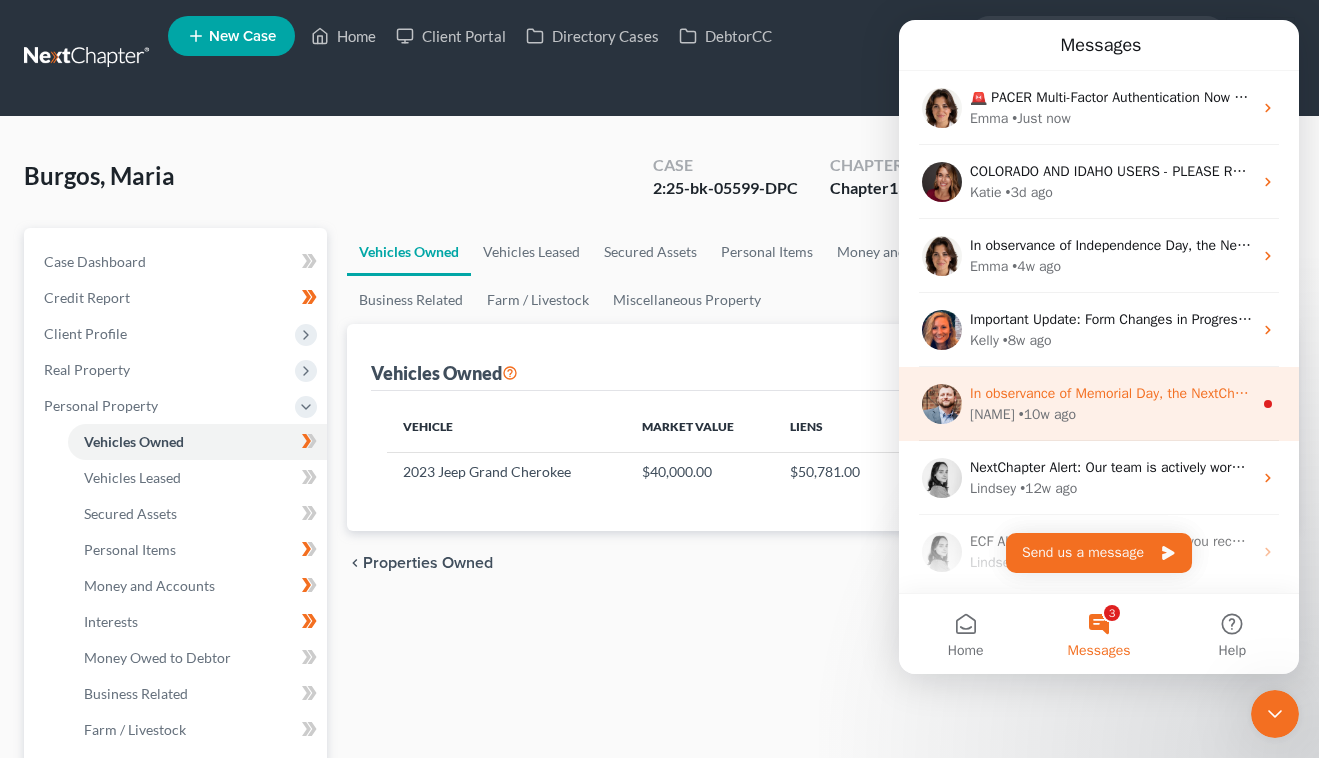 click on "In observance of Memorial Day, the NextChapter team will be out of office on Monday, May 26th. Our team will be unavailable for support during this time, but the app will remain online. We will resume normal office hours on Tuesday, May 27th.   We encourage you to use the Help Center to answer any questions and we will respond to any unanswered inquiries upon return.   Have a safe and happy holiday! 🇺🇸" at bounding box center [2223, 393] 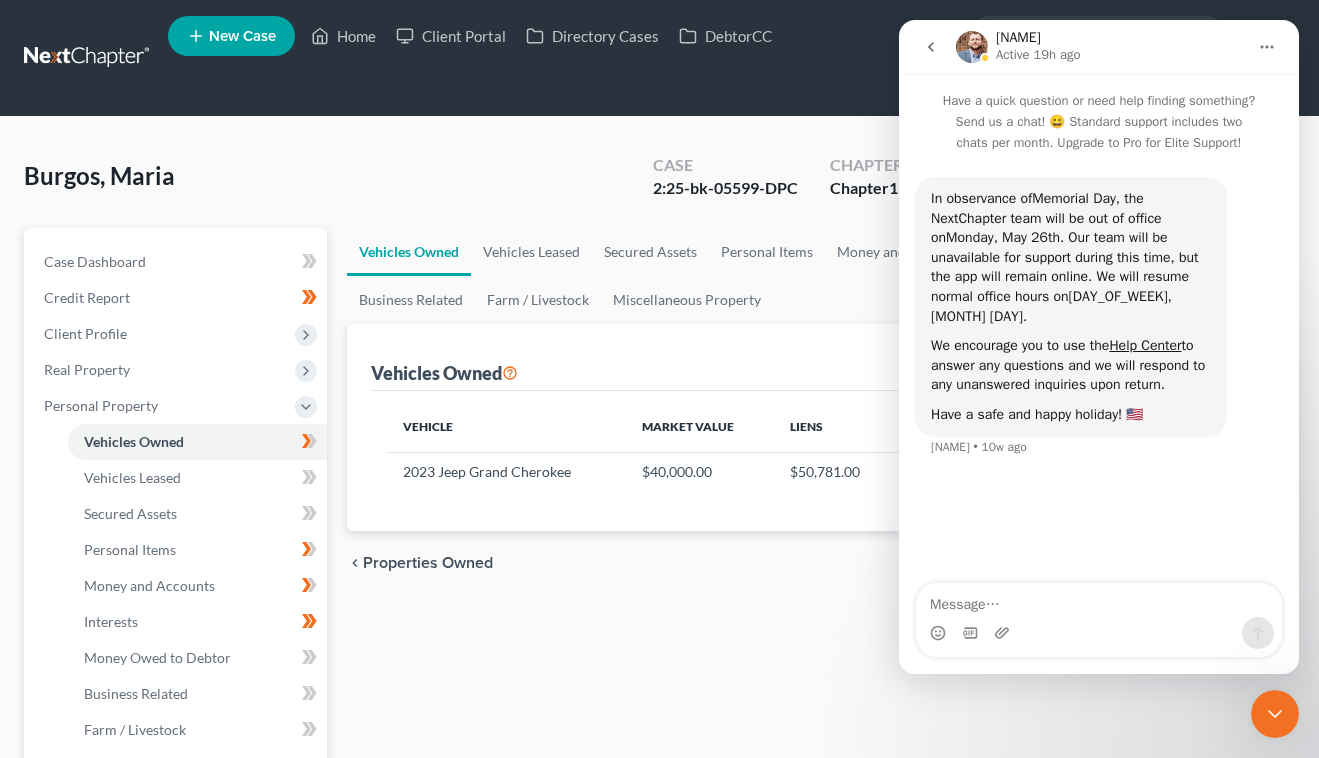 click 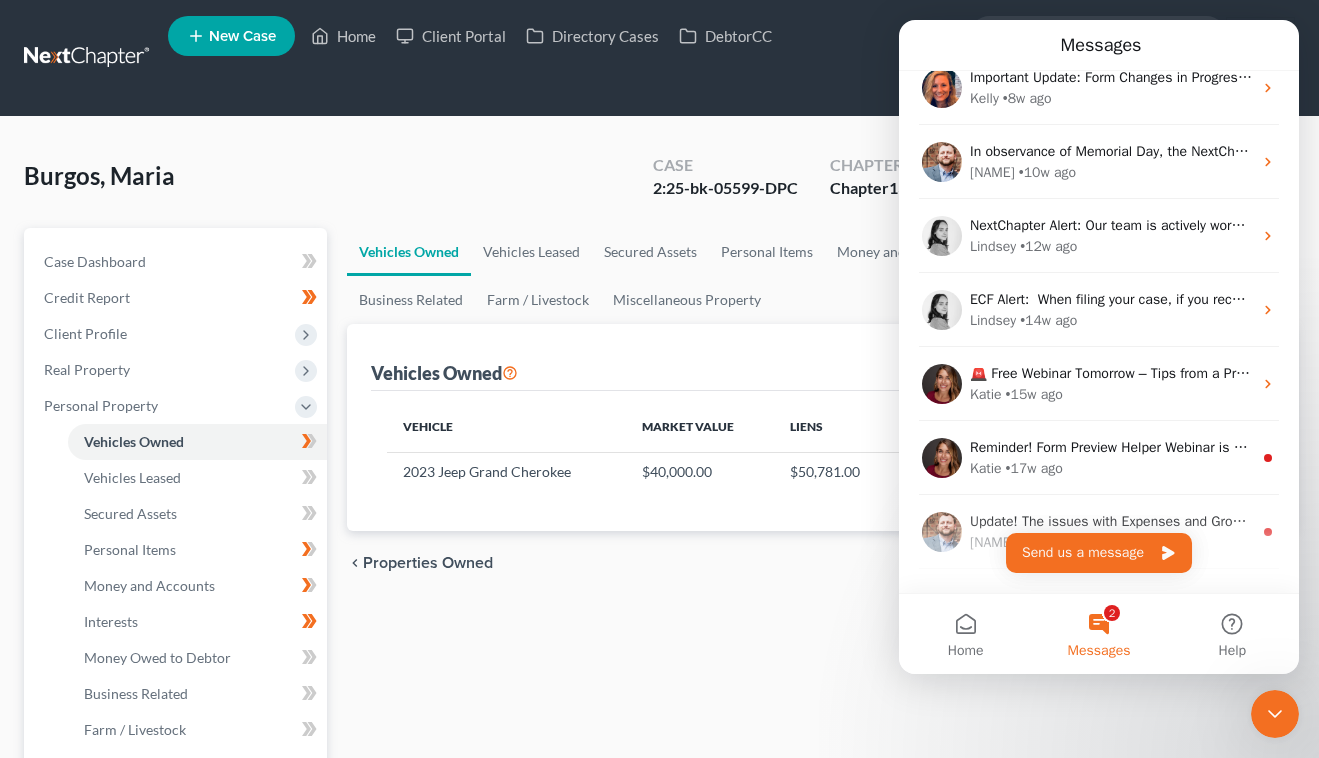 scroll, scrollTop: 298, scrollLeft: 0, axis: vertical 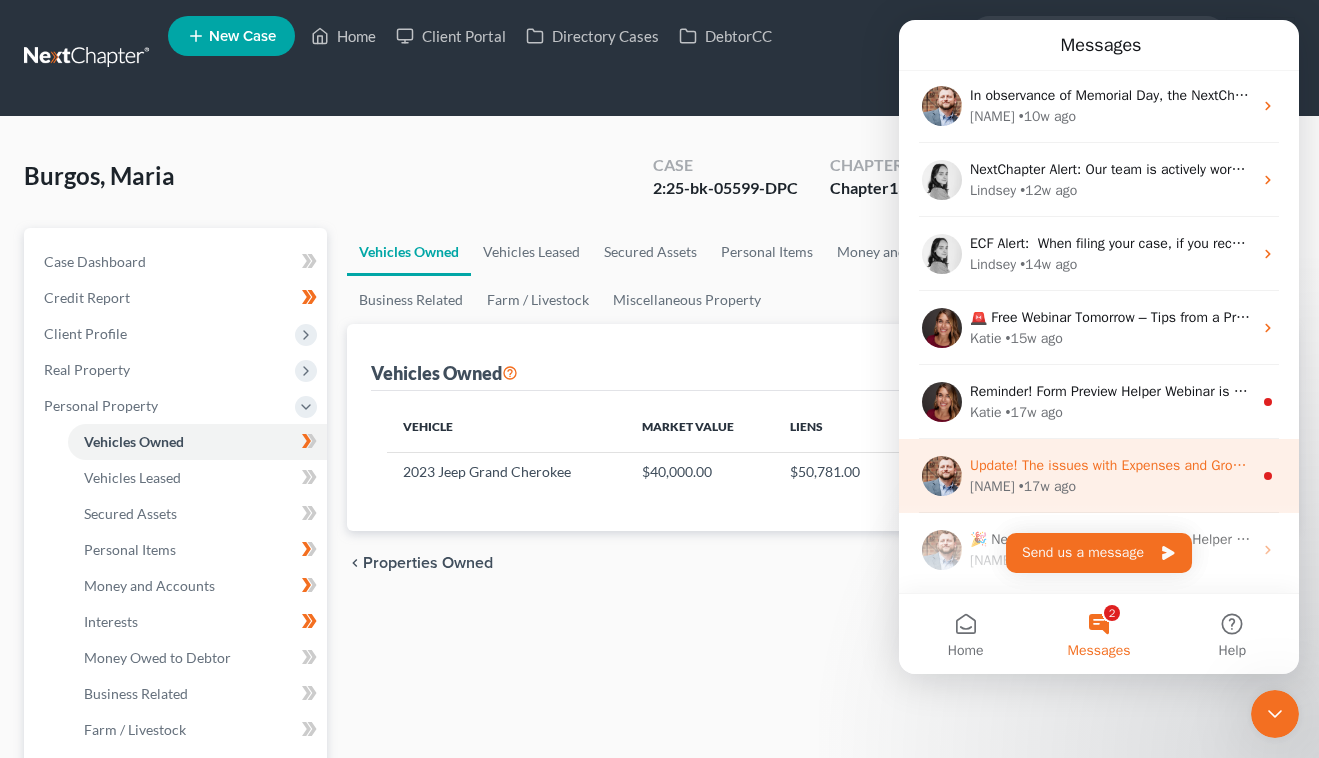 click on "[NAME] •  17w ago" at bounding box center (1111, 486) 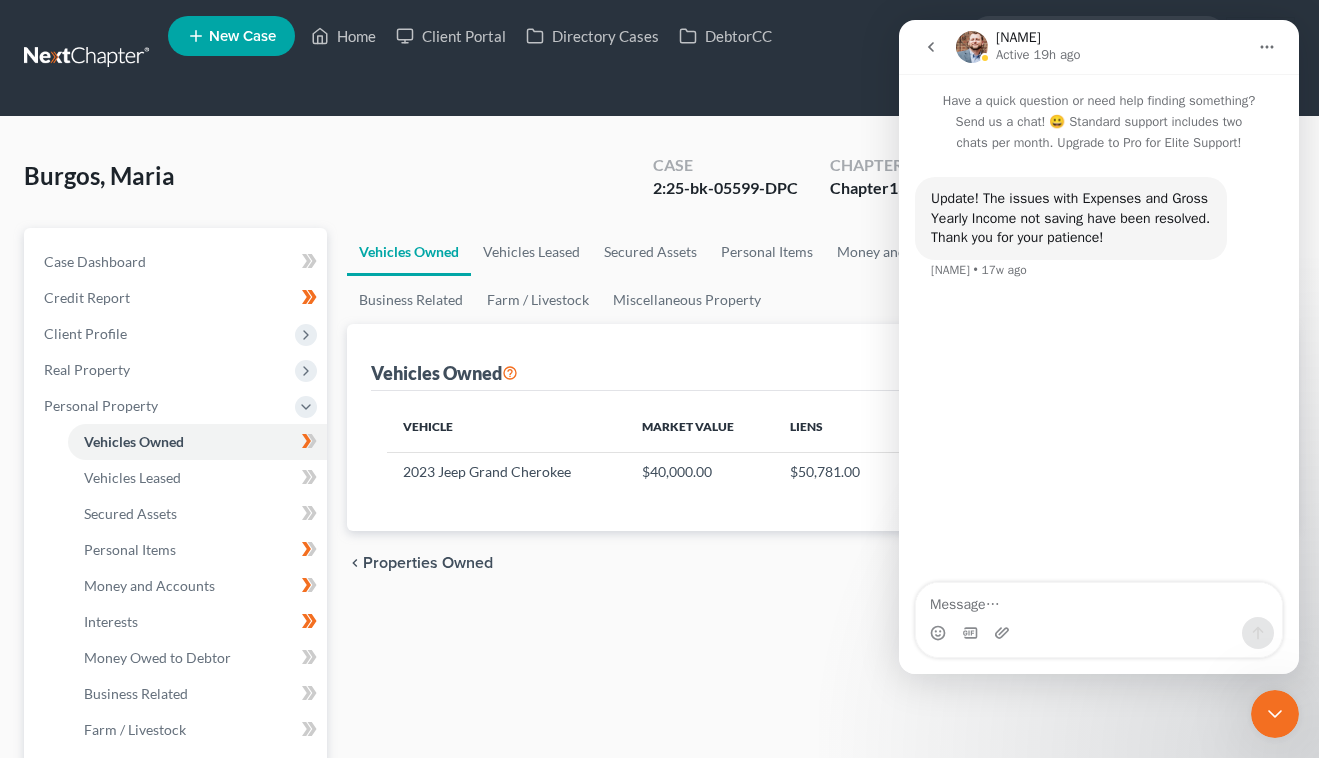click at bounding box center (931, 47) 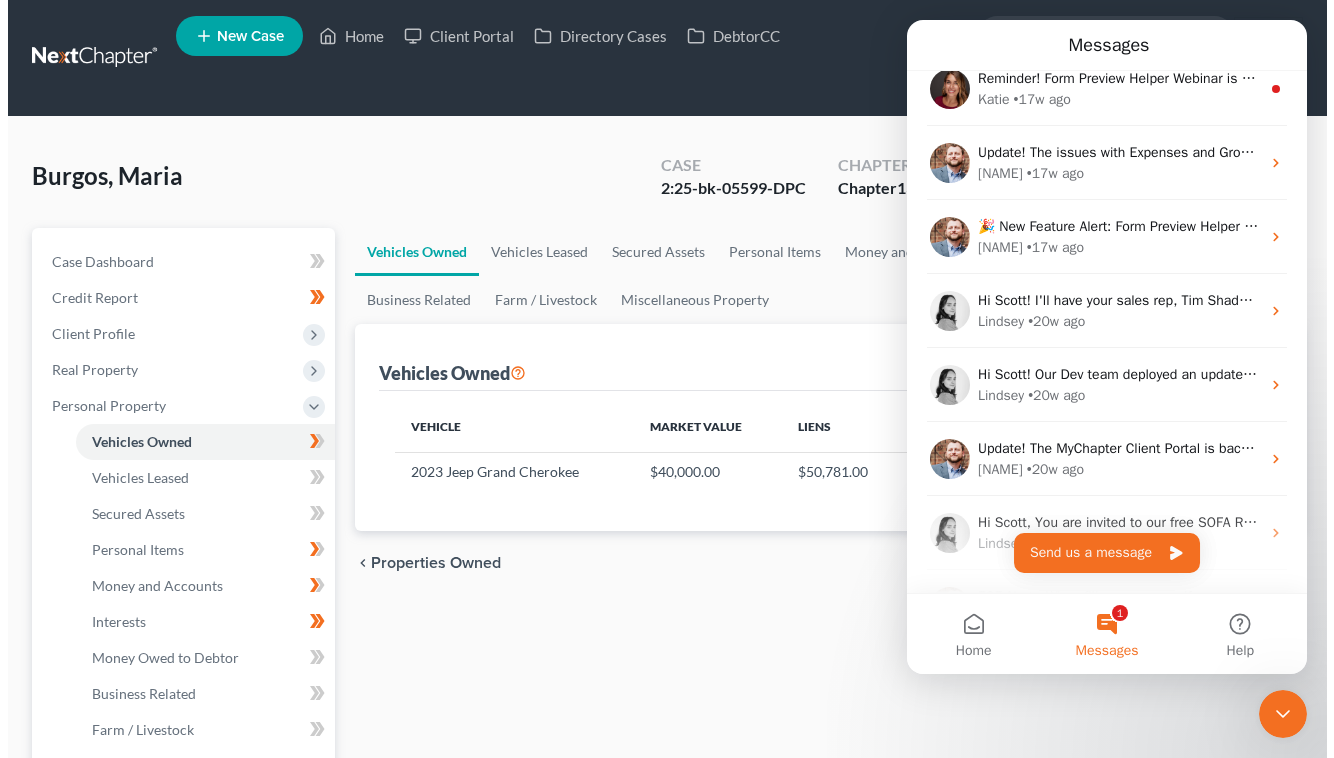 scroll, scrollTop: 581, scrollLeft: 0, axis: vertical 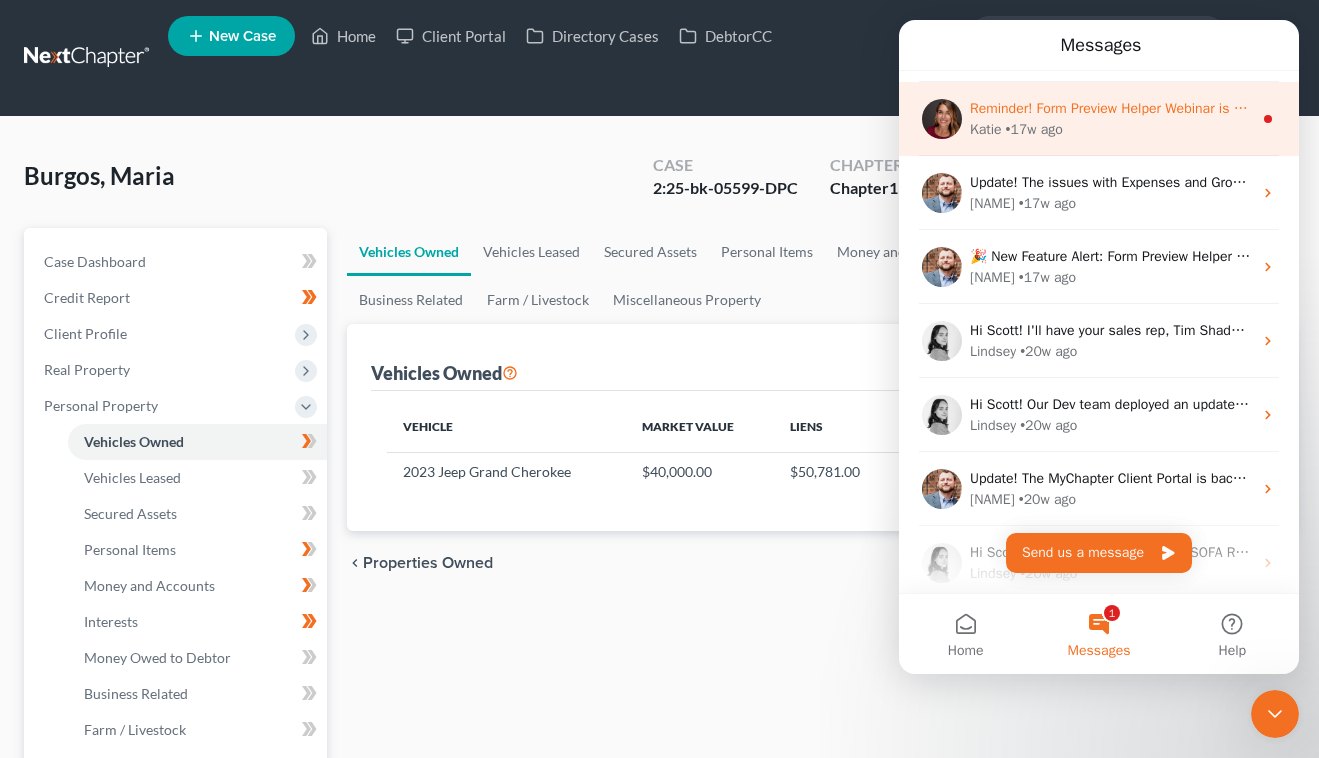 click on "•  17w ago" at bounding box center [1034, 129] 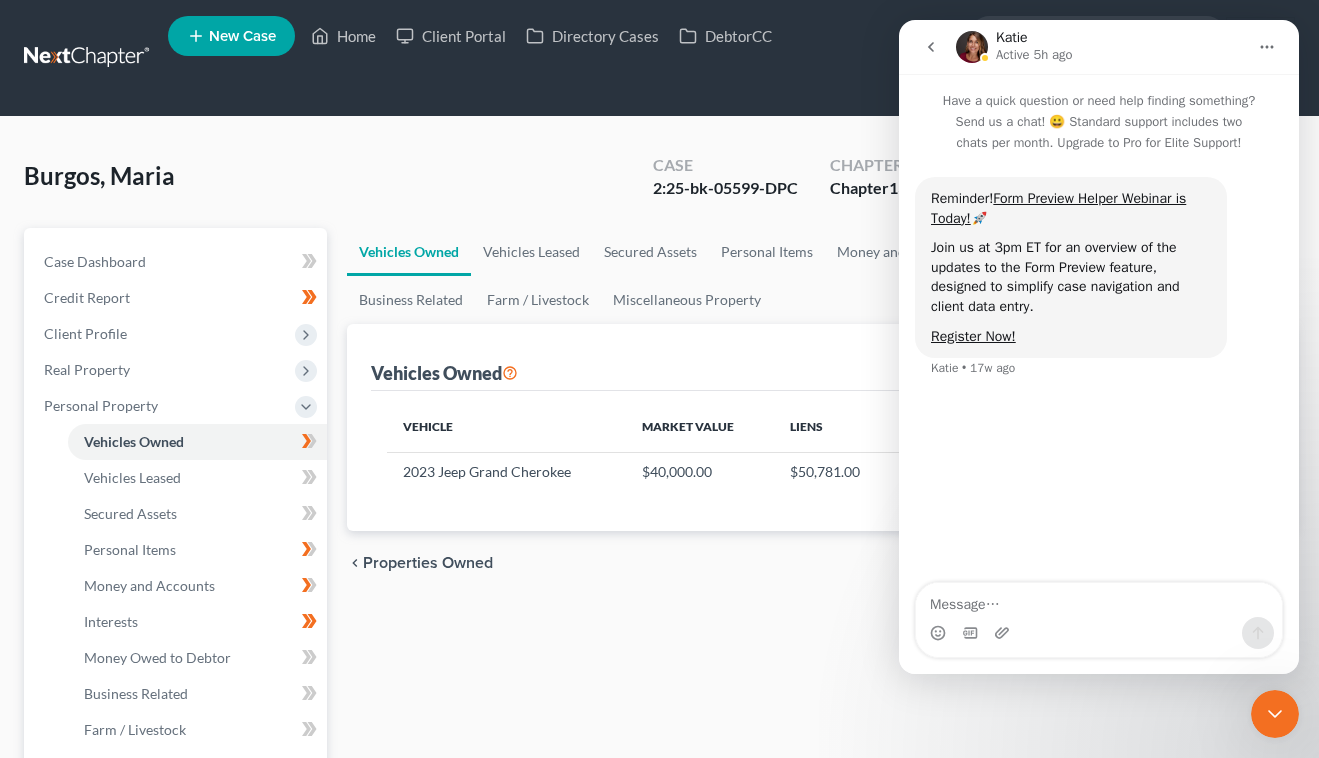 click at bounding box center [931, 47] 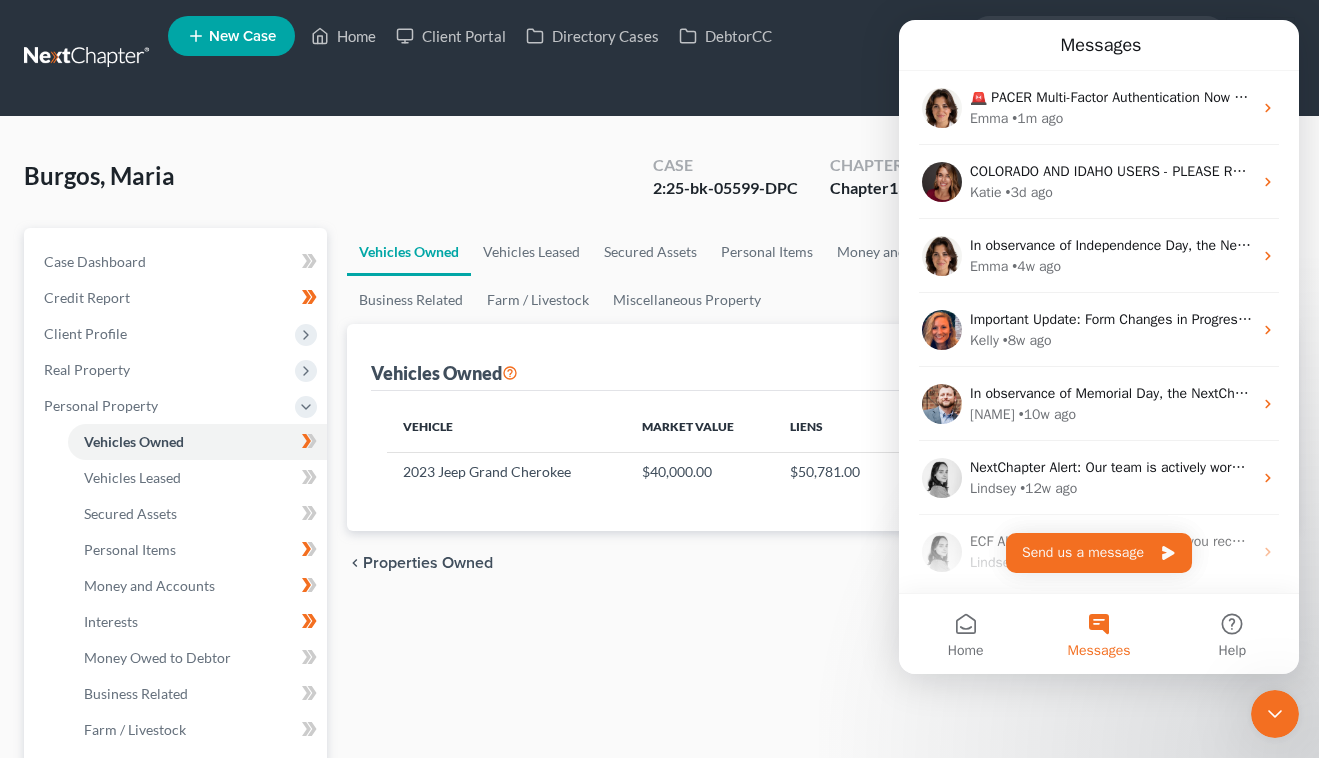 click 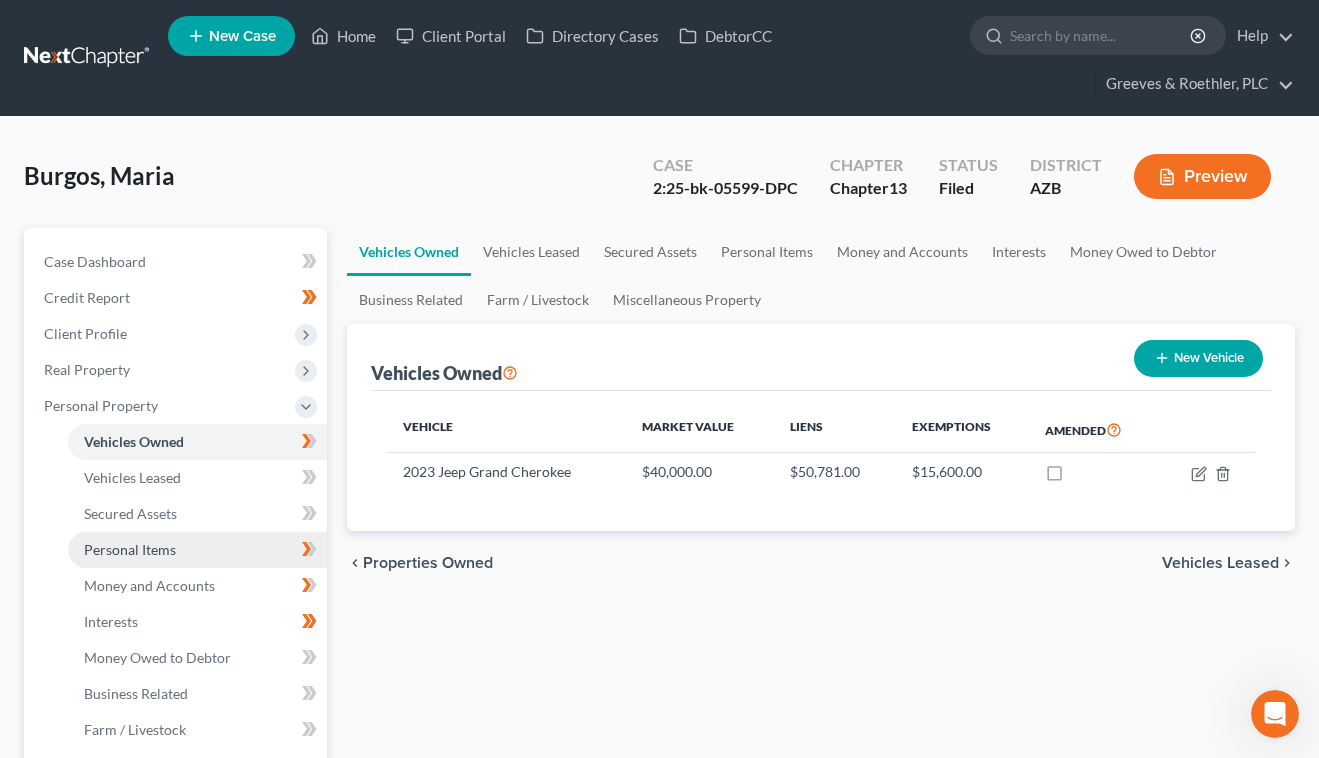 click on "Personal Items" at bounding box center (197, 550) 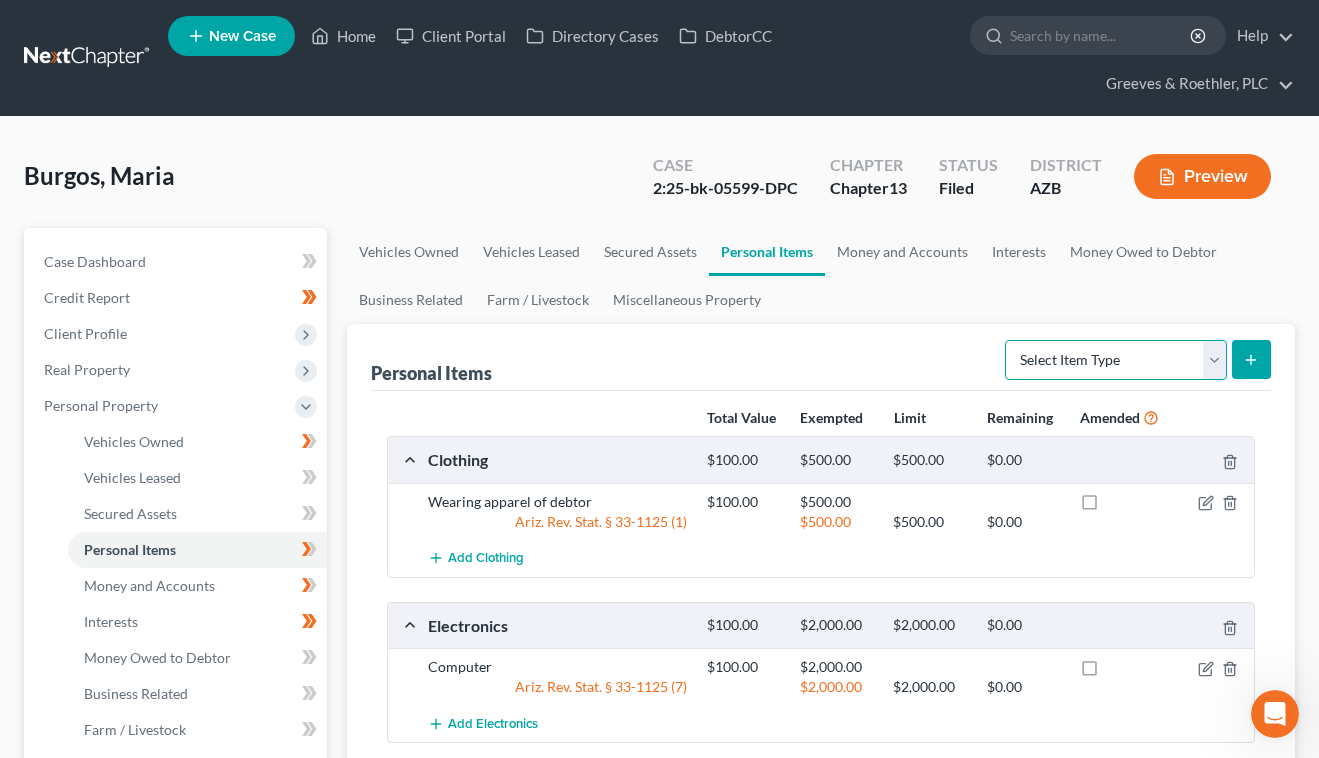 click on "Select Item Type Clothing Collectibles Of Value Electronics Firearms Household Goods Jewelry Other Pet(s) Sports & Hobby Equipment" at bounding box center [1116, 360] 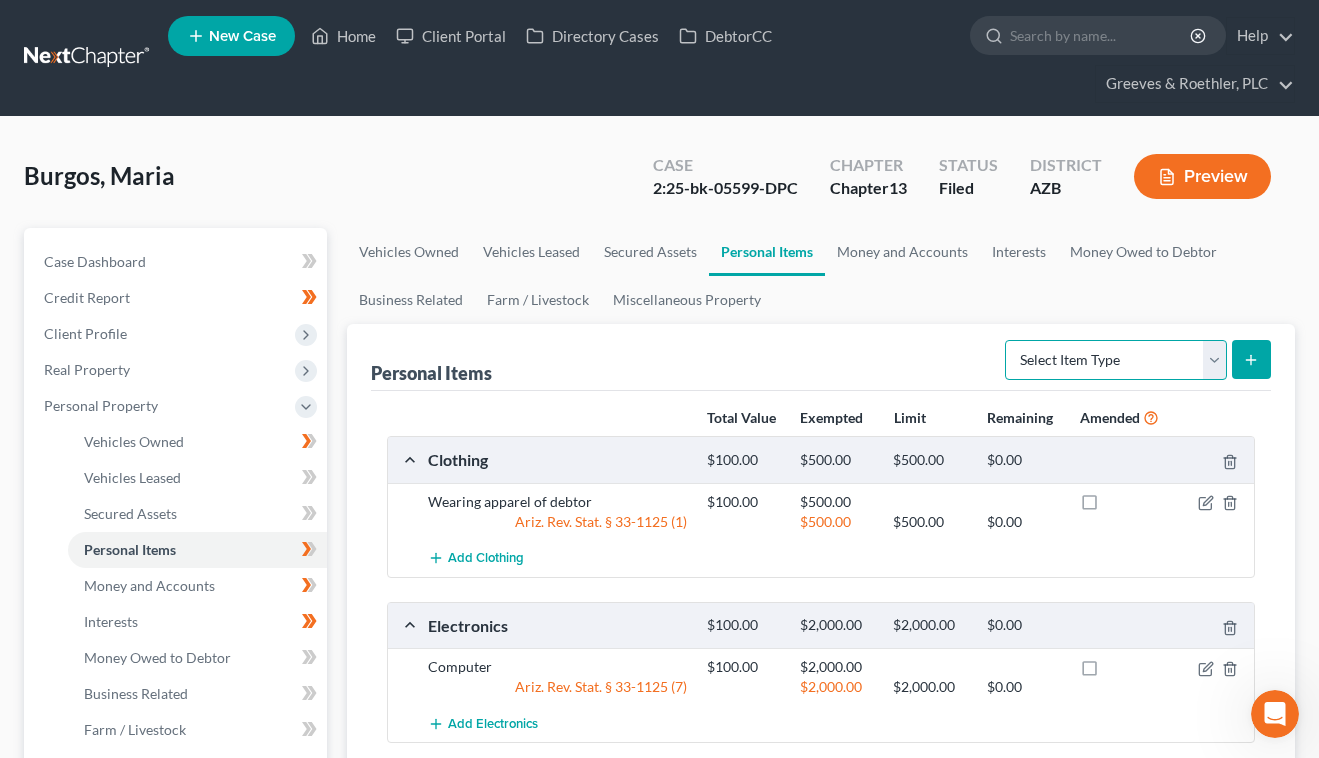 select on "jewelry" 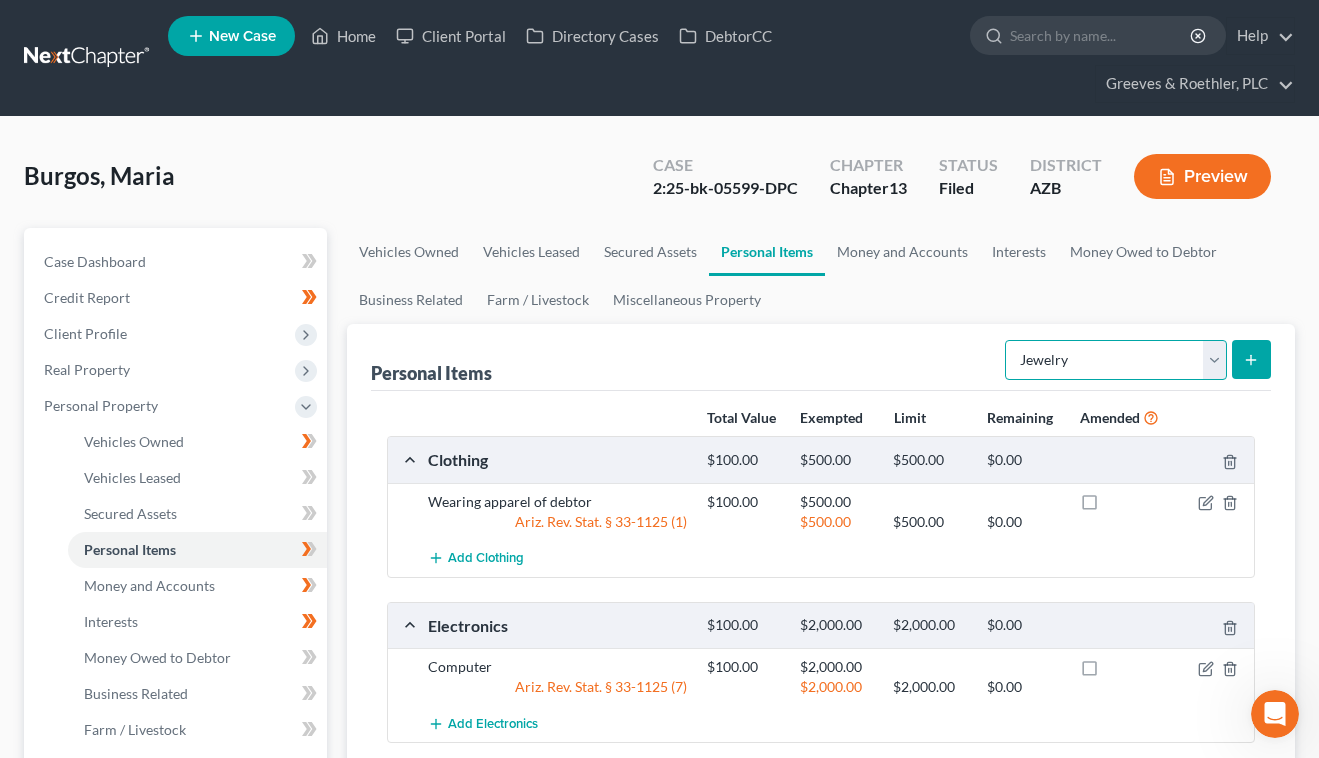 click on "Select Item Type Clothing Collectibles Of Value Electronics Firearms Household Goods Jewelry Other Pet(s) Sports & Hobby Equipment" at bounding box center [1116, 360] 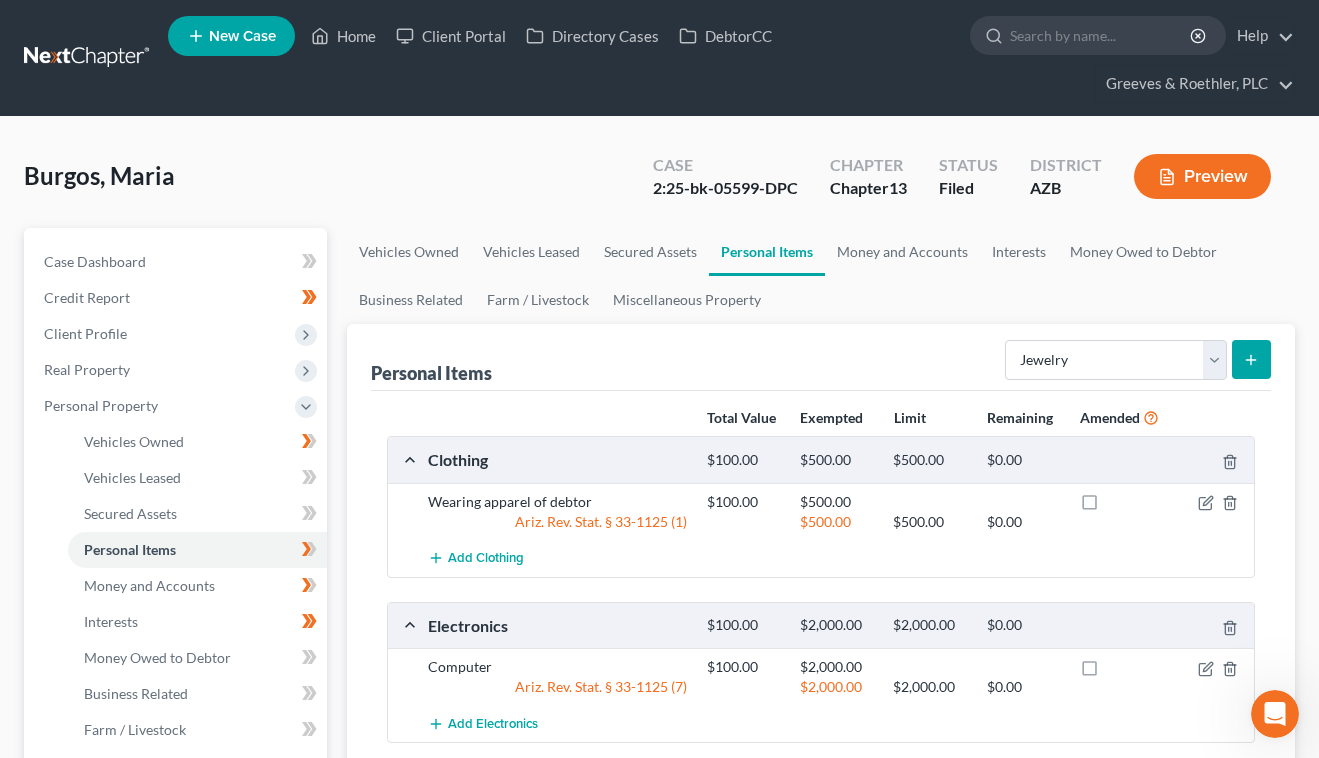 click at bounding box center [1251, 359] 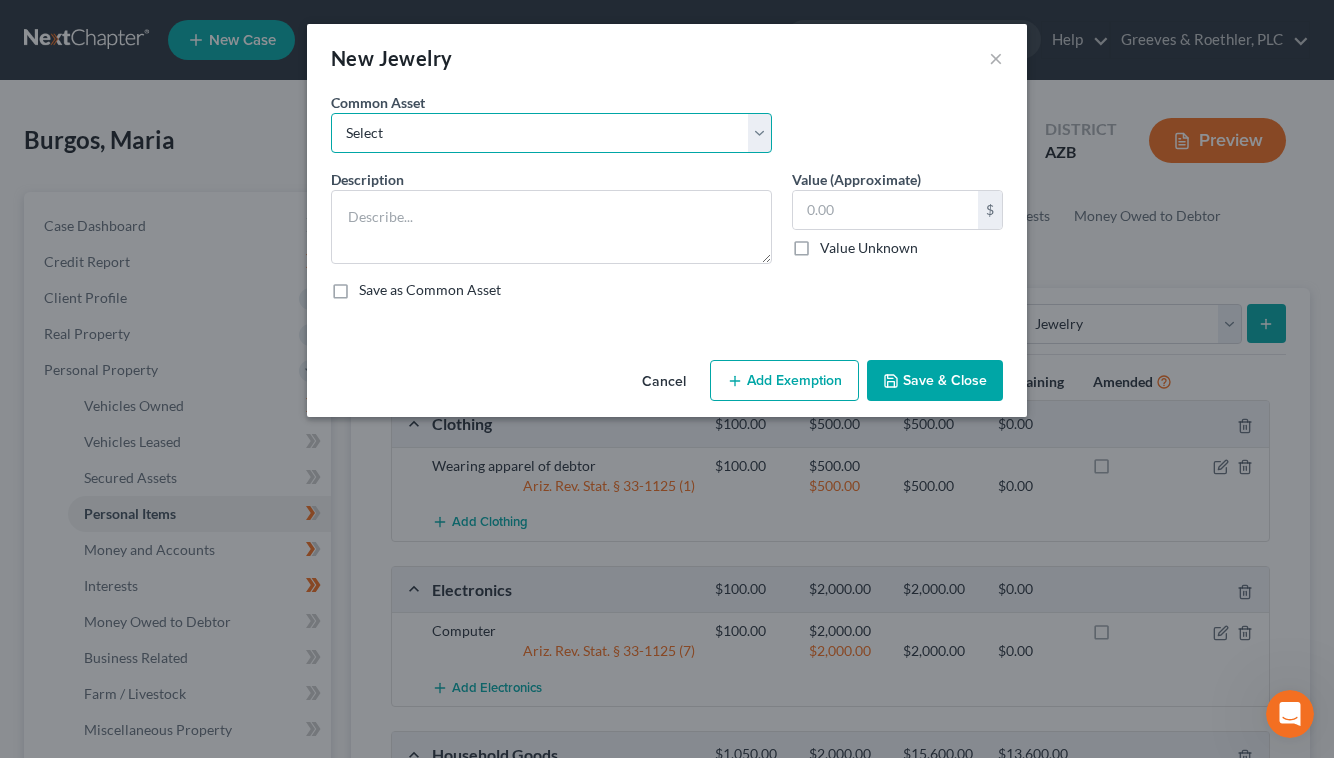 click on "Select Costume Jewelry Wedding Bands Medals and watches" at bounding box center (551, 133) 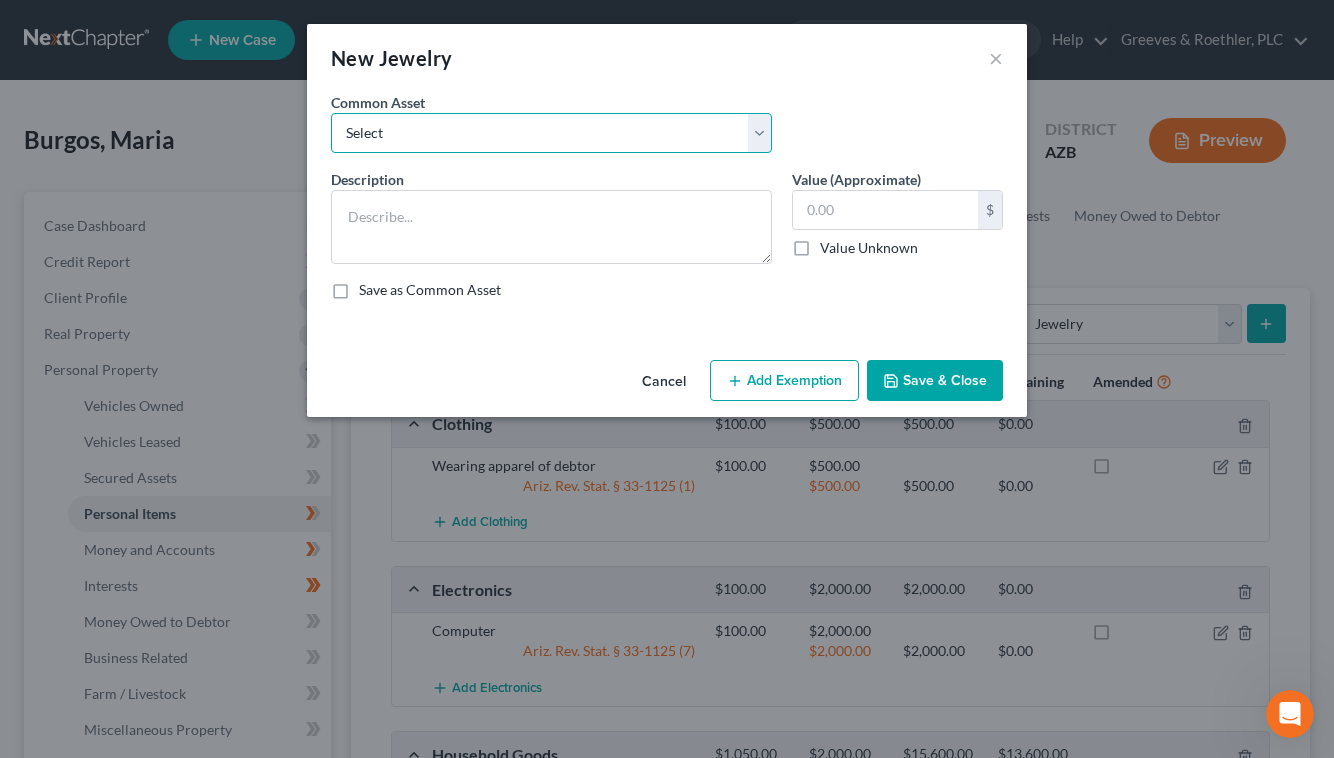select on "0" 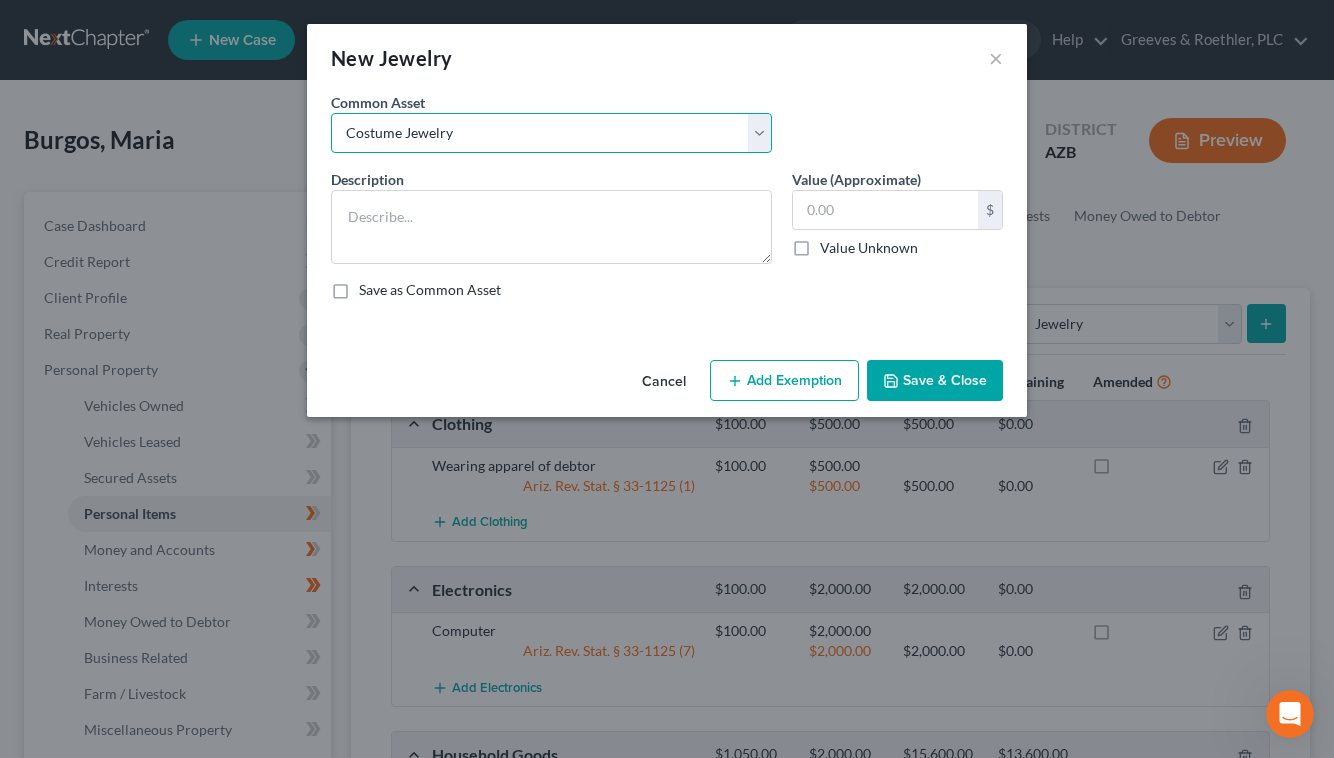 click on "Select Costume Jewelry Wedding Bands Medals and watches" at bounding box center (551, 133) 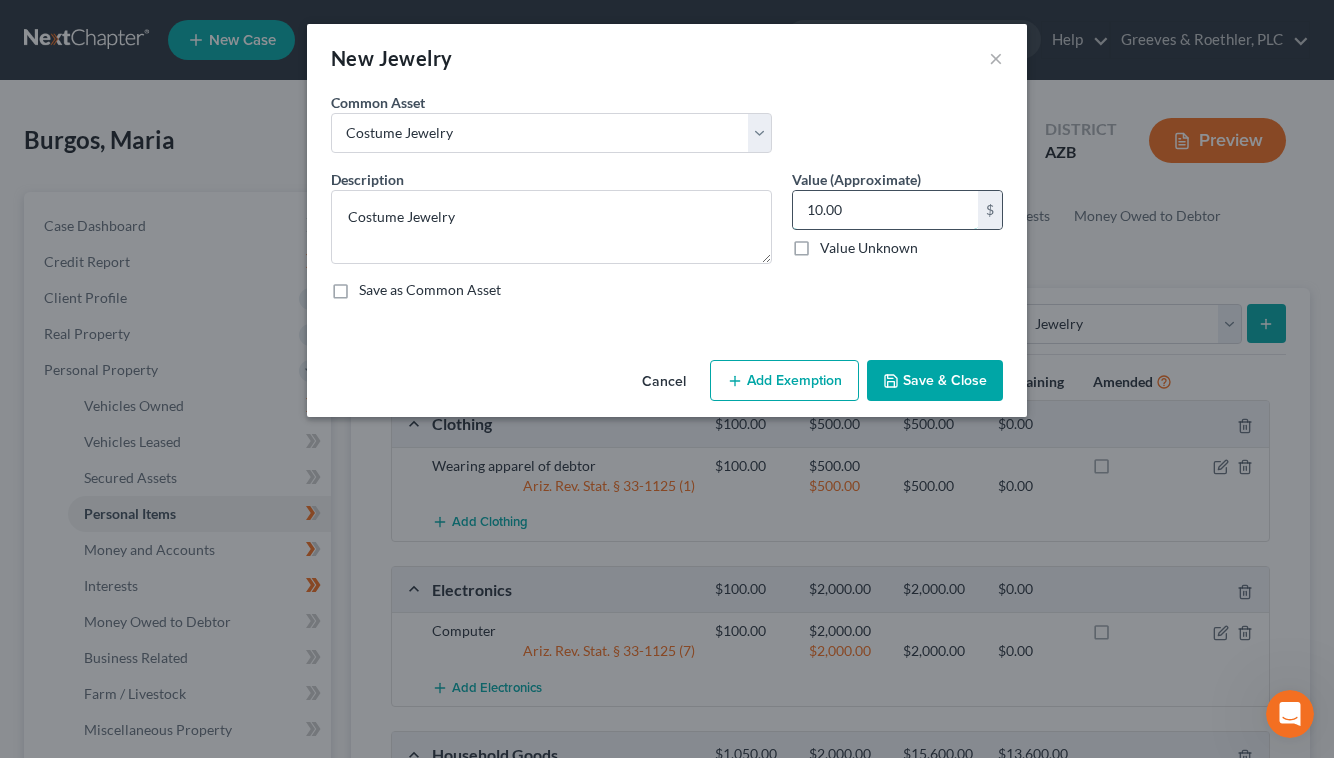 click on "10.00" at bounding box center (885, 210) 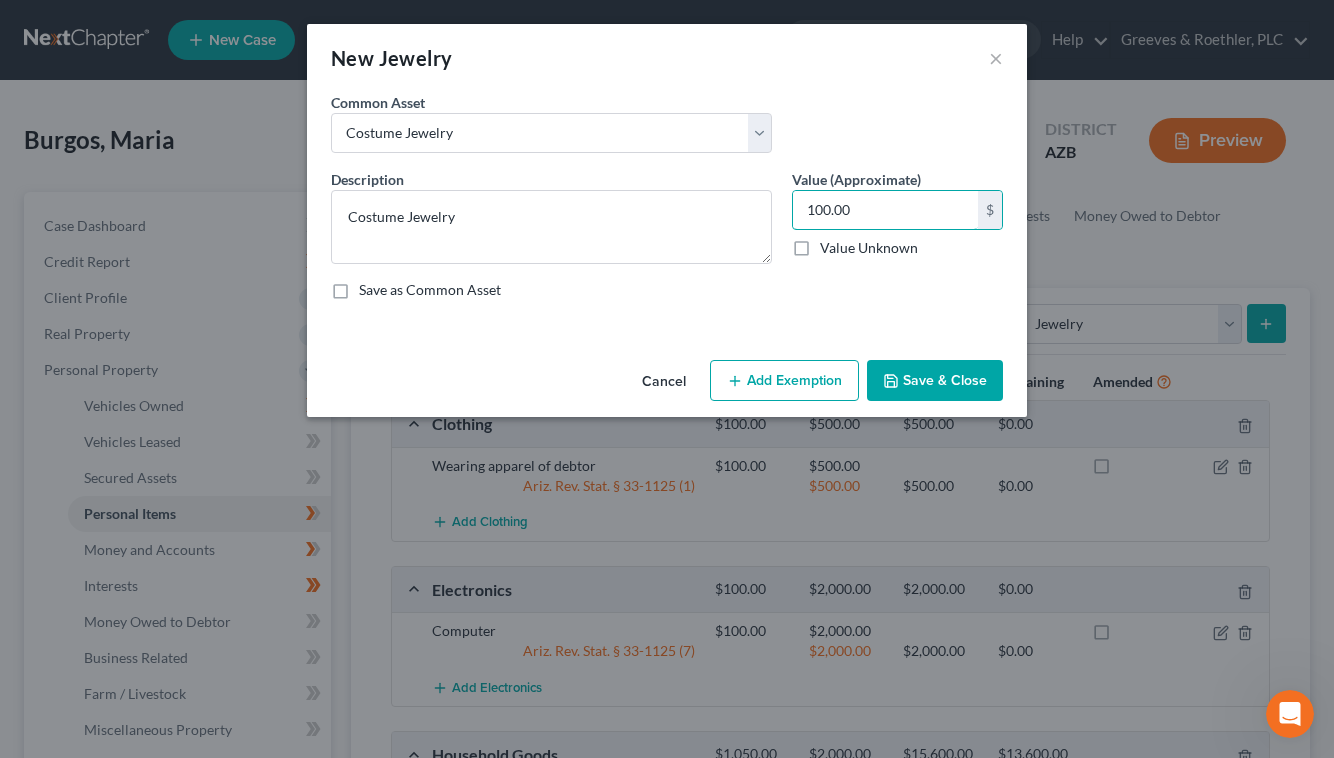 type on "100.00" 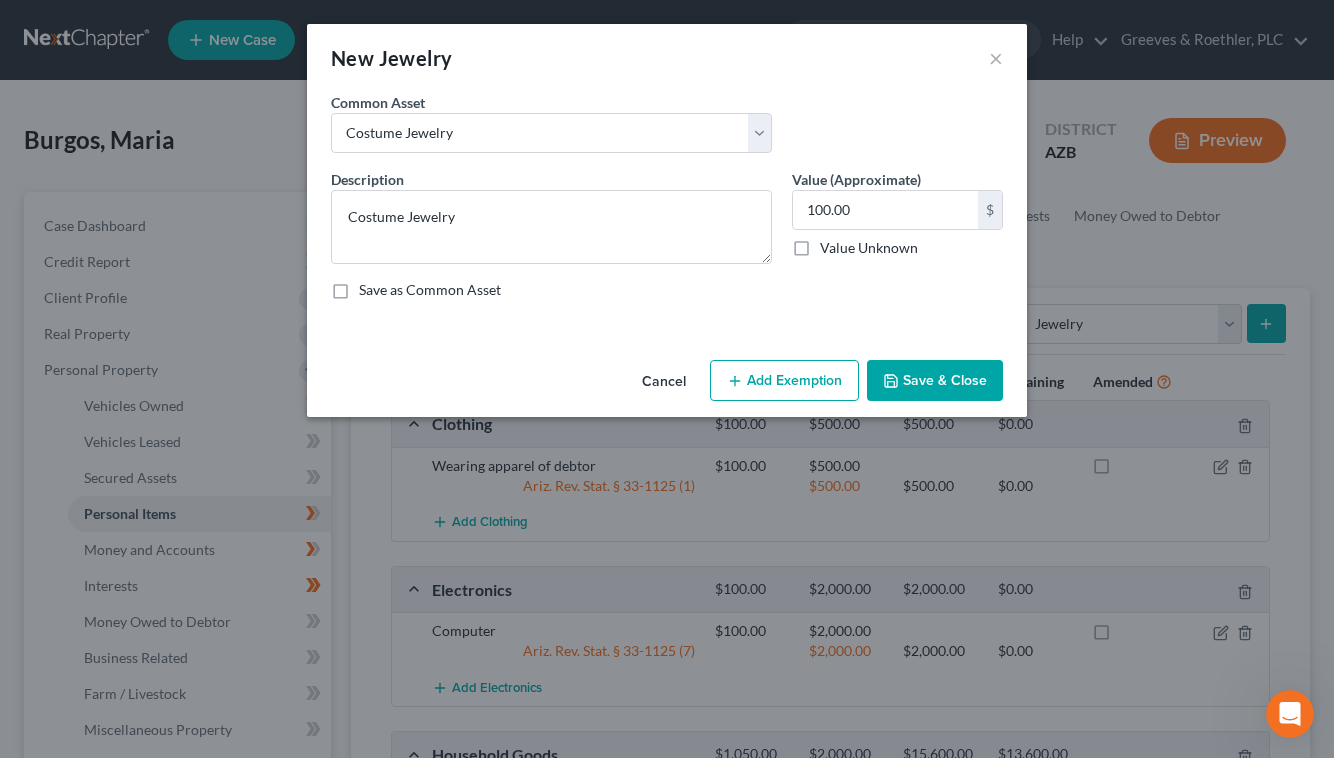 click on "Save & Close" at bounding box center (935, 381) 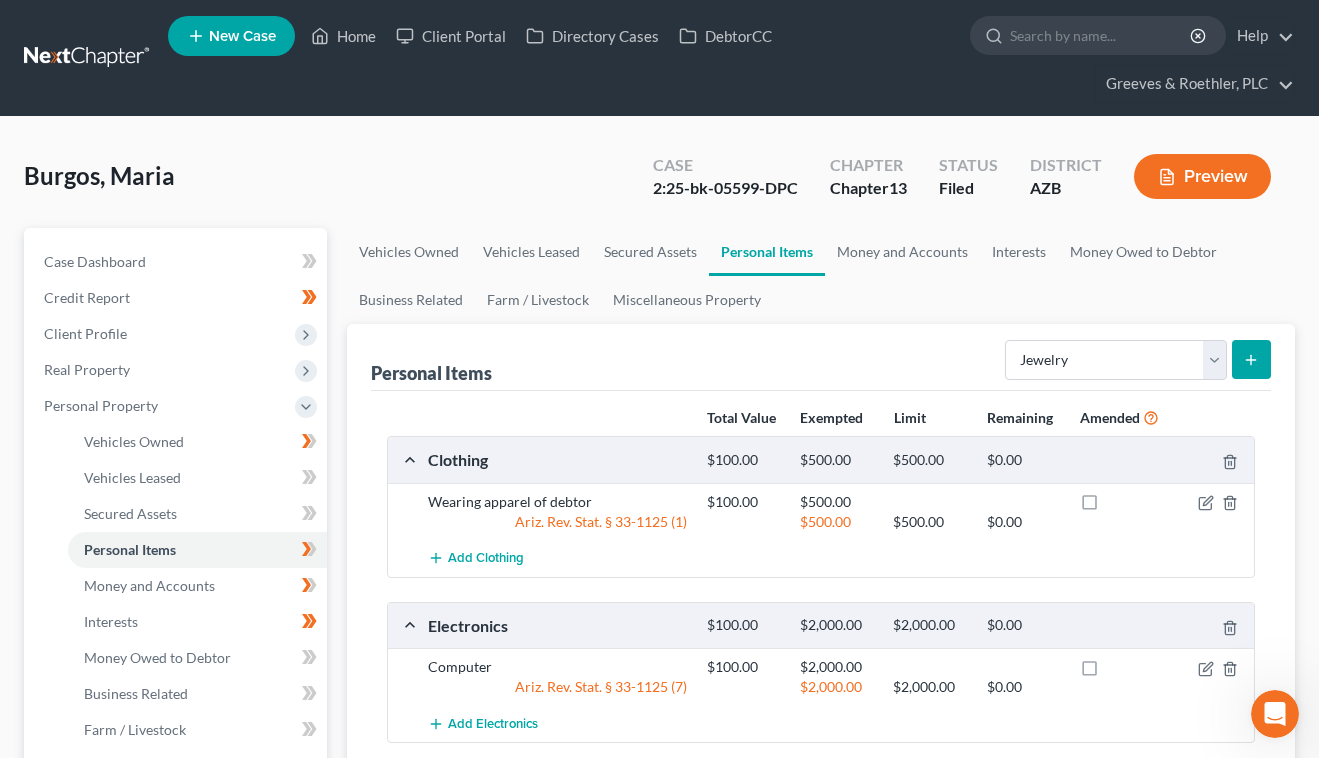 click at bounding box center [1251, 359] 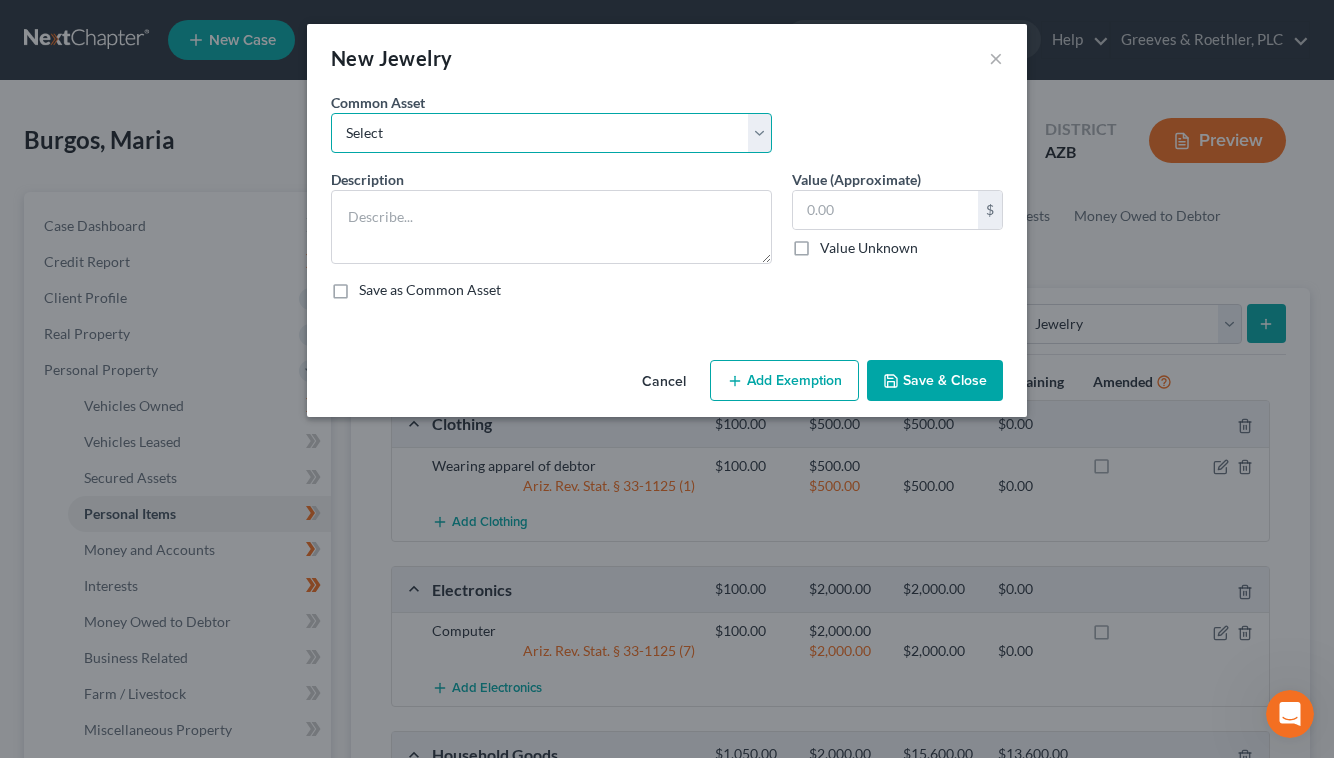 click on "Select Costume Jewelry Wedding Bands Medals and watches" at bounding box center (551, 133) 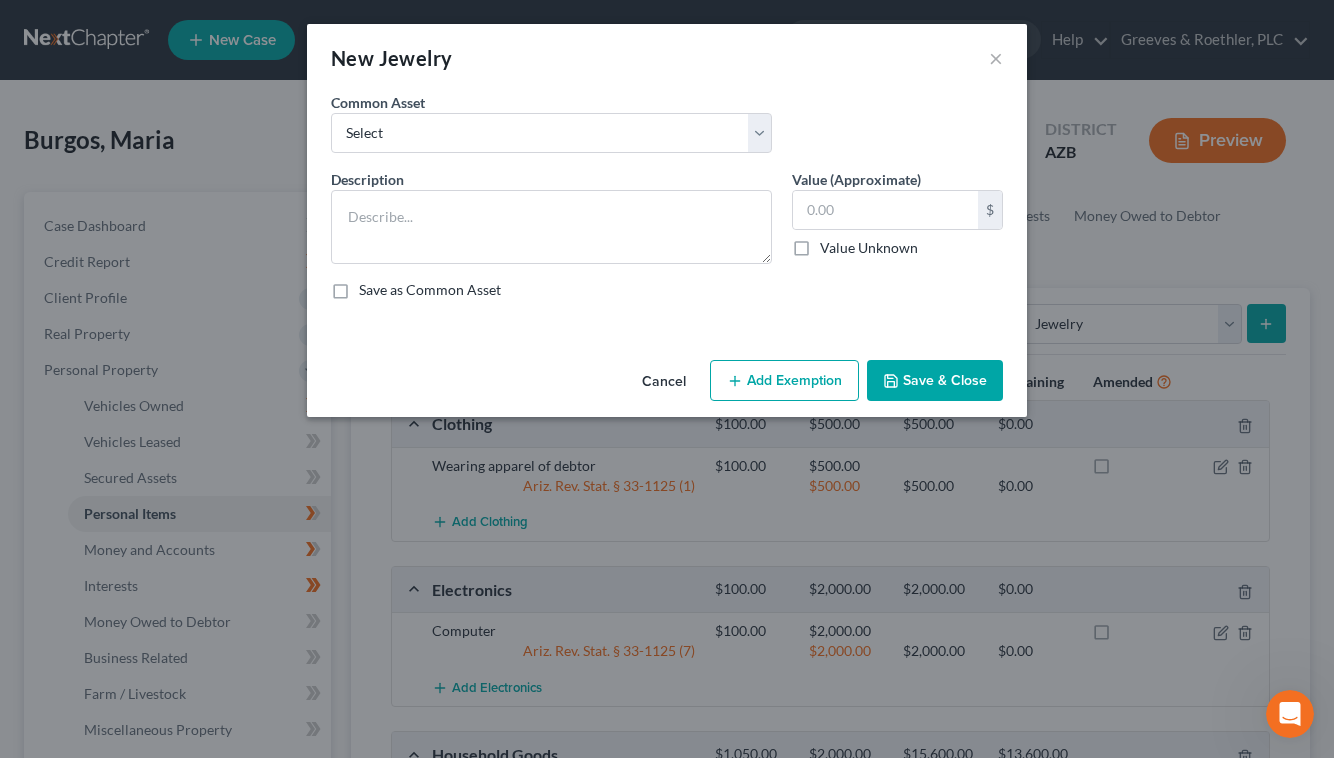 click on "Common Asset Select Costume Jewelry Wedding Bands Medals and watches" at bounding box center [667, 130] 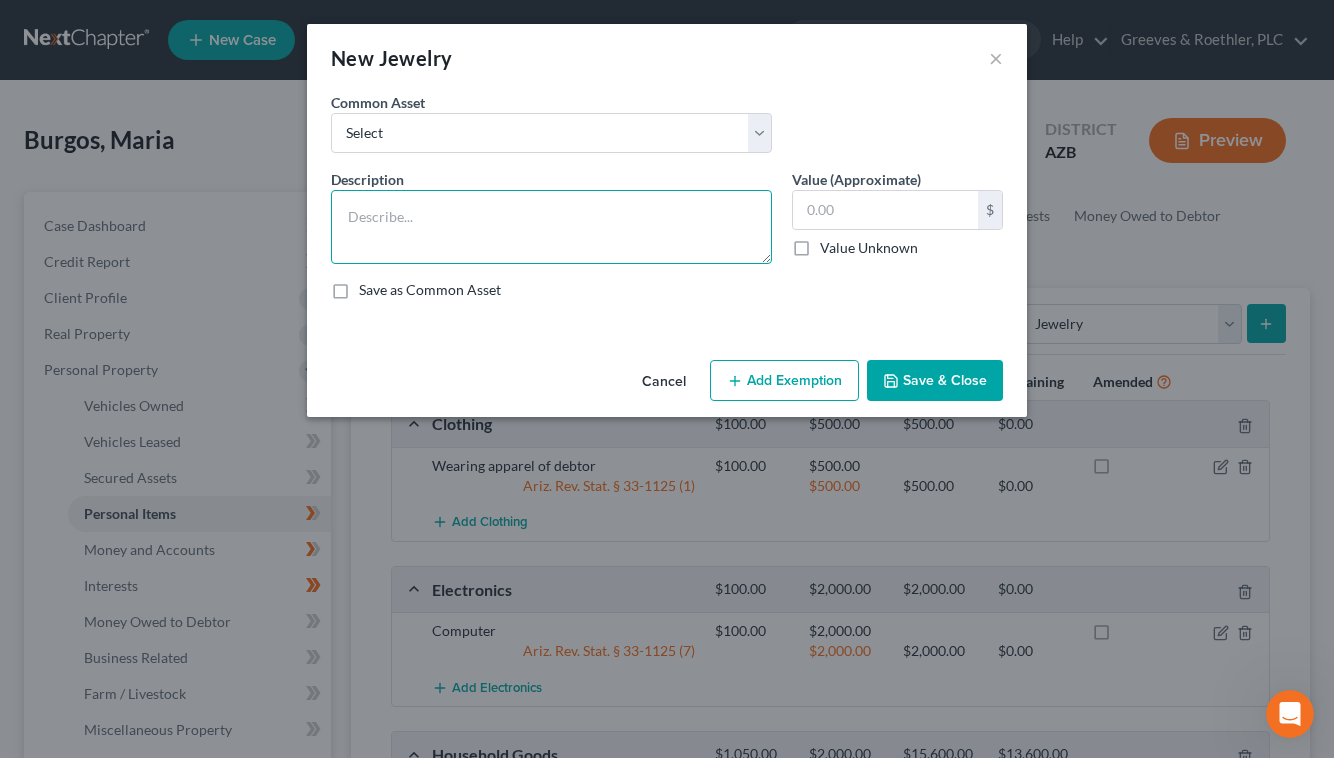 click at bounding box center [551, 227] 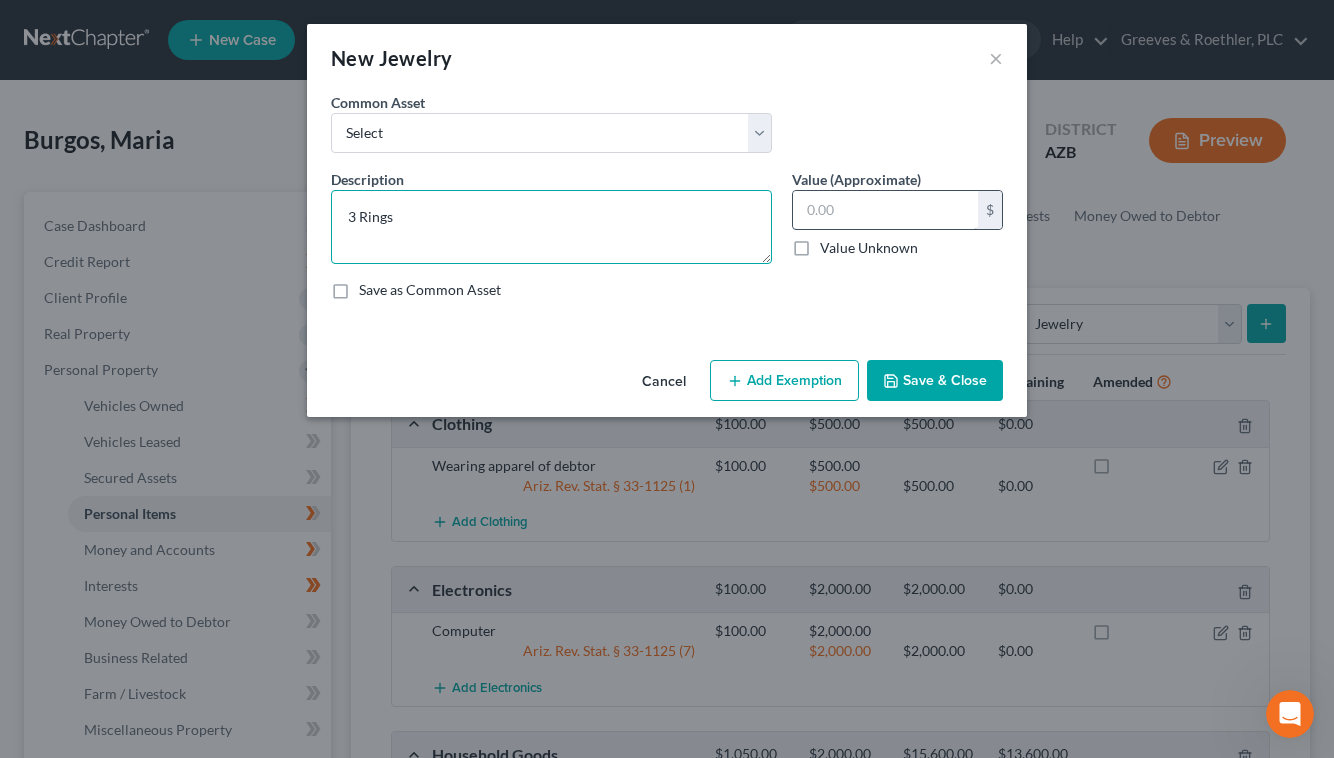 type on "3 Rings" 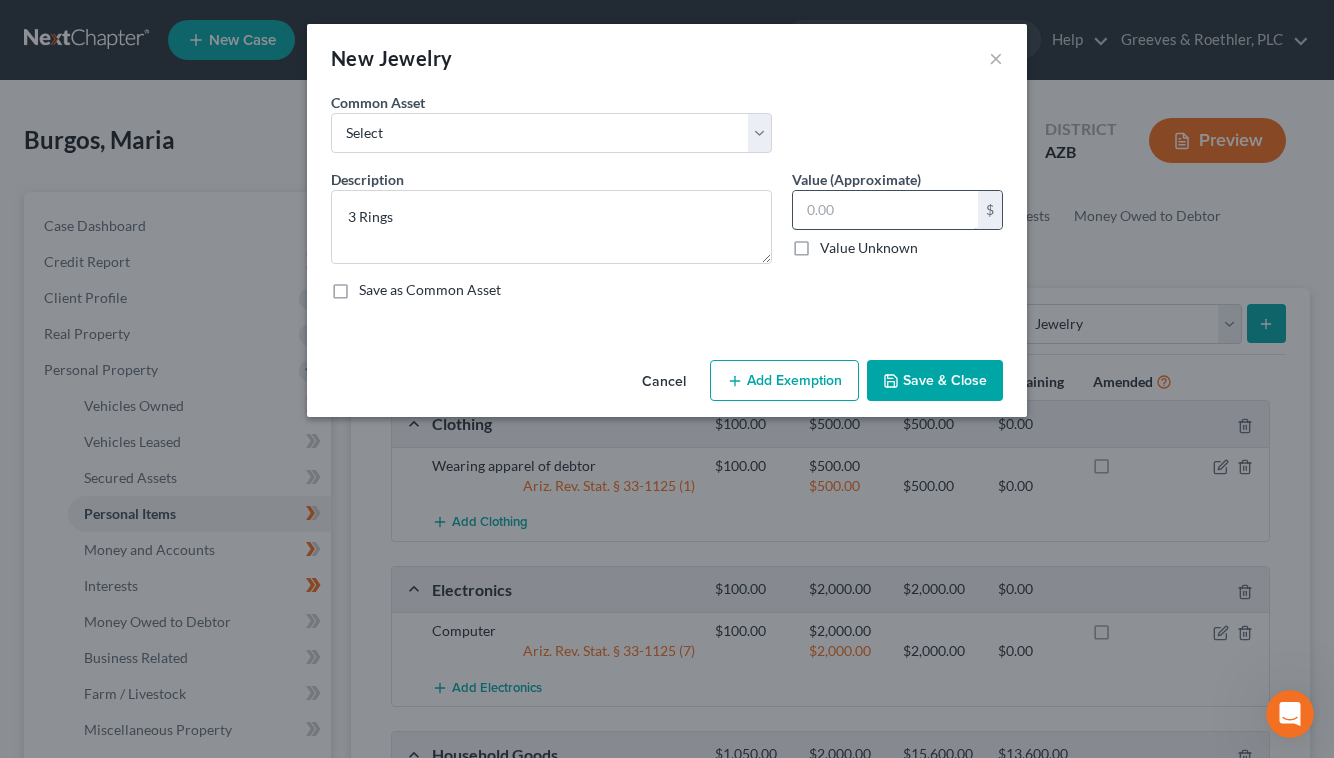 click at bounding box center (885, 210) 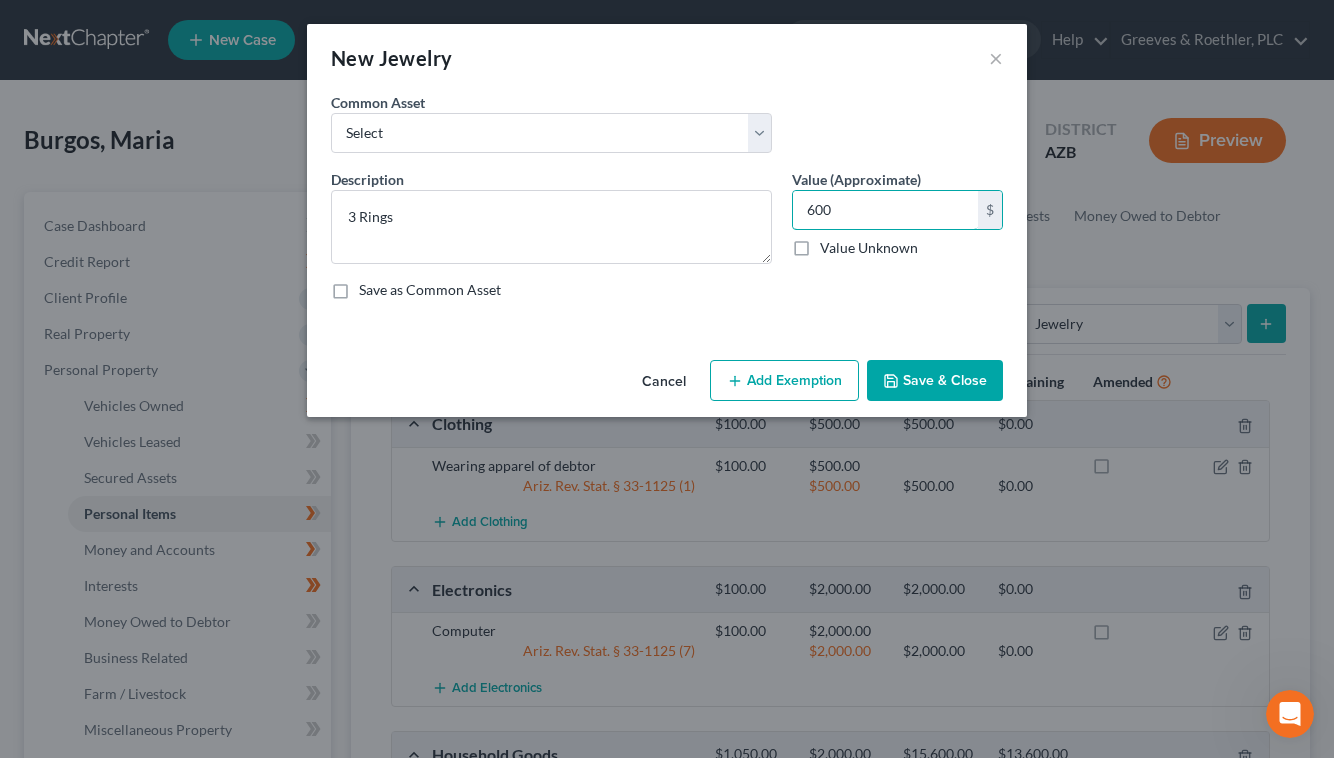 type on "600" 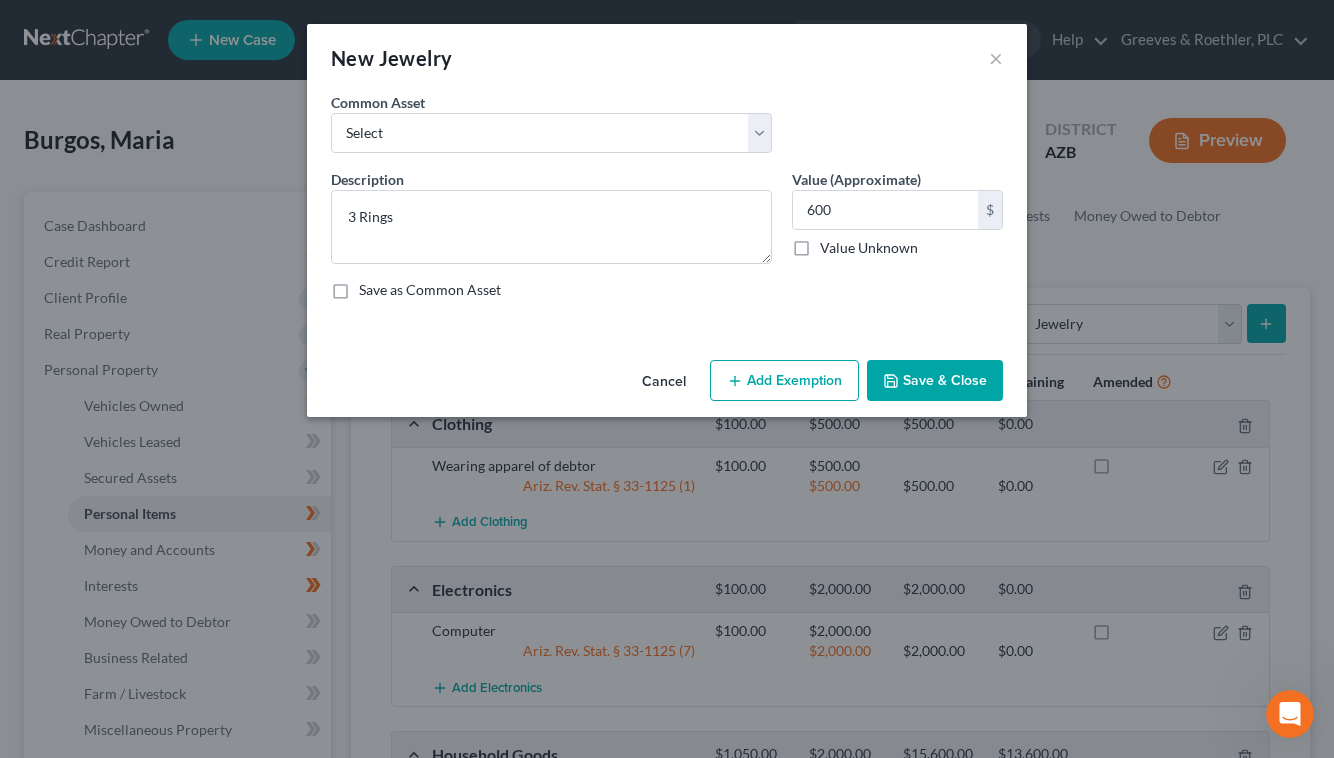 click on "Save & Close" at bounding box center [935, 381] 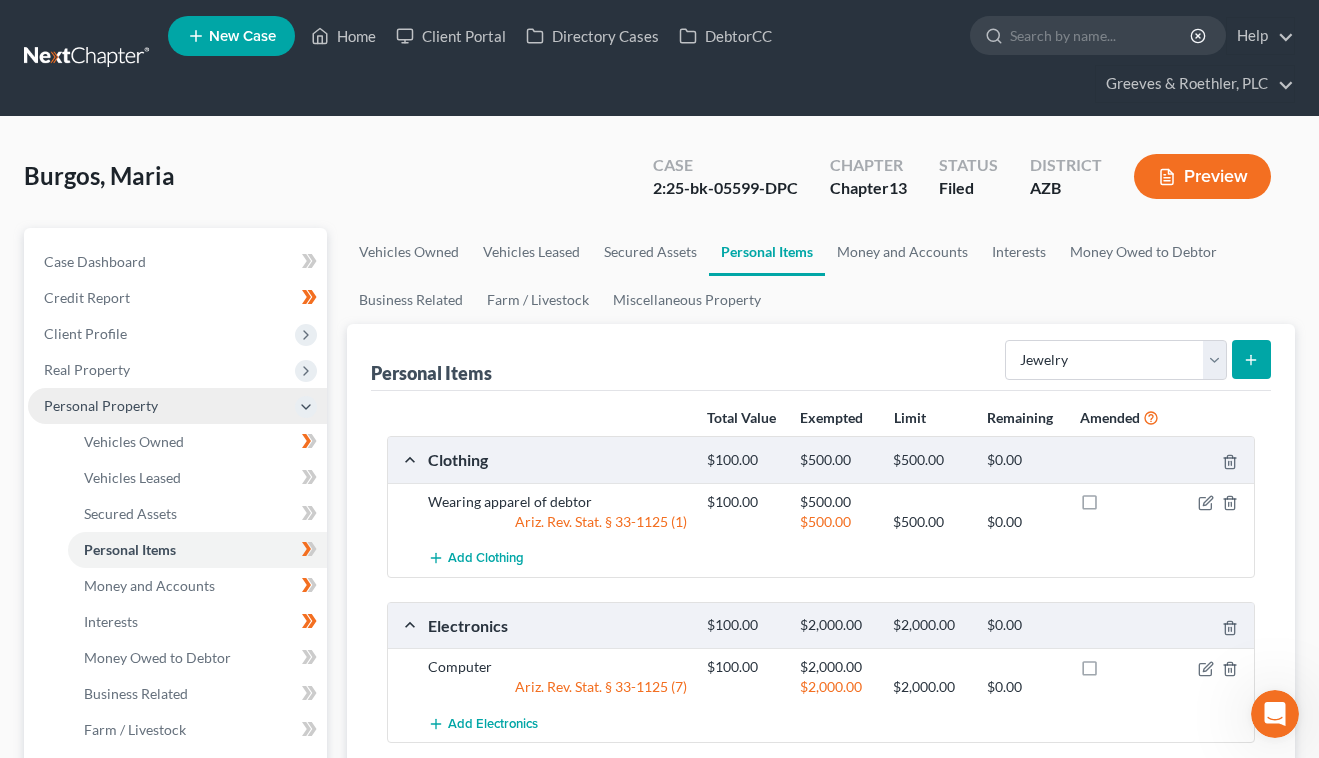 click on "Personal Property" at bounding box center [177, 406] 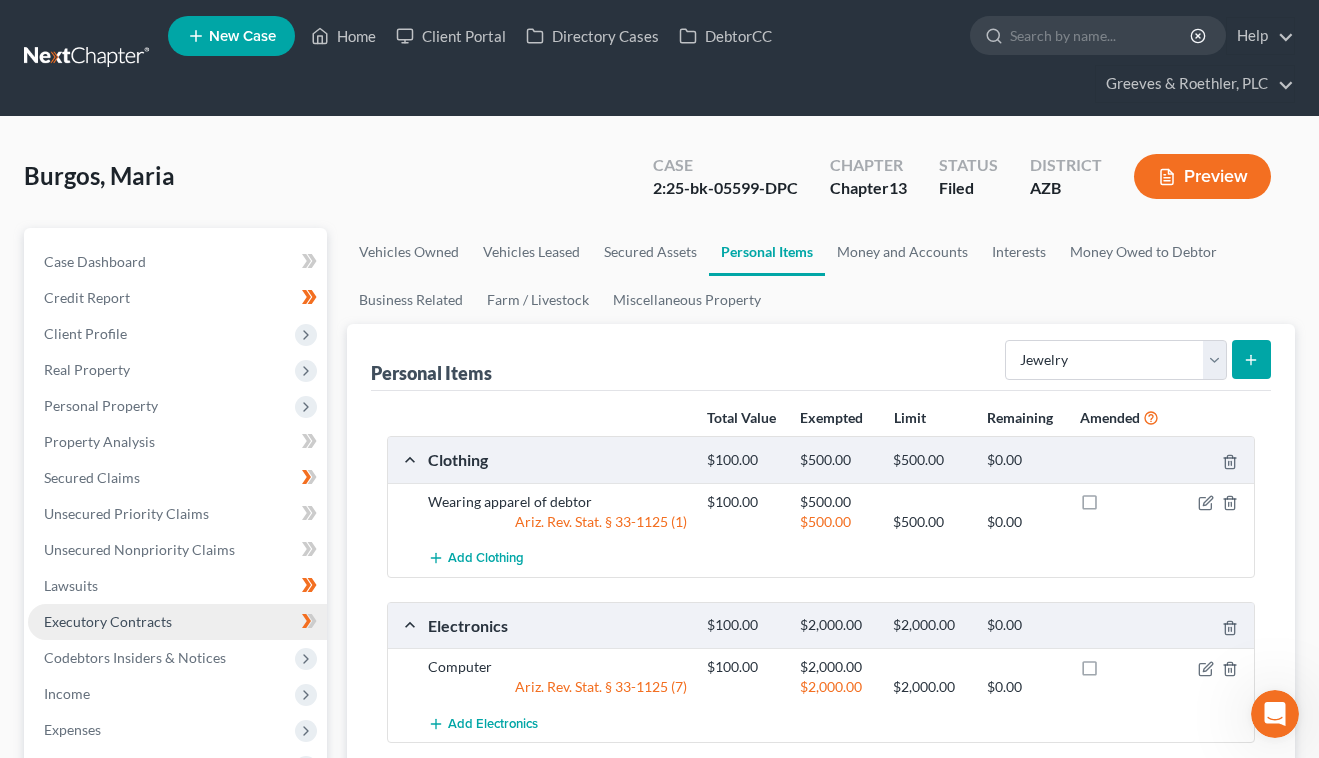 click on "Executory Contracts" at bounding box center [177, 622] 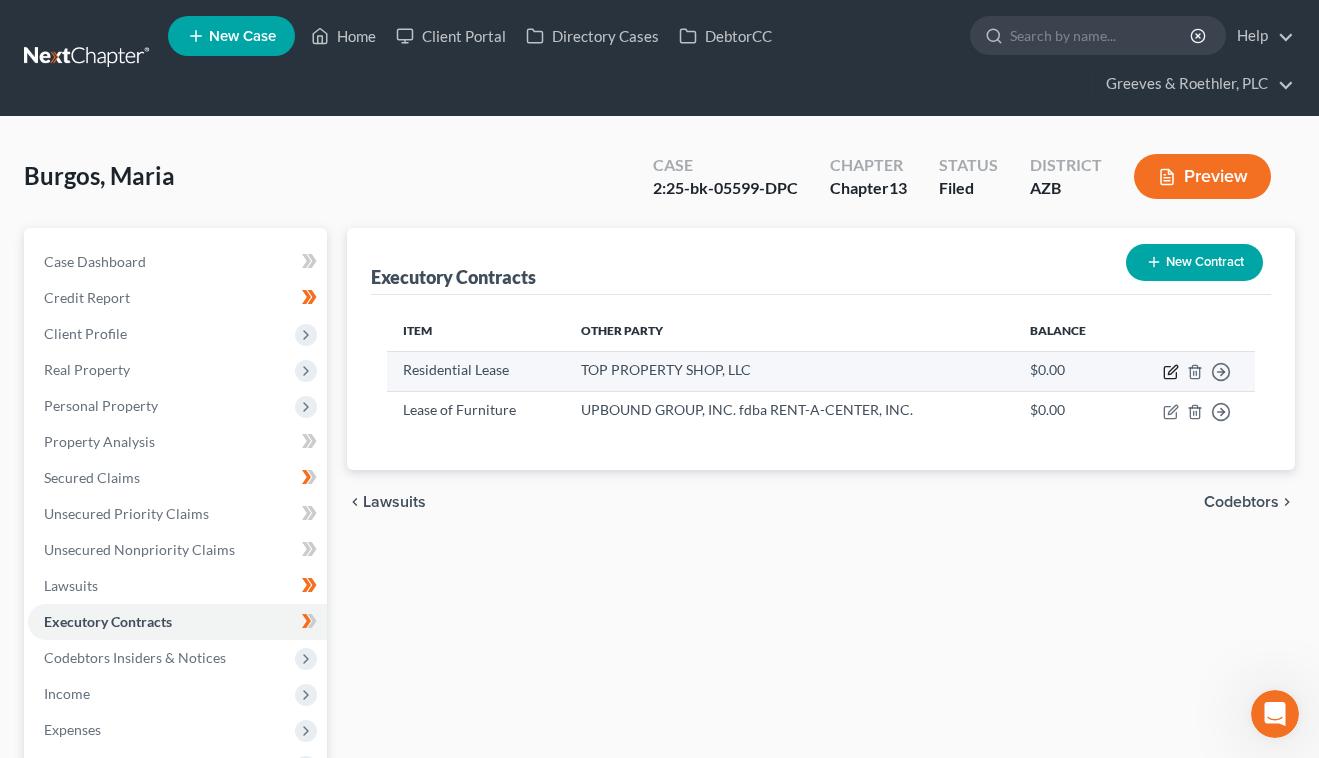 click 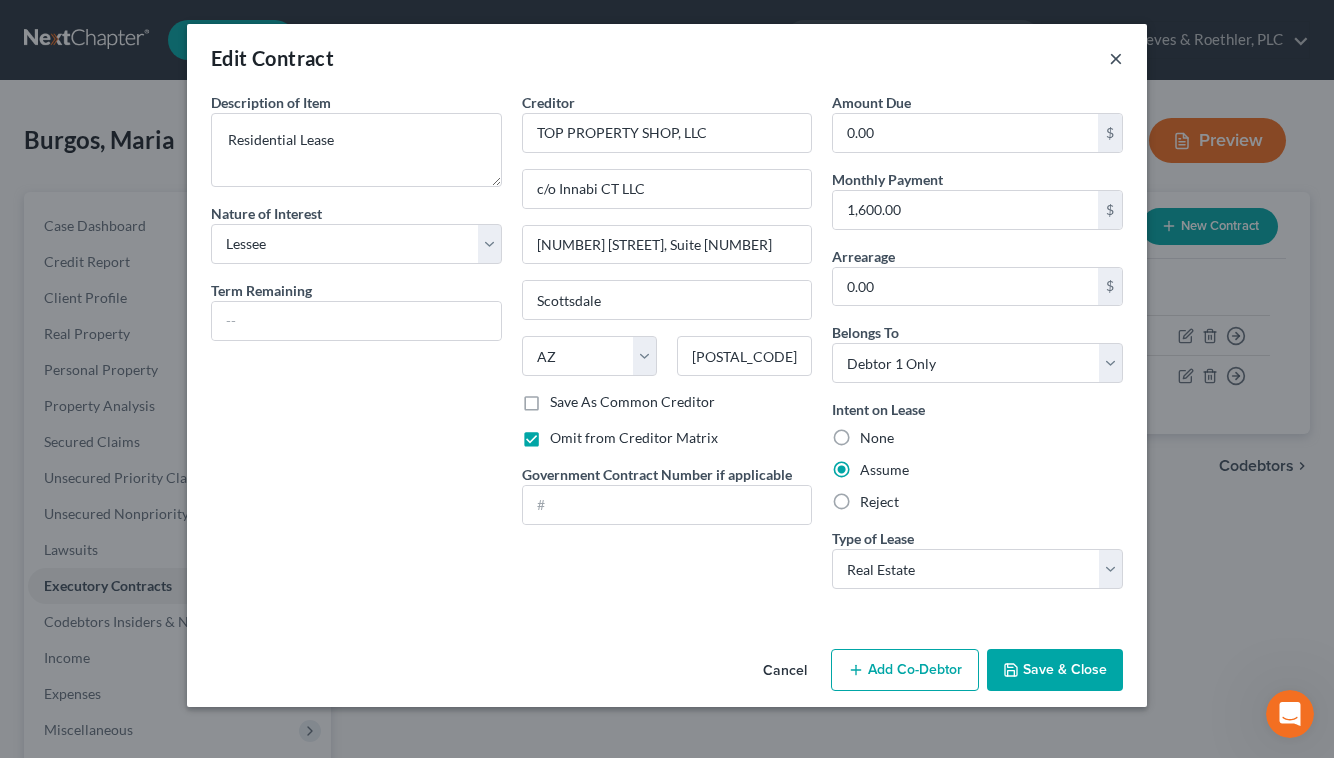click on "×" at bounding box center [1116, 58] 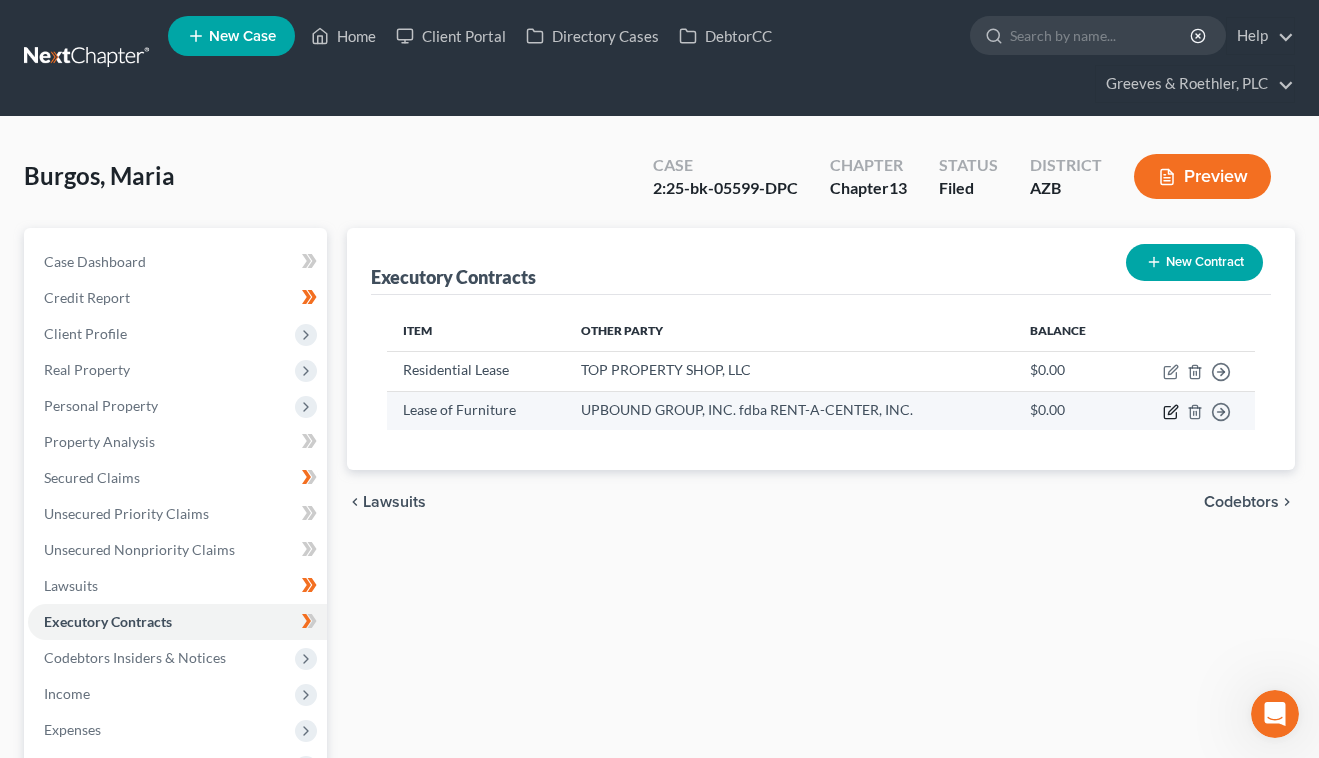 click 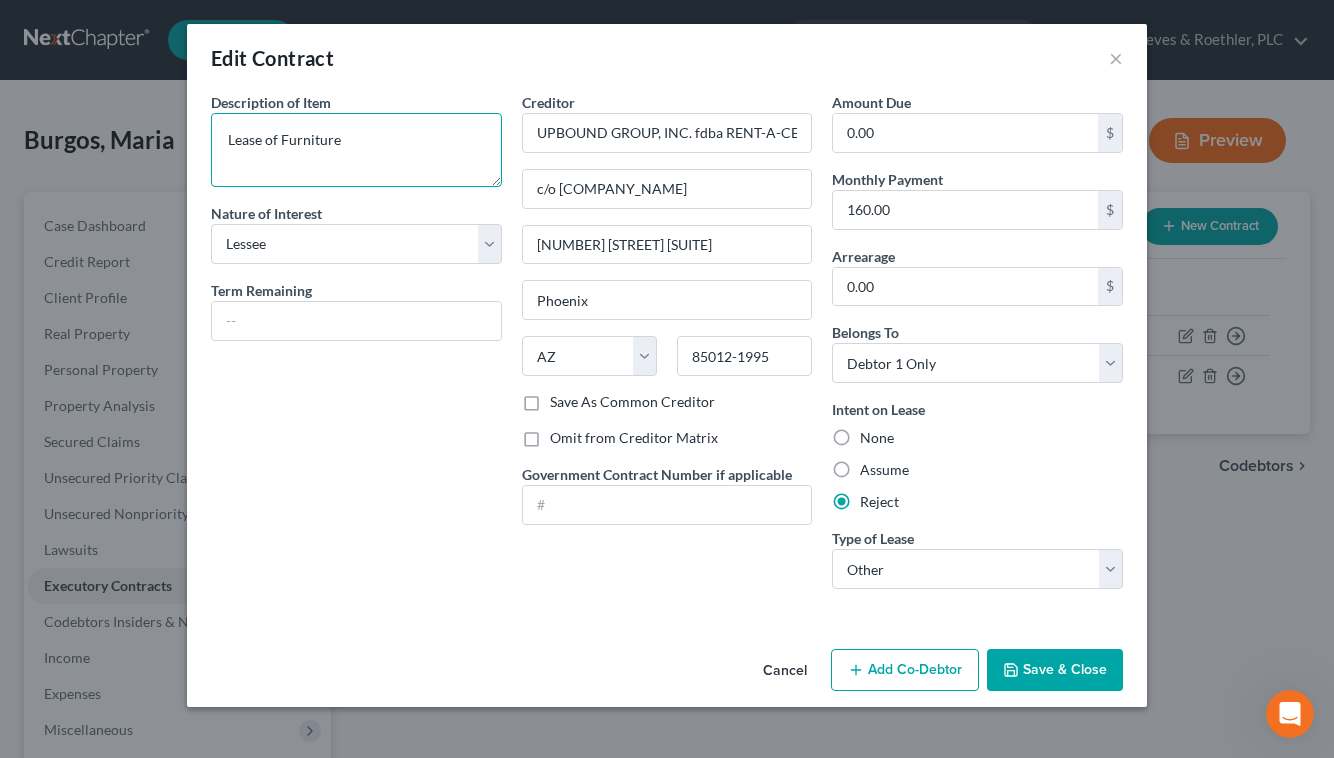 click on "Lease of Furniture" at bounding box center [356, 150] 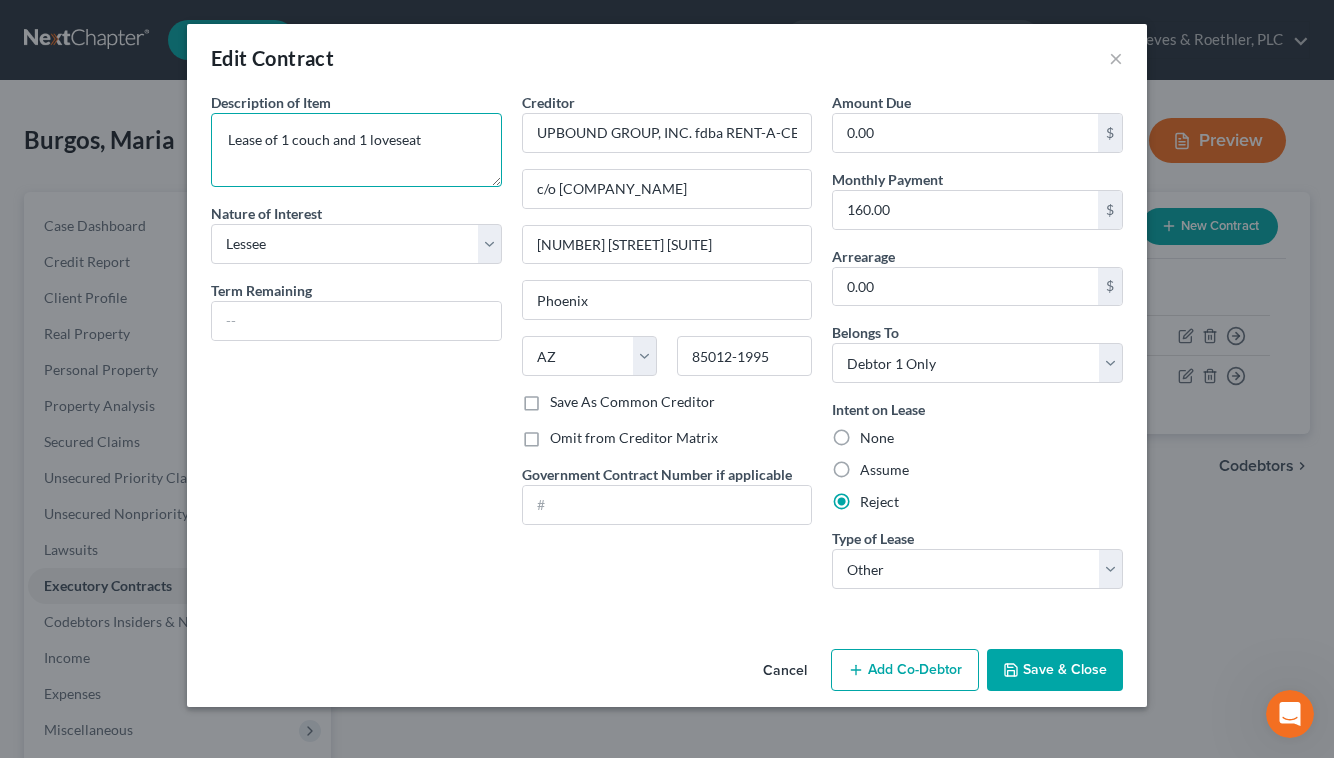 type on "Lease of 1 couch and 1 loveseat" 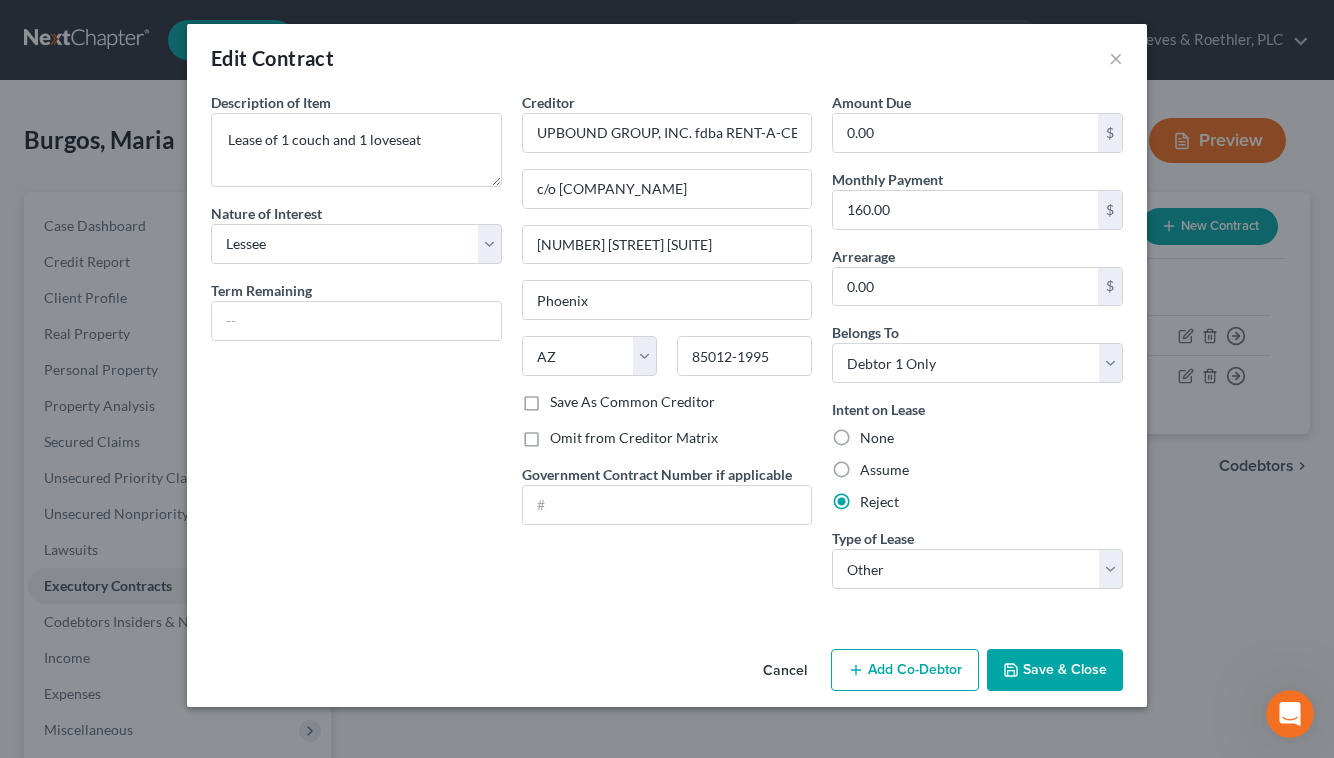 click on "Assume" at bounding box center [884, 470] 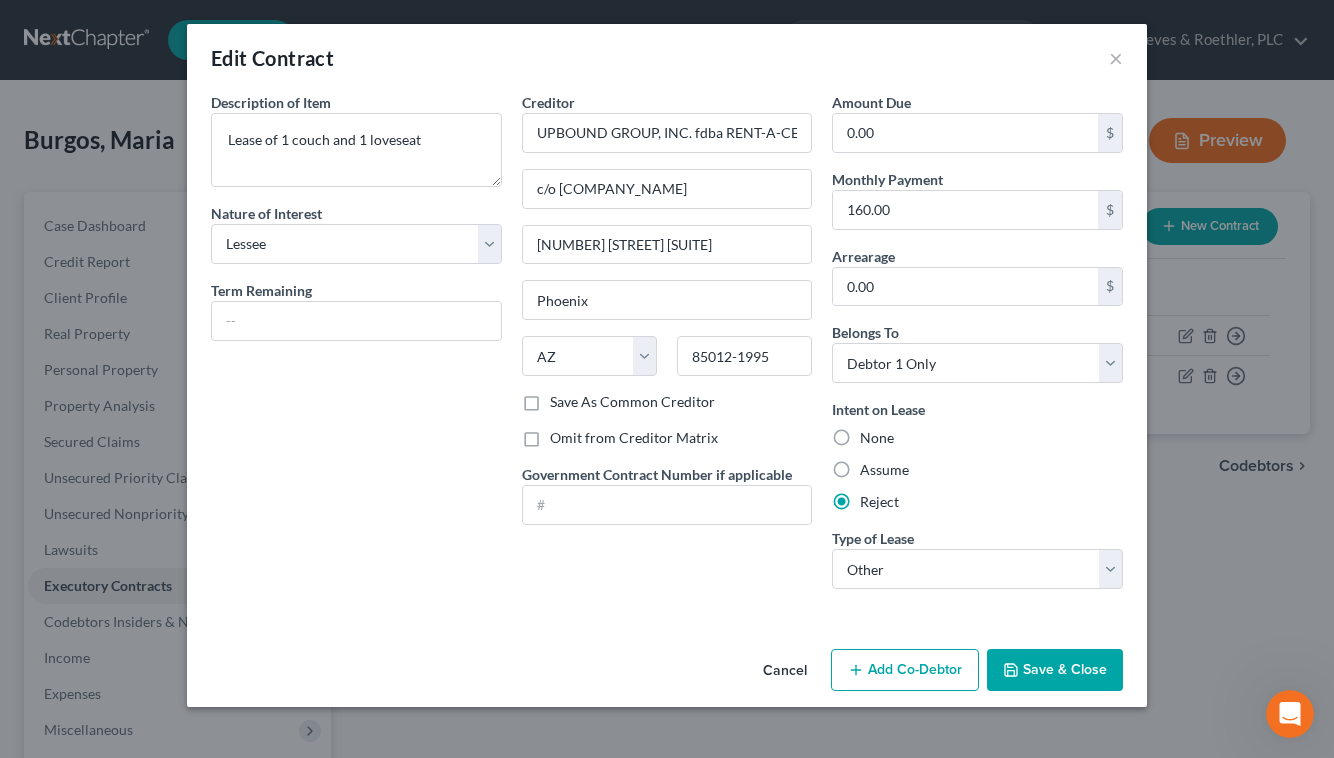 click on "Assume" at bounding box center [874, 466] 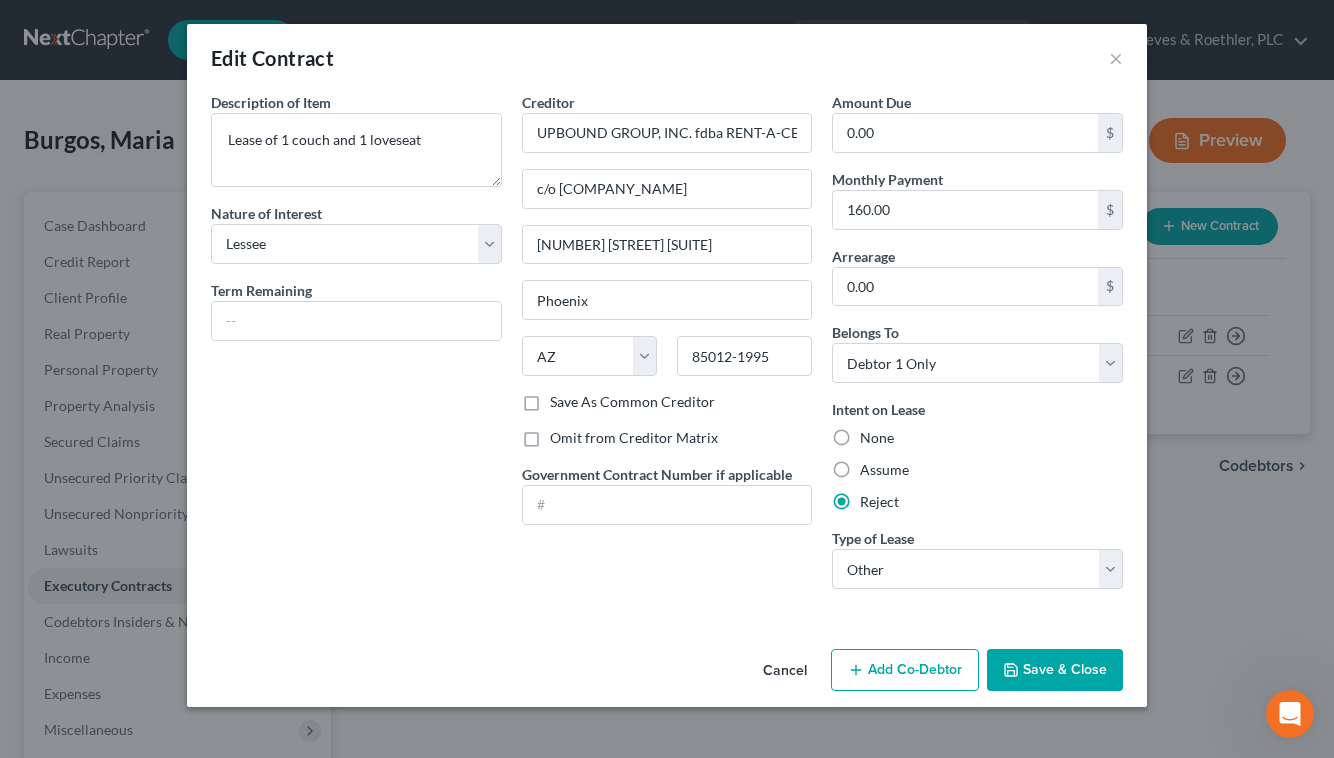 radio on "true" 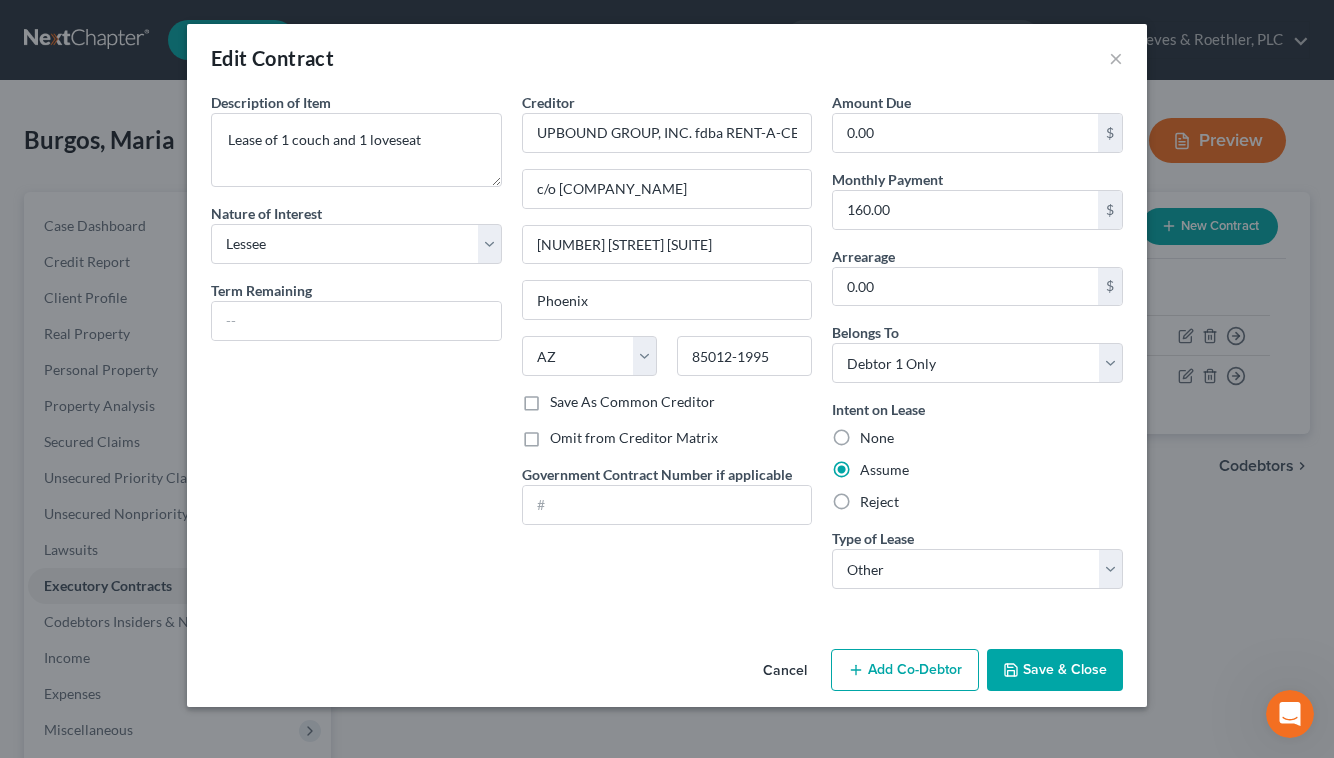 click on "Reject" at bounding box center [879, 502] 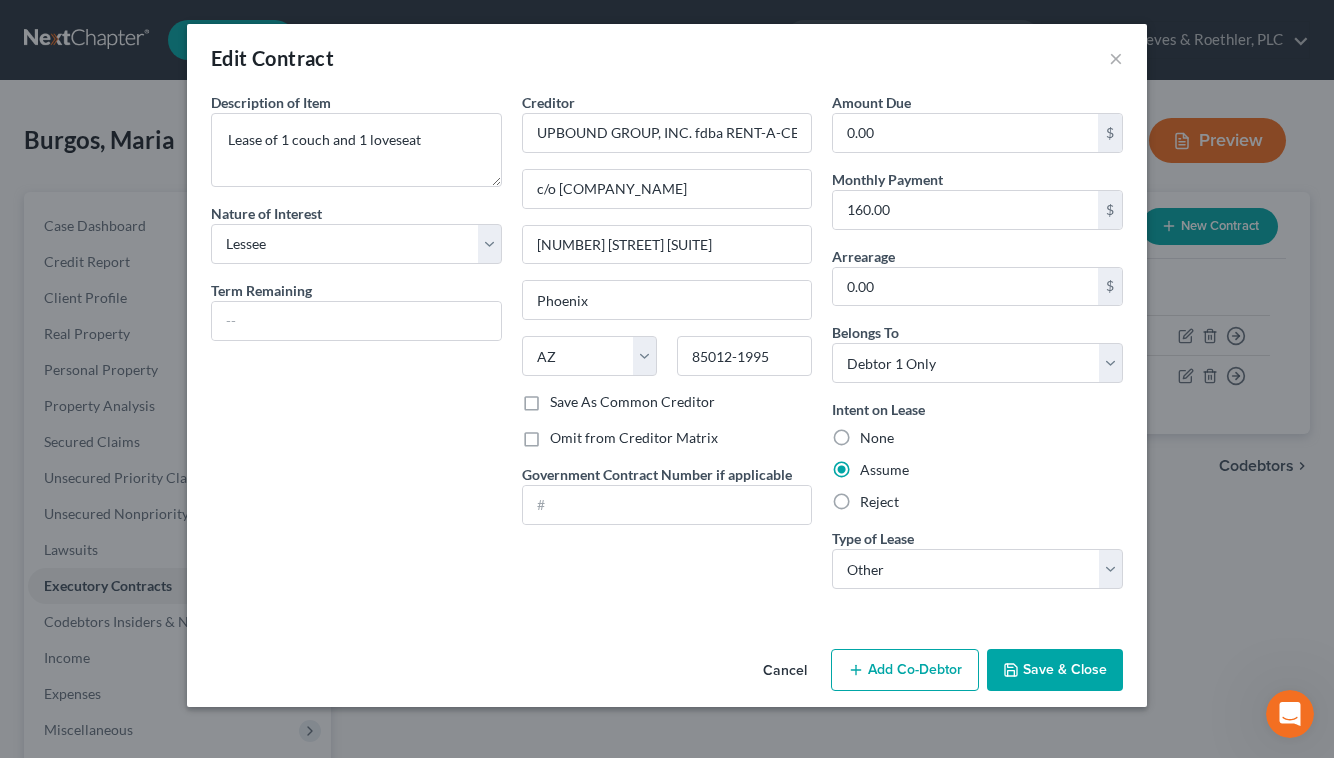 click on "Reject" at bounding box center (874, 498) 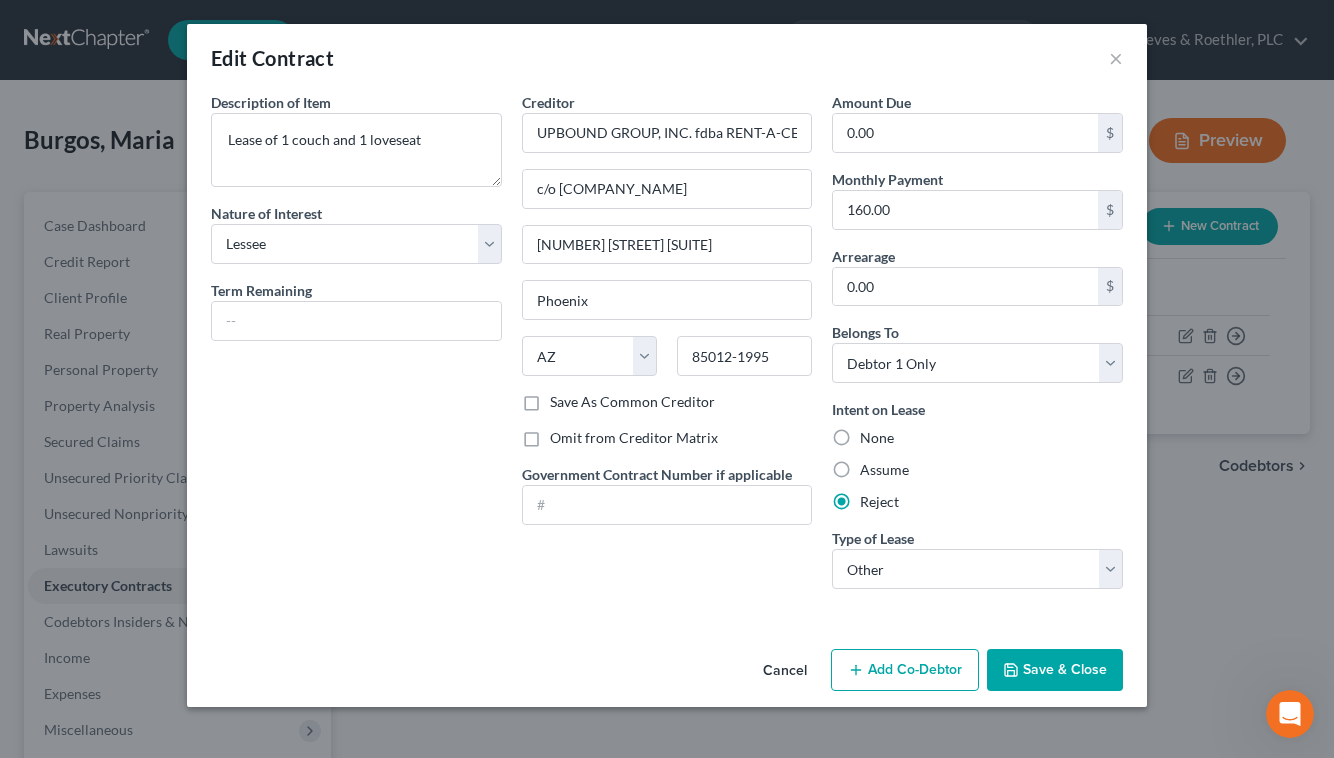 click on "Save & Close" at bounding box center [1055, 670] 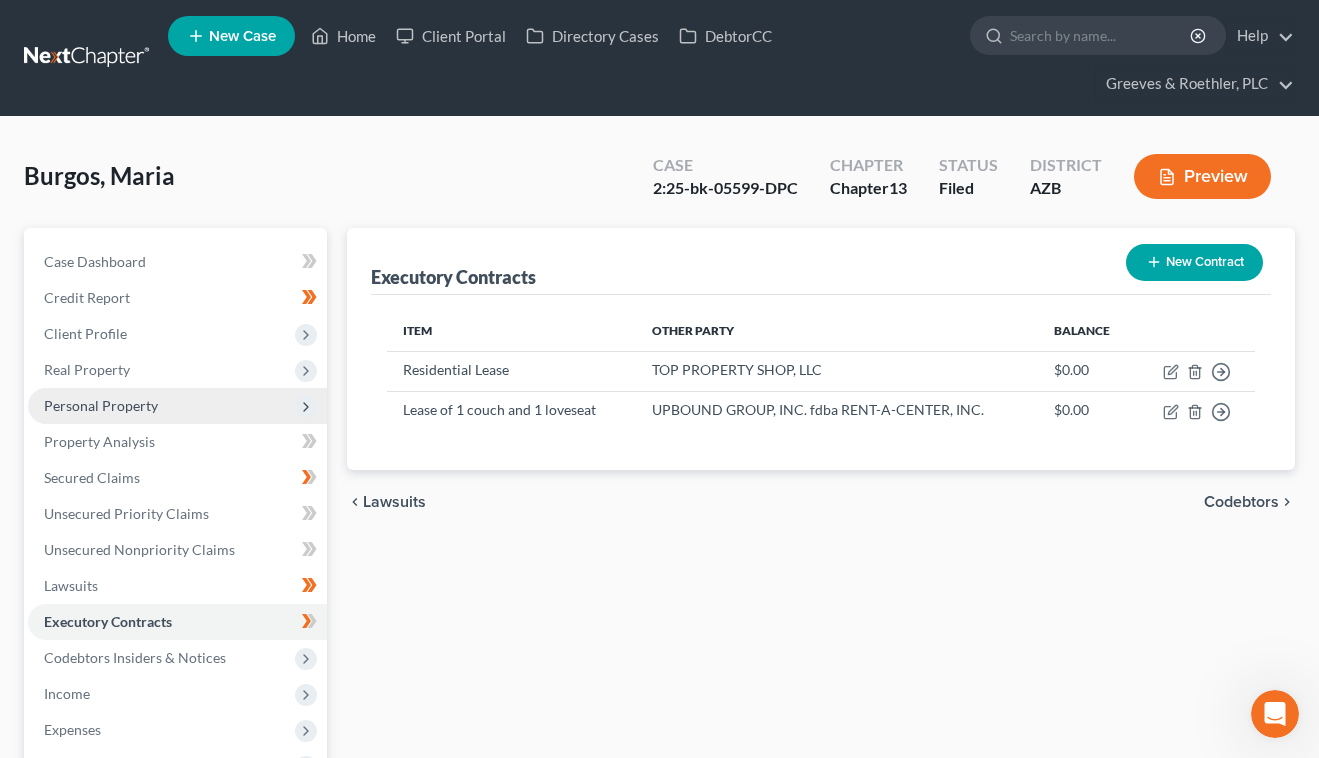 click on "Personal Property" at bounding box center (177, 406) 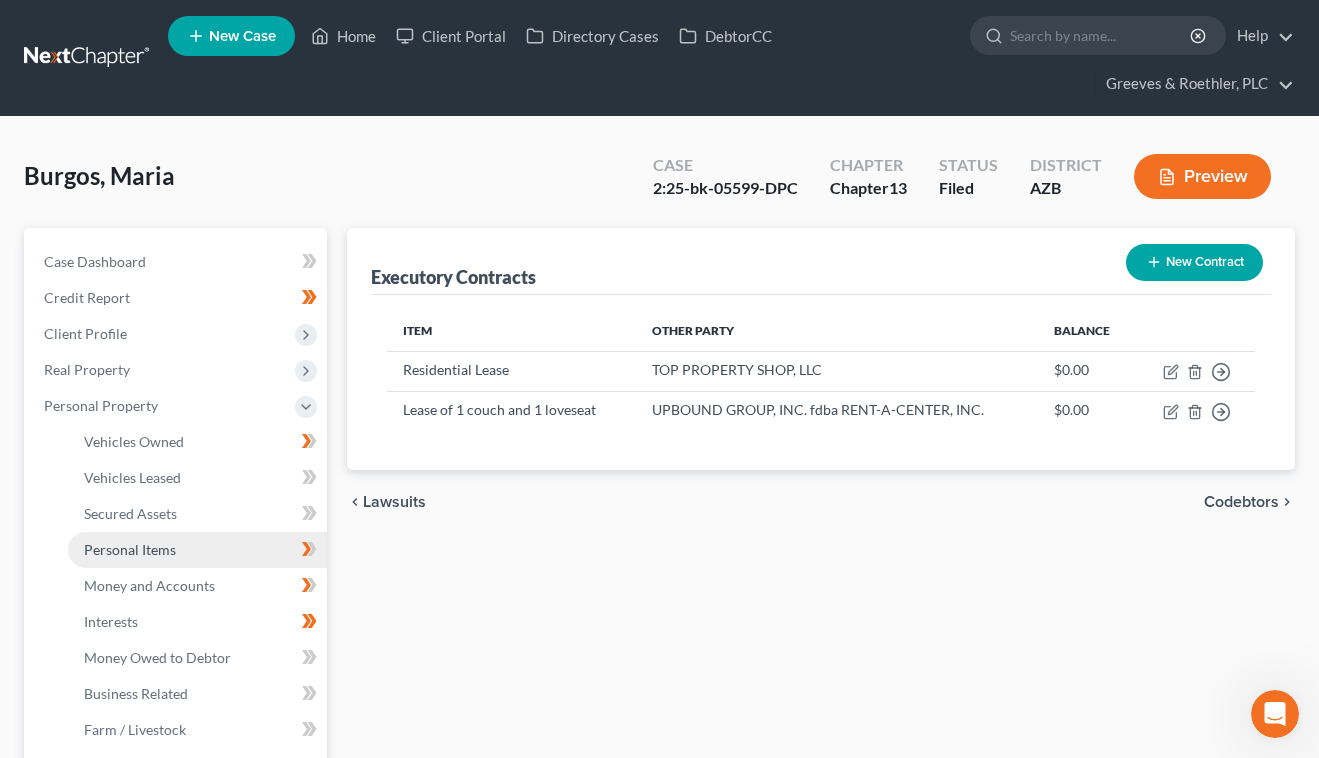 click on "Personal Items" at bounding box center (197, 550) 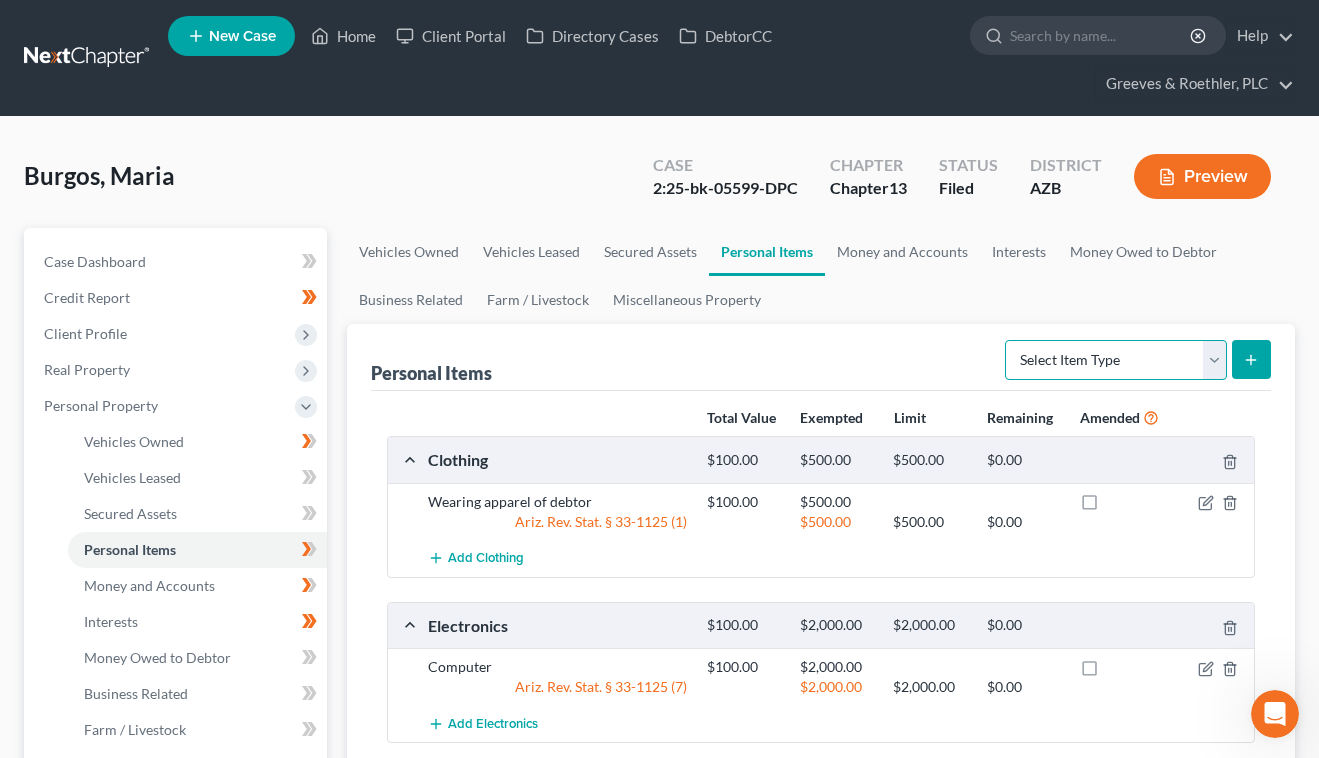 click on "Select Item Type Clothing Collectibles Of Value Electronics Firearms Household Goods Jewelry Other Pet(s) Sports & Hobby Equipment" at bounding box center (1116, 360) 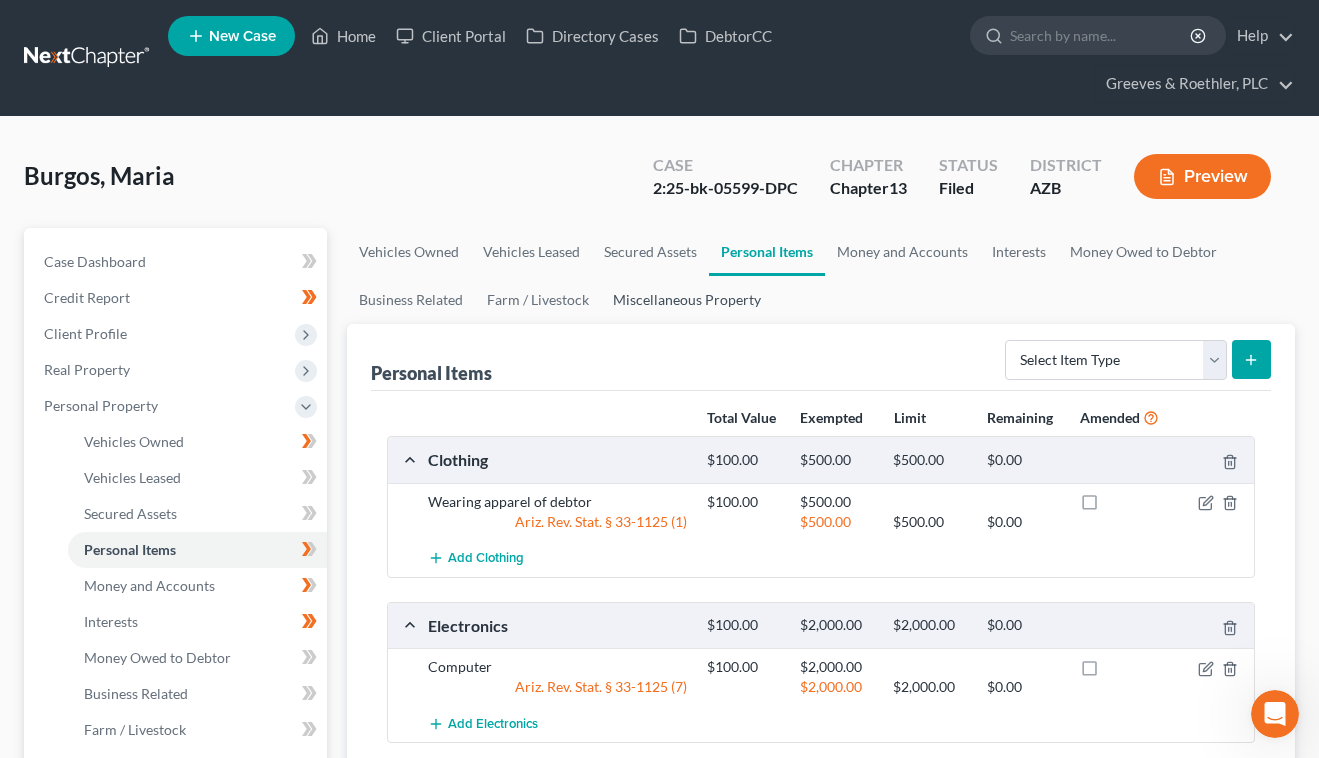 click on "Miscellaneous Property" at bounding box center [687, 300] 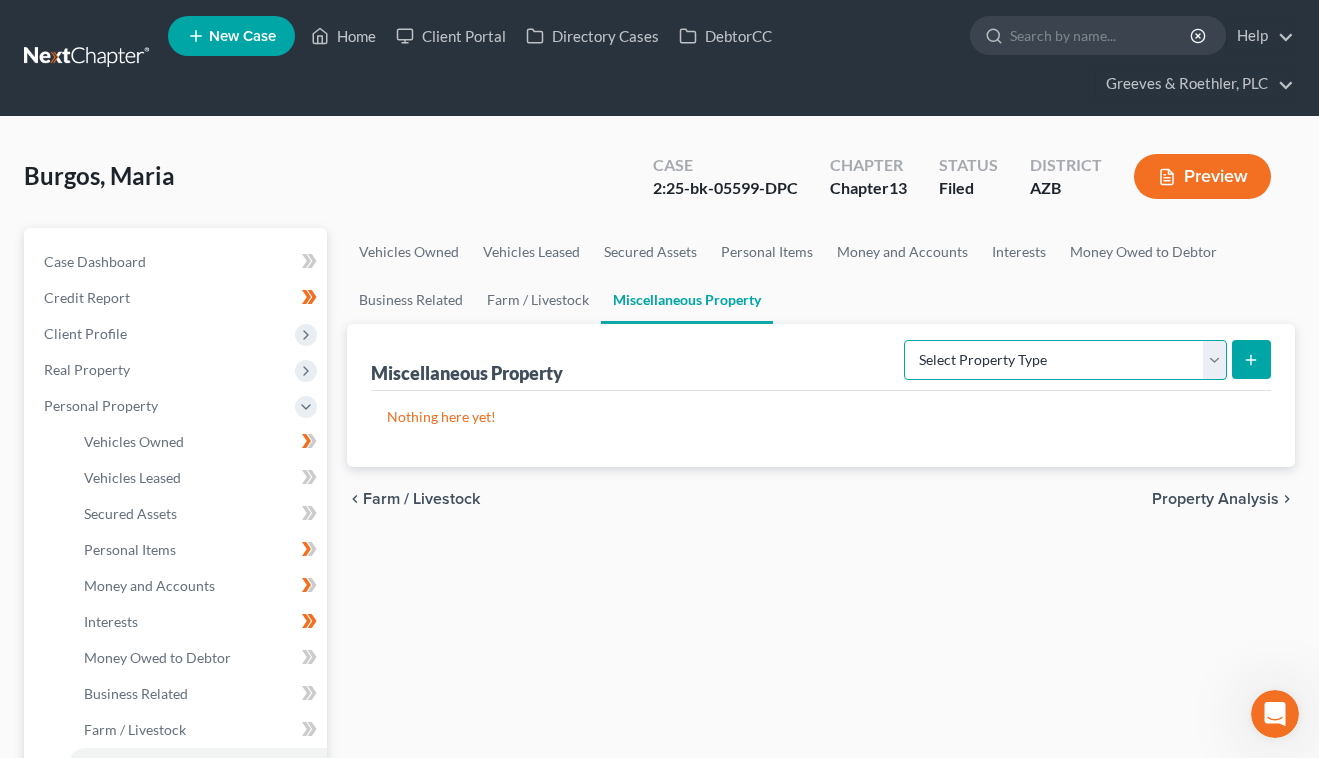 click on "Select Property Type Assigned for Creditor Benefit Within 1 Year Holding for Another Not Yet Listed Stored Within 1 Year Transferred" at bounding box center [1065, 360] 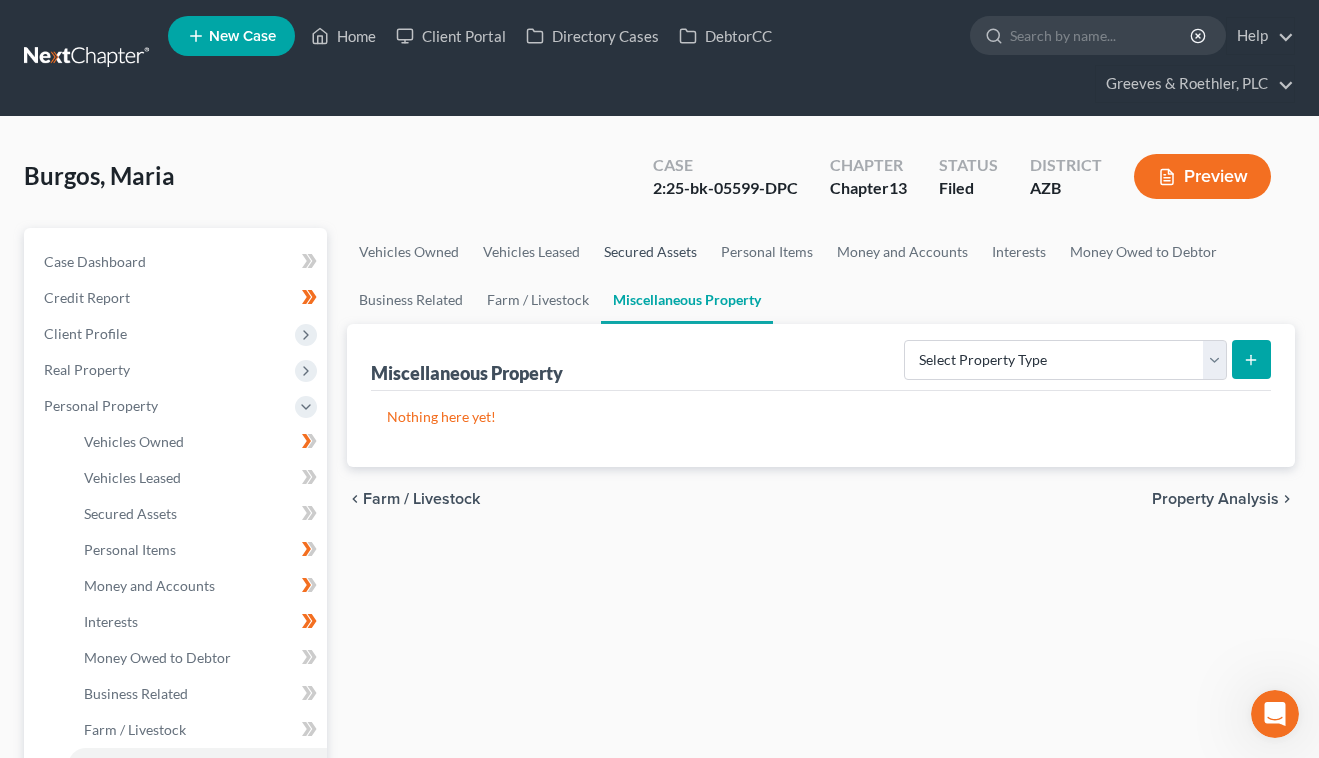 click on "Secured Assets" at bounding box center (650, 252) 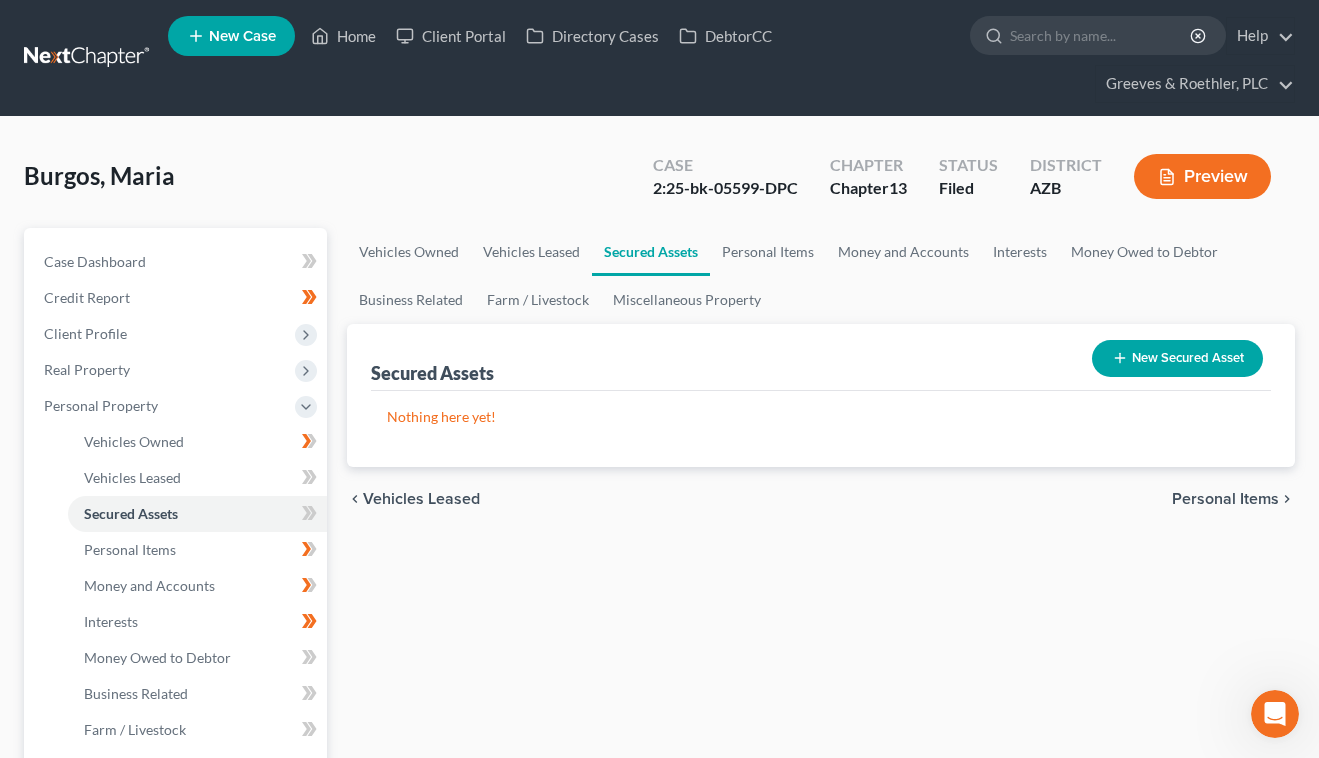 click 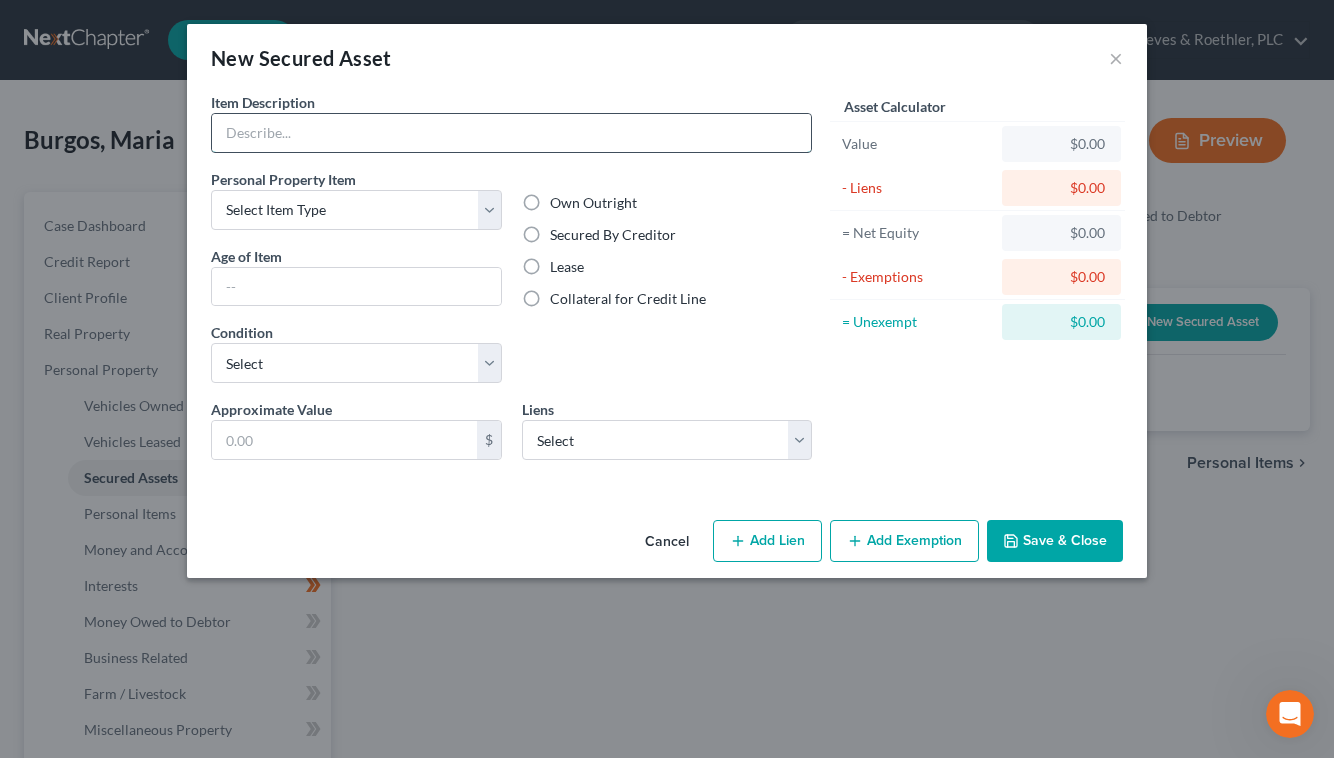 click at bounding box center [511, 133] 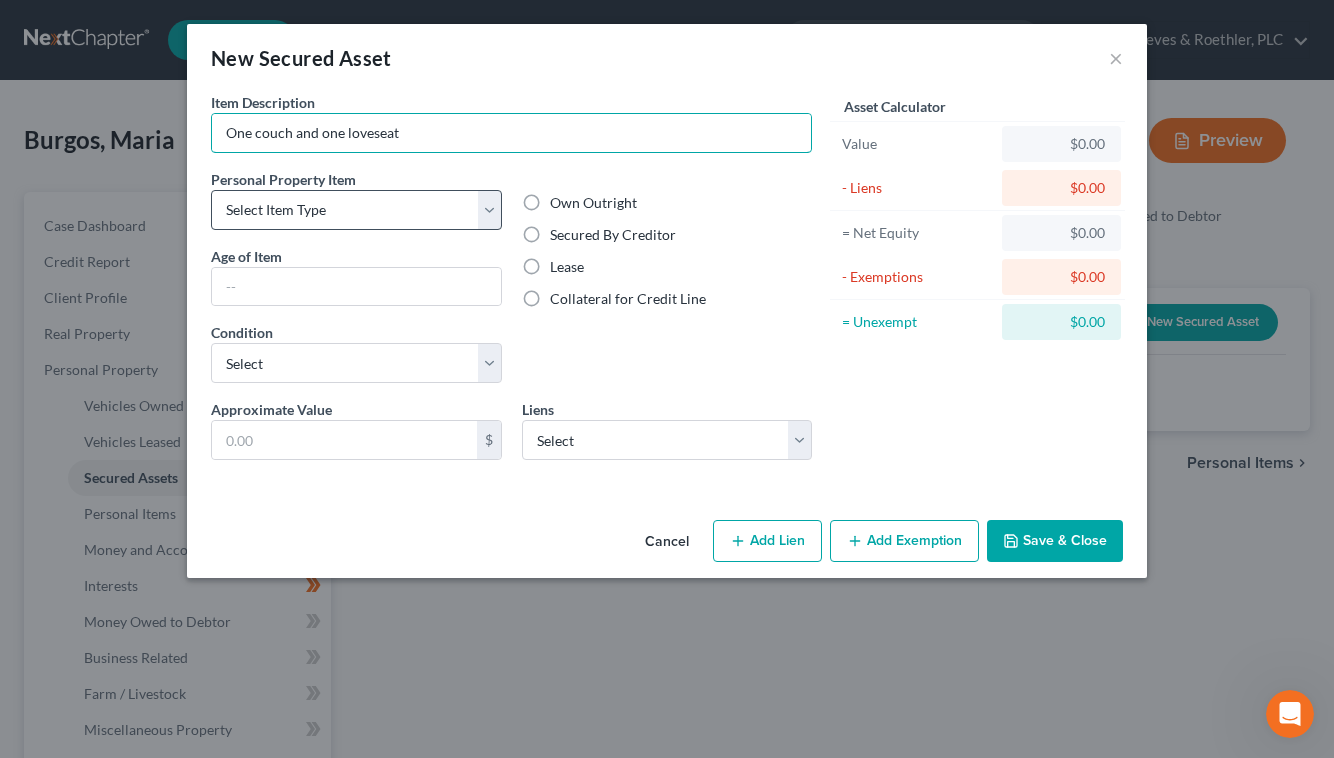 type on "One couch and one loveseat" 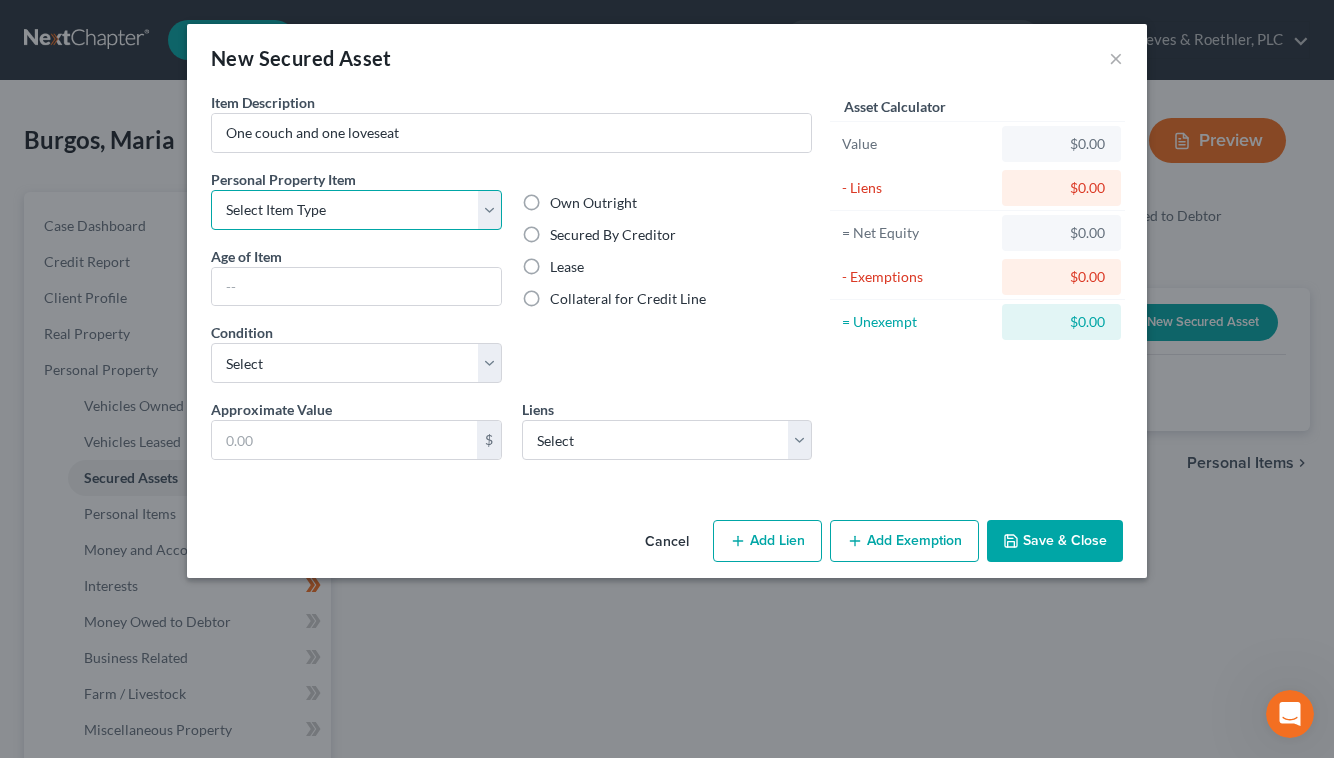 click on "Select Item Type Clothing Collectibles Of Value Electronics Firearms Household Goods Jewelry Other Pet(s) Sports & Hobby Equipment" at bounding box center [356, 210] 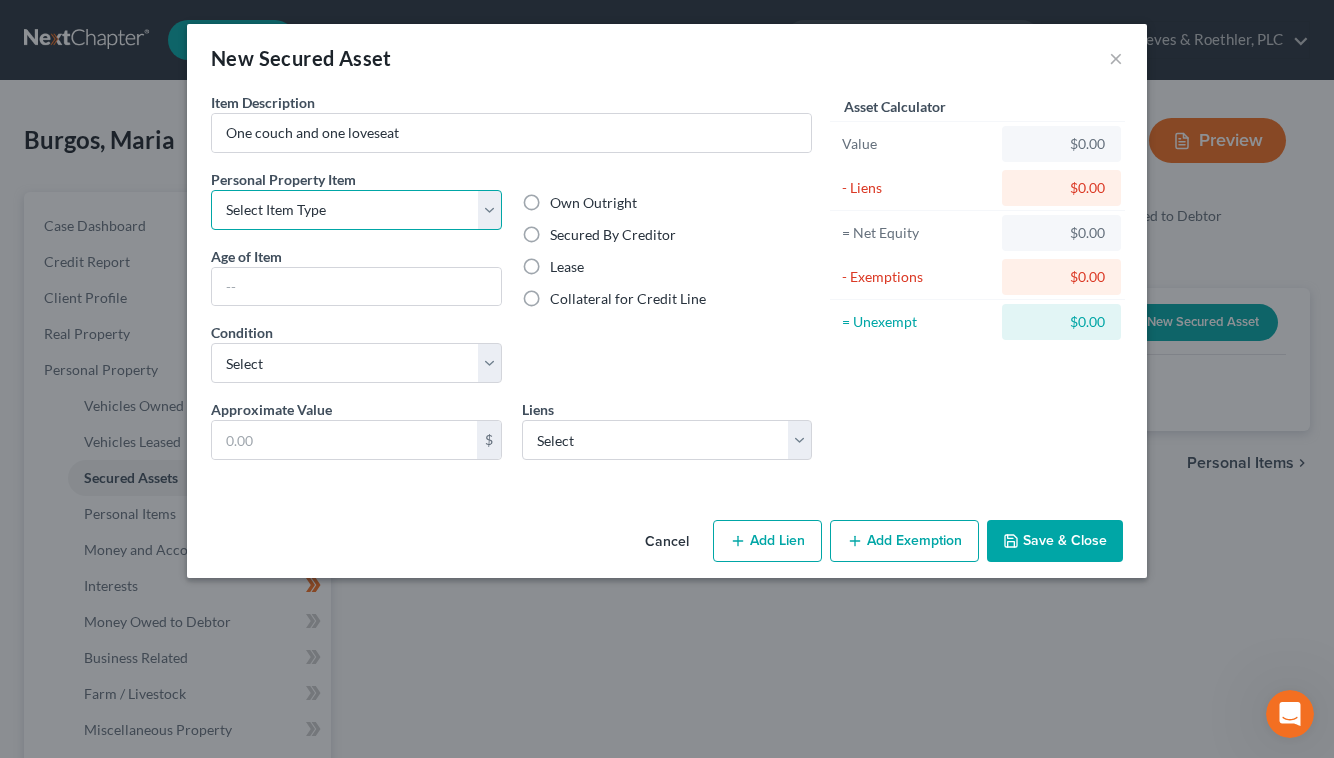 select on "household_goods" 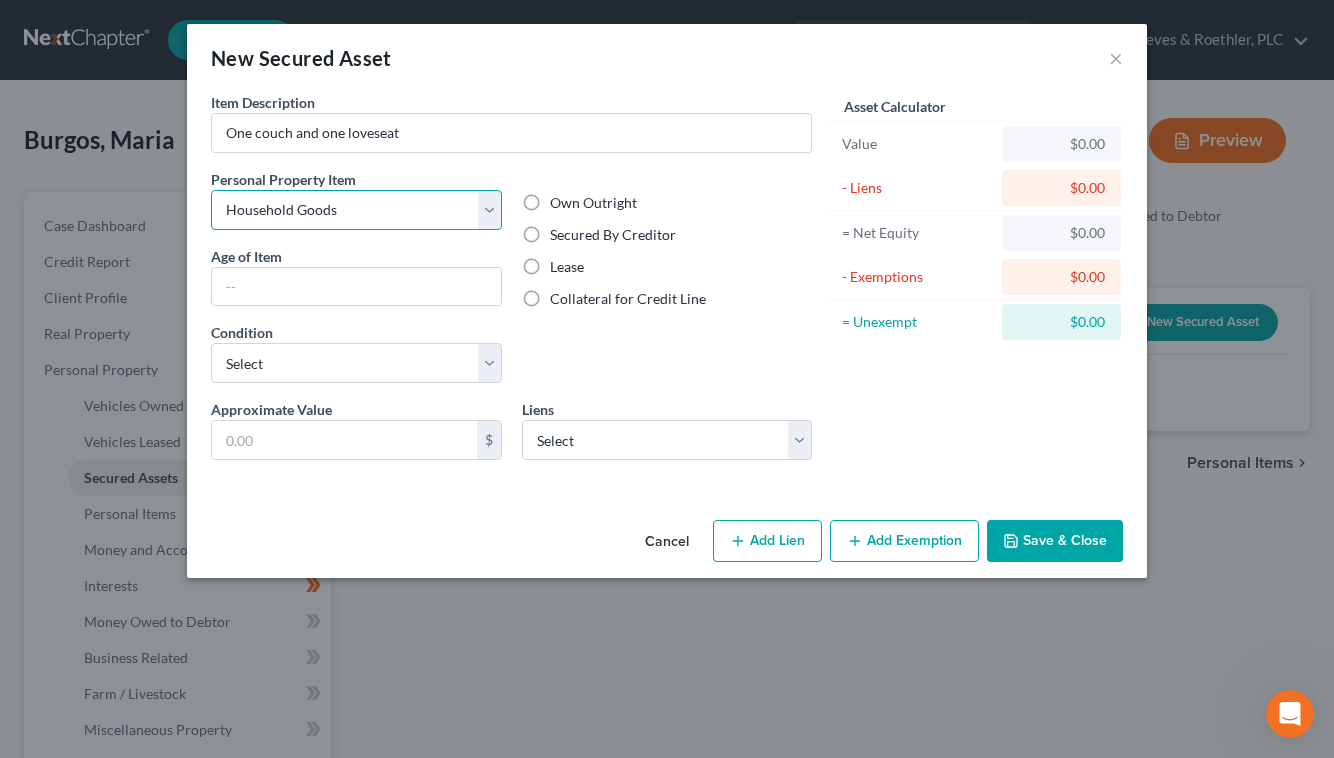 click on "Select Item Type Clothing Collectibles Of Value Electronics Firearms Household Goods Jewelry Other Pet(s) Sports & Hobby Equipment" at bounding box center (356, 210) 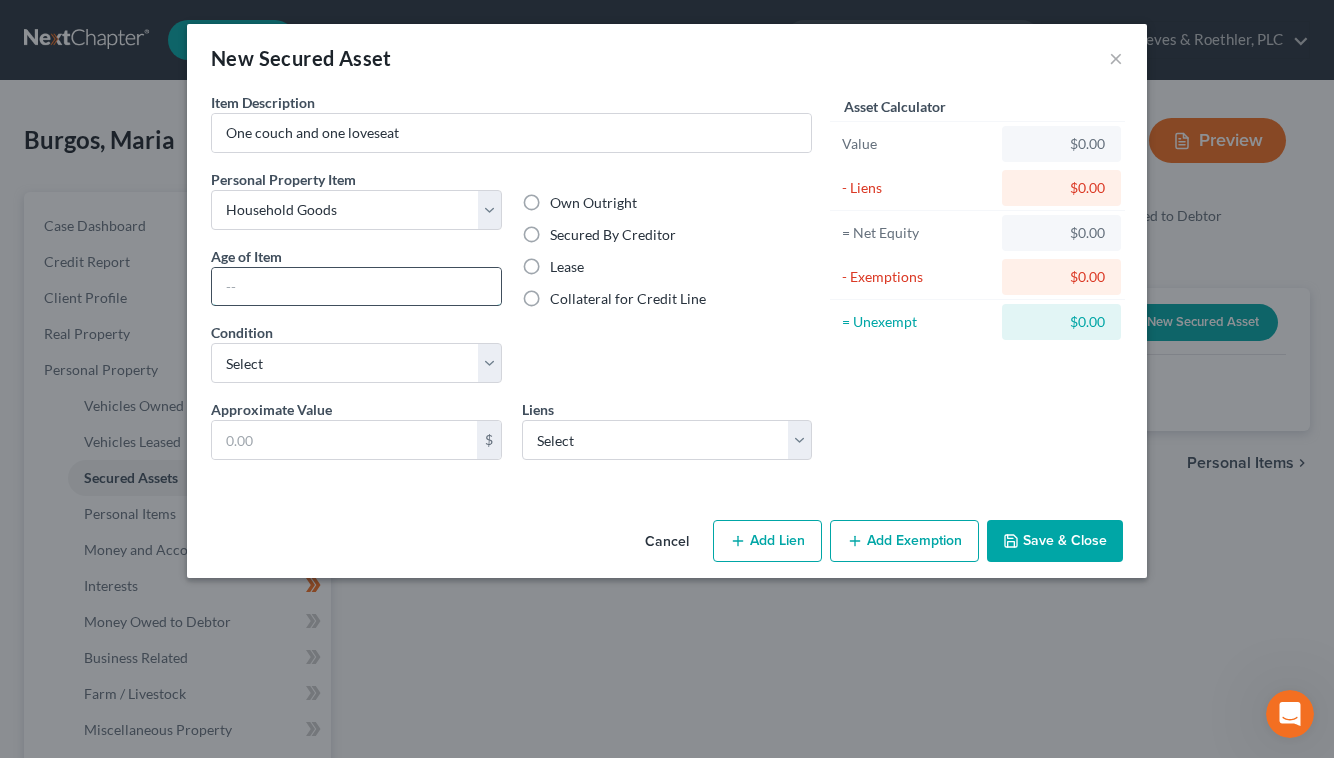 click at bounding box center (356, 287) 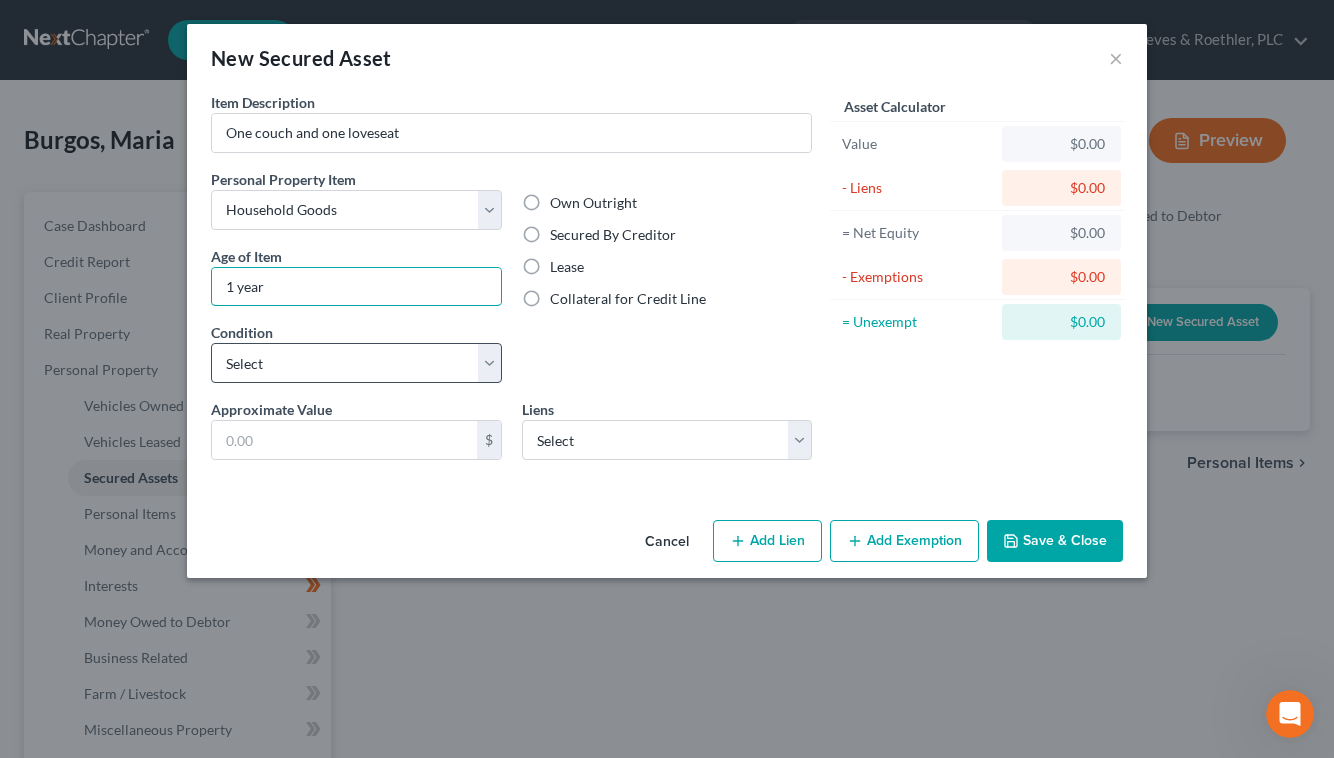 type on "1 year" 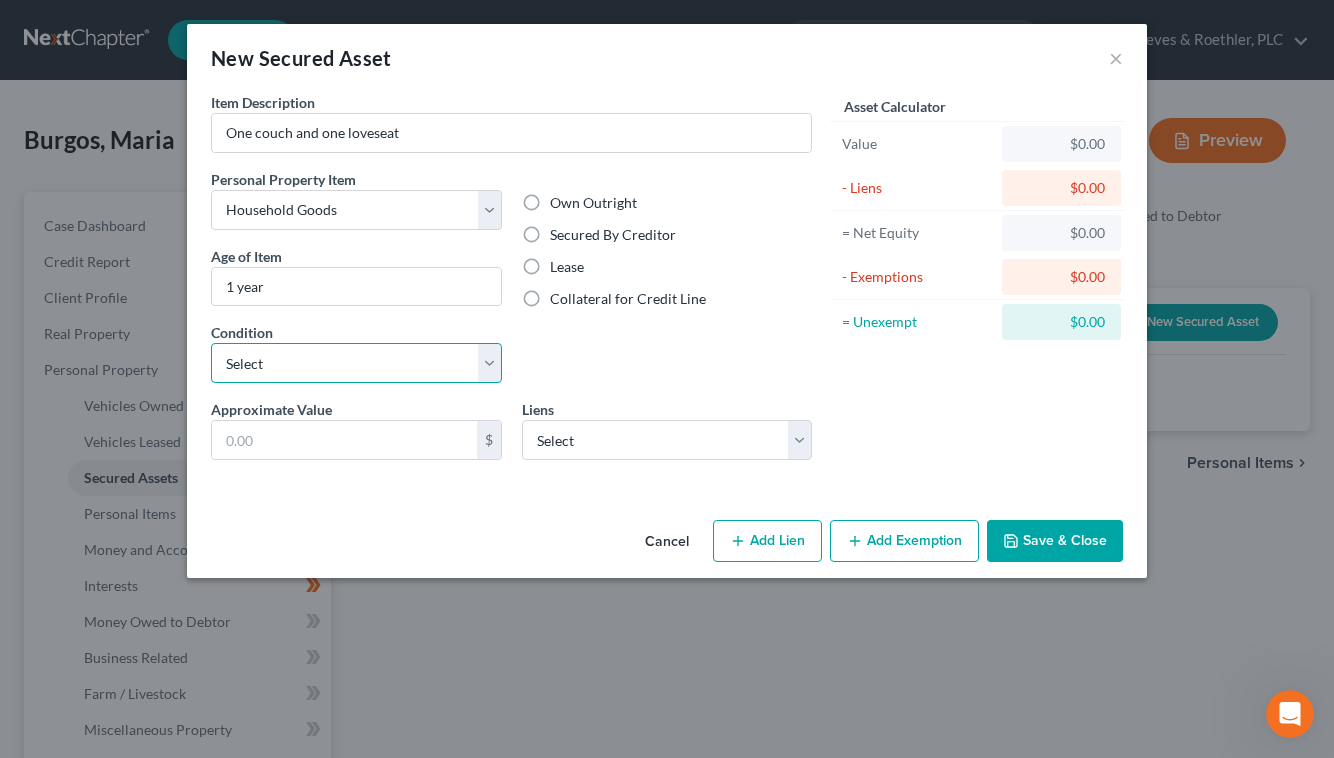 click on "Select Excellent Very Good Good Fair Poor" at bounding box center (356, 363) 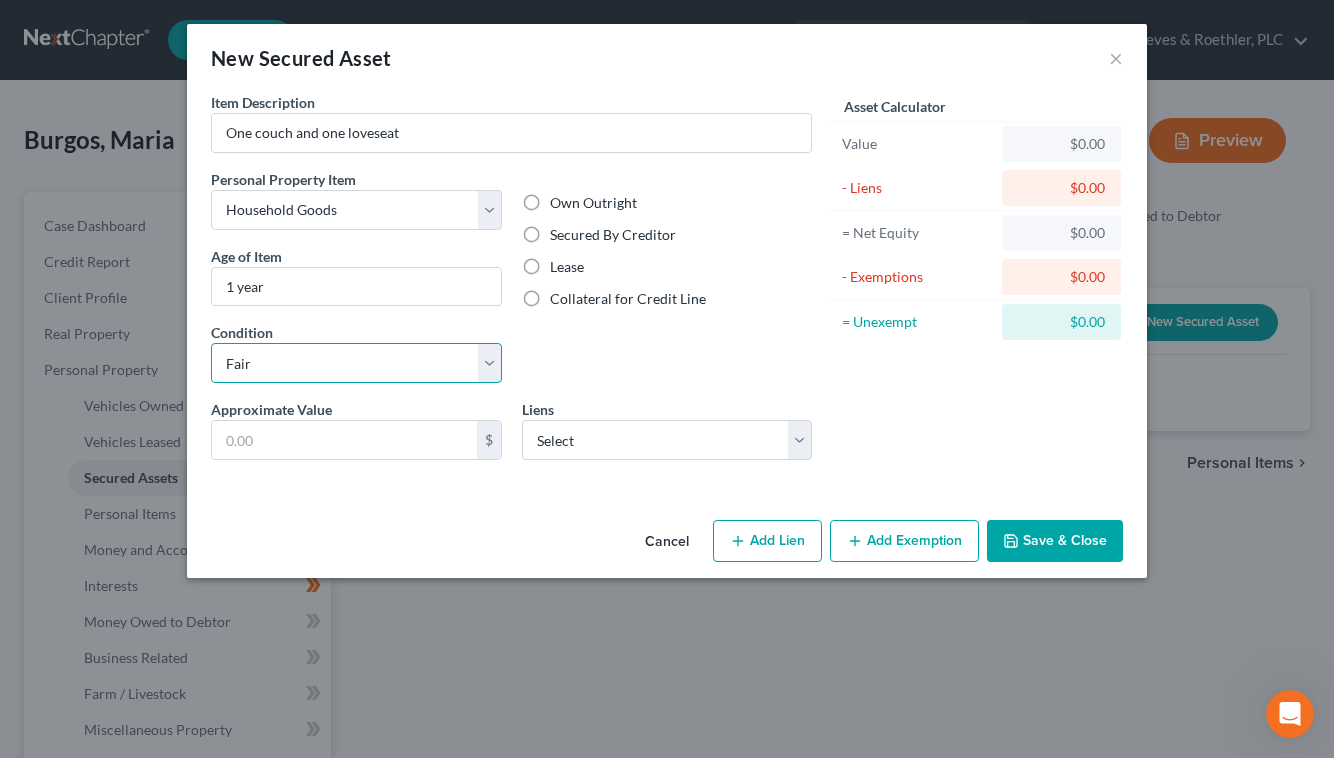 click on "Select Excellent Very Good Good Fair Poor" at bounding box center (356, 363) 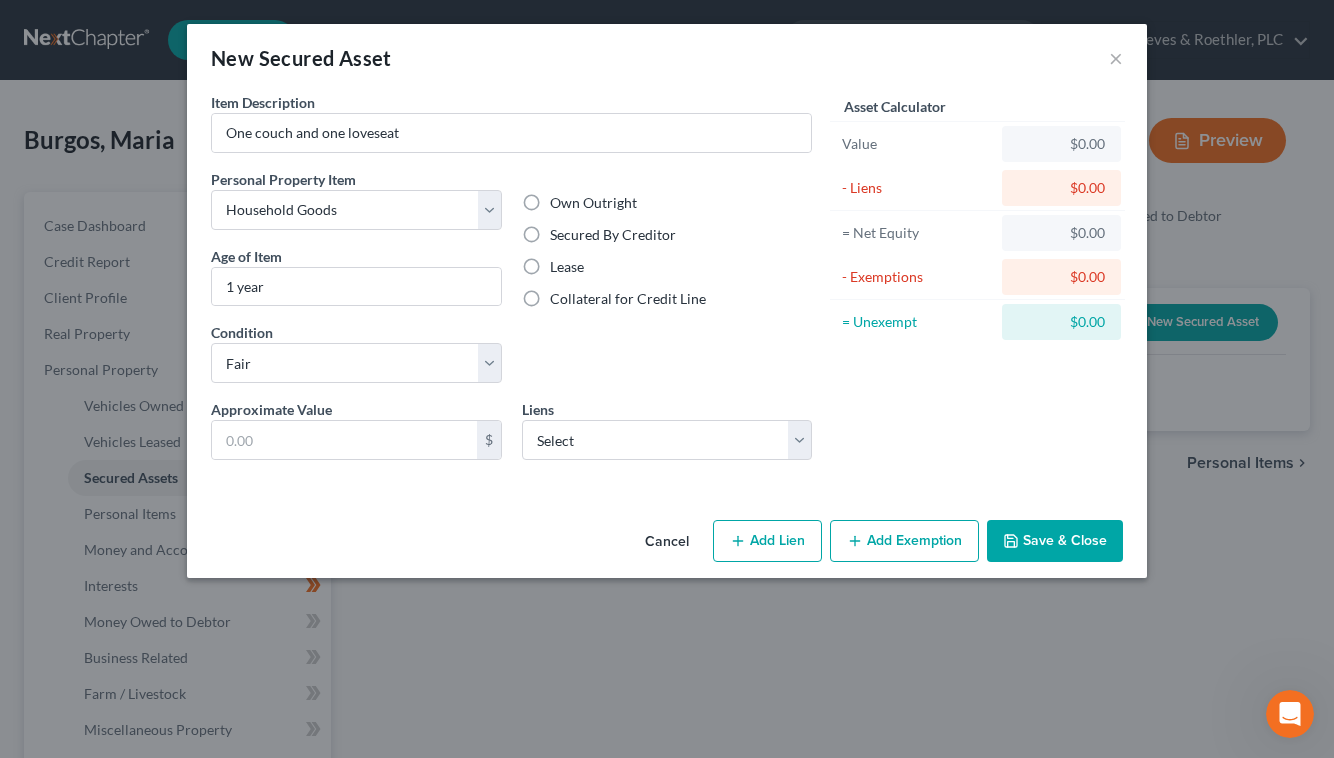 click on "Lease" at bounding box center [567, 267] 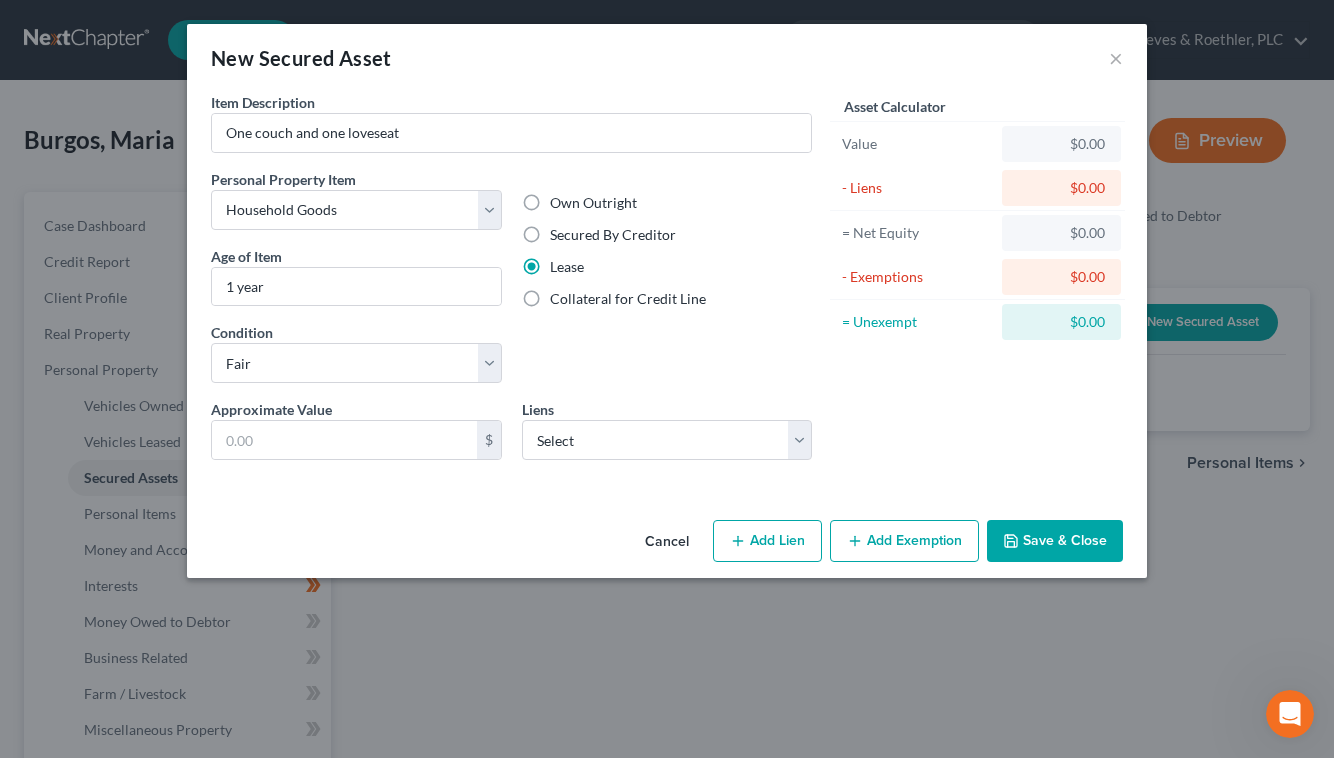 click on "Own Outright Secured By Creditor Lease Collateral for Credit Line" at bounding box center (667, 284) 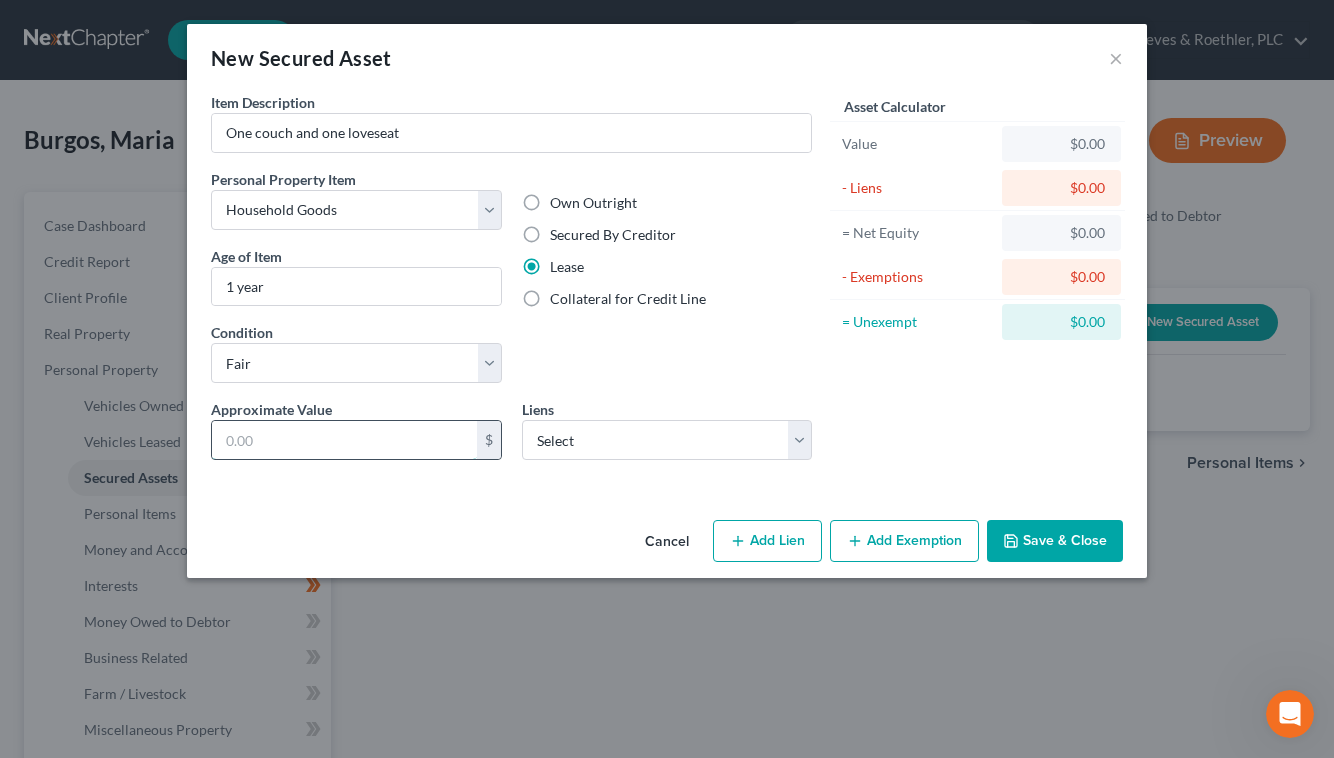 click at bounding box center [344, 440] 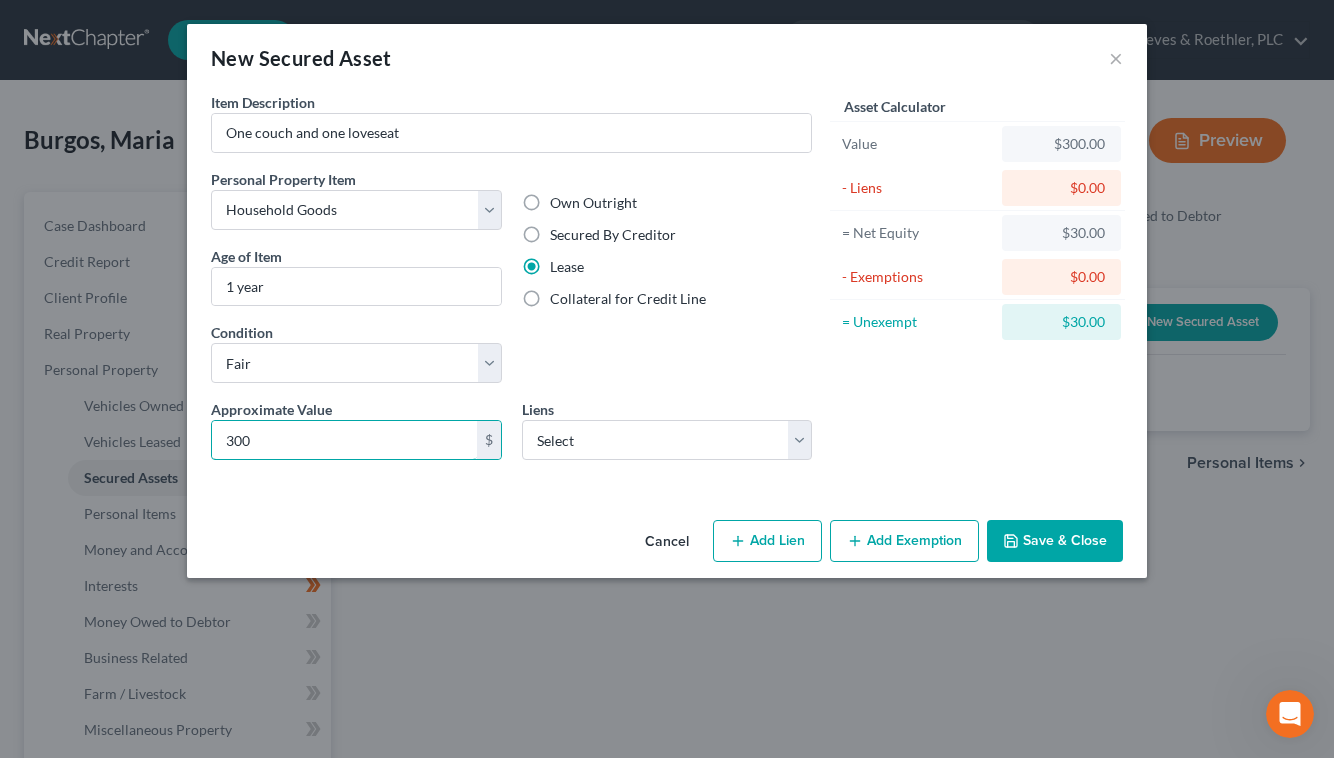 type on "300" 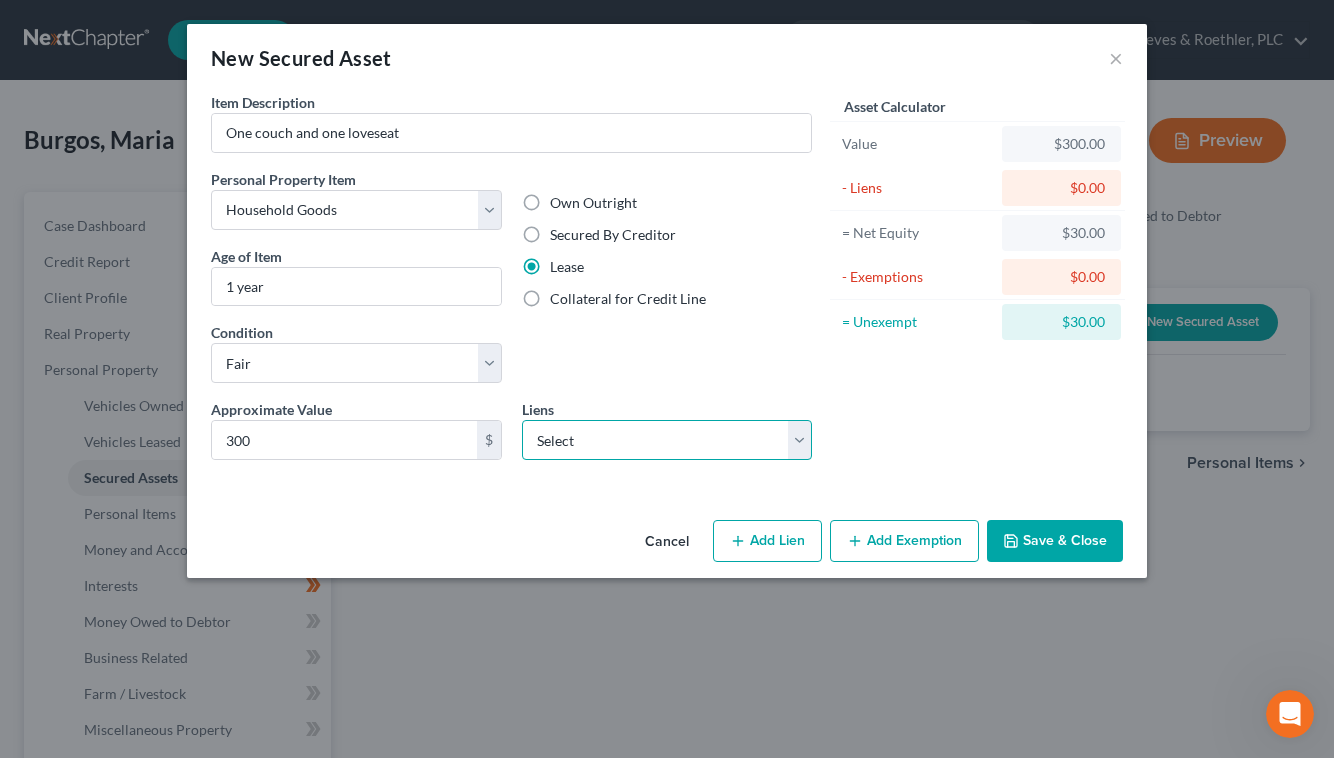 click on "Select CASH TIME LOAN CENTERS, L.L.C. - $[AMOUNT] Self Financial, Inc. - $[AMOUNT]" at bounding box center [667, 440] 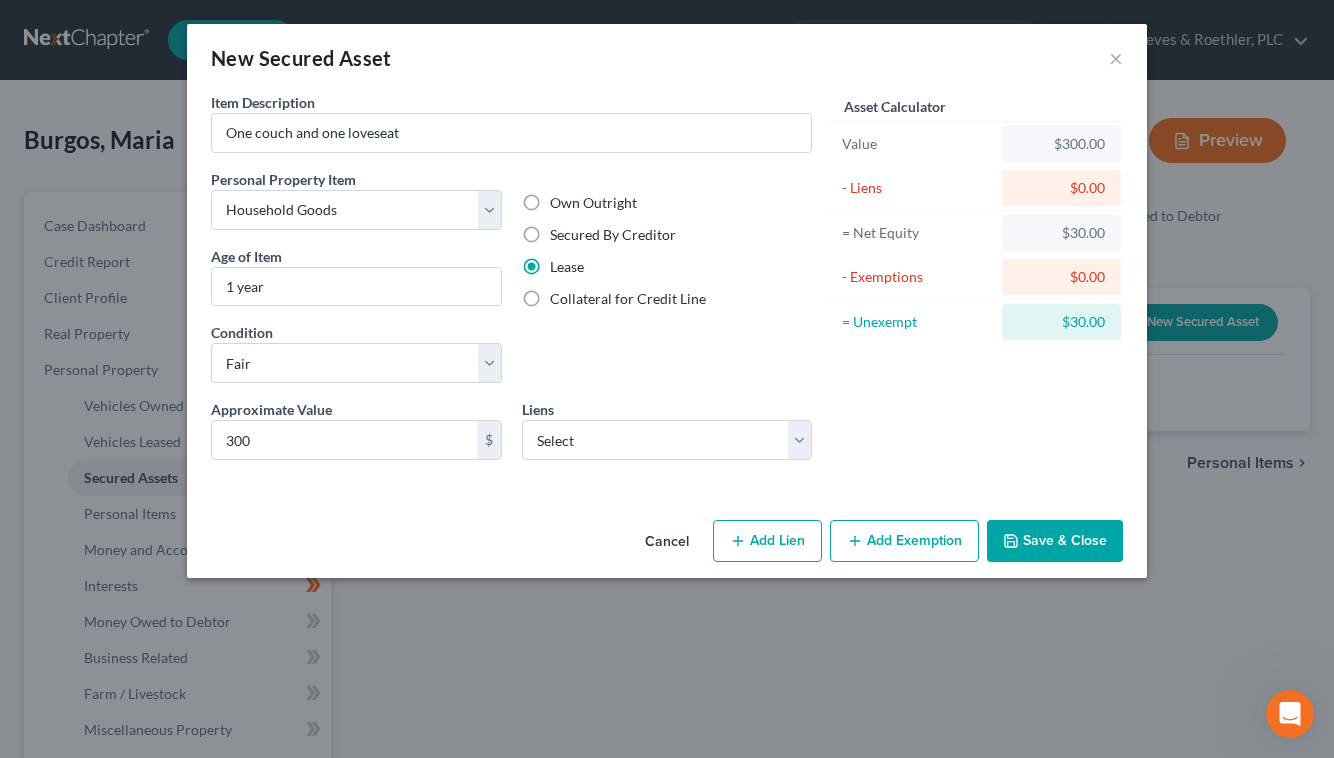 click on "Own Outright Secured By Creditor Lease Collateral for Credit Line" at bounding box center [667, 284] 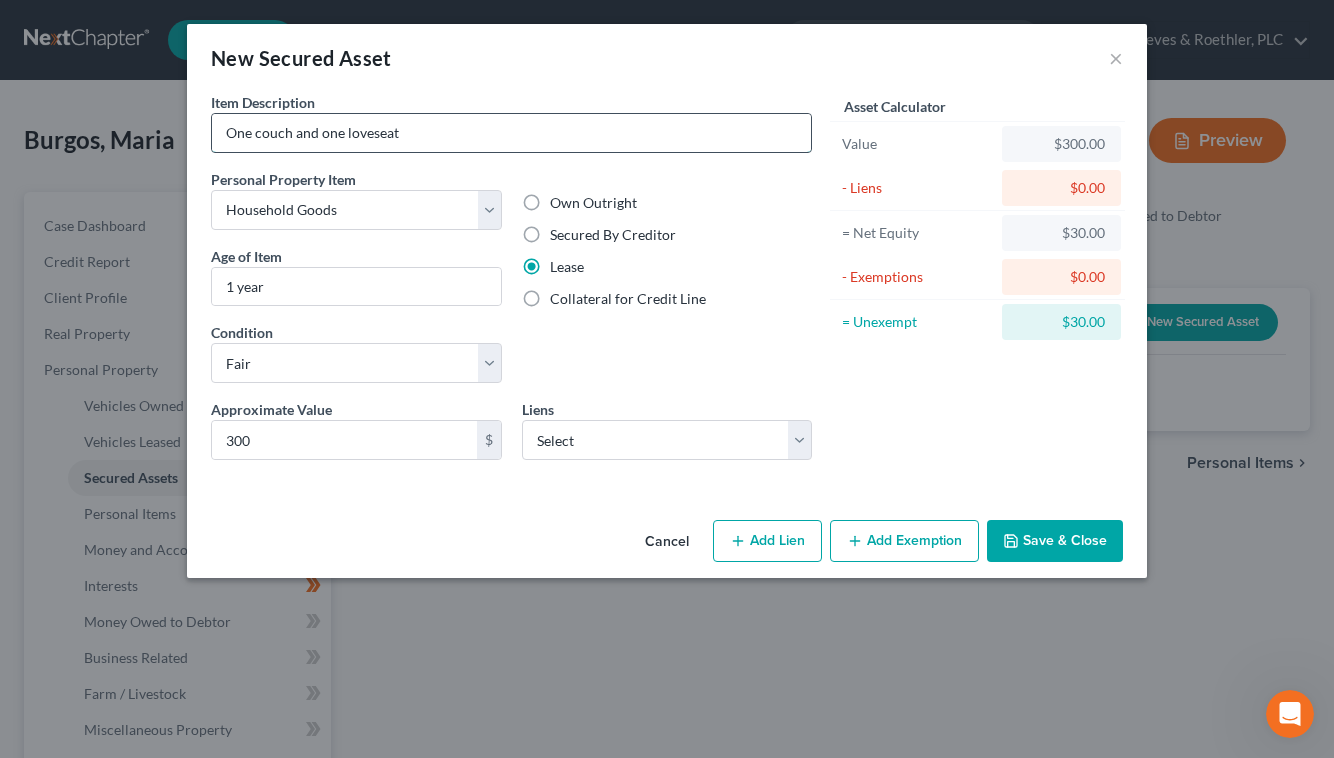 click on "One couch and one loveseat" at bounding box center [511, 133] 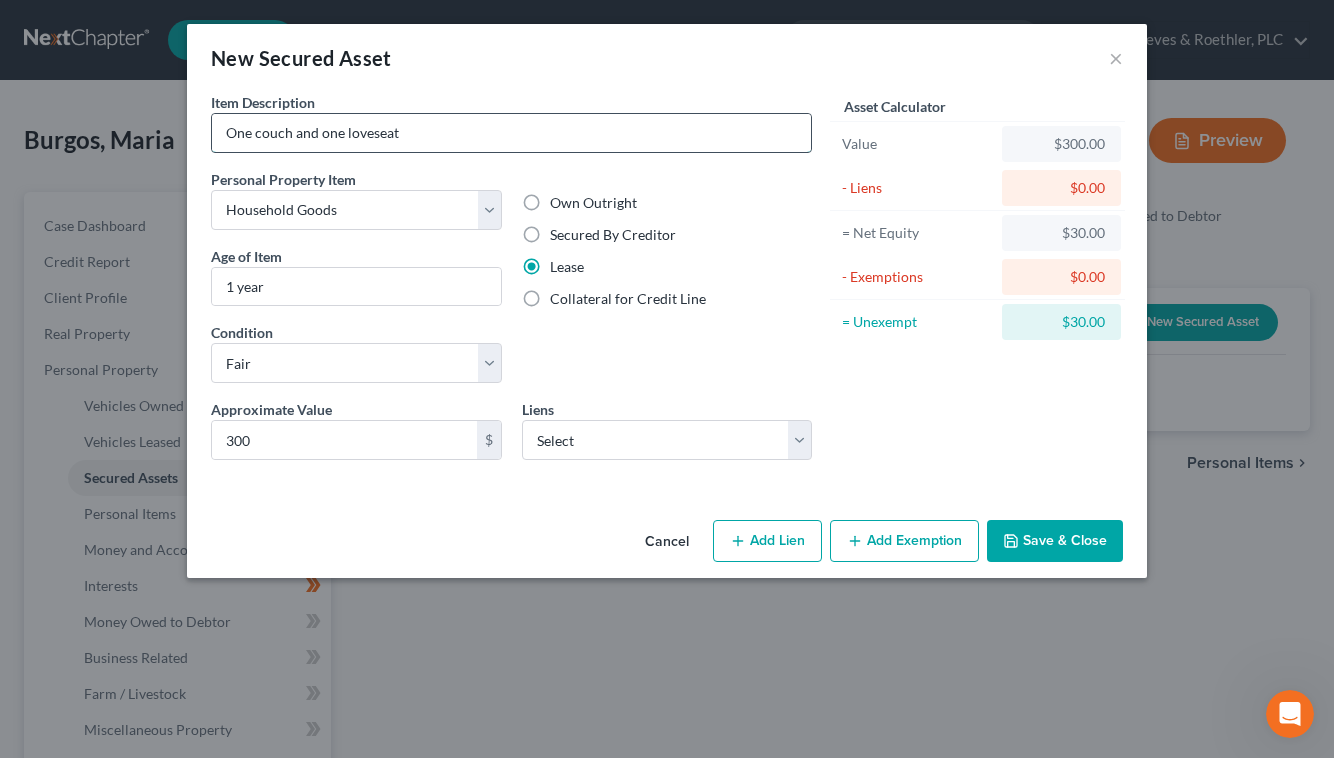 click on "One couch and one loveseat" at bounding box center (511, 133) 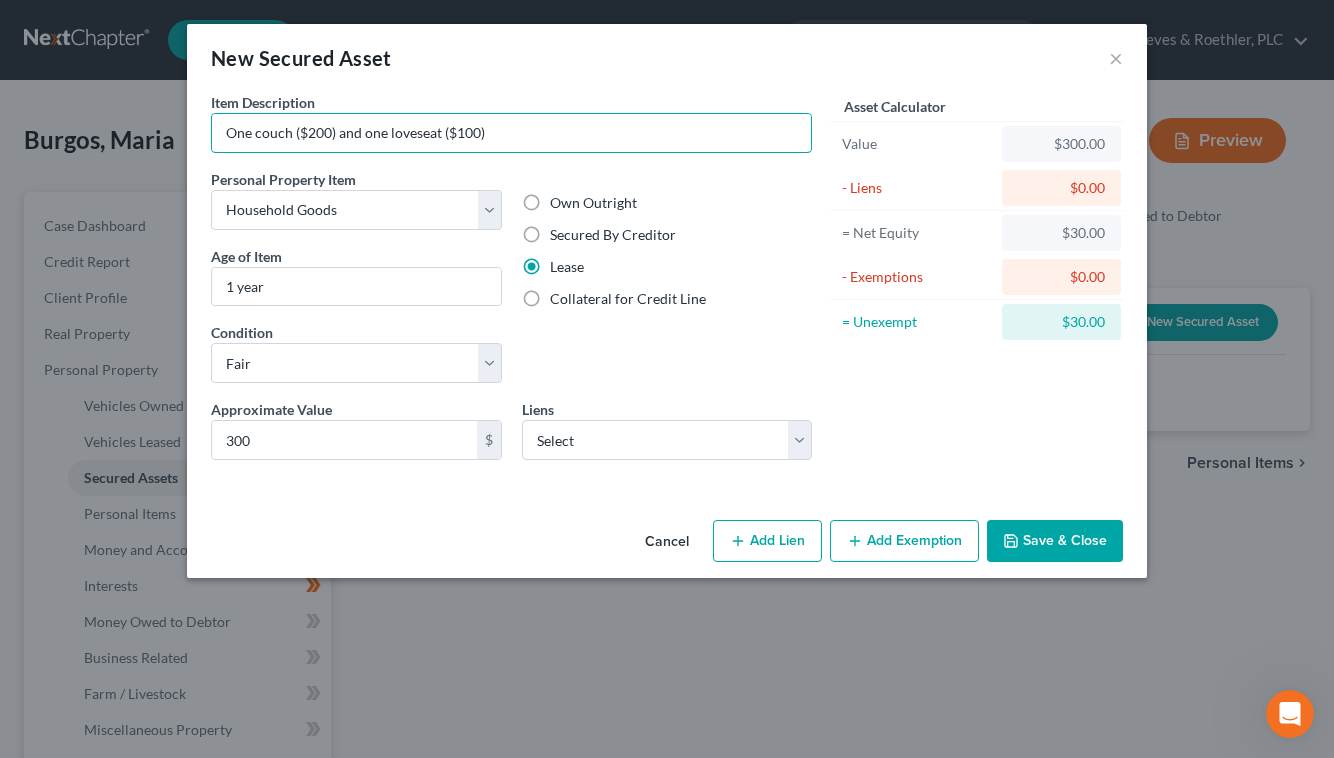 type on "One couch ($200) and one loveseat ($100)" 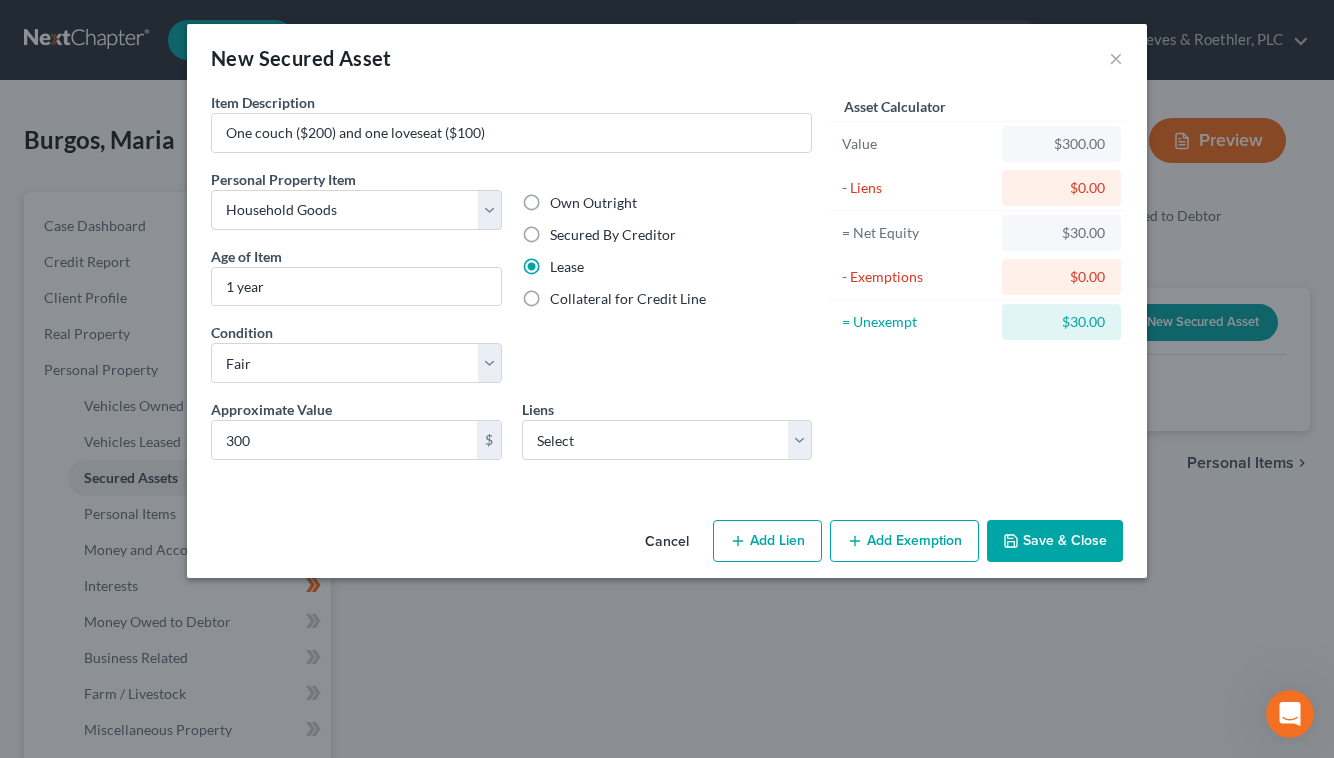 click on "Add Exemption" at bounding box center [904, 541] 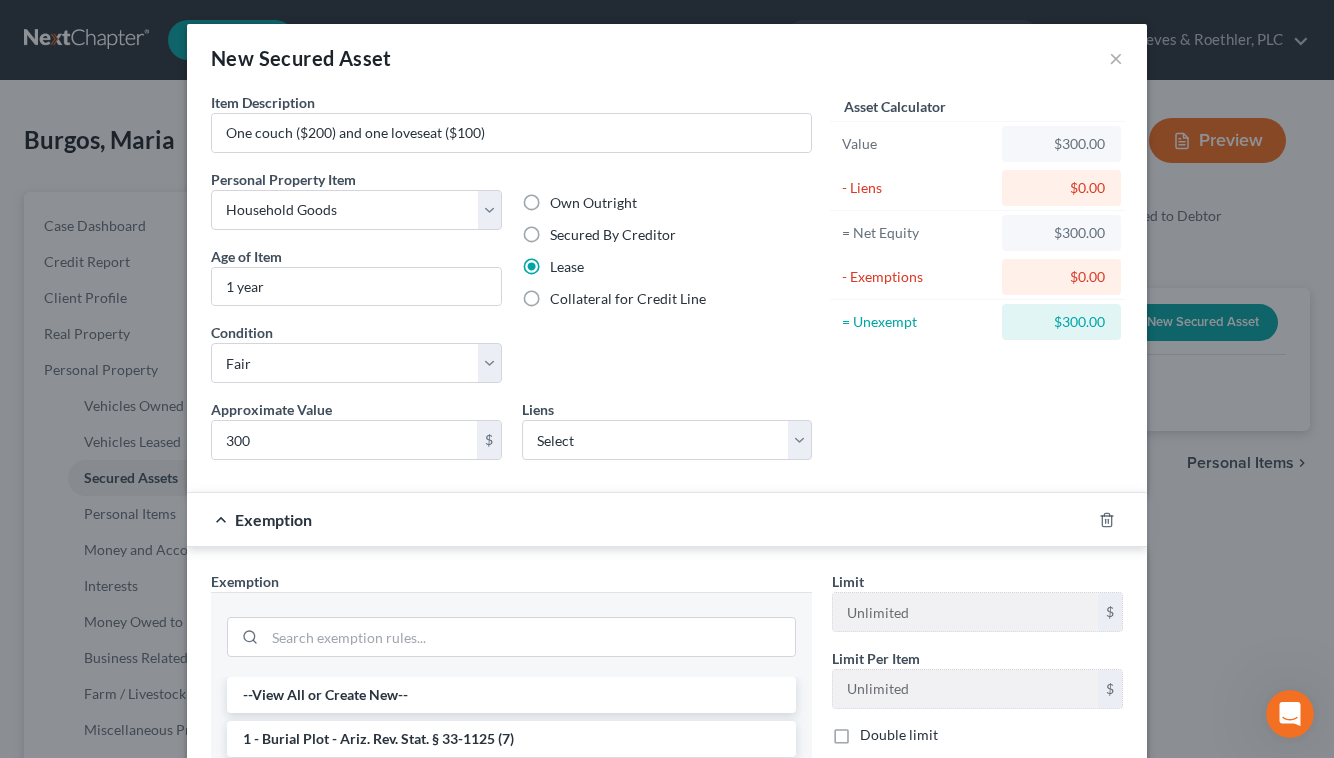 click on "Own Outright" at bounding box center [667, 203] 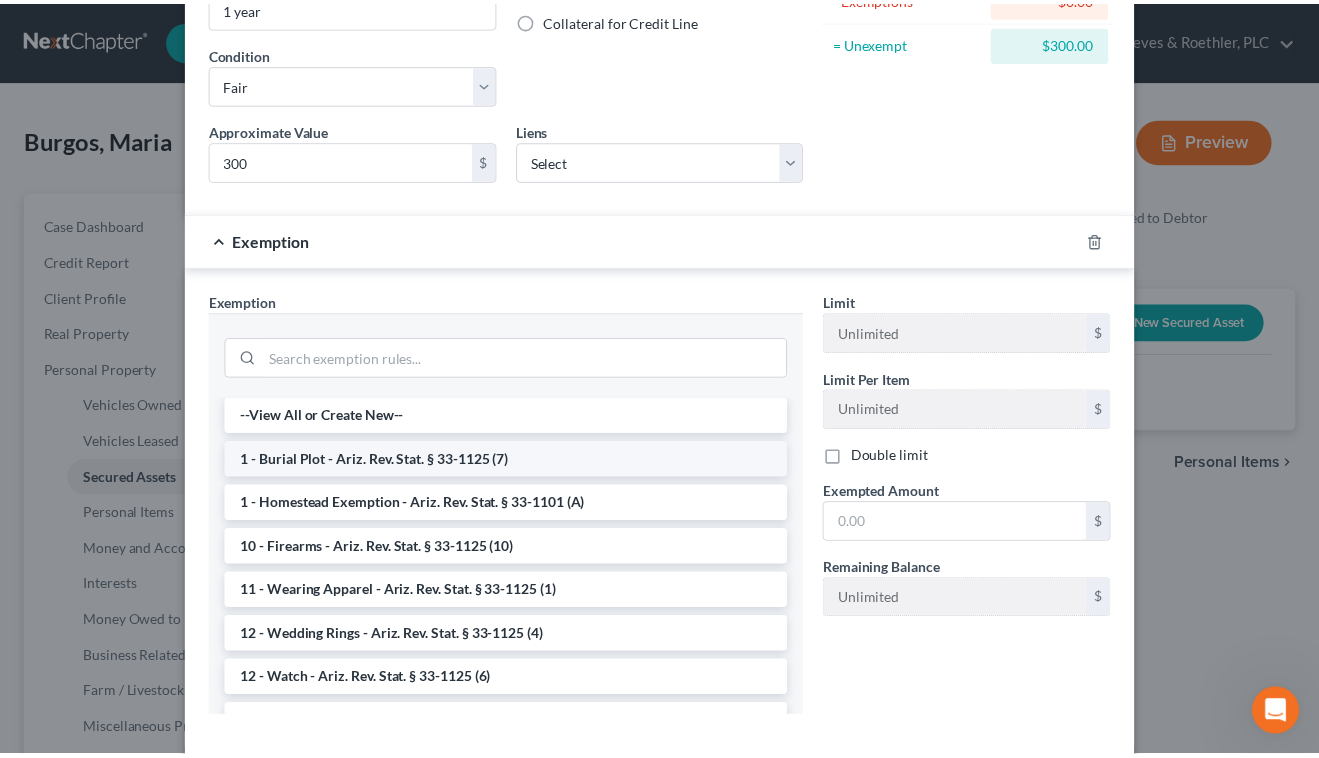 scroll, scrollTop: 280, scrollLeft: 0, axis: vertical 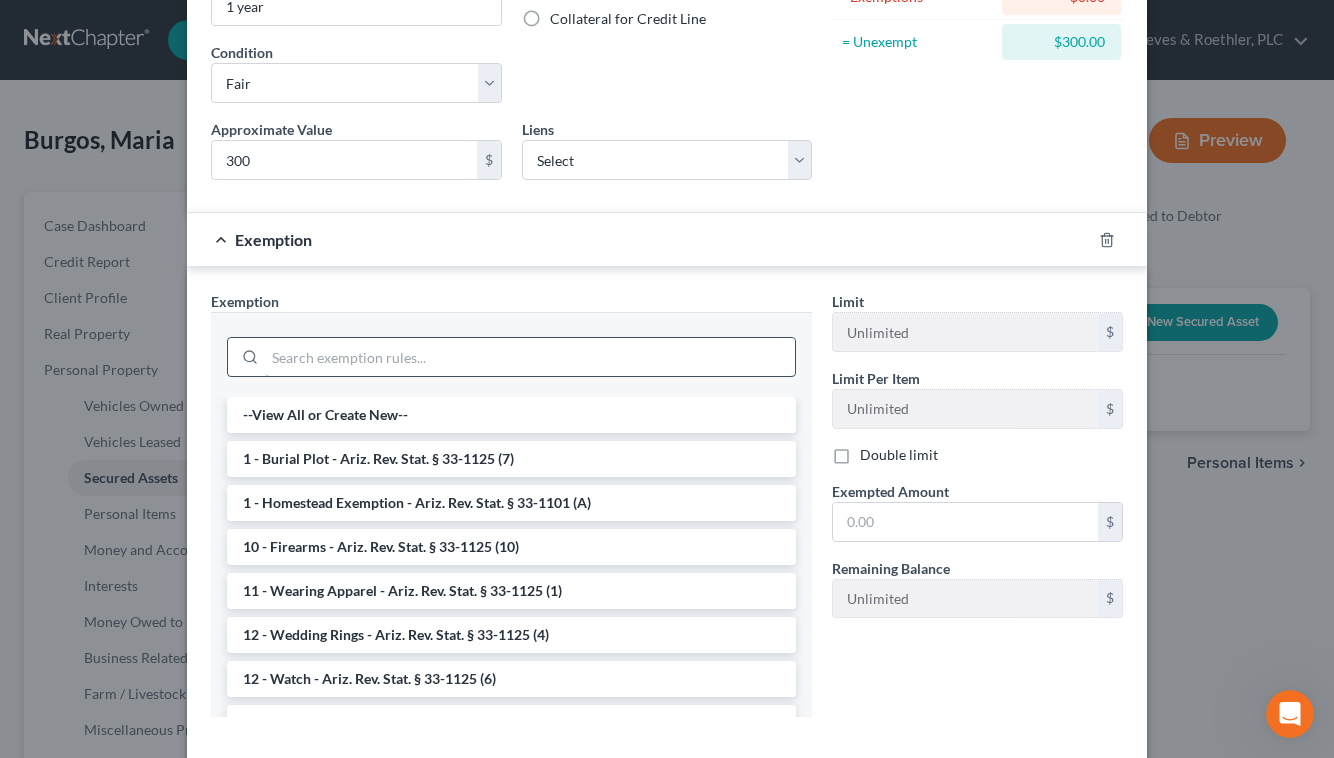 click at bounding box center (530, 357) 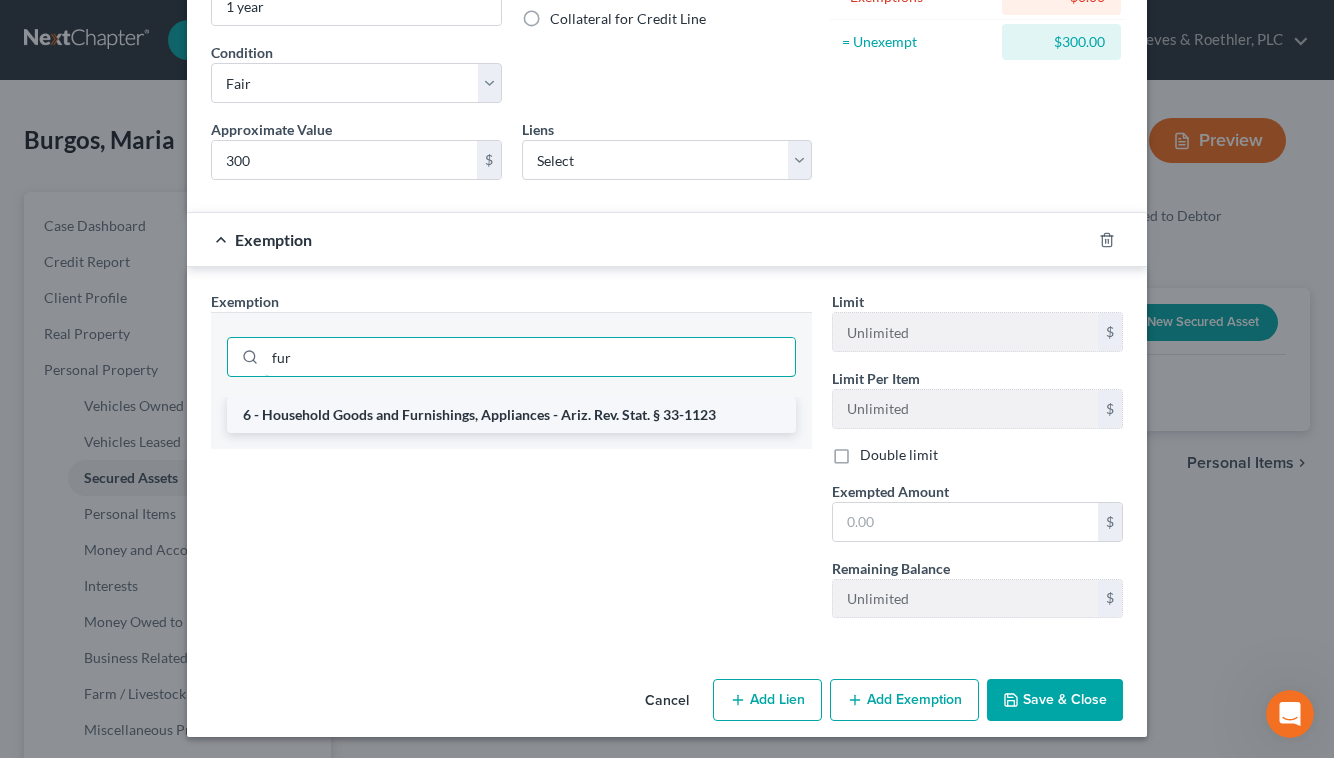 type on "fur" 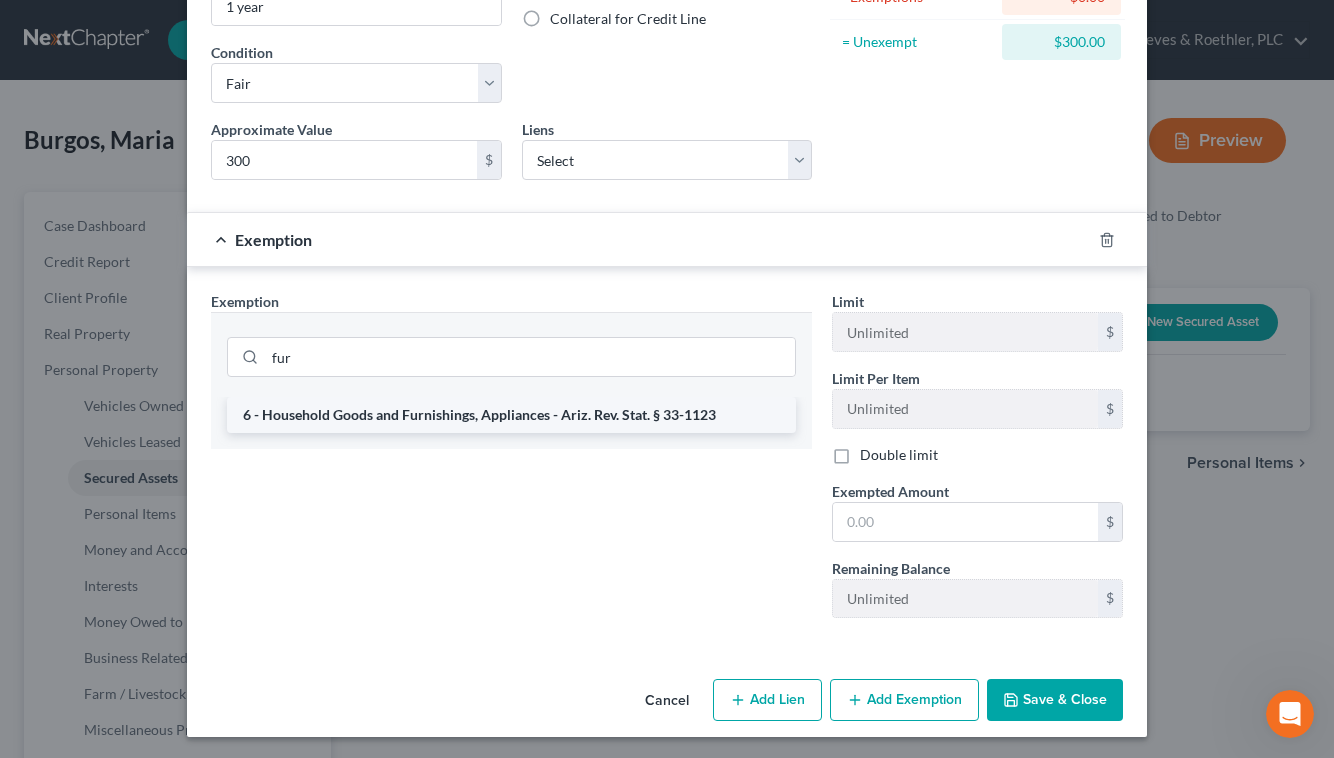 click on "6 - Household Goods and Furnishings, Appliances - Ariz. Rev. Stat. § 33-1123" at bounding box center [511, 415] 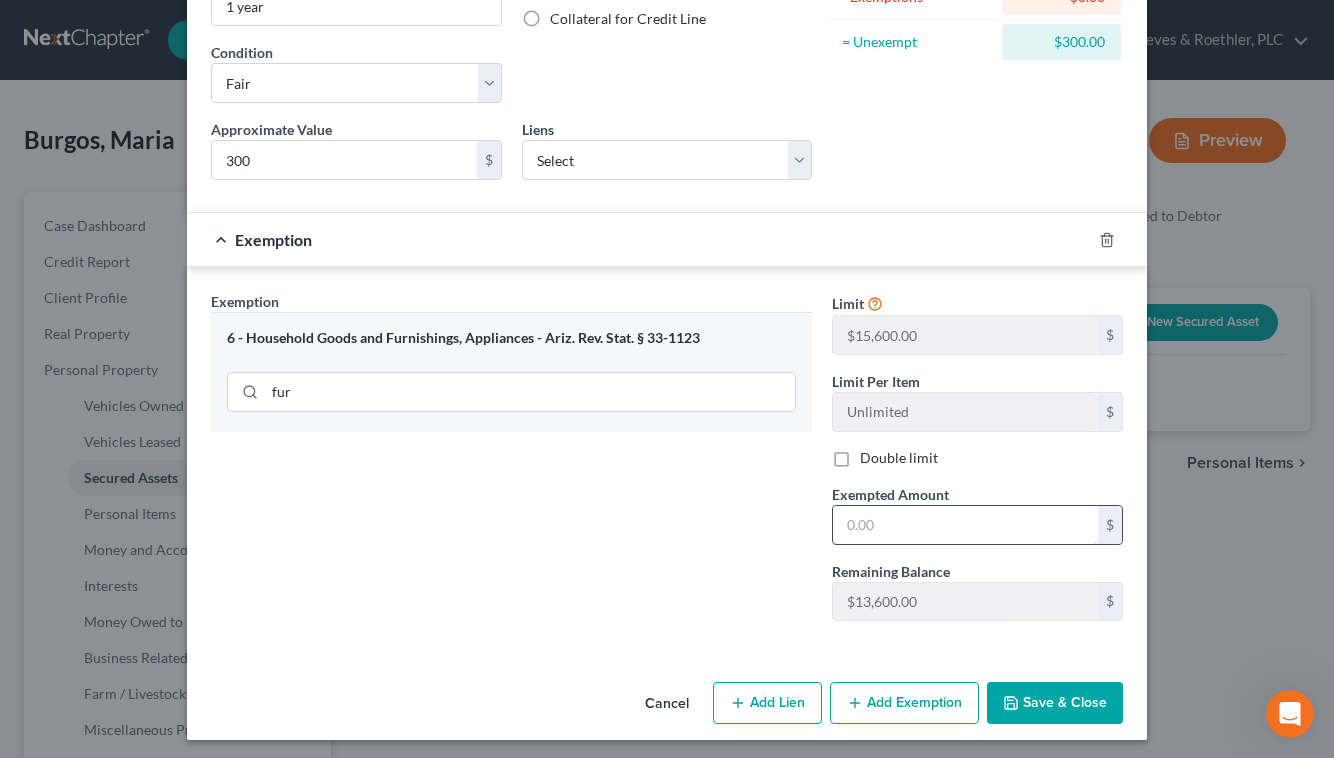 click at bounding box center [965, 525] 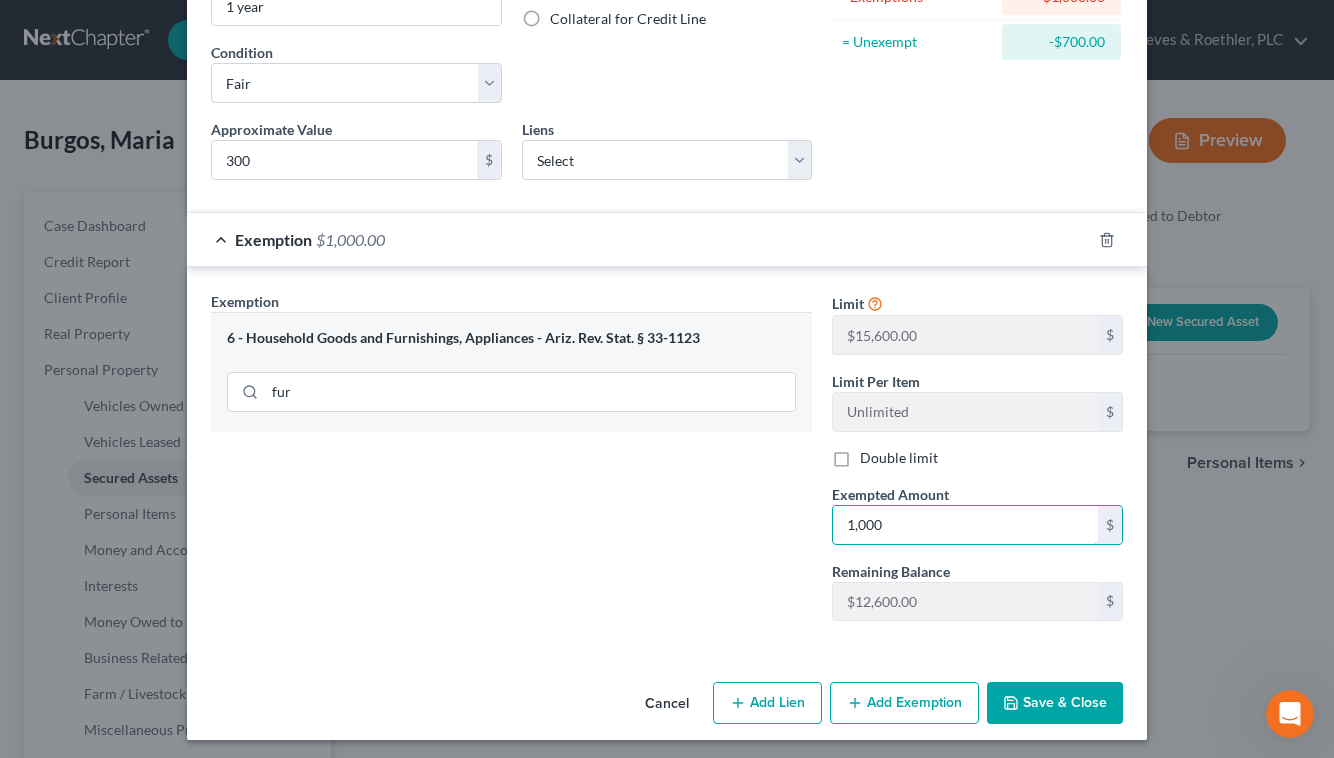 type on "1,000" 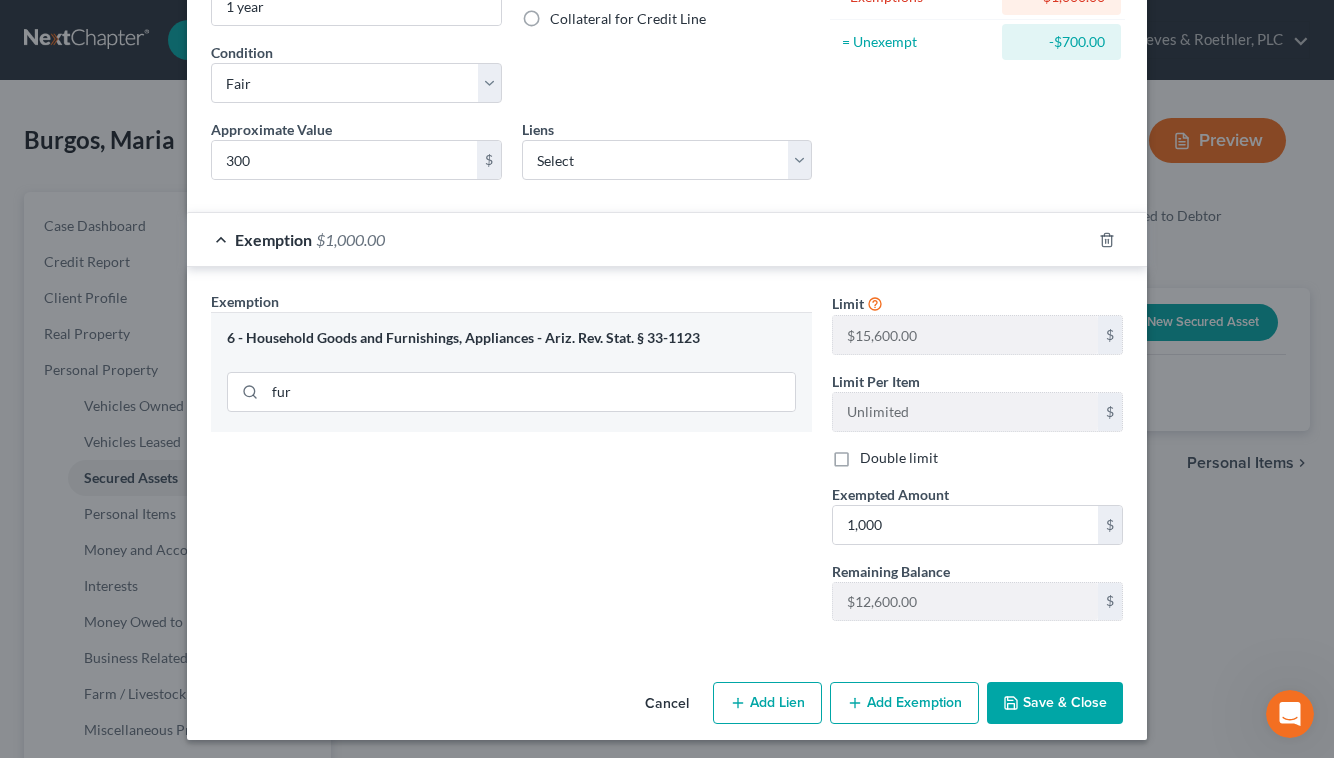 click on "Save & Close" at bounding box center (1055, 703) 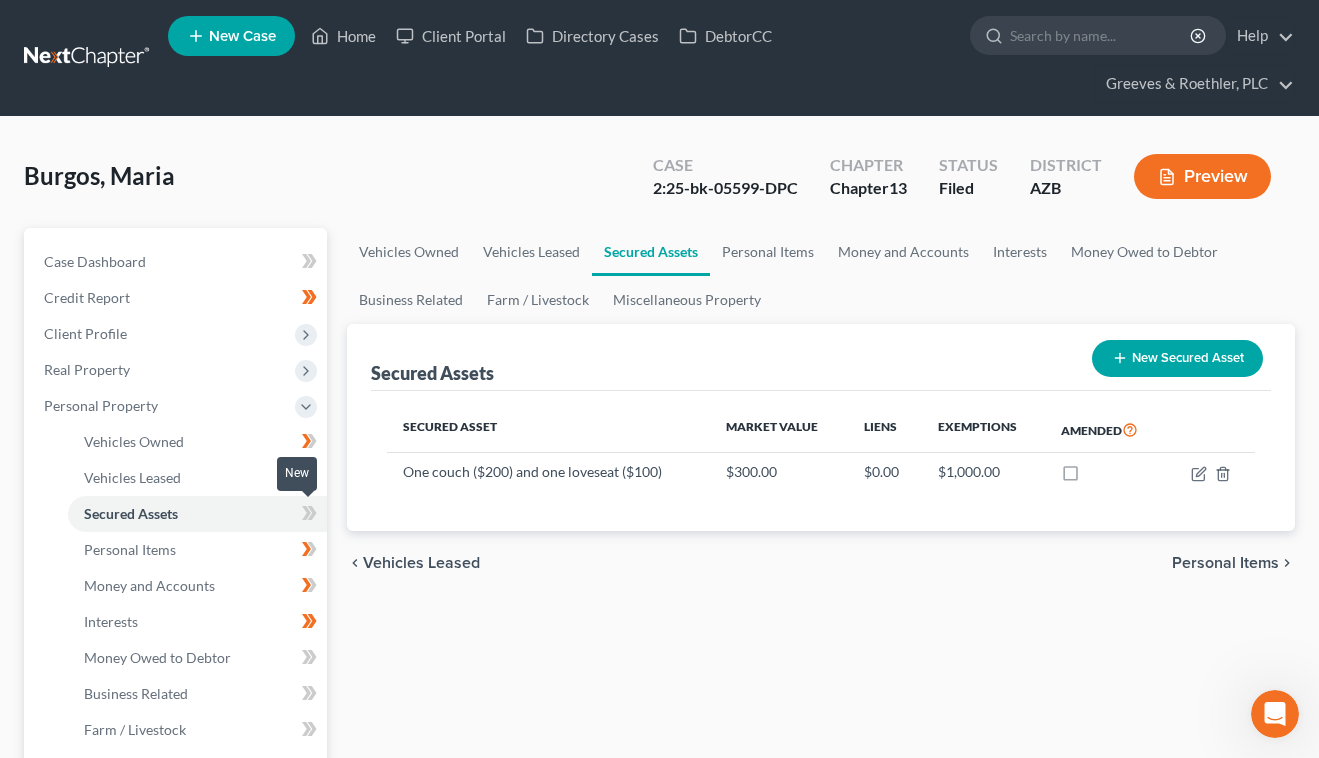 click at bounding box center [309, 516] 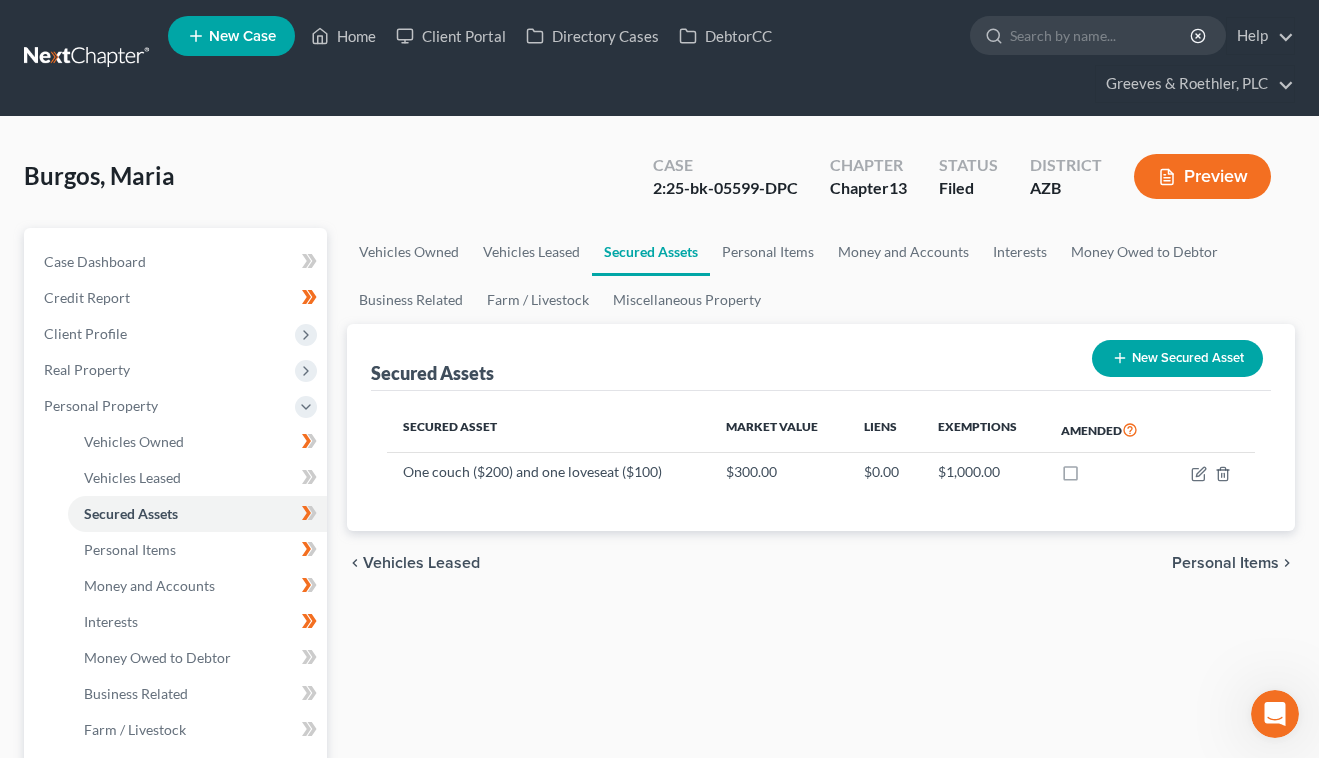 click on "New Secured Asset" at bounding box center (1177, 358) 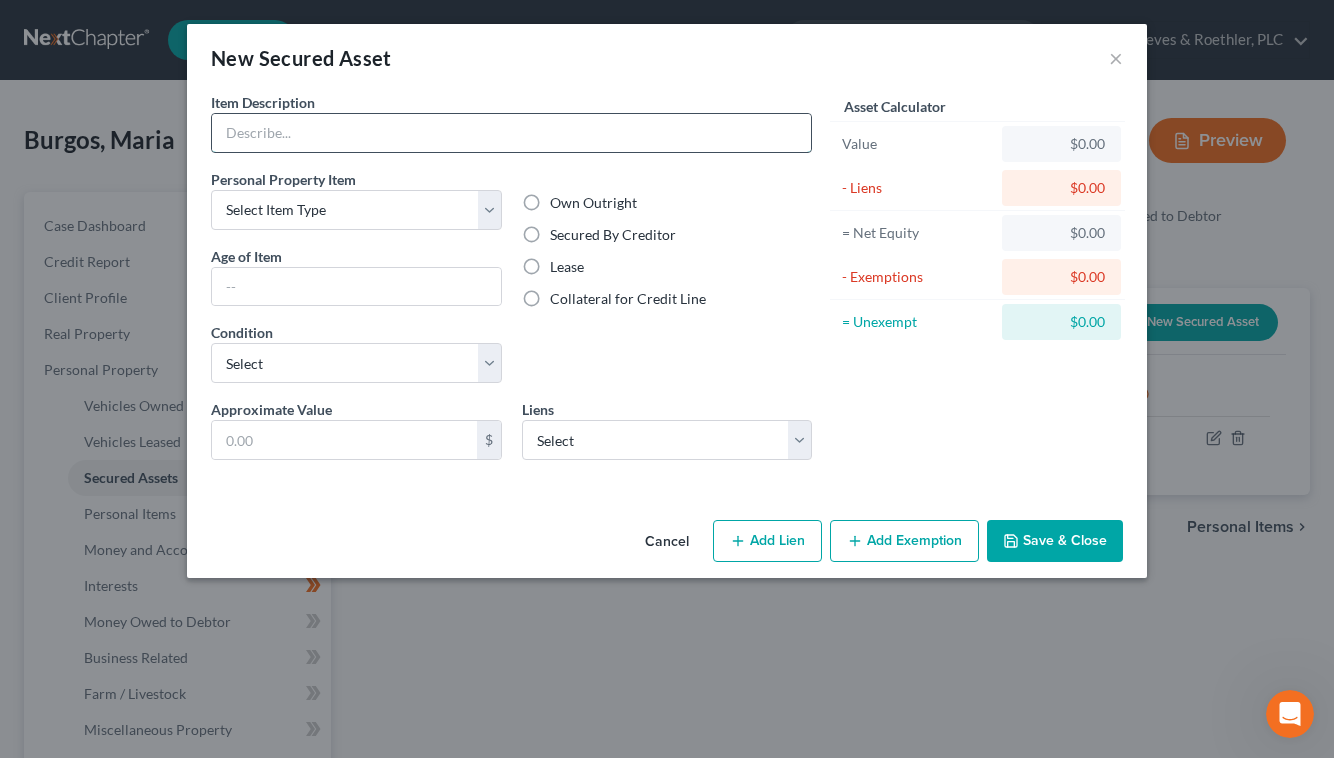 click at bounding box center [511, 133] 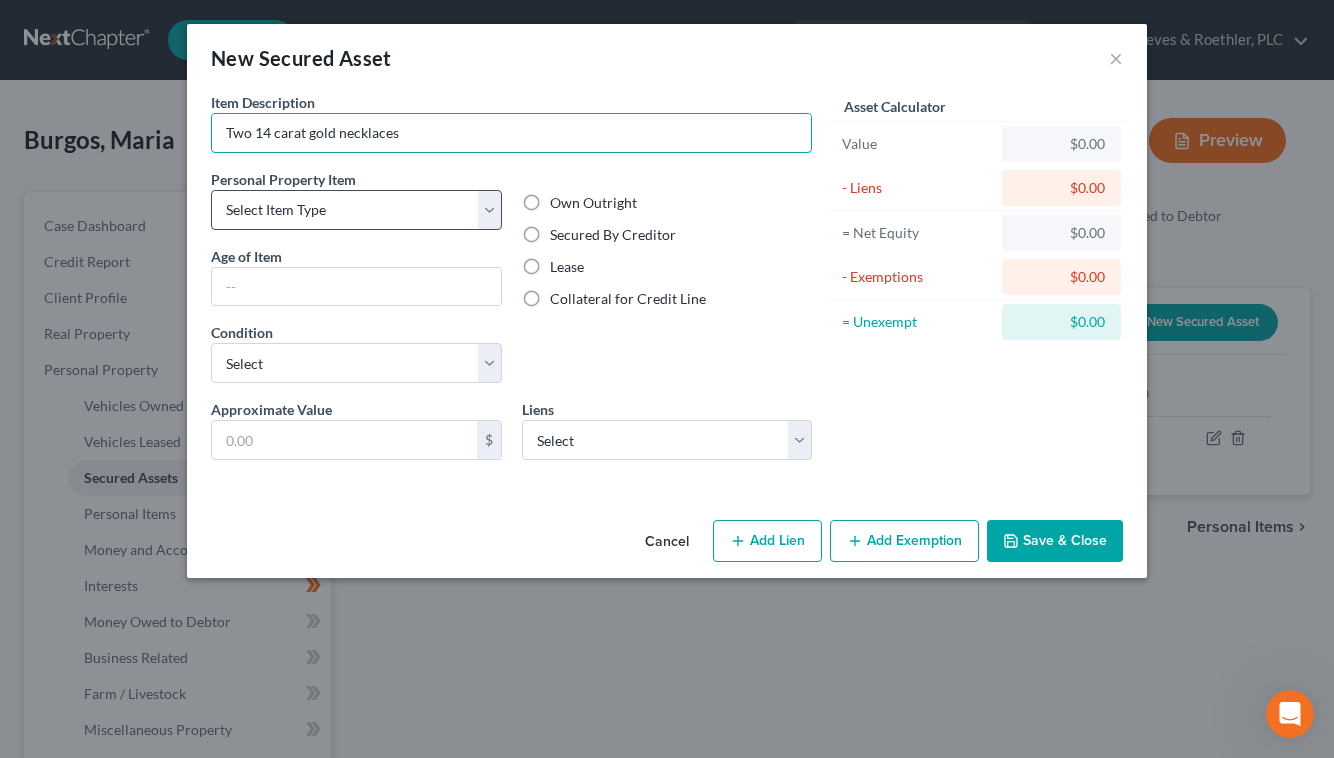 type on "Two 14 carat gold necklaces" 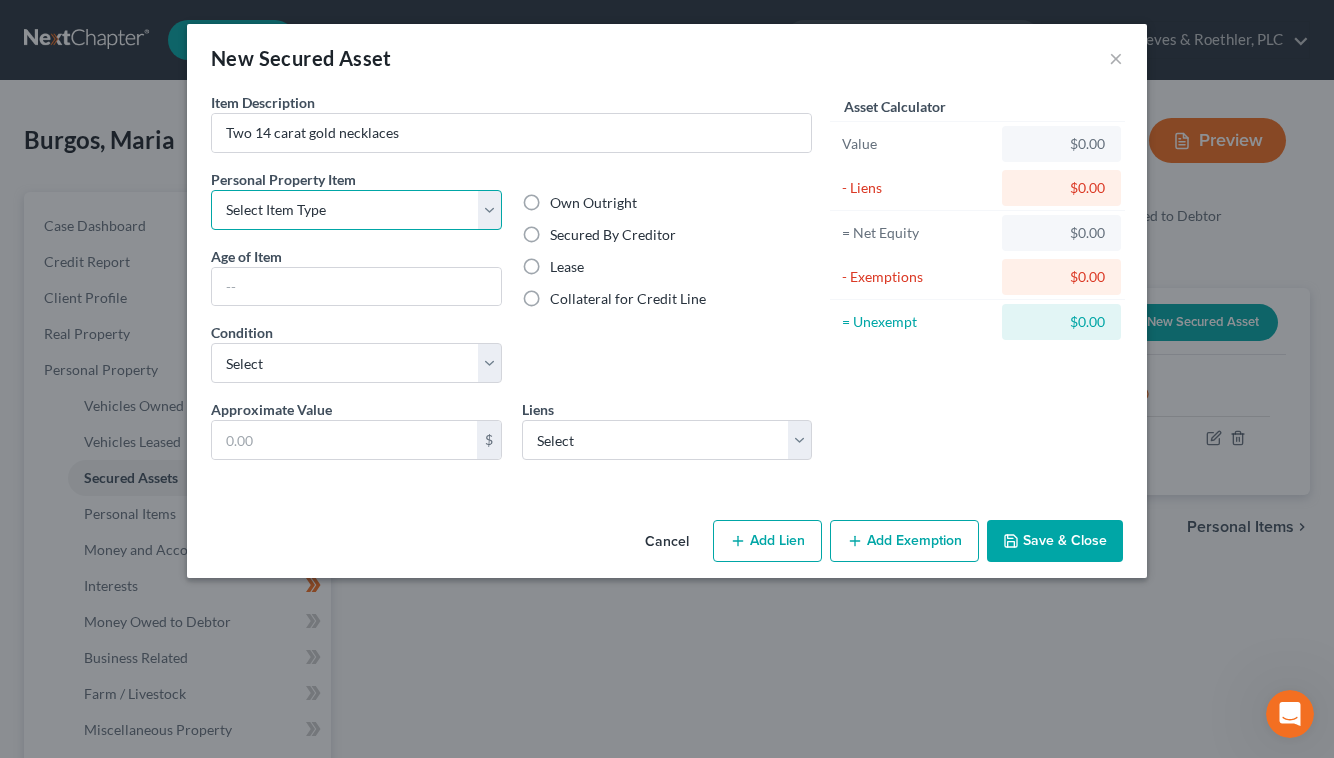 click on "Select Item Type Clothing Collectibles Of Value Electronics Firearms Household Goods Jewelry Other Pet(s) Sports & Hobby Equipment" at bounding box center (356, 210) 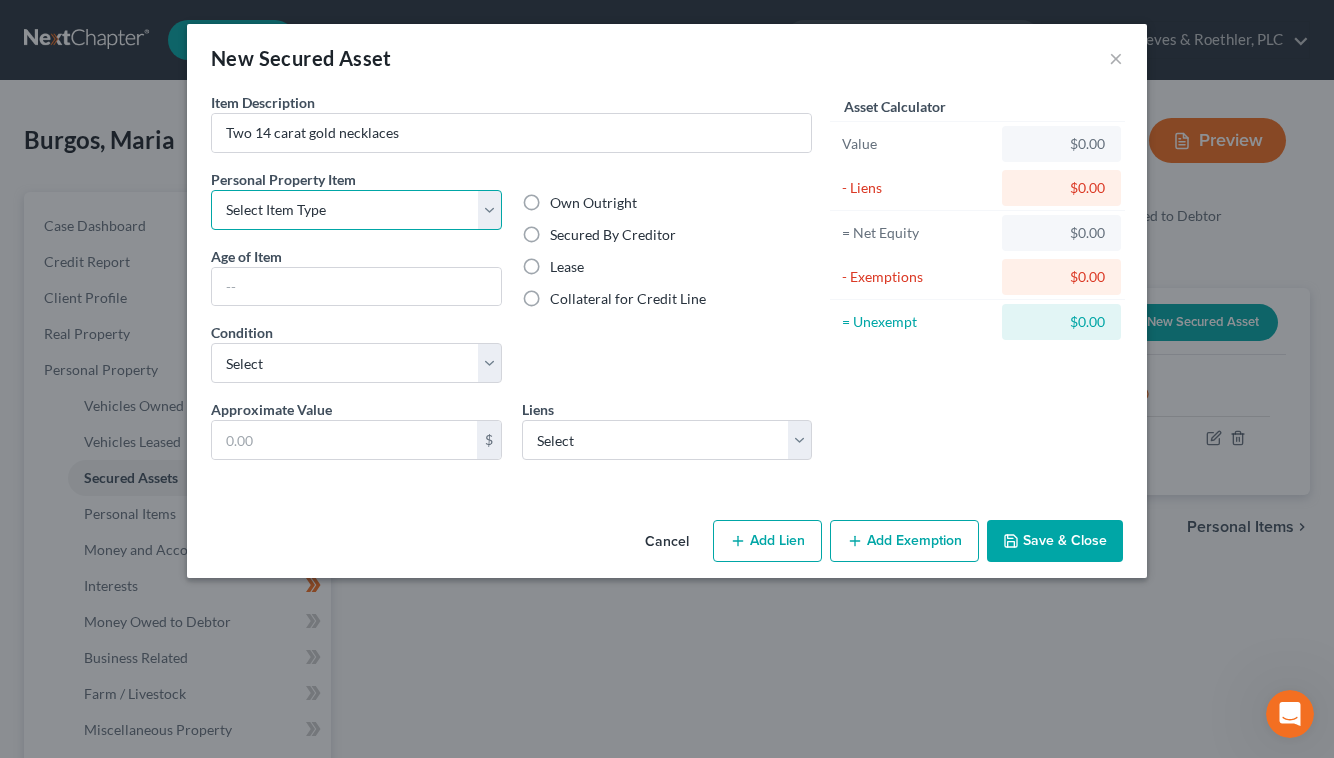 select on "jewelry" 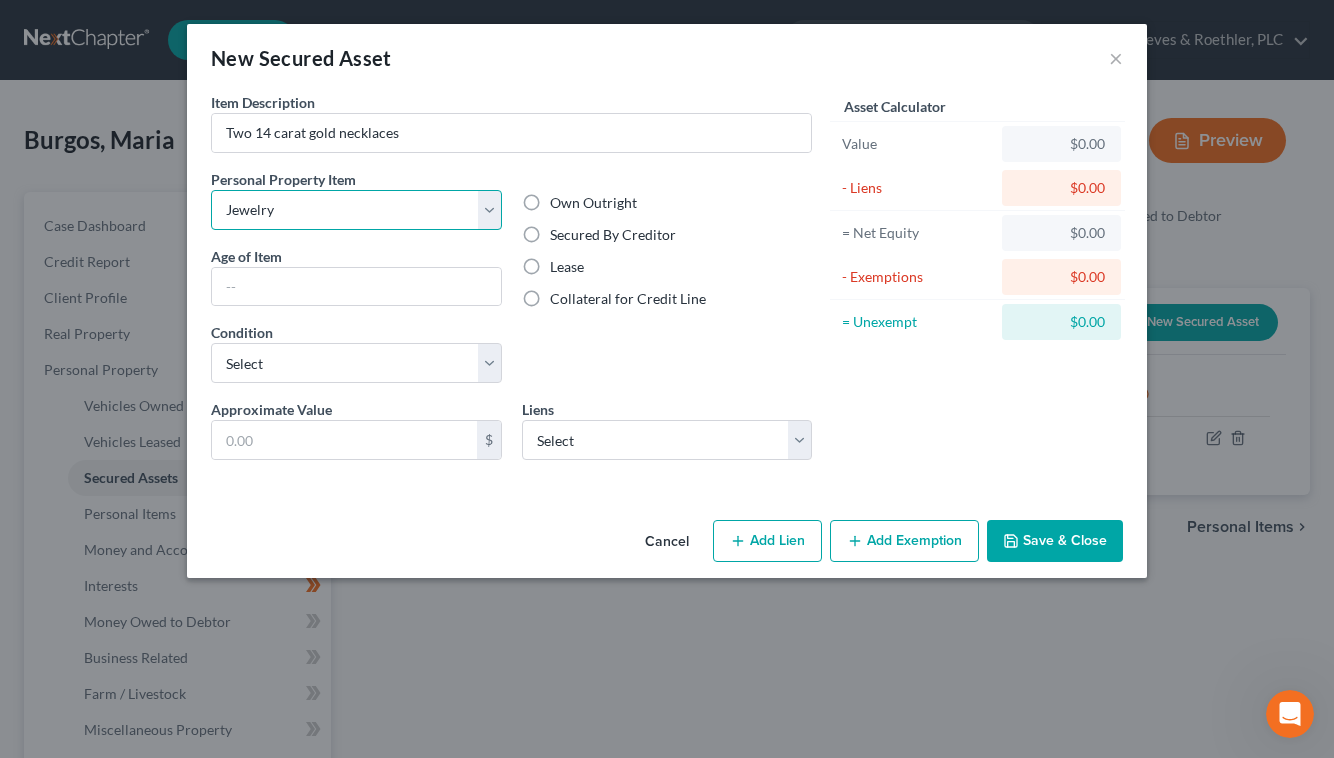 click on "Select Item Type Clothing Collectibles Of Value Electronics Firearms Household Goods Jewelry Other Pet(s) Sports & Hobby Equipment" at bounding box center (356, 210) 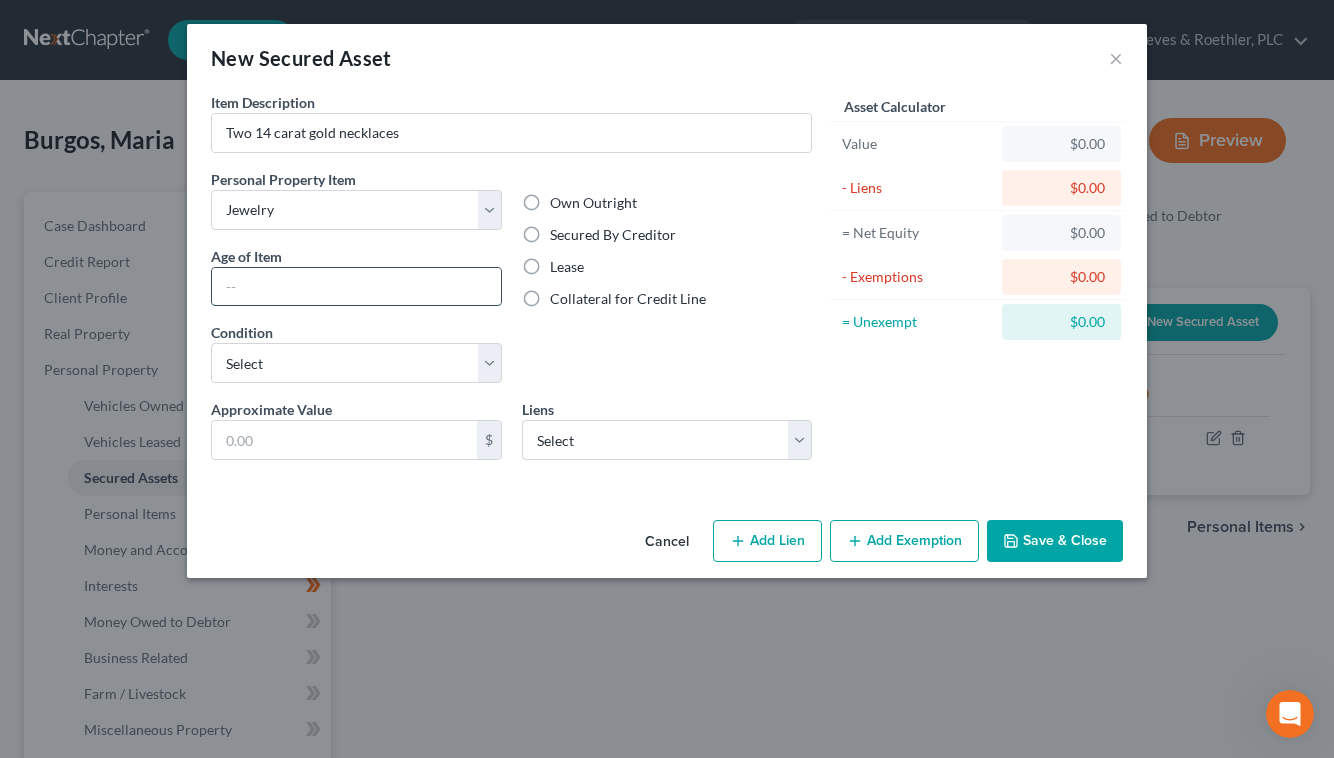 click at bounding box center (356, 287) 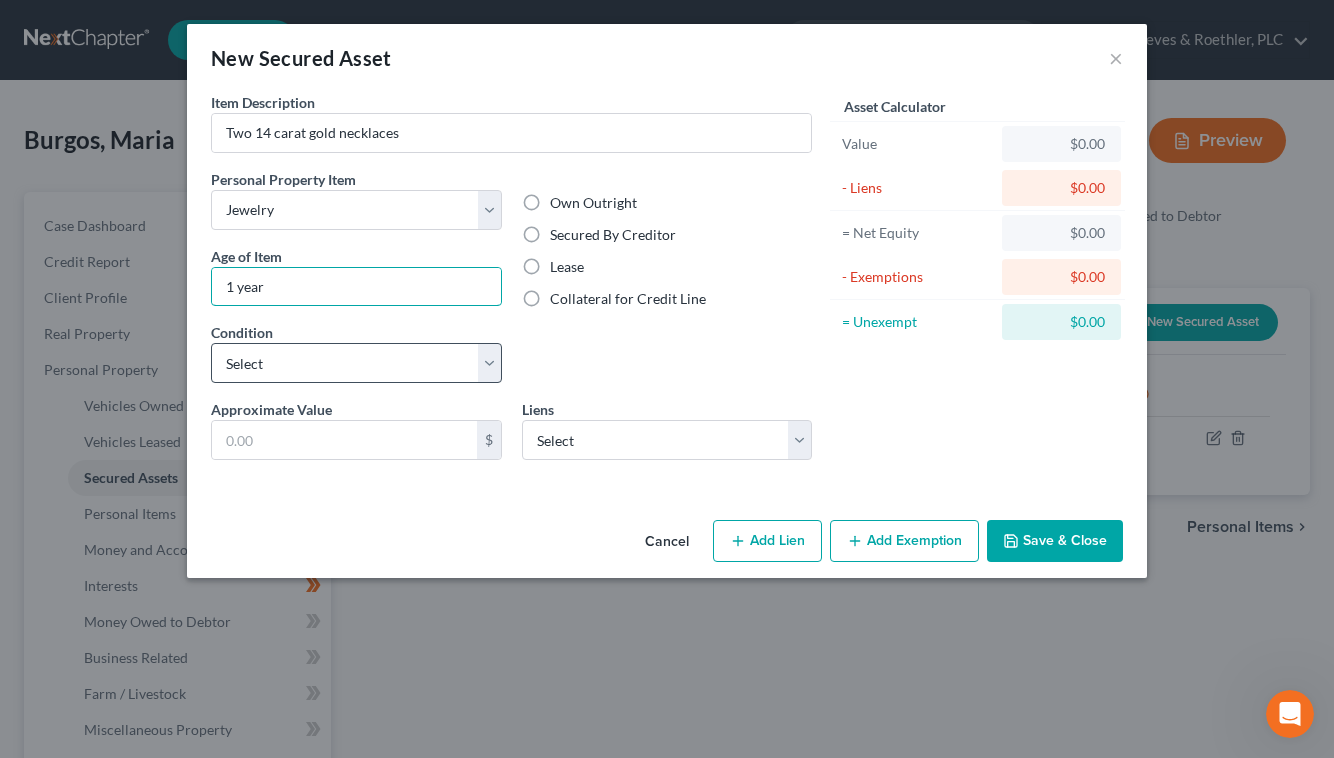 type on "1 year" 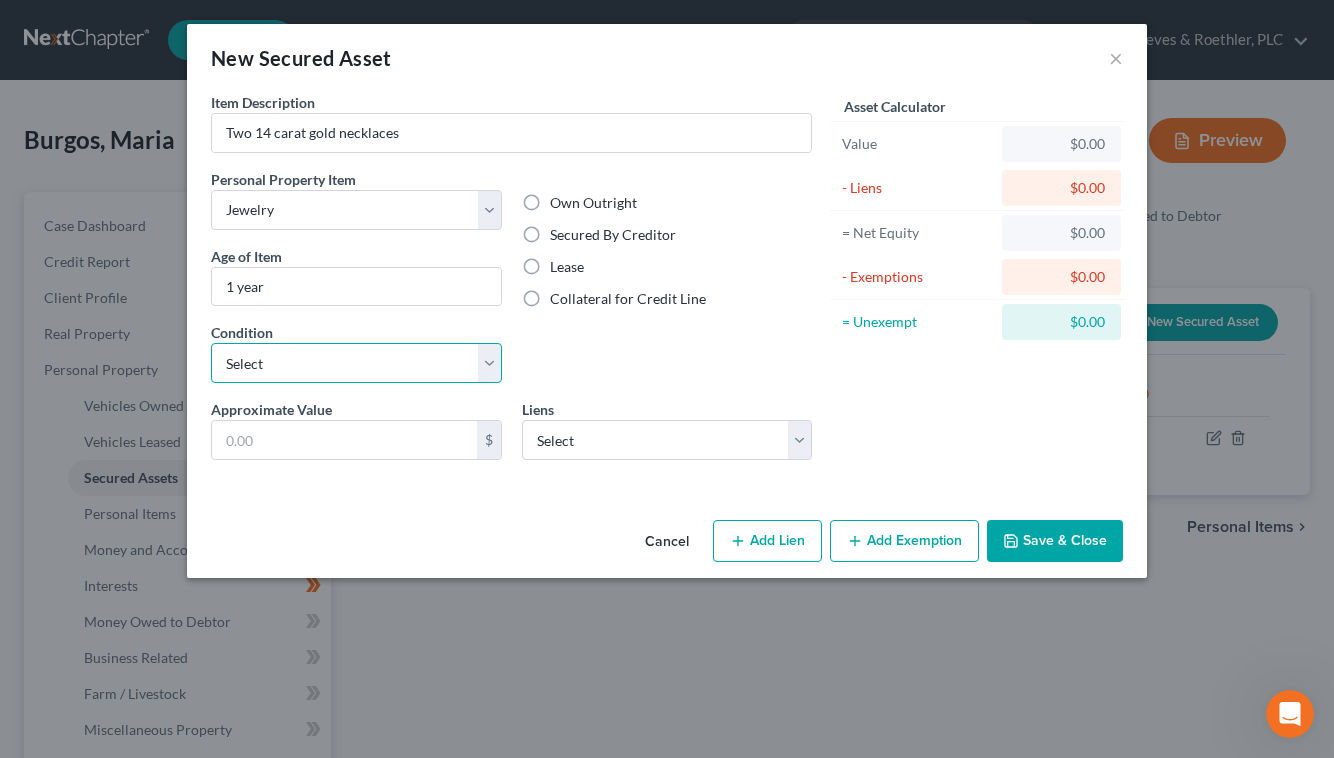 click on "Select Excellent Very Good Good Fair Poor" at bounding box center (356, 363) 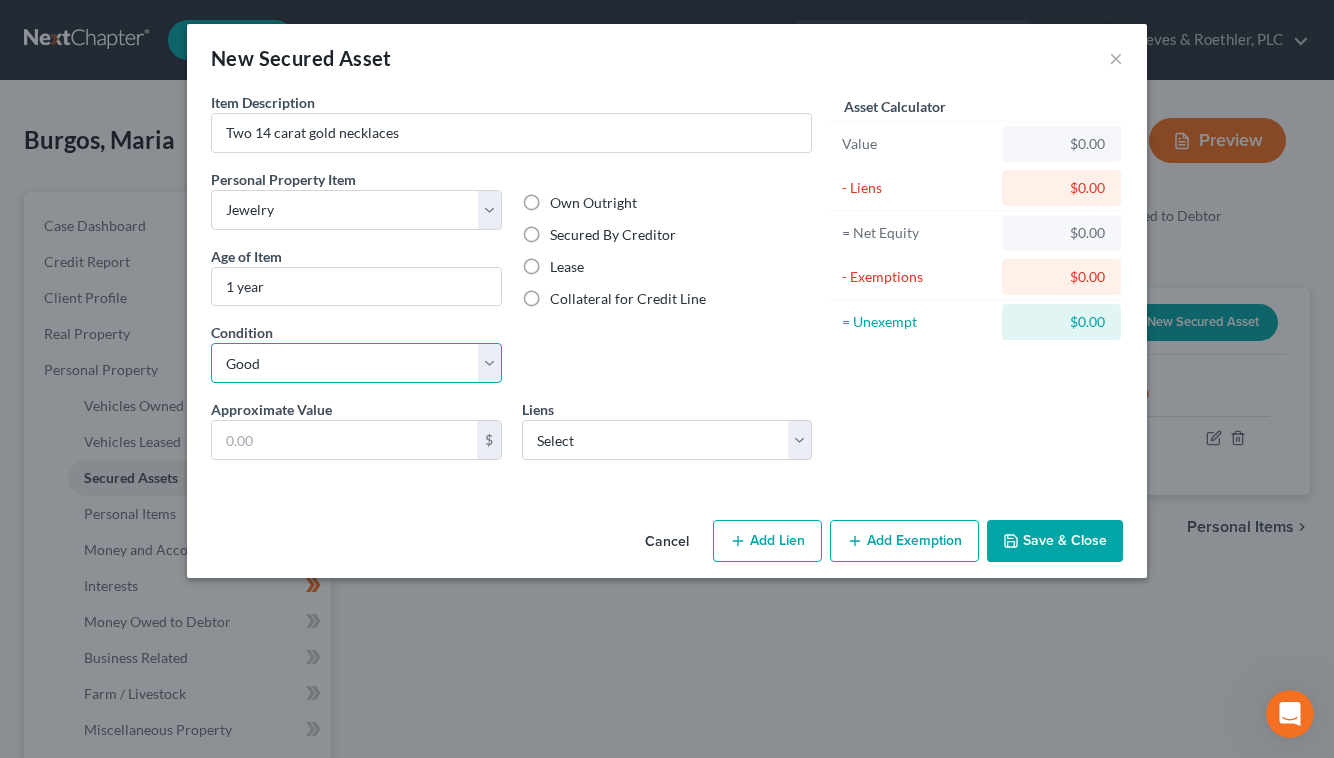 click on "Select Excellent Very Good Good Fair Poor" at bounding box center (356, 363) 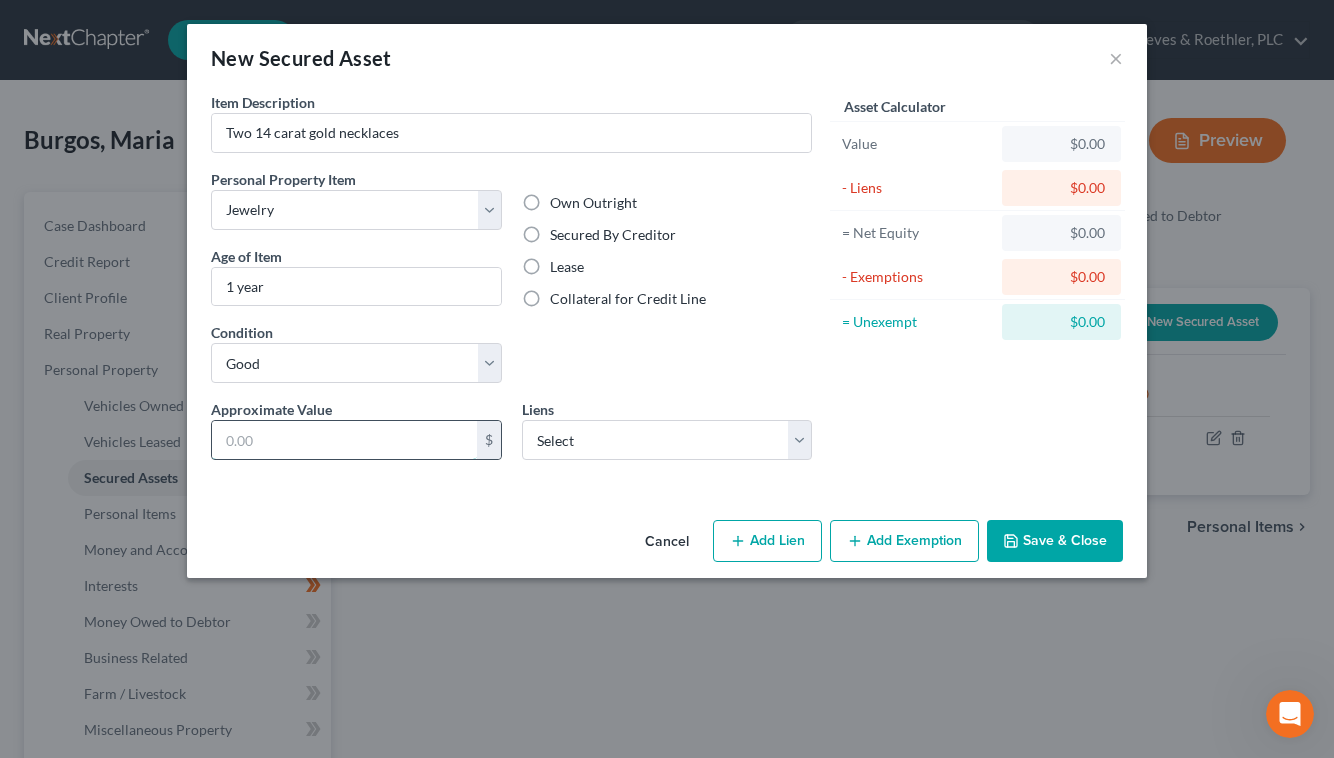 click at bounding box center (344, 440) 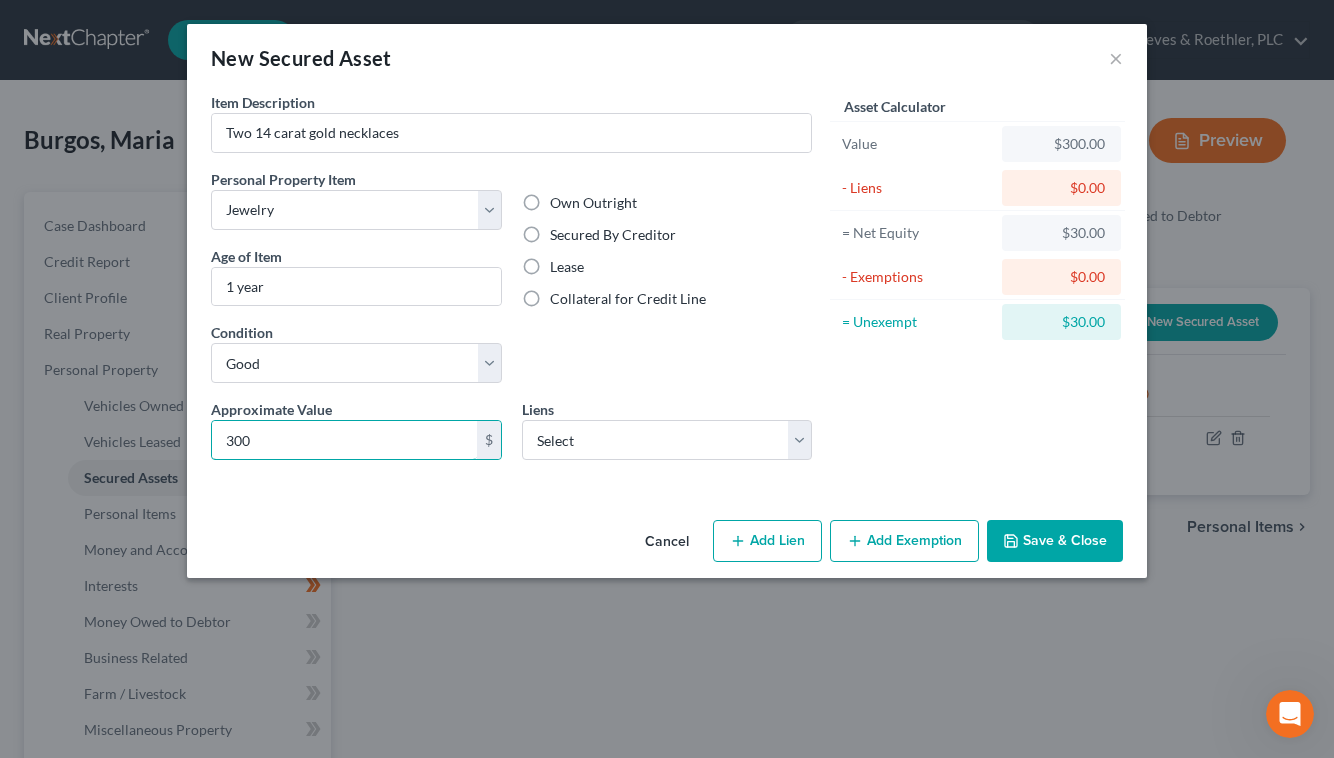 type on "300" 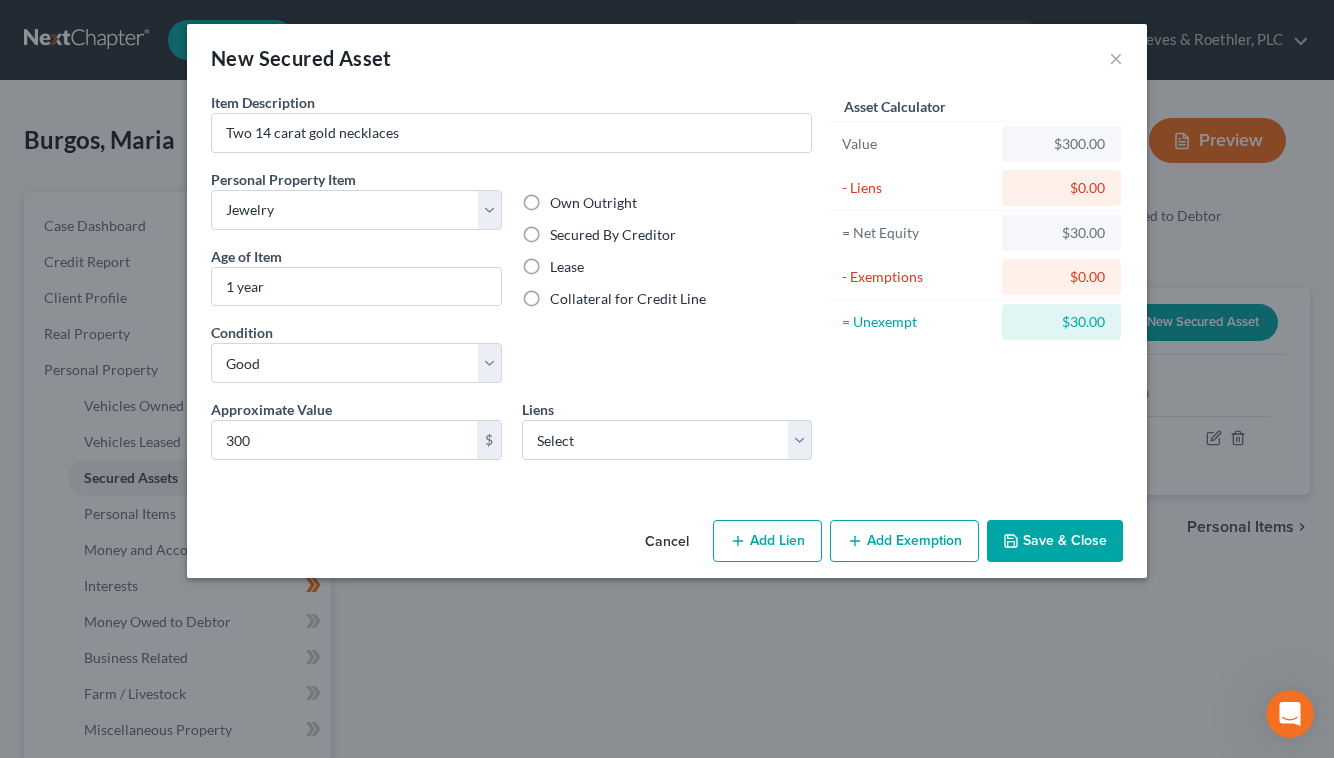 click on "Lease" at bounding box center [567, 267] 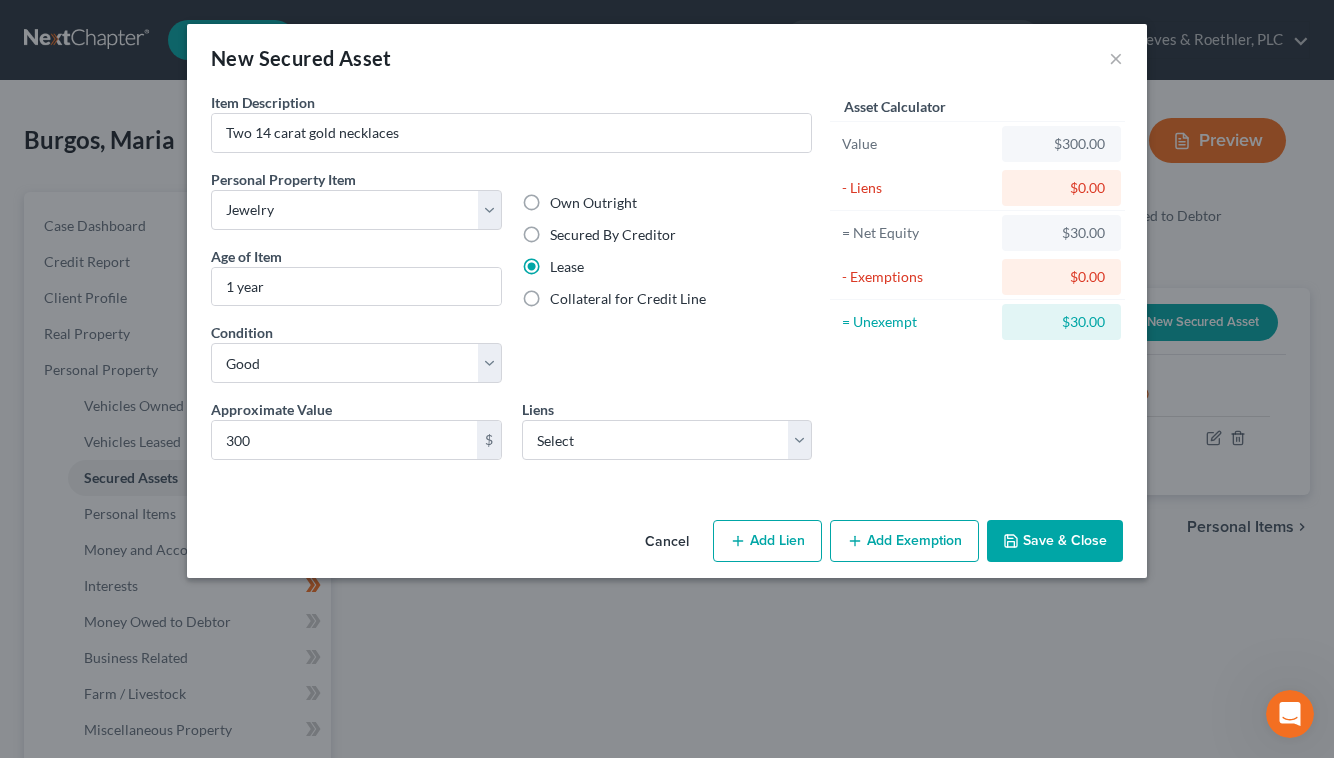 click on "Save & Close" at bounding box center [1055, 541] 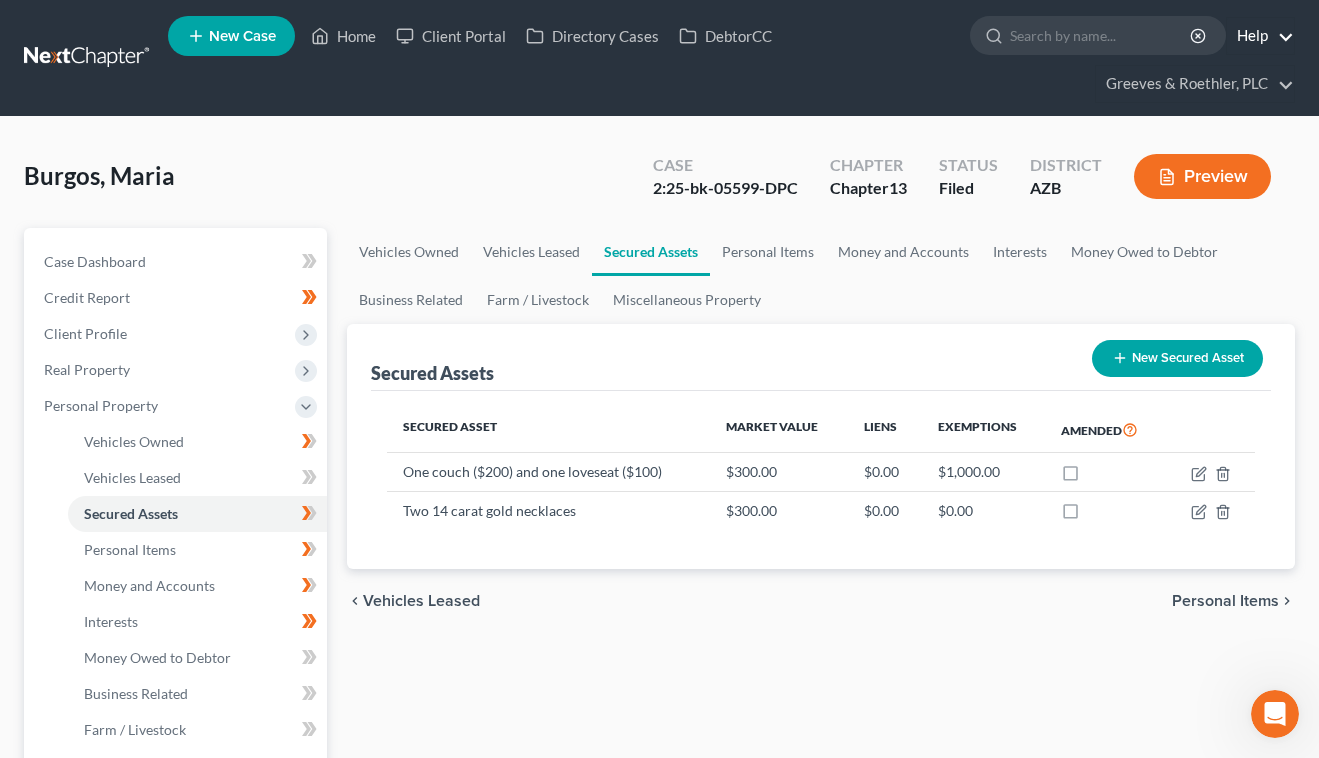 click on "Help" at bounding box center [1260, 36] 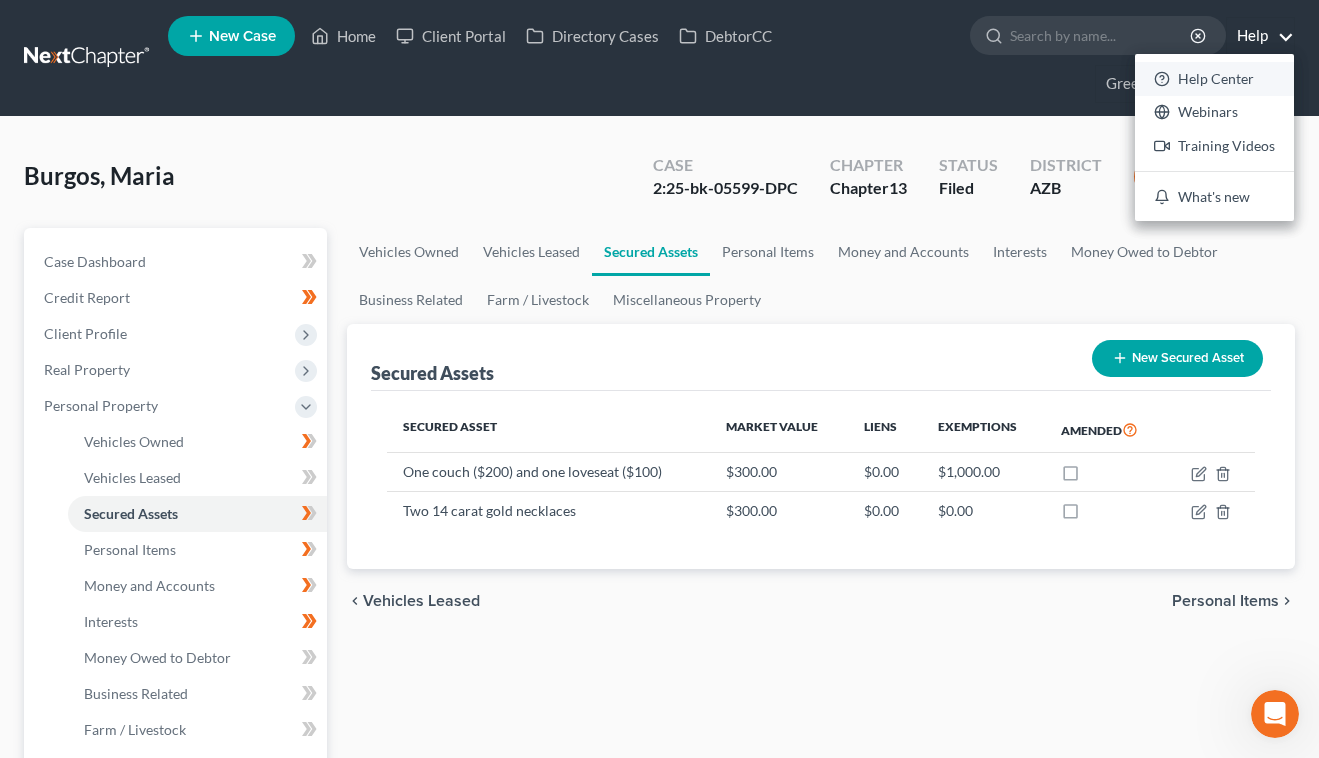 click on "Help Center" at bounding box center [1214, 79] 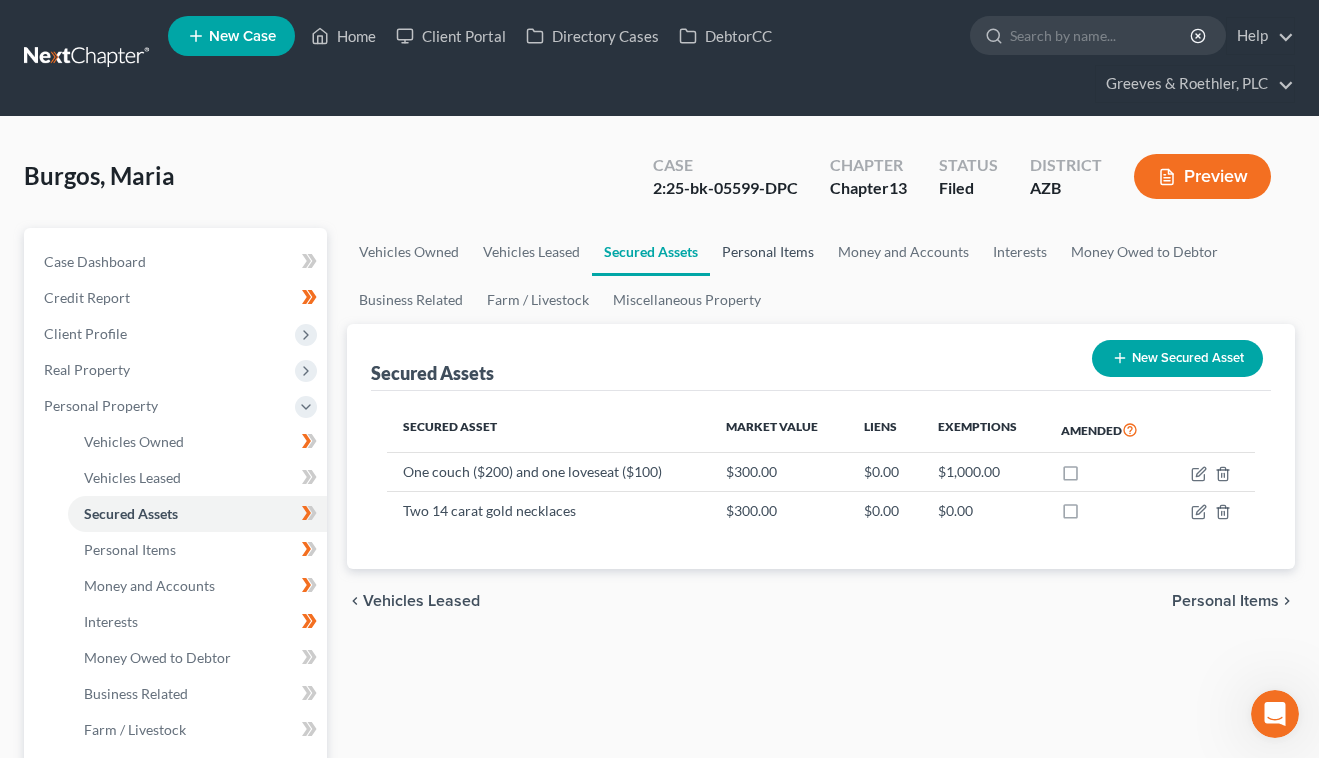 click on "Personal Items" at bounding box center (768, 252) 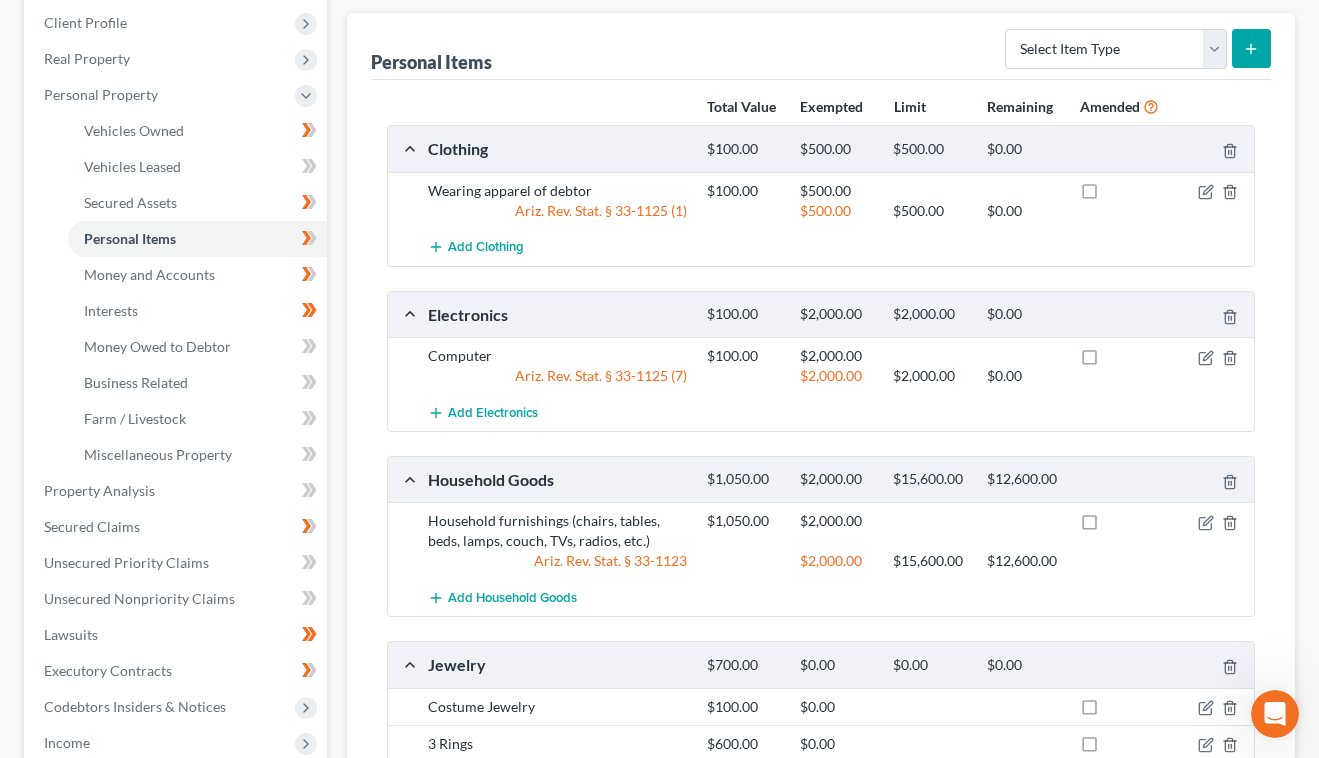 scroll, scrollTop: 319, scrollLeft: 0, axis: vertical 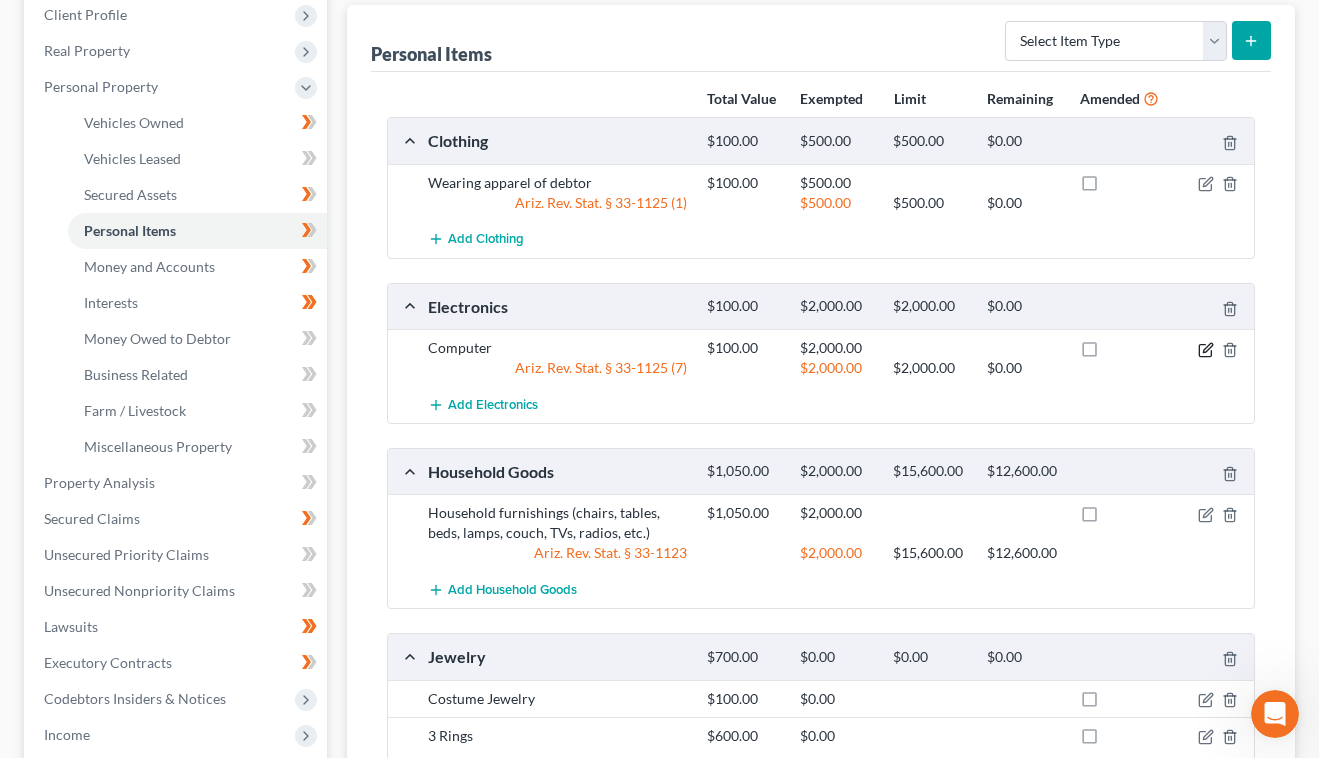 click 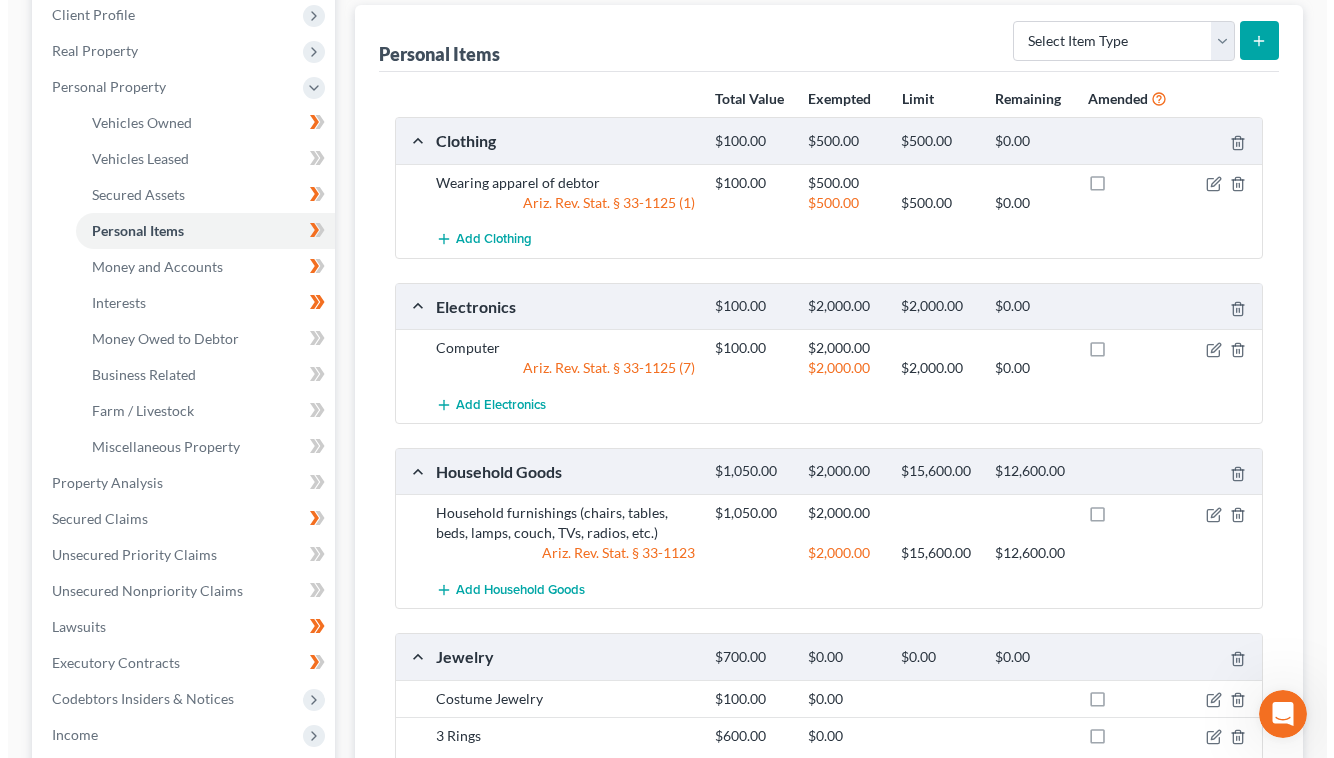 scroll, scrollTop: 283, scrollLeft: 0, axis: vertical 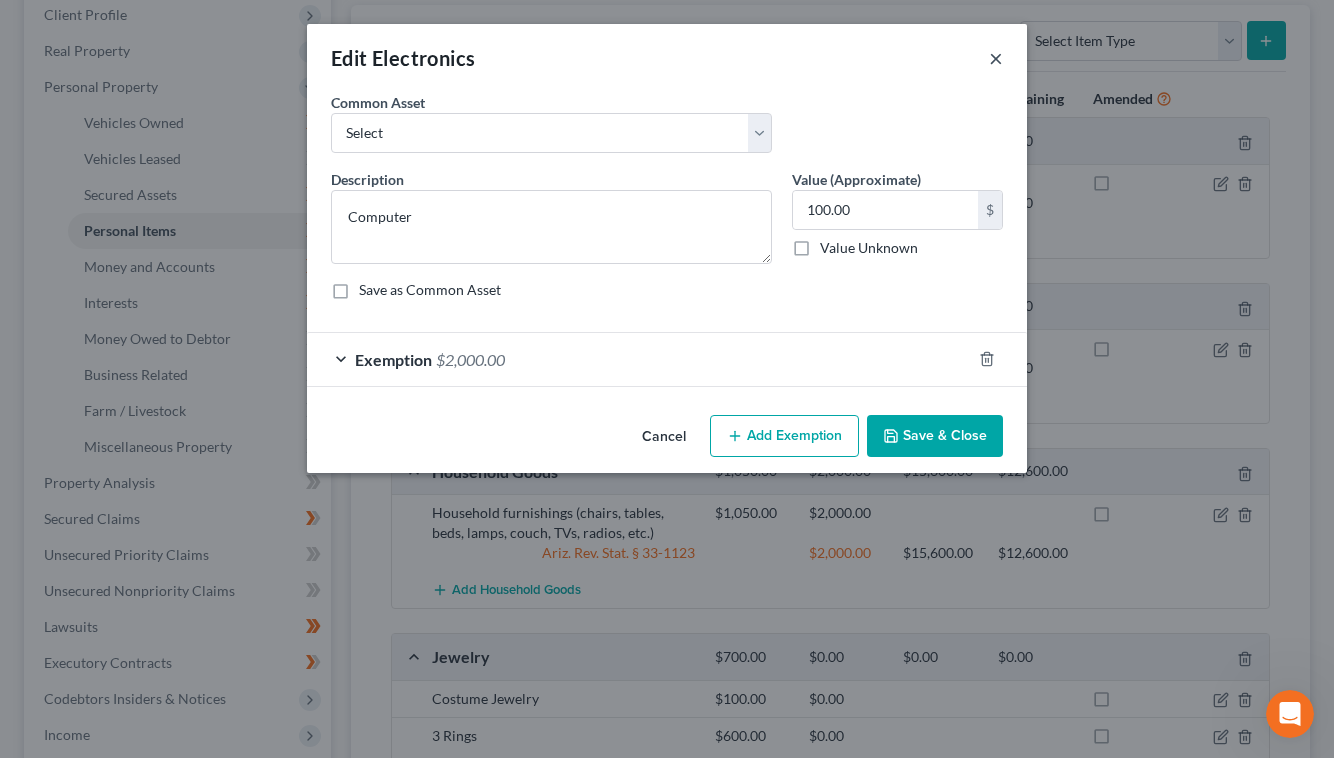 click on "×" at bounding box center (996, 58) 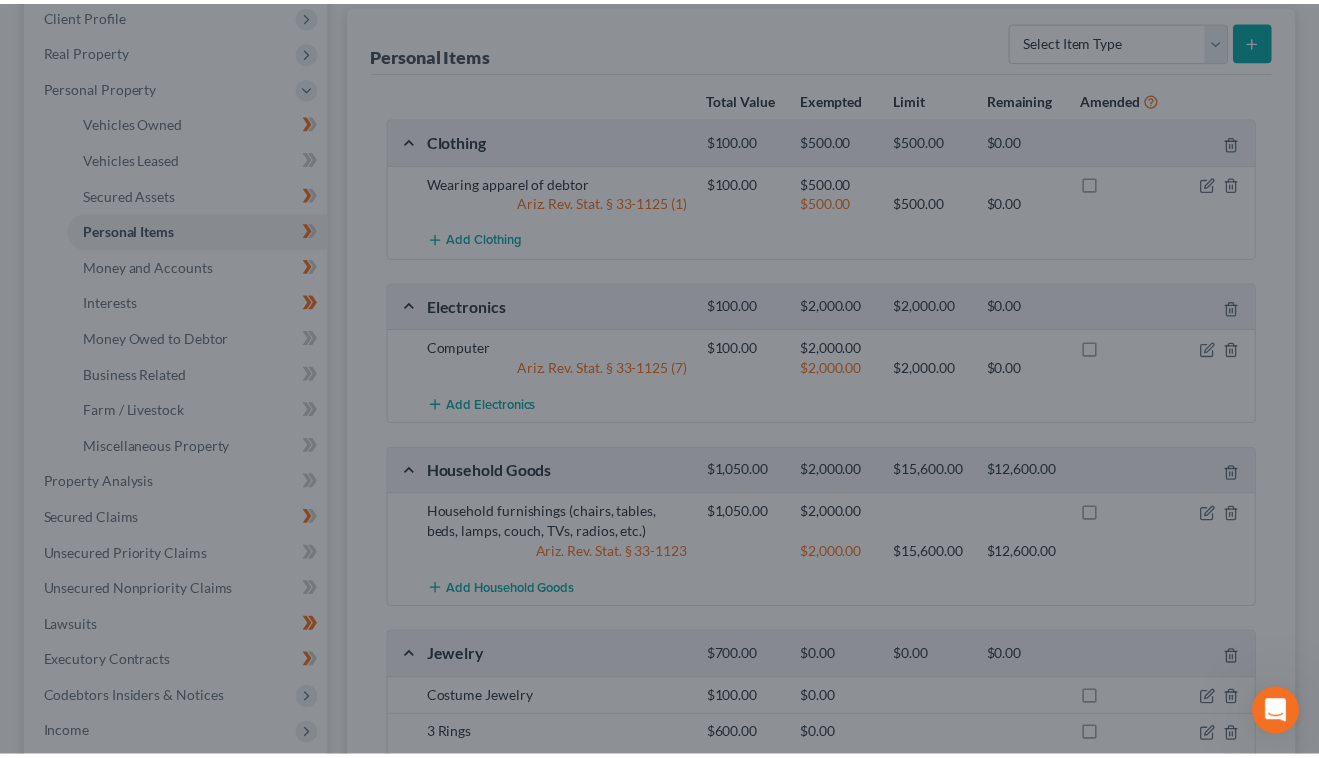 scroll, scrollTop: 319, scrollLeft: 0, axis: vertical 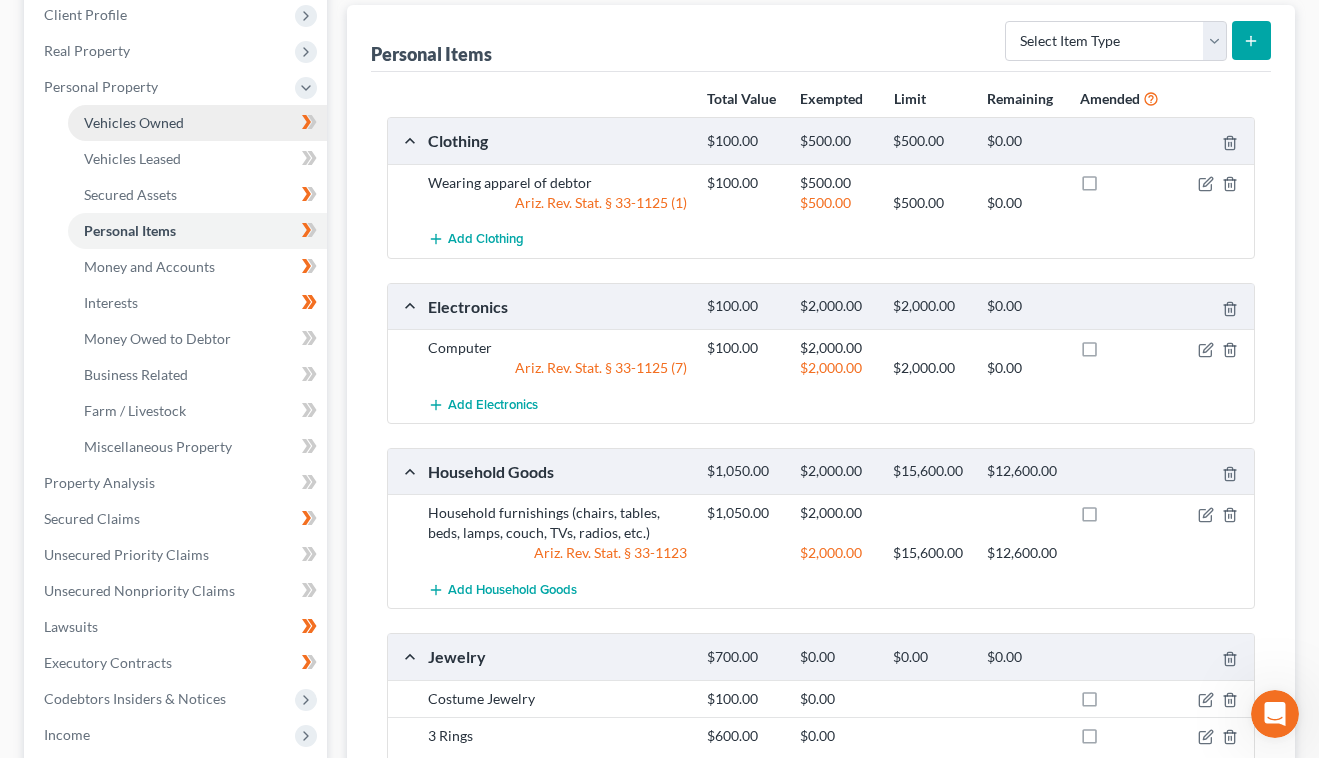 click on "Vehicles Owned" at bounding box center [197, 123] 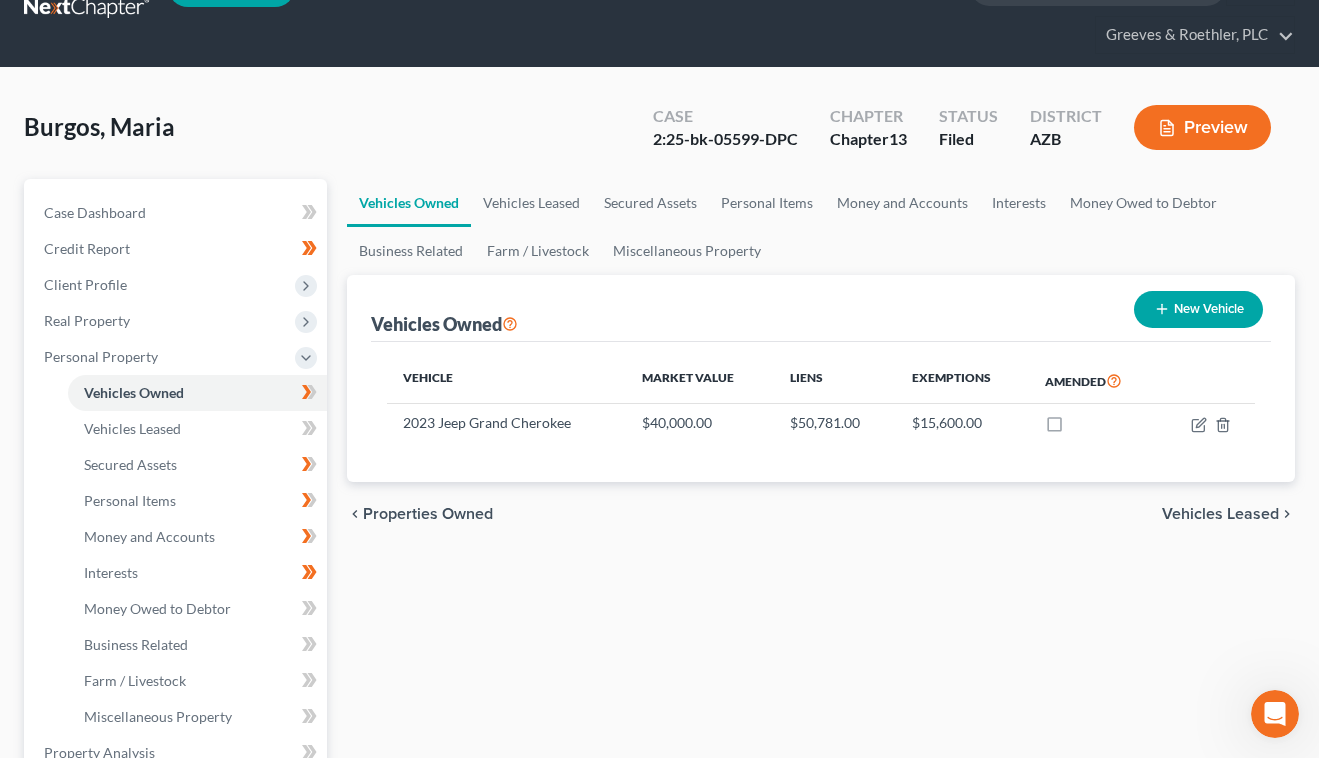 scroll, scrollTop: 0, scrollLeft: 0, axis: both 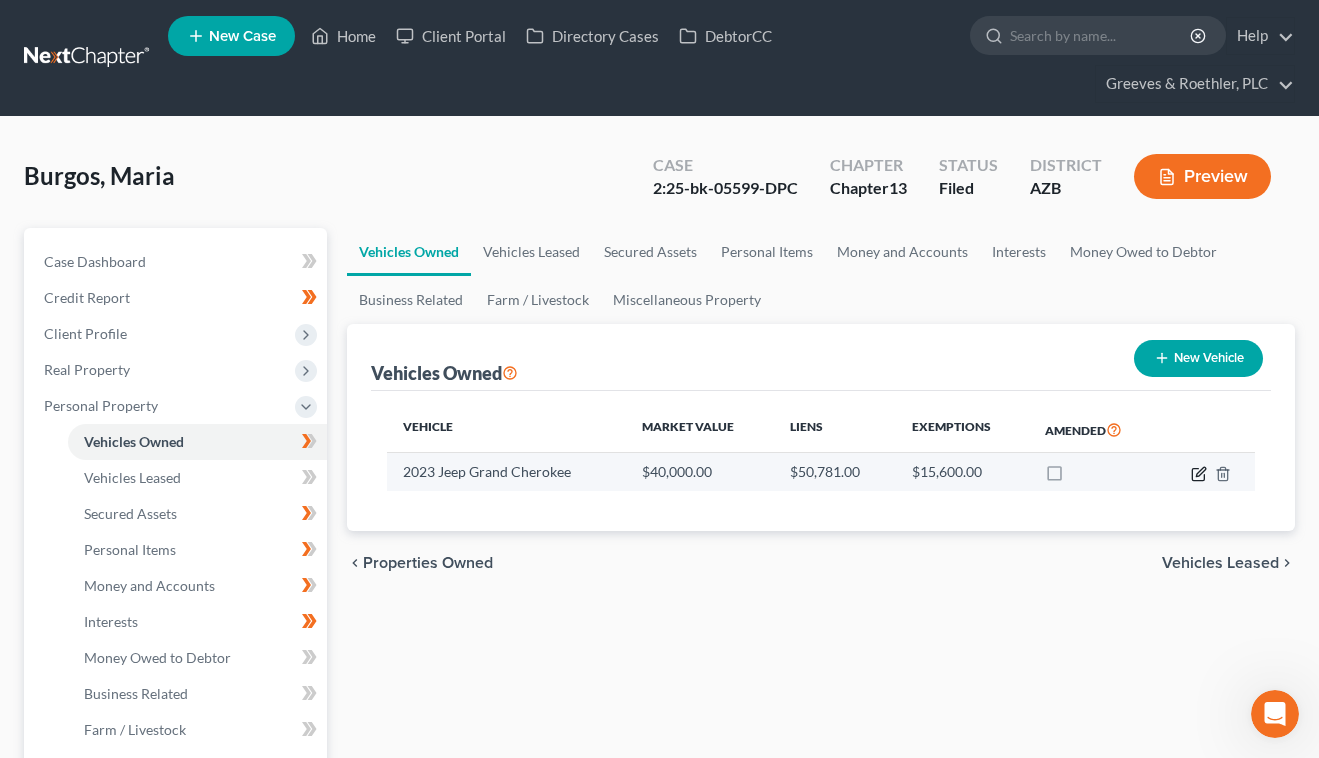 click 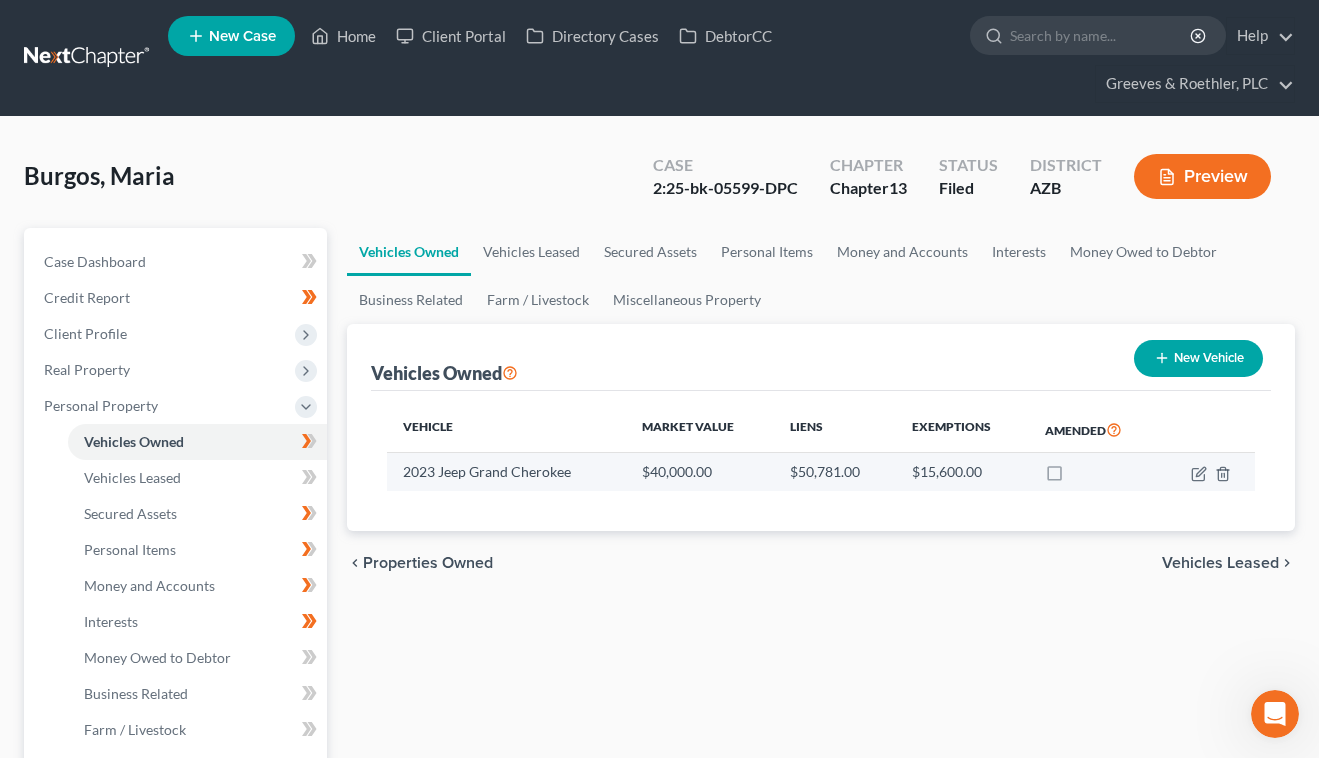select on "0" 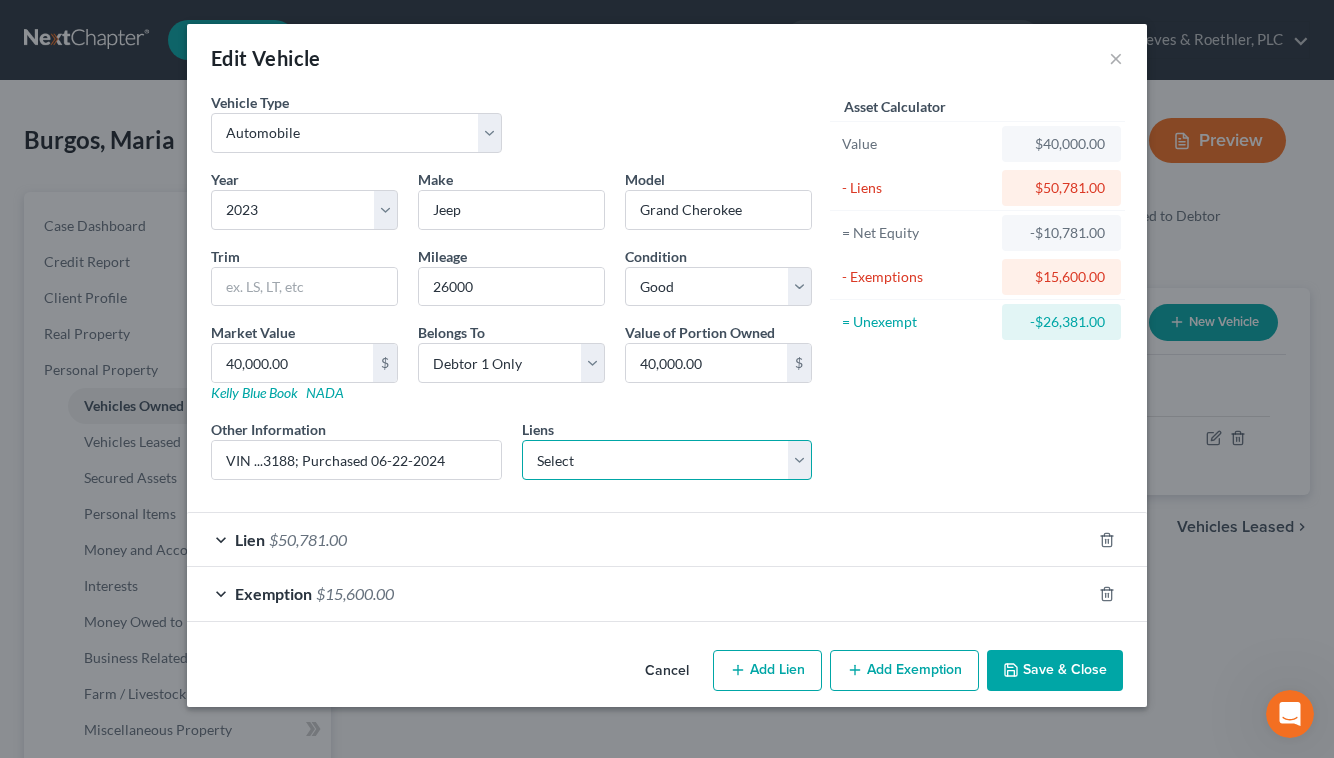 click on "Select CASH TIME LOAN CENTERS, L.L.C. - $[AMOUNT] Self Financial, Inc. - $[AMOUNT]" at bounding box center (667, 460) 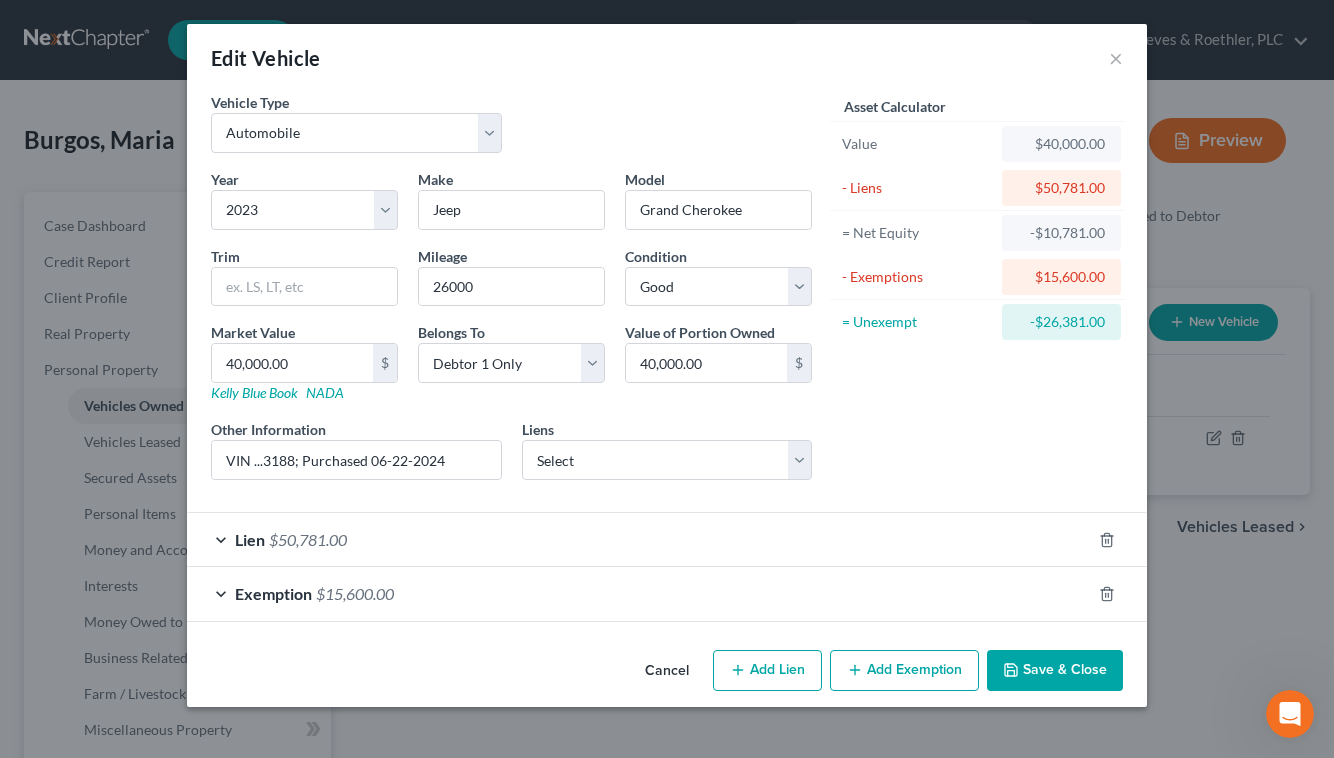 click on "Asset Calculator Value $[NUMBER] - Liens $[NUMBER] = Net Equity $[NUMBER] - Exemptions $[NUMBER] = Unexempt $[NUMBER]" at bounding box center (977, 294) 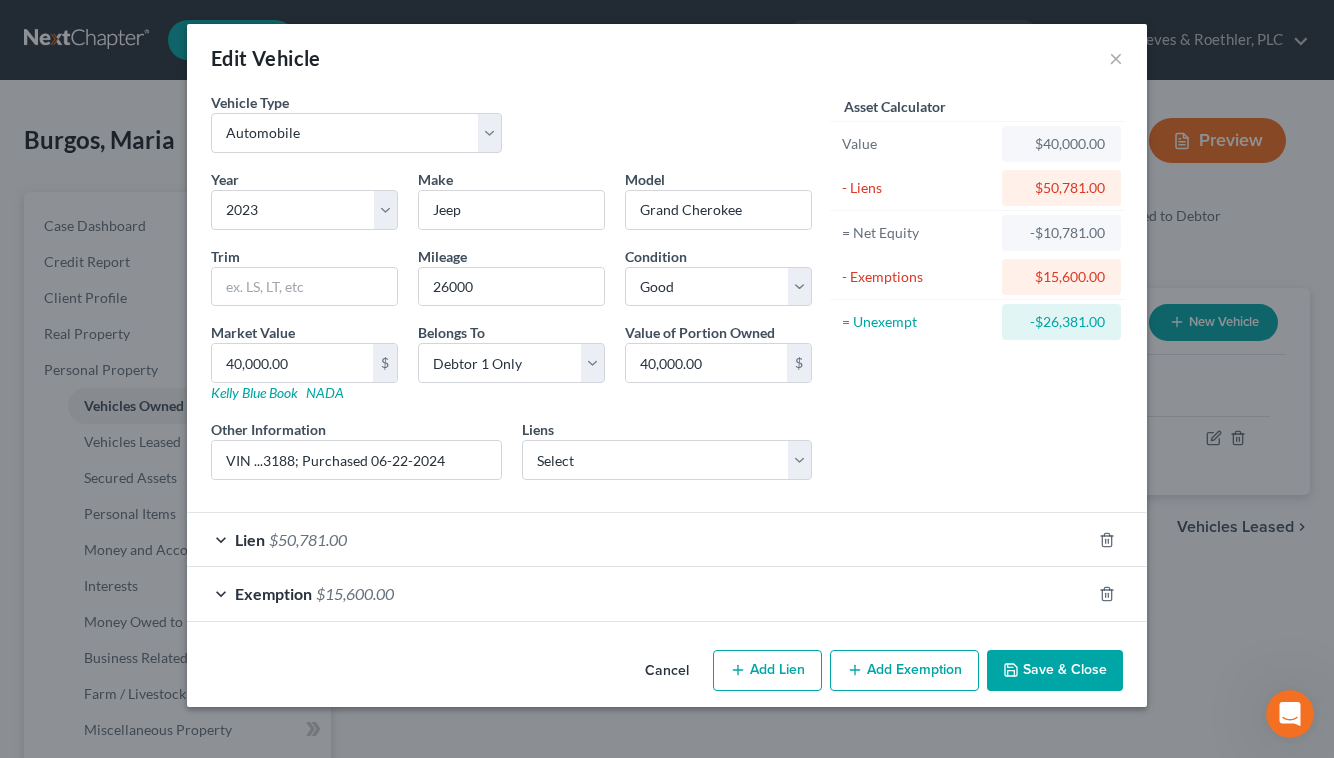 click on "Lien $50,781.00" at bounding box center (639, 539) 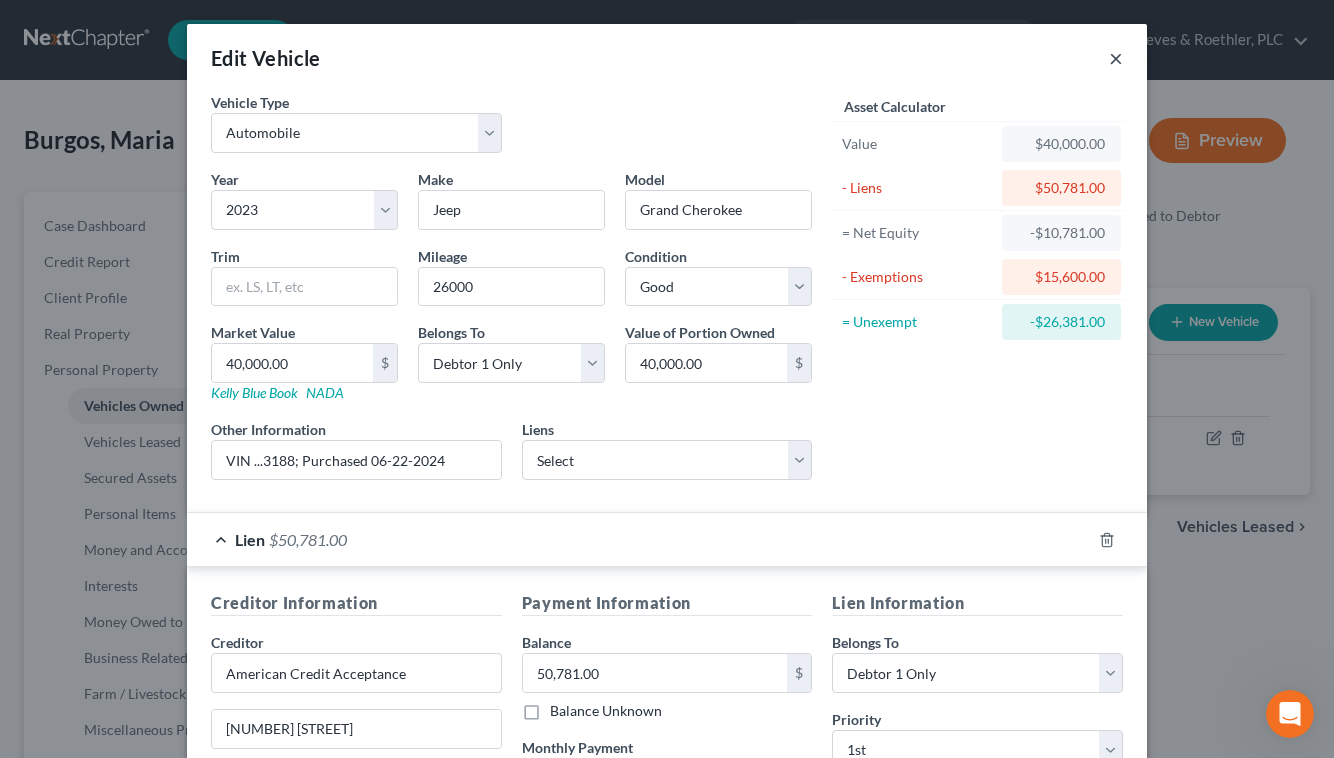 click on "×" at bounding box center [1116, 58] 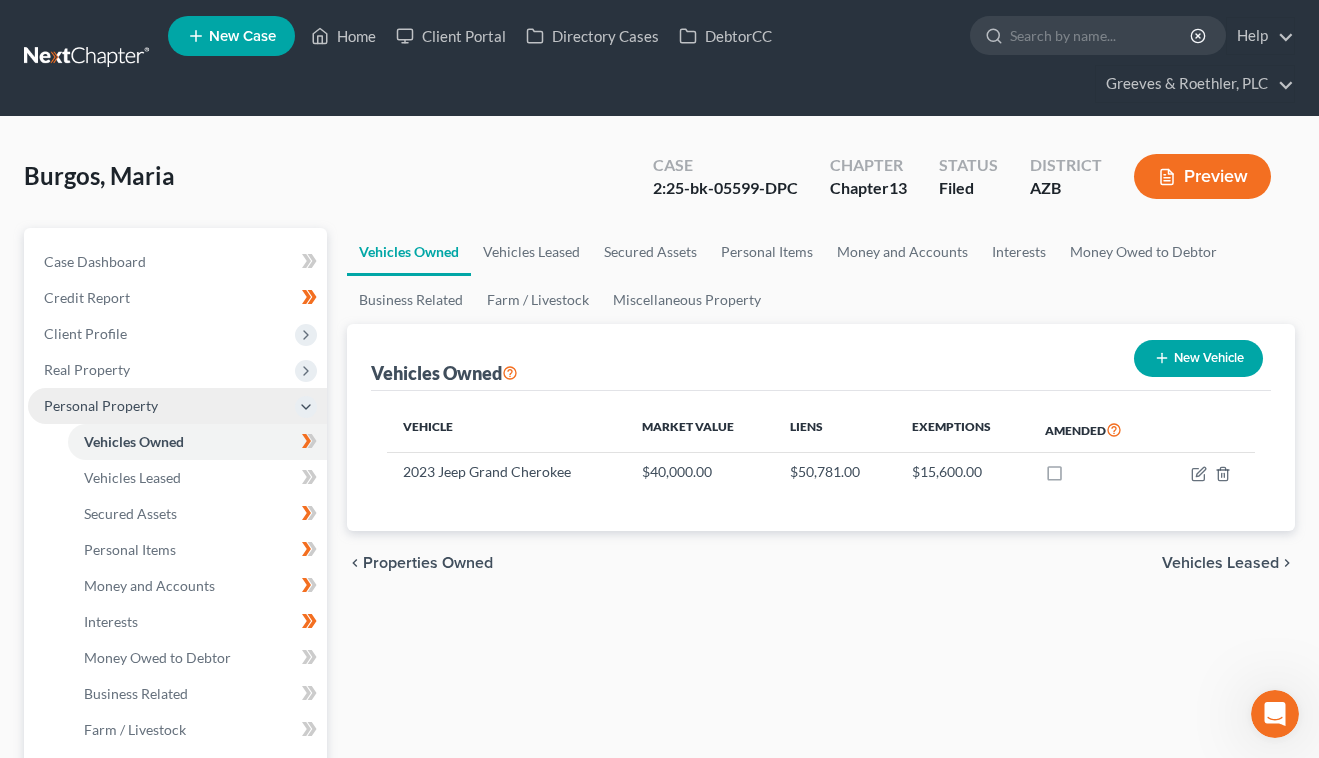 click on "Personal Property" at bounding box center (101, 405) 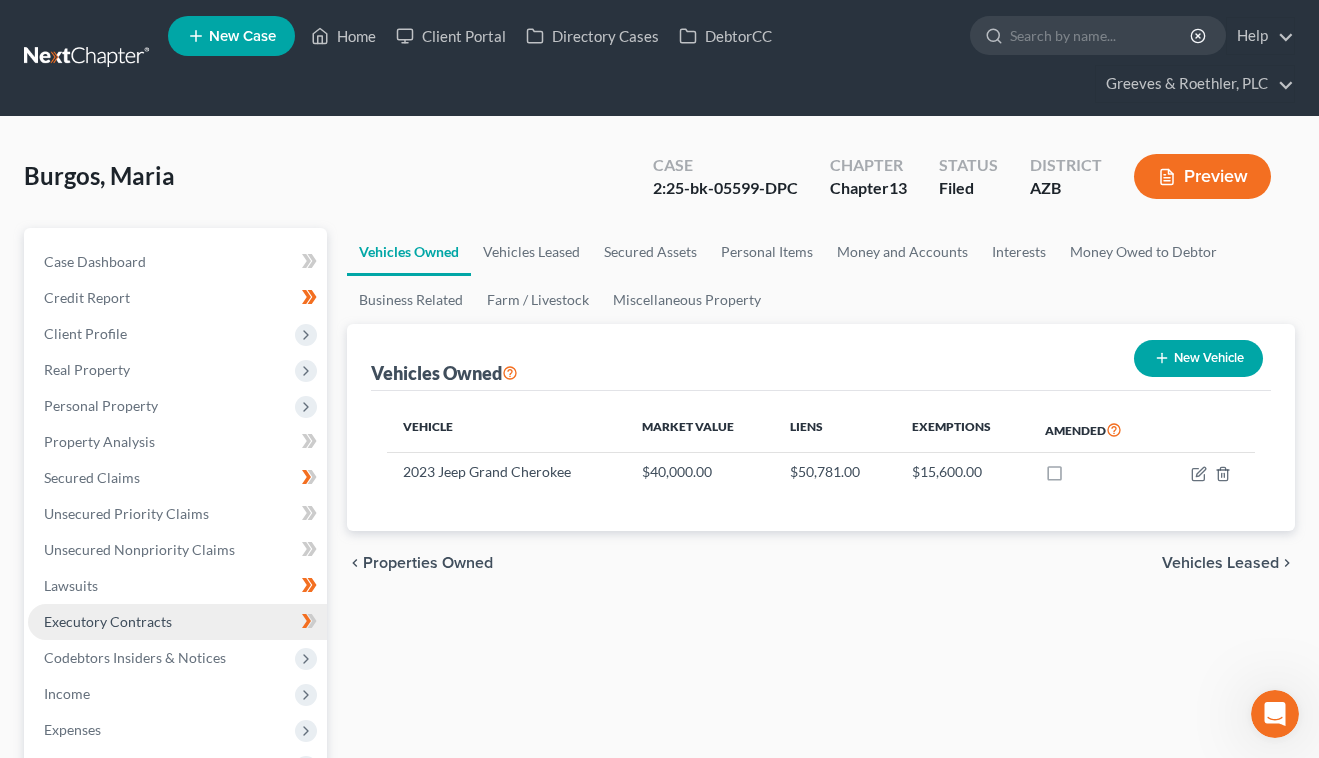 click on "Executory Contracts" at bounding box center [177, 622] 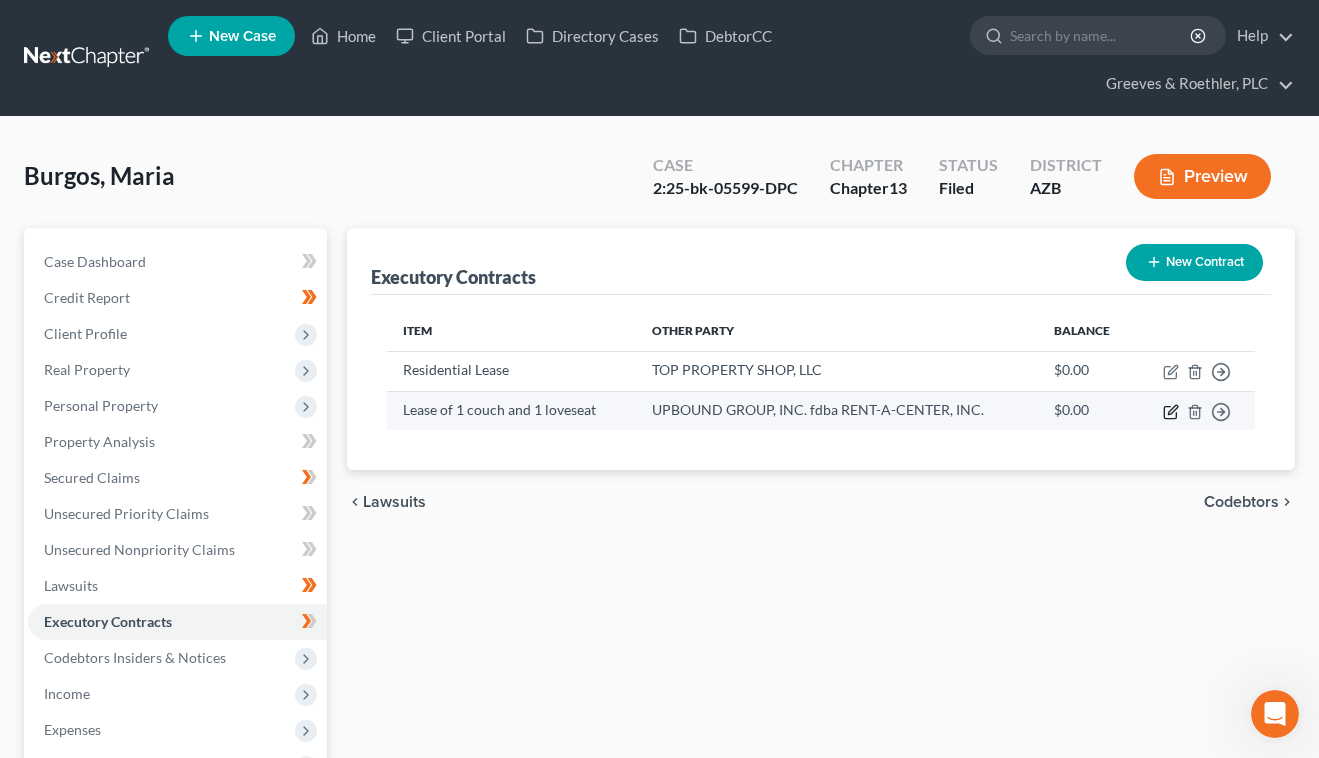 click 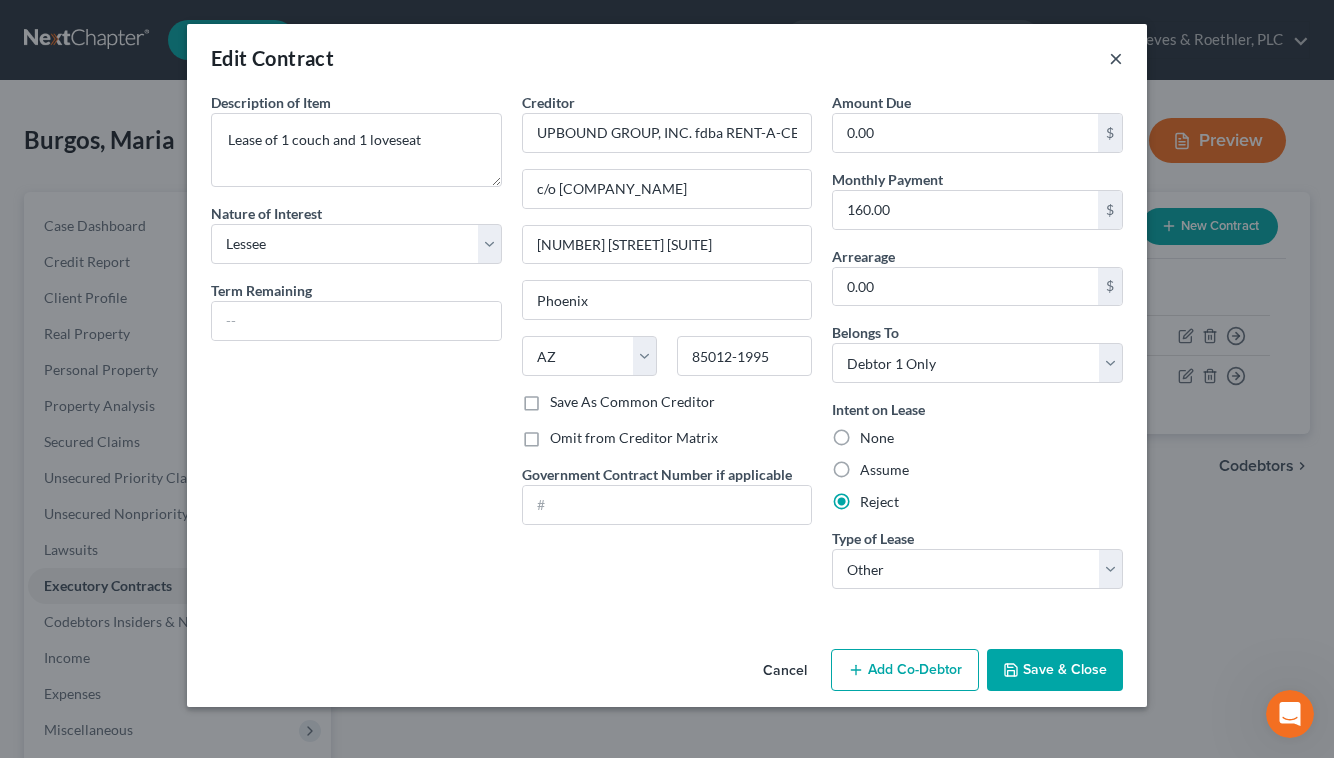click on "×" at bounding box center [1116, 58] 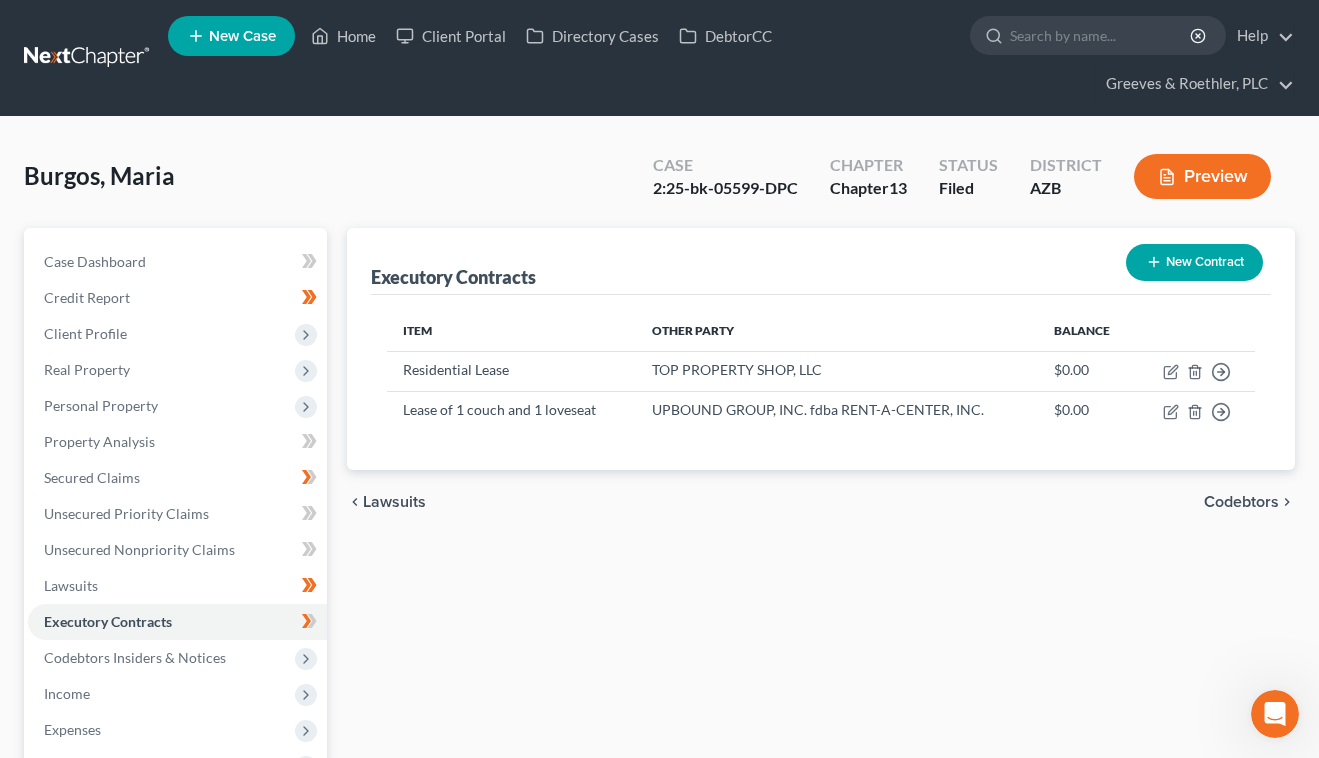 click on "New Contract" at bounding box center [1194, 262] 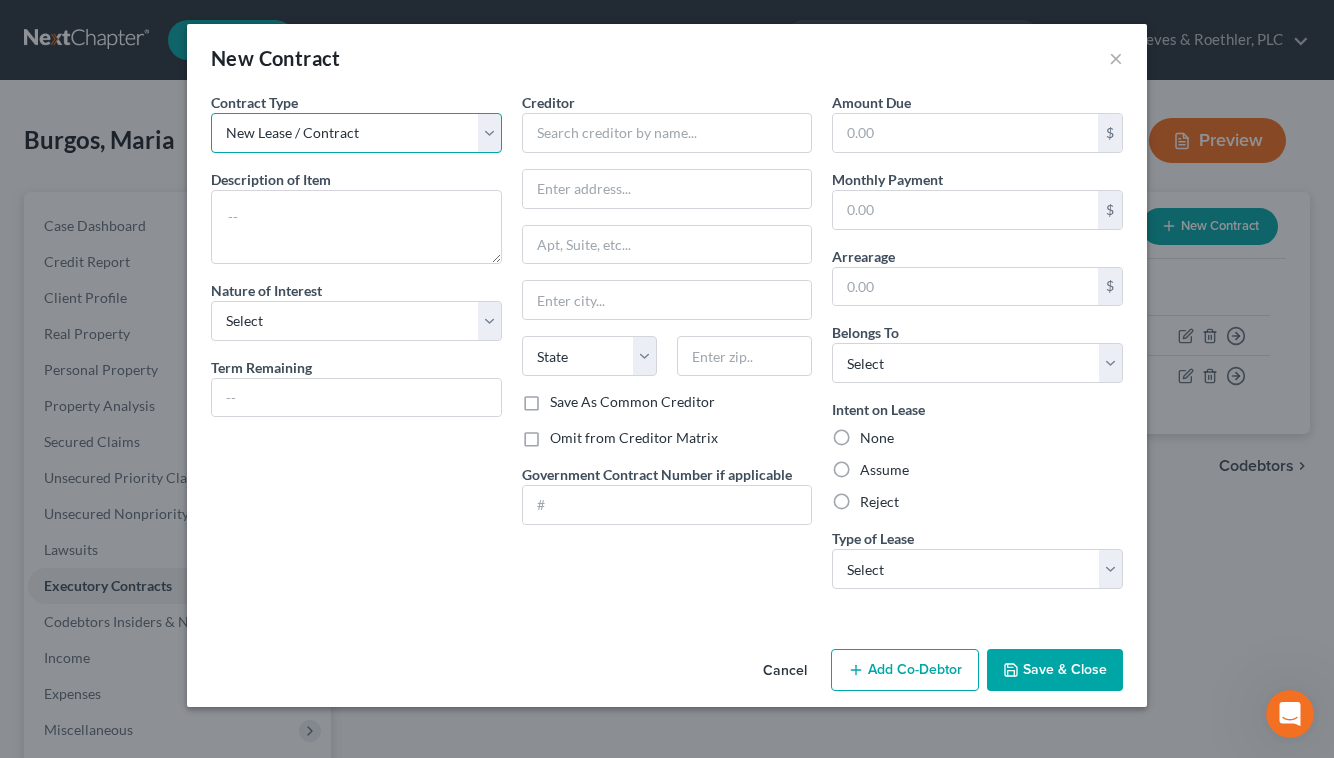 click on "New Lease / Contract New Timeshare" at bounding box center [356, 133] 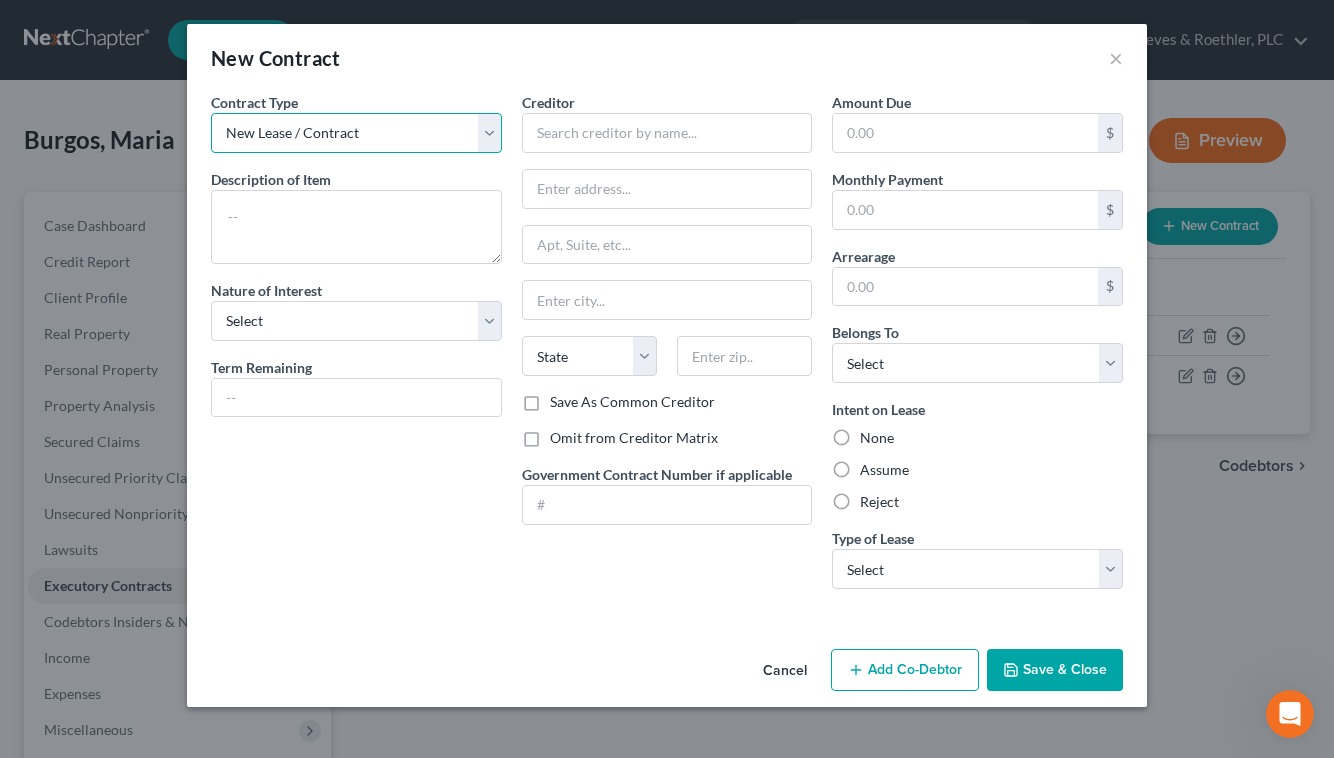 click on "New Lease / Contract New Timeshare" at bounding box center (356, 133) 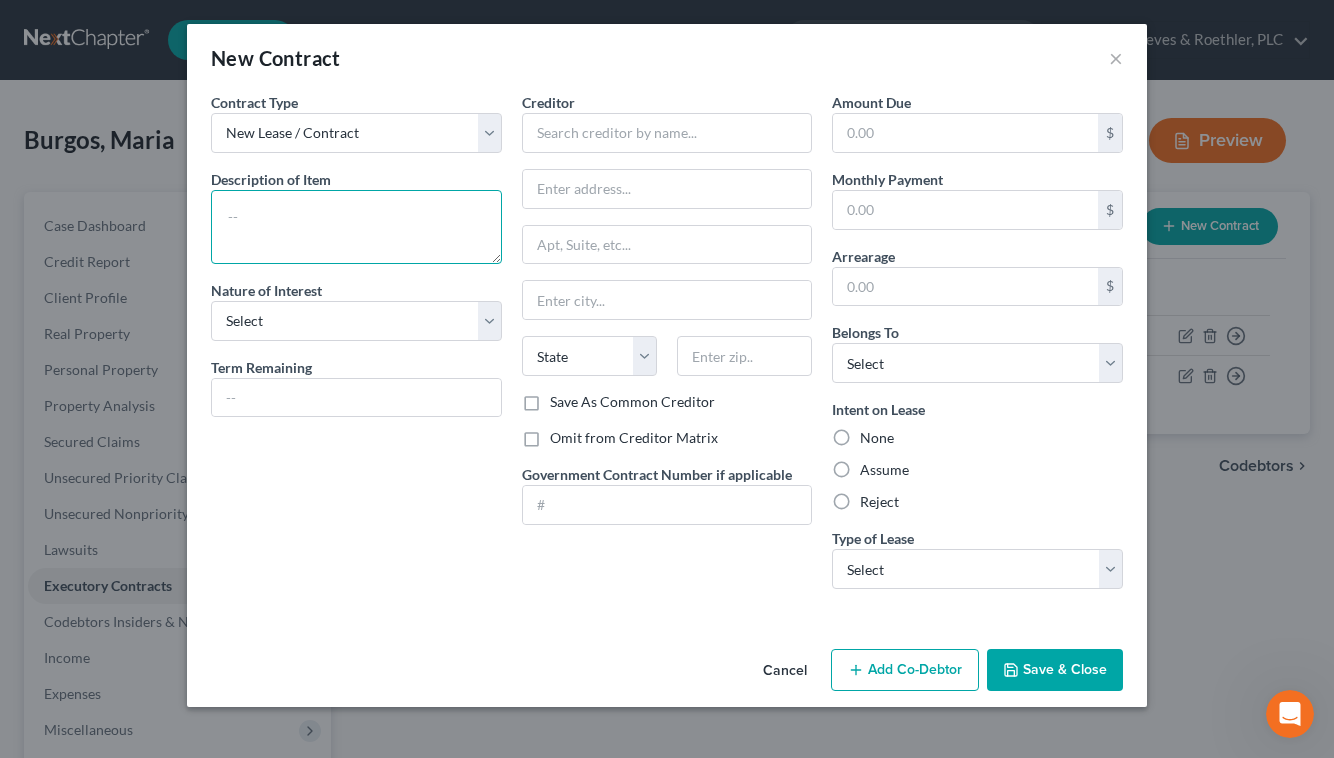 click at bounding box center (356, 227) 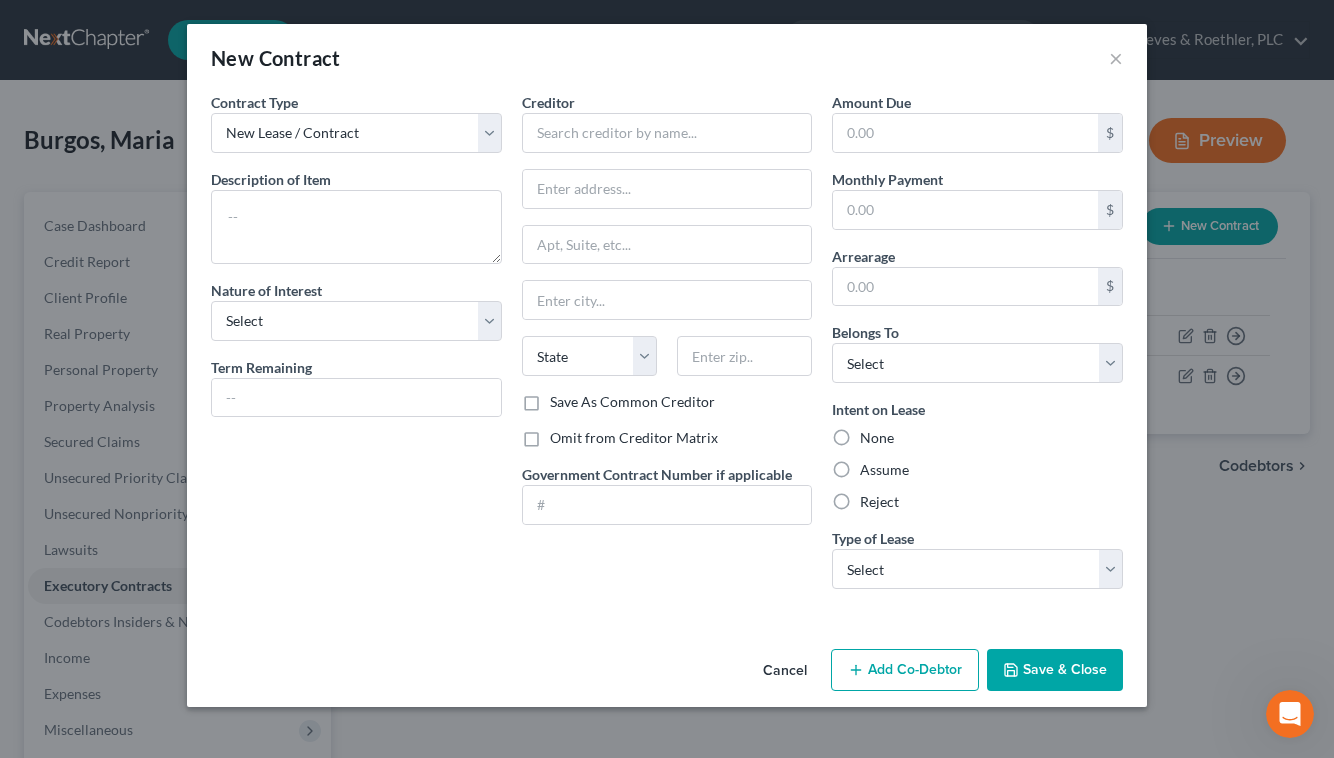 click on "New Contract ×" at bounding box center [667, 58] 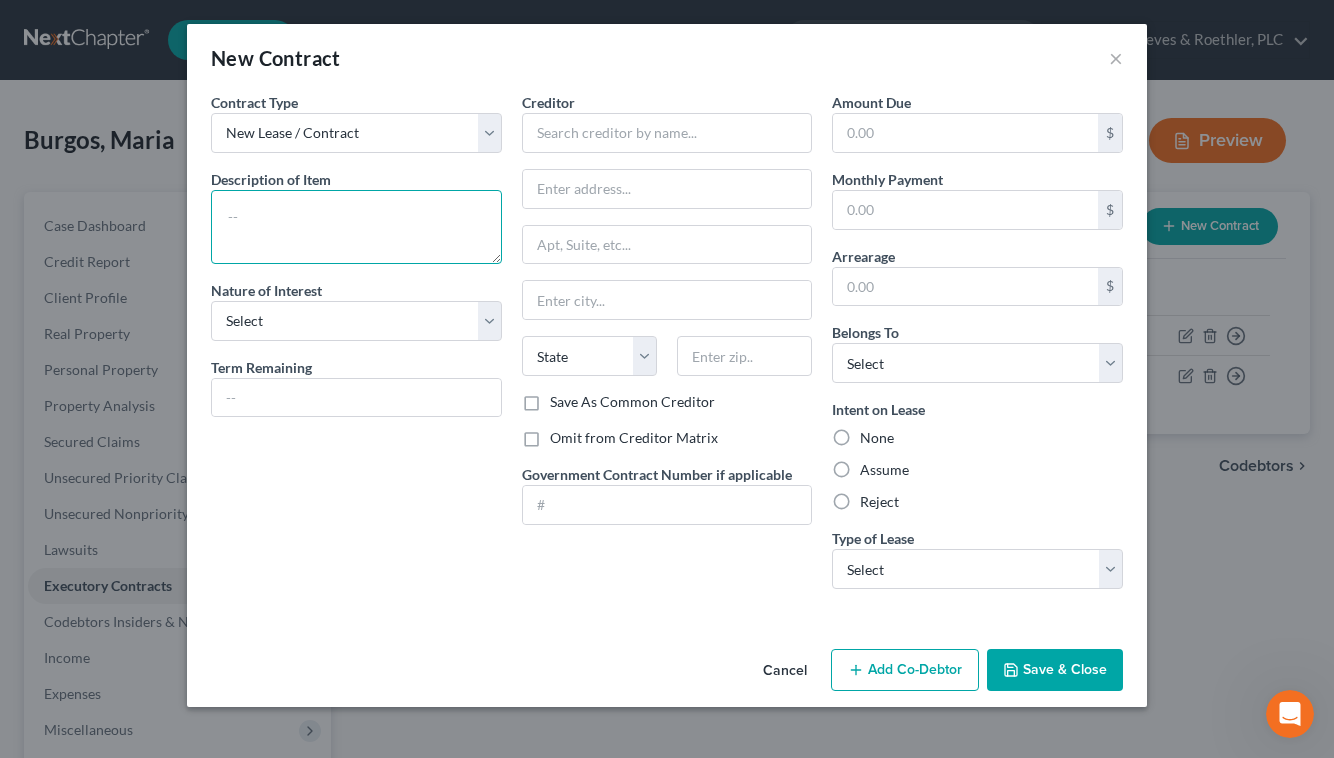 click at bounding box center [356, 227] 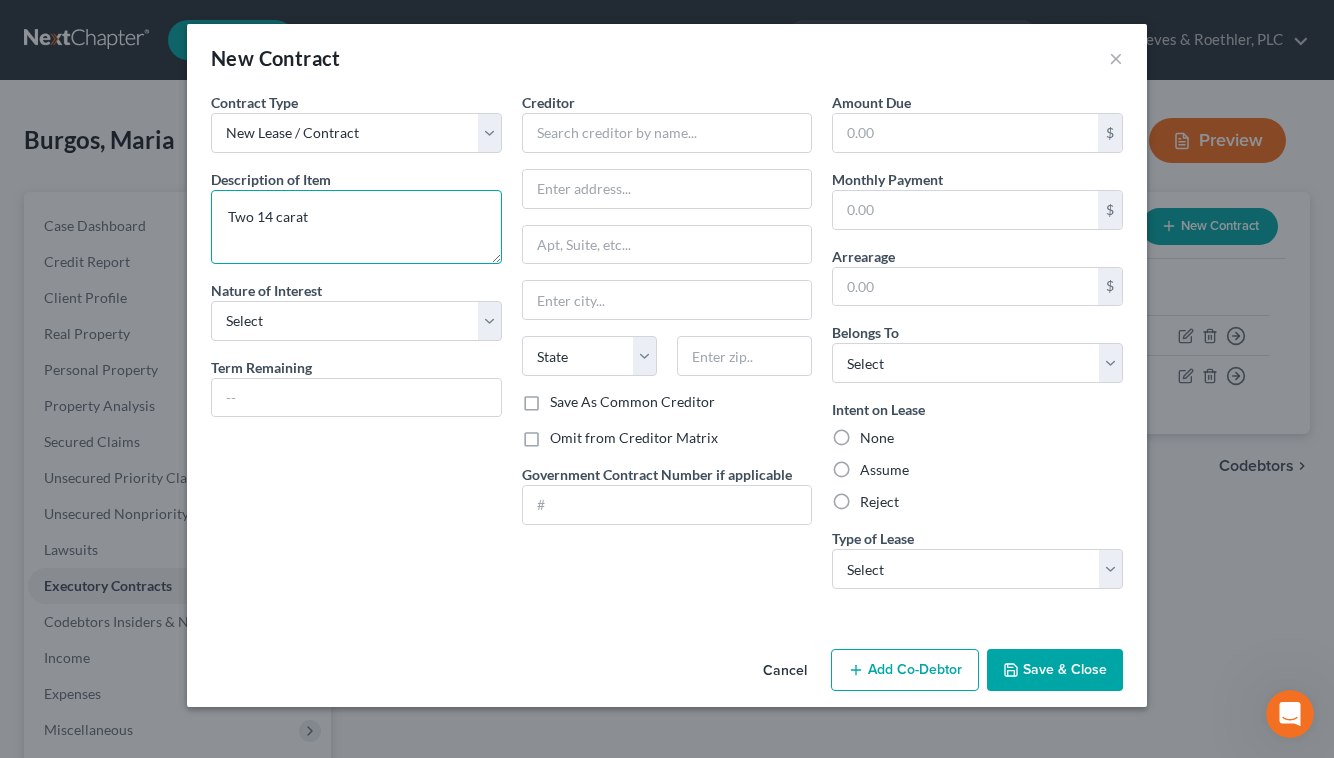 paste on "gold necklaces" 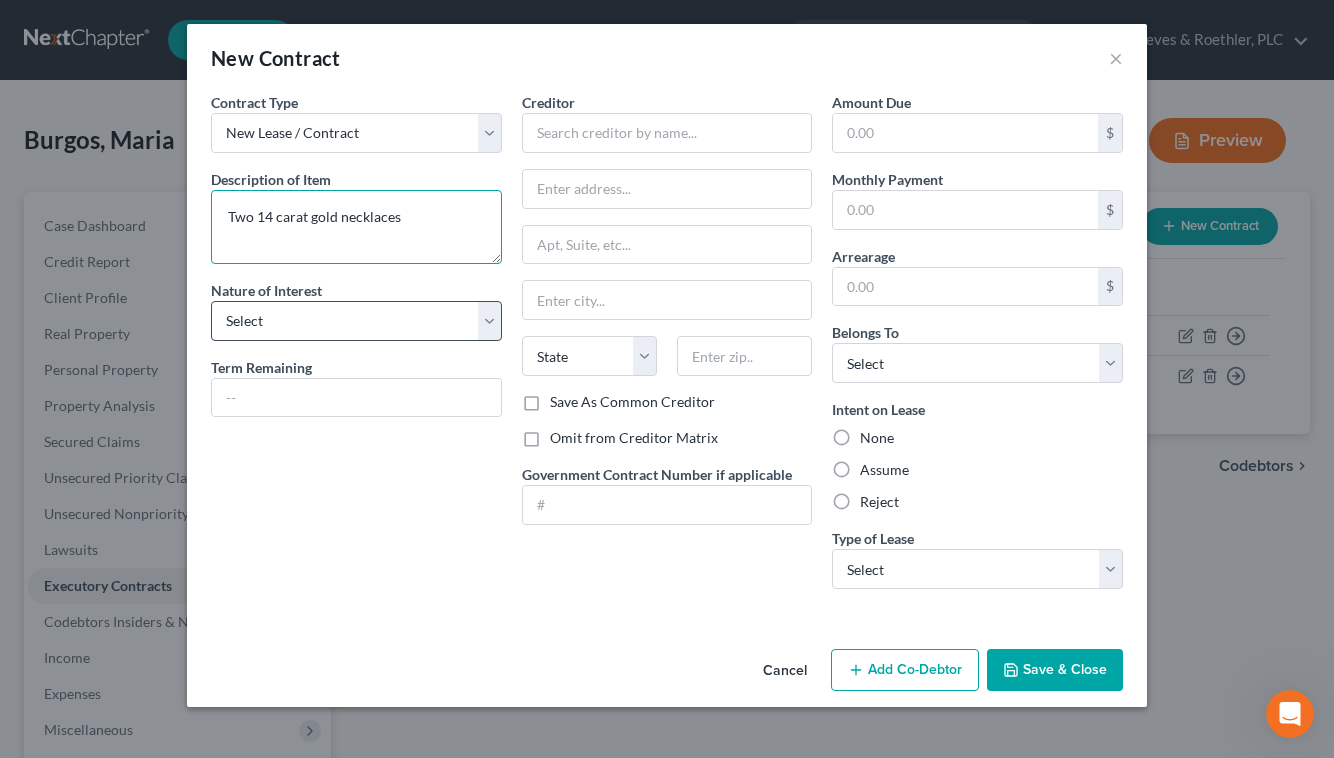 type on "Two 14 carat gold necklaces" 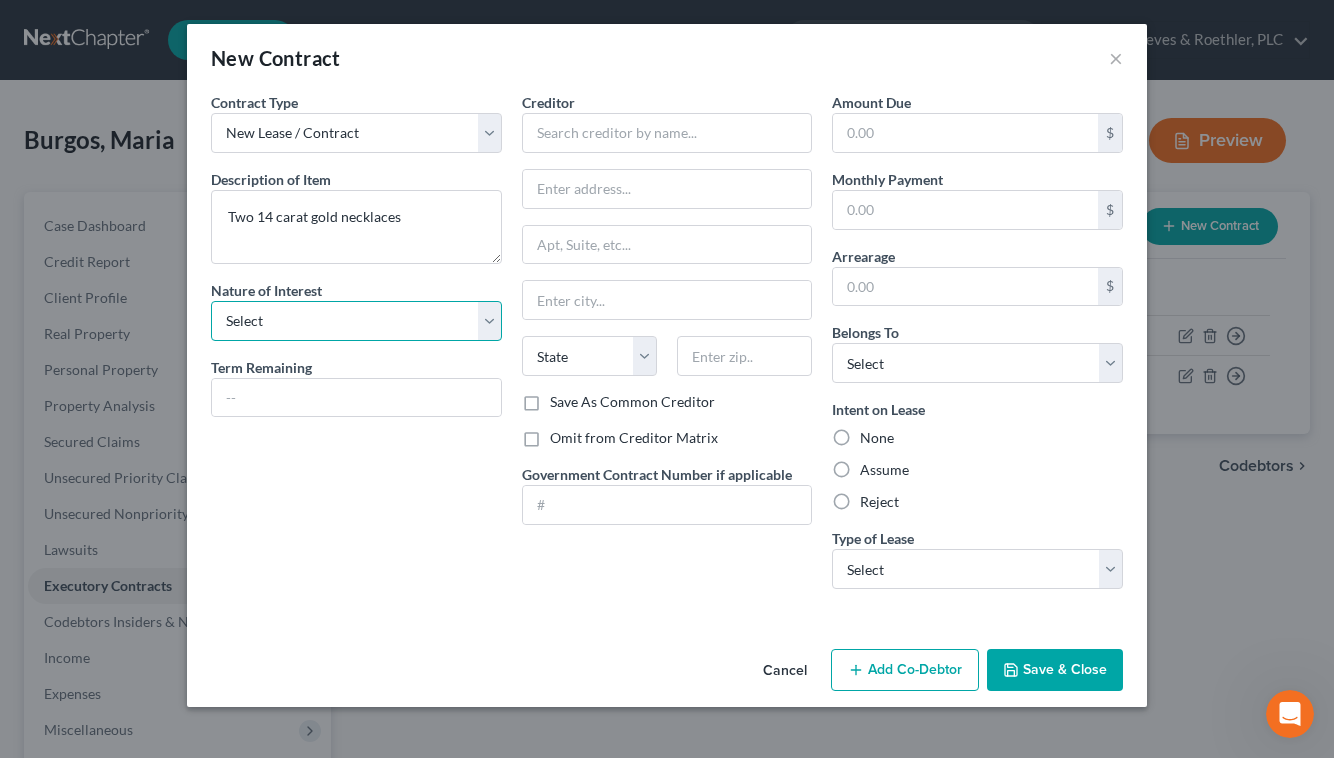 click on "Select Purchaser Agent Lessor Lessee" at bounding box center (356, 321) 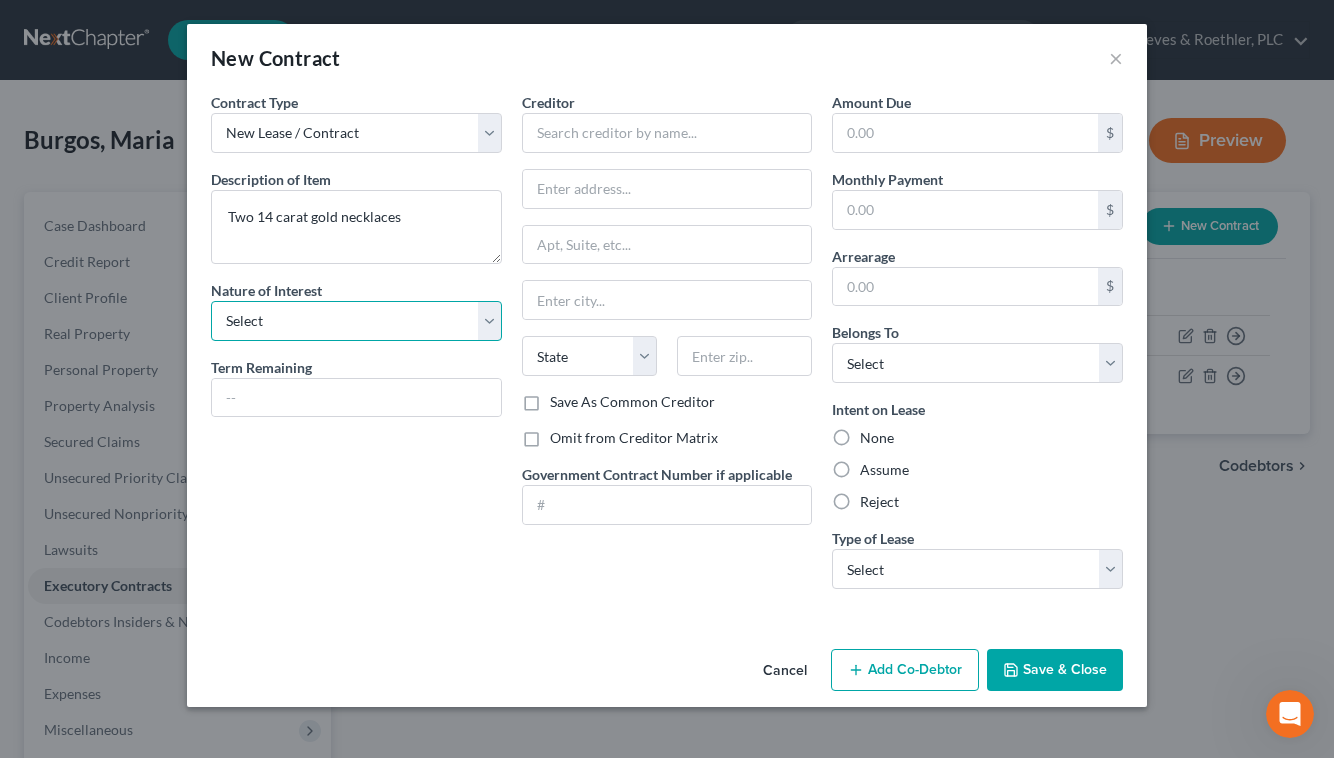 select on "3" 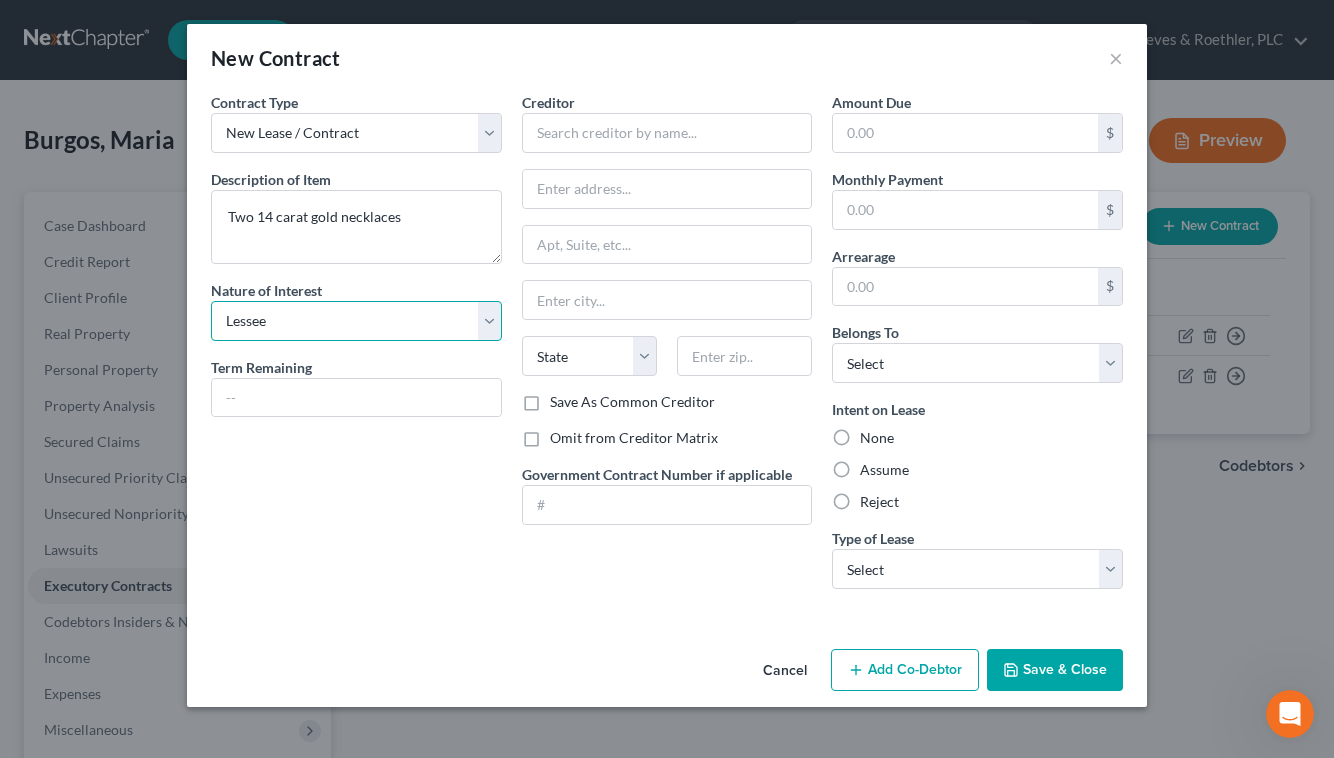 click on "Select Purchaser Agent Lessor Lessee" at bounding box center (356, 321) 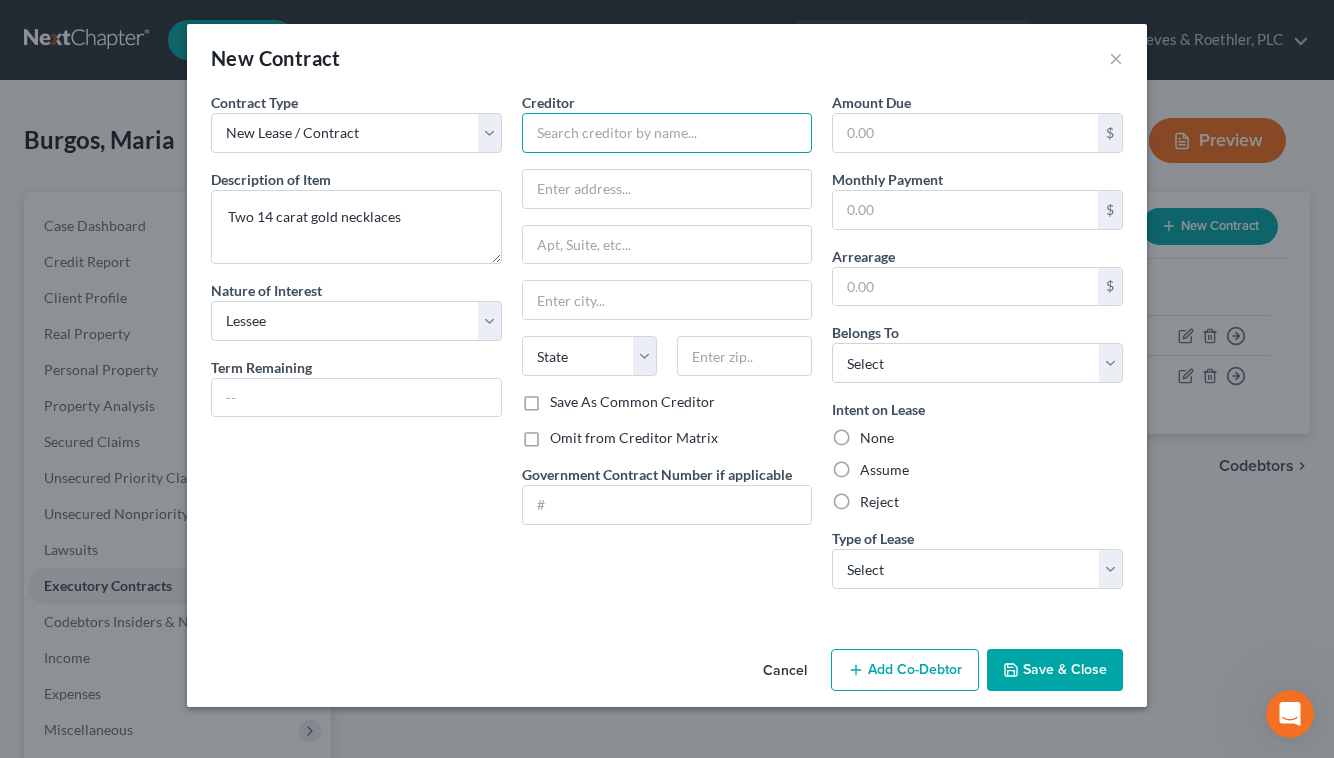 click at bounding box center [667, 133] 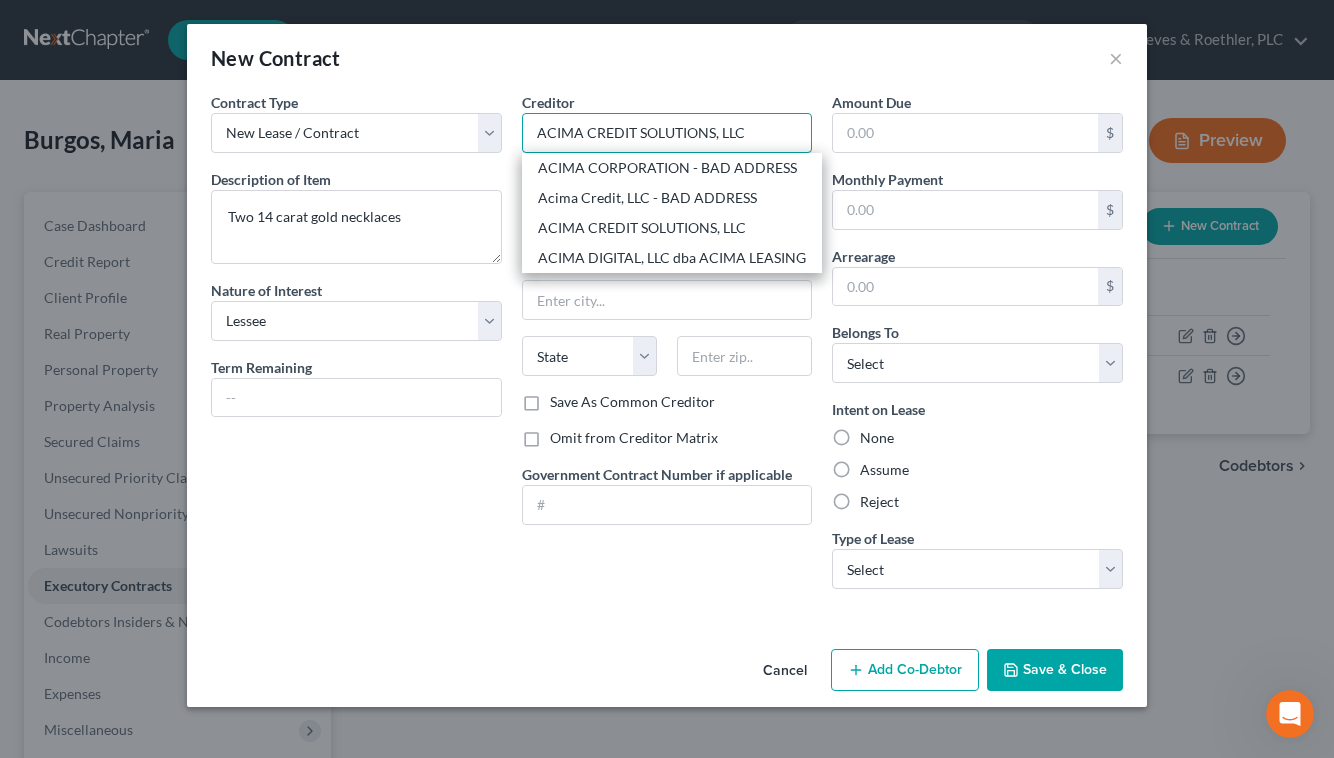 type on "ACIMA DIGITAL, LLC dba ACIMA LEASING" 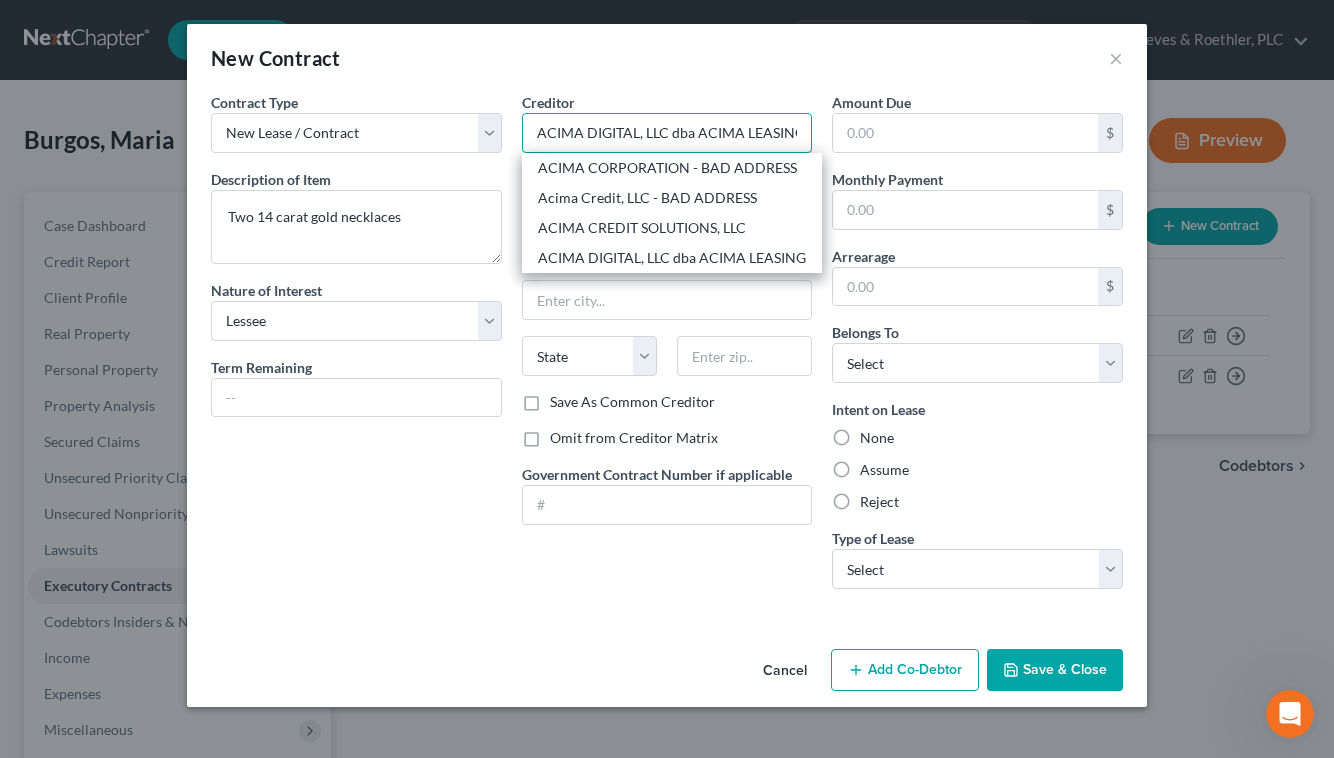 type on "[NUMBER] [STREET], 5TH FL" 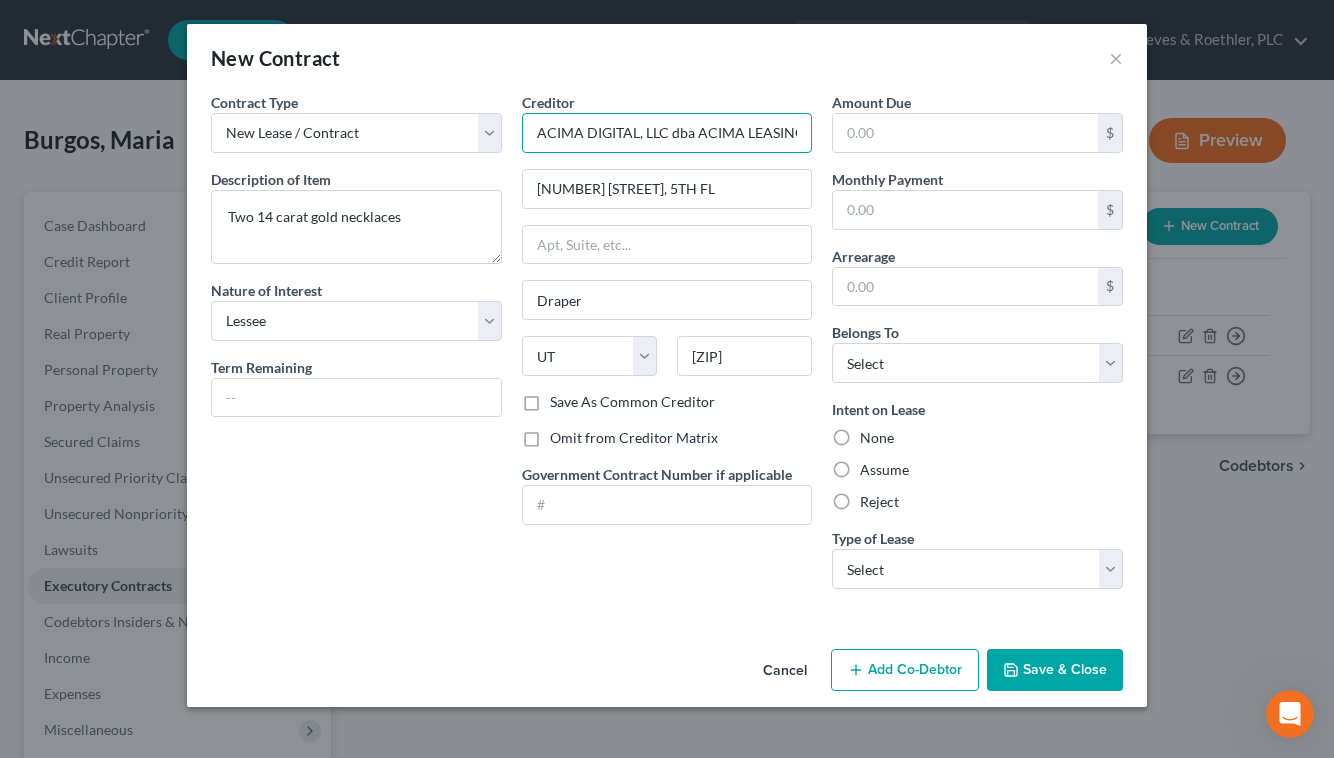 type on "ACIMA DIGITAL, LLC dba ACIMA LEASING" 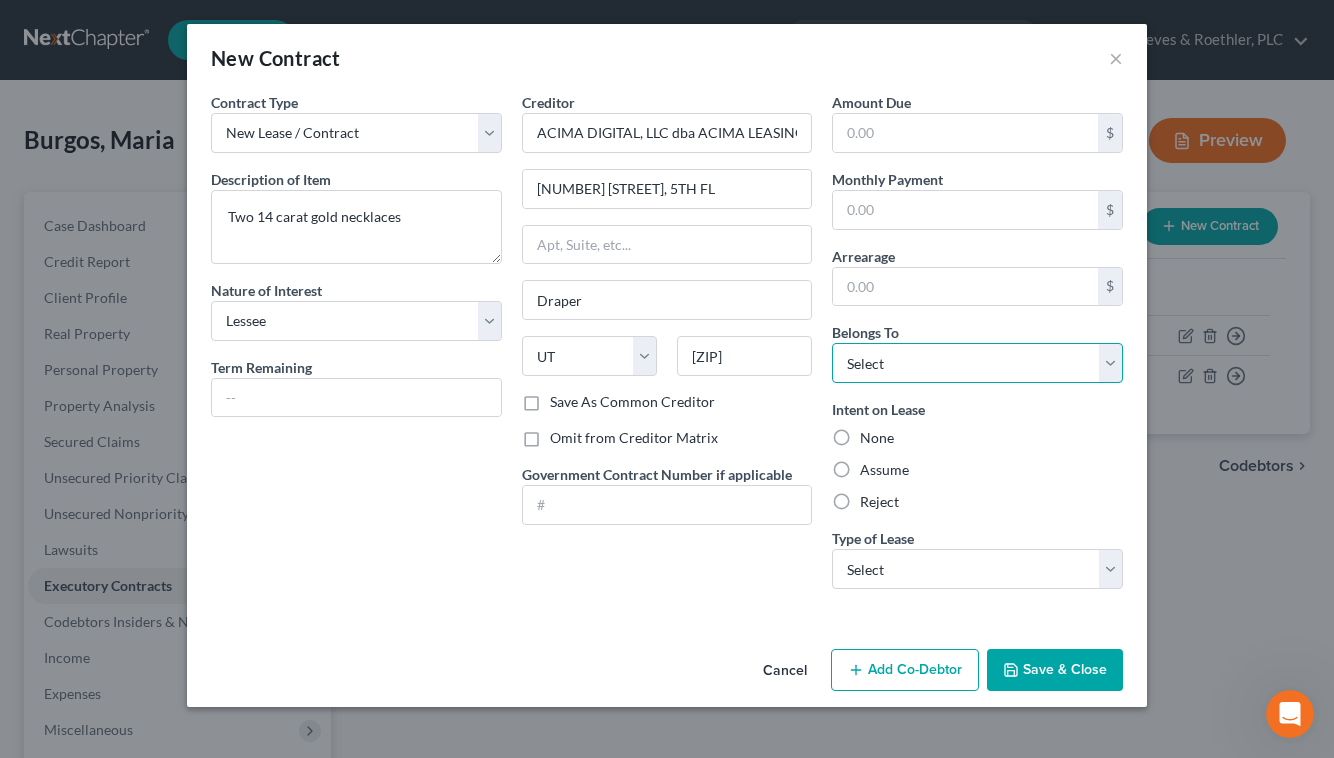 click on "Select Debtor 1 Only Debtor 2 Only Debtor 1 And Debtor 2 Only At Least One Of The Debtors And Another Community Property" at bounding box center (977, 363) 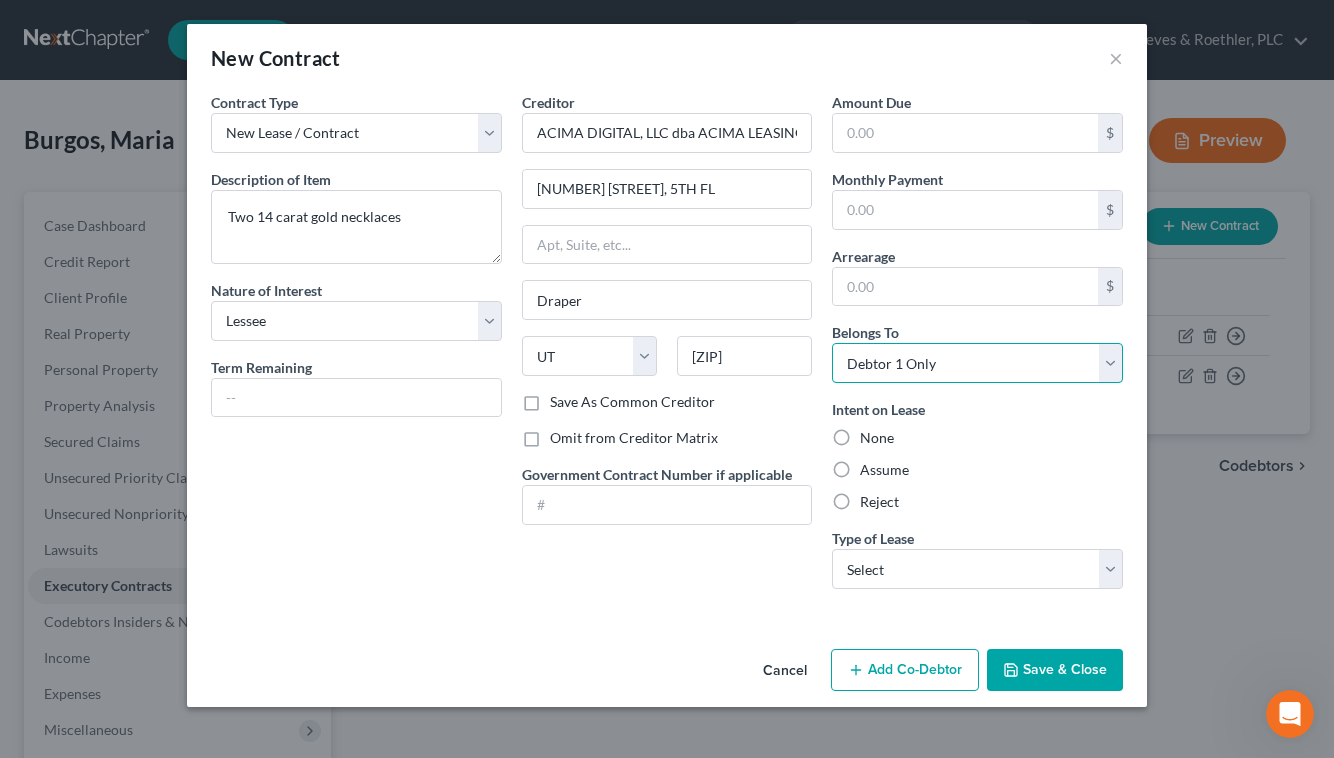 click on "Select Debtor 1 Only Debtor 2 Only Debtor 1 And Debtor 2 Only At Least One Of The Debtors And Another Community Property" at bounding box center [977, 363] 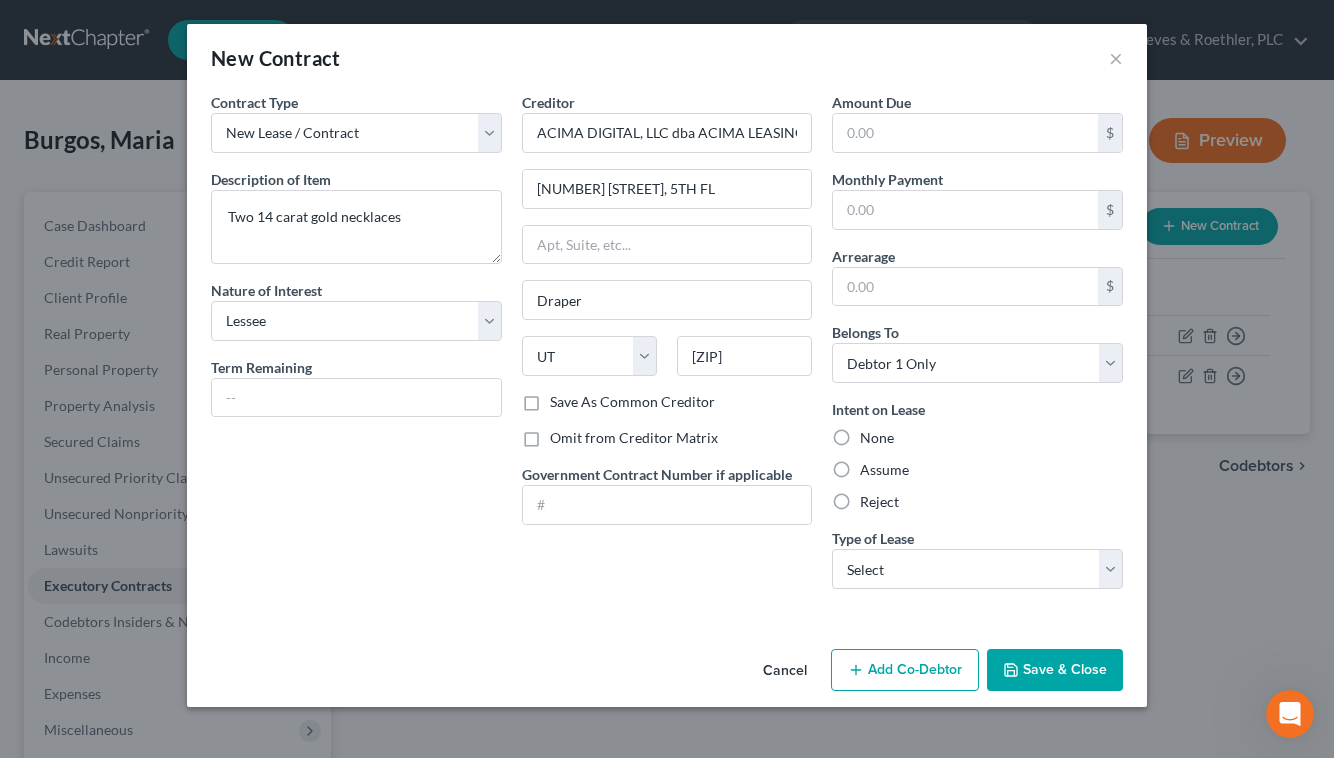 click on "Reject" at bounding box center [879, 502] 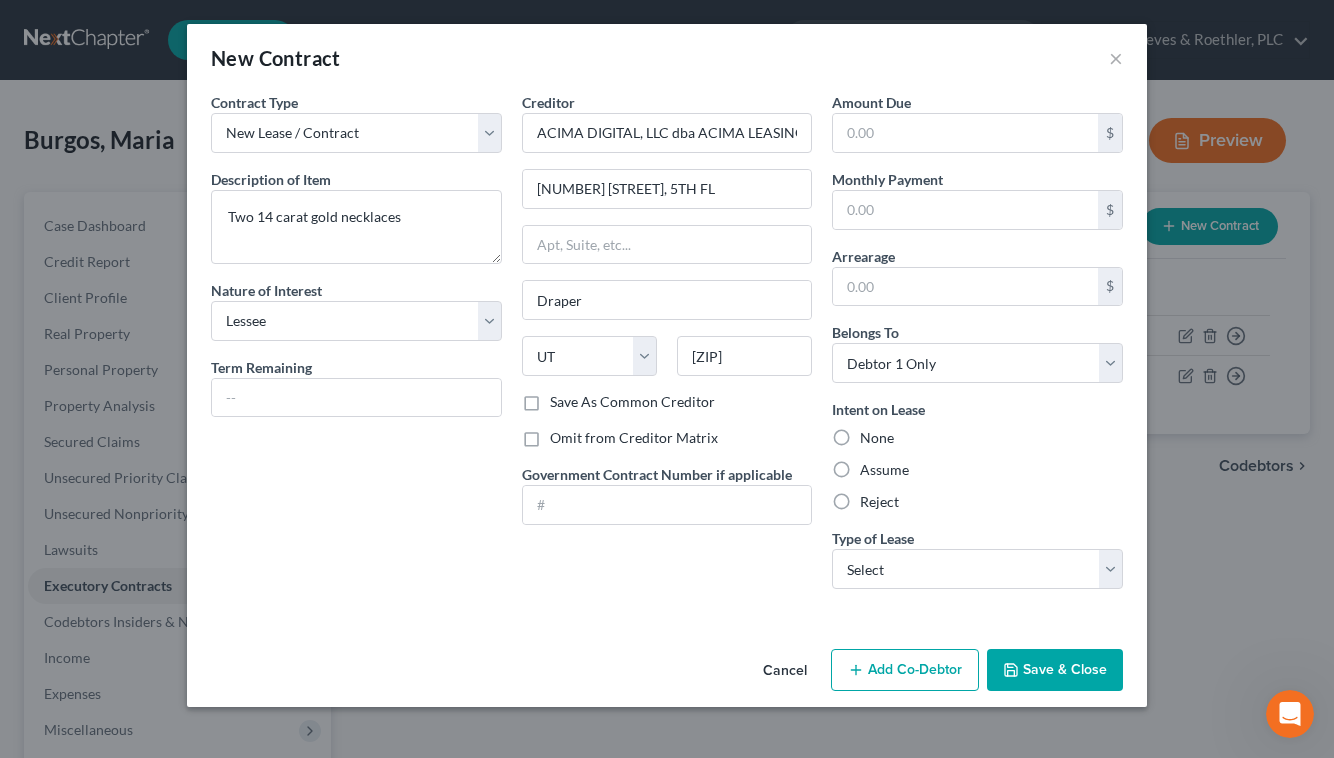 click on "Reject" at bounding box center (874, 498) 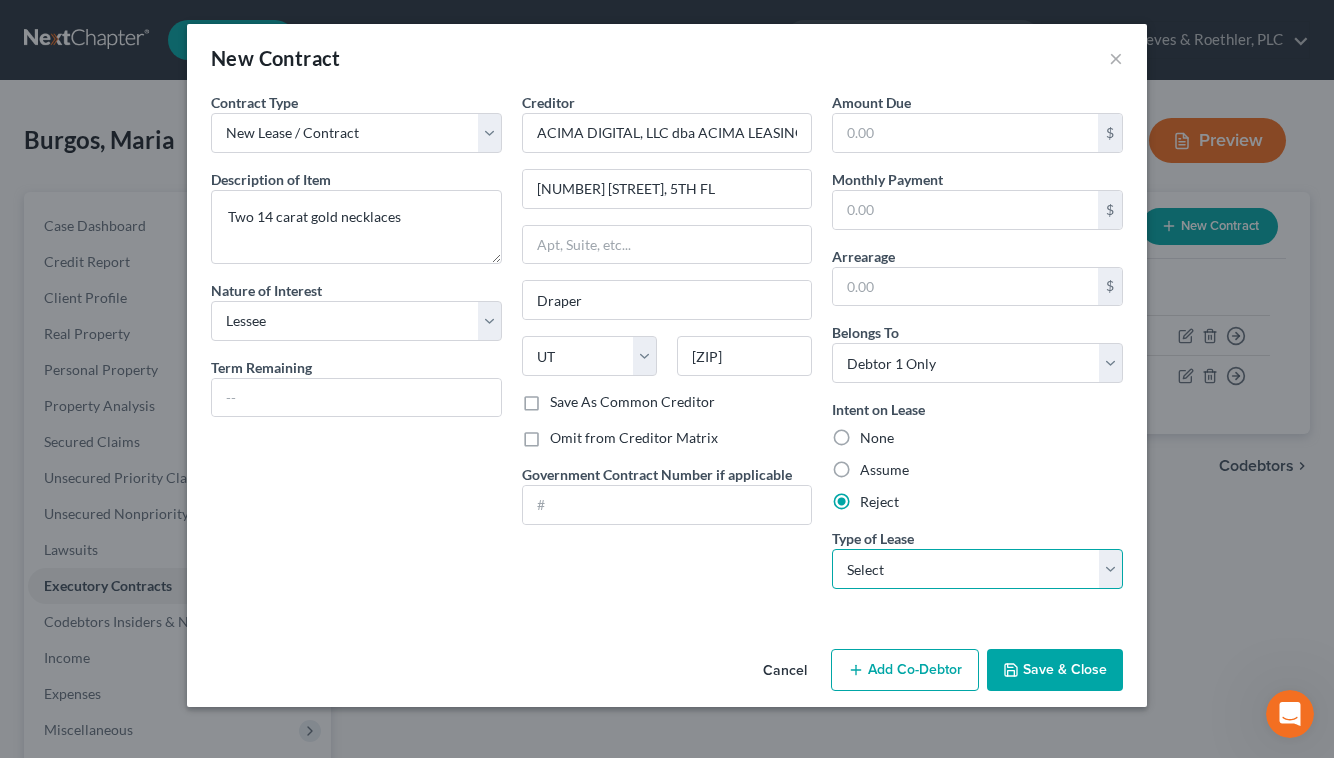 click on "Select Real Estate Car Other" at bounding box center [977, 569] 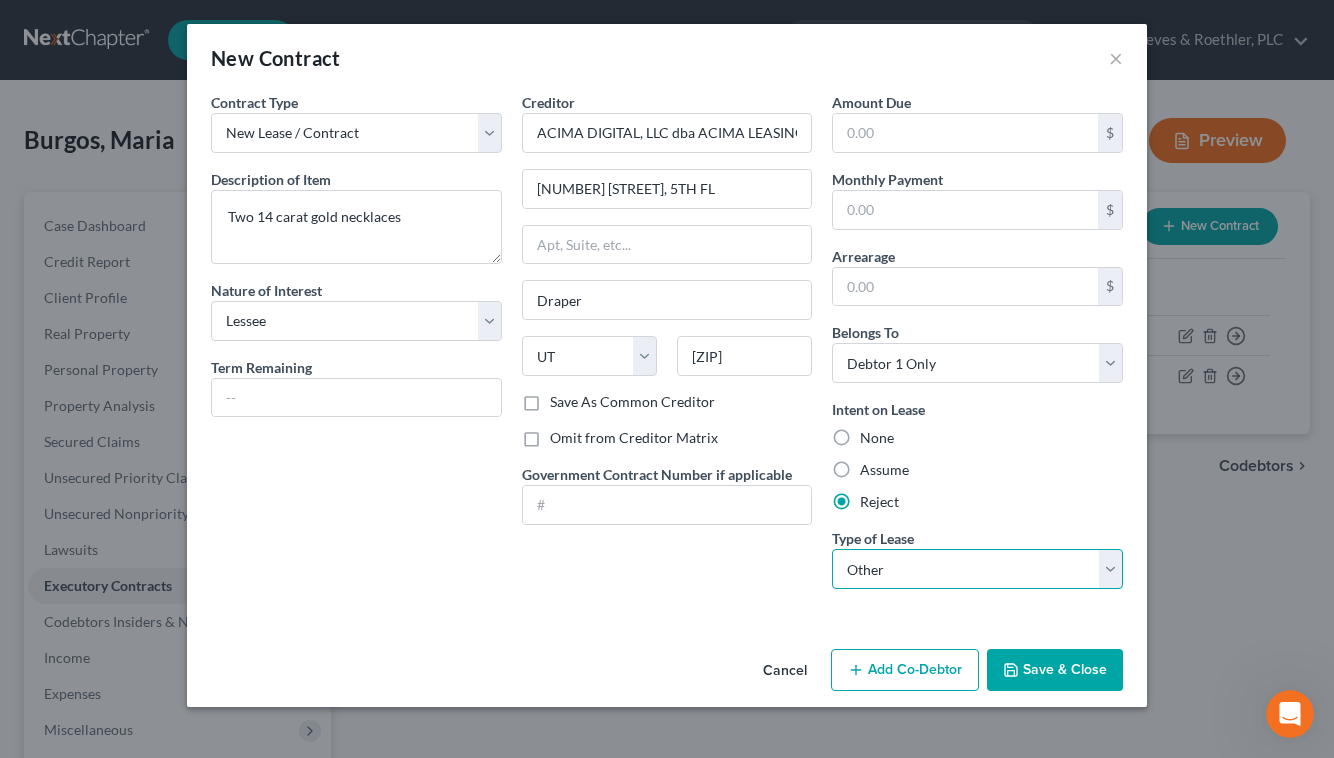 click on "Select Real Estate Car Other" at bounding box center [977, 569] 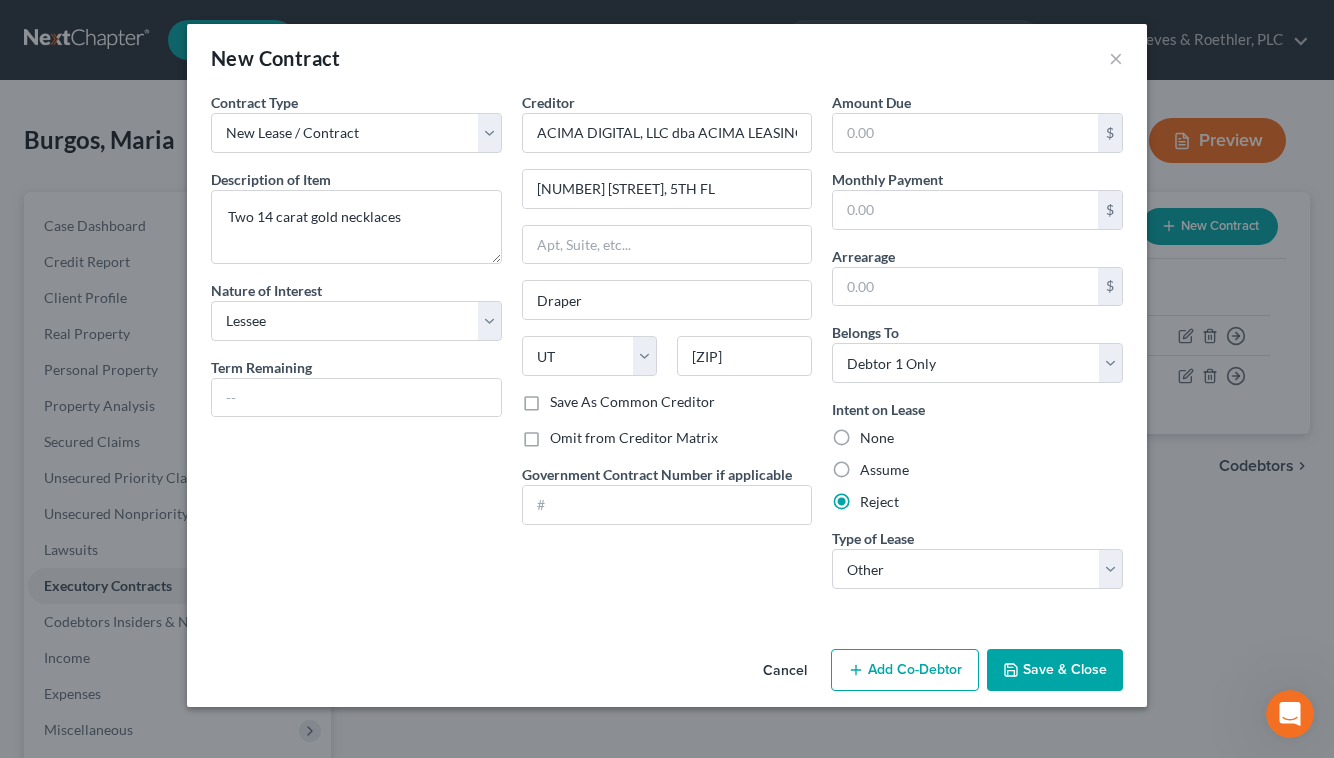 click 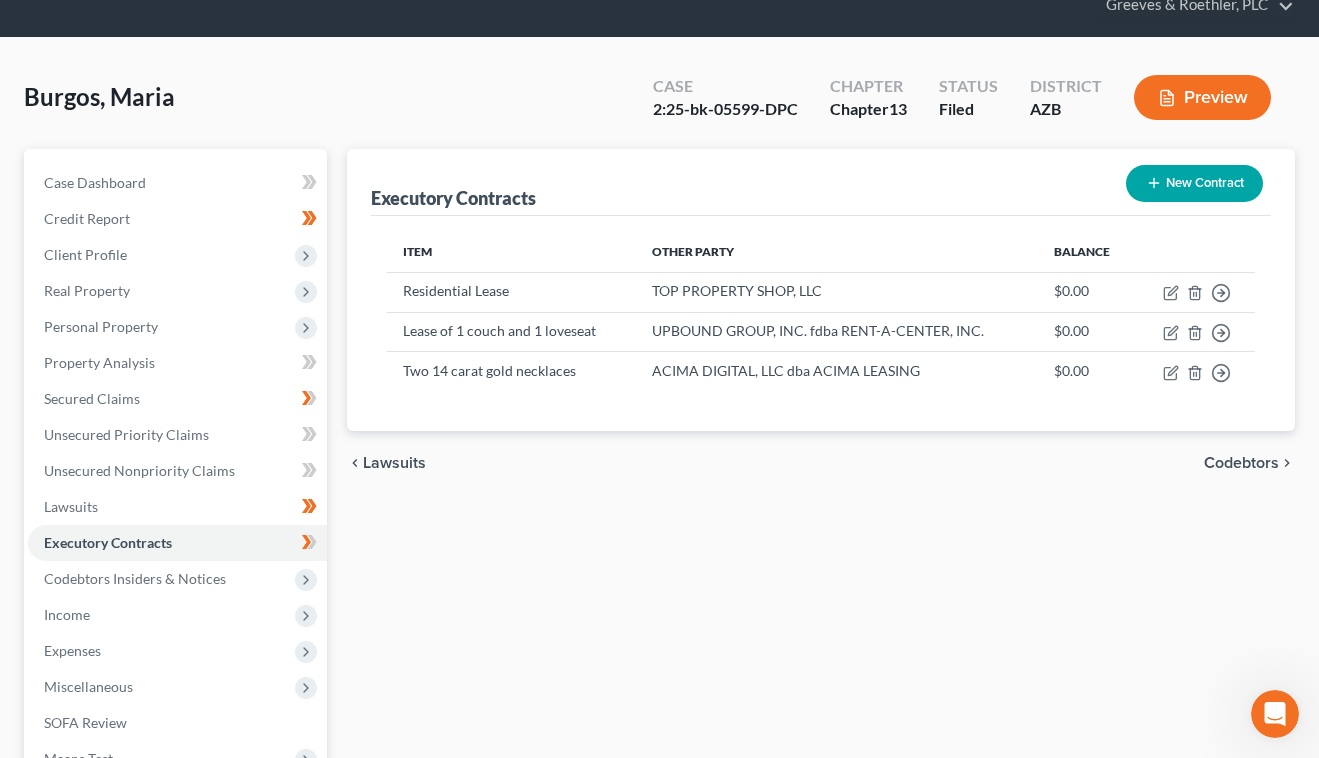 scroll, scrollTop: 72, scrollLeft: 0, axis: vertical 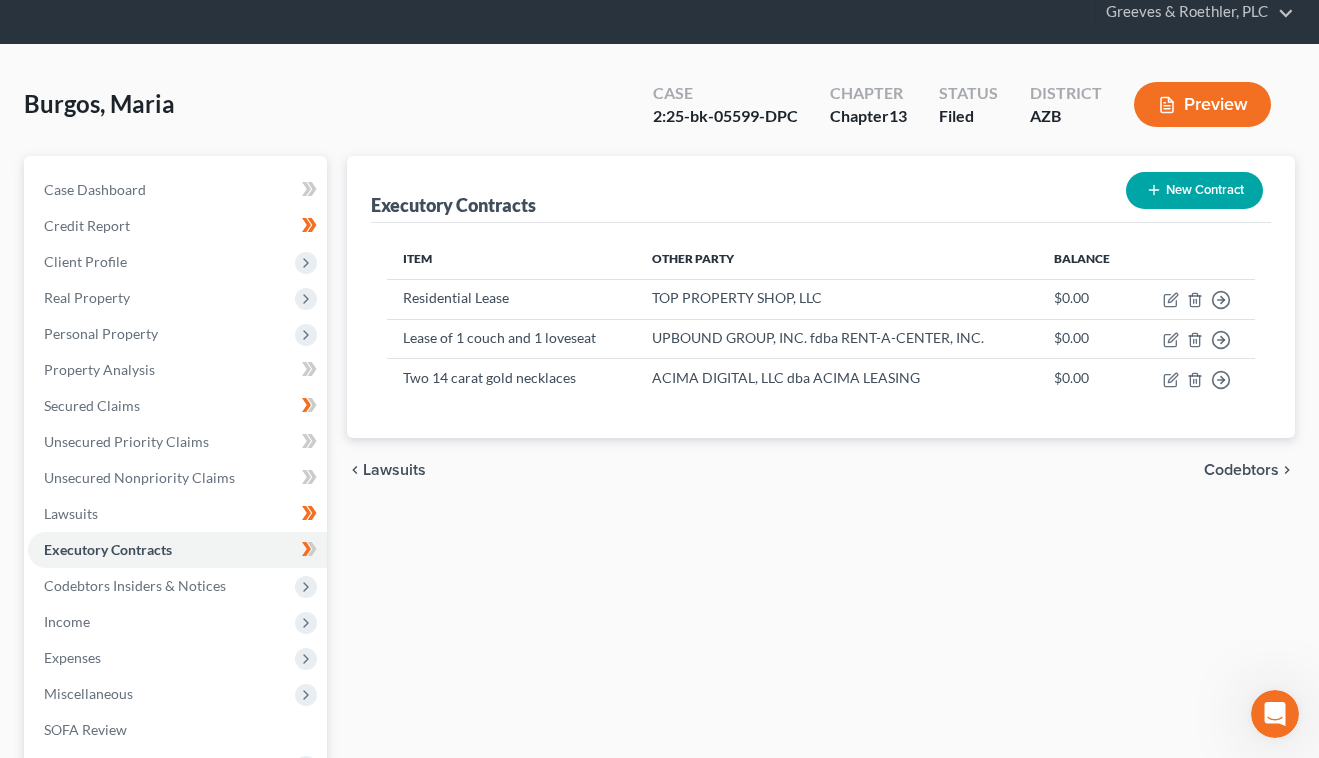 click on "Preview" at bounding box center (1202, 104) 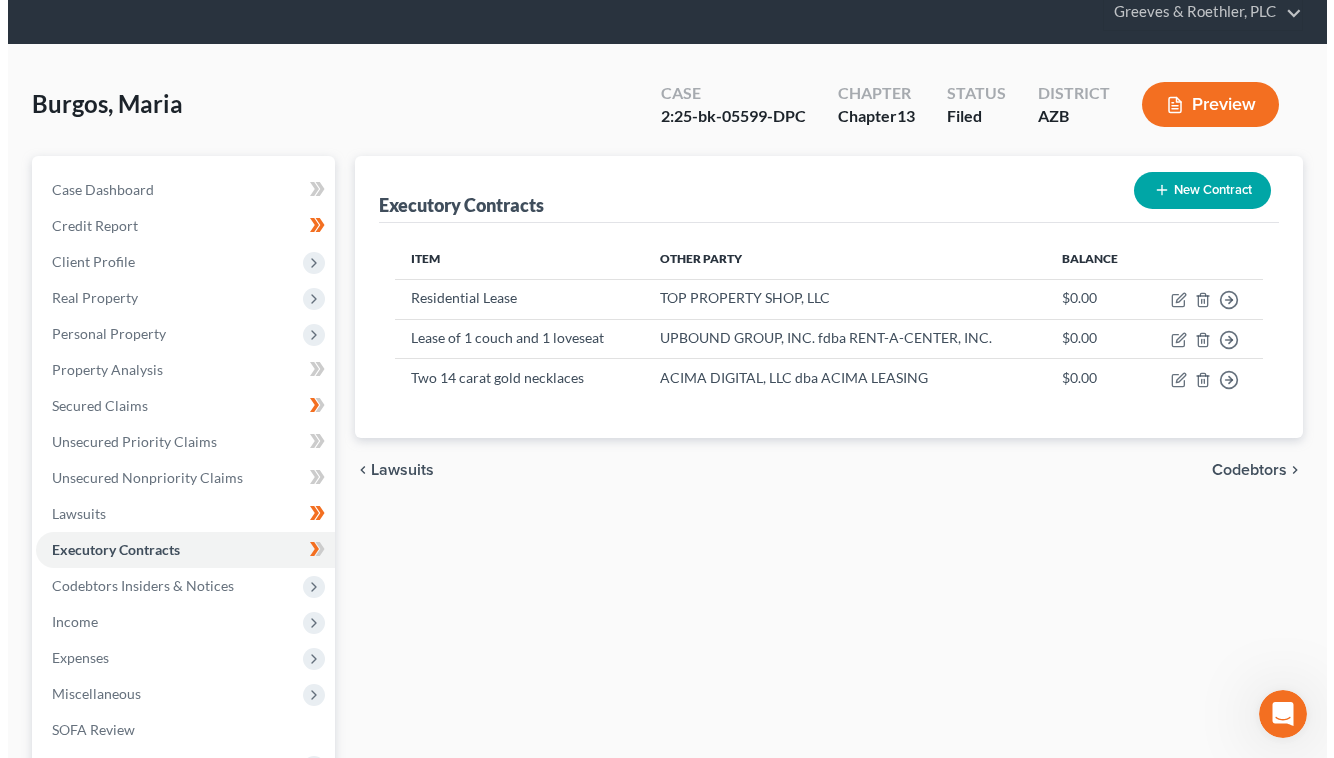 scroll, scrollTop: 54, scrollLeft: 0, axis: vertical 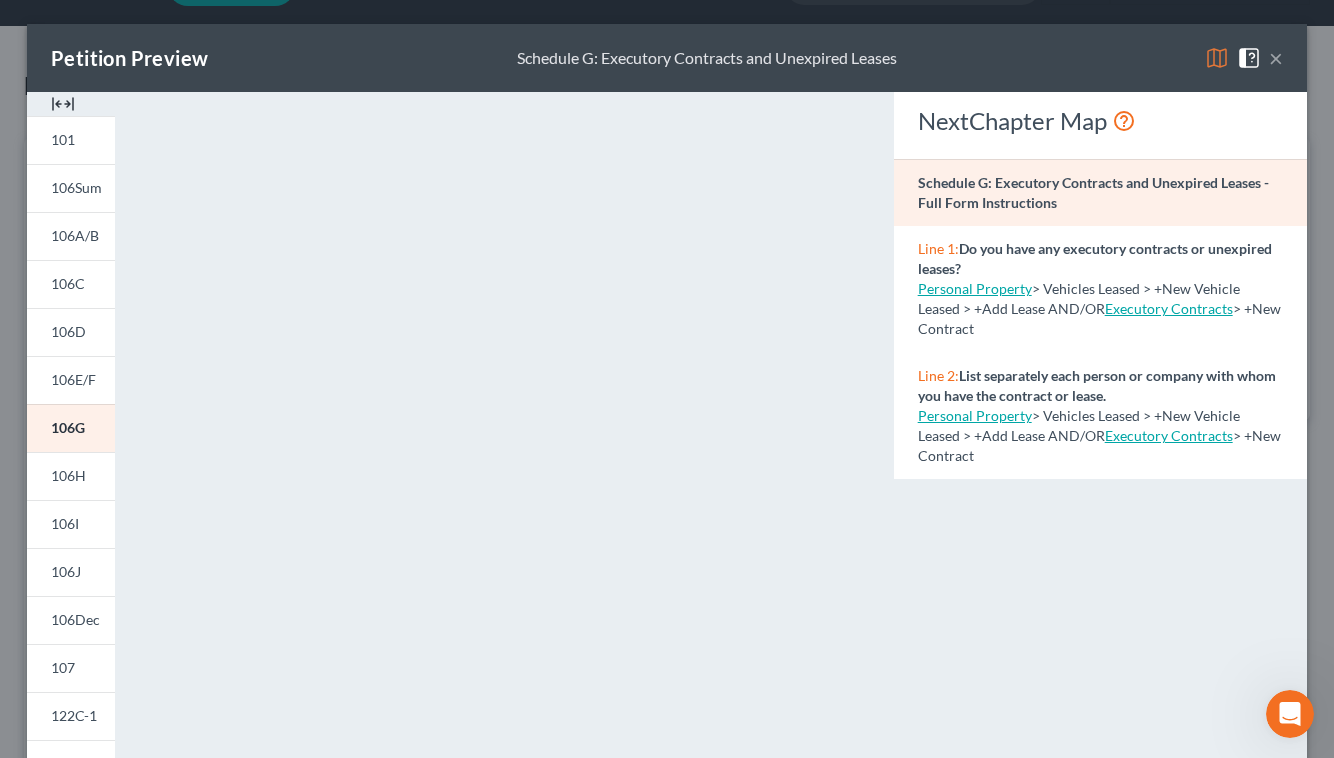 click on "NextChapter Map   Schedule G: Executory Contracts and Unexpired Leases - Full Form Instructions  Line 1:  Do you have any executory contracts or unexpired leases?
Personal Property  > Vehicles Leased > +New Vehicle Leased > +Add Lease AND/OR  Executory Contracts  > +New Contract
Line 2:  List separately each person or company with whom you have the contract or lease.
Personal Property  > Vehicles Leased > +New Vehicle Leased > +Add Lease AND/OR  Executory Contracts  > +New Contract" at bounding box center (1100, 588) 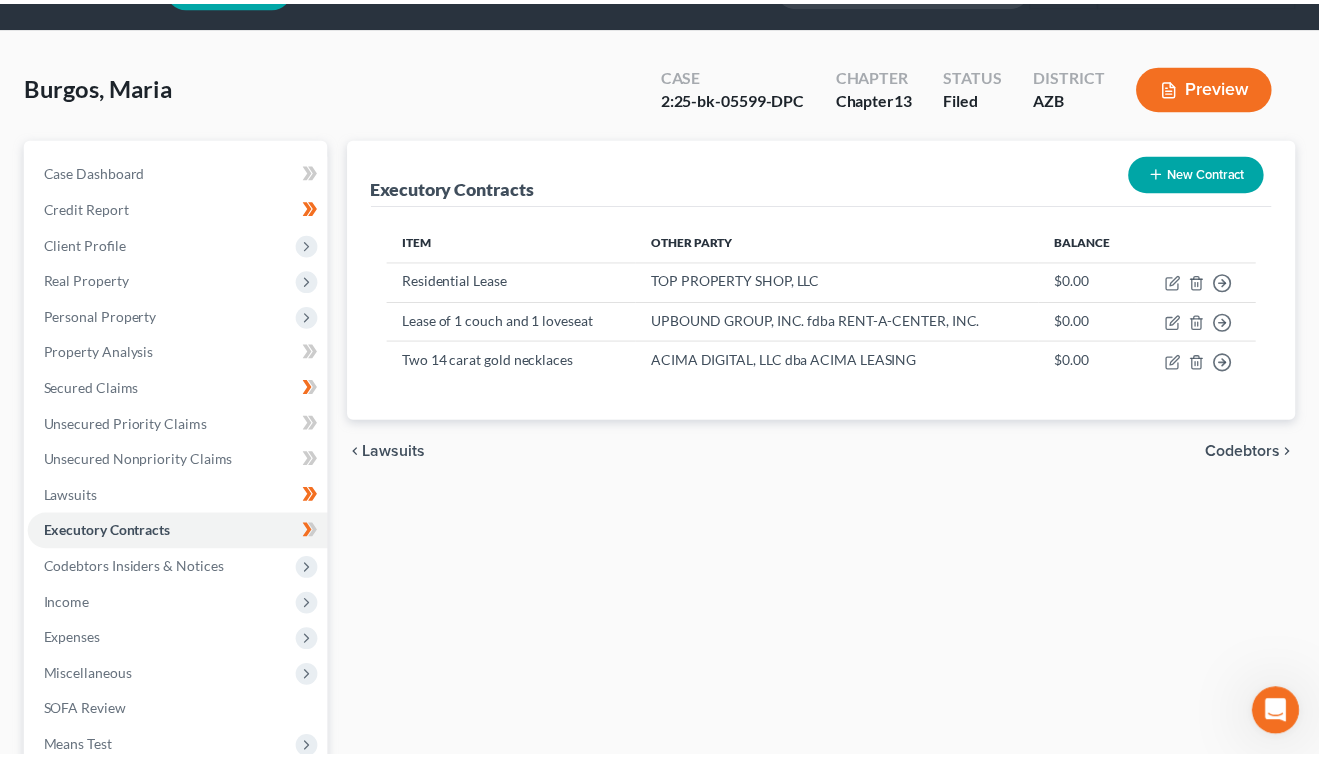 scroll, scrollTop: 72, scrollLeft: 0, axis: vertical 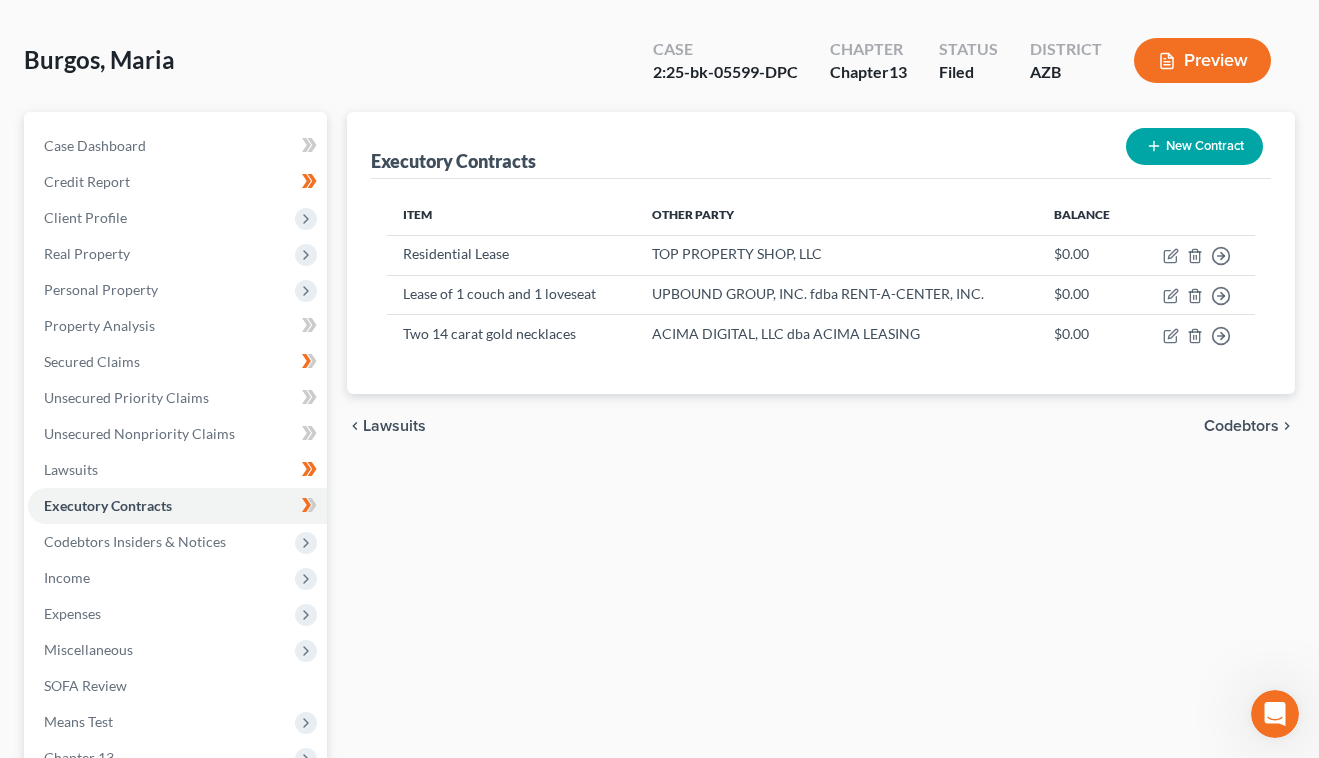 click on "Preview" at bounding box center [1202, 60] 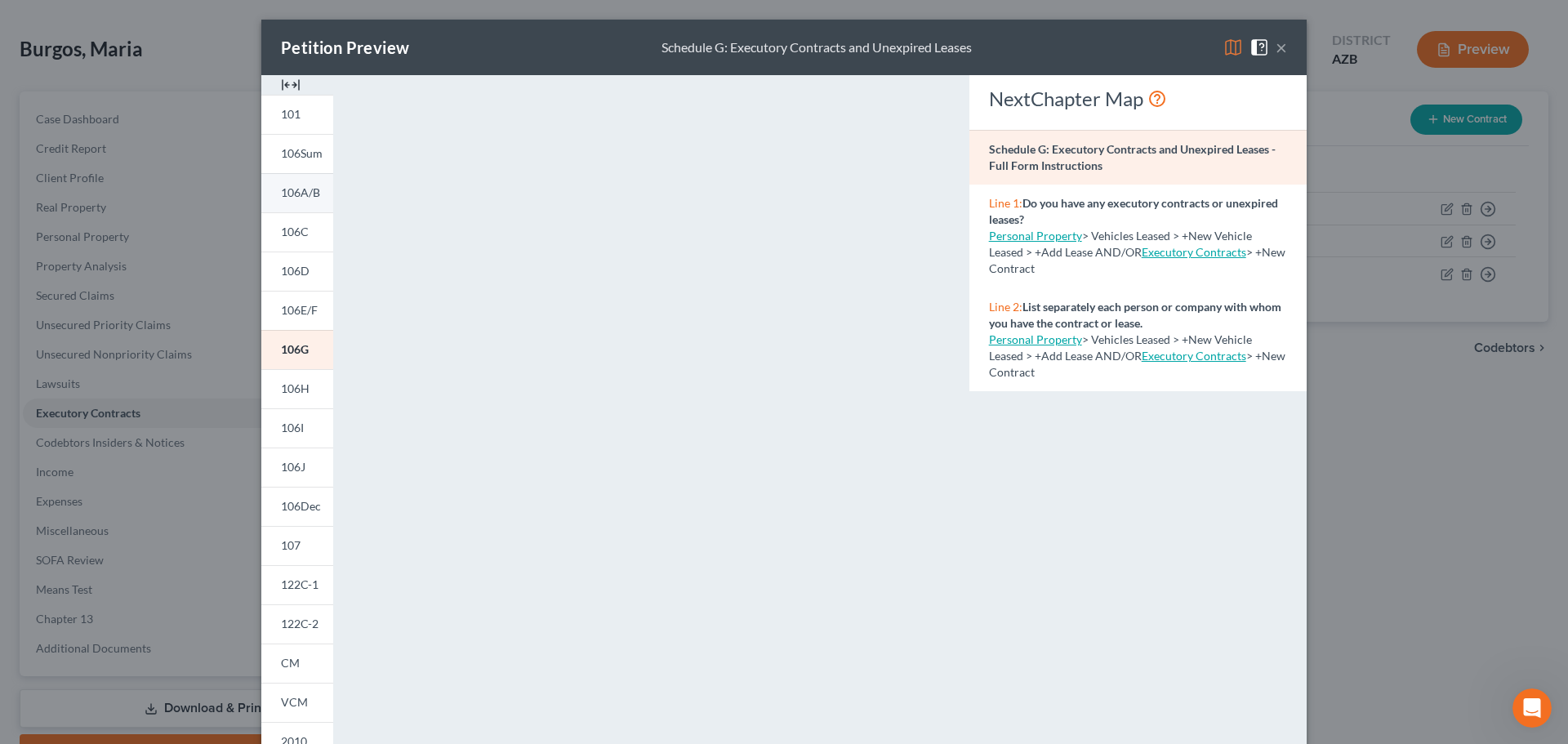 click on "106A/B" at bounding box center [301, 192] 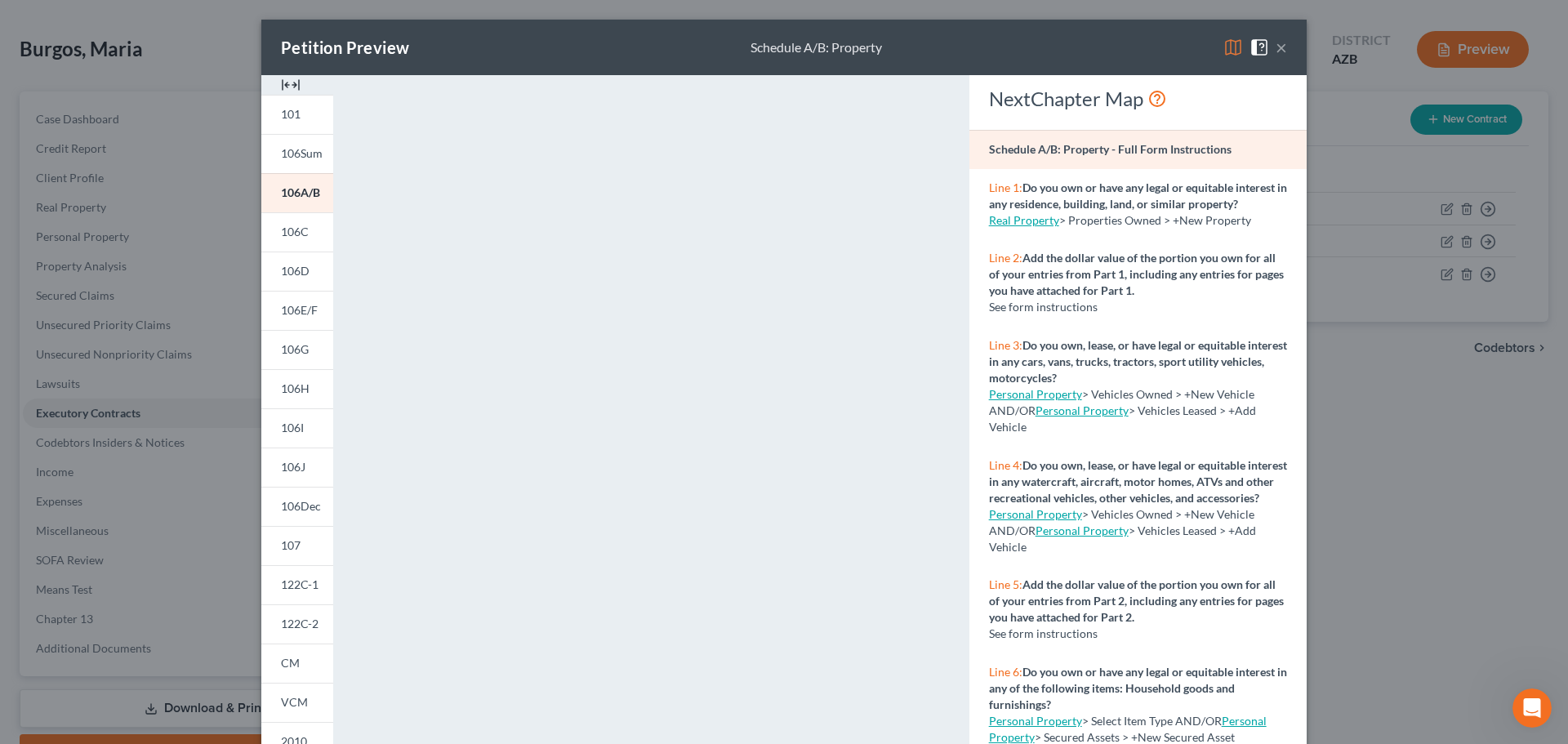 click on "×" at bounding box center [1281, 47] 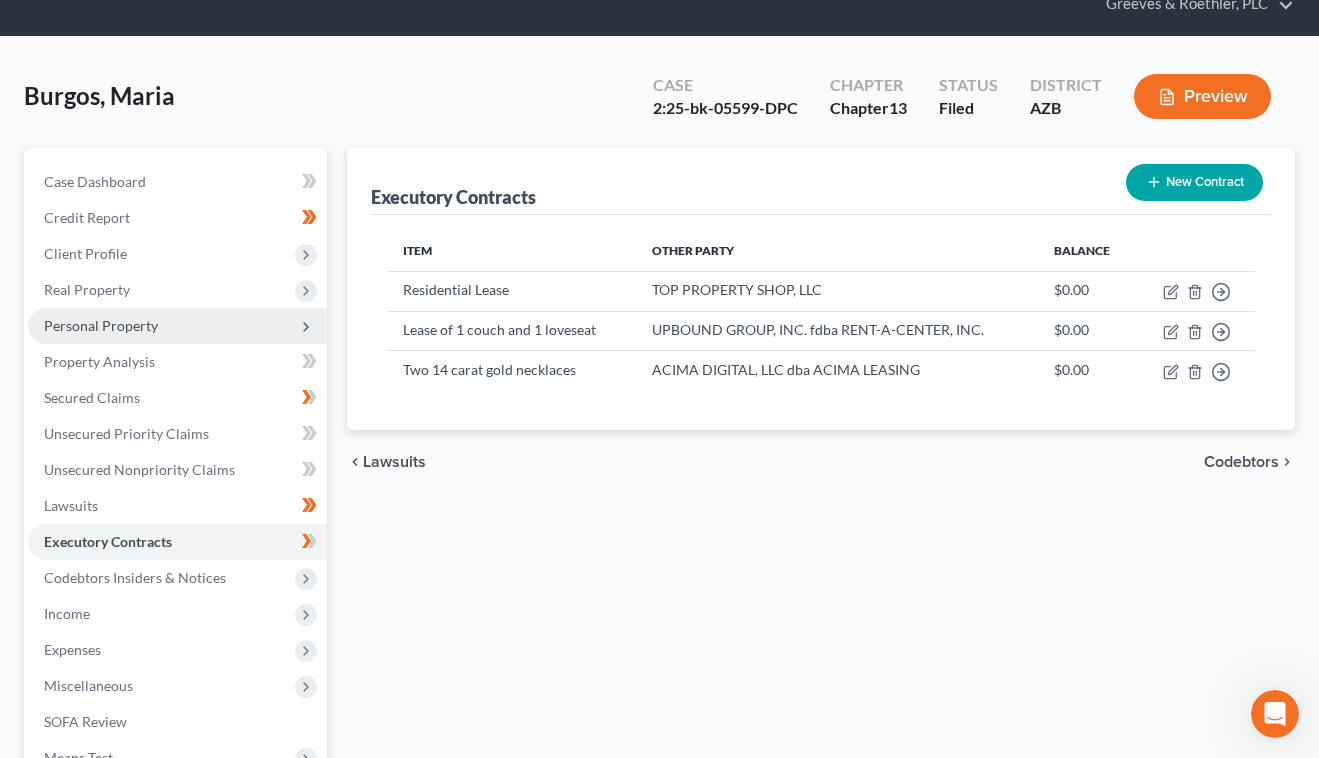 click on "Personal Property" at bounding box center [177, 326] 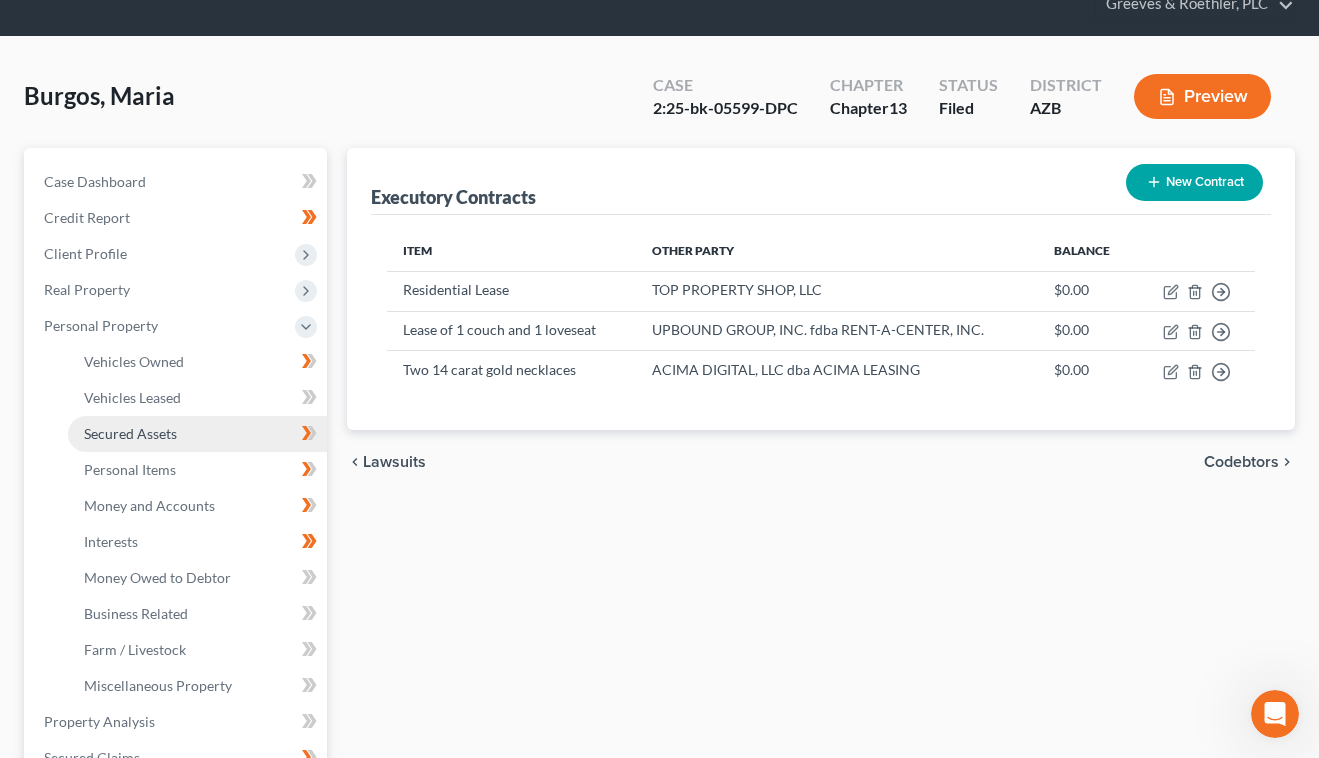 click on "Secured Assets" at bounding box center [197, 434] 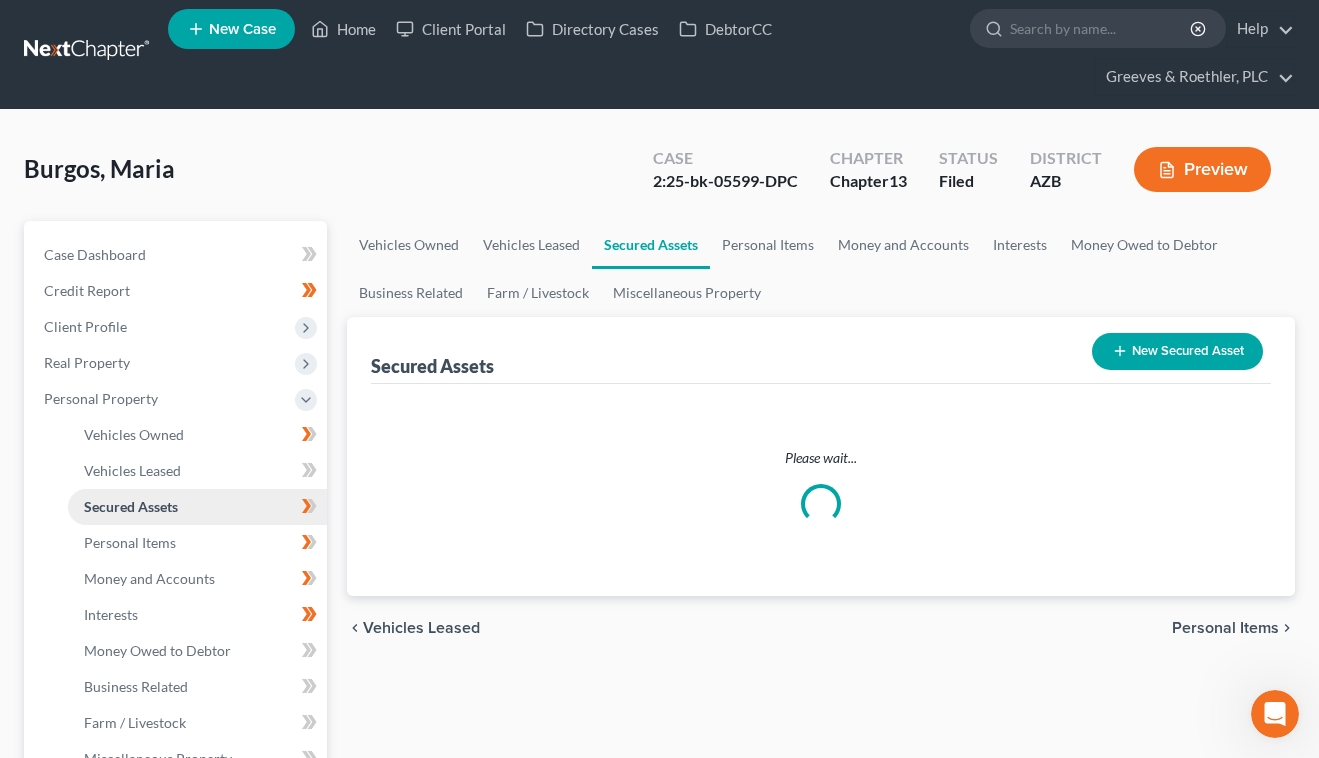 scroll, scrollTop: 0, scrollLeft: 0, axis: both 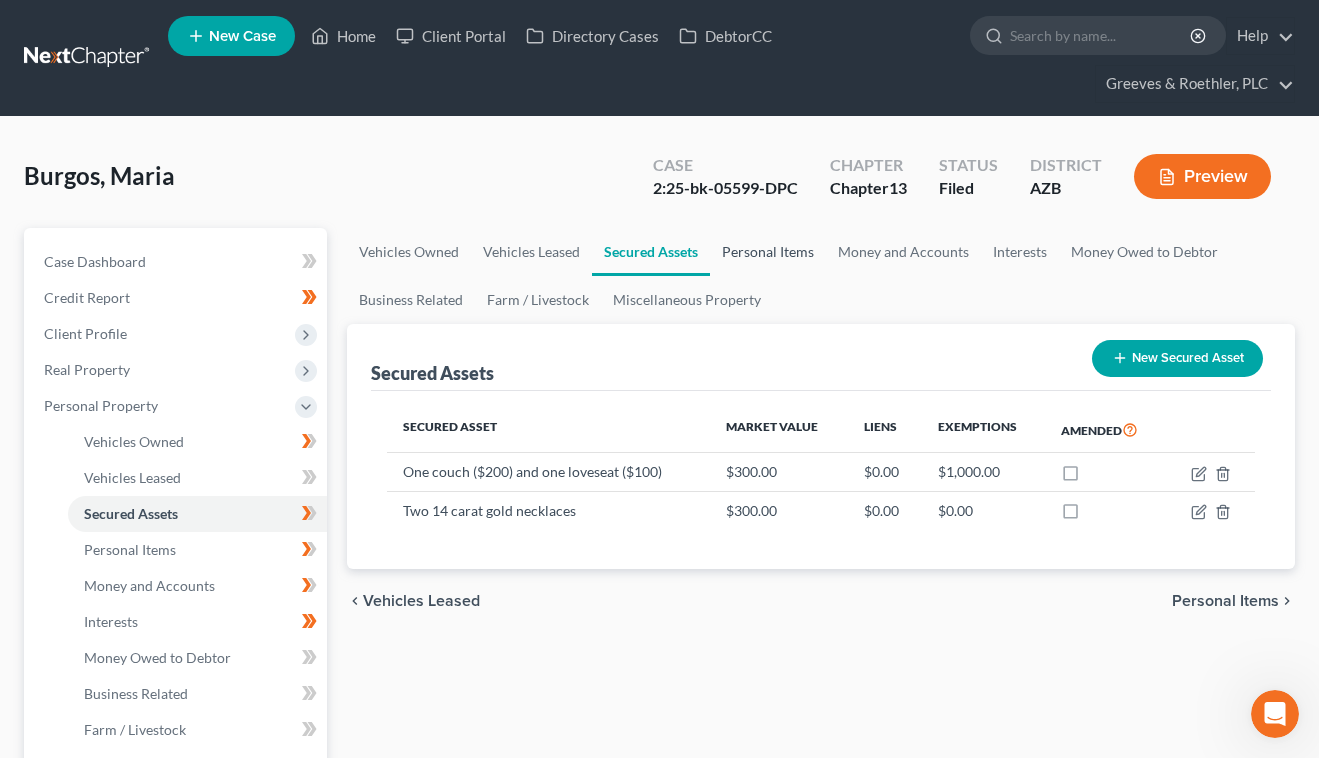 click on "Personal Items" at bounding box center (768, 252) 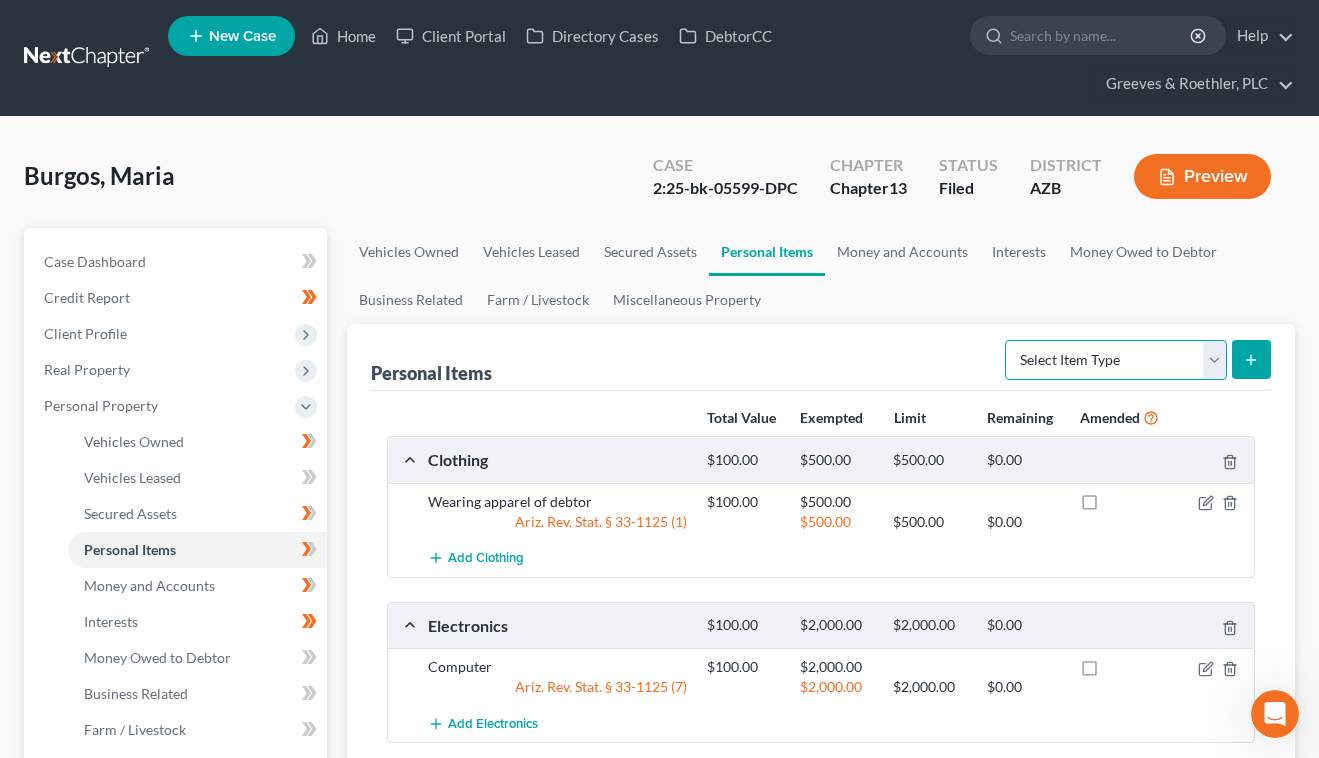 click on "Select Item Type Clothing Collectibles Of Value Electronics Firearms Household Goods Jewelry Other Pet(s) Sports & Hobby Equipment" at bounding box center (1116, 360) 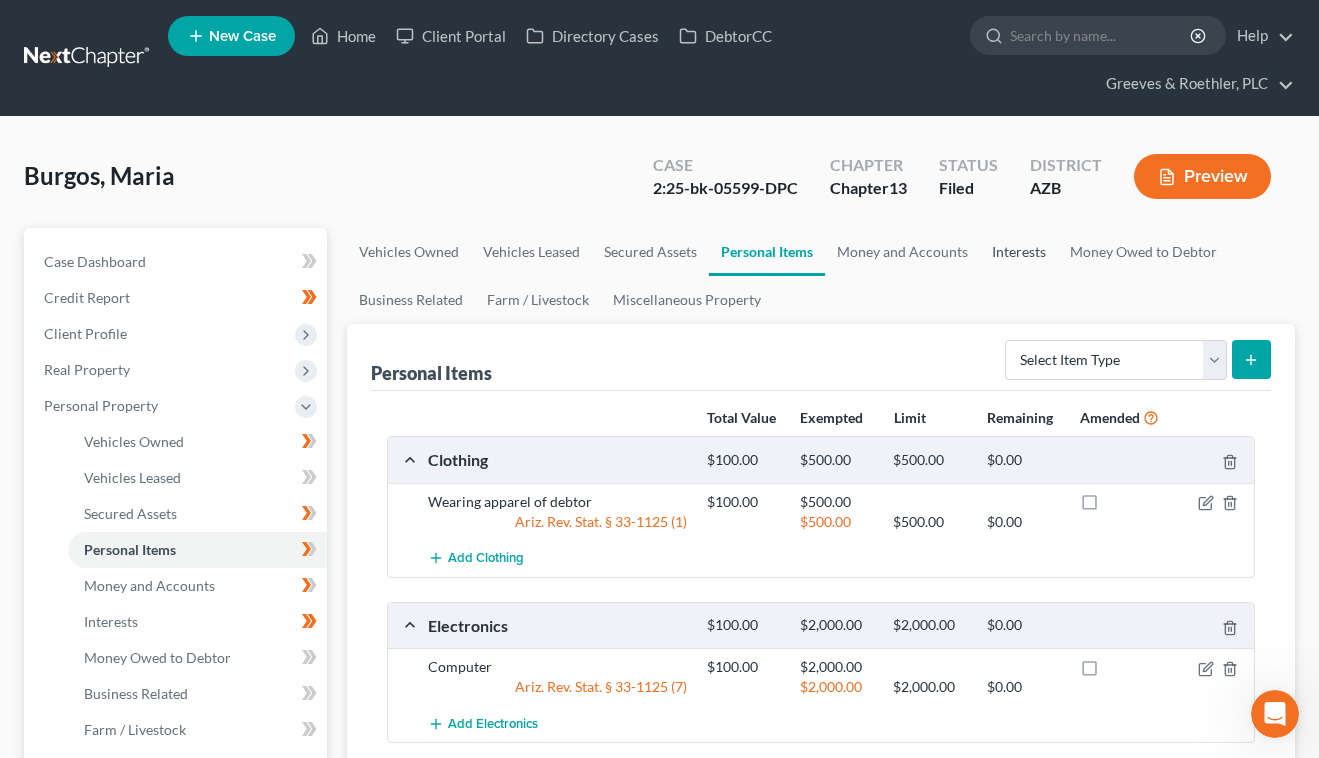 click on "Interests" at bounding box center [1019, 252] 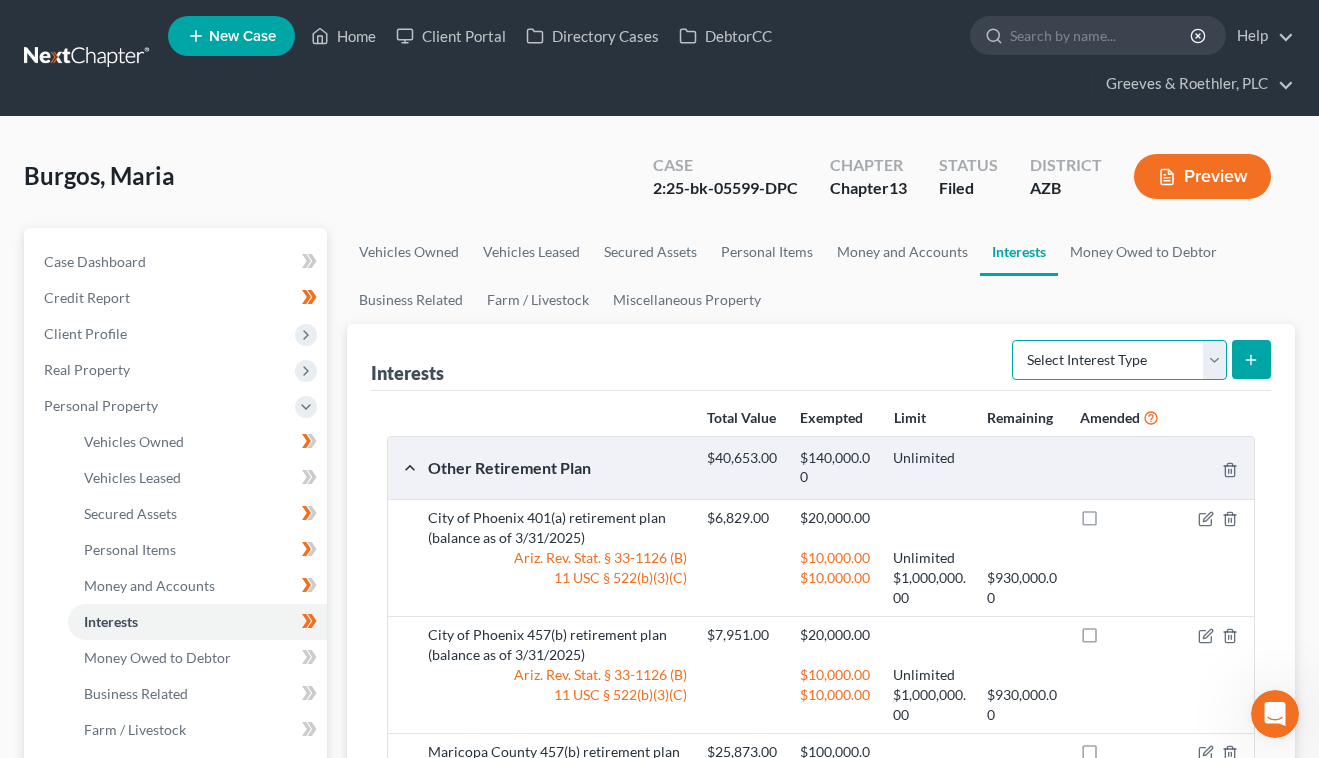 click on "Select Interest Type 401K Annuity Bond Education IRA Government Bond Government Pension Plan Incorporated Business IRA Joint Venture (Active) Joint Venture (Inactive) Keogh Mutual Fund Other Retirement Plan Partnership (Active) Partnership (Inactive) Pension Plan Stock Term Life Insurance Unincorporated Business Whole Life Insurance" at bounding box center (1119, 360) 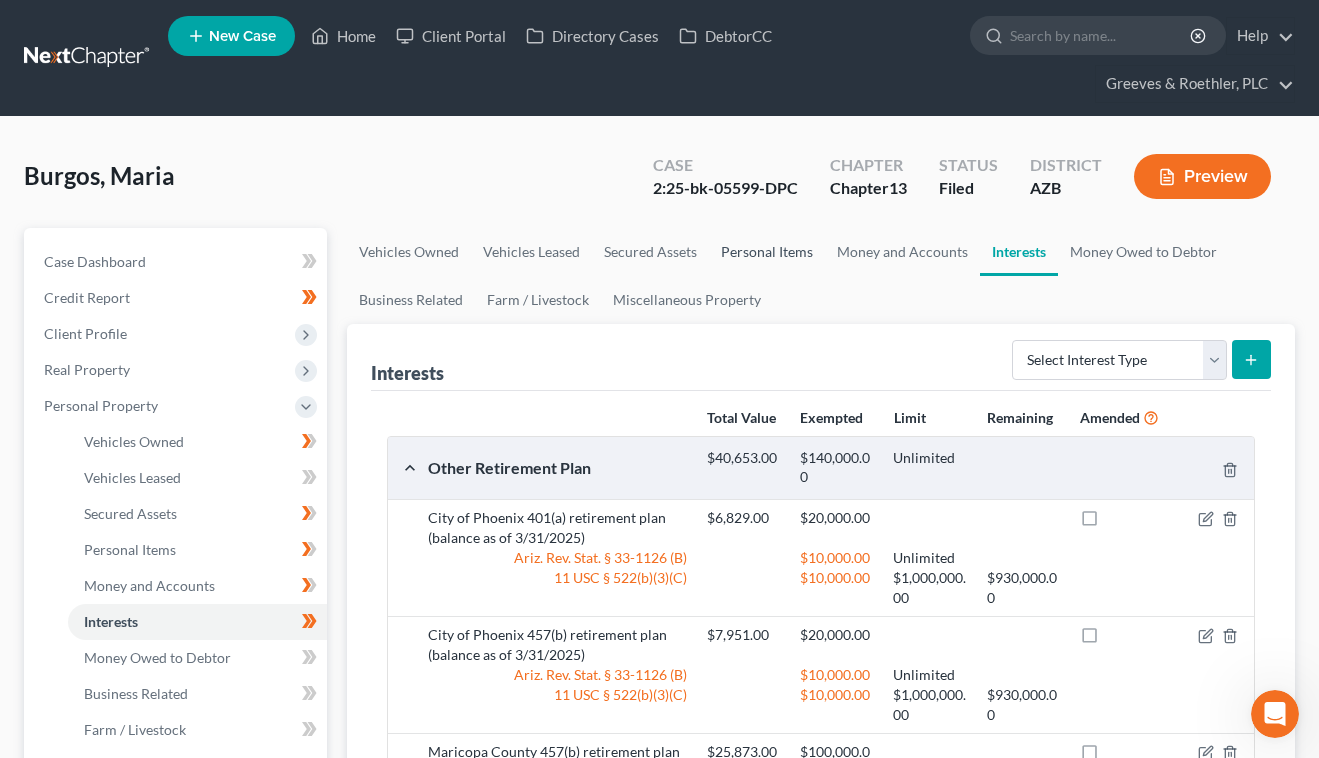 click on "Personal Items" at bounding box center (767, 252) 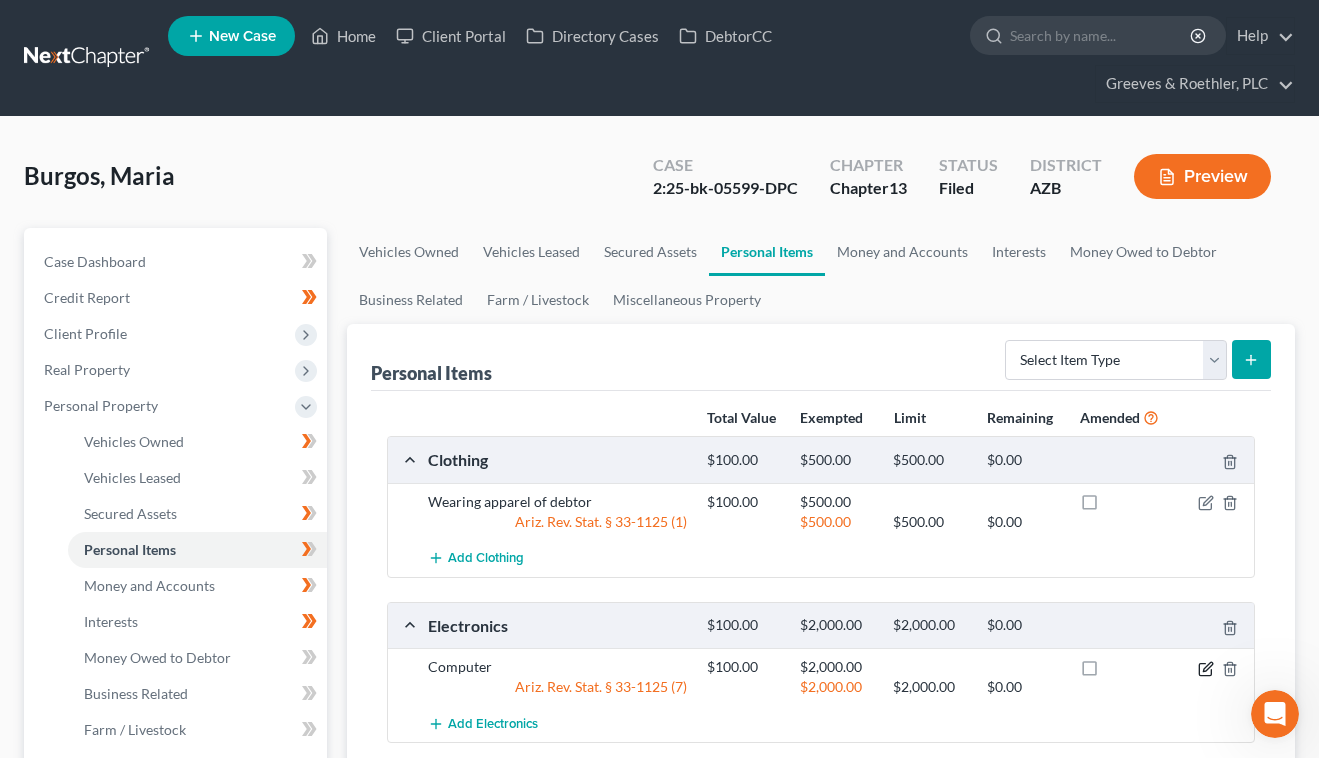 click 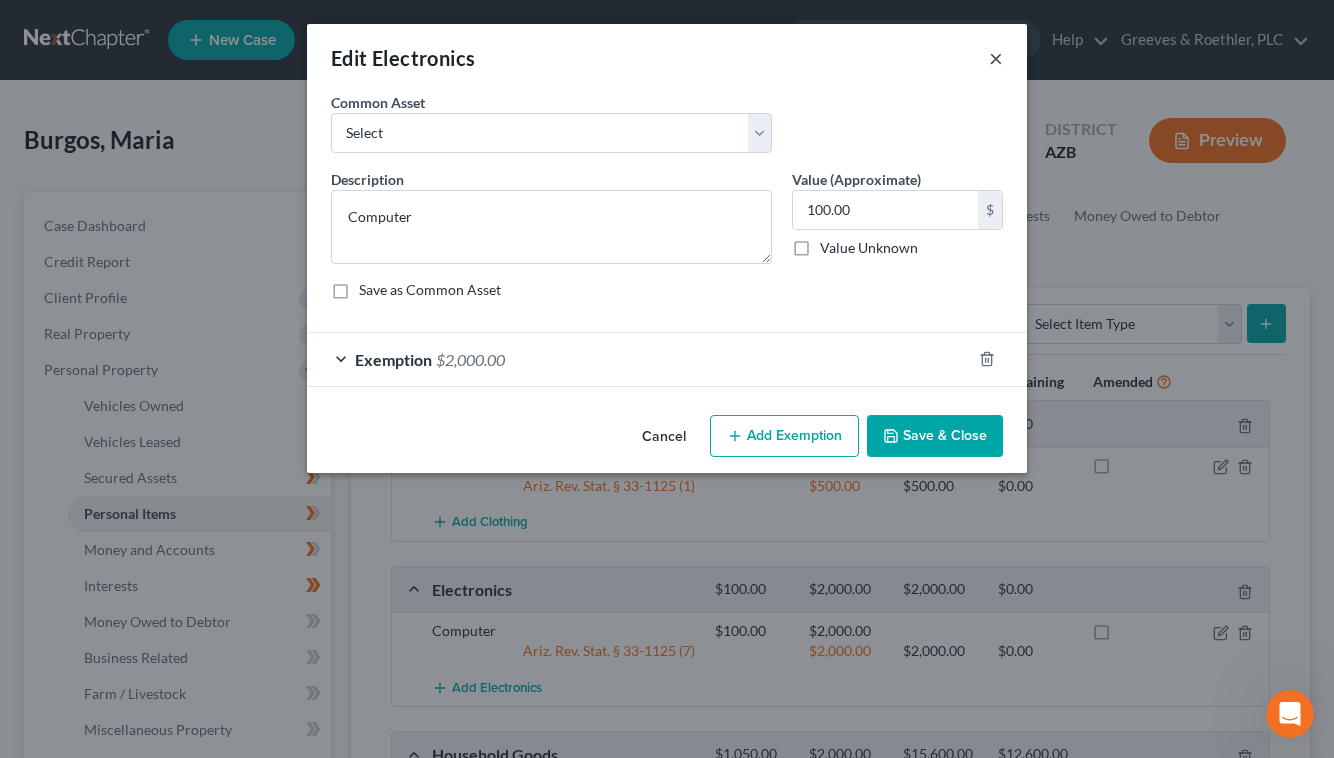 click on "×" at bounding box center [996, 58] 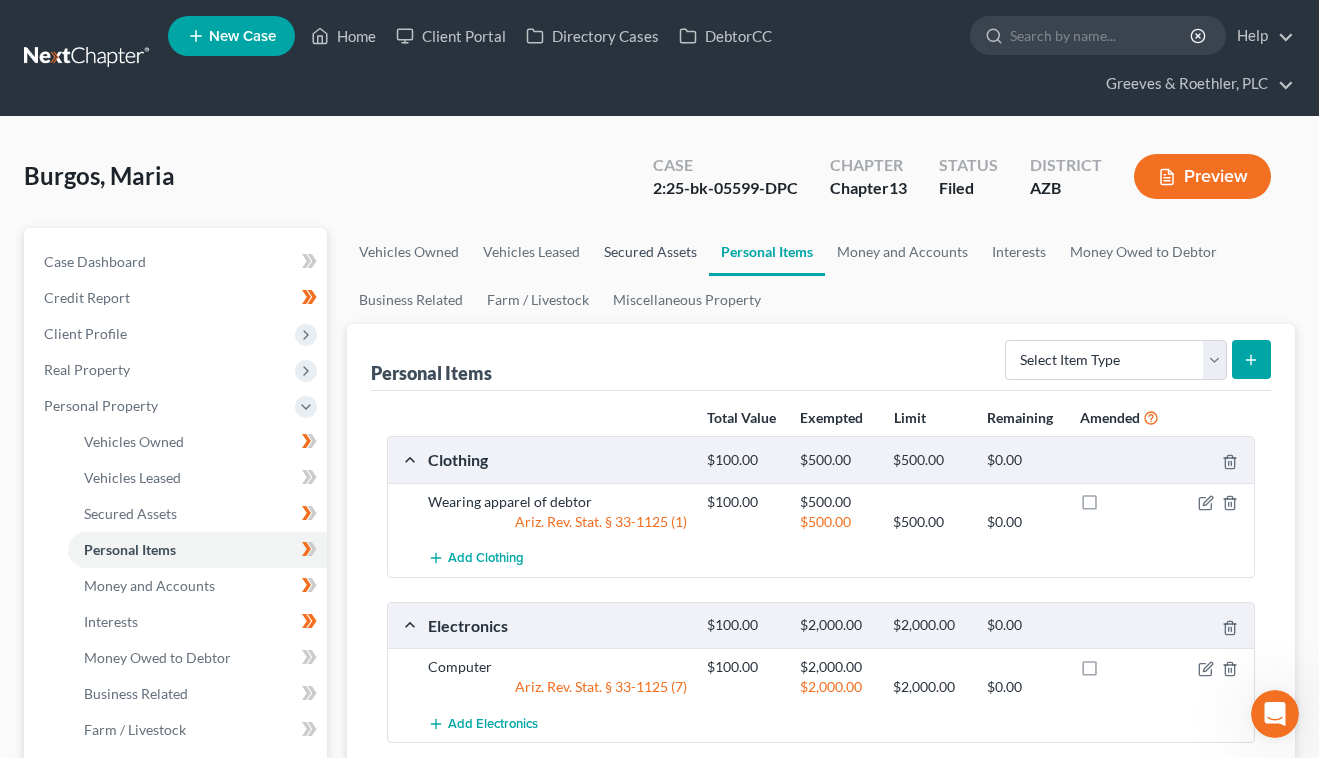 click on "Secured Assets" at bounding box center (650, 252) 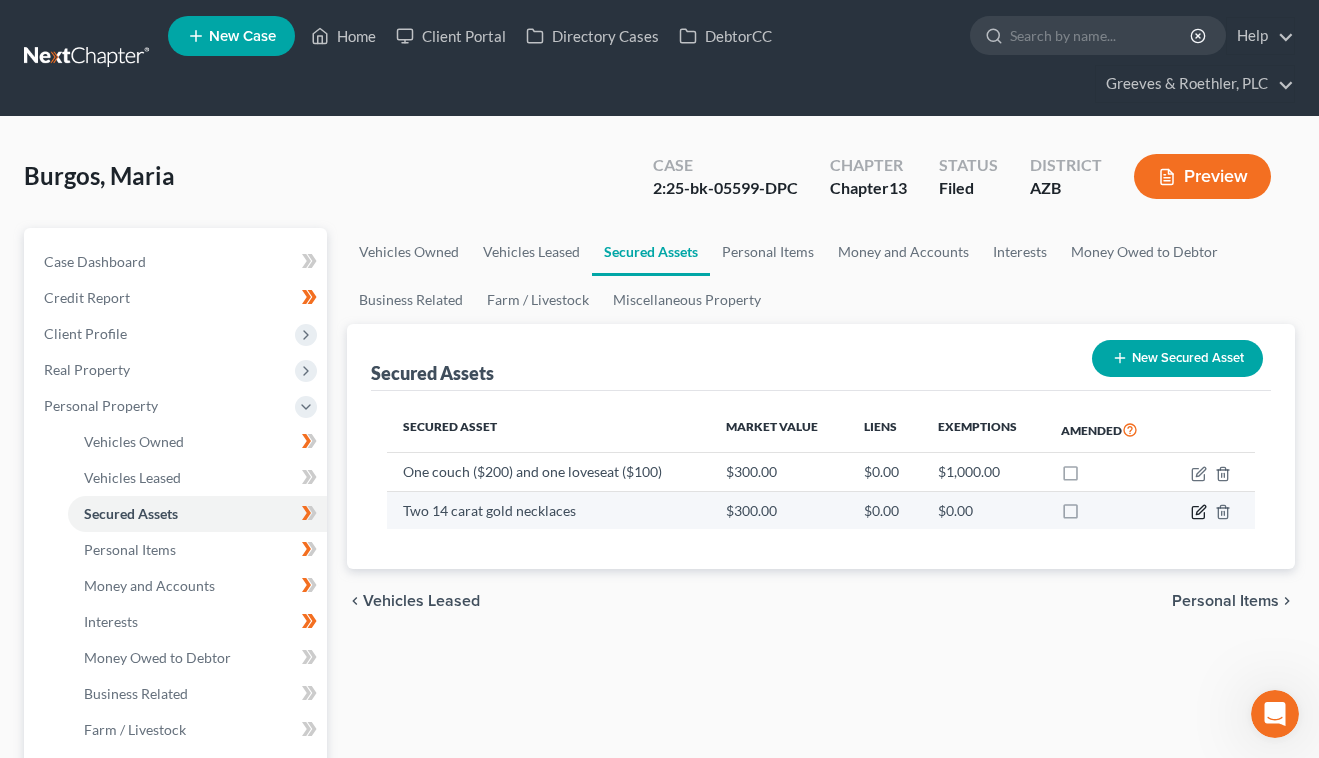 click 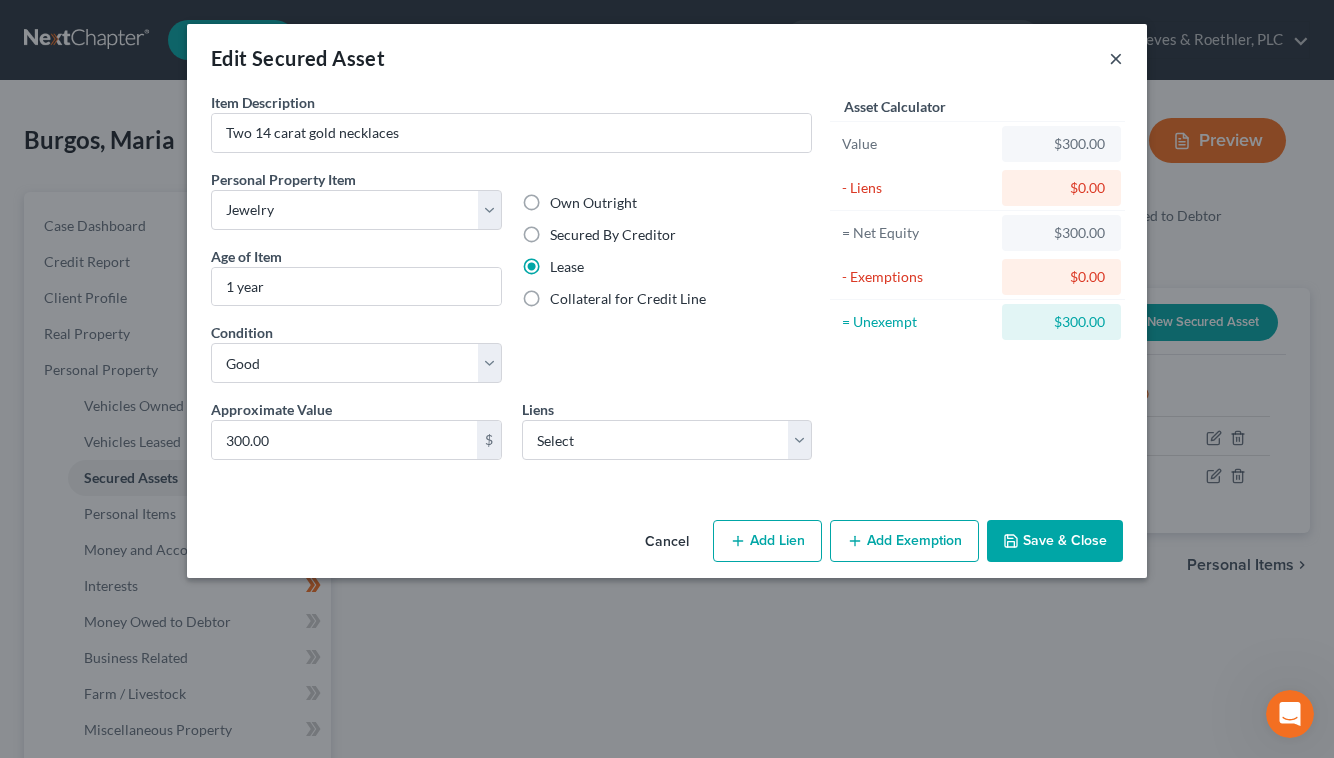 click on "×" at bounding box center (1116, 58) 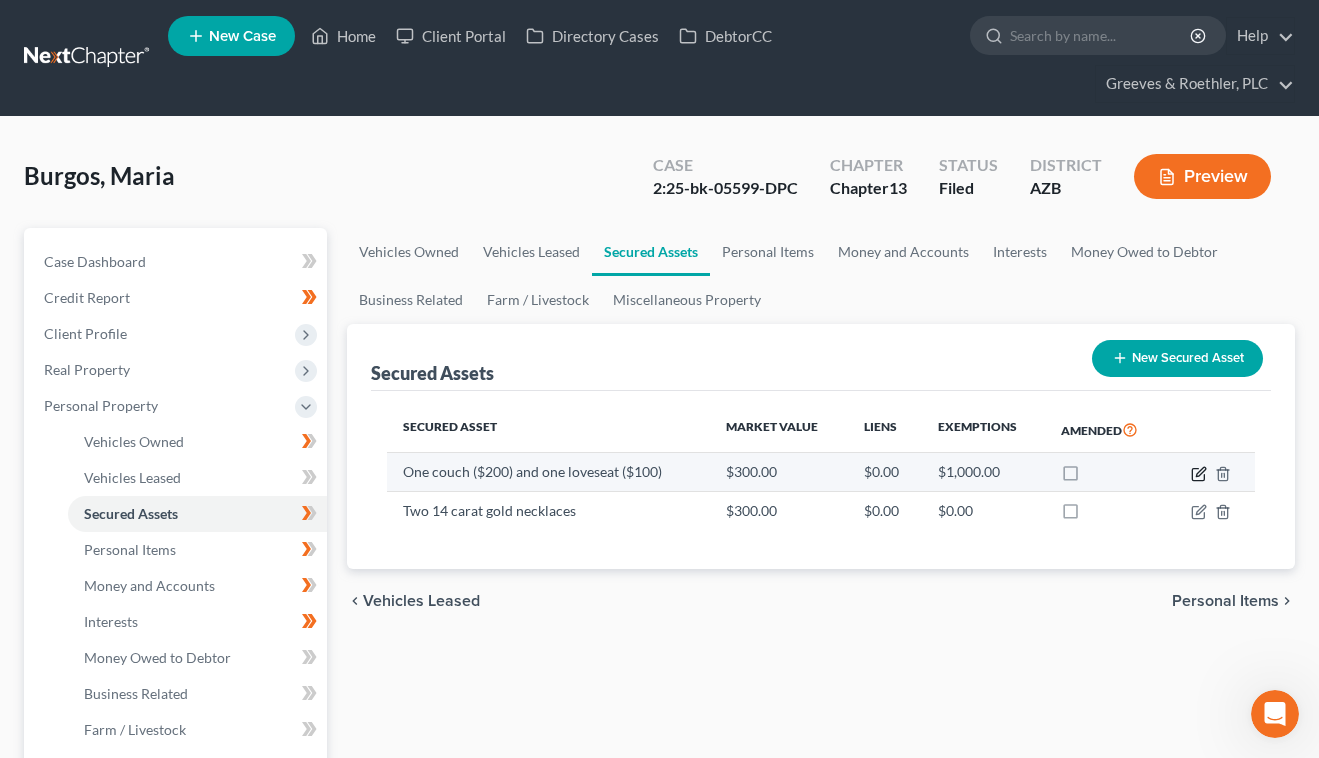 click 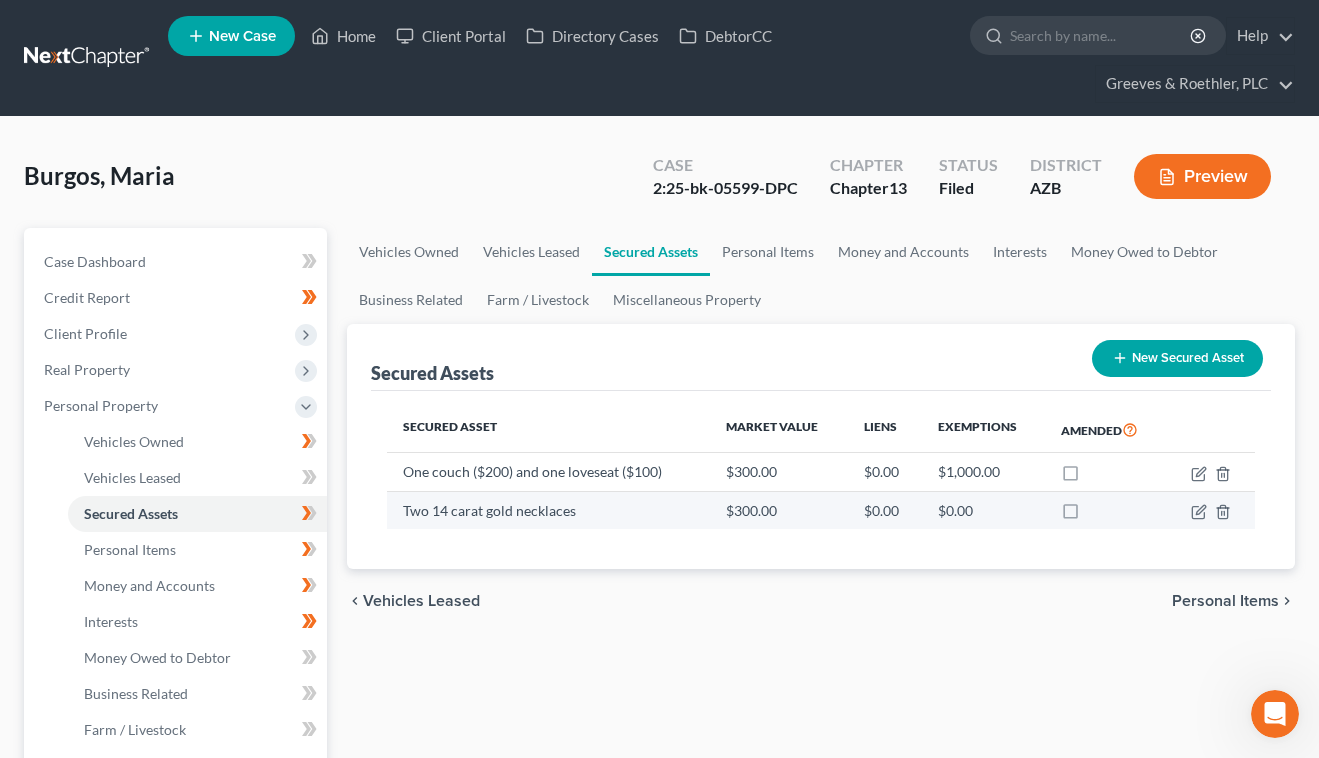 select on "household_goods" 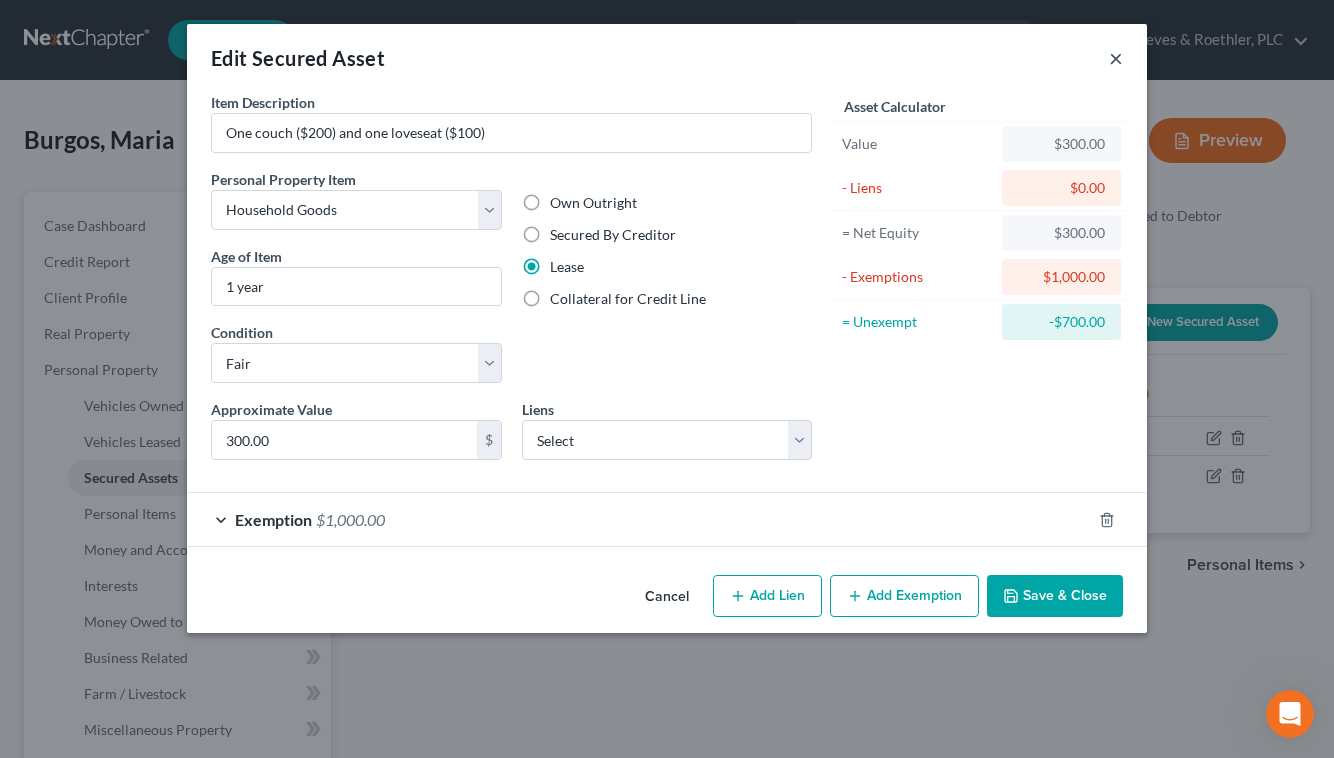 click on "×" at bounding box center [1116, 58] 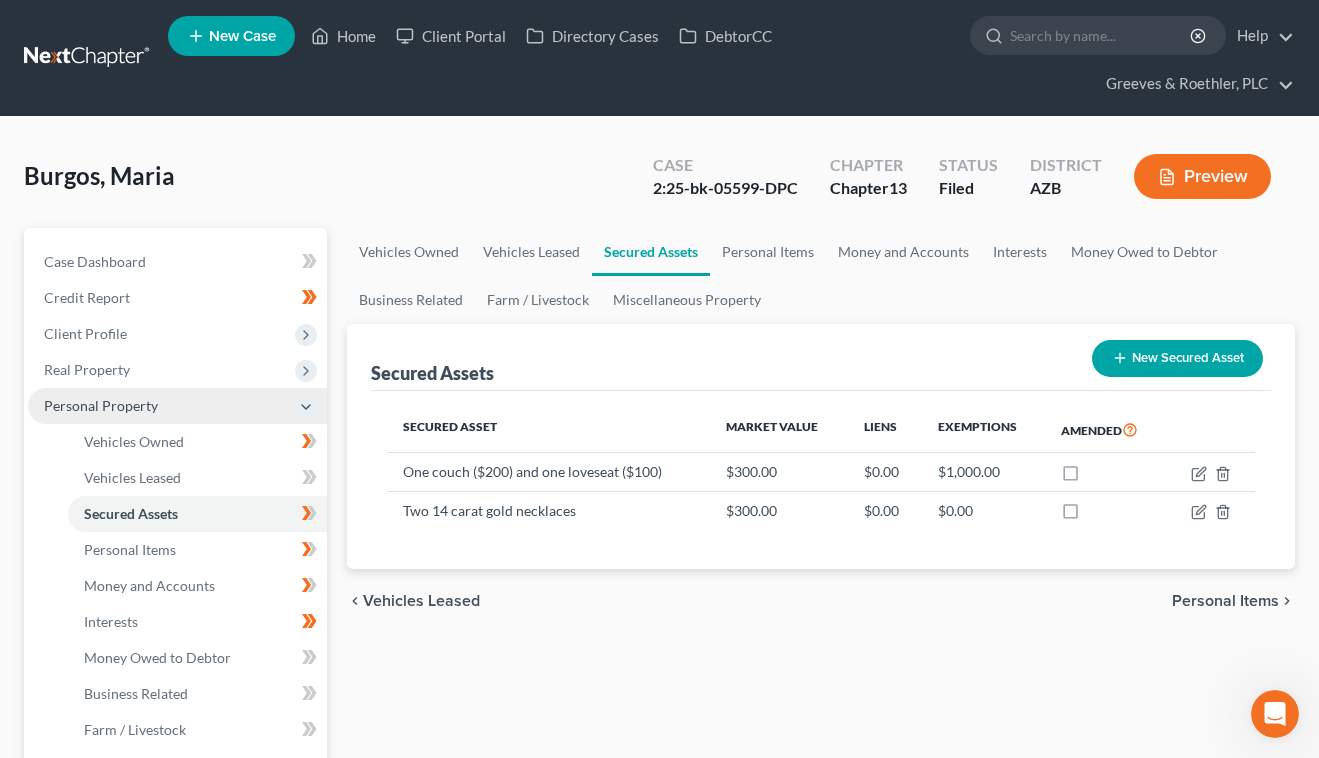 click on "Personal Property" at bounding box center [177, 406] 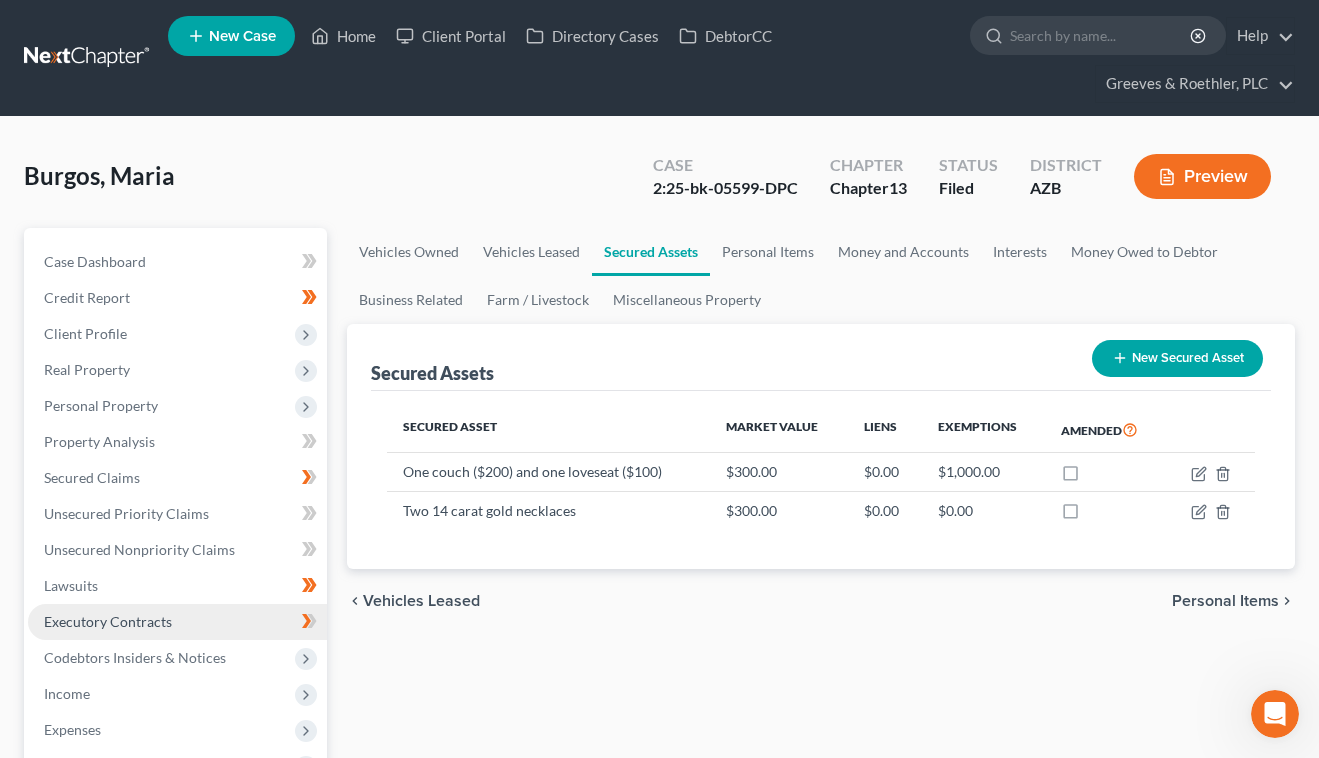 click on "Executory Contracts" at bounding box center (177, 622) 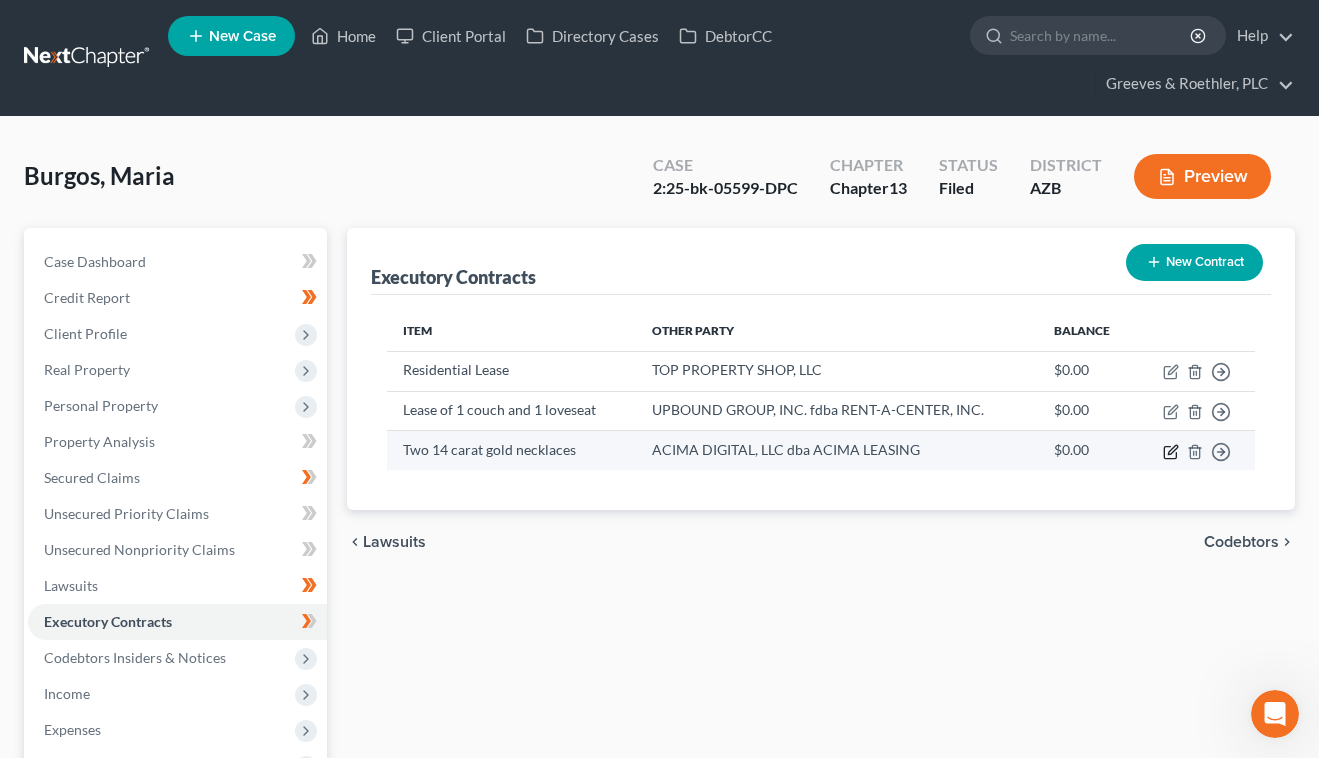 click 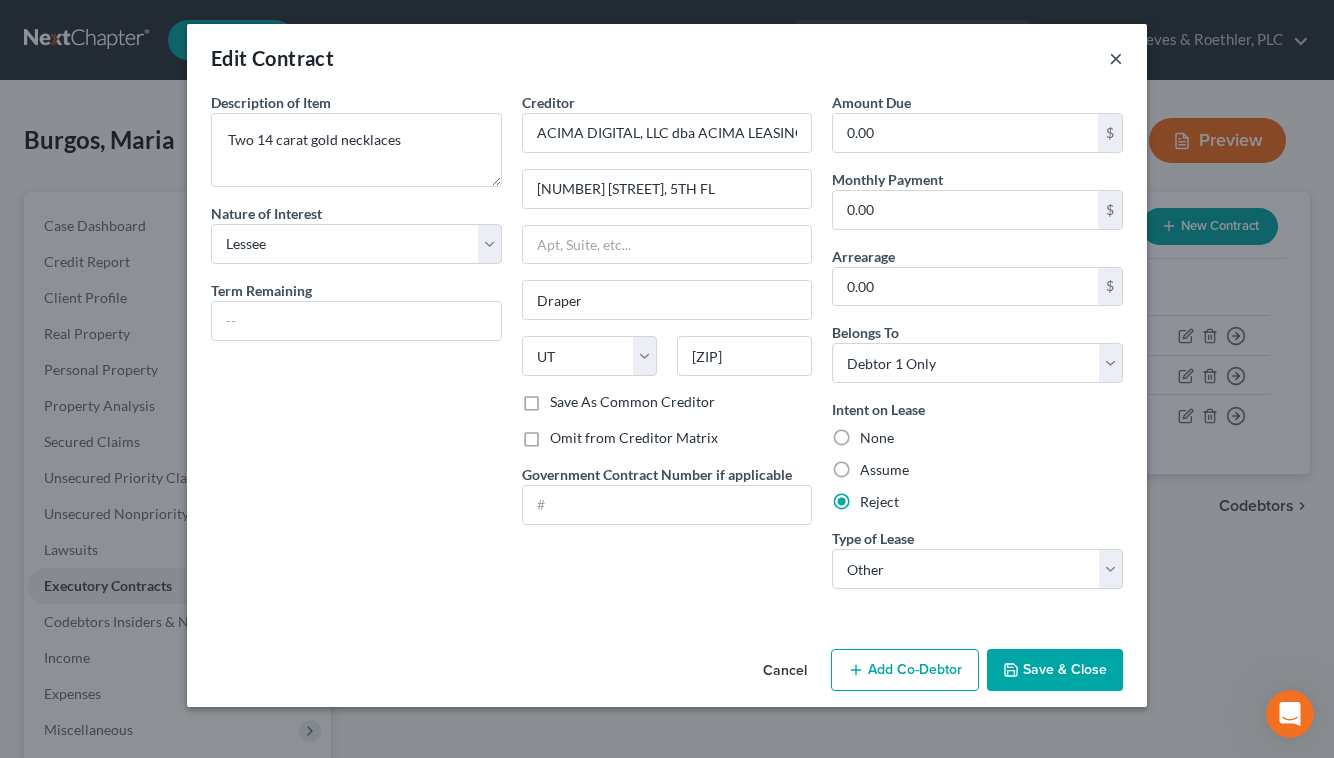 click on "×" at bounding box center [1116, 58] 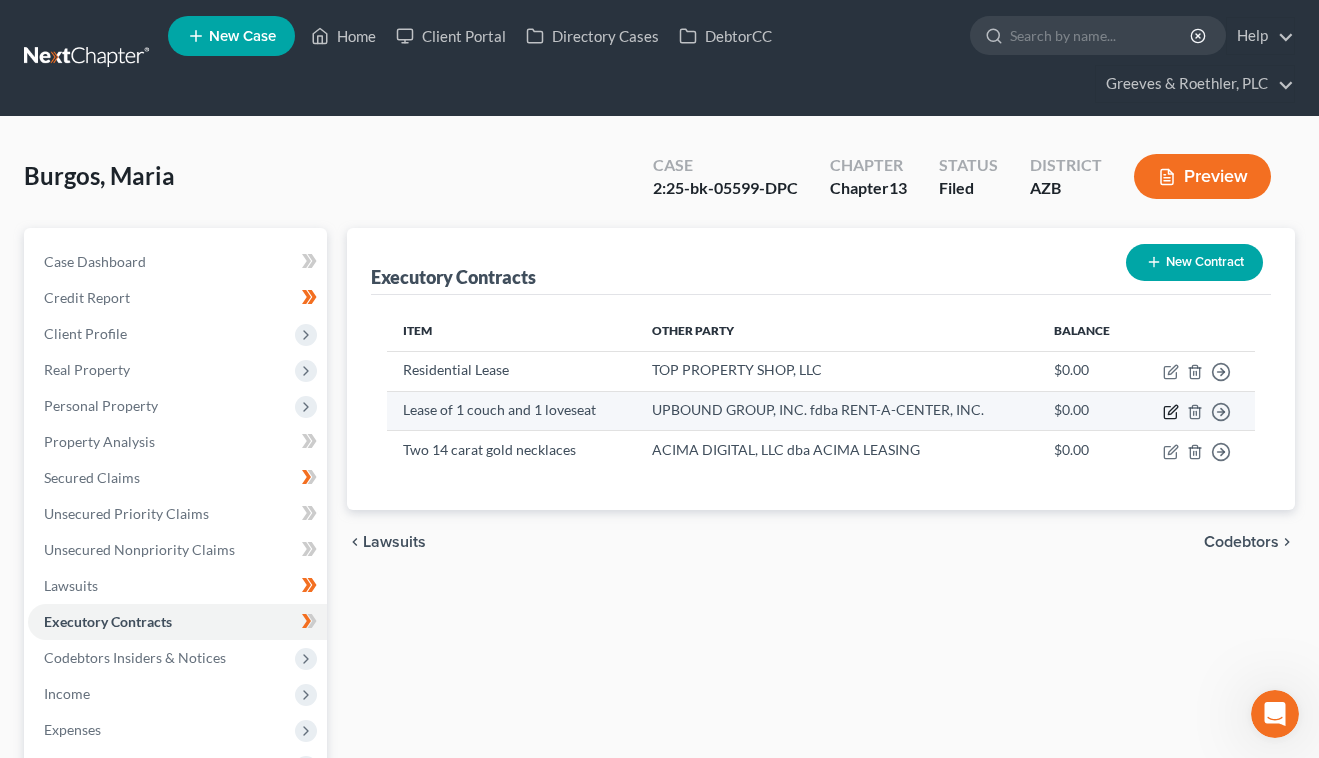 click 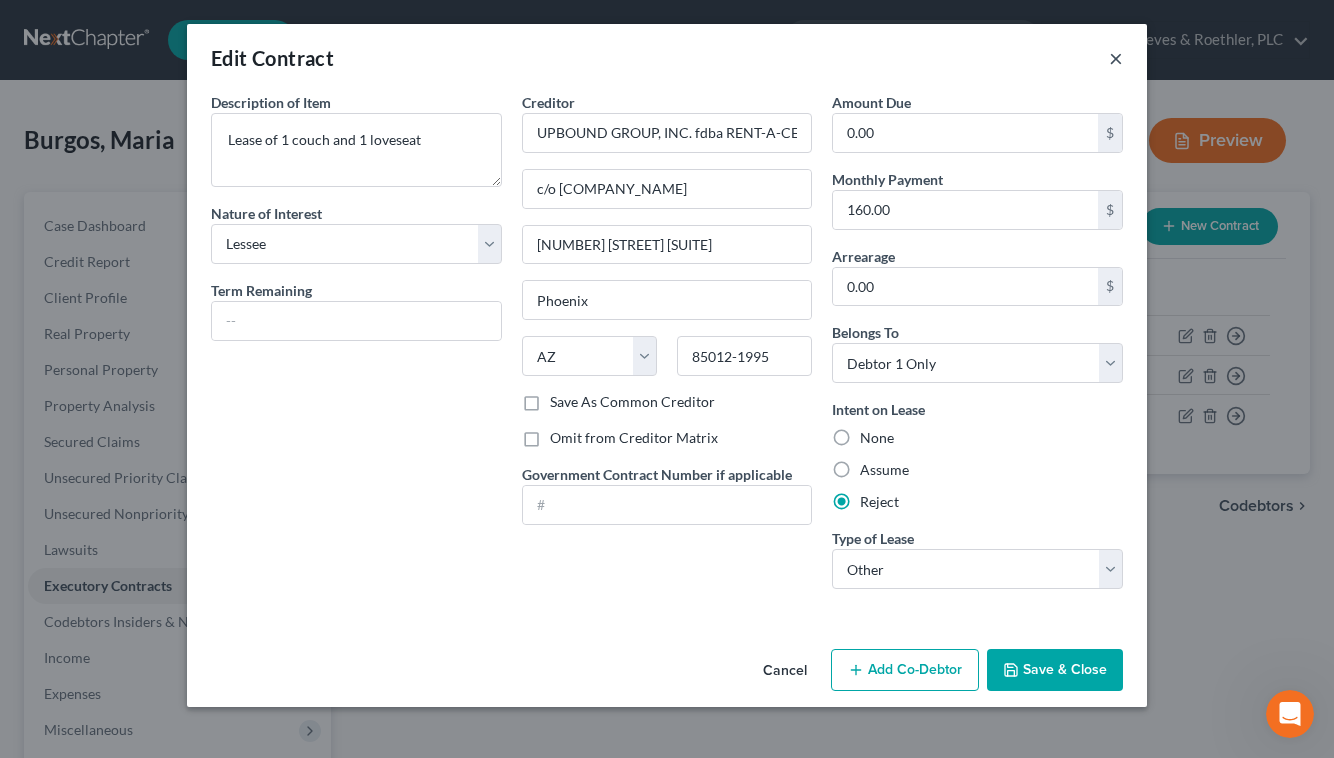 click on "×" at bounding box center (1116, 58) 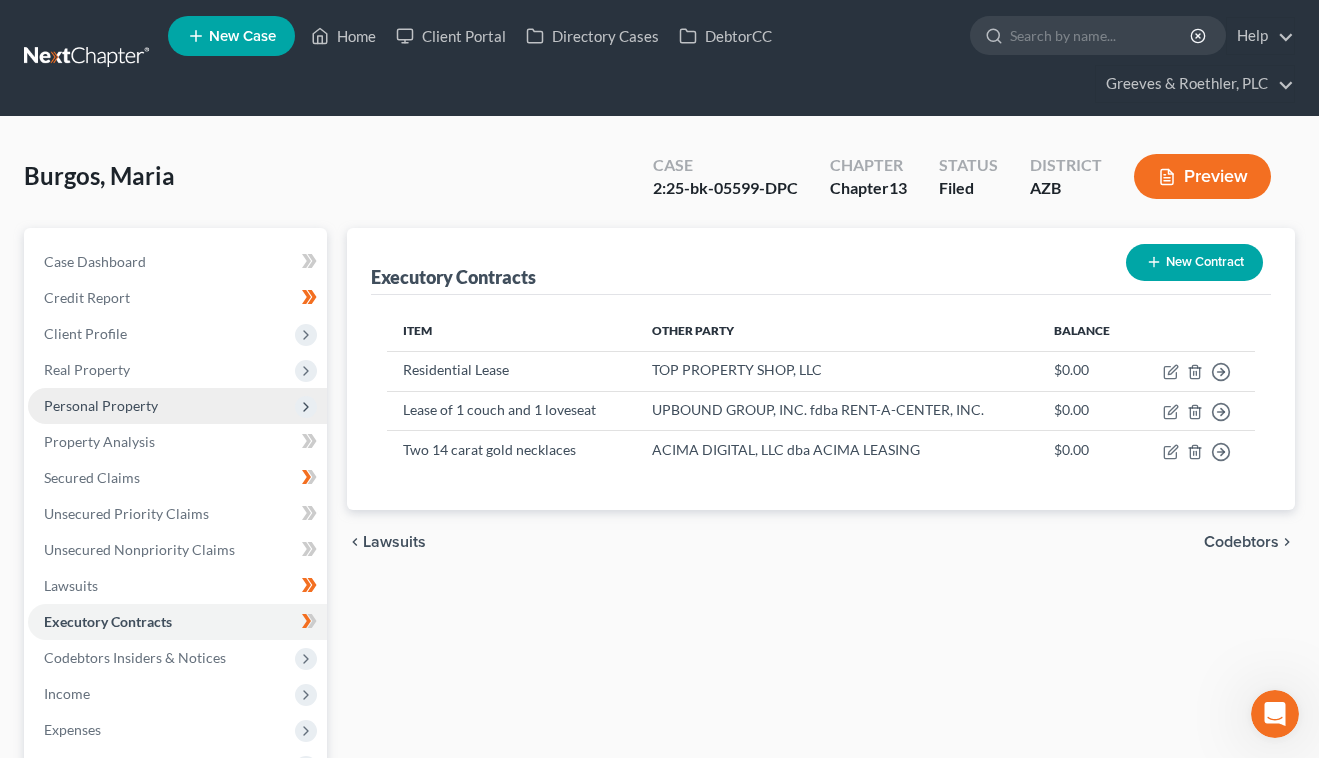 click on "Personal Property" at bounding box center (177, 406) 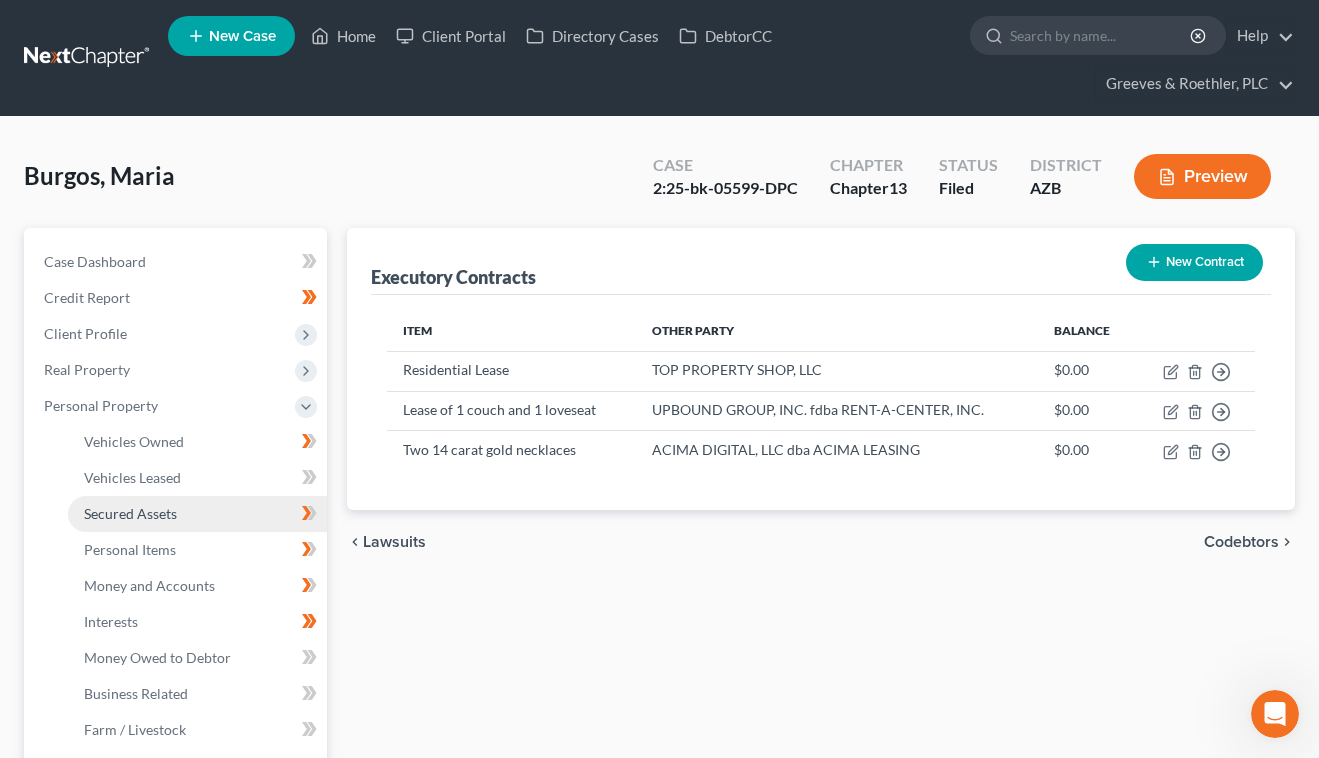 click on "Secured Assets" at bounding box center [197, 514] 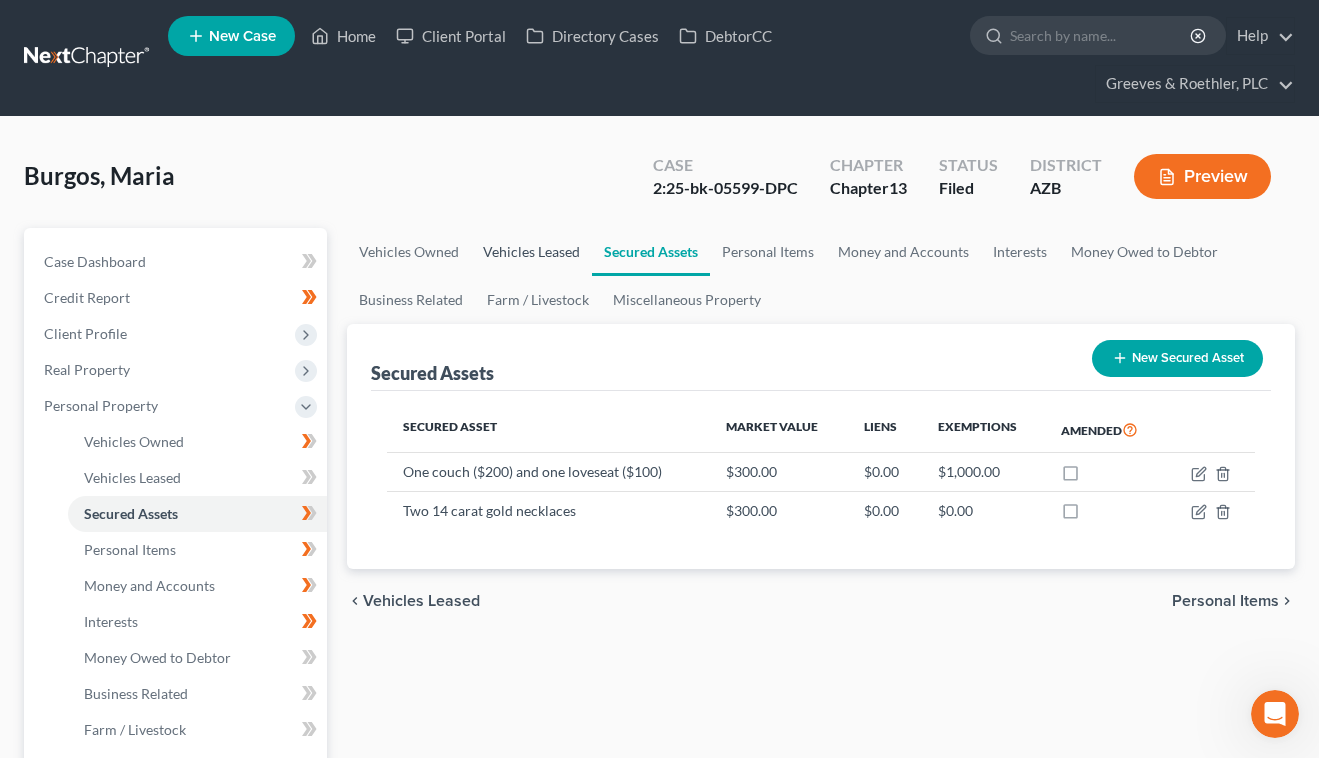 click on "Vehicles Leased" at bounding box center [531, 252] 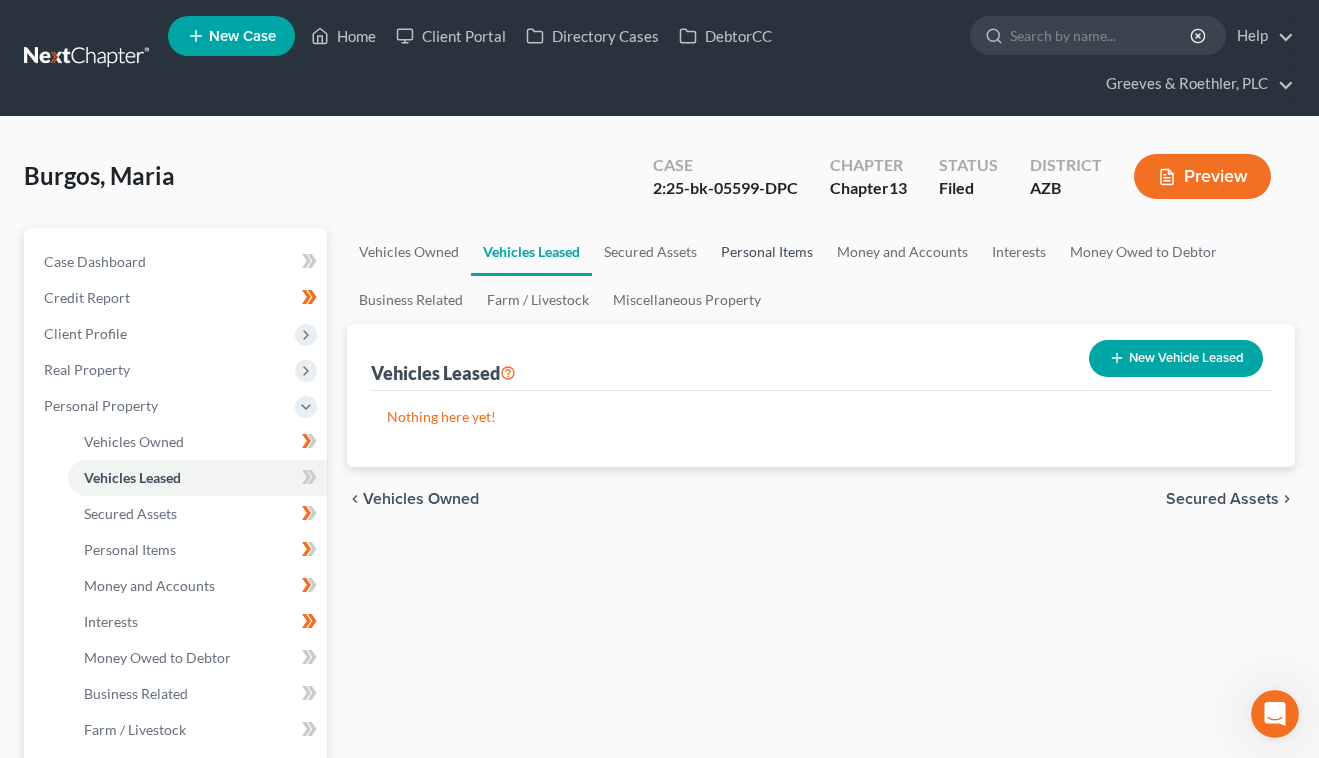 click on "Personal Items" at bounding box center (767, 252) 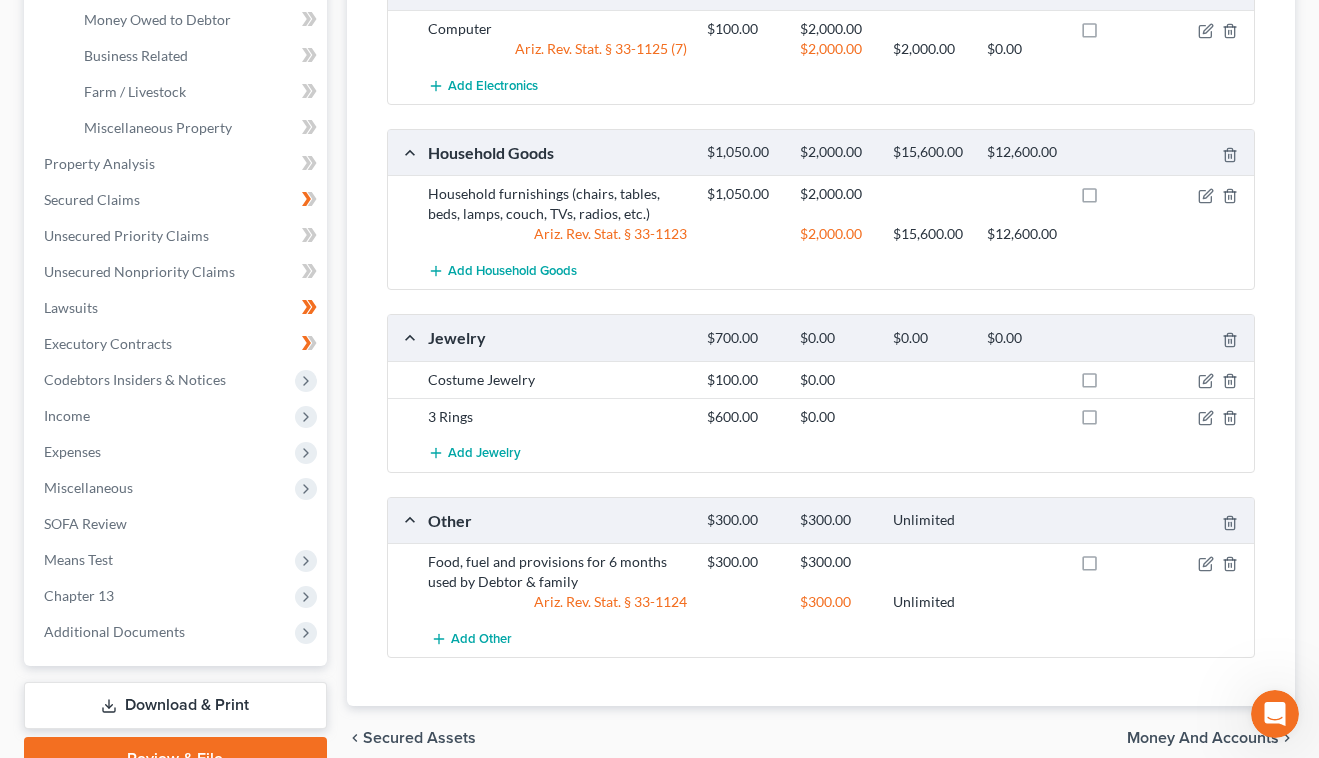 scroll, scrollTop: 623, scrollLeft: 0, axis: vertical 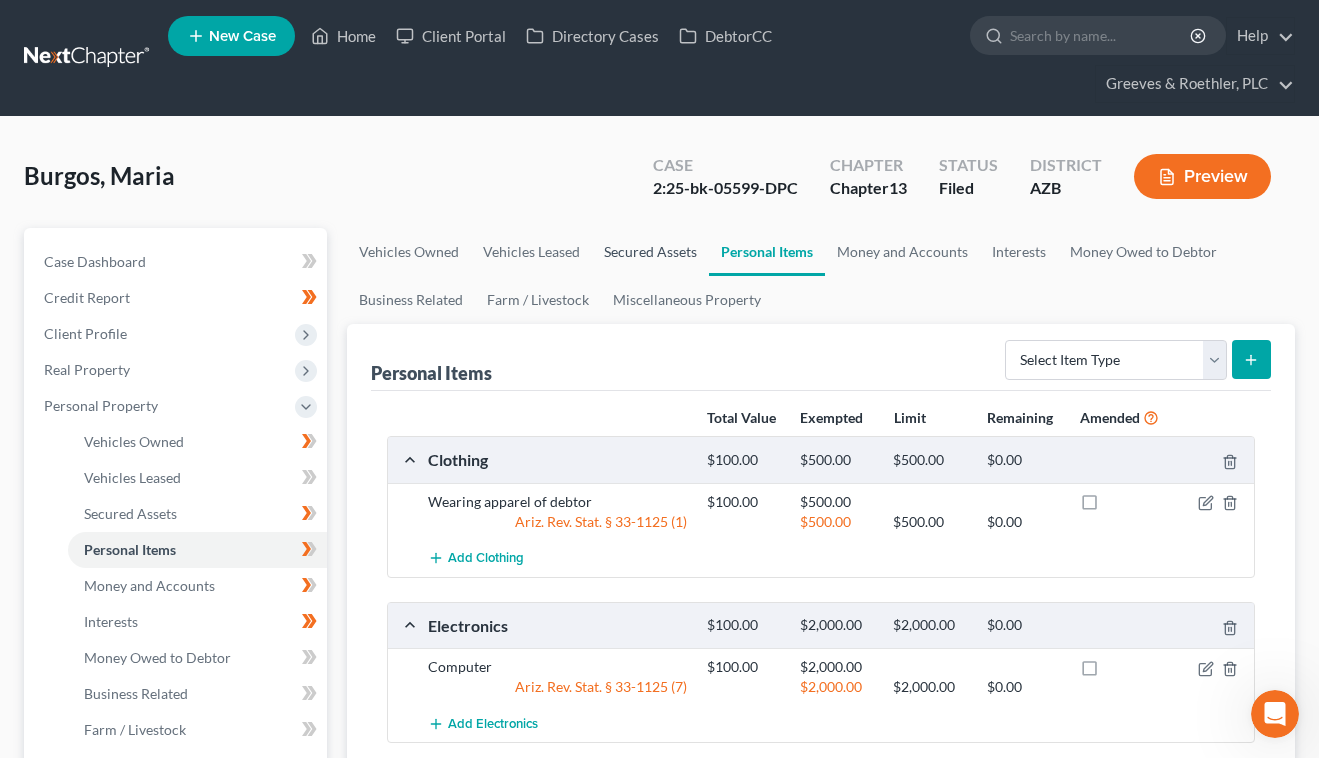 click on "Secured Assets" at bounding box center (650, 252) 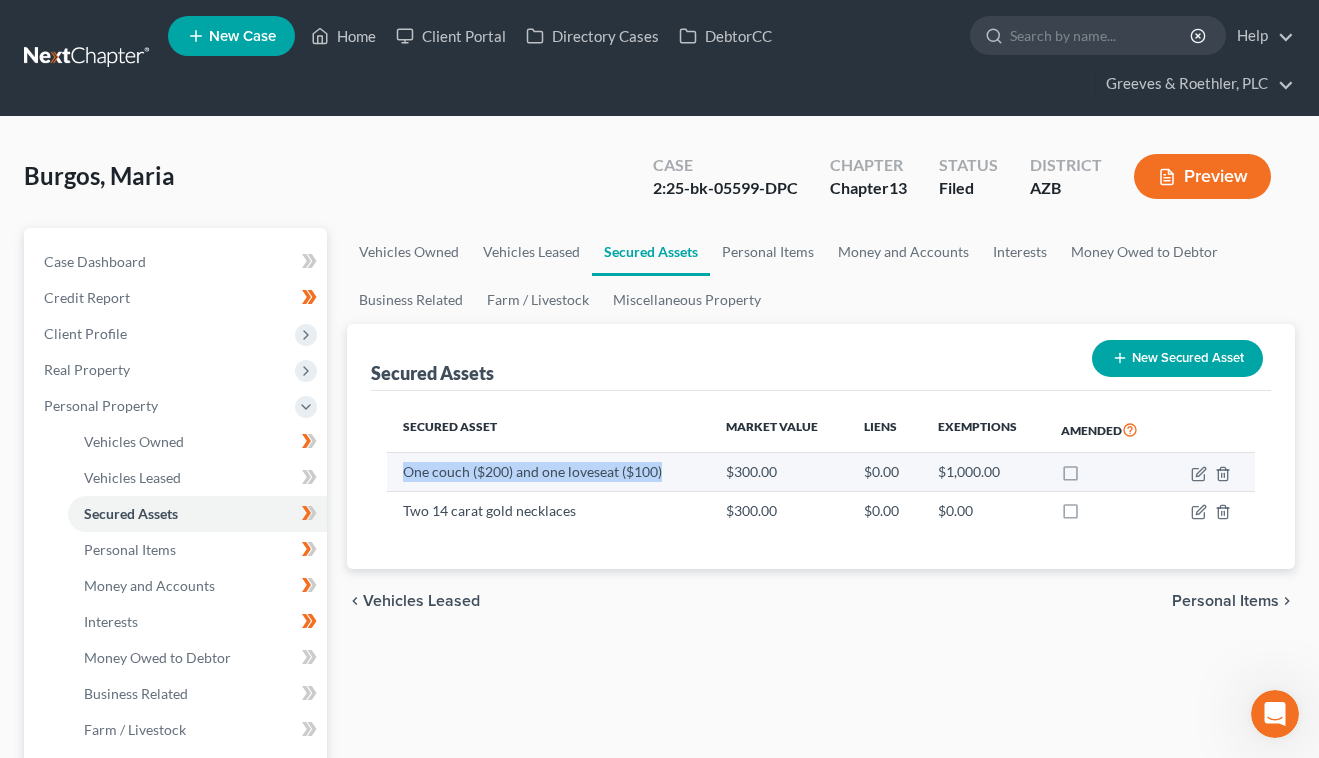 drag, startPoint x: 398, startPoint y: 476, endPoint x: 664, endPoint y: 476, distance: 266 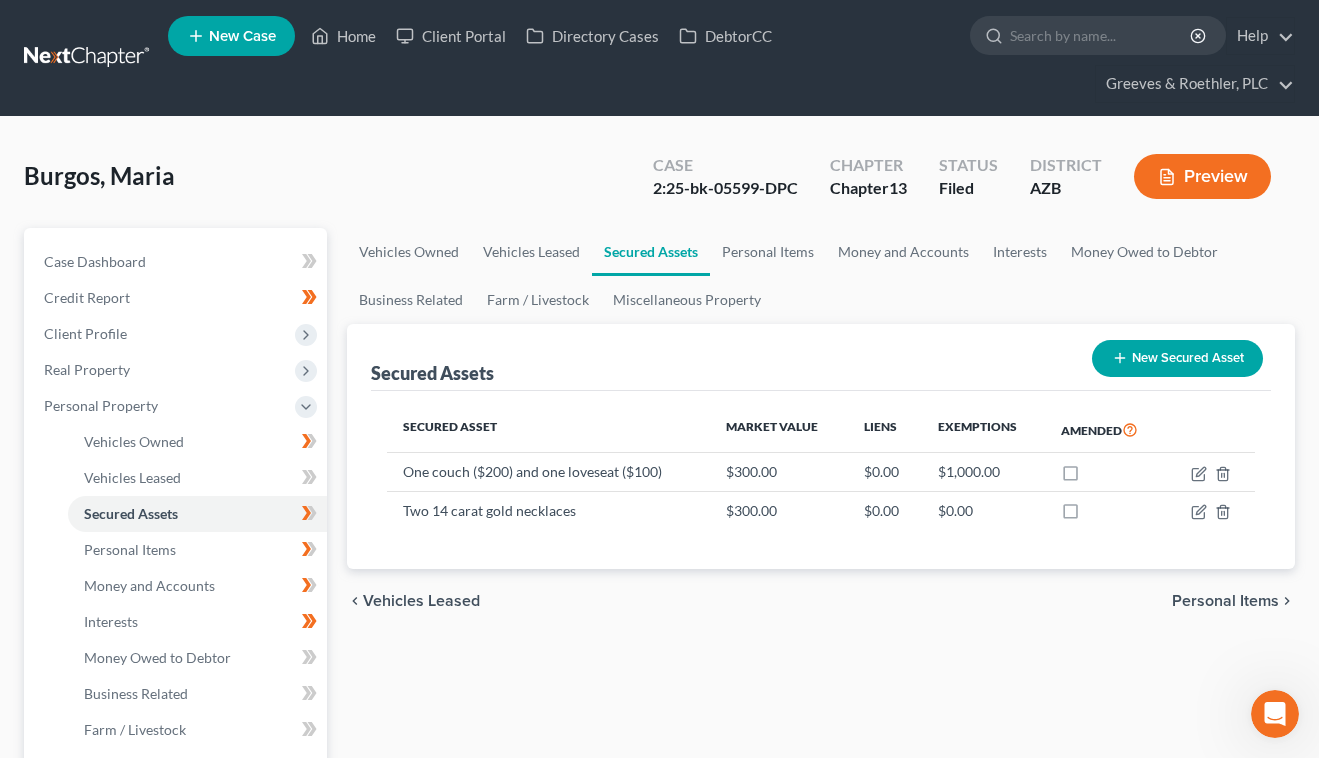 click on "Burgos, Maria Upgraded Case 2:25-bk-05599-DPC Chapter Chapter  13 Status Filed District AZB Preview" at bounding box center [659, 184] 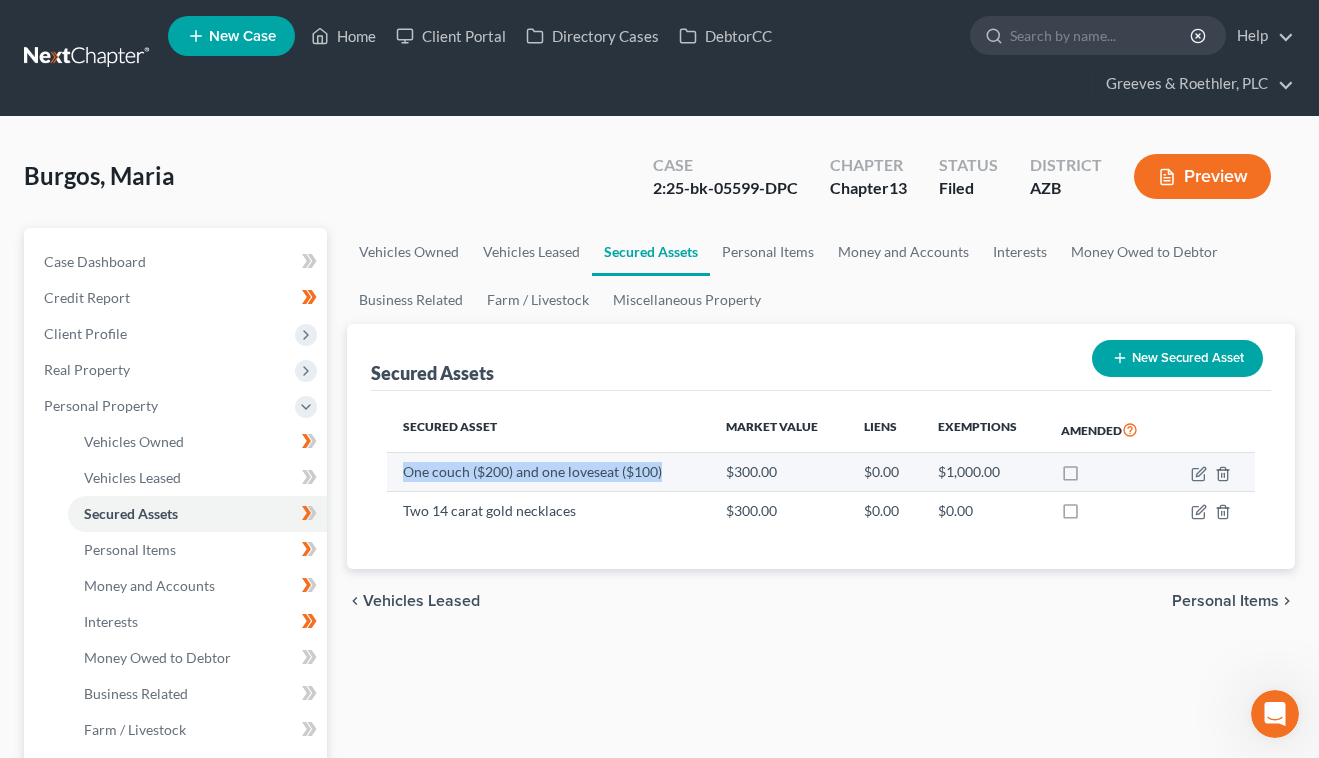 drag, startPoint x: 402, startPoint y: 476, endPoint x: 664, endPoint y: 472, distance: 262.03052 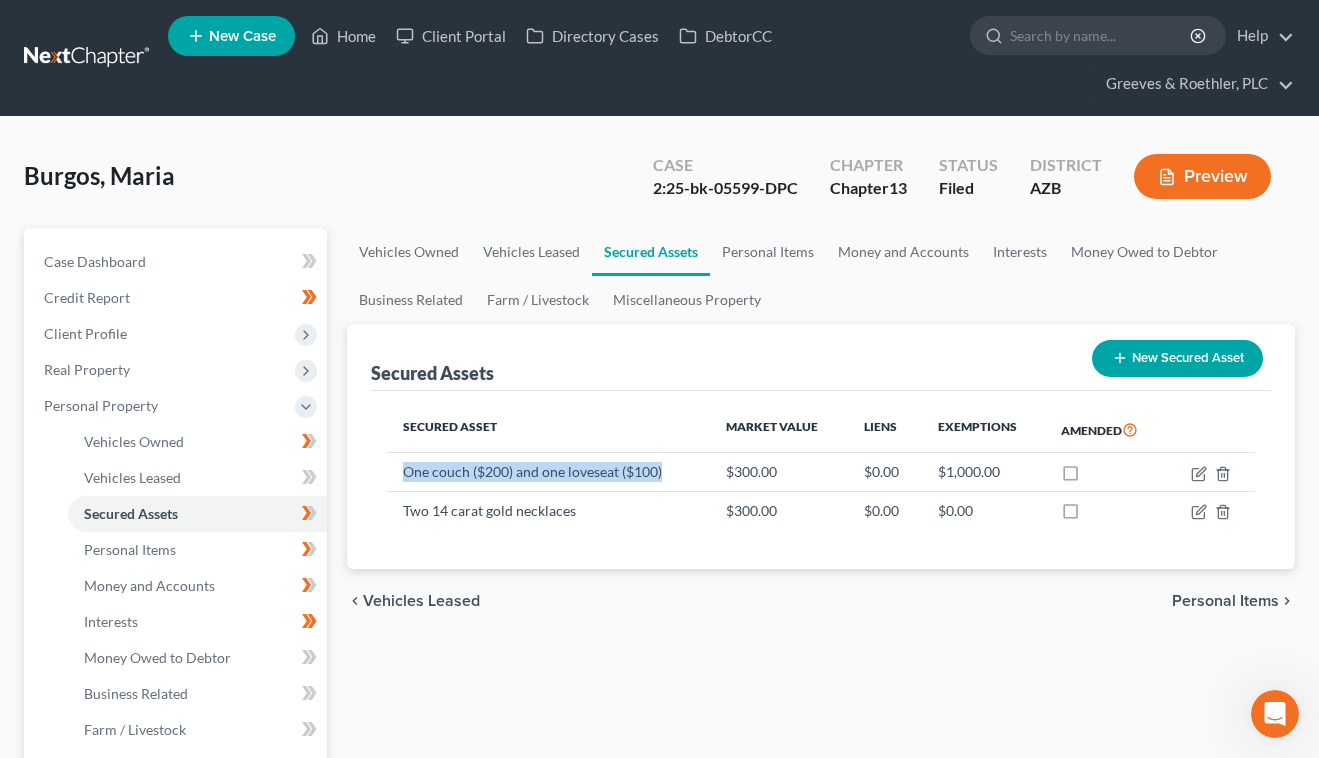 copy on "One couch ($200) and one loveseat ($100)" 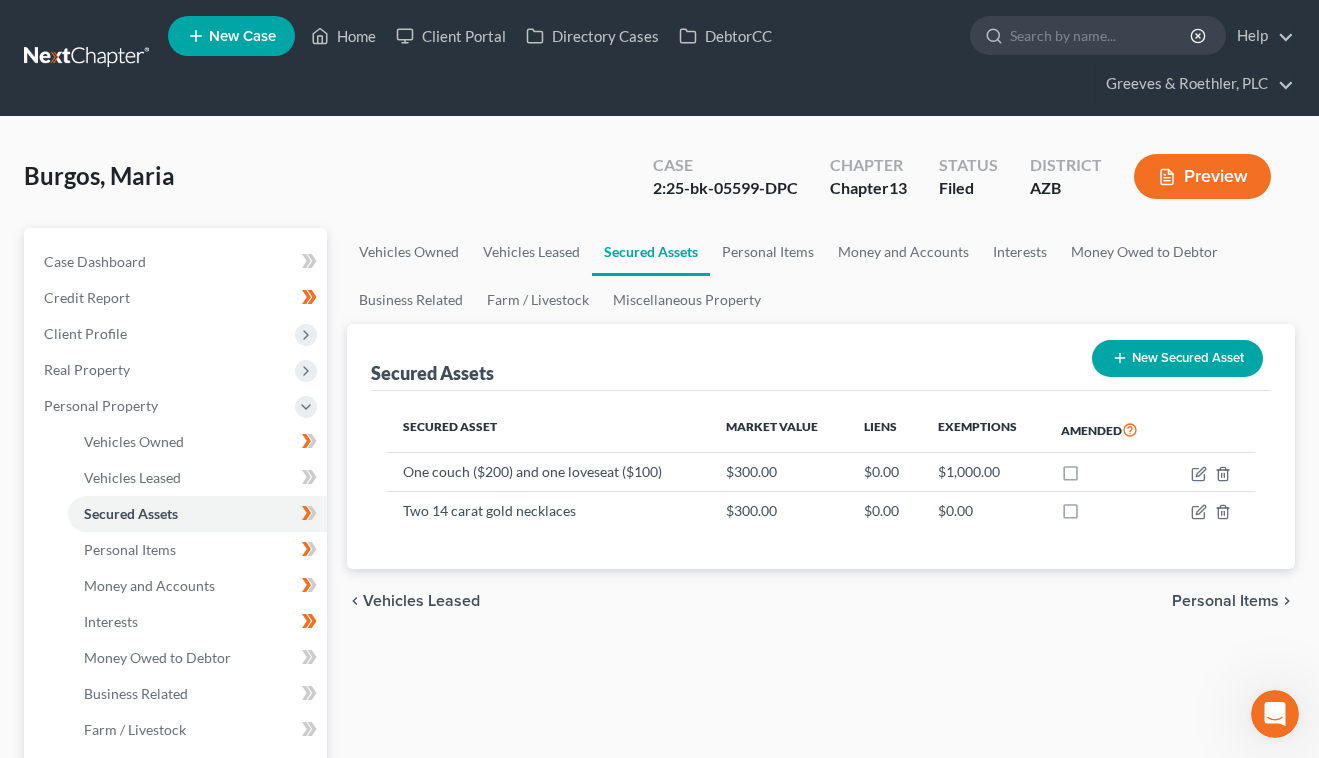 click on "chevron_left
Vehicles Leased
Personal Items
chevron_right" at bounding box center (821, 601) 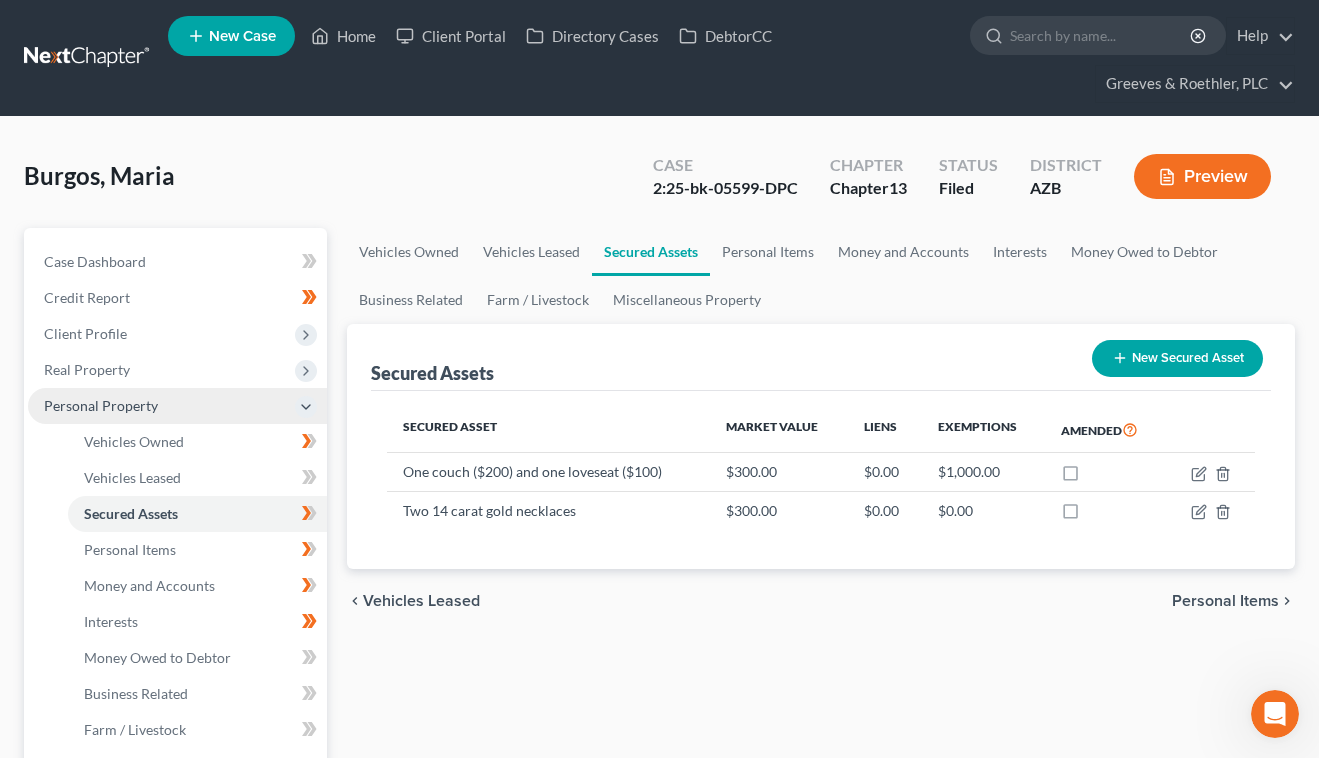 drag, startPoint x: 202, startPoint y: 399, endPoint x: 233, endPoint y: 412, distance: 33.61547 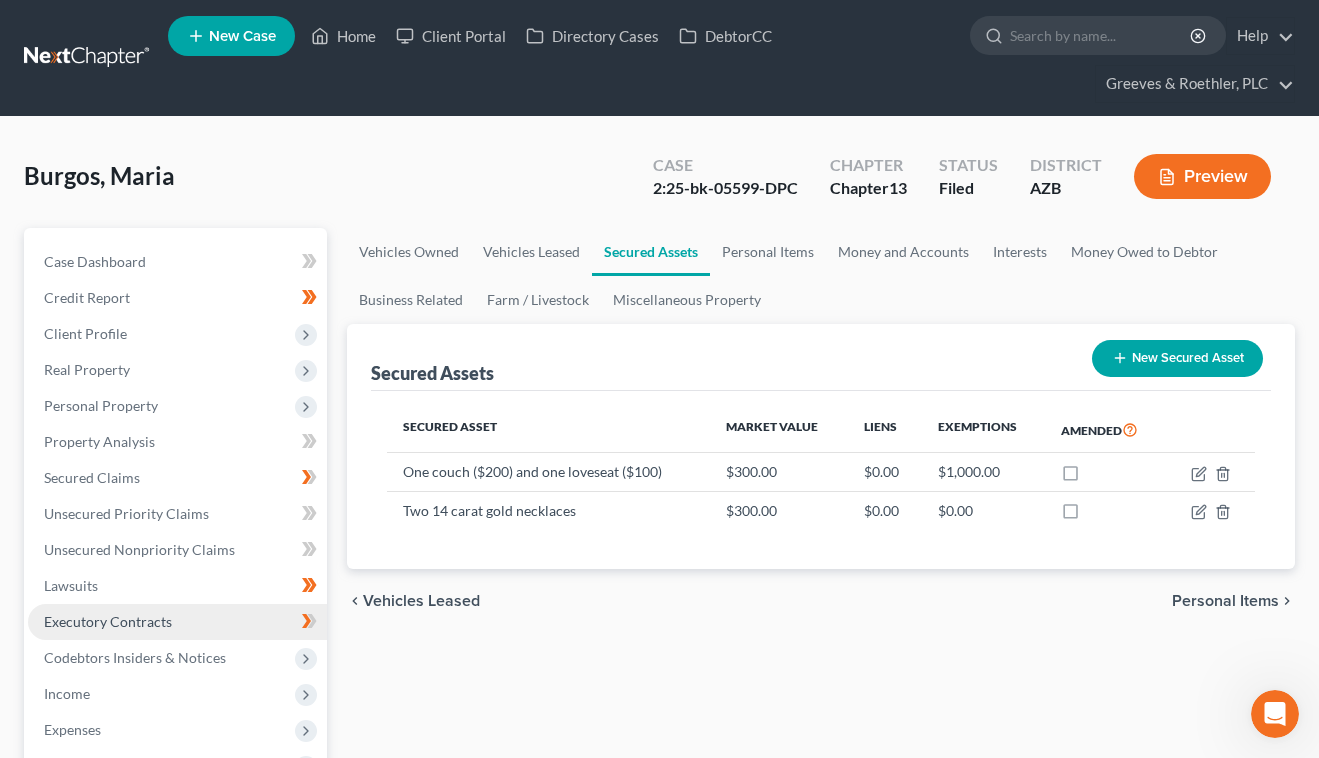 click on "Executory Contracts" at bounding box center (177, 622) 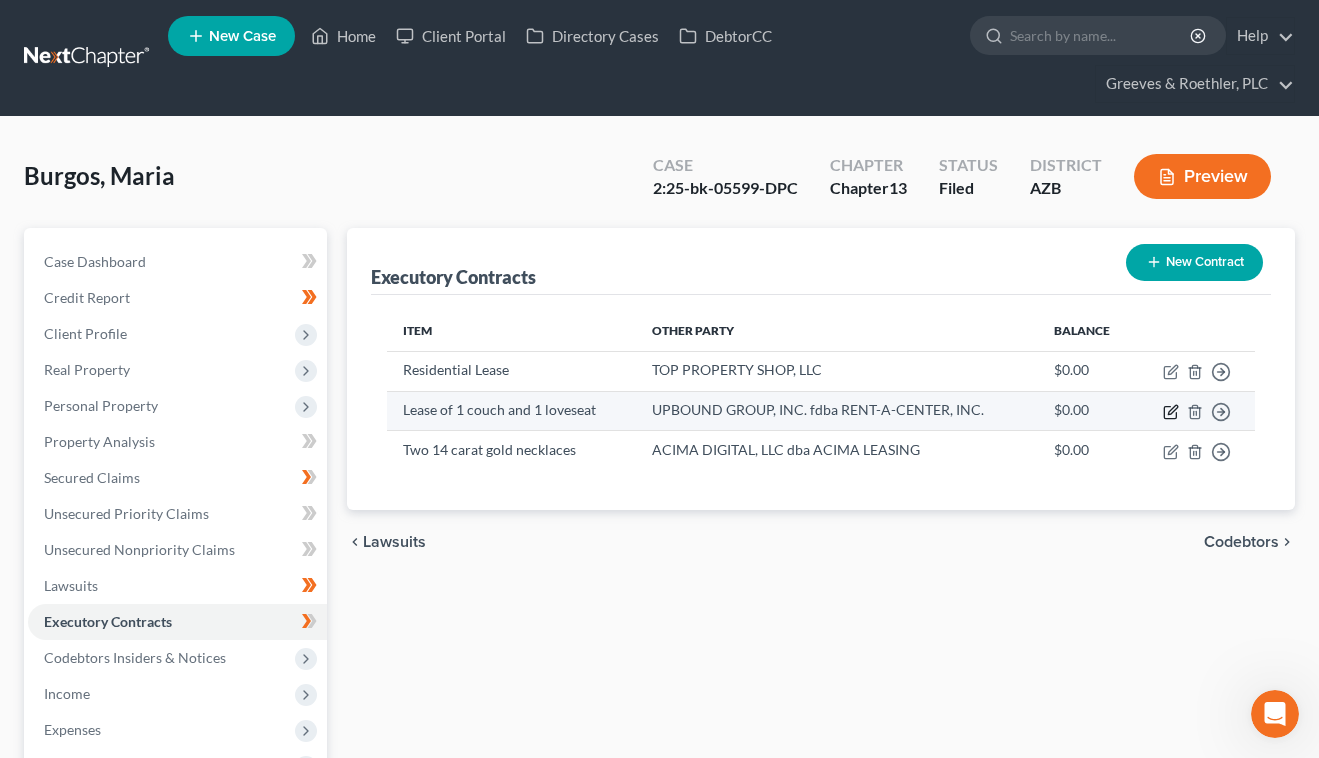 click 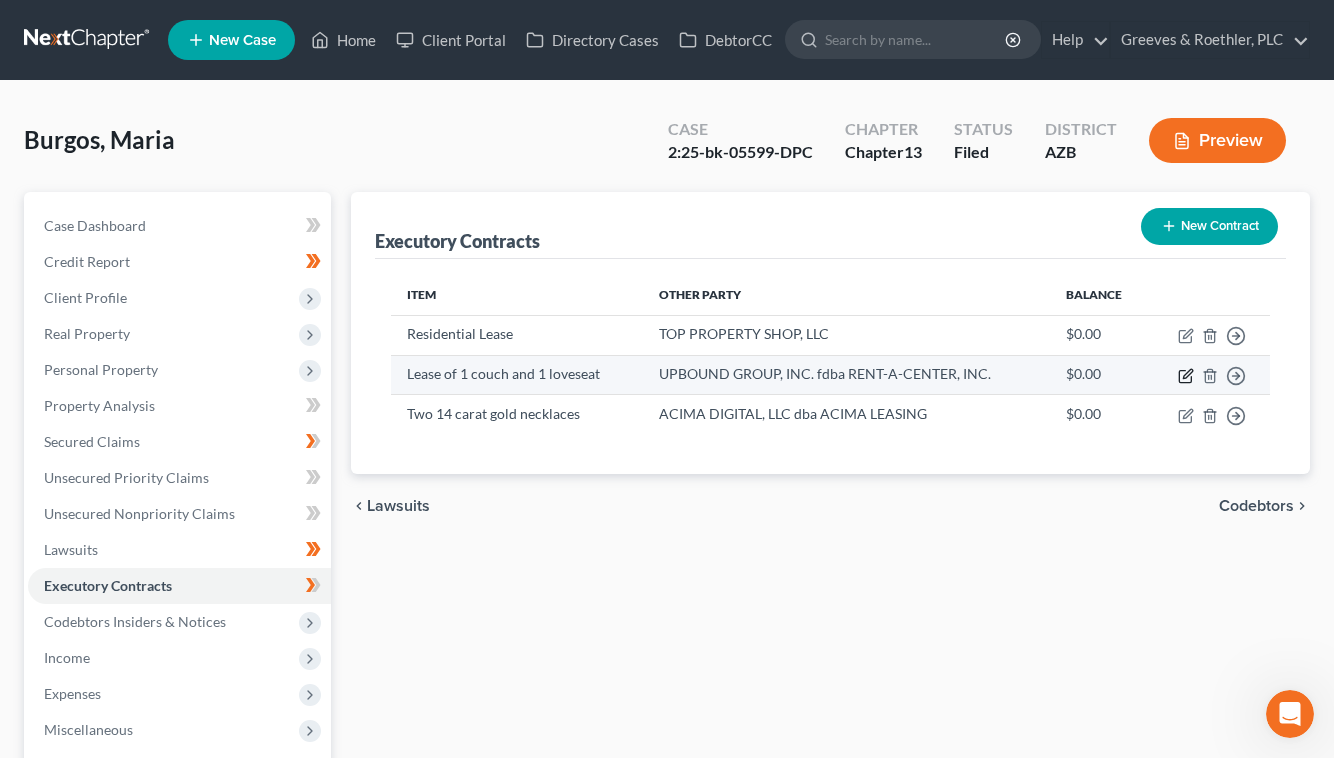 select on "3" 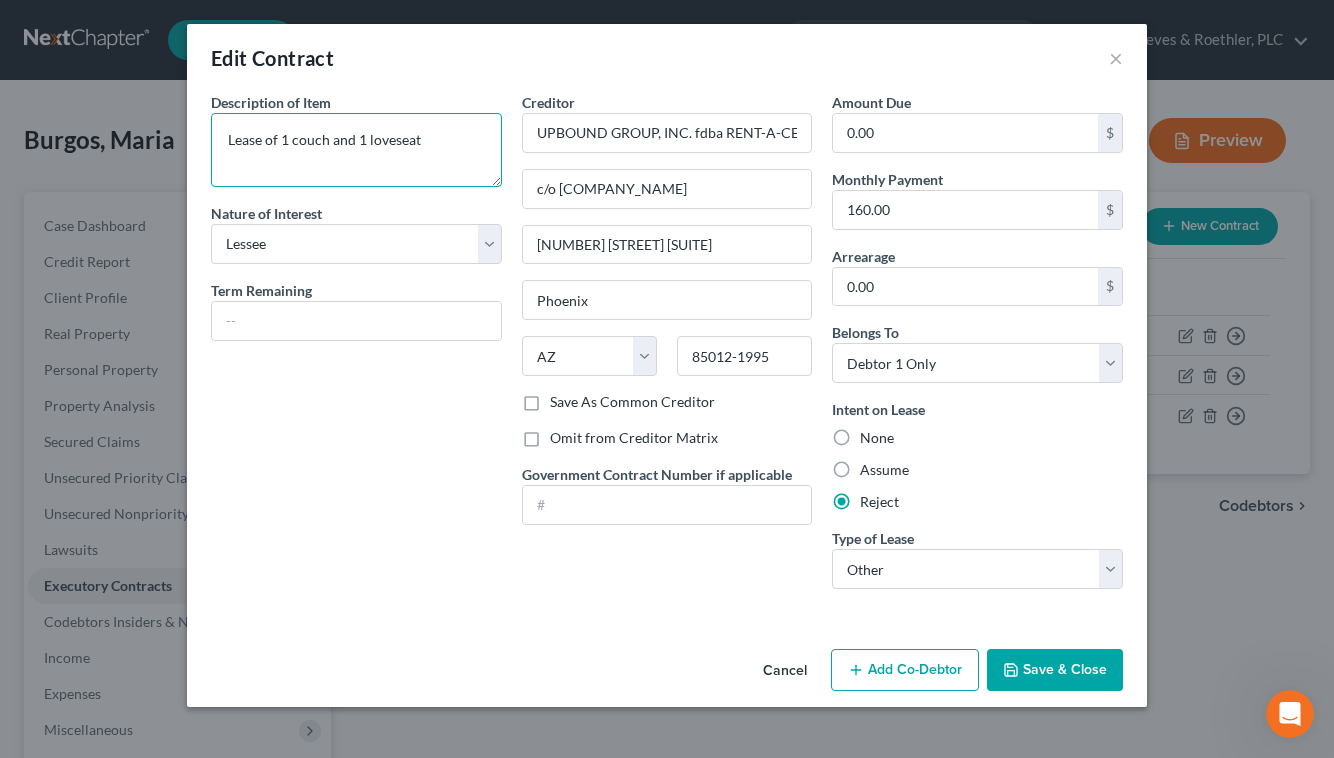 click on "Lease of 1 couch and 1 loveseat" at bounding box center (356, 150) 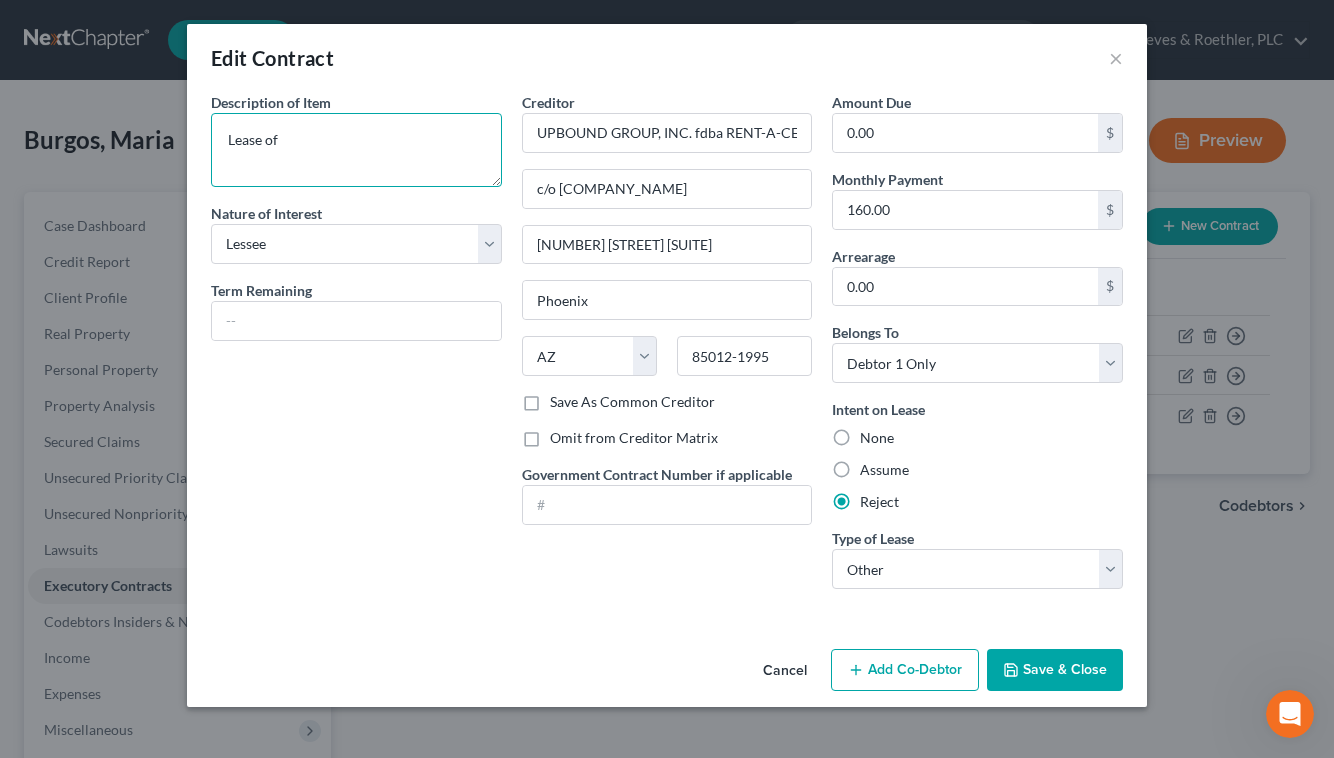 paste on "One couch ($200) and one loveseat ($100)" 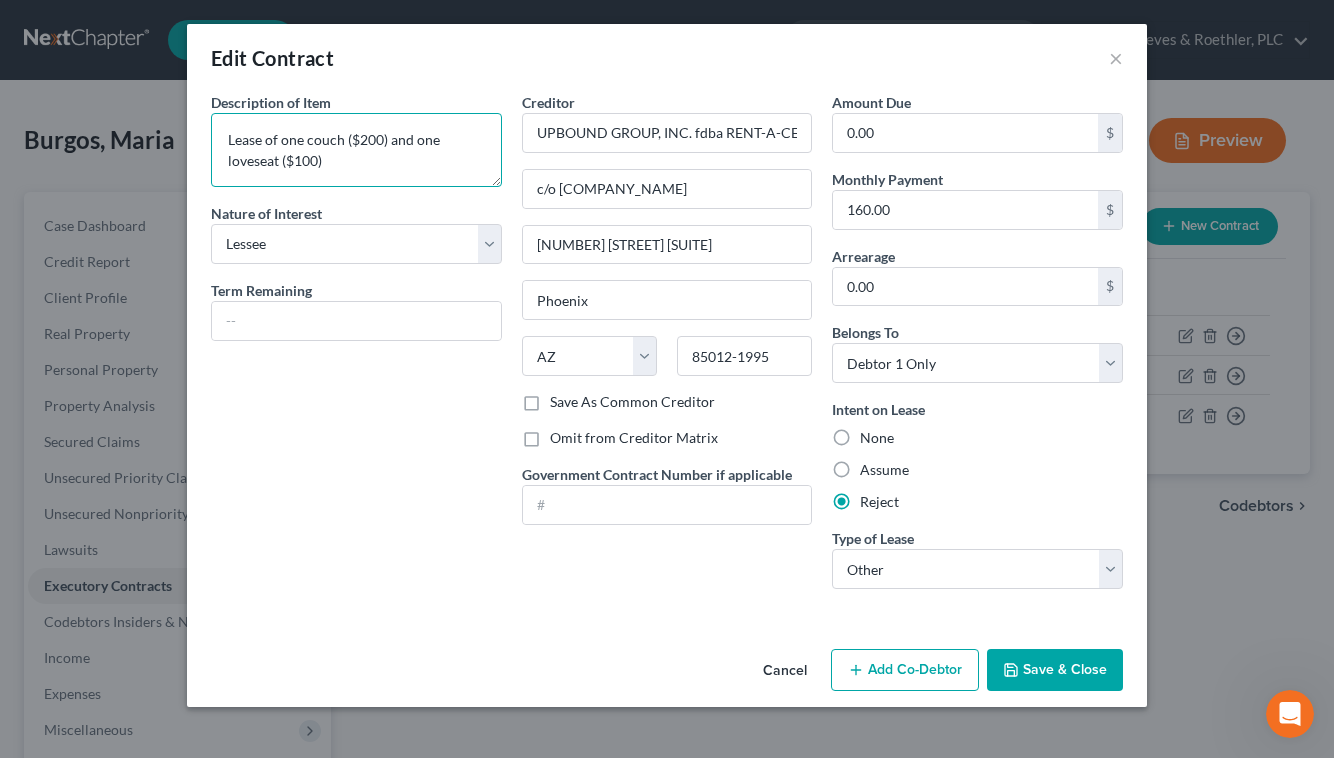 type on "Lease of one couch ($200) and one loveseat ($100)" 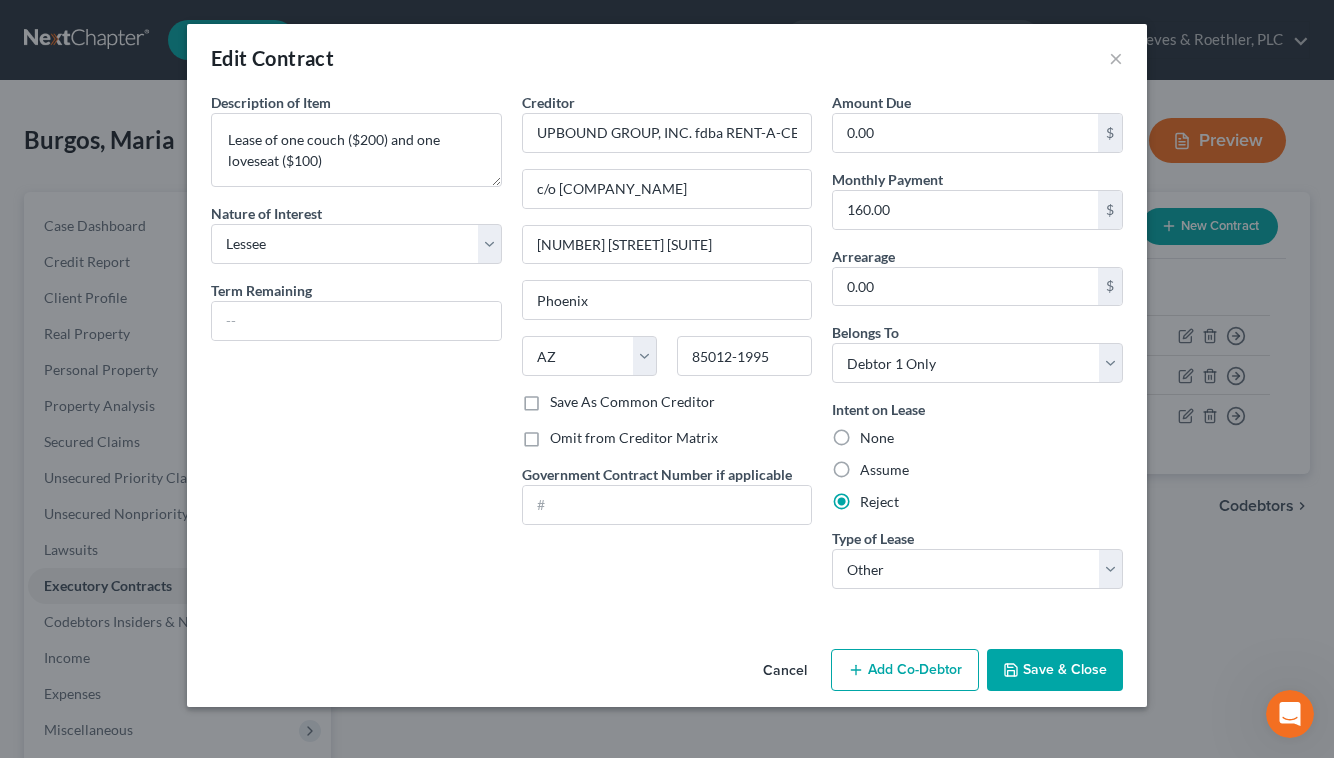 click on "Creditor * UPBOUND GROUP, INC. fdba RENT-A-CENTER, INC. c/o C T CORPORATION SYSTEM [NUMBER] [STREET] SUITE [NUMBER] [CITY] State AL AK AR AZ CA CO CT DE DC FL GA GU HI ID IL IN IA KS KY LA ME MD MA MI MN MS MO MT NC ND NE NV NH NJ NM NY OH OK OR PA PR RI SC SD TN TX UT VI VA VT WA WV WI WY [POSTAL_CODE] Save As Common Creditor Omit from Creditor Matrix Government Contract Number if applicable" at bounding box center [667, 348] 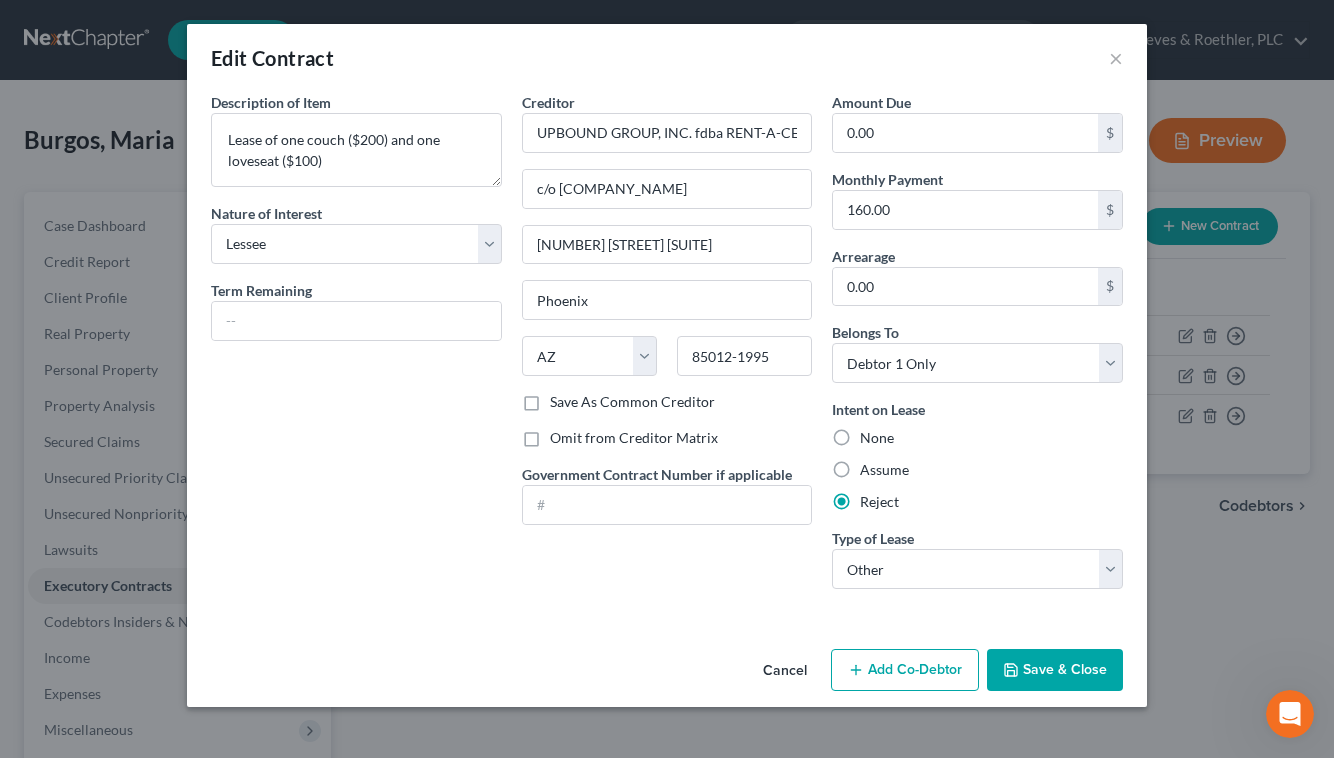 click on "Save & Close" at bounding box center [1055, 670] 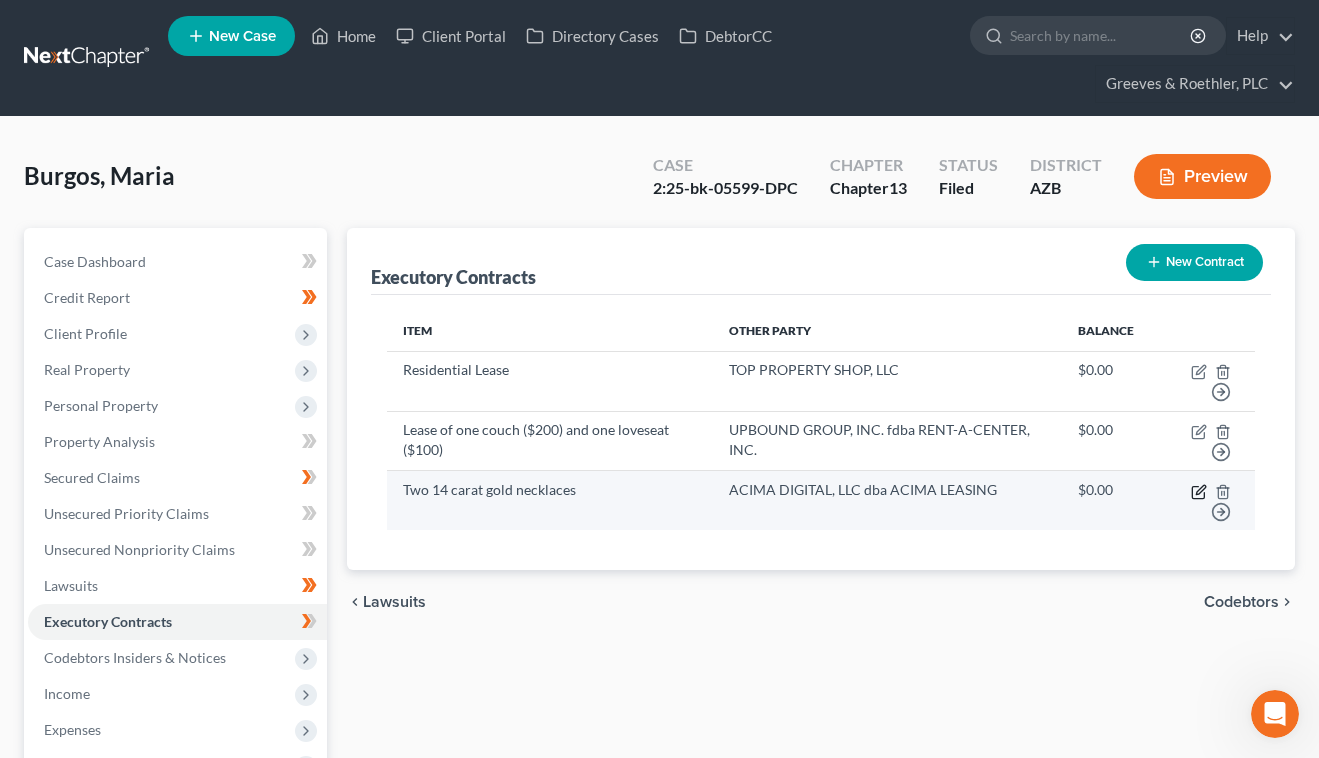 click 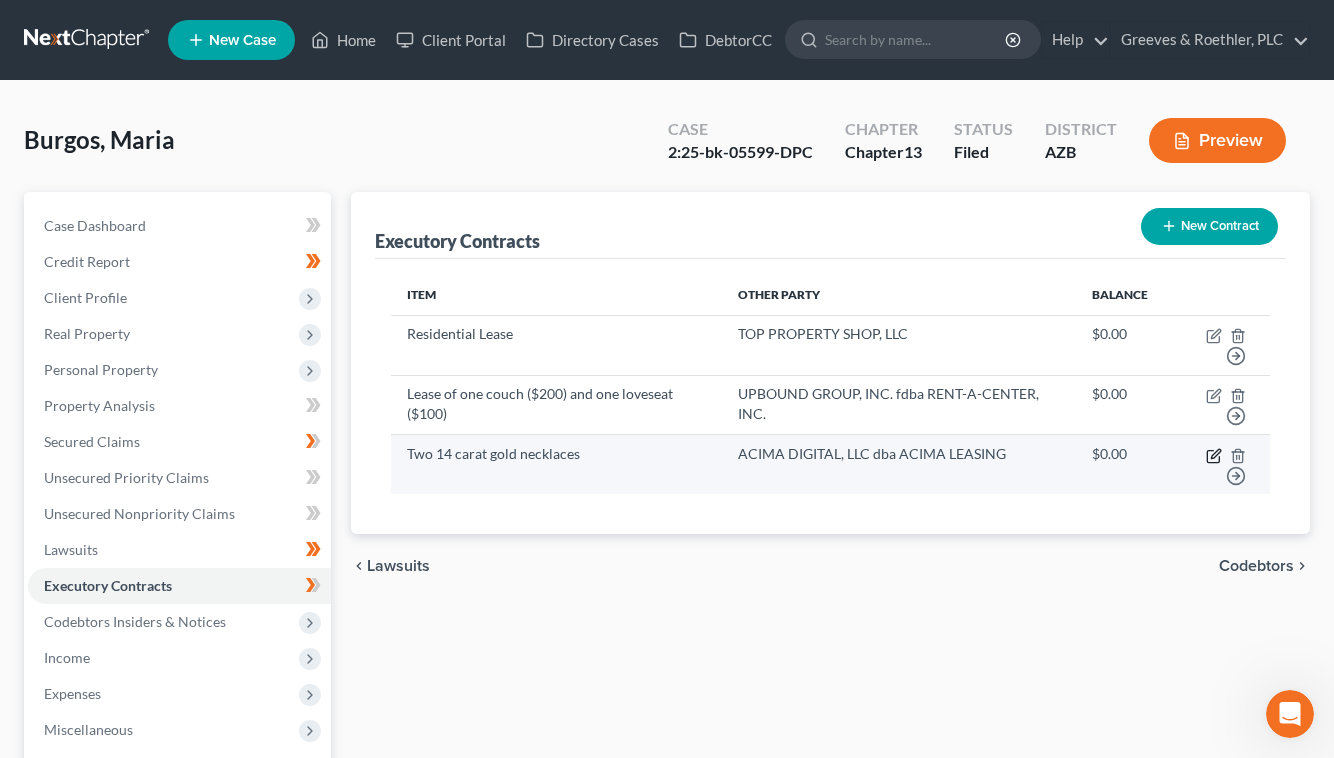 select on "3" 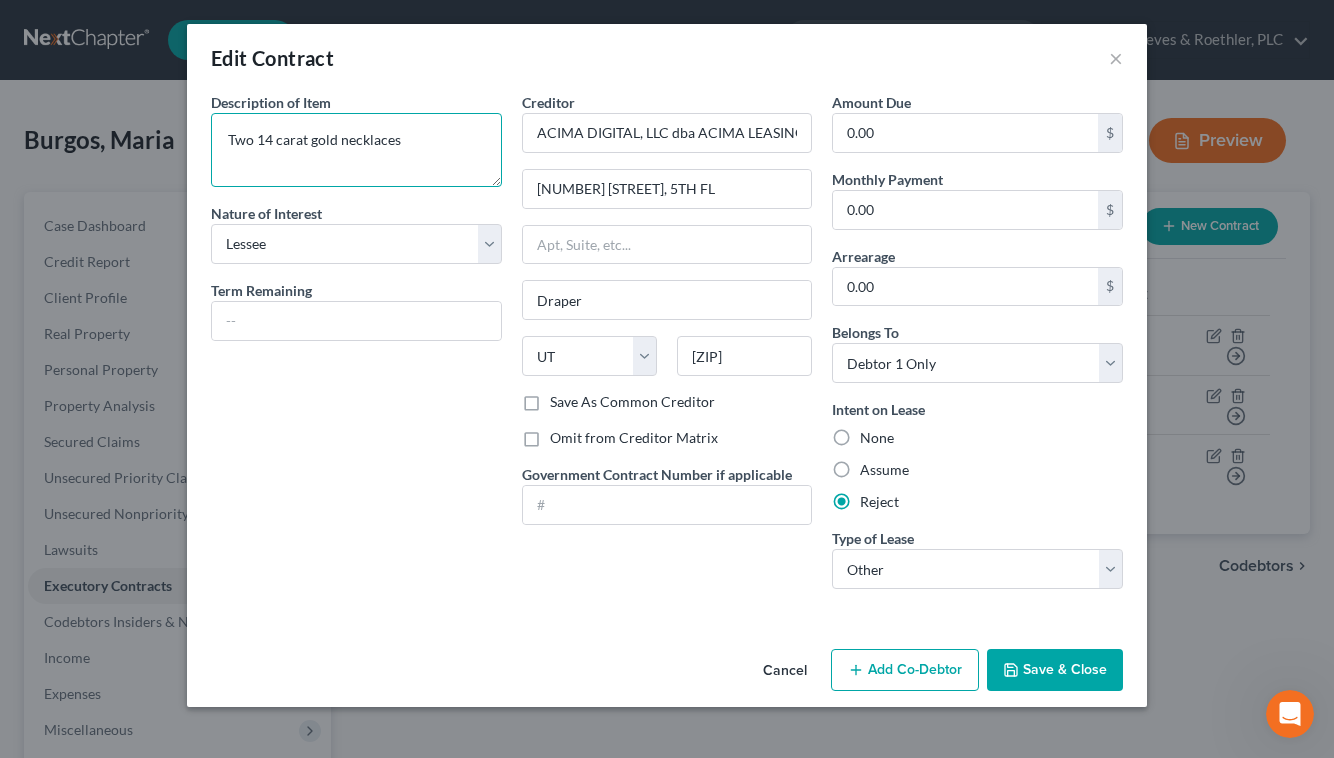 click on "Two 14 carat gold necklaces" at bounding box center (356, 150) 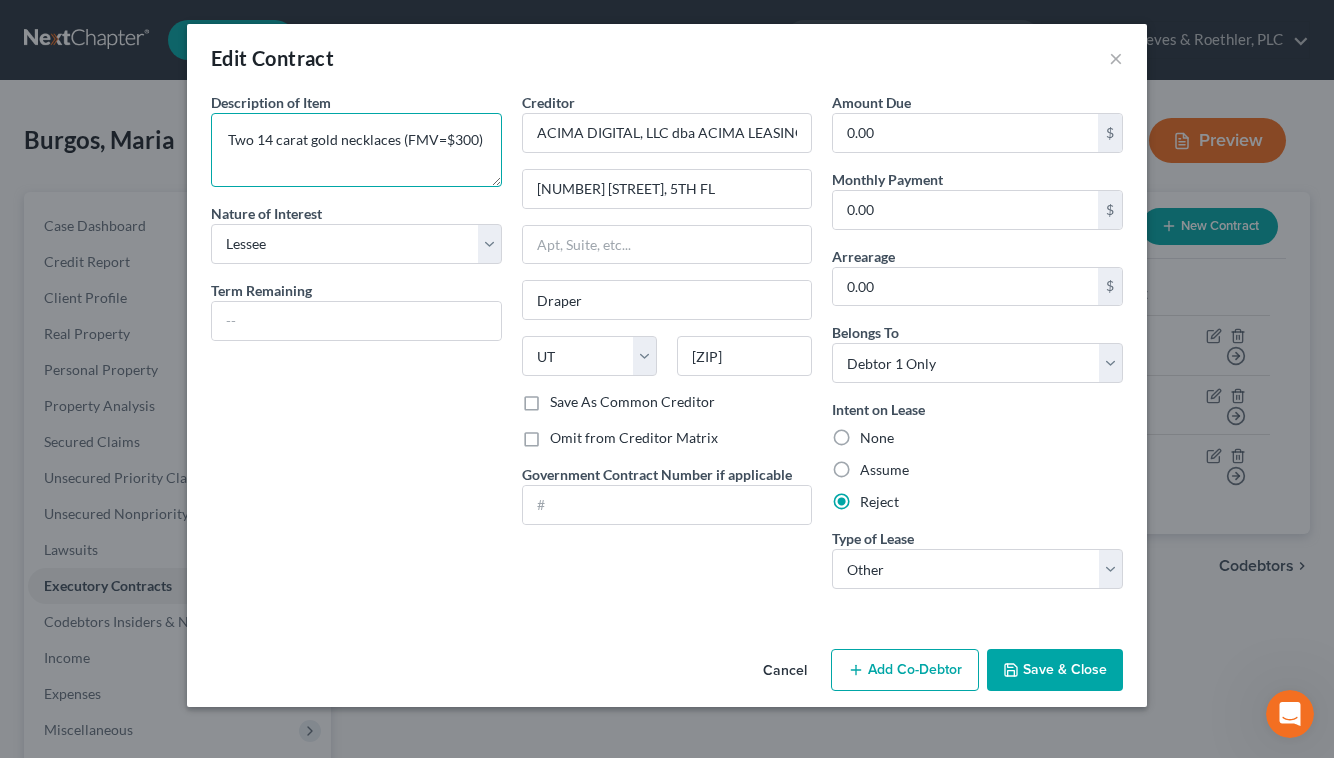 type on "Two 14 carat gold necklaces (FMV=$300)" 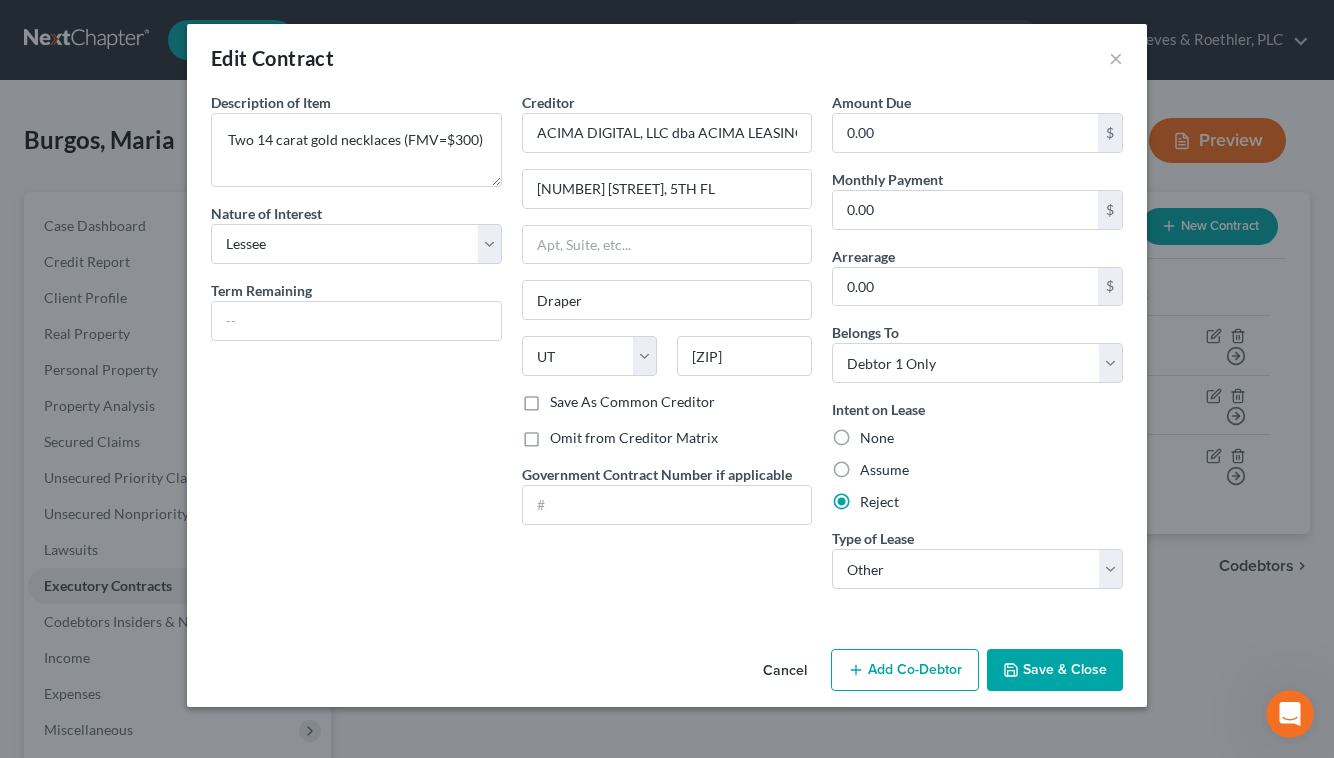 click on "Save & Close" at bounding box center [1055, 670] 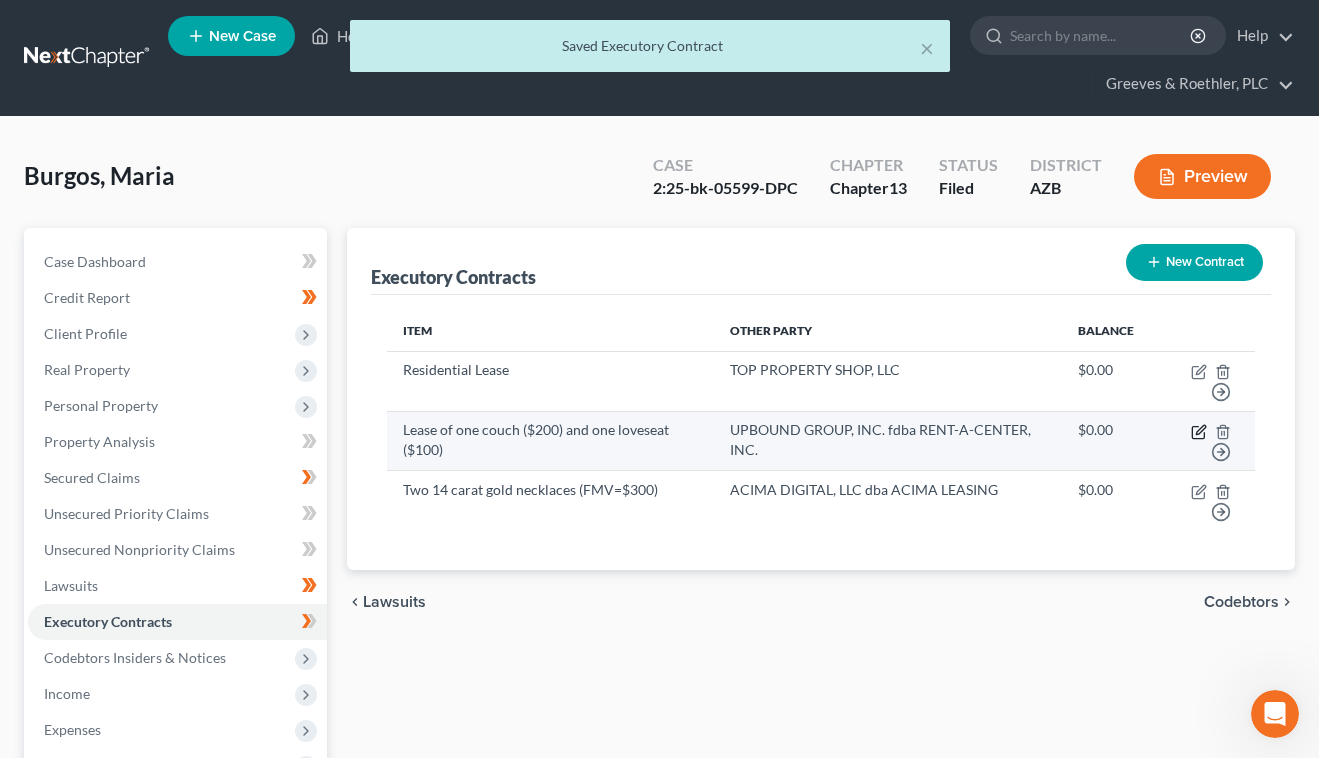 click 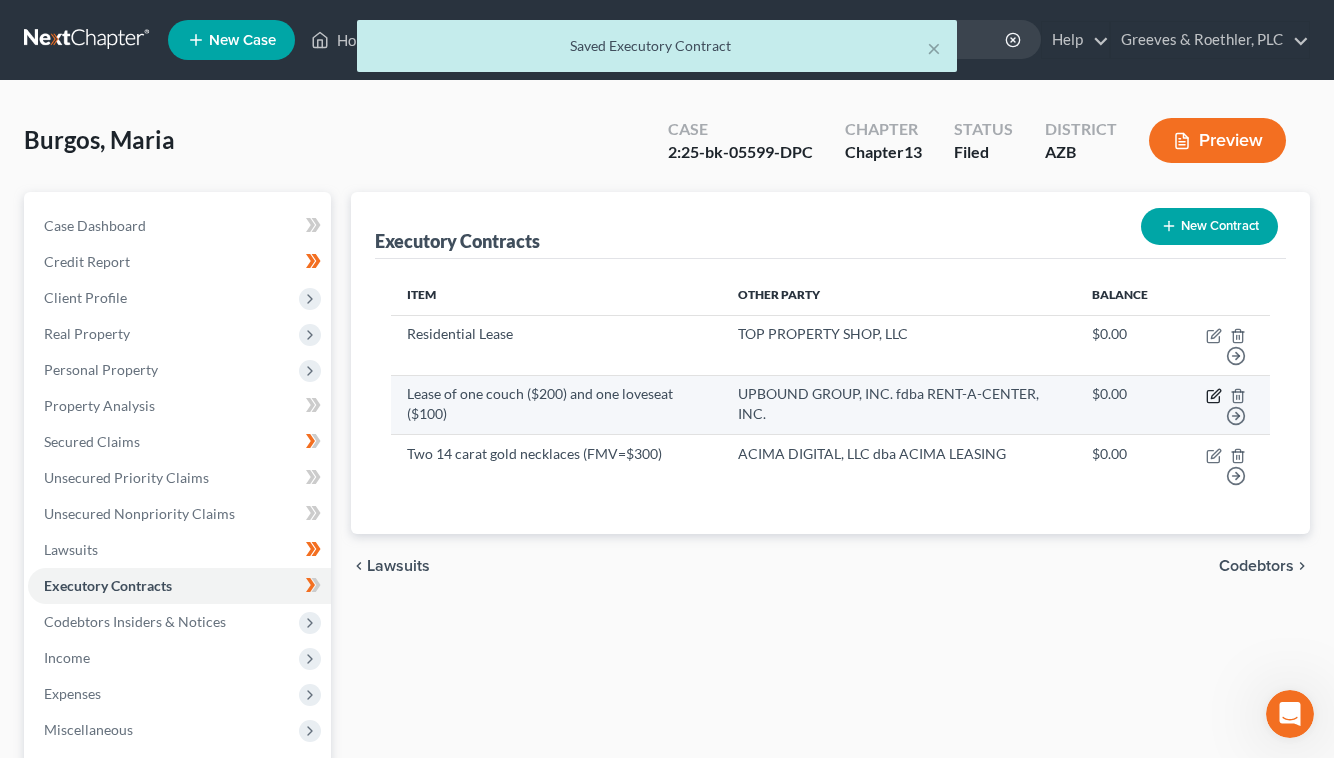 select on "3" 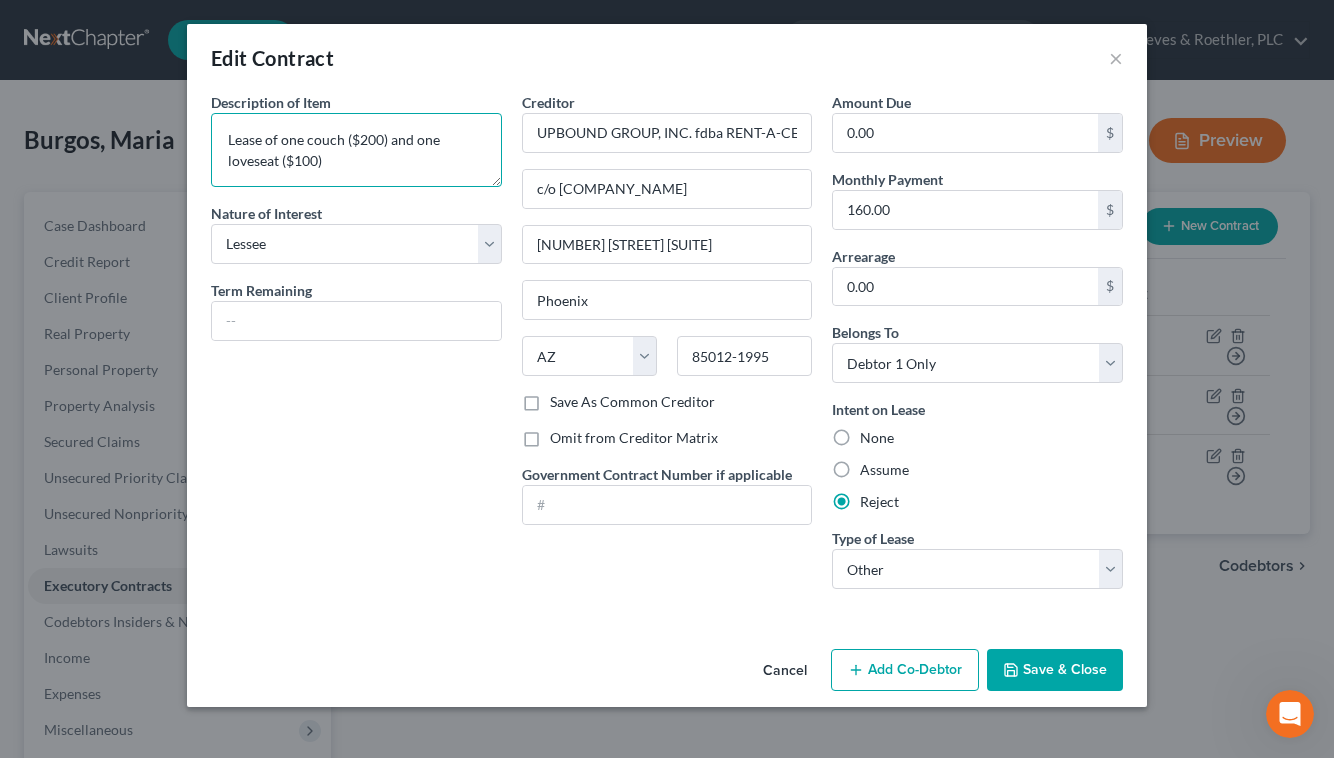 click on "Lease of one couch ($200) and one loveseat ($100)" at bounding box center (356, 150) 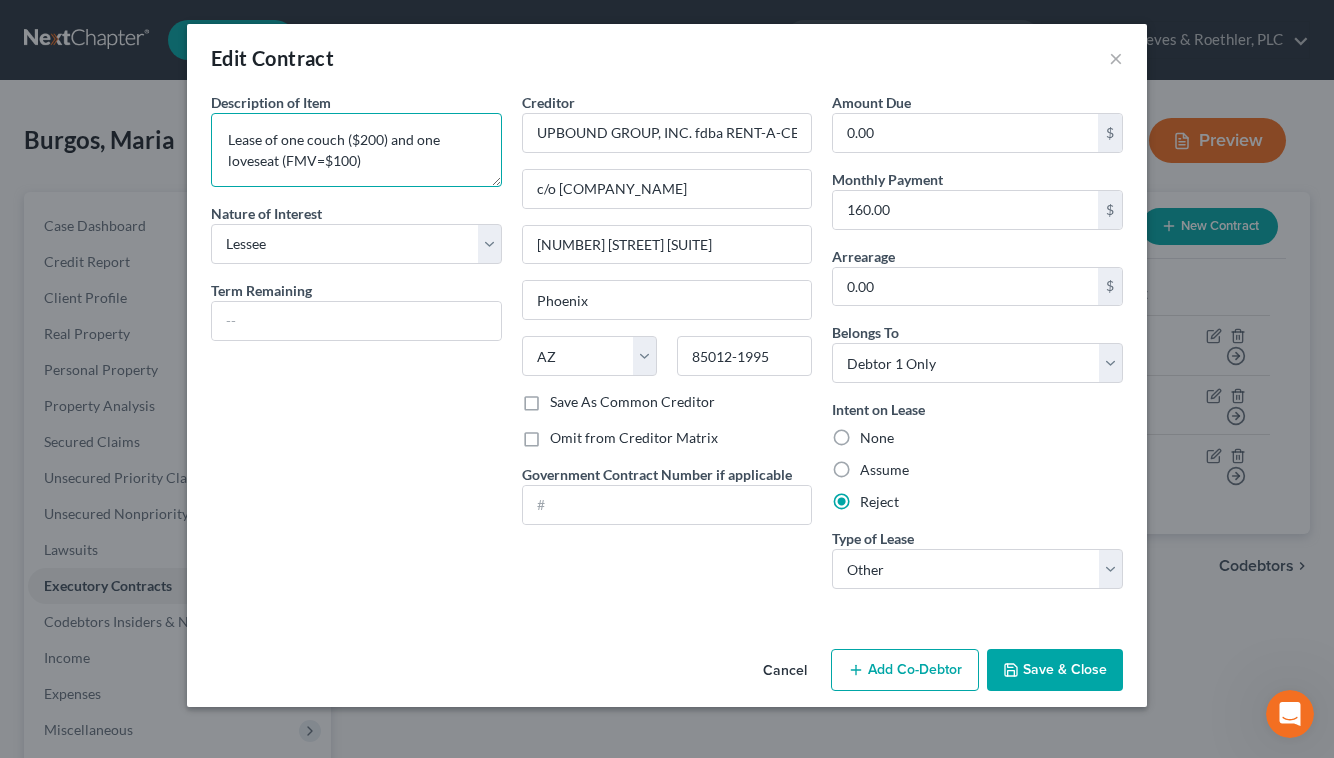 click on "Lease of one couch ($200) and one loveseat (FMV=$100)" at bounding box center (356, 150) 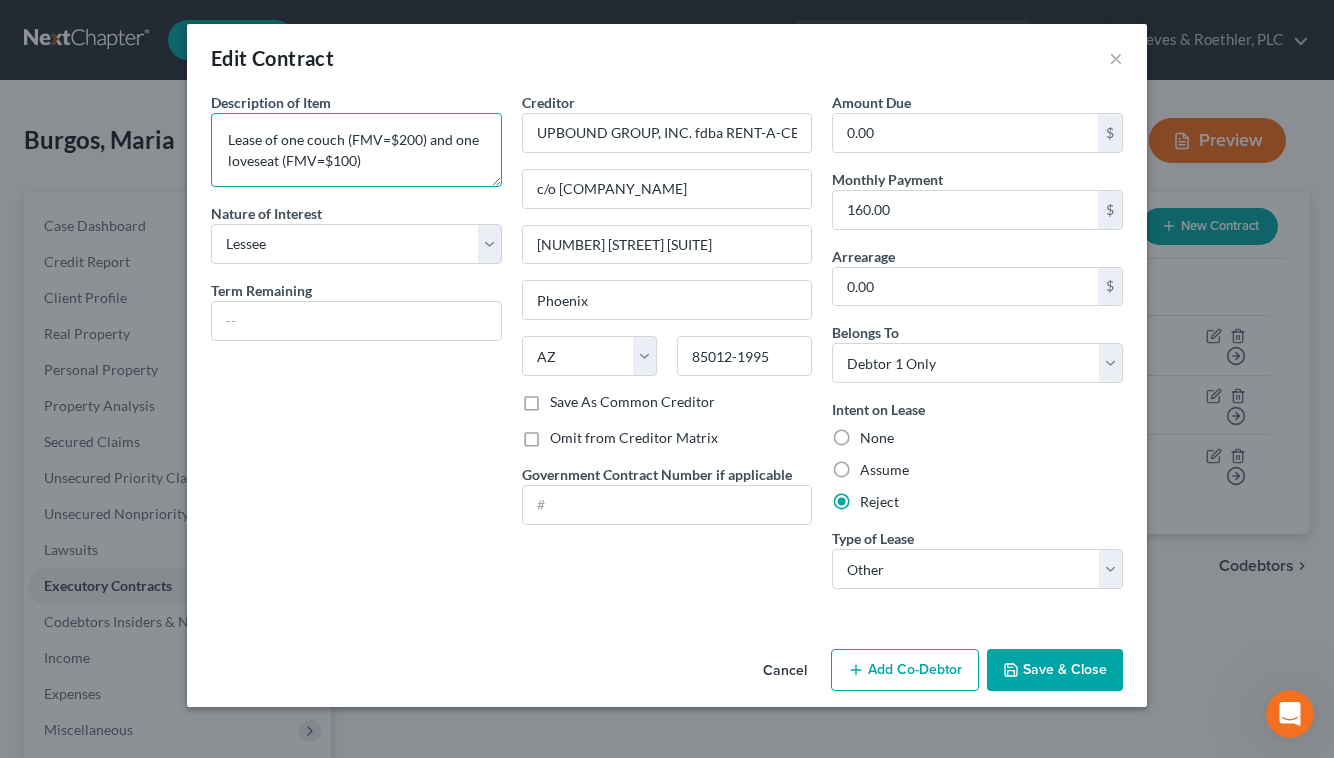 type on "Lease of one couch (FMV=$200) and one loveseat (FMV=$100)" 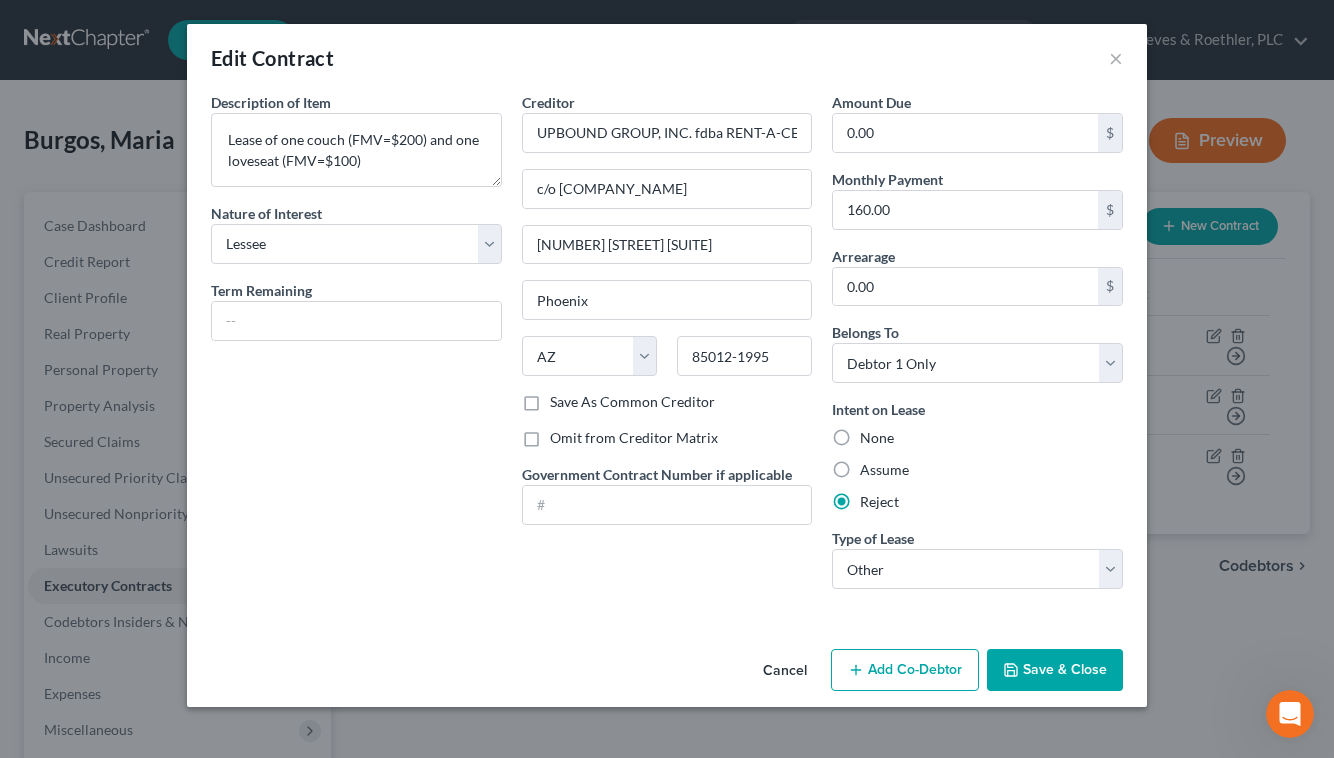 click on "Save & Close" at bounding box center [1055, 670] 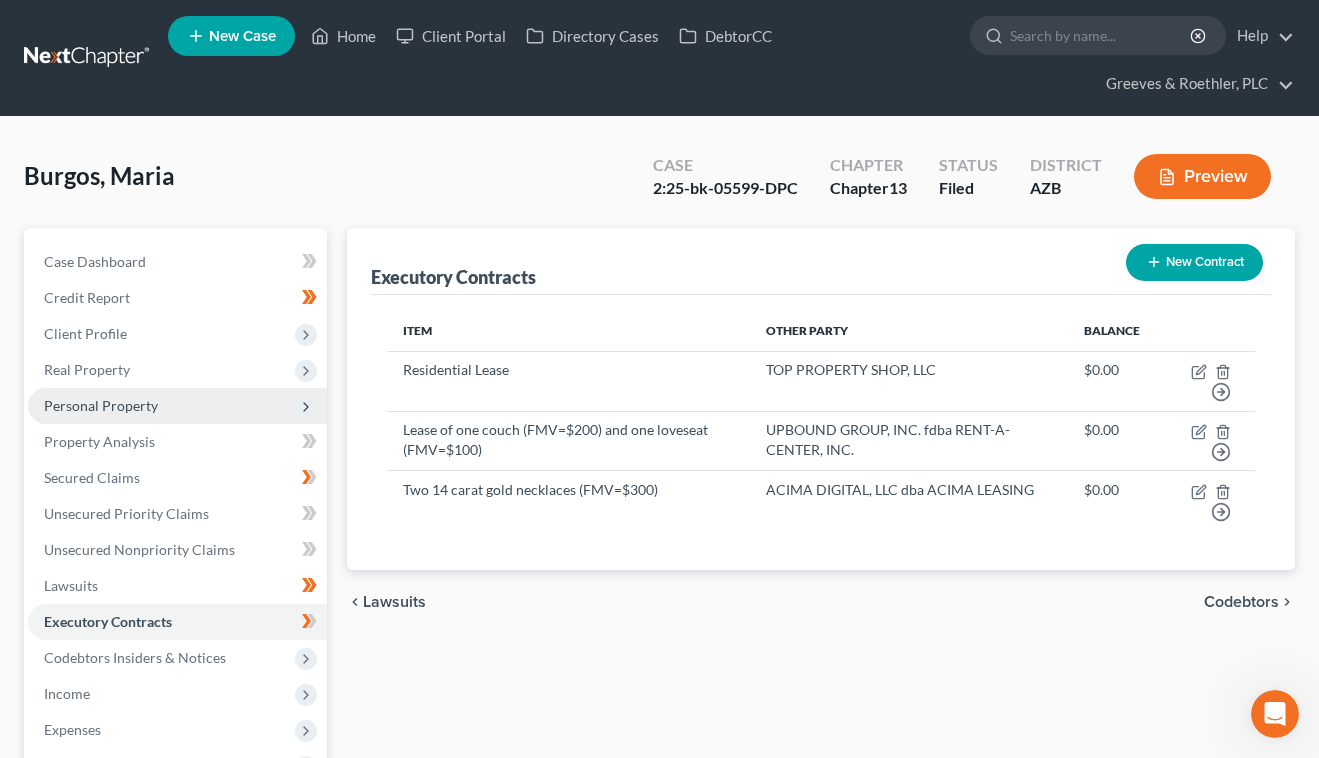 click on "Personal Property" at bounding box center [177, 406] 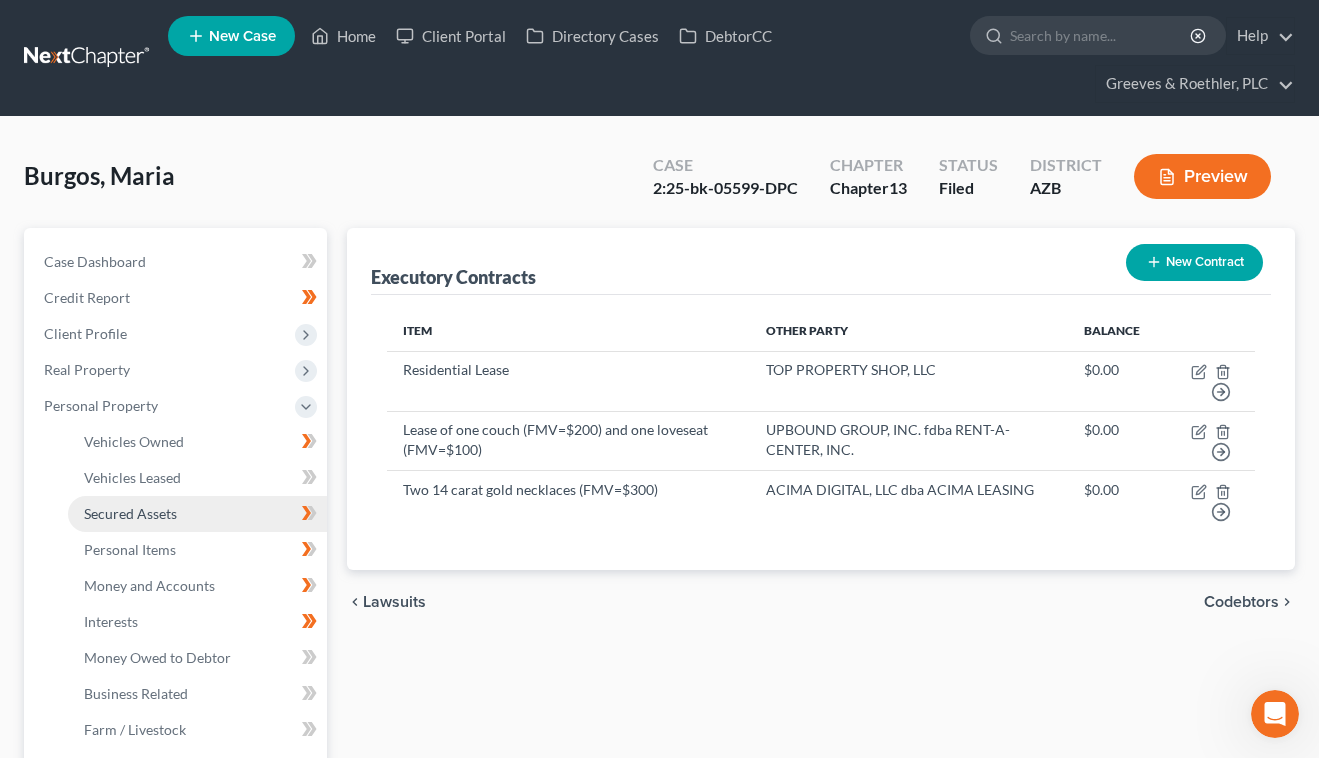 click on "Secured Assets" at bounding box center (197, 514) 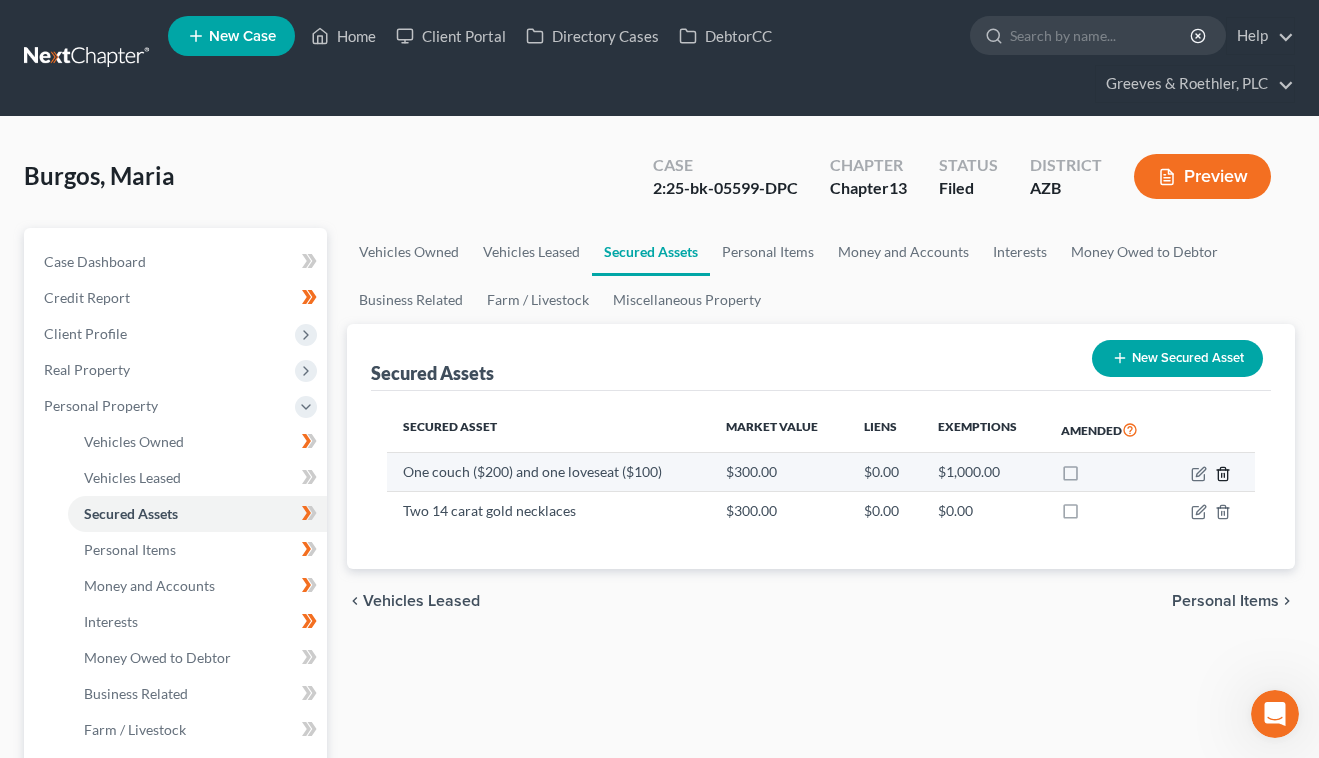 click 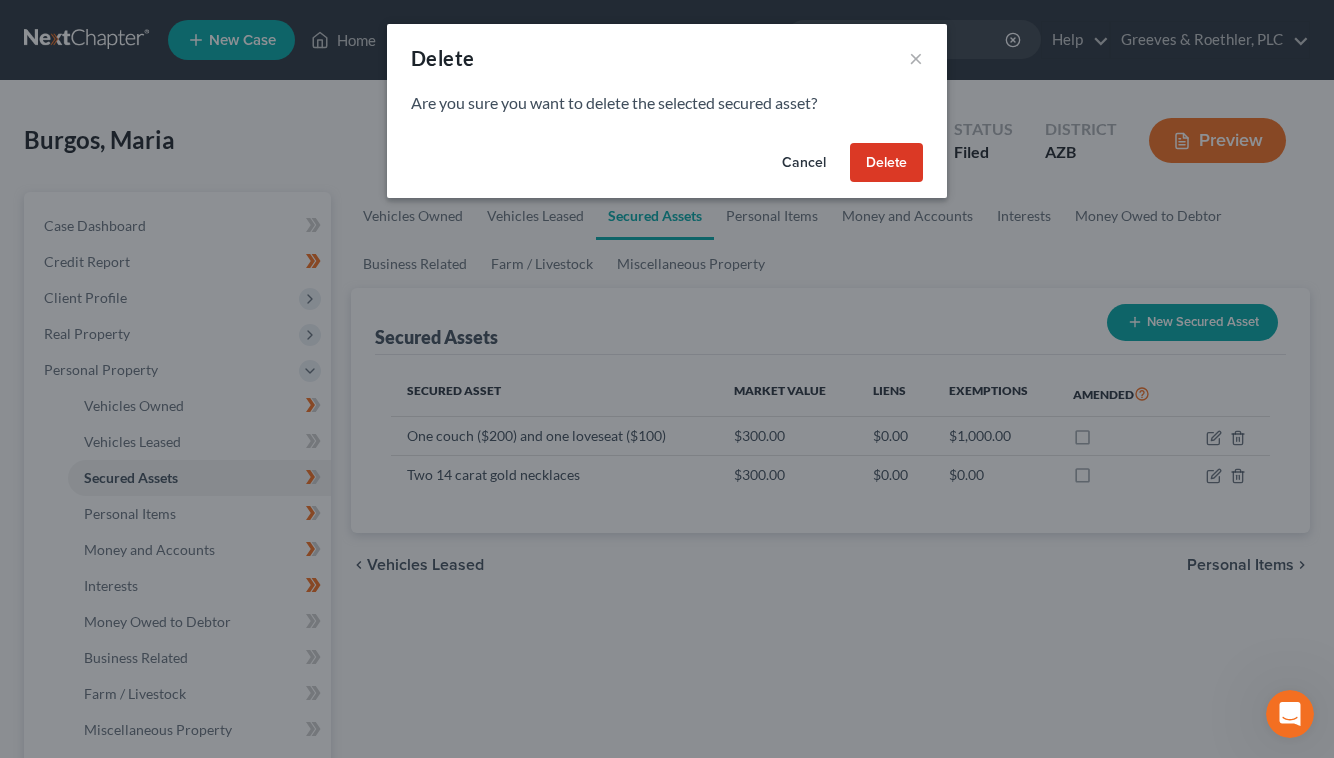 click on "Delete" at bounding box center (886, 163) 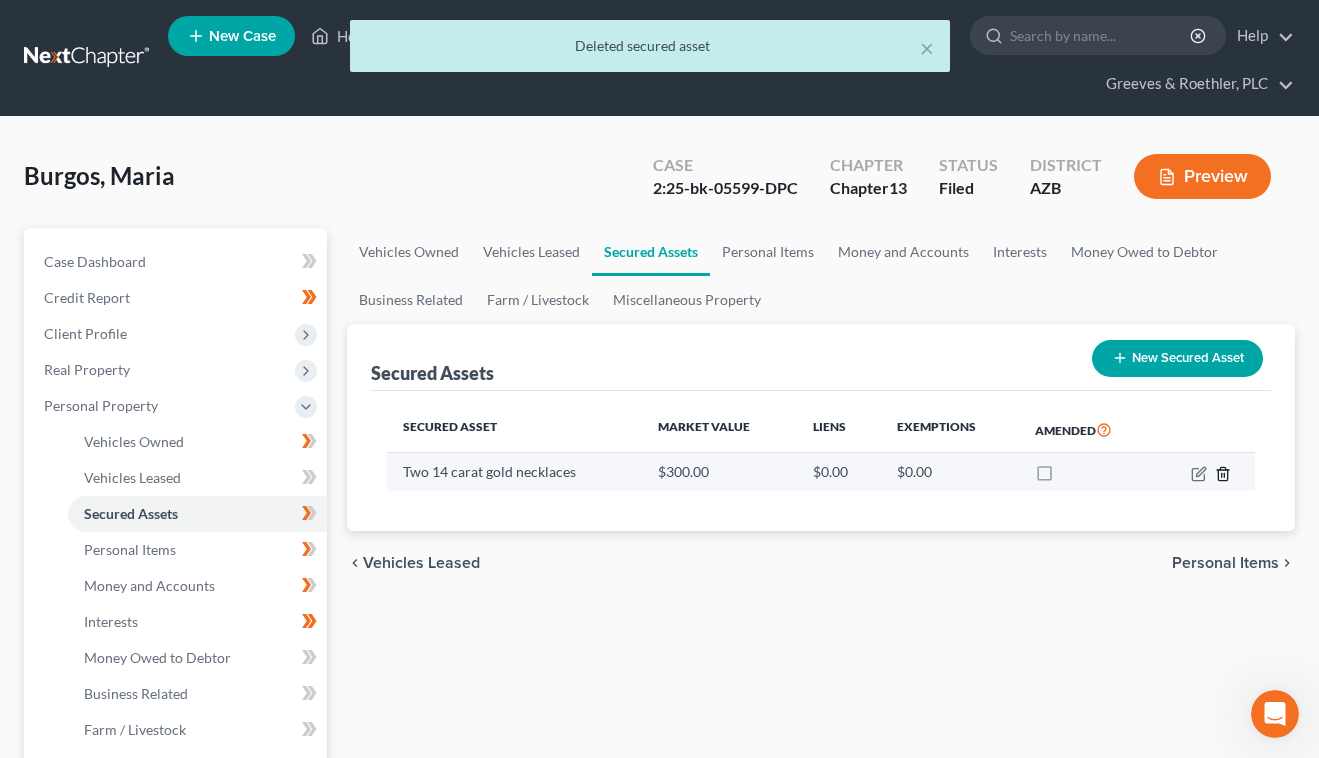 click 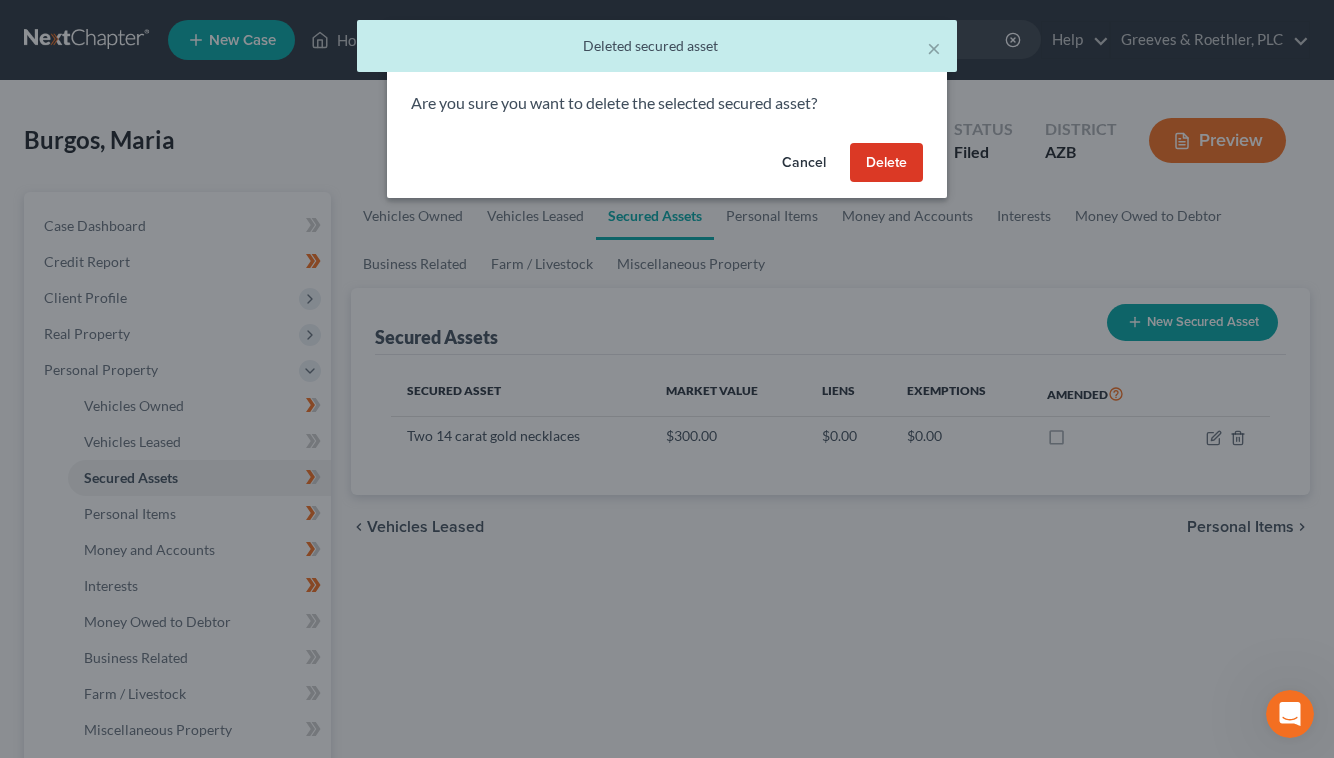 click on "Delete" at bounding box center (886, 163) 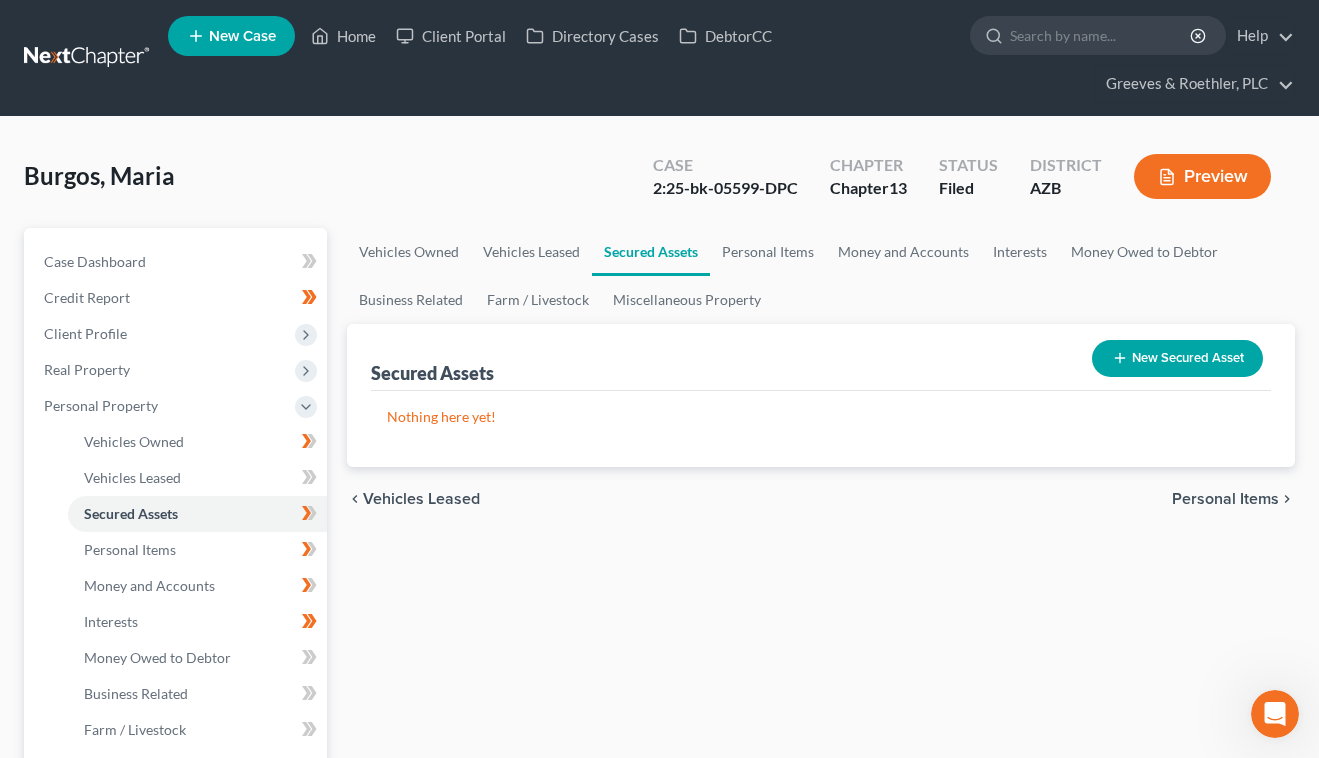 click on "Burgos, Maria Upgraded Case [CASE_NUMBER] Chapter Chapter  13 Status Filed District AZB Preview Petition Navigation
Case Dashboard
Payments
Invoices
Payments
Payments
Credit Report" at bounding box center [659, 788] 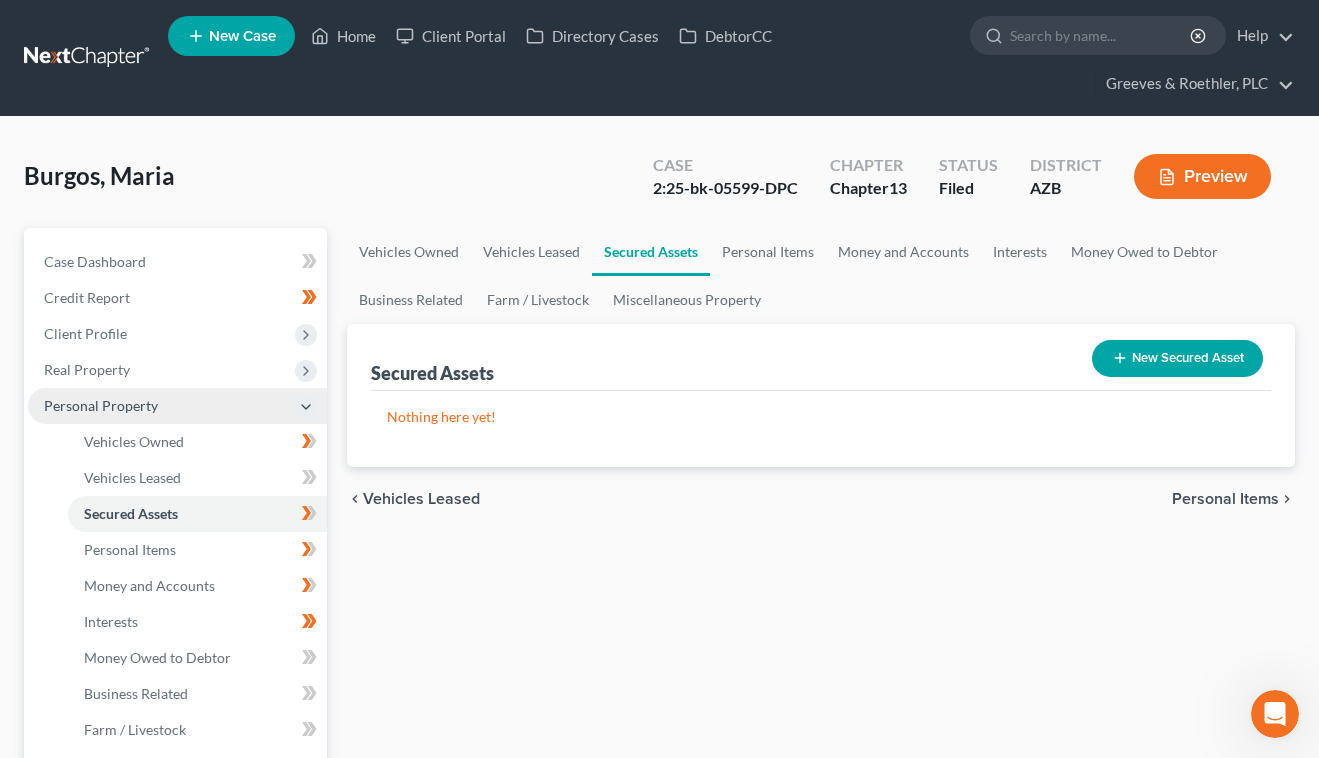 click on "Personal Property" at bounding box center (177, 406) 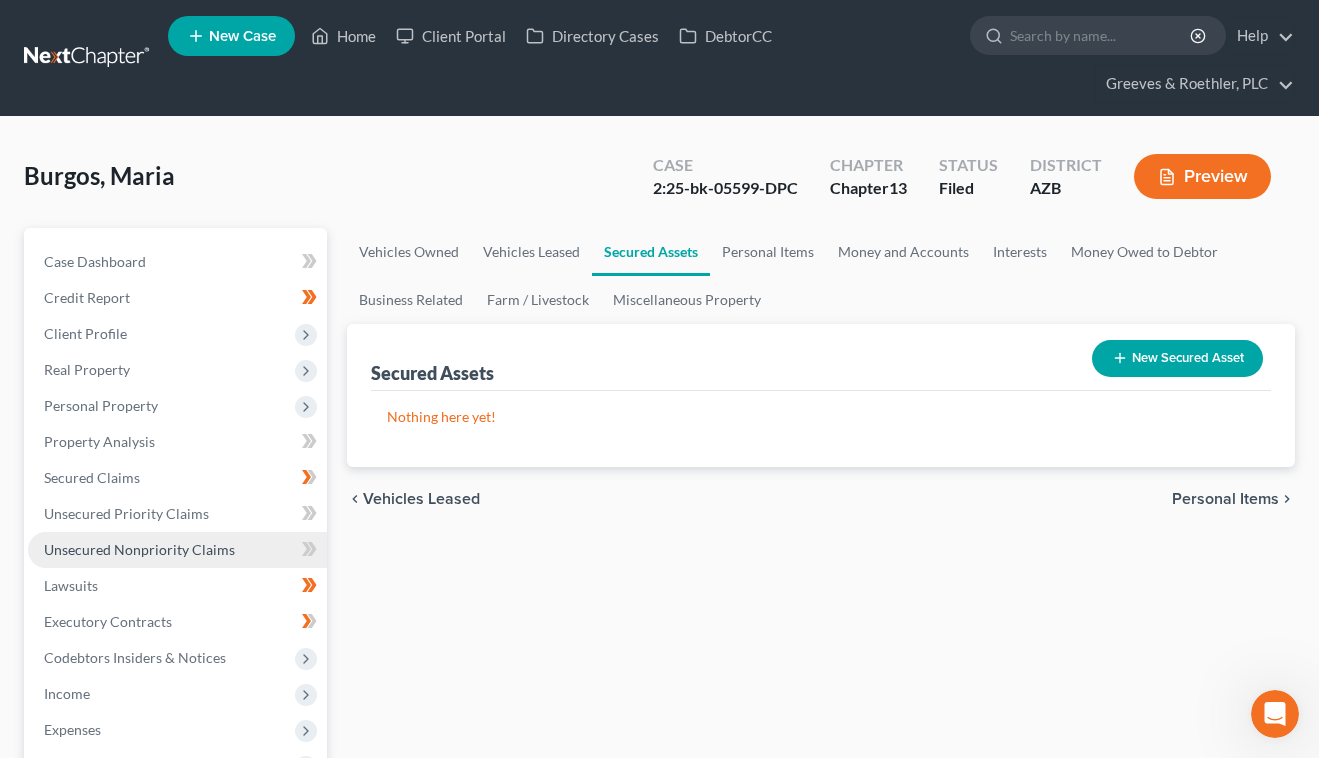 click on "Unsecured Nonpriority Claims" at bounding box center [139, 549] 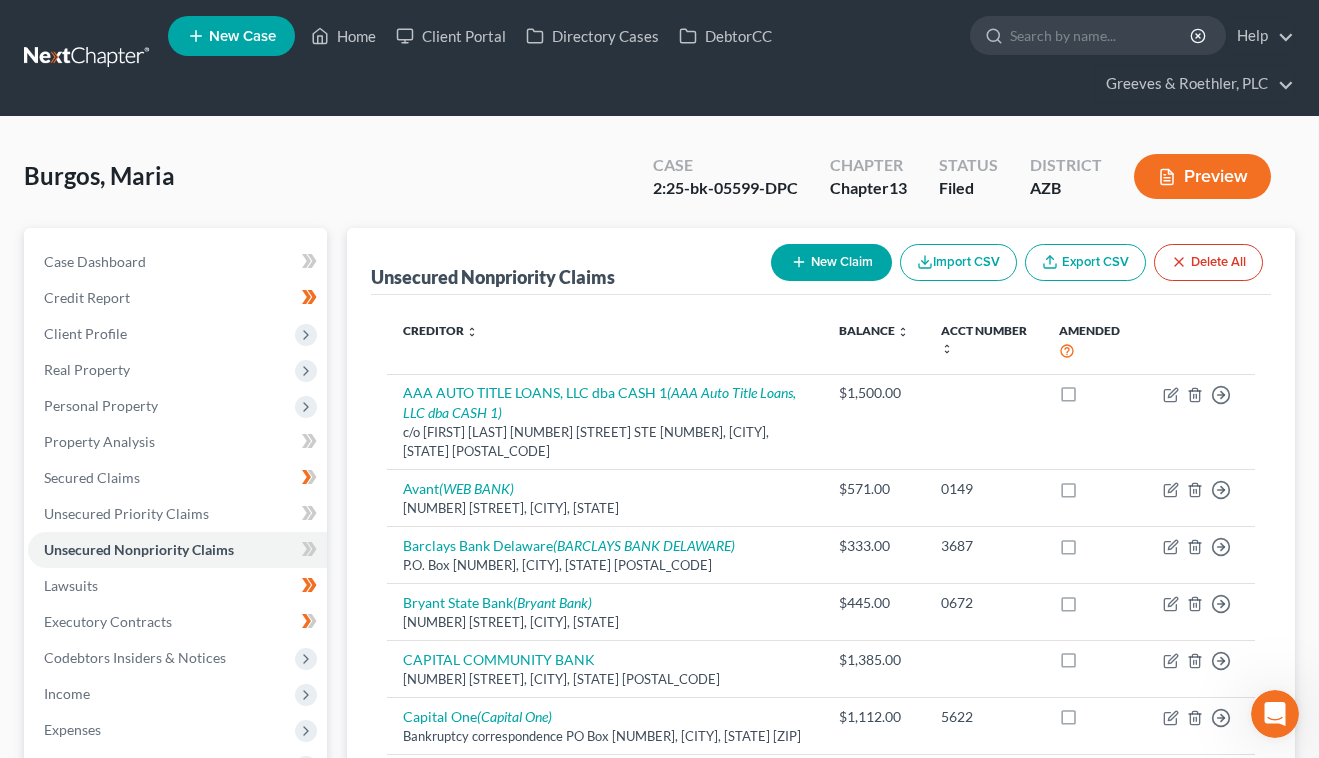 click on "Creditor  expand_more   expand_less   unfold_more" at bounding box center [605, 342] 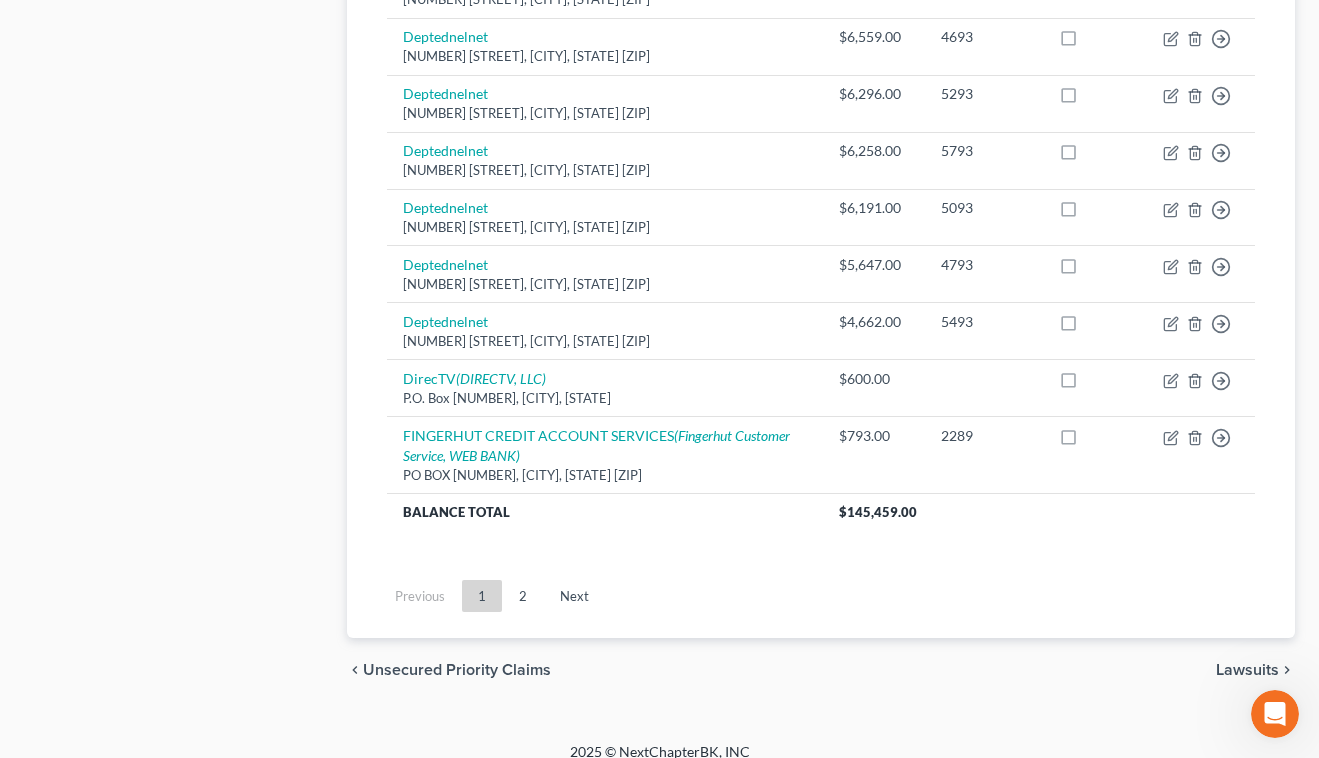 scroll, scrollTop: 1727, scrollLeft: 0, axis: vertical 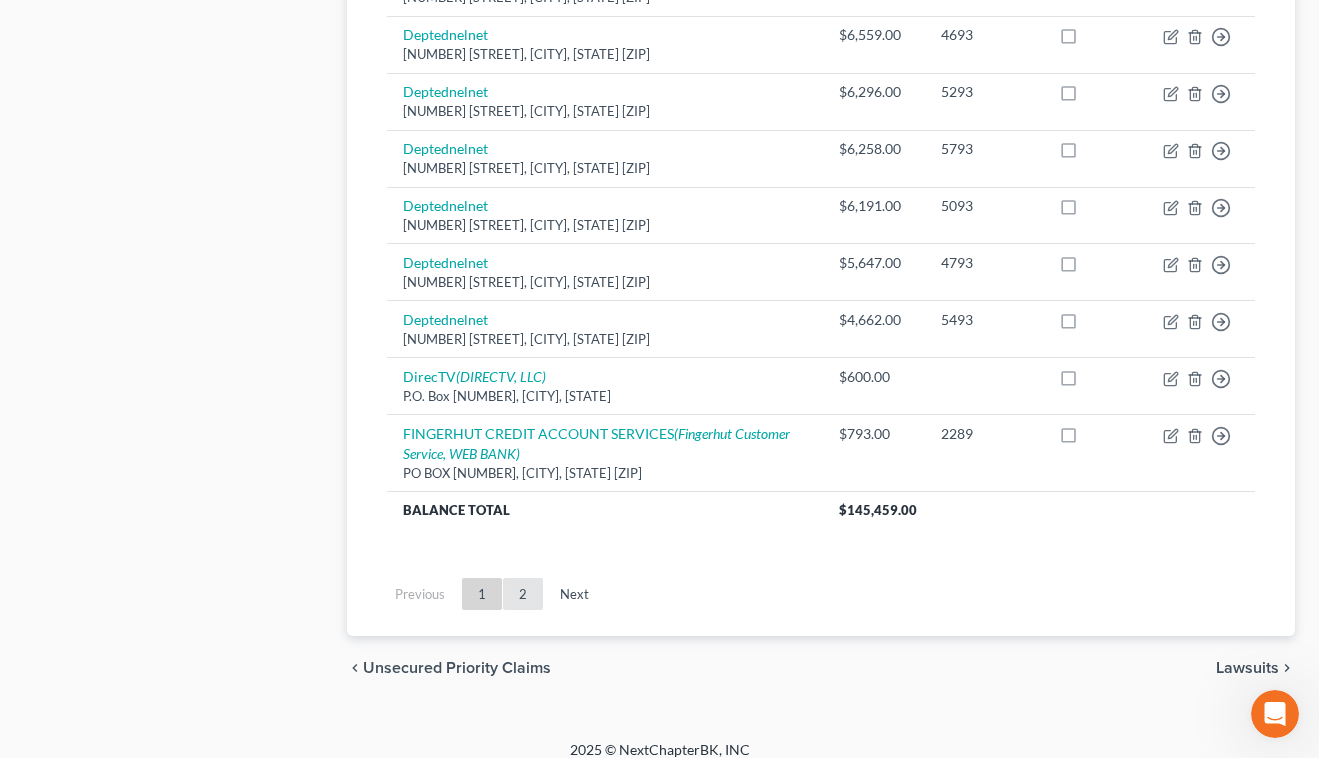 click on "2" at bounding box center [523, 594] 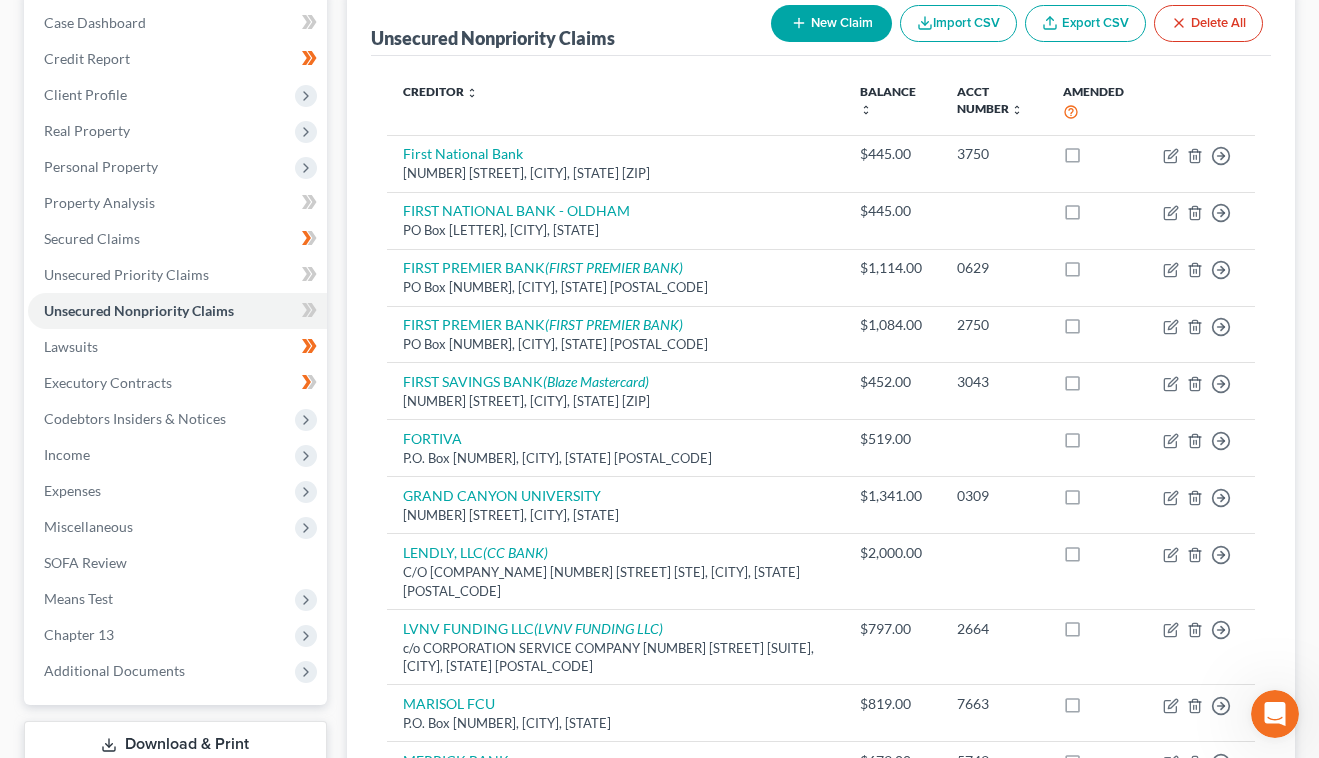 scroll, scrollTop: 185, scrollLeft: 0, axis: vertical 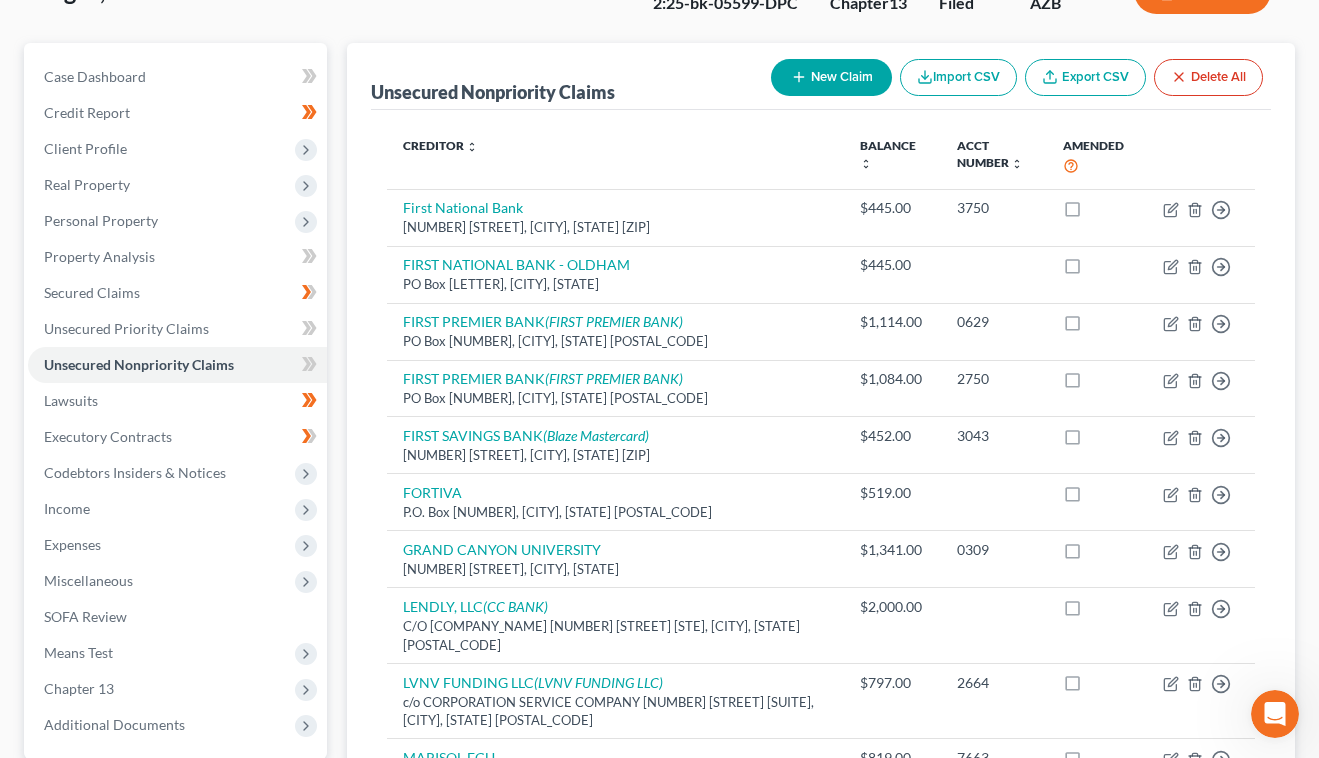 click on "New Claim" at bounding box center [831, 77] 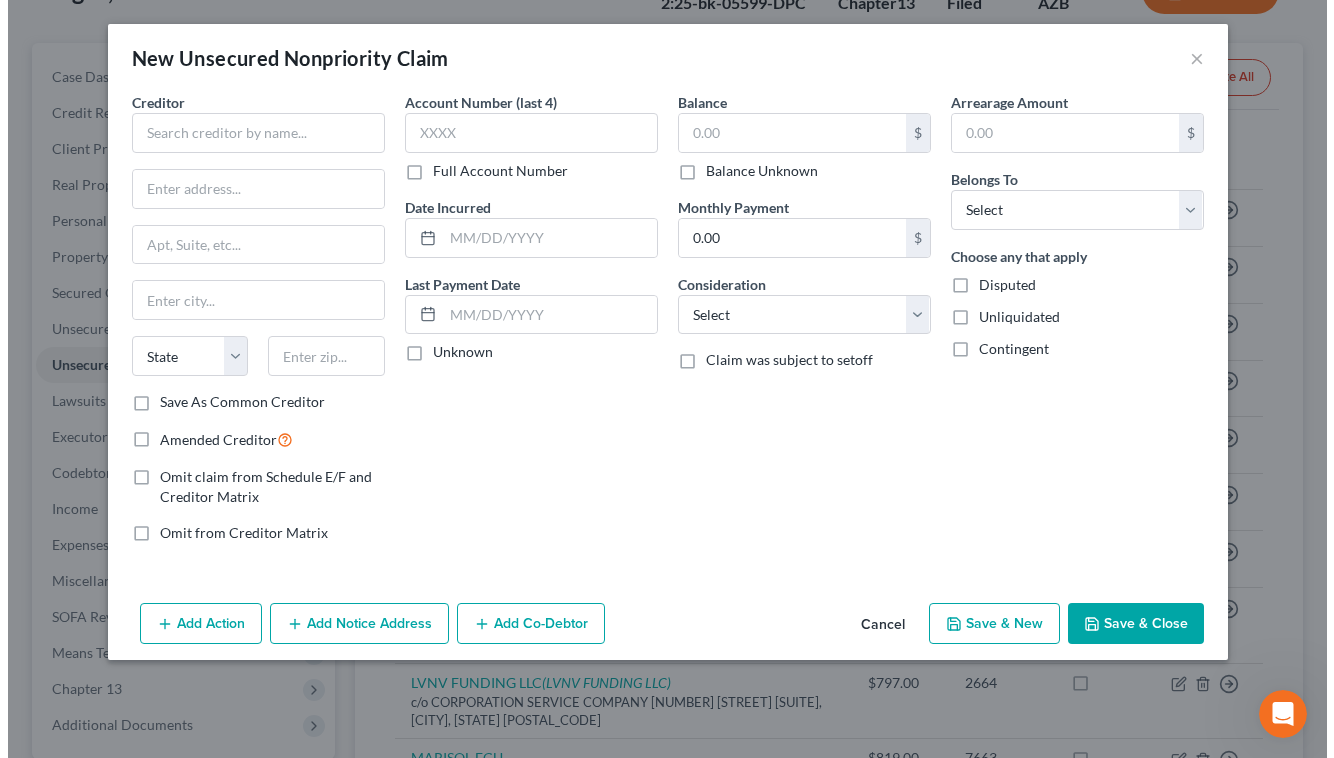 scroll, scrollTop: 149, scrollLeft: 0, axis: vertical 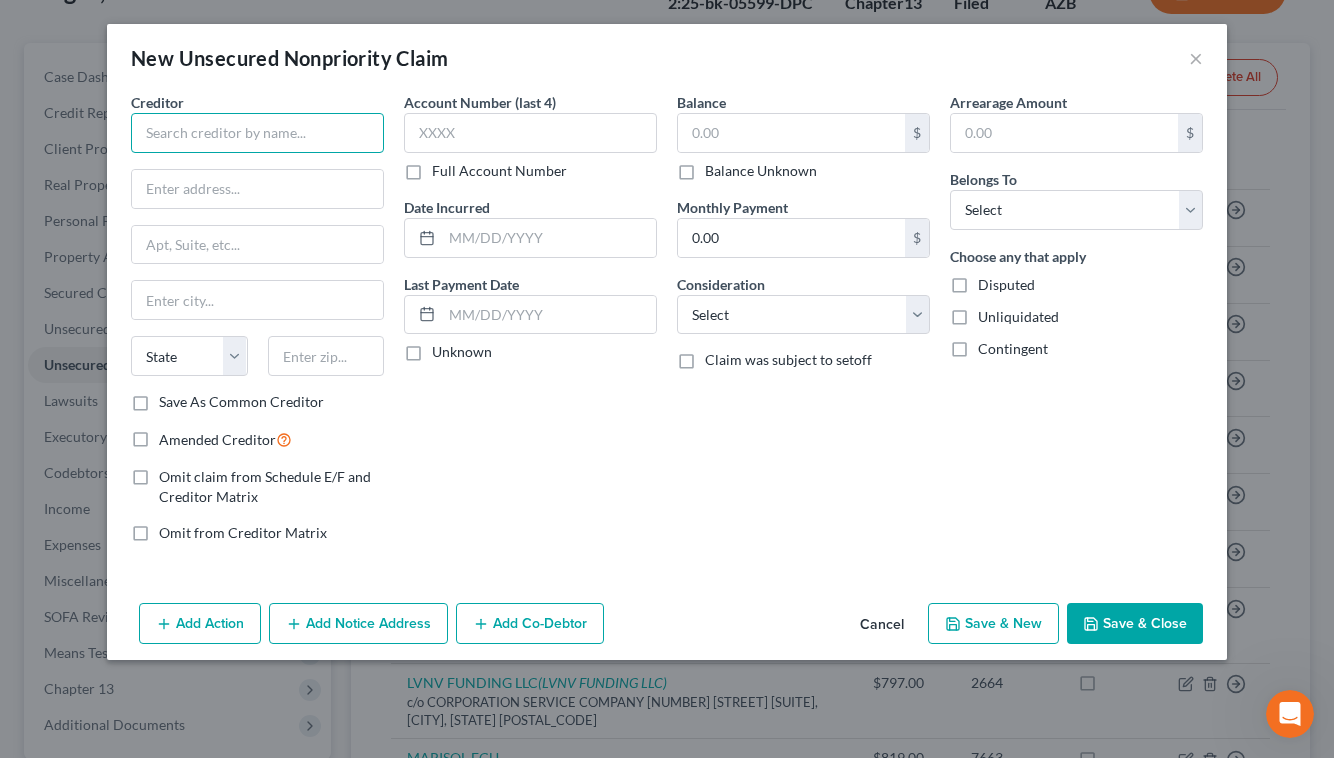 click at bounding box center (257, 133) 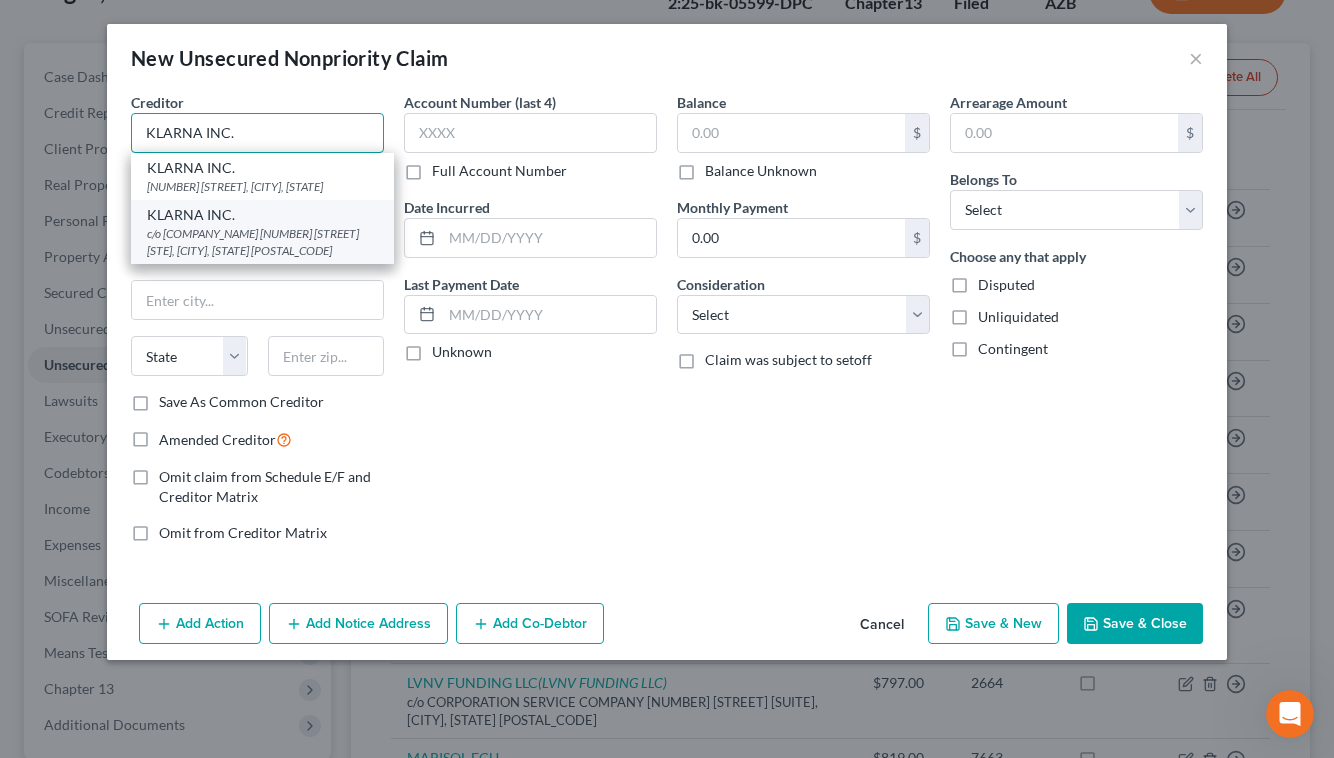 type on "KLARNA INC." 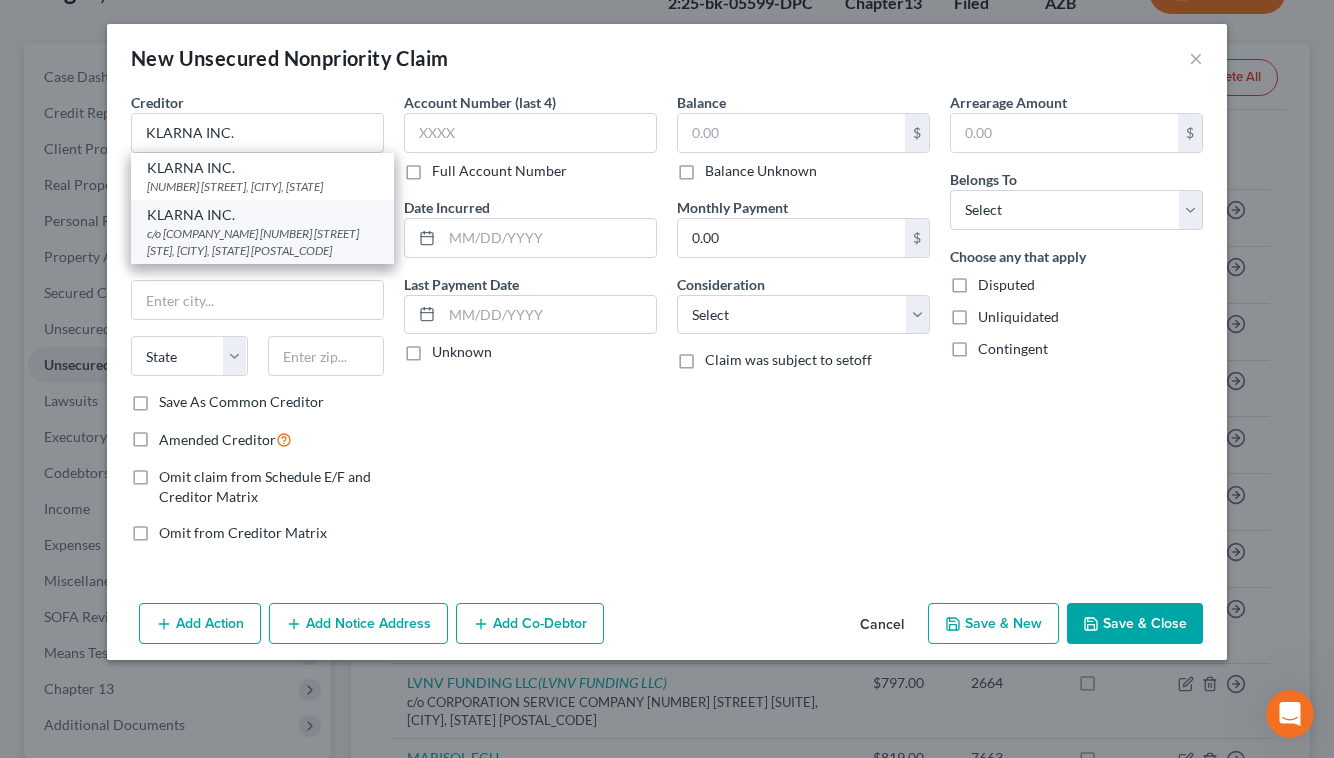 click on "c/o [COMPANY_NAME] [NUMBER] [STREET] [STE], [CITY], [STATE] [POSTAL_CODE]" at bounding box center [262, 242] 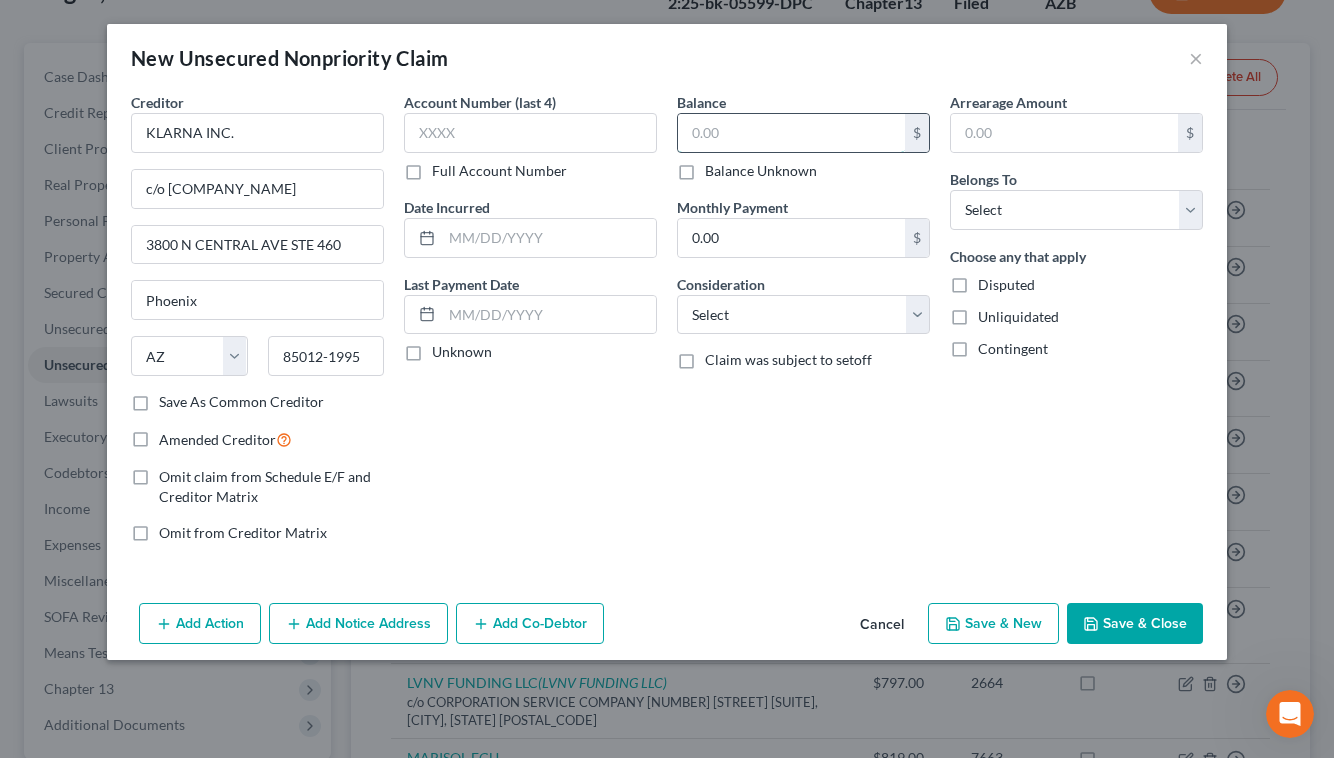 click at bounding box center [791, 133] 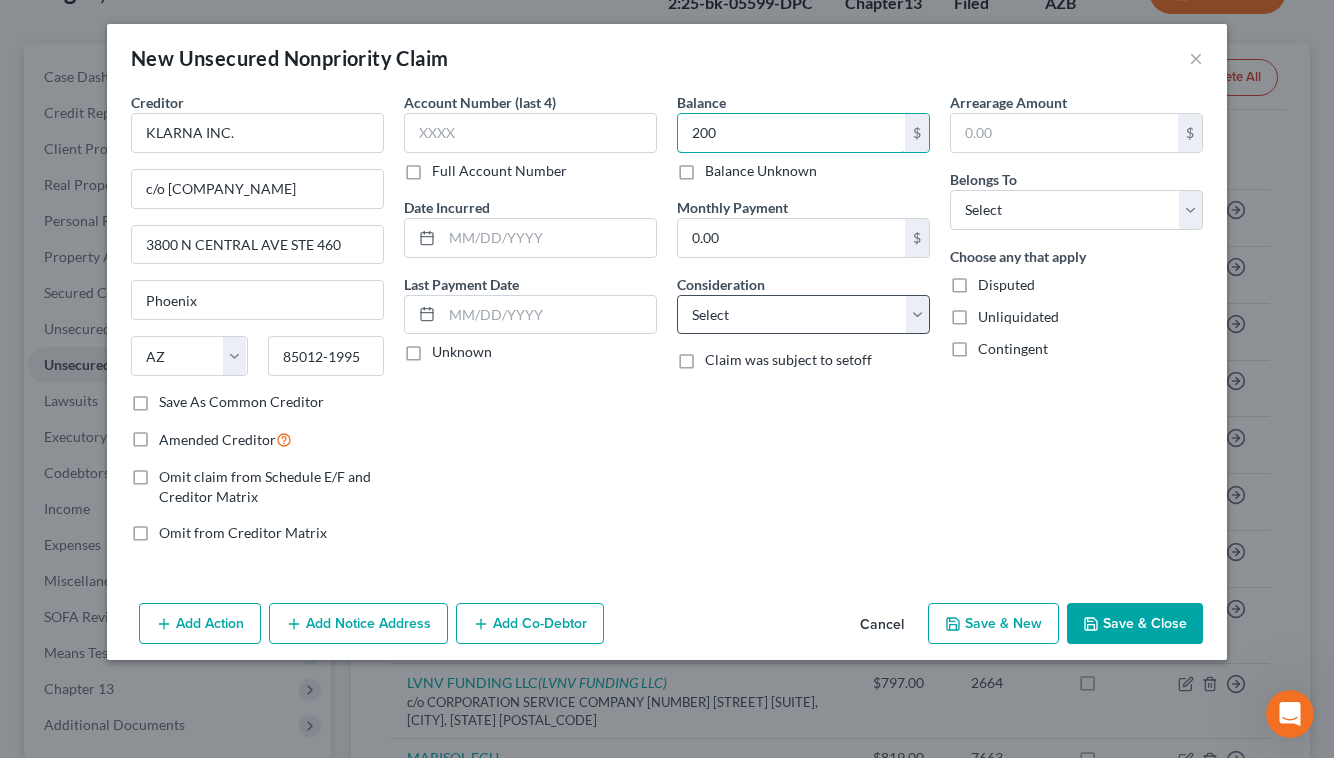 type on "200" 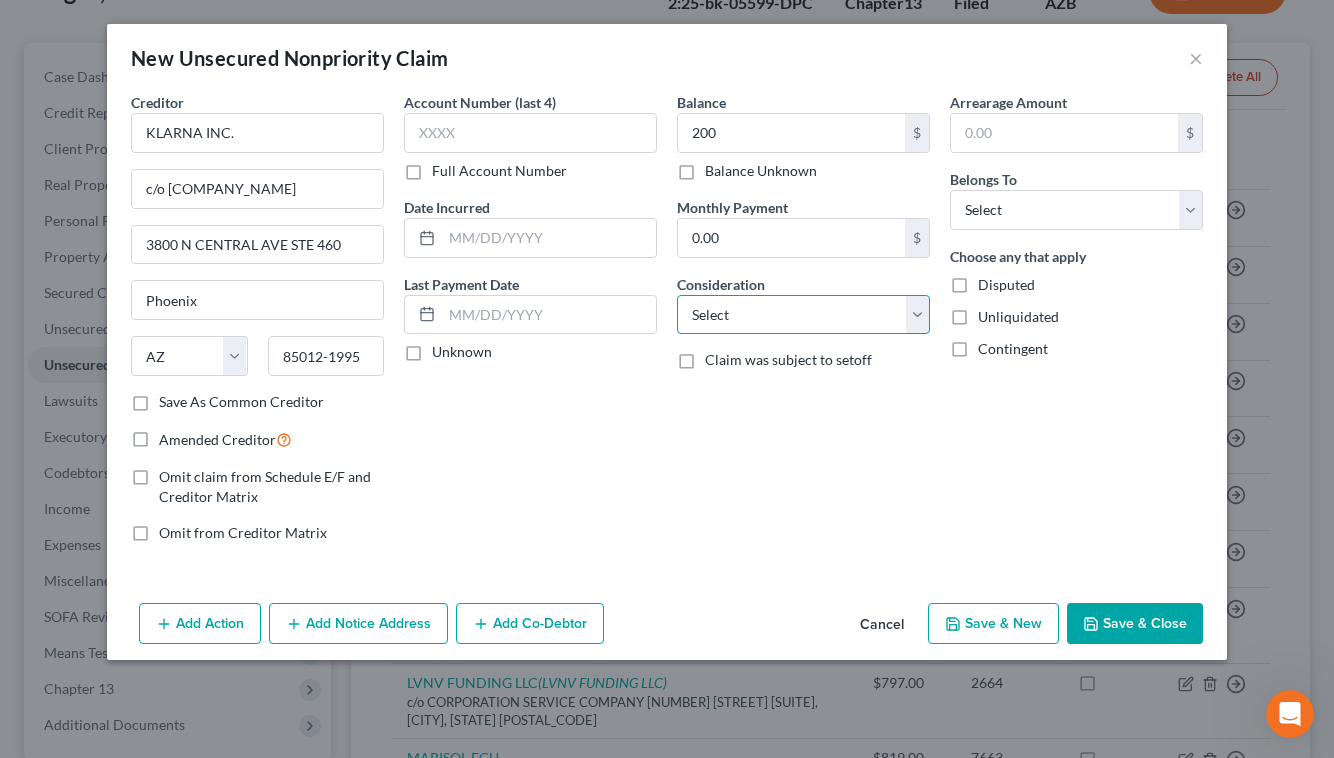 click on "Select Cable / Satellite Services Collection Agency Credit Card Debt Debt Counseling / Attorneys Deficiency Balance Domestic Support Obligations Home / Car Repairs Income Taxes Judgment Liens Medical Services Monies Loaned / Advanced Mortgage Obligation From Divorce Or Separation Obligation To Pensions Other Overdrawn Bank Account Promised To Help Pay Creditors Student Loans Suppliers And Vendors Telephone / Internet Services Utility Services" at bounding box center (803, 315) 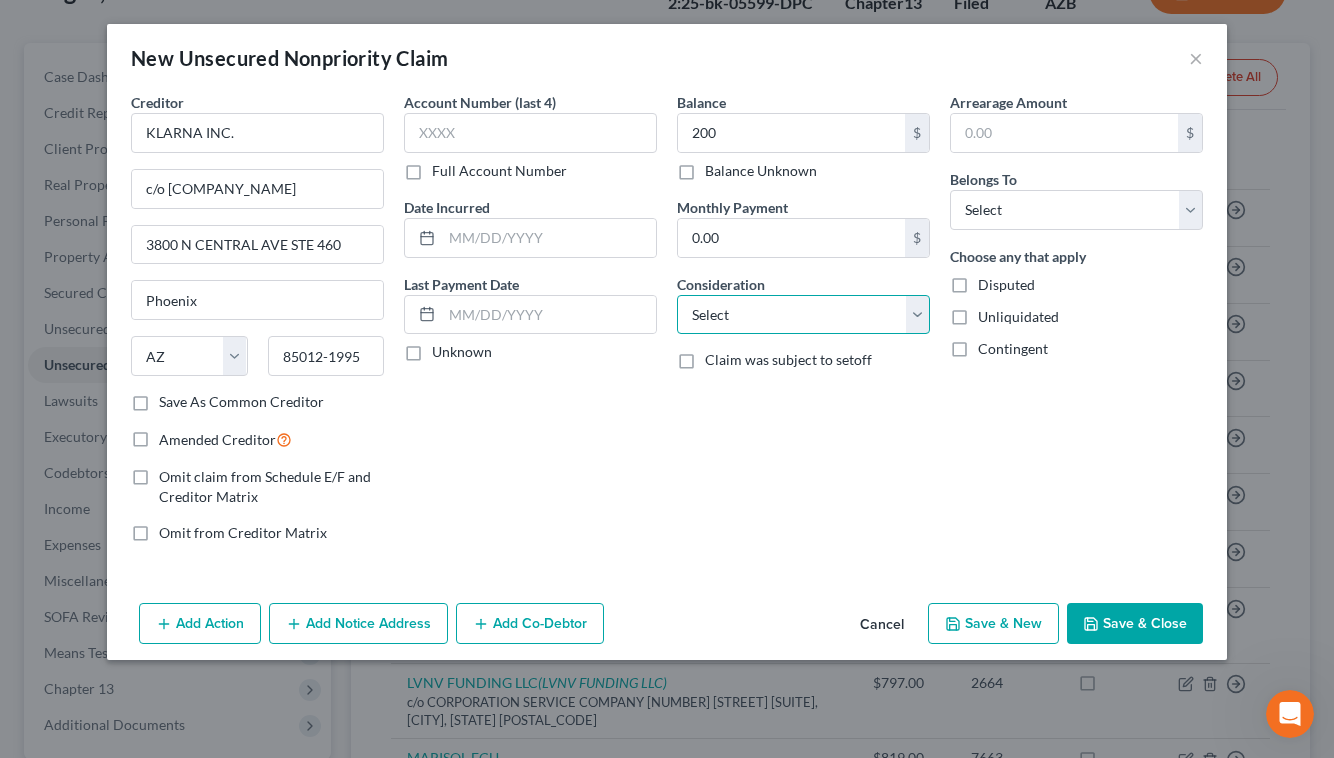 select on "10" 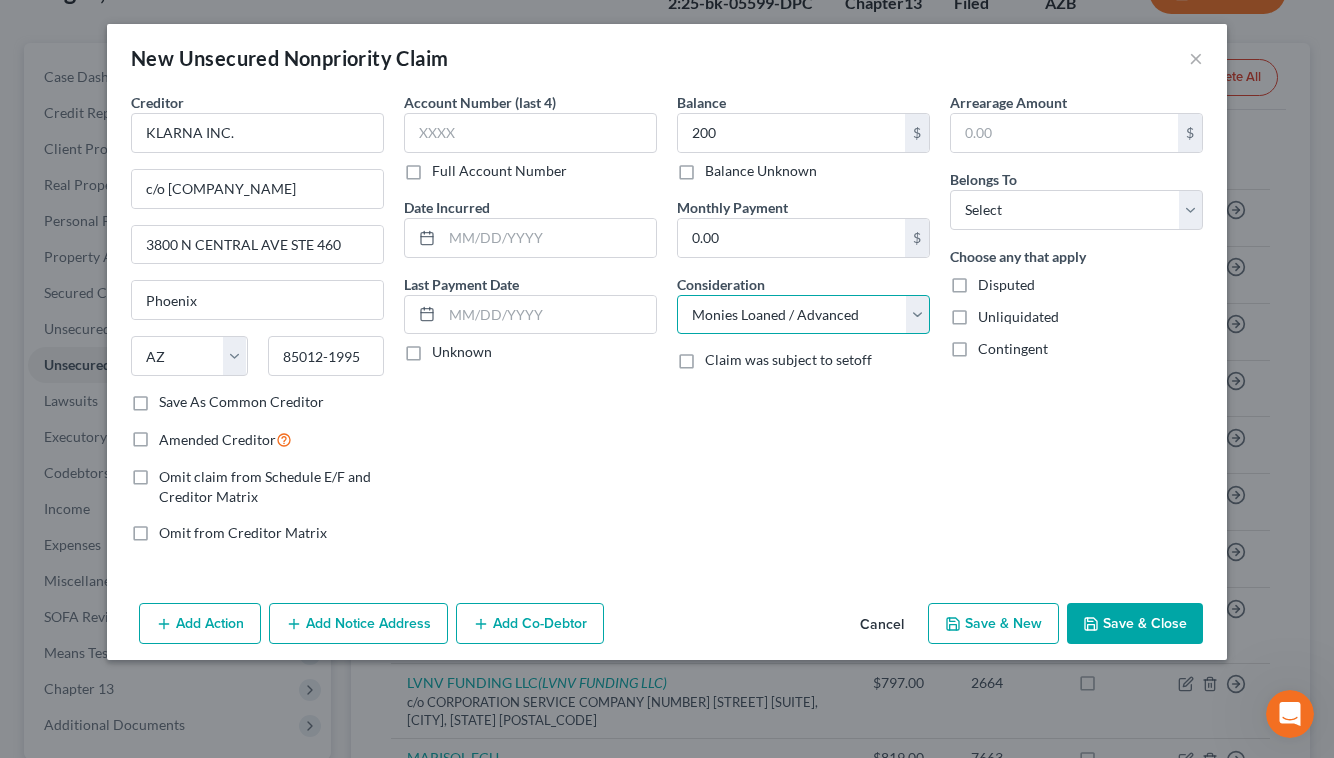 click on "Select Cable / Satellite Services Collection Agency Credit Card Debt Debt Counseling / Attorneys Deficiency Balance Domestic Support Obligations Home / Car Repairs Income Taxes Judgment Liens Medical Services Monies Loaned / Advanced Mortgage Obligation From Divorce Or Separation Obligation To Pensions Other Overdrawn Bank Account Promised To Help Pay Creditors Student Loans Suppliers And Vendors Telephone / Internet Services Utility Services" at bounding box center [803, 315] 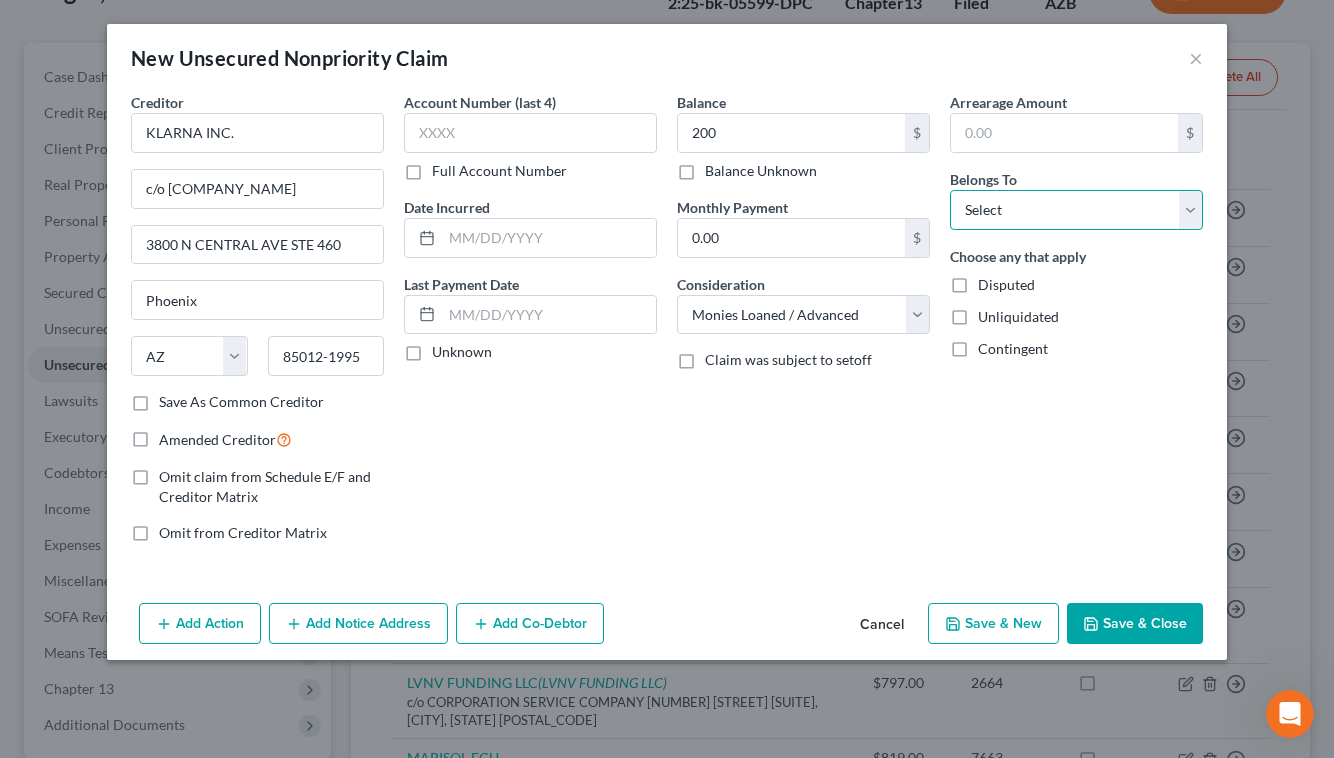 click on "Select Debtor 1 Only Debtor 2 Only Debtor 1 And Debtor 2 Only At Least One Of The Debtors And Another Community Property" at bounding box center [1076, 210] 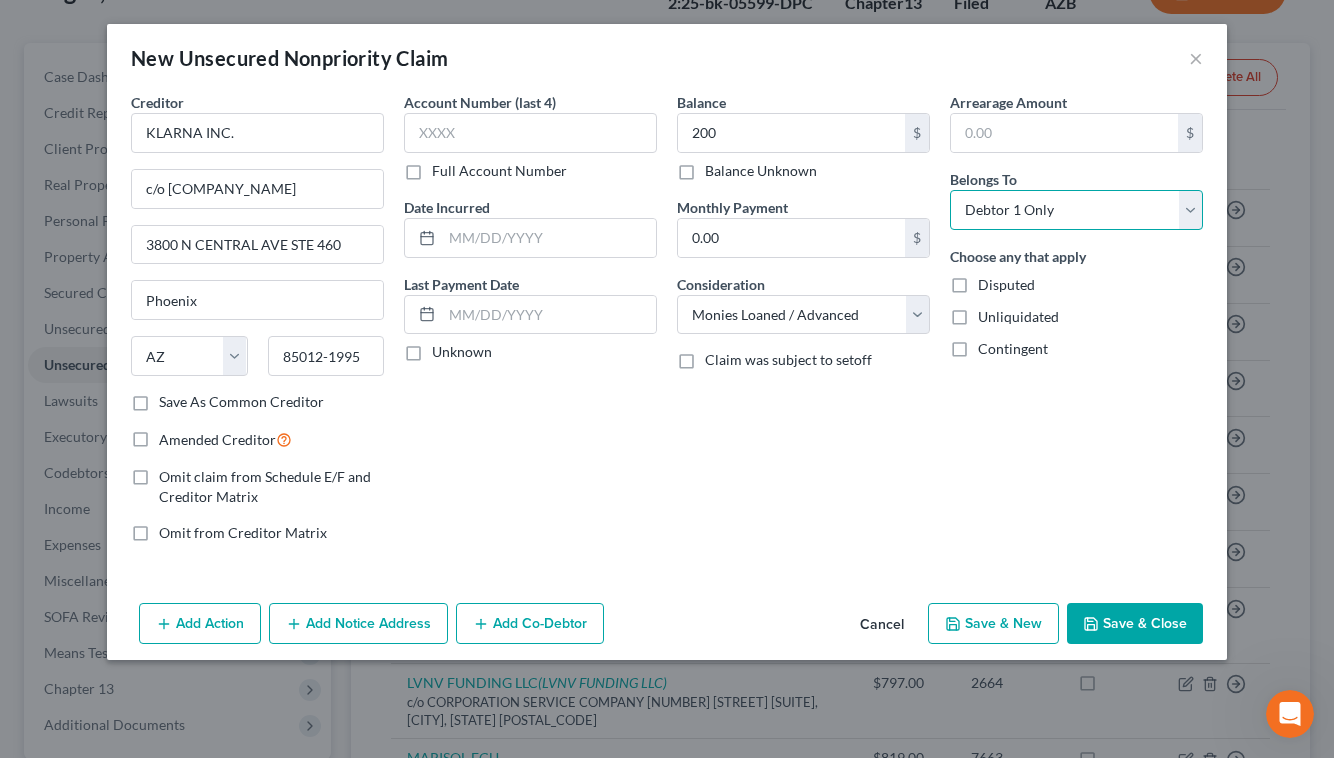 click on "Select Debtor 1 Only Debtor 2 Only Debtor 1 And Debtor 2 Only At Least One Of The Debtors And Another Community Property" at bounding box center (1076, 210) 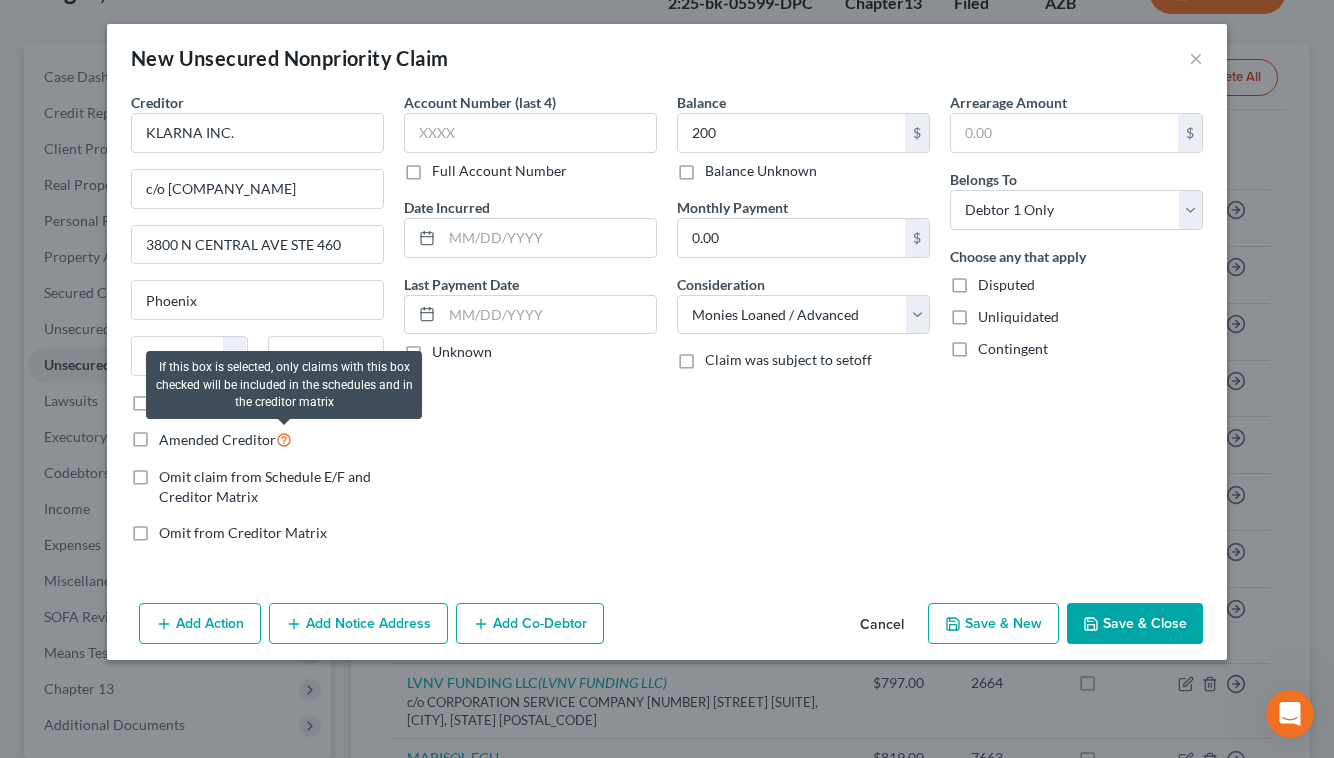 click at bounding box center (284, 438) 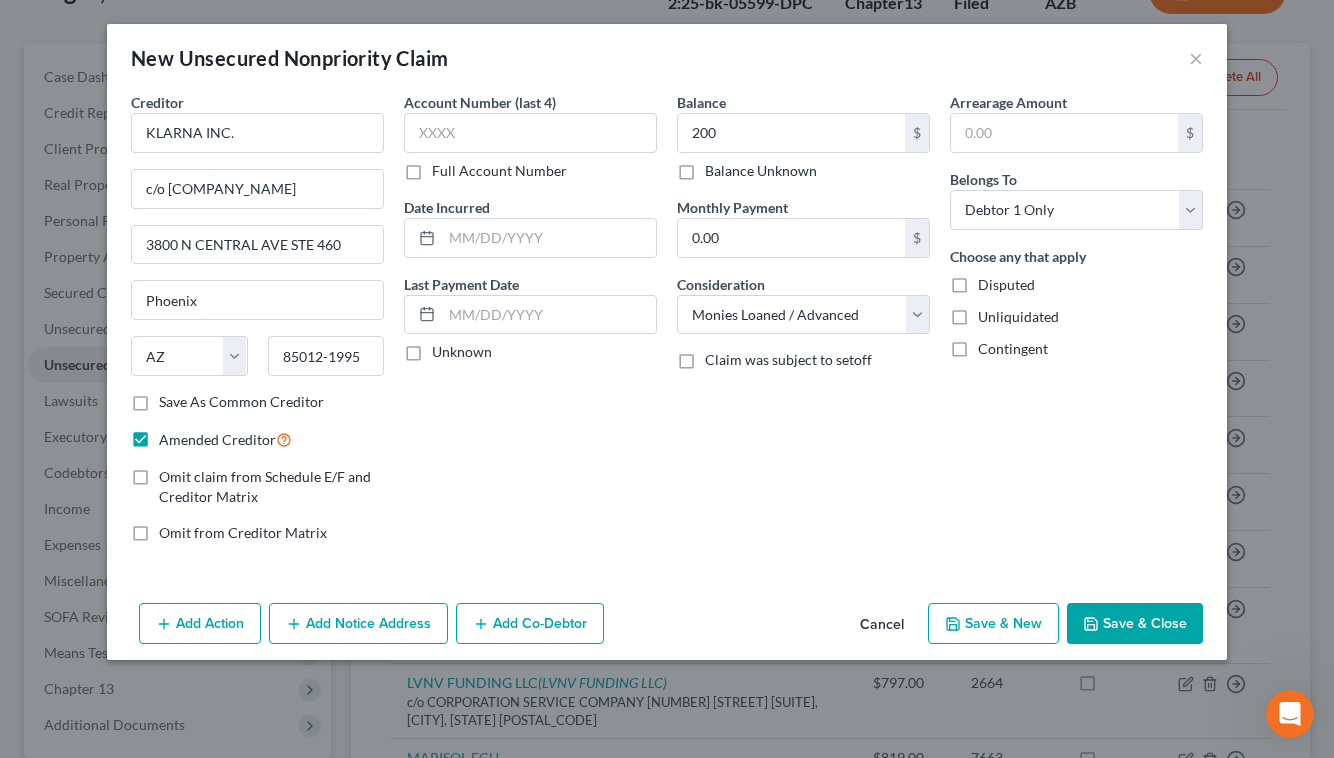 click on "Add Notice Address" at bounding box center [358, 624] 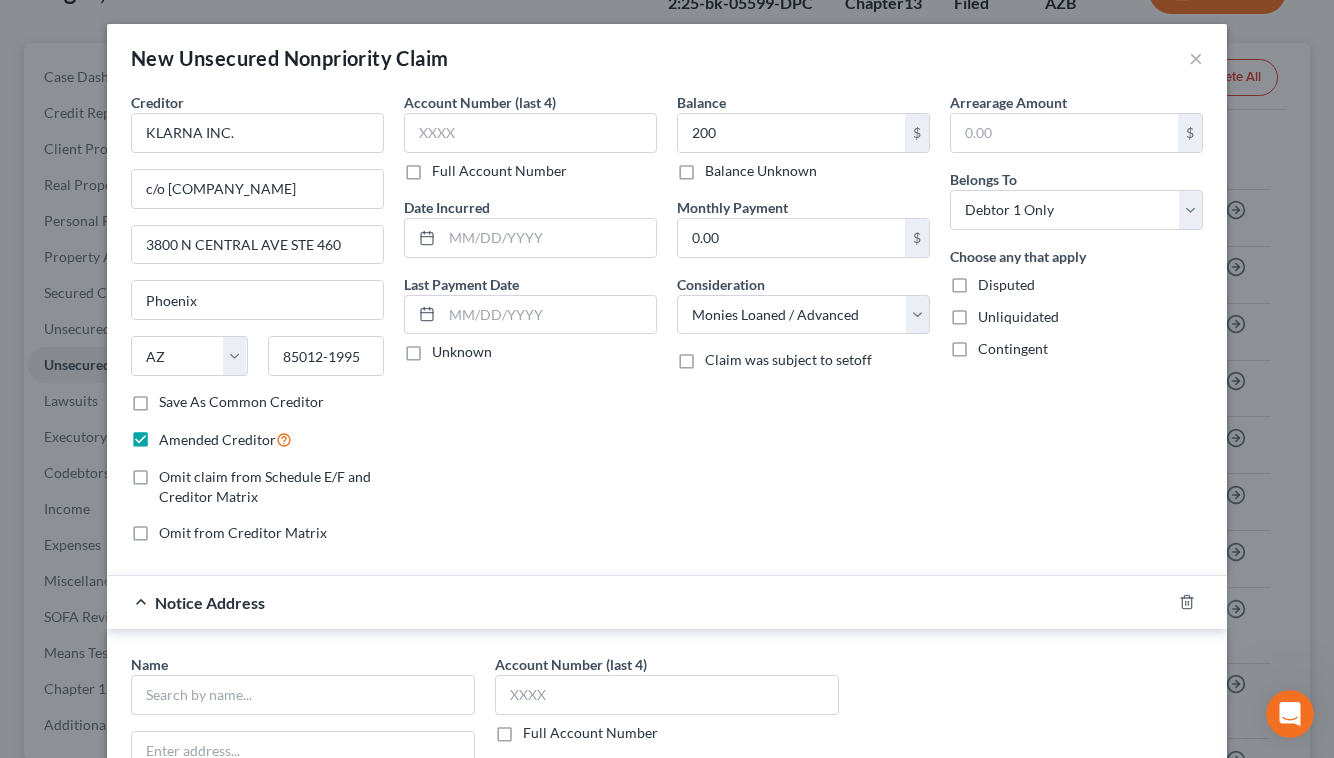 type 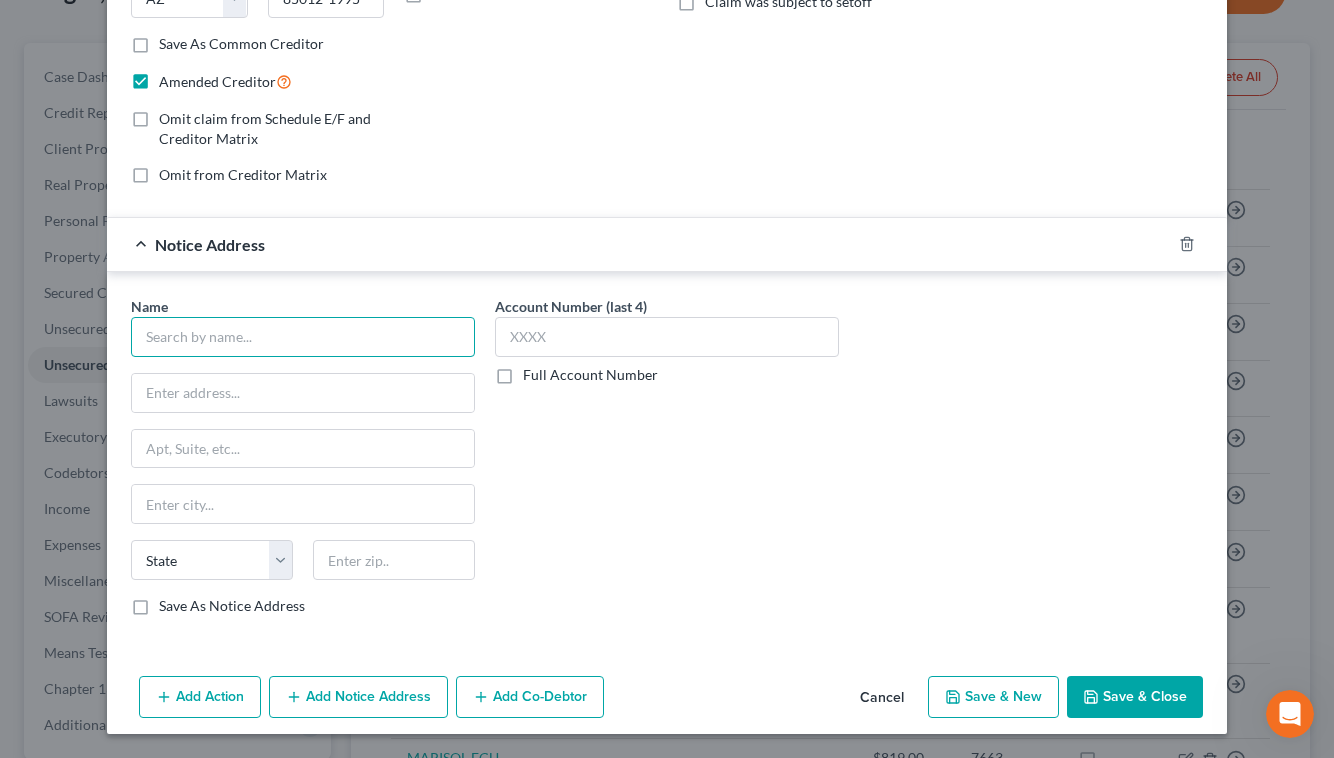 click at bounding box center [303, 337] 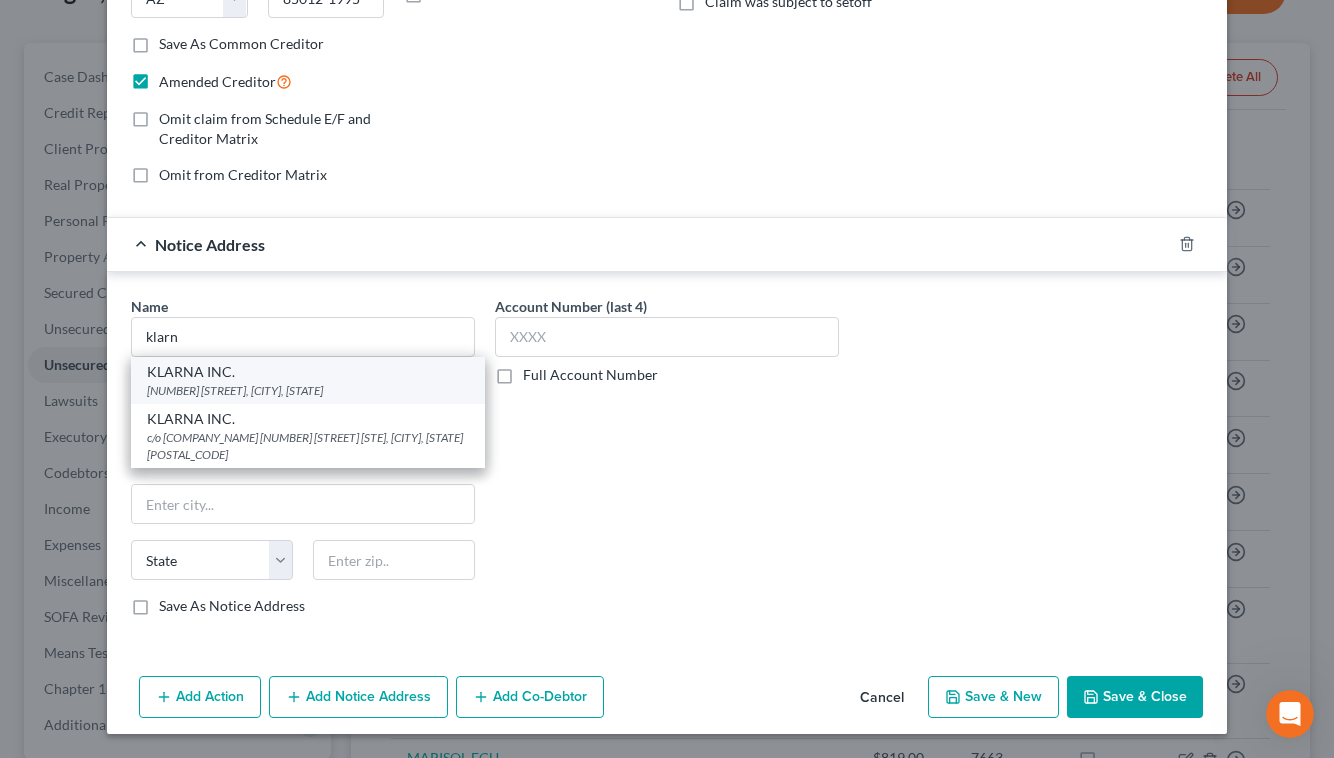 click on "[NUMBER] [STREET], [CITY], [STATE]" at bounding box center (308, 390) 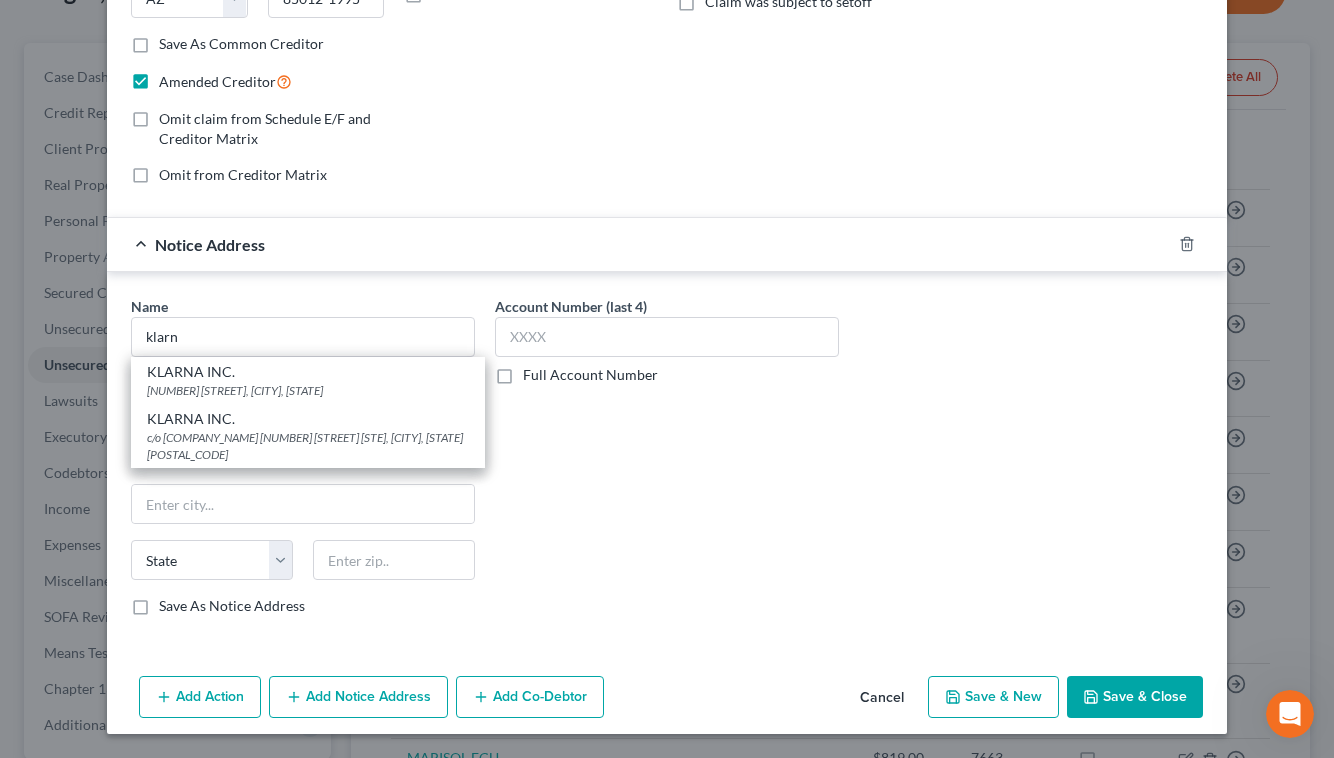 type on "KLARNA INC." 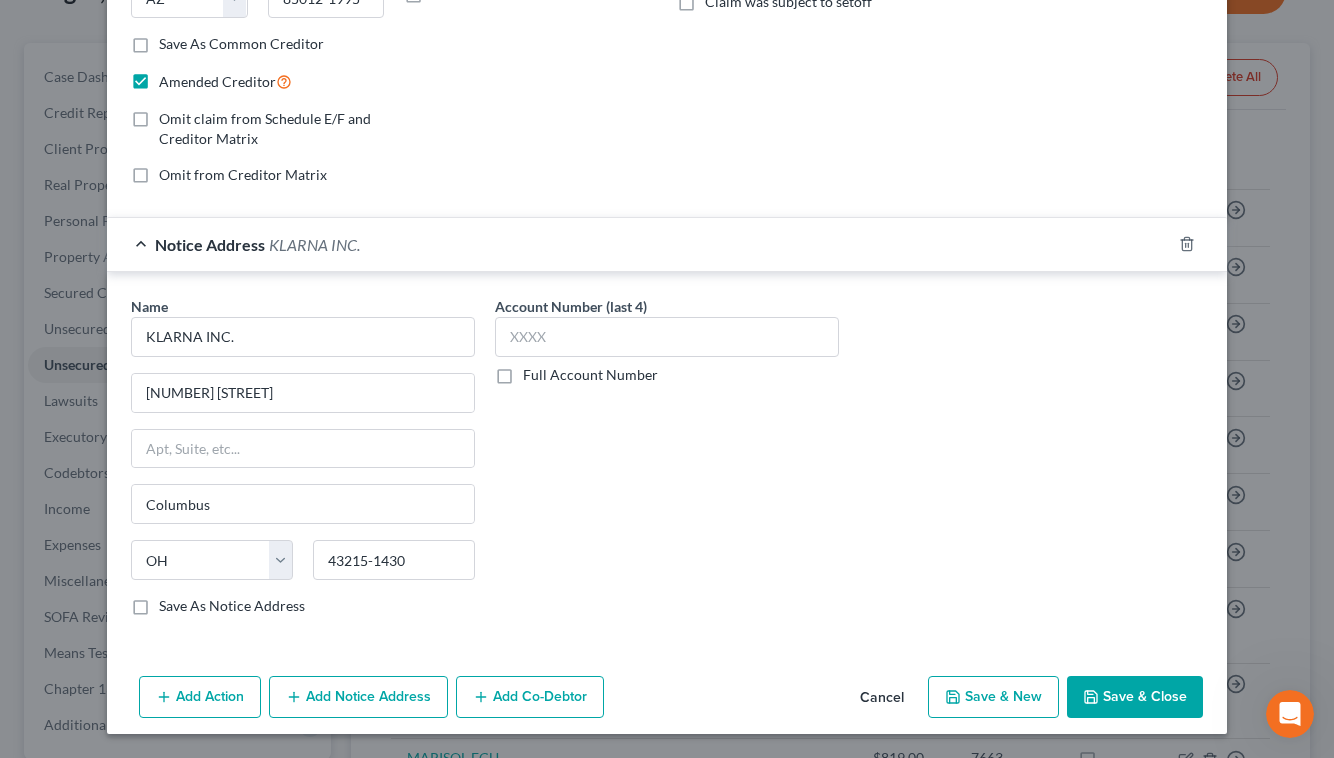 click on "Save & Close" at bounding box center [1135, 697] 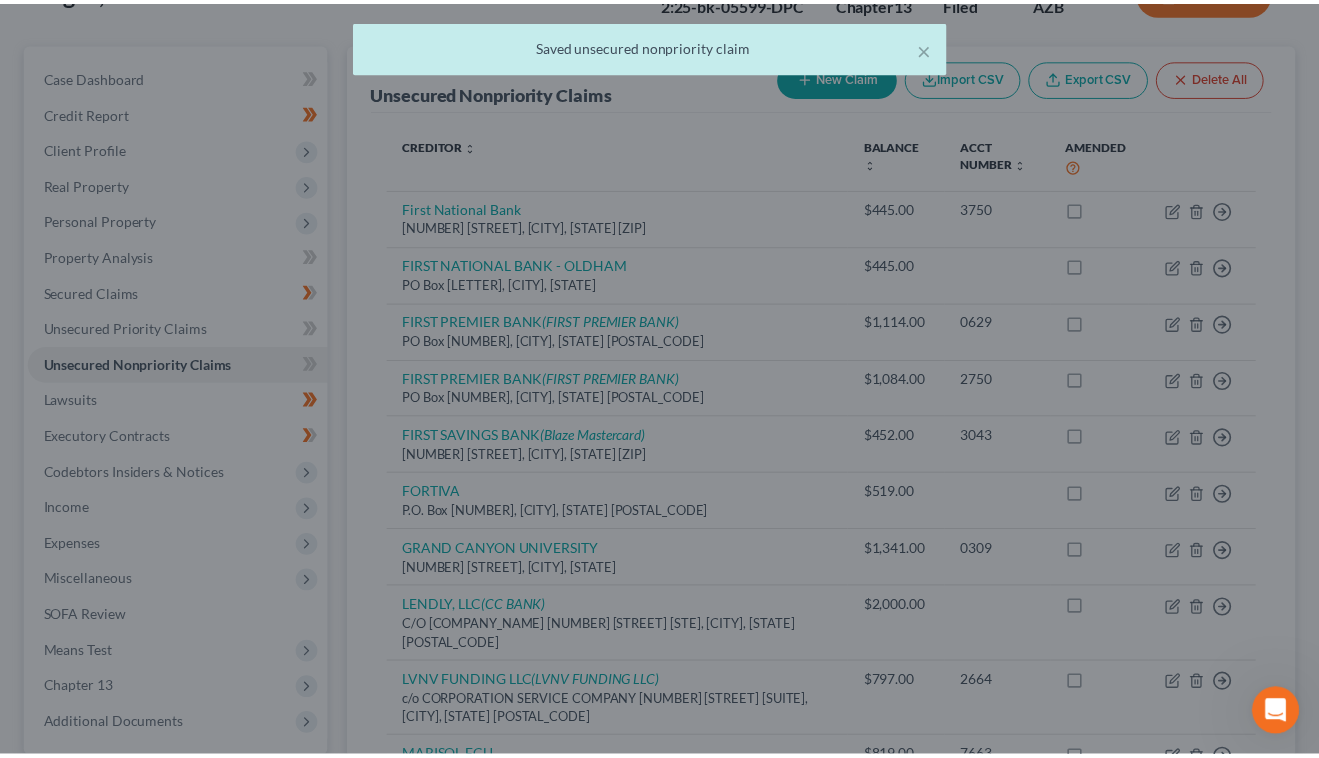scroll, scrollTop: 185, scrollLeft: 0, axis: vertical 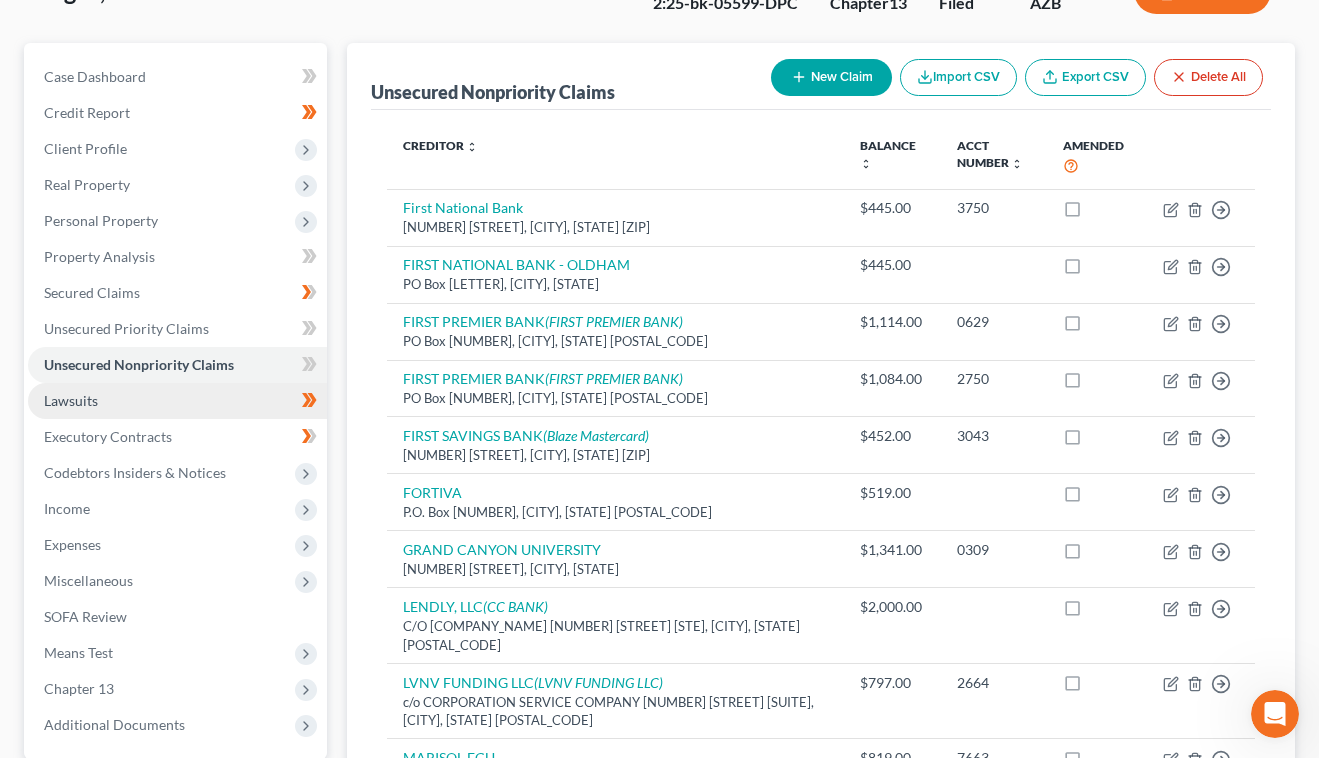 click on "Lawsuits" at bounding box center [177, 401] 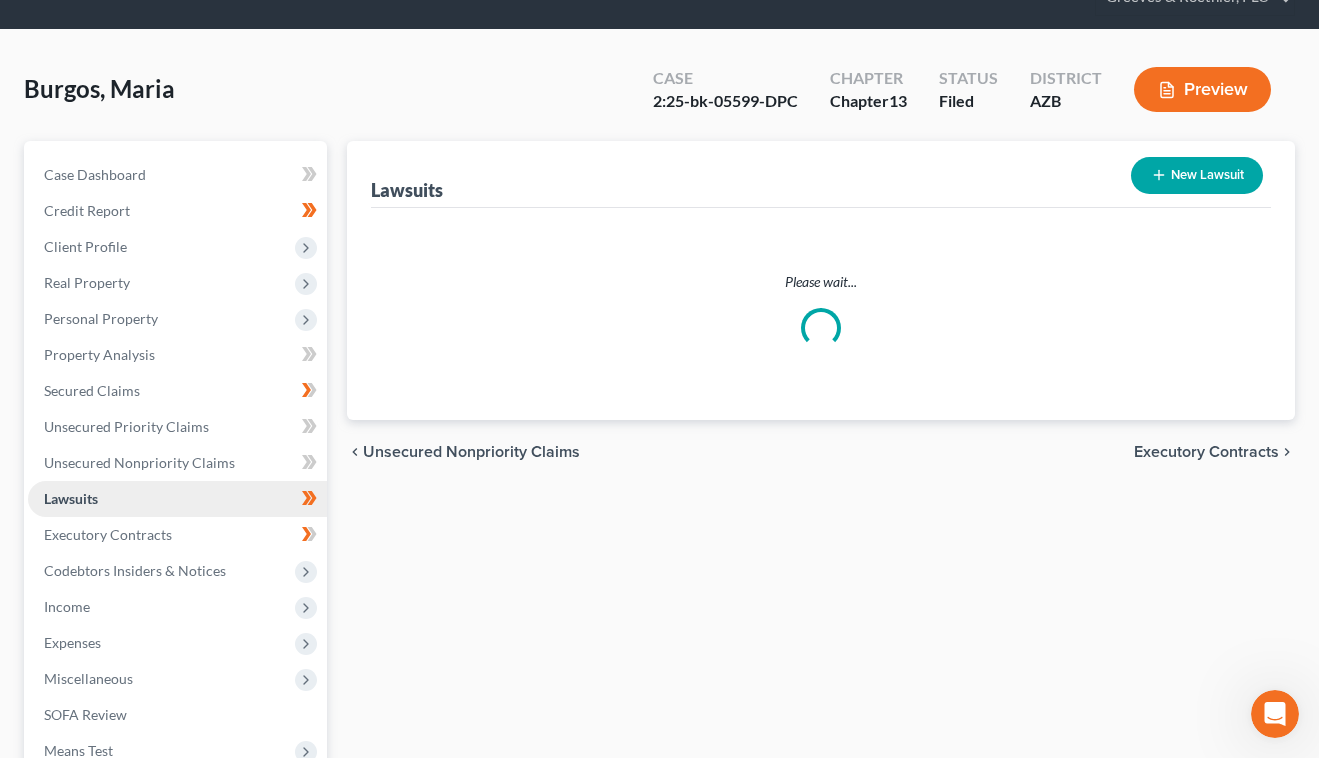 scroll, scrollTop: 0, scrollLeft: 0, axis: both 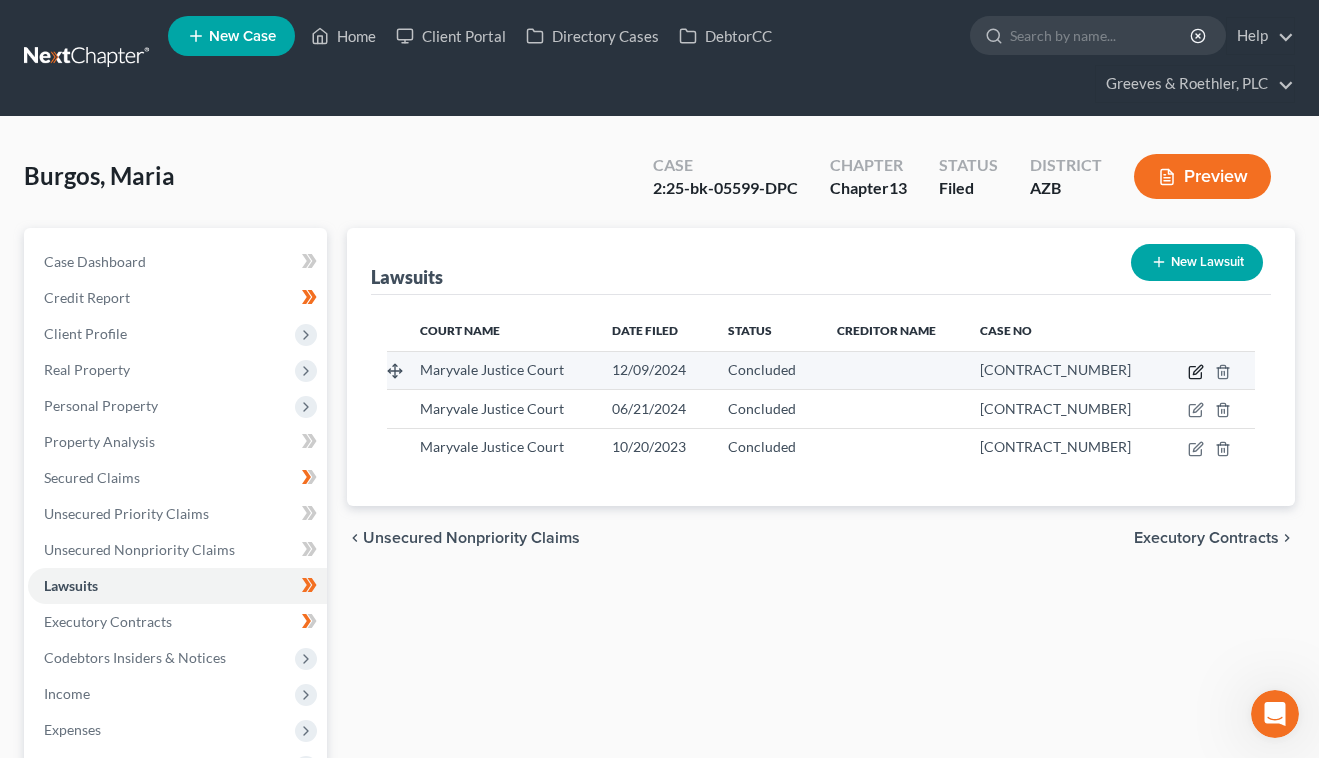 click 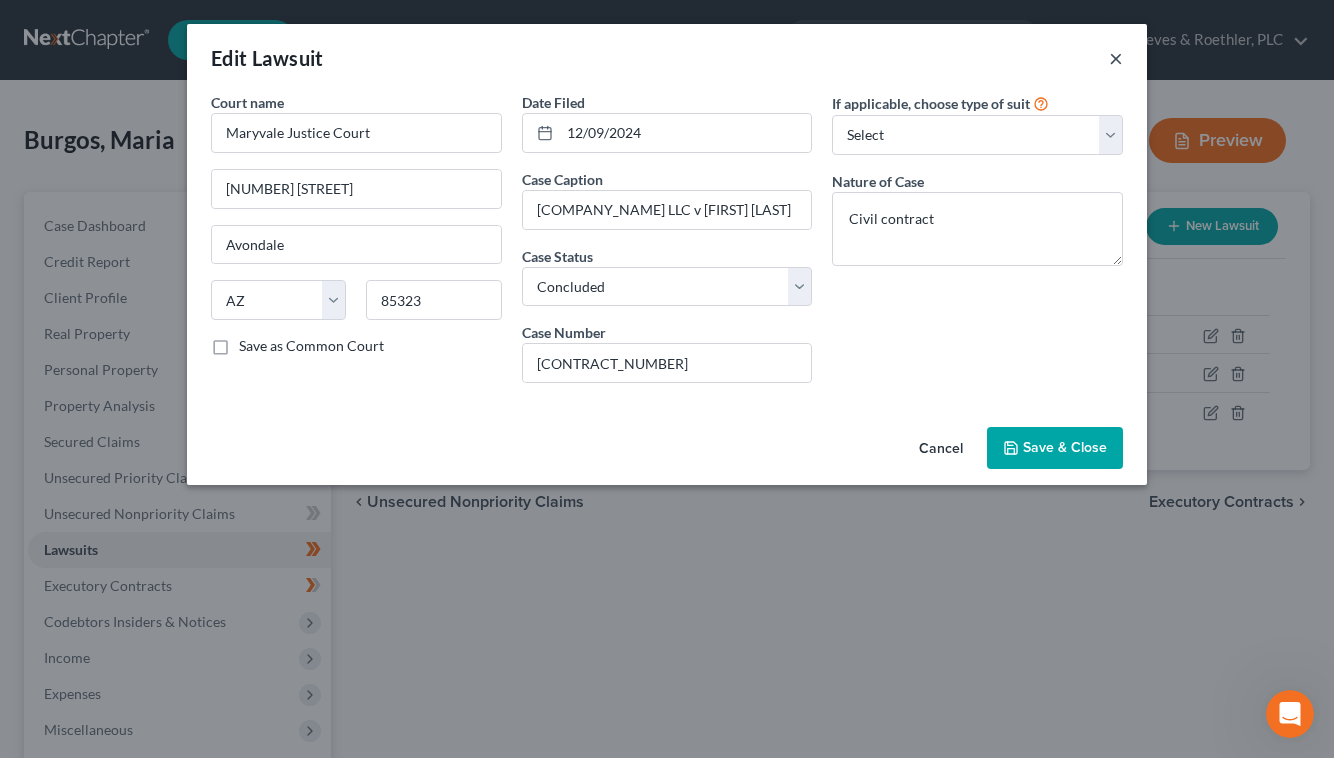 click on "×" at bounding box center [1116, 58] 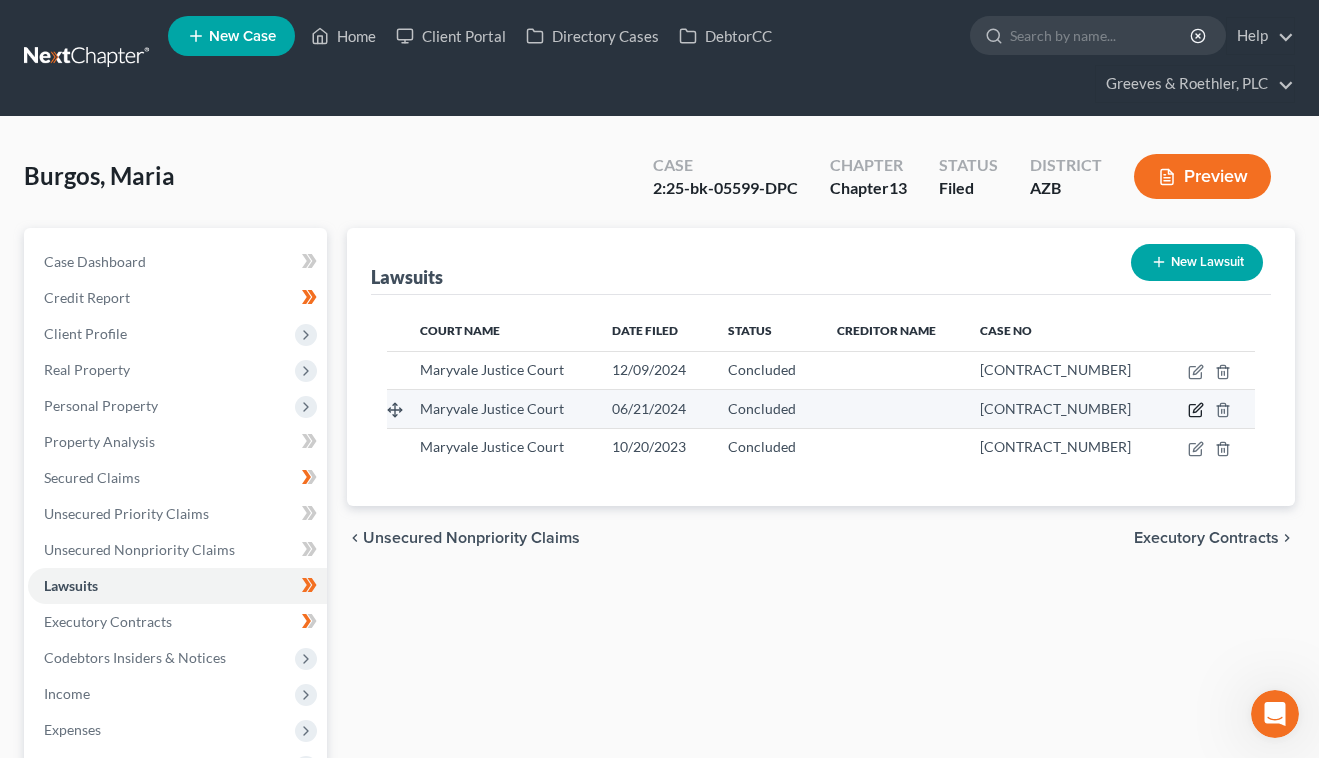 click 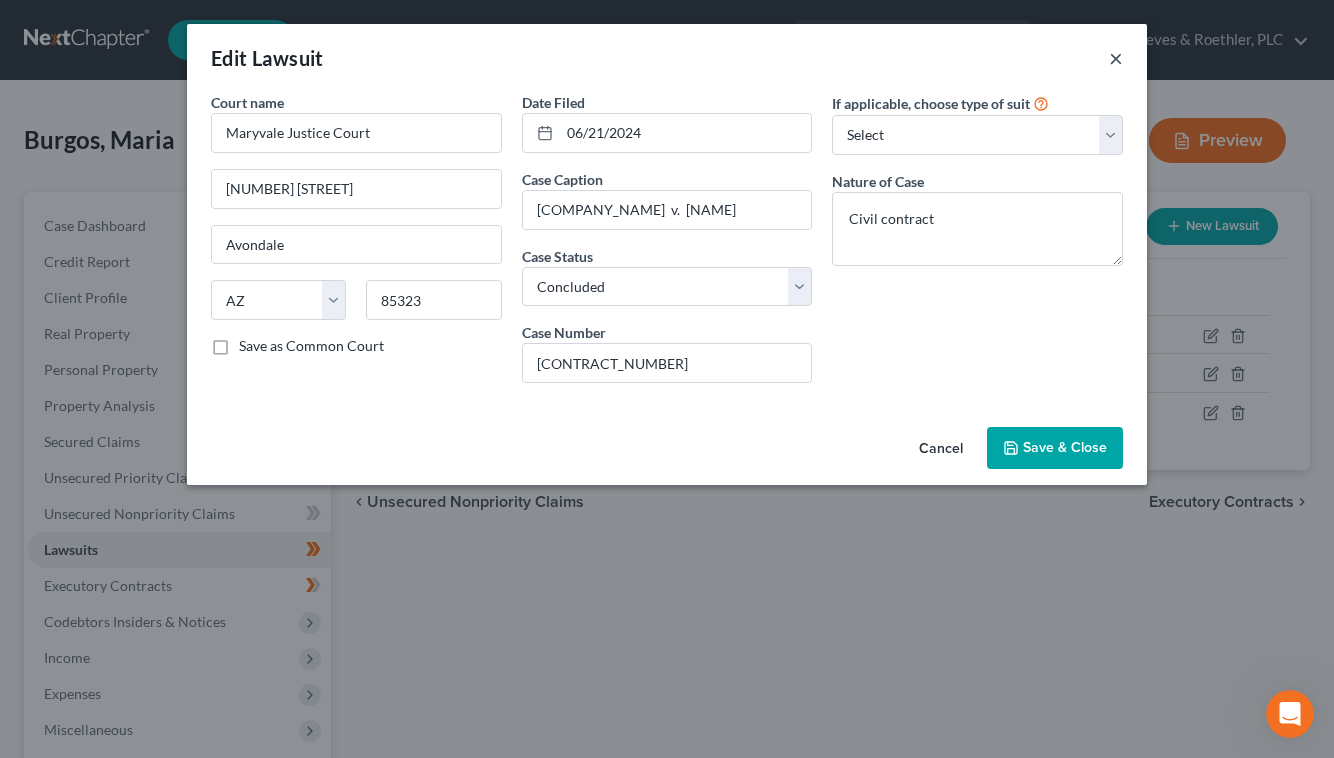 click on "×" at bounding box center [1116, 58] 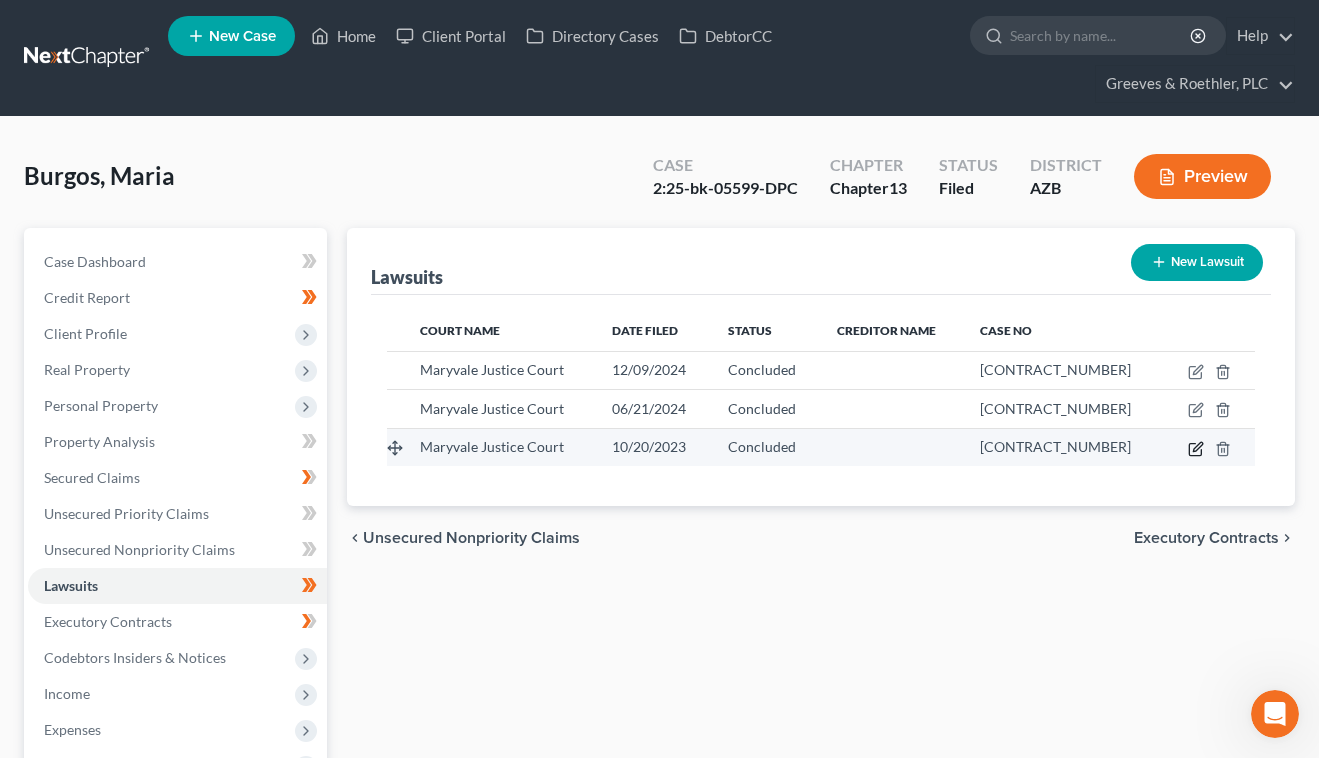 click 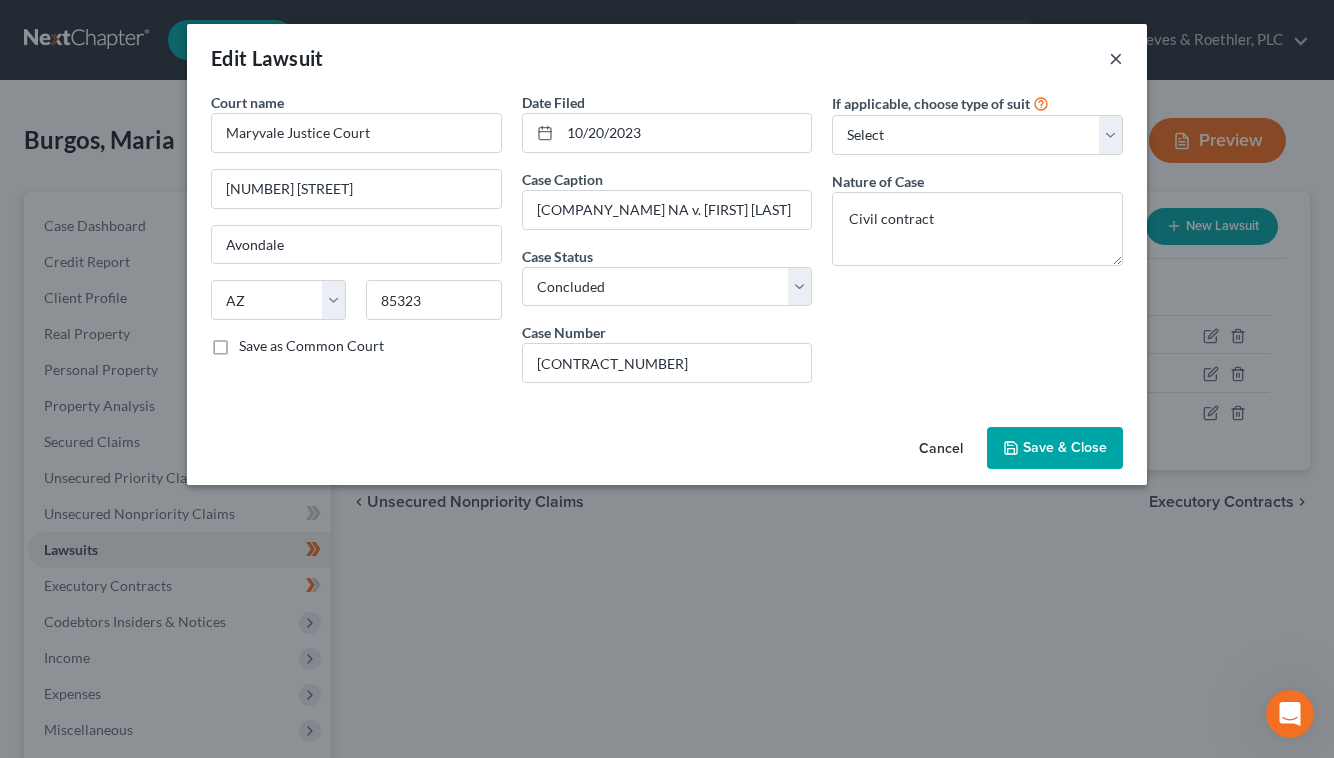 click on "×" at bounding box center [1116, 58] 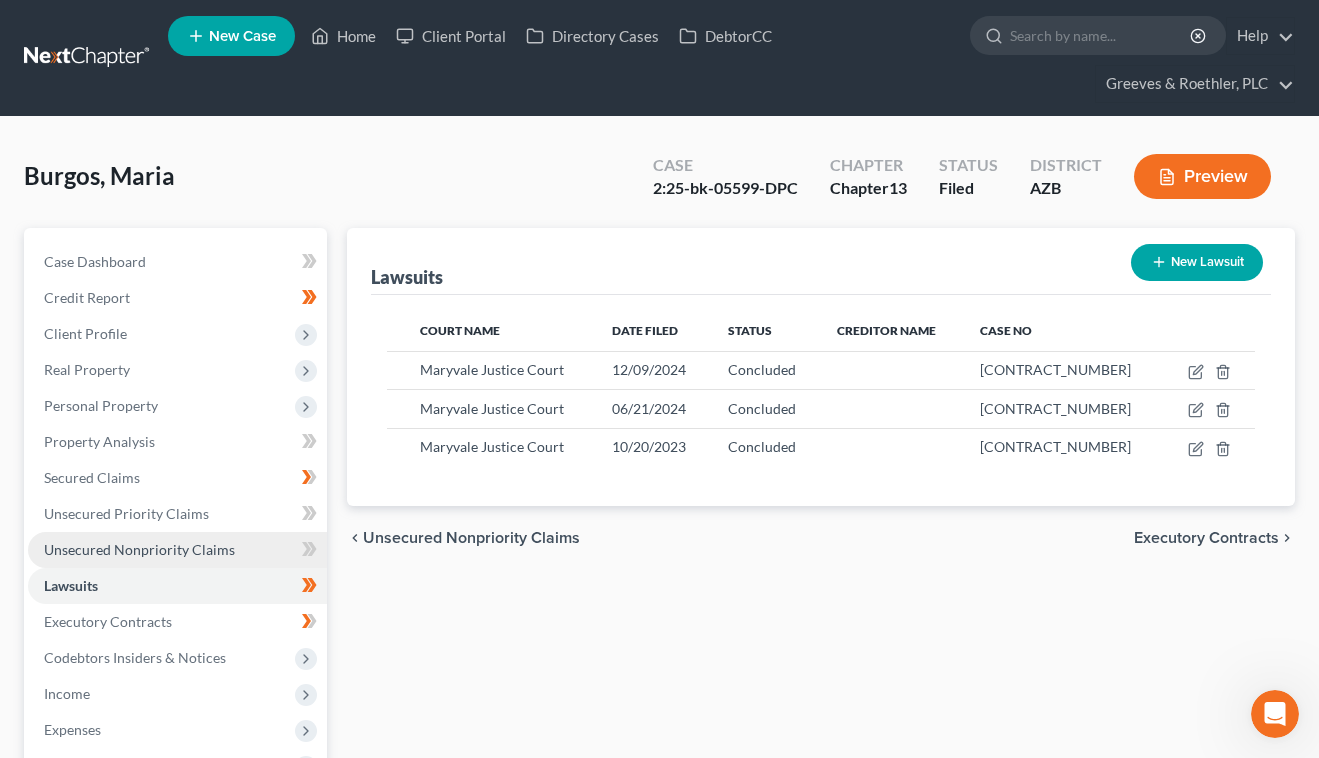 click on "Unsecured Nonpriority Claims" at bounding box center [139, 549] 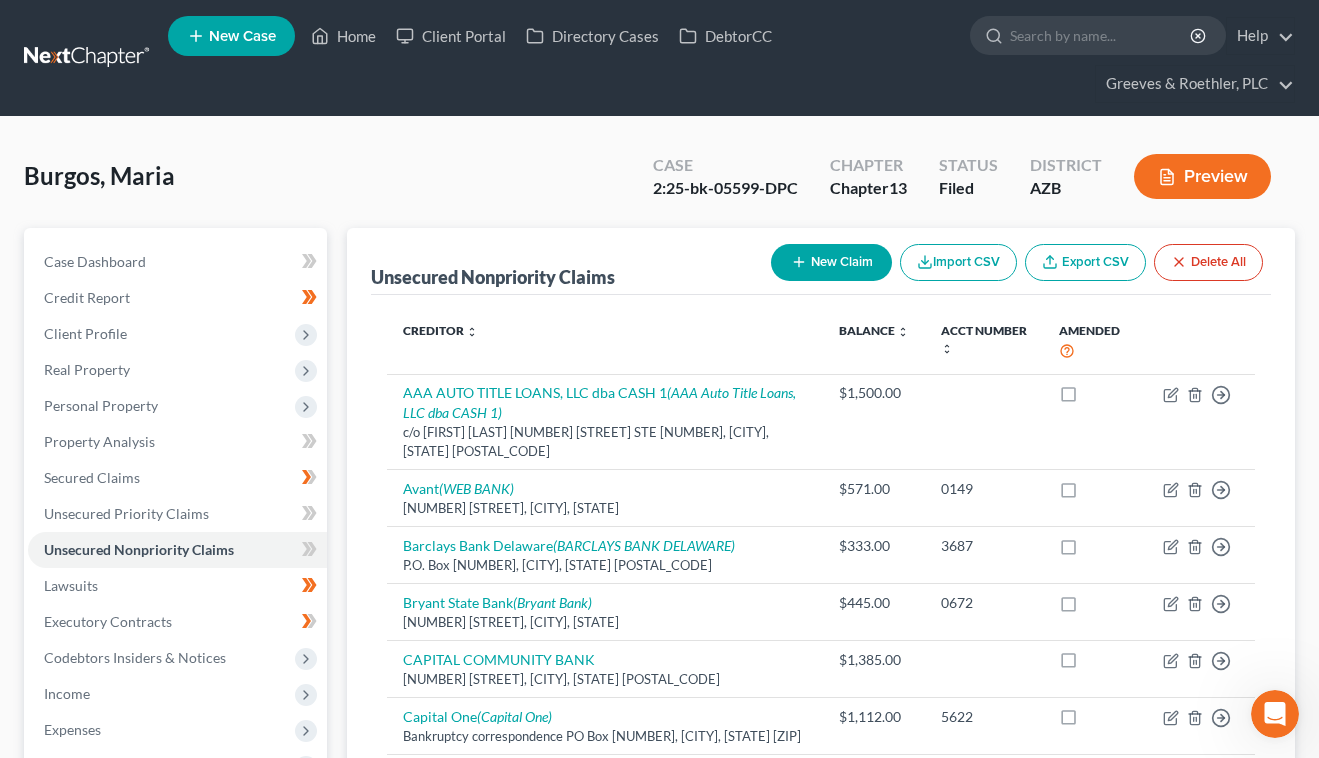 click on "Creditor expand_more expand_less unfold_more Balance expand_more expand_less unfold_more Acct Number expand_more expand_less unfold_more AAA AUTO TITLE LOANS, LLC dba CASH 1 (AAA Auto Title Loans, LLC dba CASH 1) c/o [FIRST] [LAST] [NUMBER] [STREET] STE [NUMBER], [CITY], [STATE] [POSTAL_CODE] $1,500.00 Move to D Move to E Move to G Move to Notice Only Avant (WEB BANK) [NUMBER] [STREET], [CITY], [STATE] $571.00 0149 Move to D Move to E Move to G Move to Notice Only Barclays Bank Delaware (BARCLAYS BANK DELAWARE) P.O. Box [NUMBER], [CITY], [STATE] [POSTAL_CODE] $333.00 3687 Move to D Move to E Move to G Move to Notice Only Bryant State Bank (Bryant Bank) [NUMBER] [STREET], [CITY], [STATE] $445.00 0672 Move to D Move to E Move to G Move to Notice Only CAPITAL COMMUNITY BANK [NUMBER] [STREET], [CITY], [STATE] $1,385.00 Move to D Move to E Move to G Move to Notice Only Capital One (Capital One) Bankruptcy correspondence PO Box [NUMBER], [CITY], [STATE] [POSTAL_CODE] $1,112.00 5622 Move to D Move to E $252.00" at bounding box center [821, 1295] 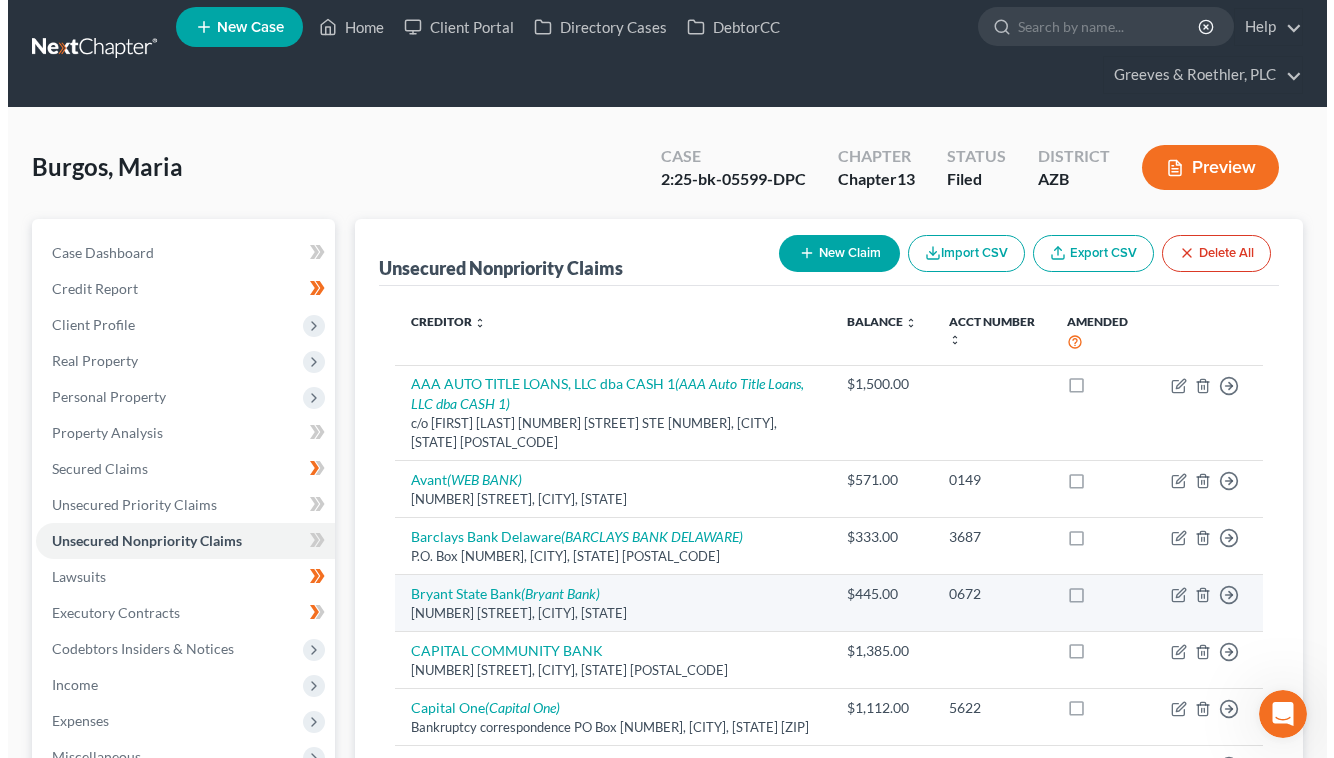 scroll, scrollTop: 0, scrollLeft: 0, axis: both 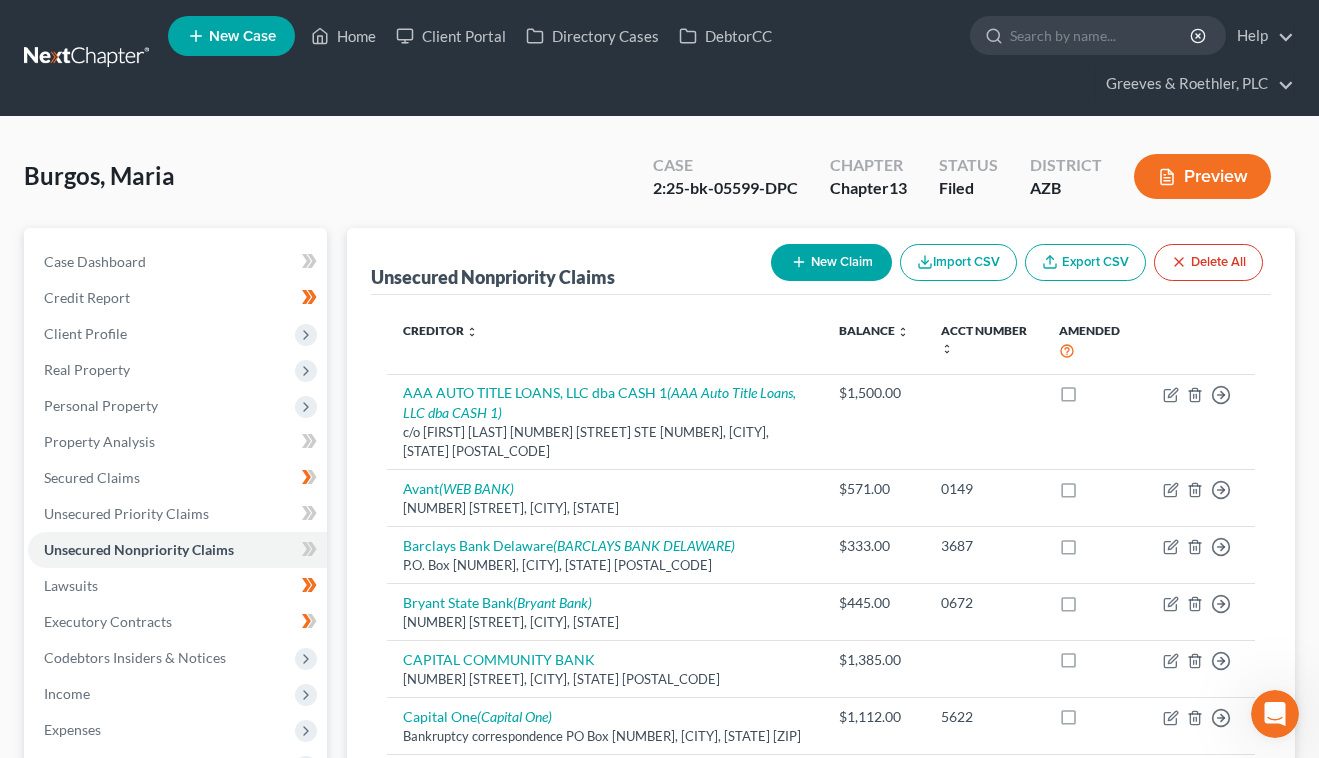 click on "New Claim" at bounding box center (831, 262) 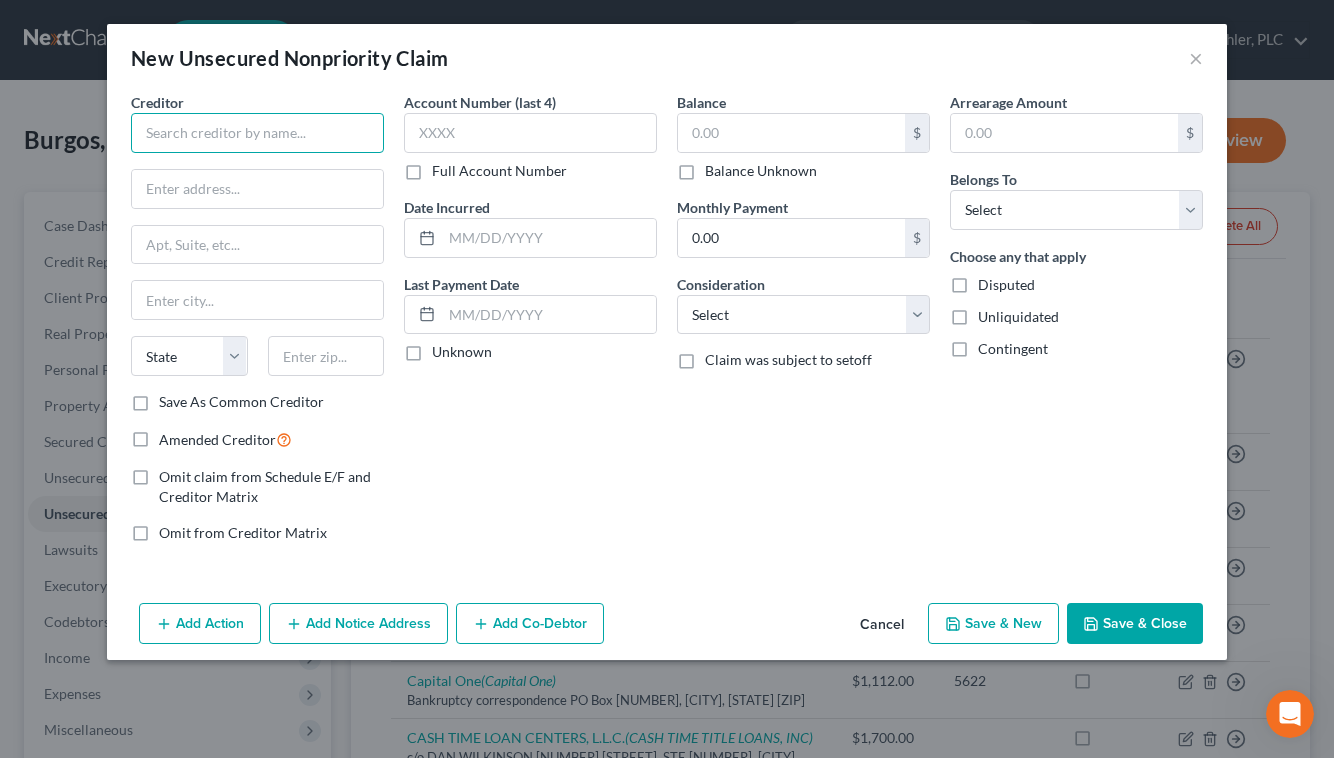 click at bounding box center (257, 133) 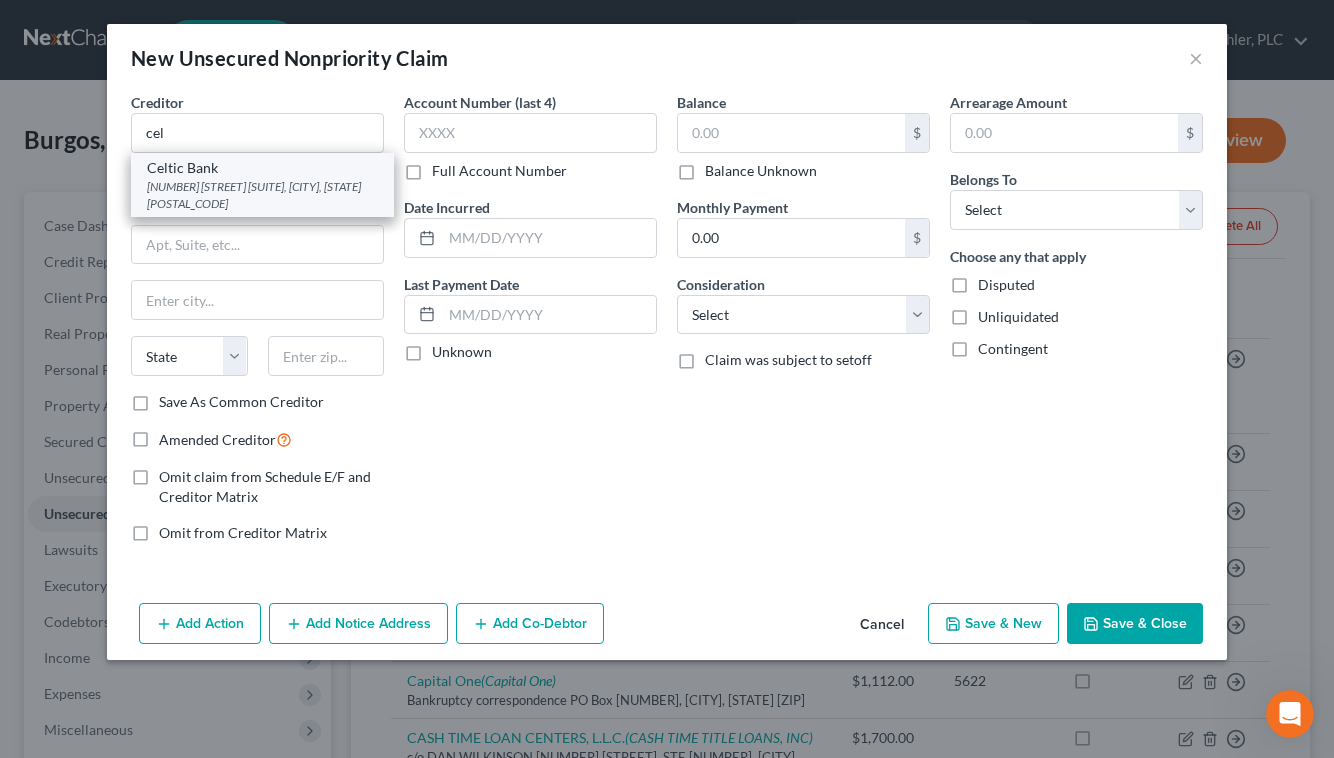 click on "Celtic Bank" at bounding box center [262, 168] 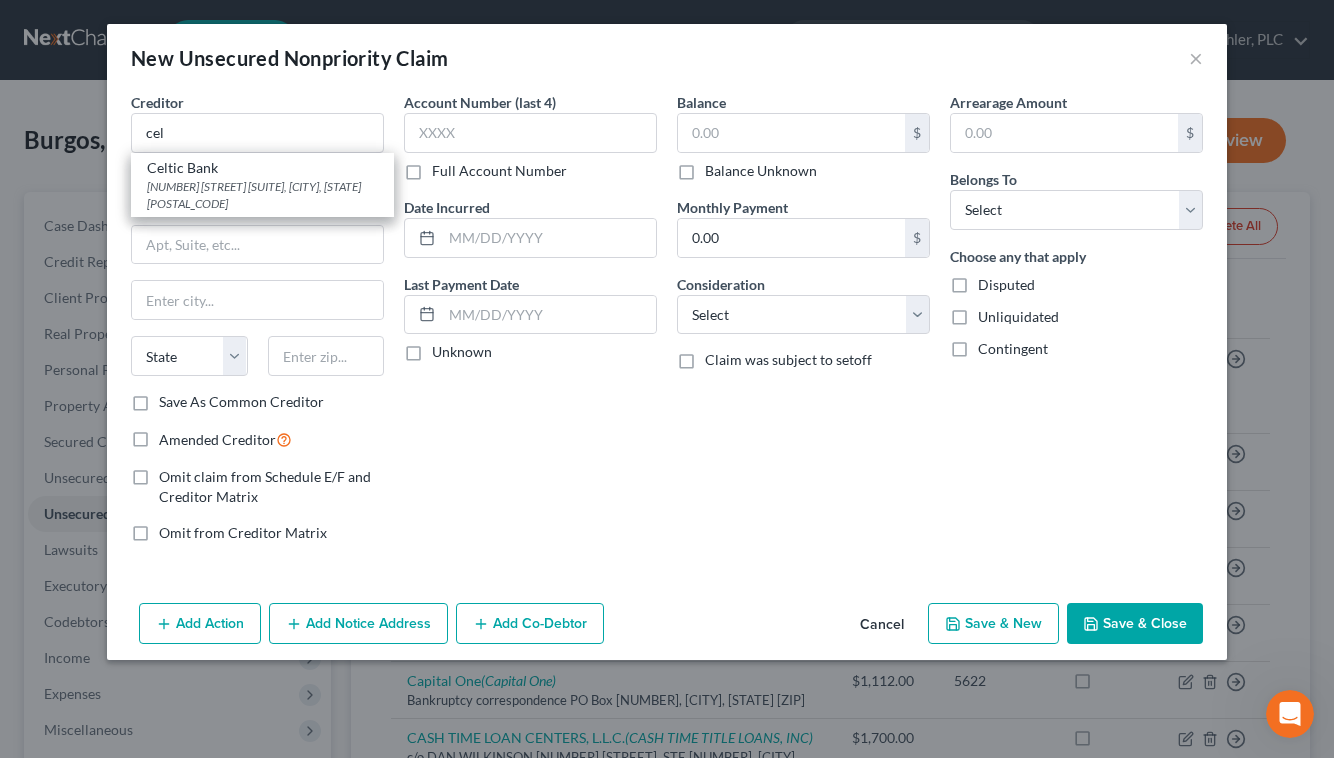 type on "Celtic Bank" 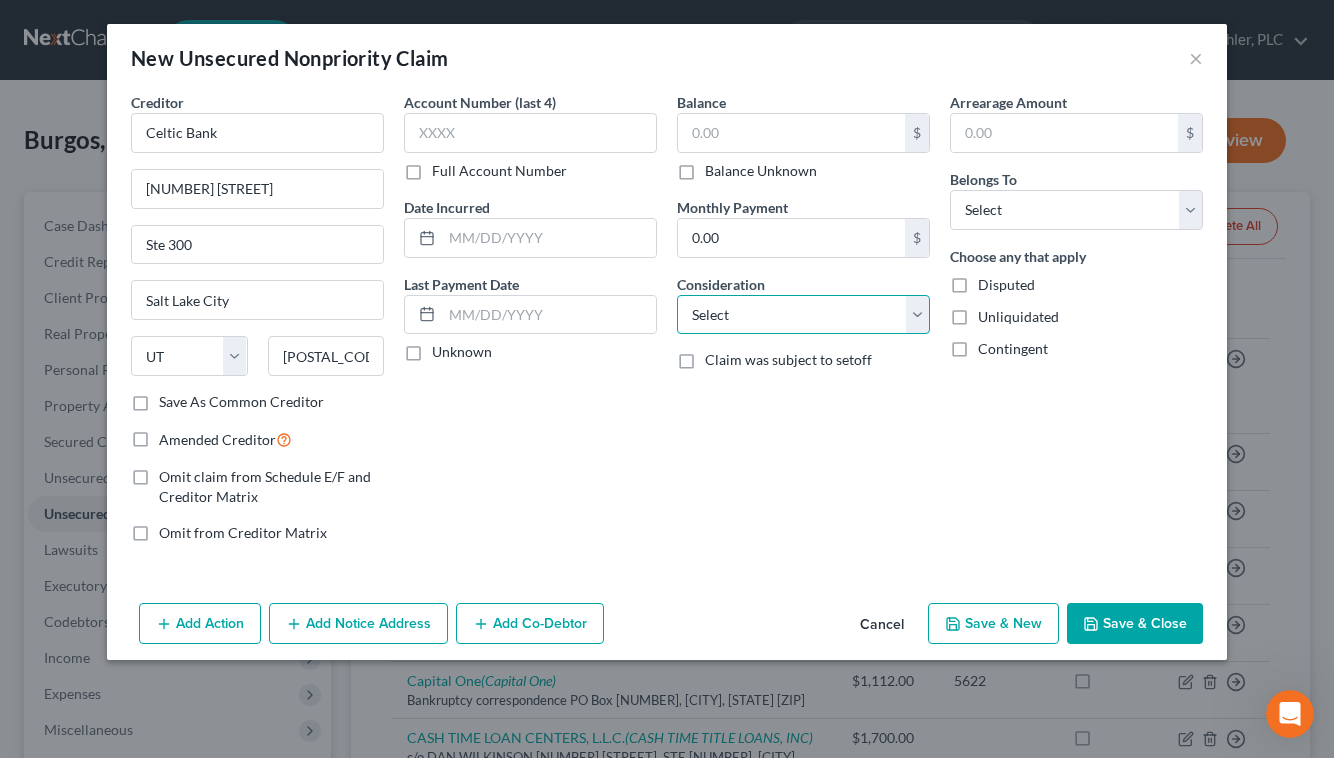 click on "Select Cable / Satellite Services Collection Agency Credit Card Debt Debt Counseling / Attorneys Deficiency Balance Domestic Support Obligations Home / Car Repairs Income Taxes Judgment Liens Medical Services Monies Loaned / Advanced Mortgage Obligation From Divorce Or Separation Obligation To Pensions Other Overdrawn Bank Account Promised To Help Pay Creditors Student Loans Suppliers And Vendors Telephone / Internet Services Utility Services" at bounding box center (803, 315) 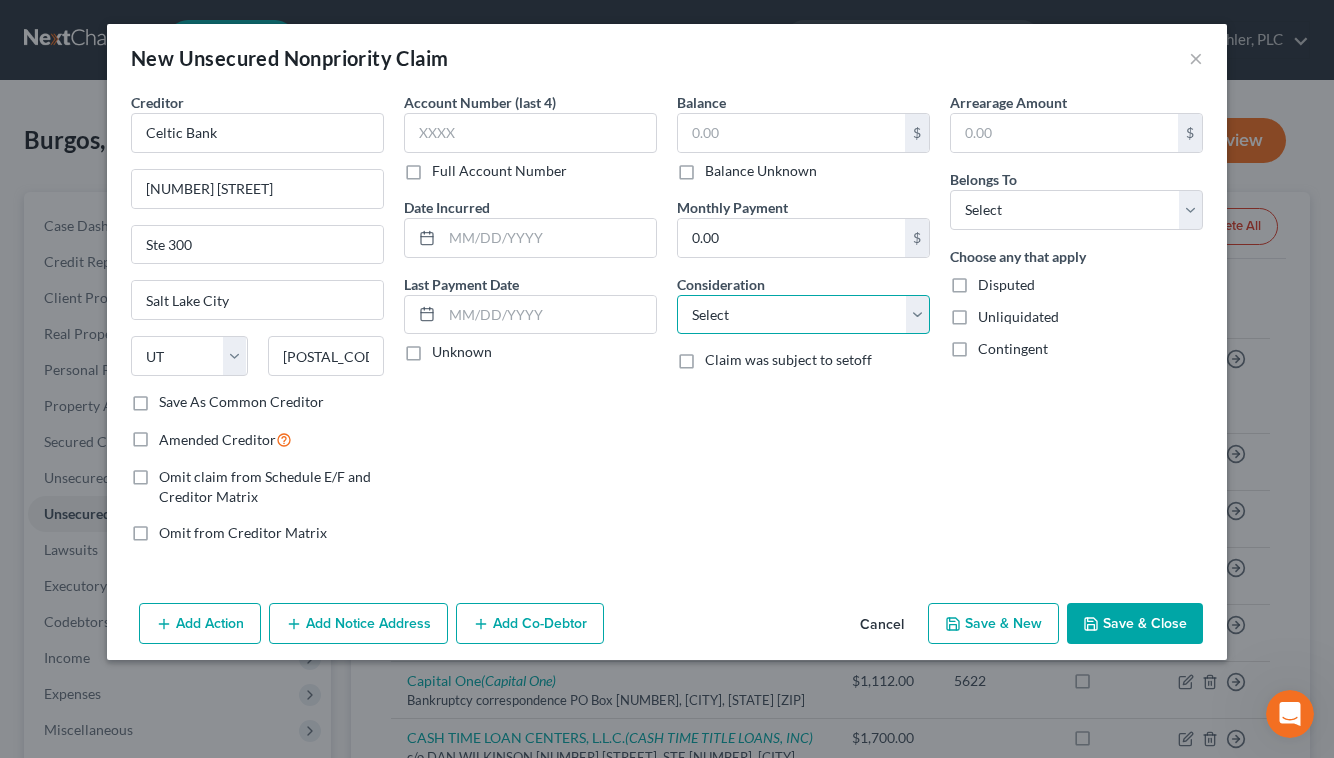 select on "2" 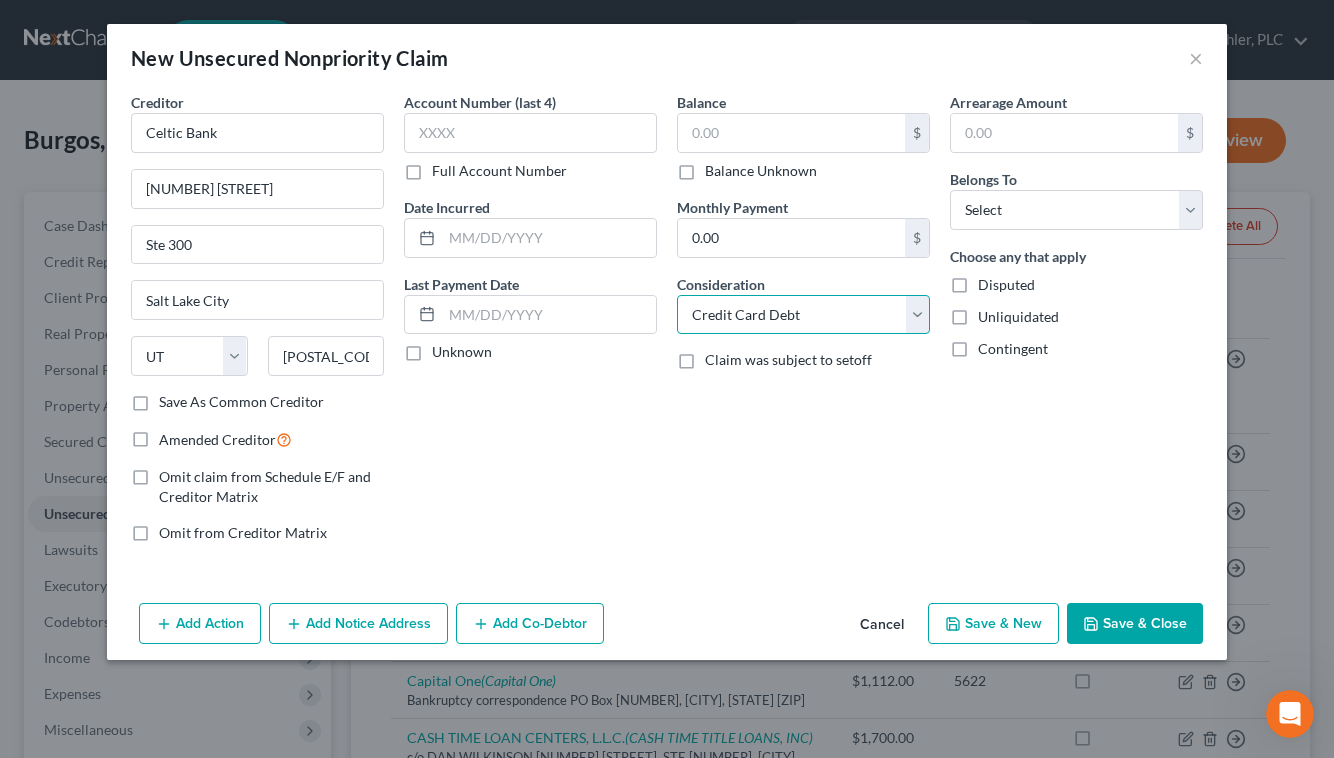 click on "Select Cable / Satellite Services Collection Agency Credit Card Debt Debt Counseling / Attorneys Deficiency Balance Domestic Support Obligations Home / Car Repairs Income Taxes Judgment Liens Medical Services Monies Loaned / Advanced Mortgage Obligation From Divorce Or Separation Obligation To Pensions Other Overdrawn Bank Account Promised To Help Pay Creditors Student Loans Suppliers And Vendors Telephone / Internet Services Utility Services" at bounding box center (803, 315) 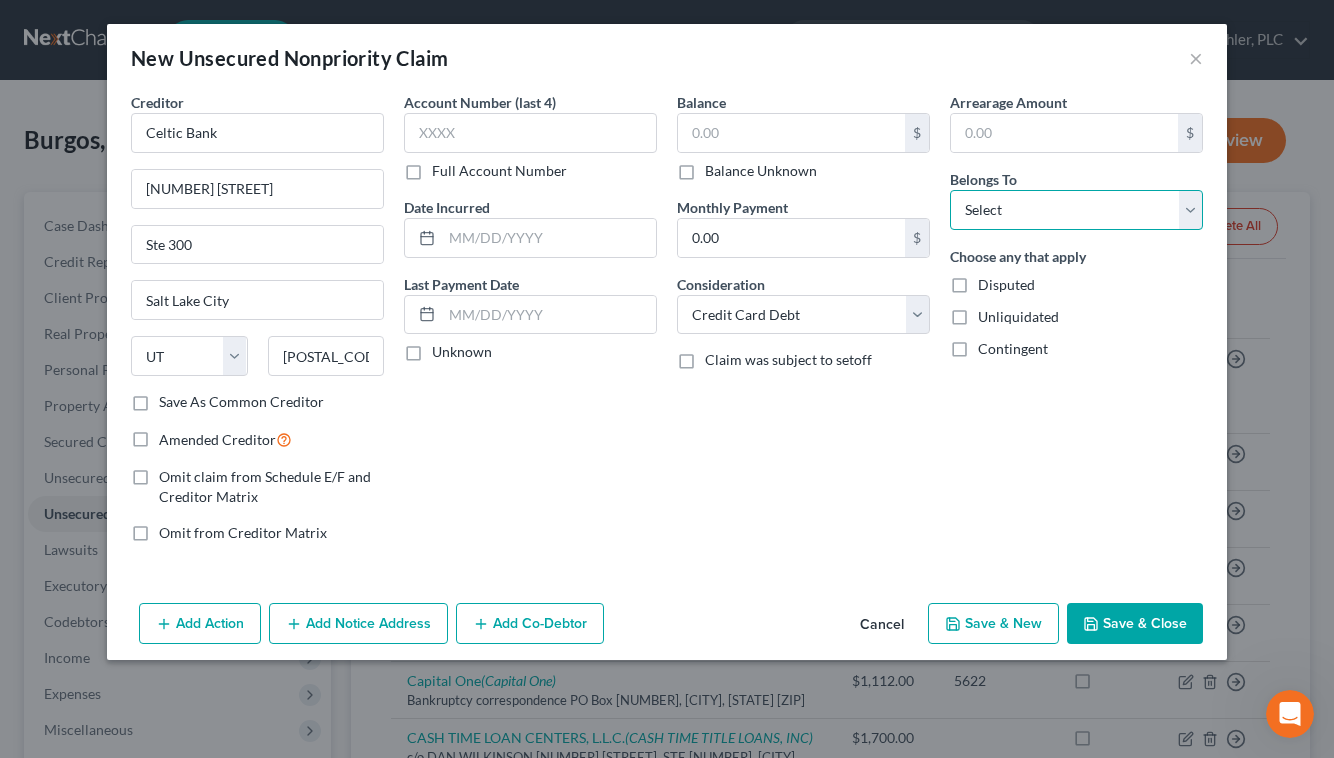 click on "Select Debtor 1 Only Debtor 2 Only Debtor 1 And Debtor 2 Only At Least One Of The Debtors And Another Community Property" at bounding box center [1076, 210] 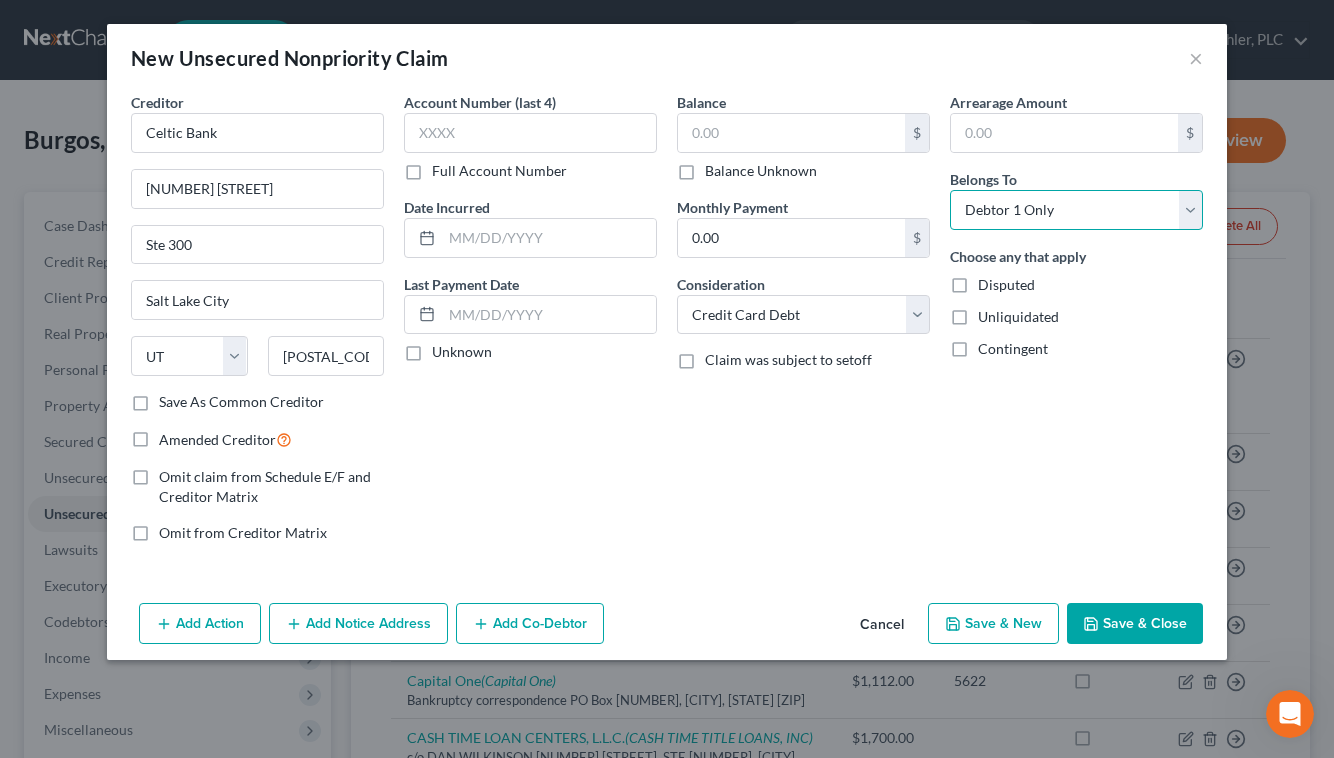click on "Select Debtor 1 Only Debtor 2 Only Debtor 1 And Debtor 2 Only At Least One Of The Debtors And Another Community Property" at bounding box center (1076, 210) 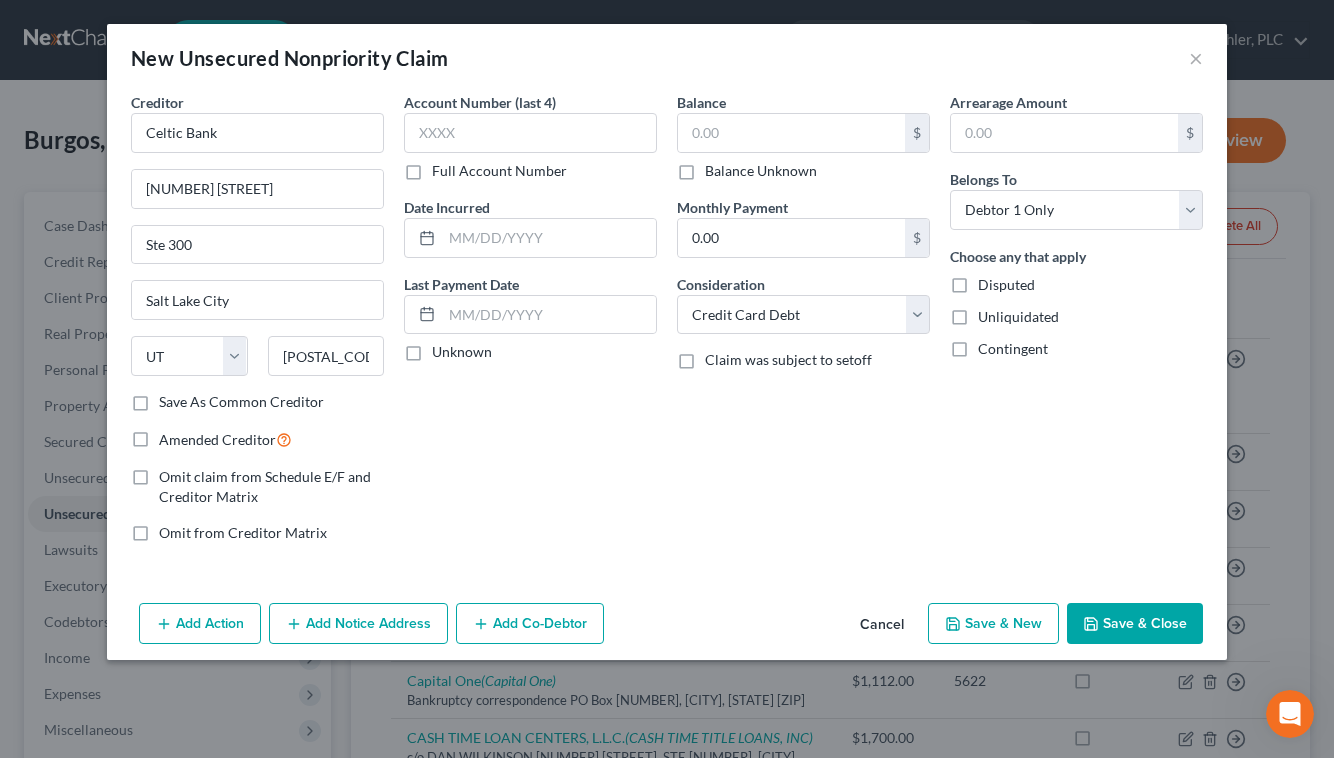 click on "Balance Unknown" at bounding box center [761, 171] 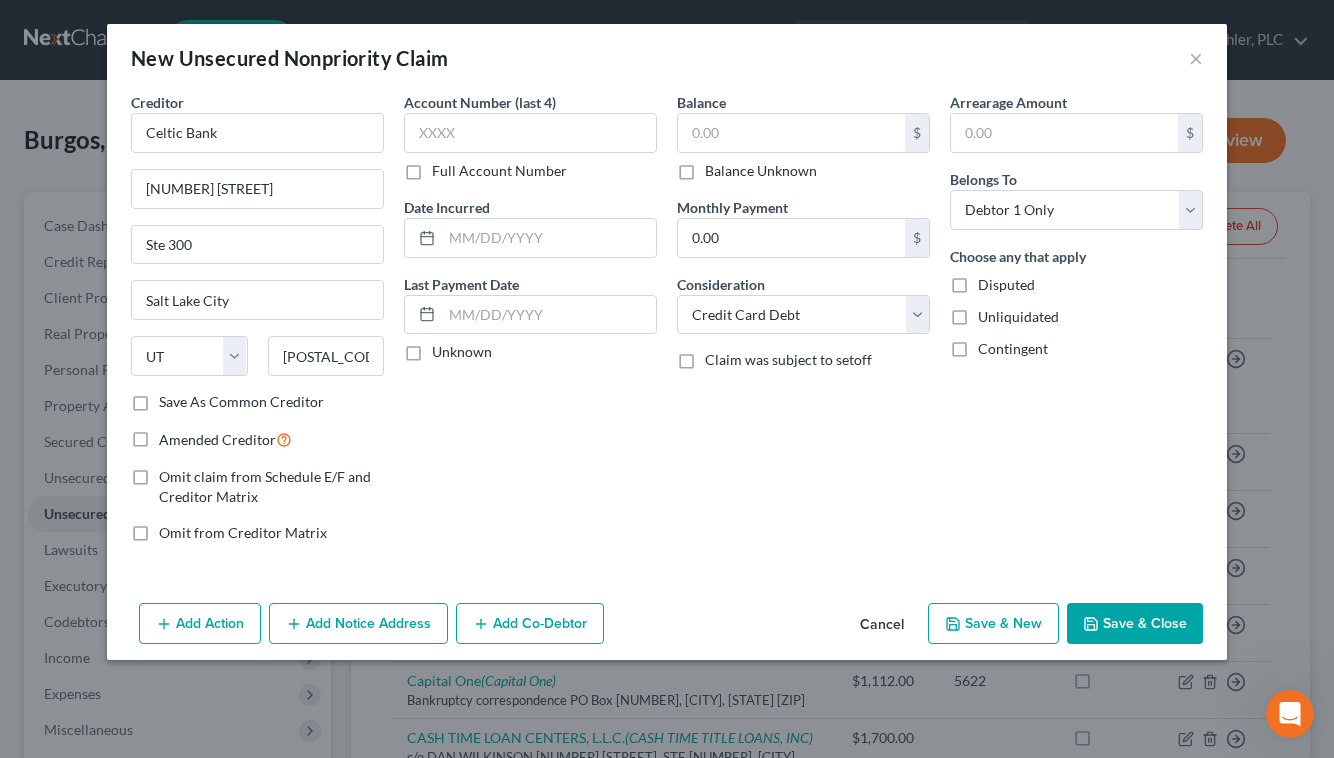 click on "Balance Unknown" at bounding box center [719, 167] 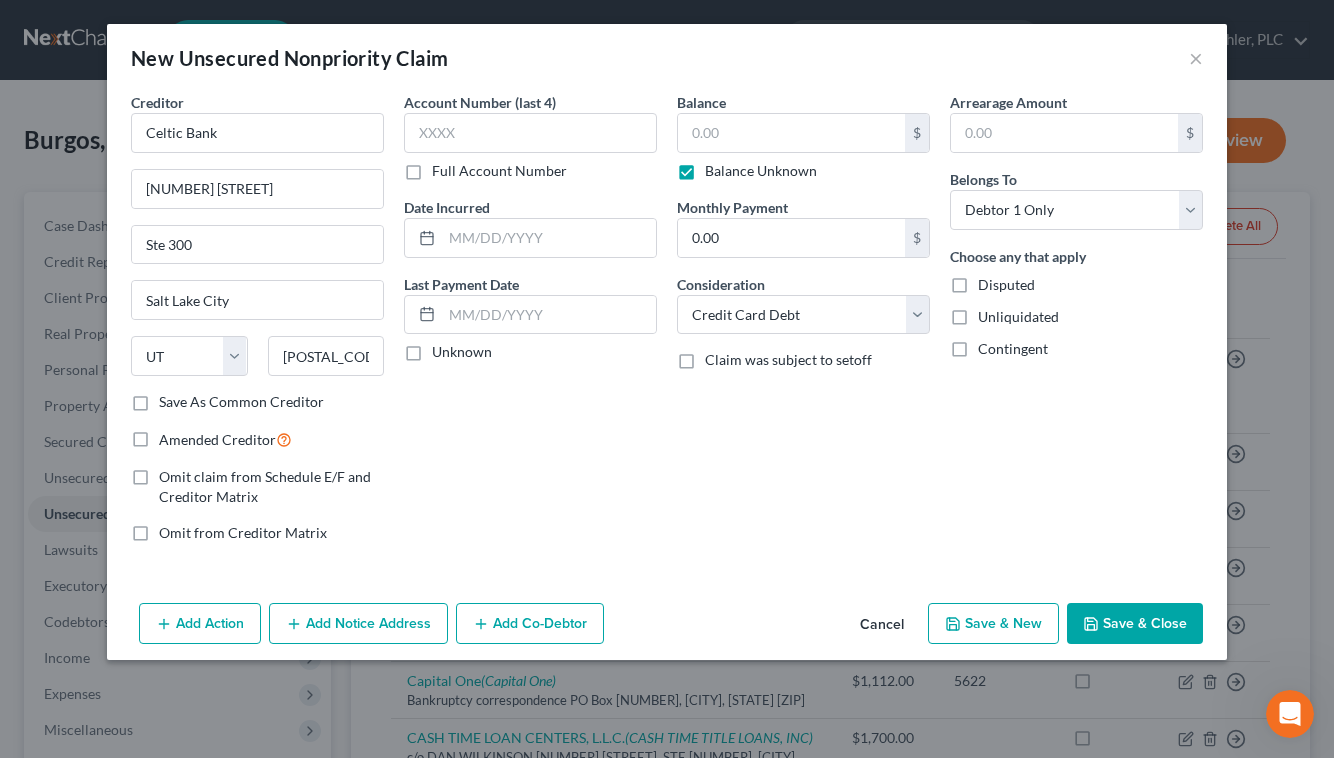 type on "0.00" 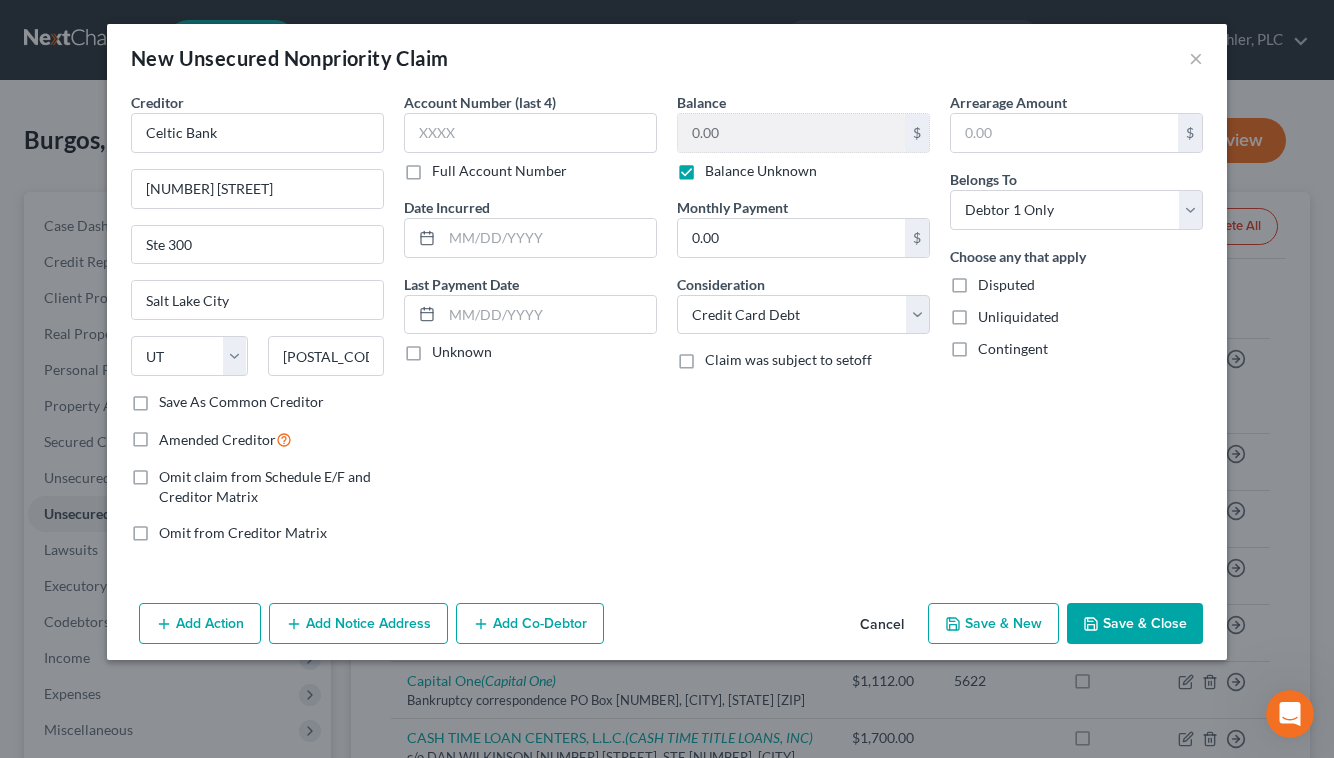 click on "Save & Close" at bounding box center [1135, 624] 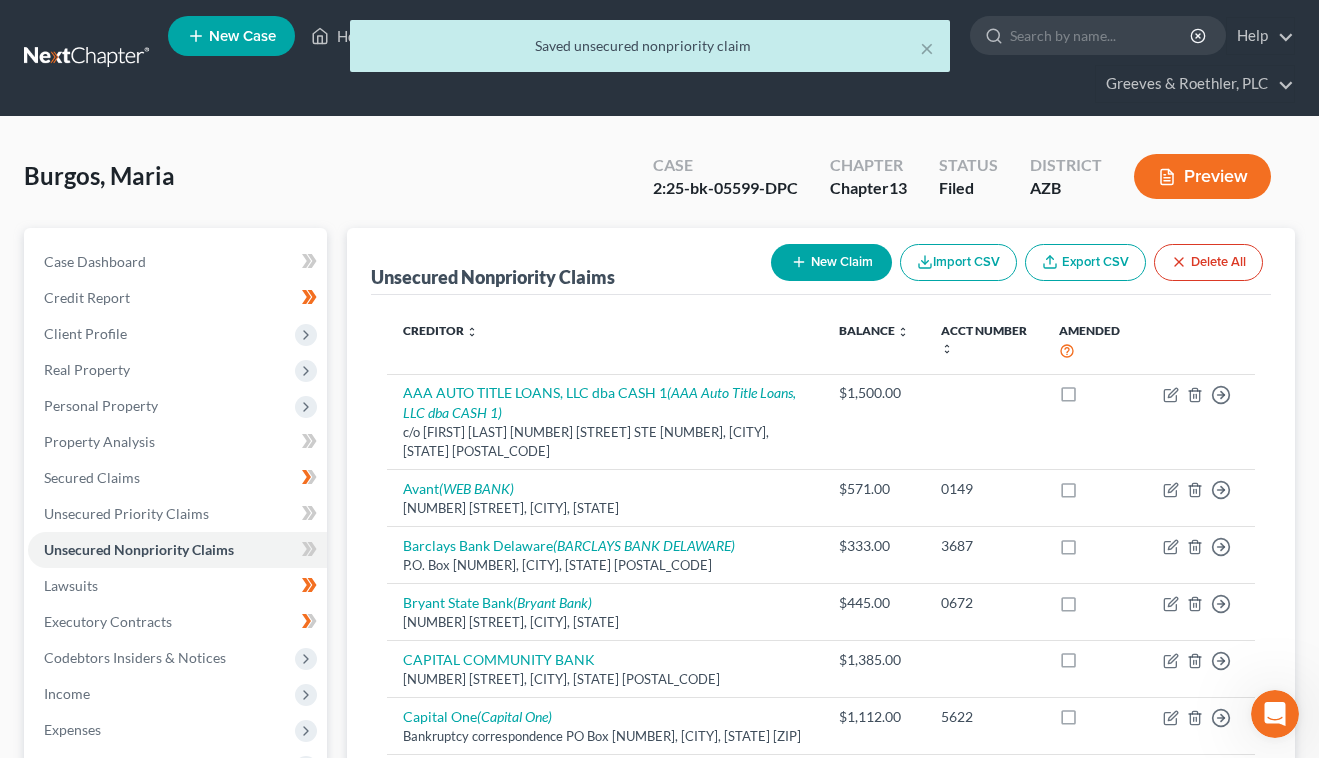 click 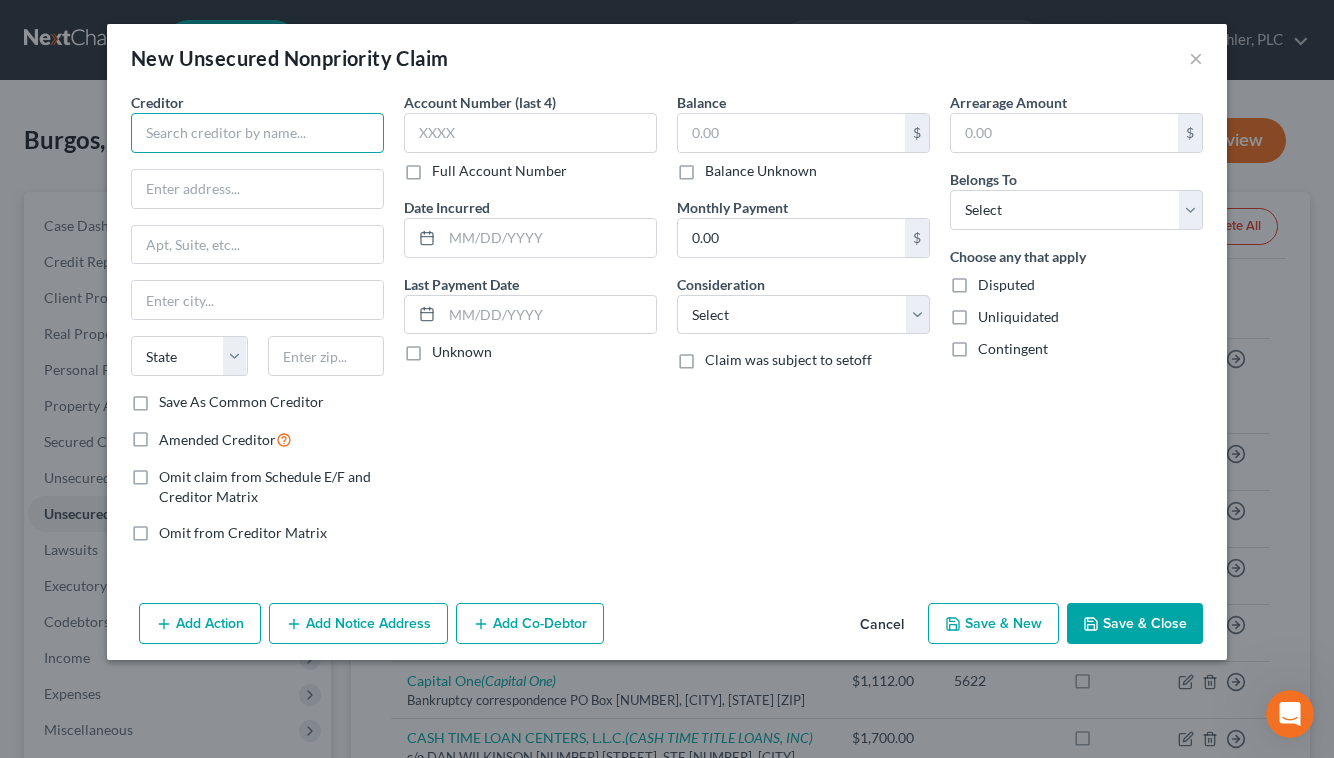 click at bounding box center (257, 133) 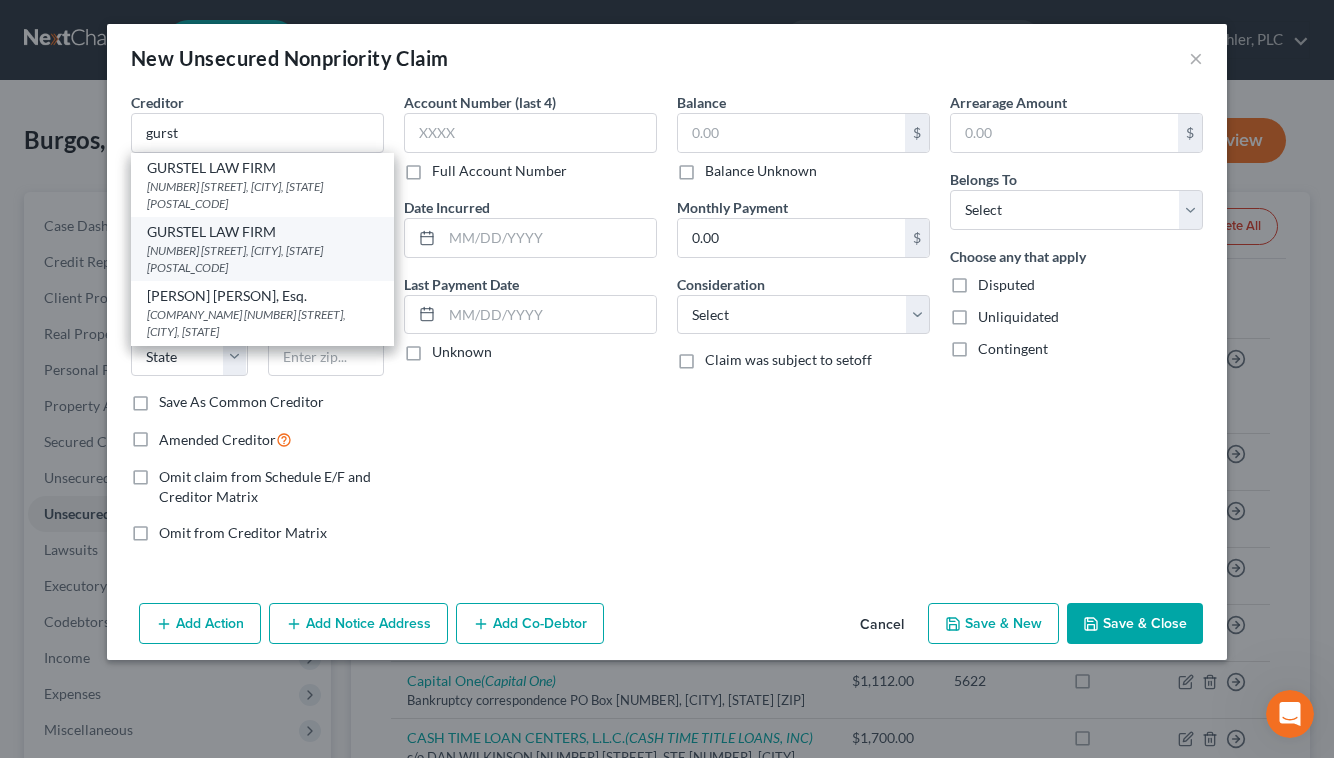 click on "[NUMBER] [STREET], [CITY], [STATE] [POSTAL_CODE]" at bounding box center (262, 259) 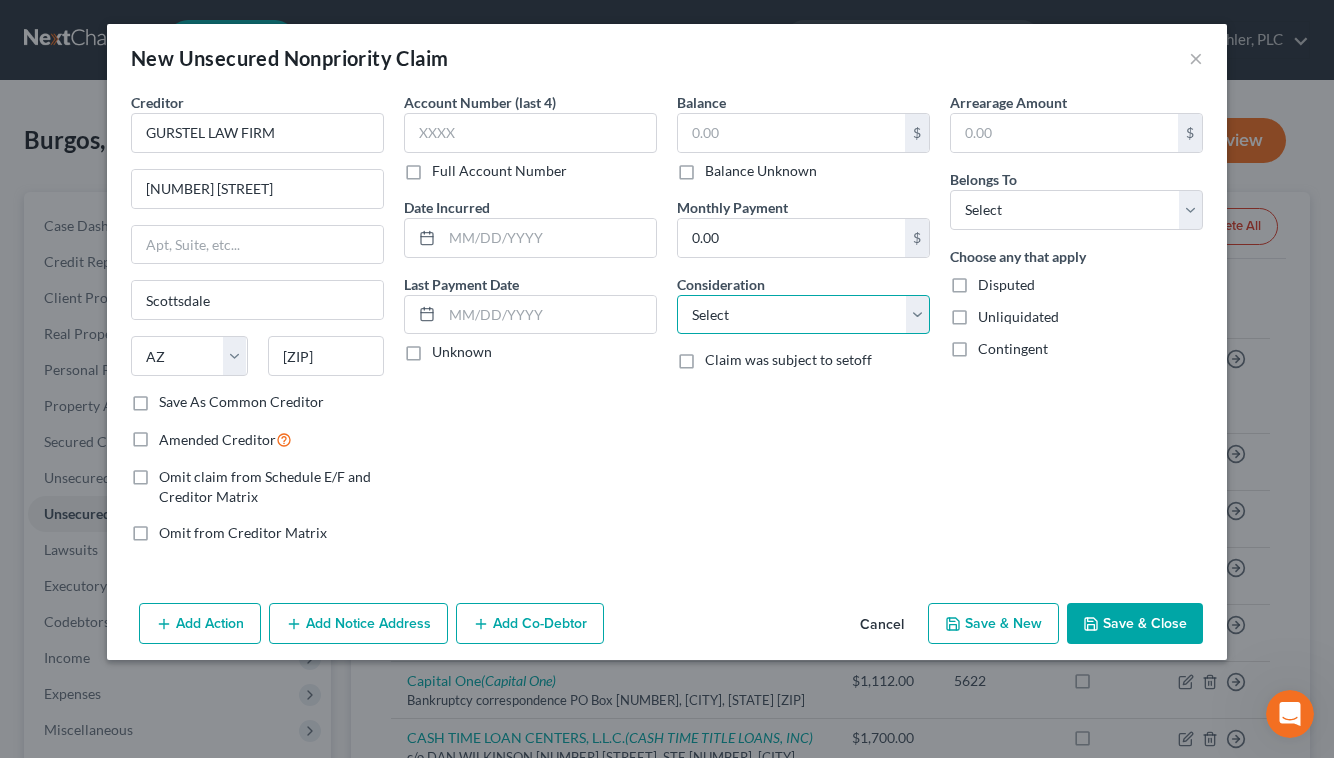 click on "Select Cable / Satellite Services Collection Agency Credit Card Debt Debt Counseling / Attorneys Deficiency Balance Domestic Support Obligations Home / Car Repairs Income Taxes Judgment Liens Medical Services Monies Loaned / Advanced Mortgage Obligation From Divorce Or Separation Obligation To Pensions Other Overdrawn Bank Account Promised To Help Pay Creditors Student Loans Suppliers And Vendors Telephone / Internet Services Utility Services" at bounding box center [803, 315] 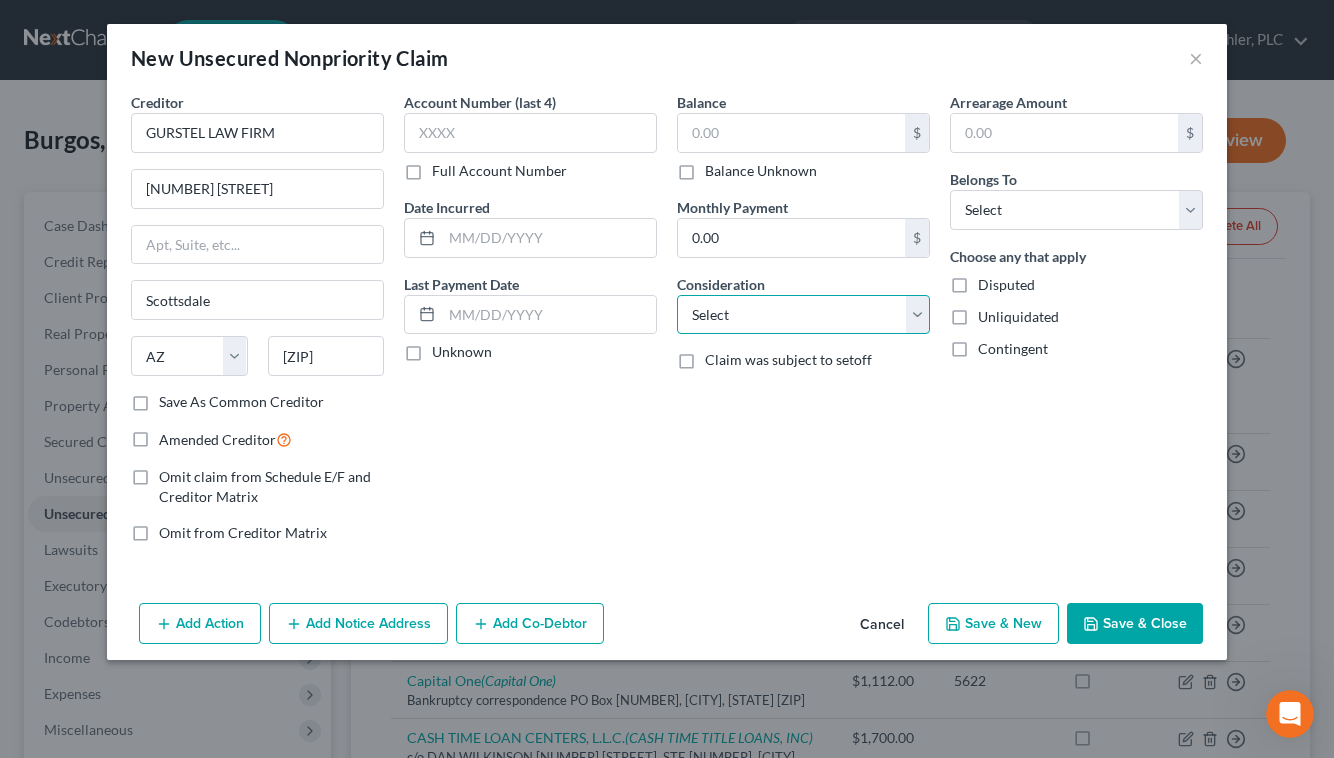 select on "1" 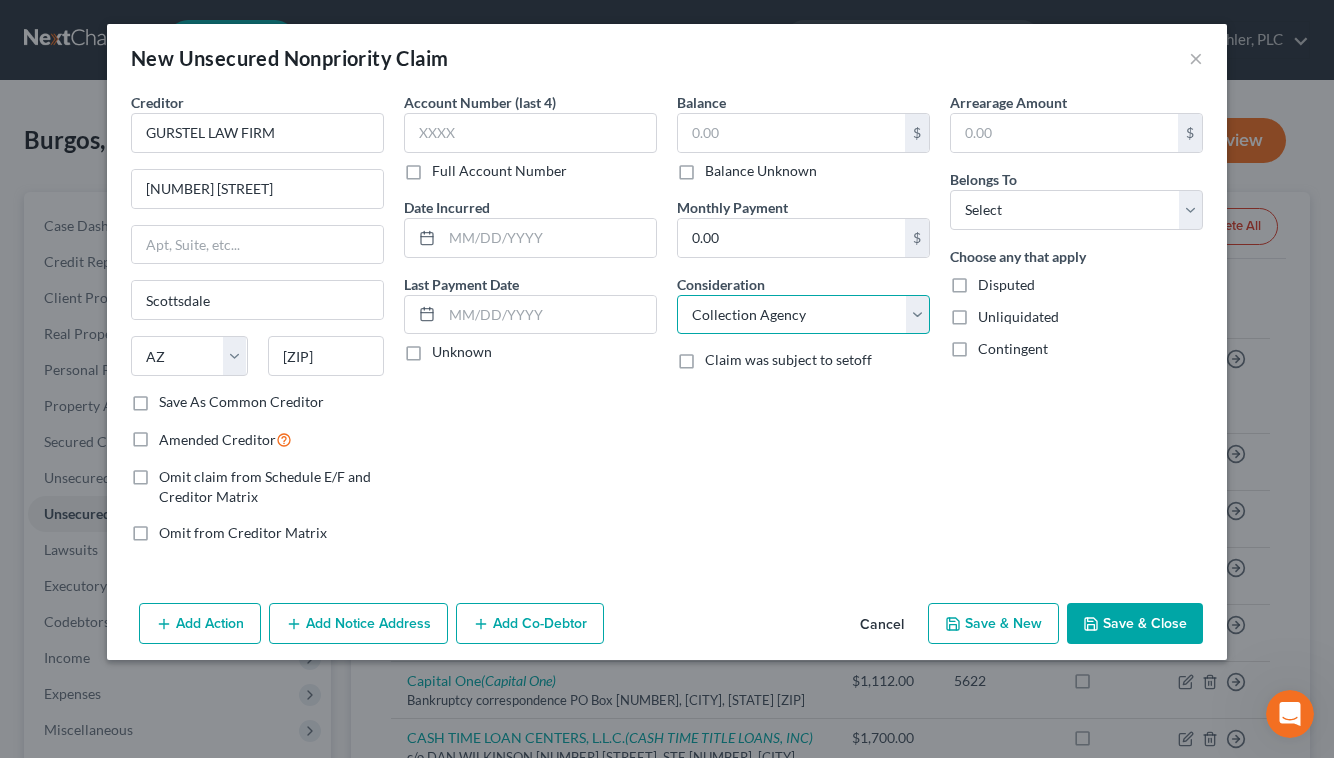 click on "Select Cable / Satellite Services Collection Agency Credit Card Debt Debt Counseling / Attorneys Deficiency Balance Domestic Support Obligations Home / Car Repairs Income Taxes Judgment Liens Medical Services Monies Loaned / Advanced Mortgage Obligation From Divorce Or Separation Obligation To Pensions Other Overdrawn Bank Account Promised To Help Pay Creditors Student Loans Suppliers And Vendors Telephone / Internet Services Utility Services" at bounding box center (803, 315) 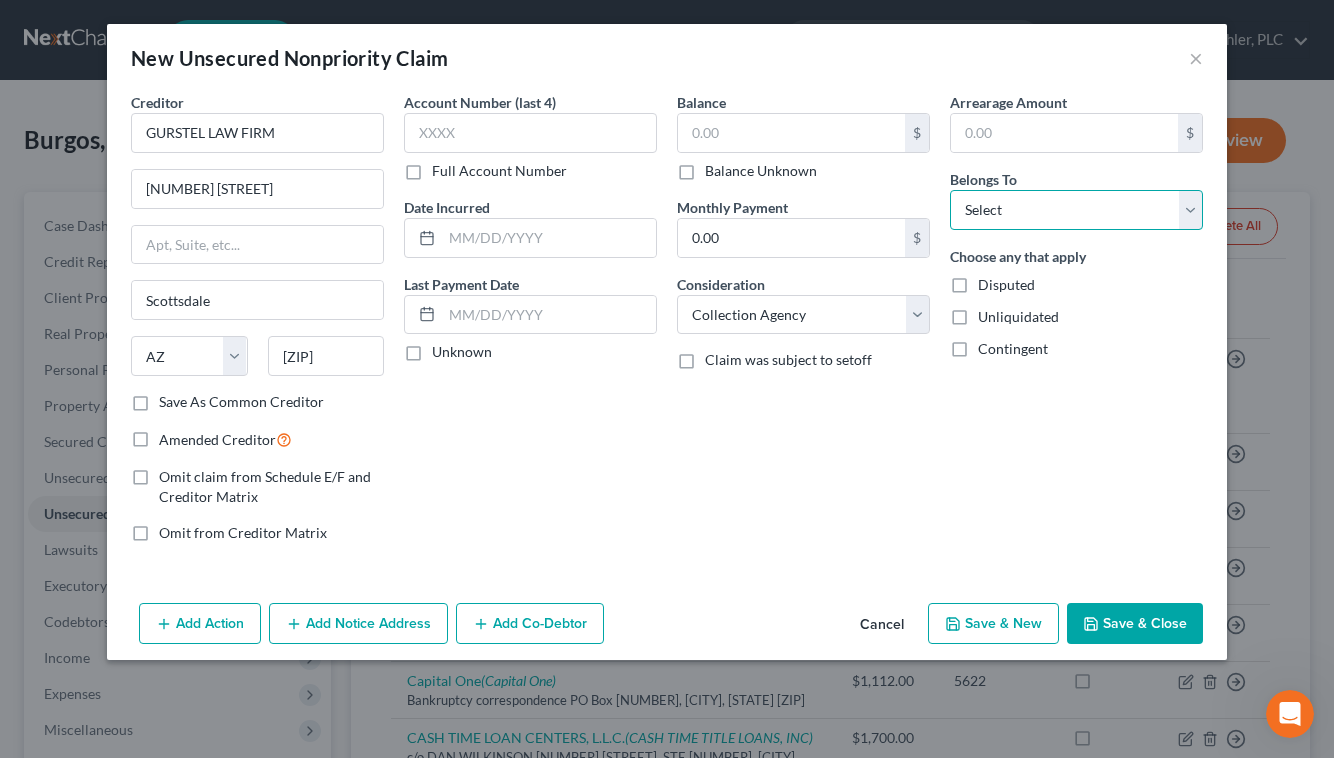 click on "Select Debtor 1 Only Debtor 2 Only Debtor 1 And Debtor 2 Only At Least One Of The Debtors And Another Community Property" at bounding box center [1076, 210] 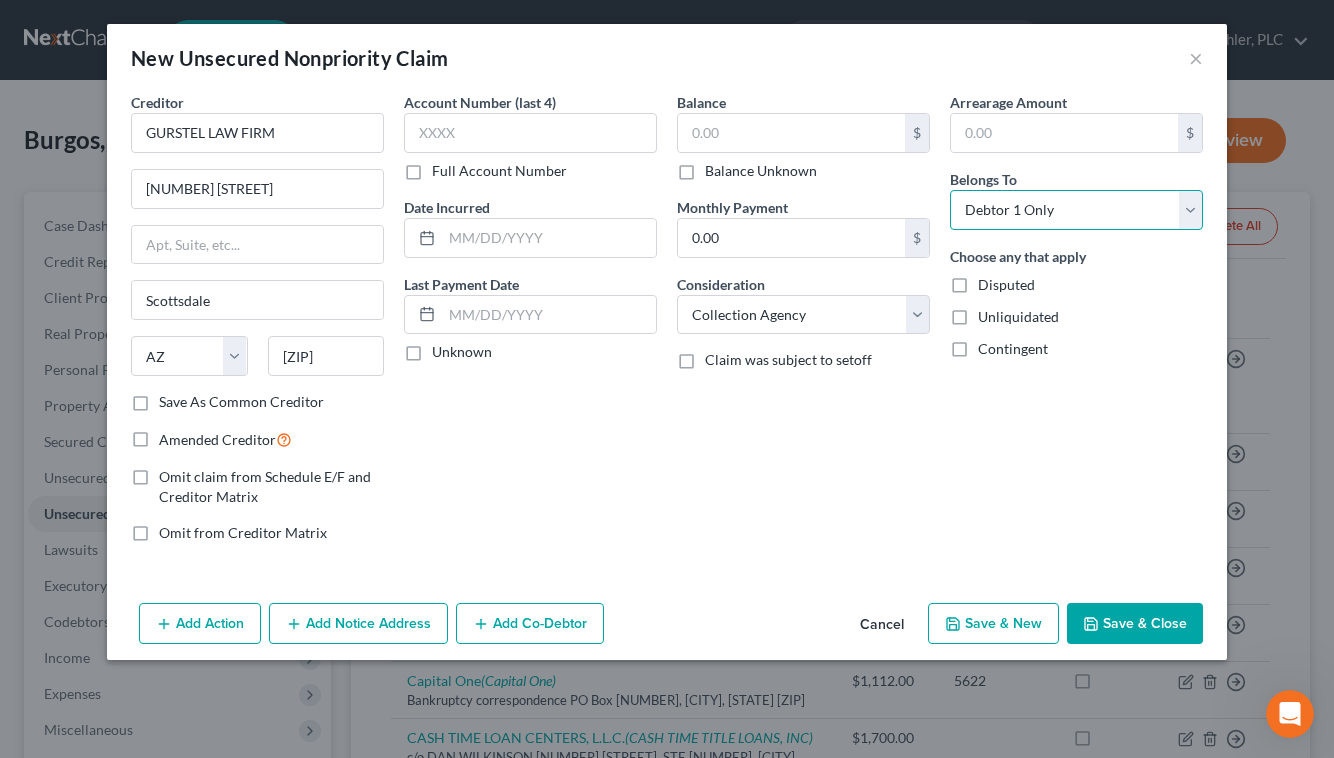 click on "Select Debtor 1 Only Debtor 2 Only Debtor 1 And Debtor 2 Only At Least One Of The Debtors And Another Community Property" at bounding box center (1076, 210) 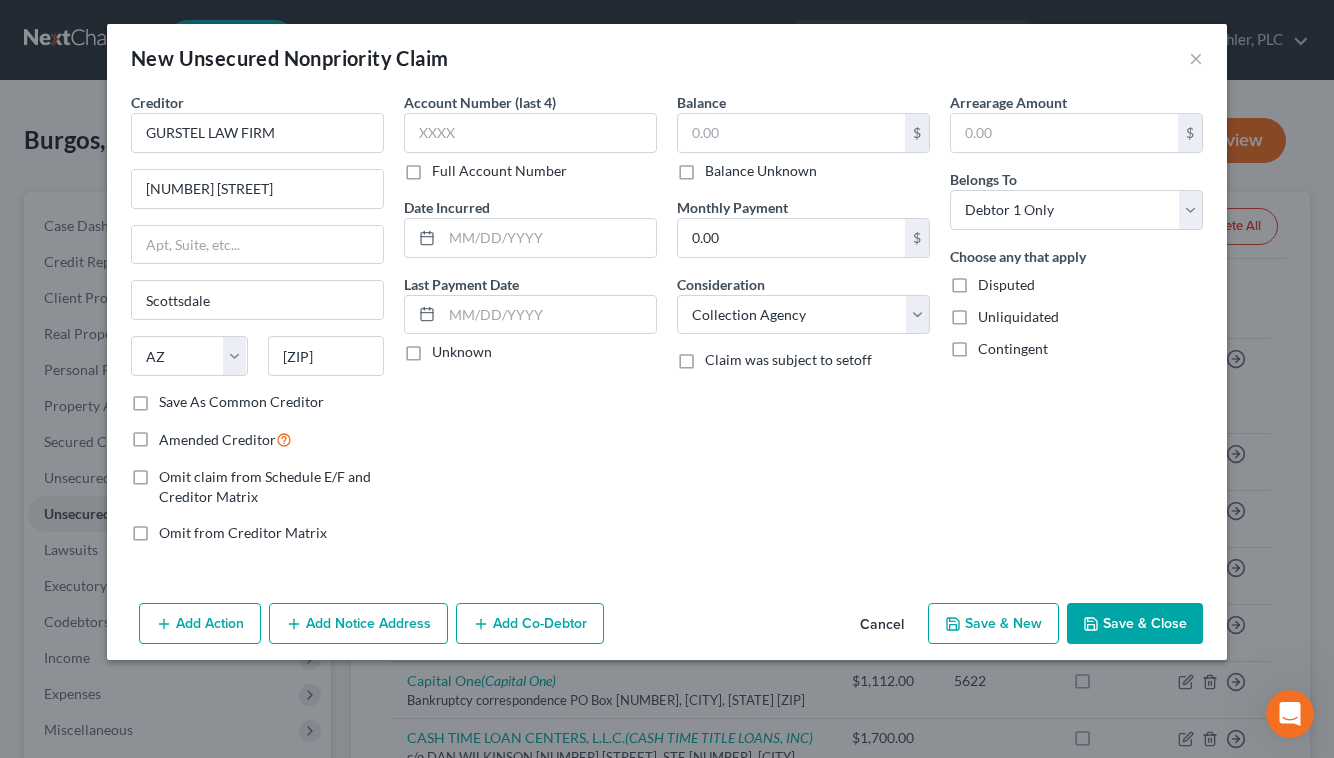 click on "Balance Unknown" at bounding box center [761, 171] 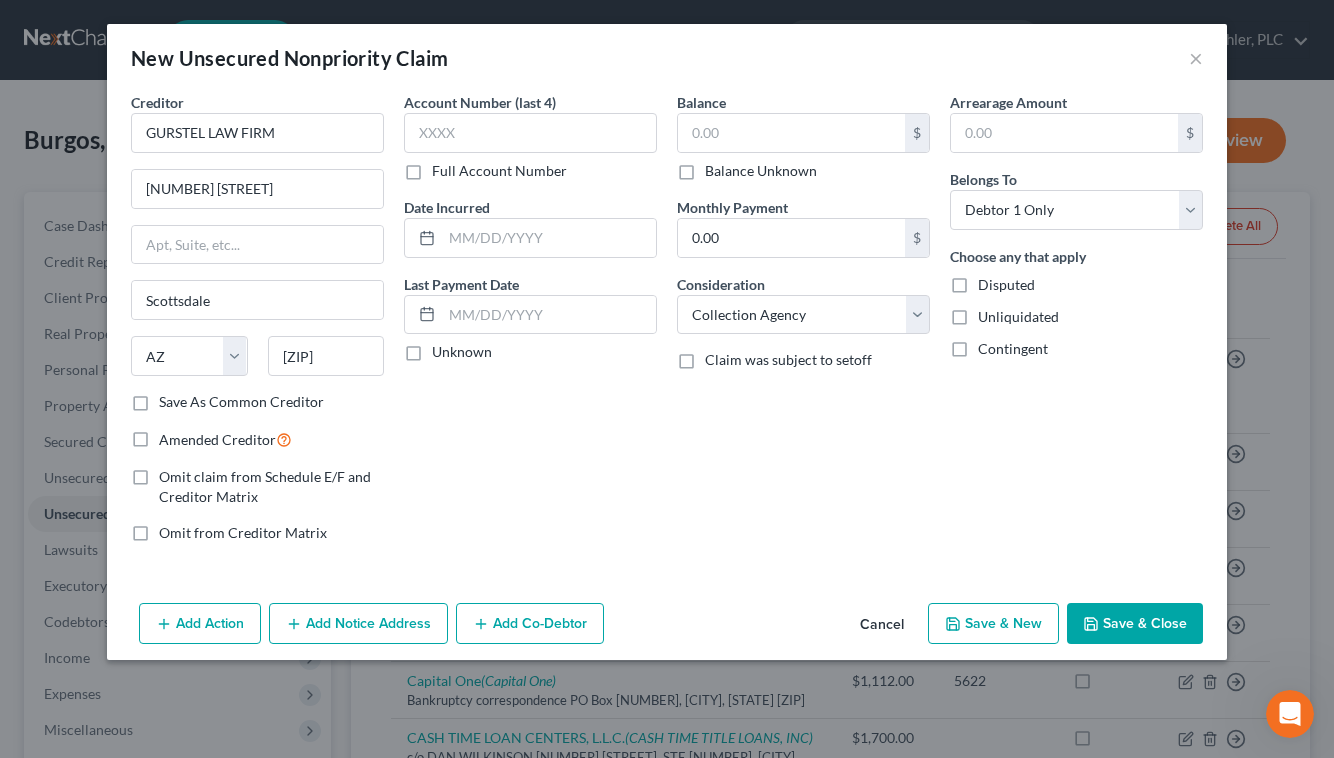click on "Balance Unknown" at bounding box center [719, 167] 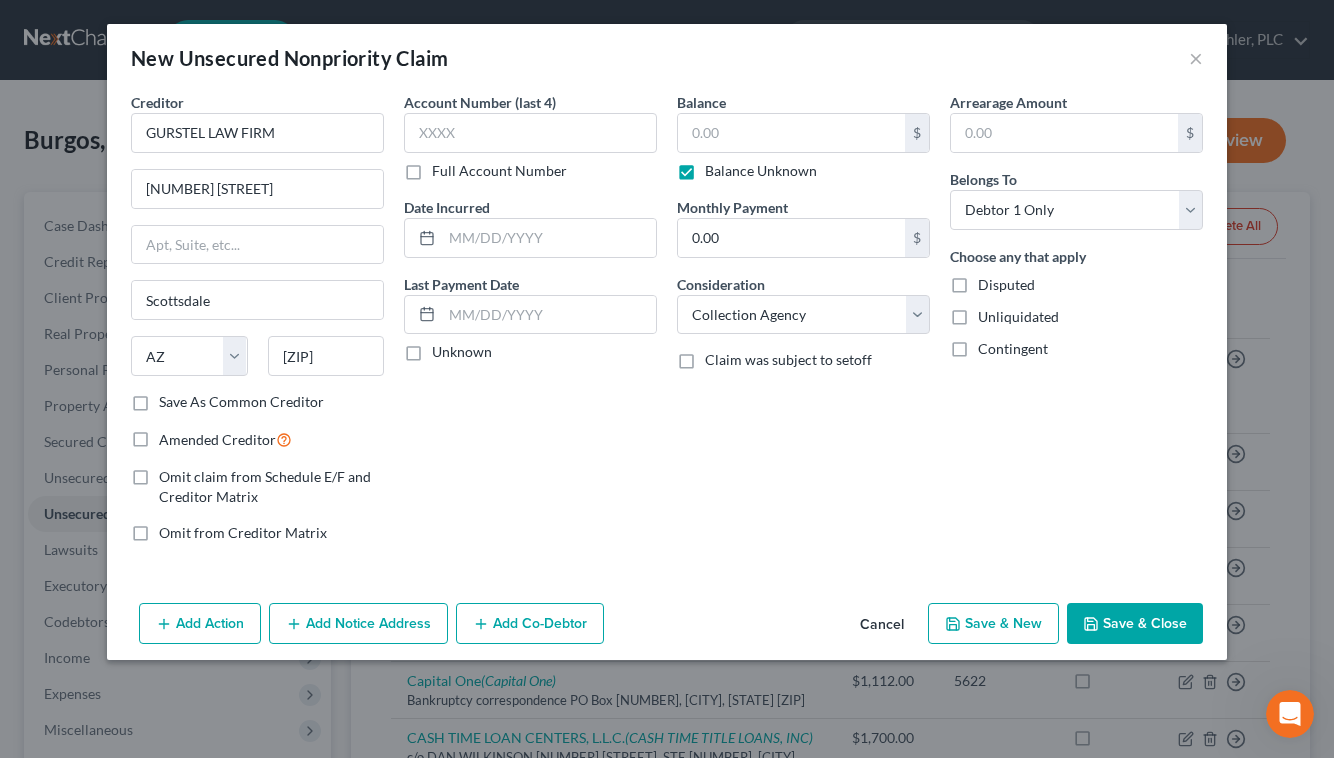 type on "0.00" 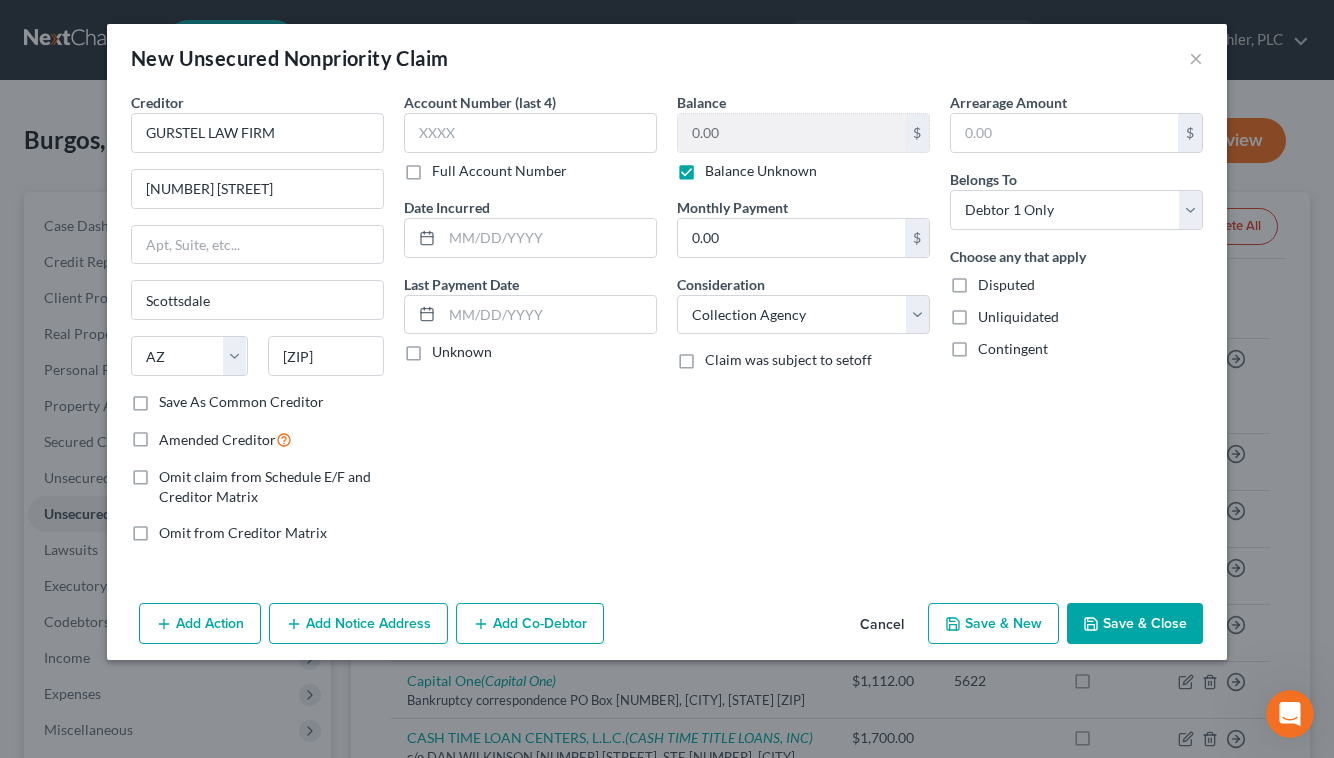 click on "Add Notice Address" at bounding box center [358, 624] 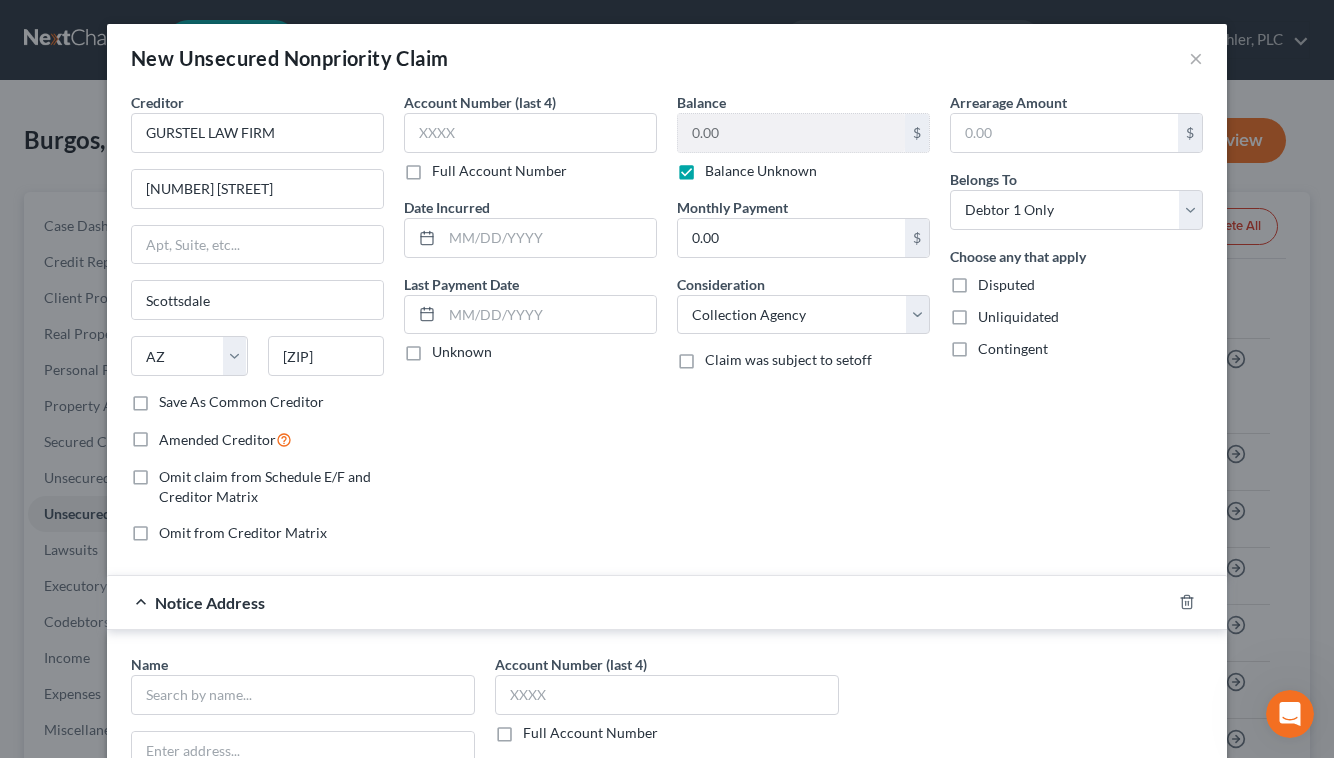 type 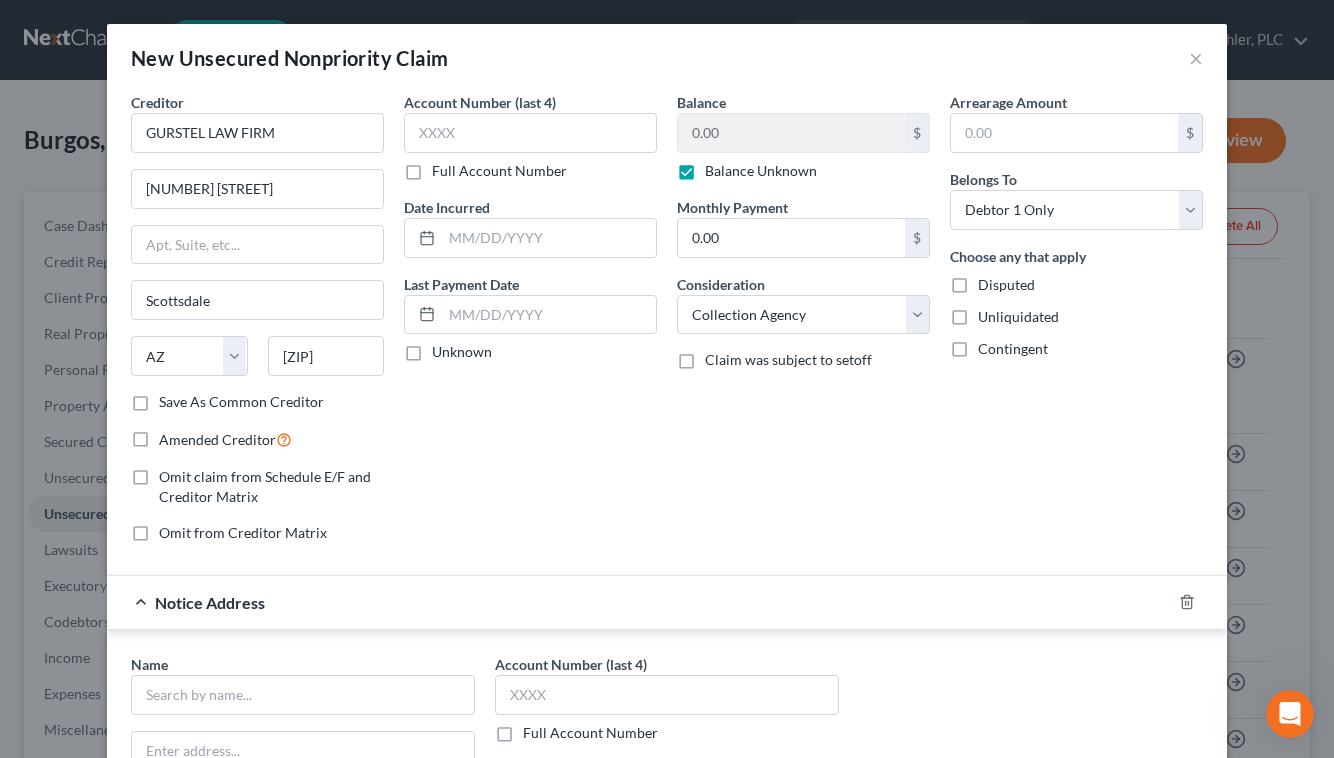 scroll, scrollTop: 358, scrollLeft: 0, axis: vertical 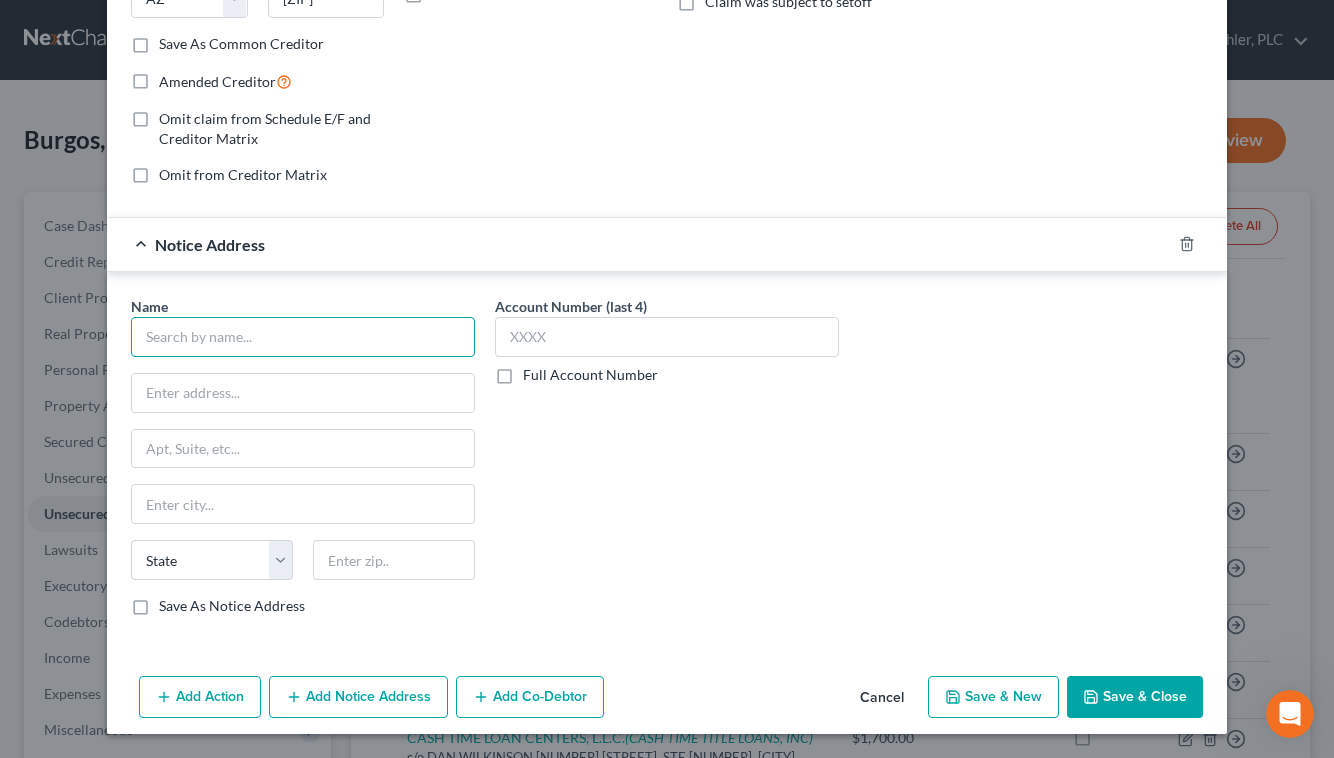 click at bounding box center [303, 337] 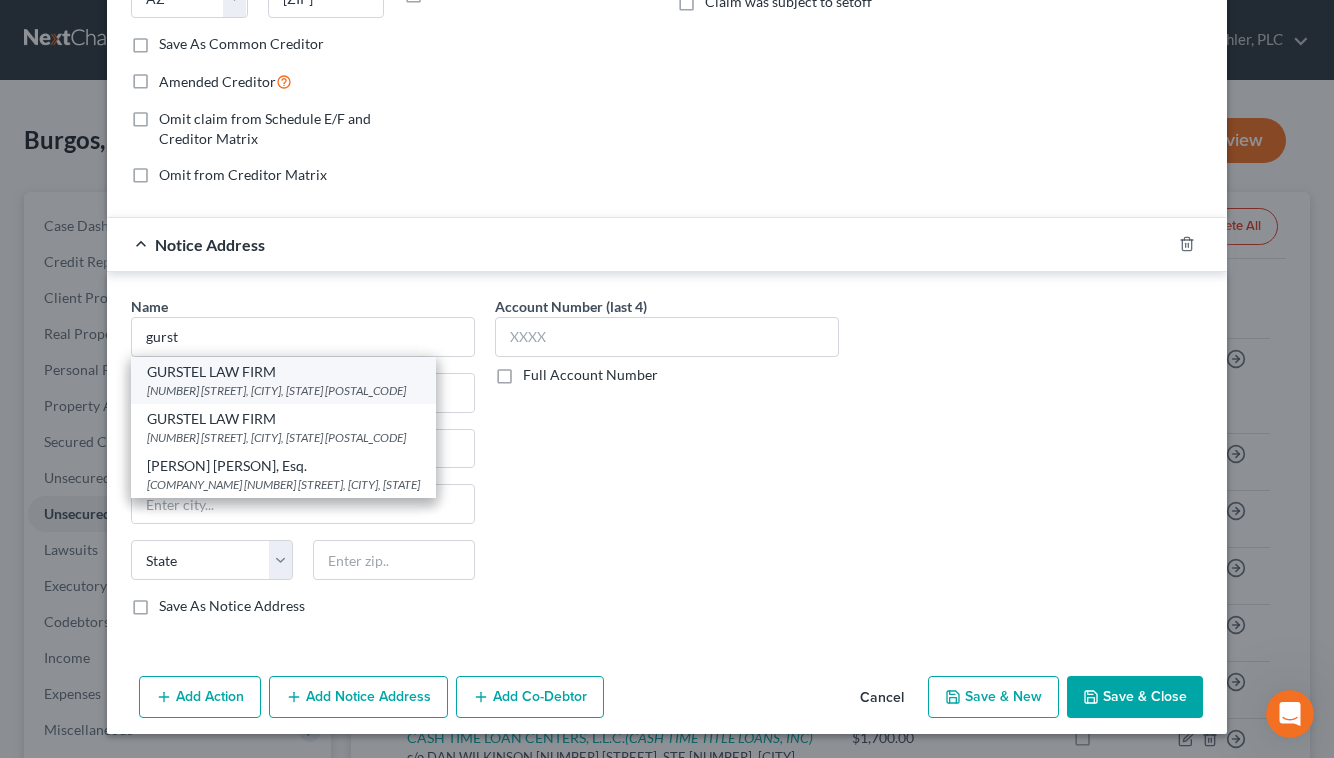 click on "[NUMBER] [STREET], [CITY], [STATE] [POSTAL_CODE]" at bounding box center (283, 390) 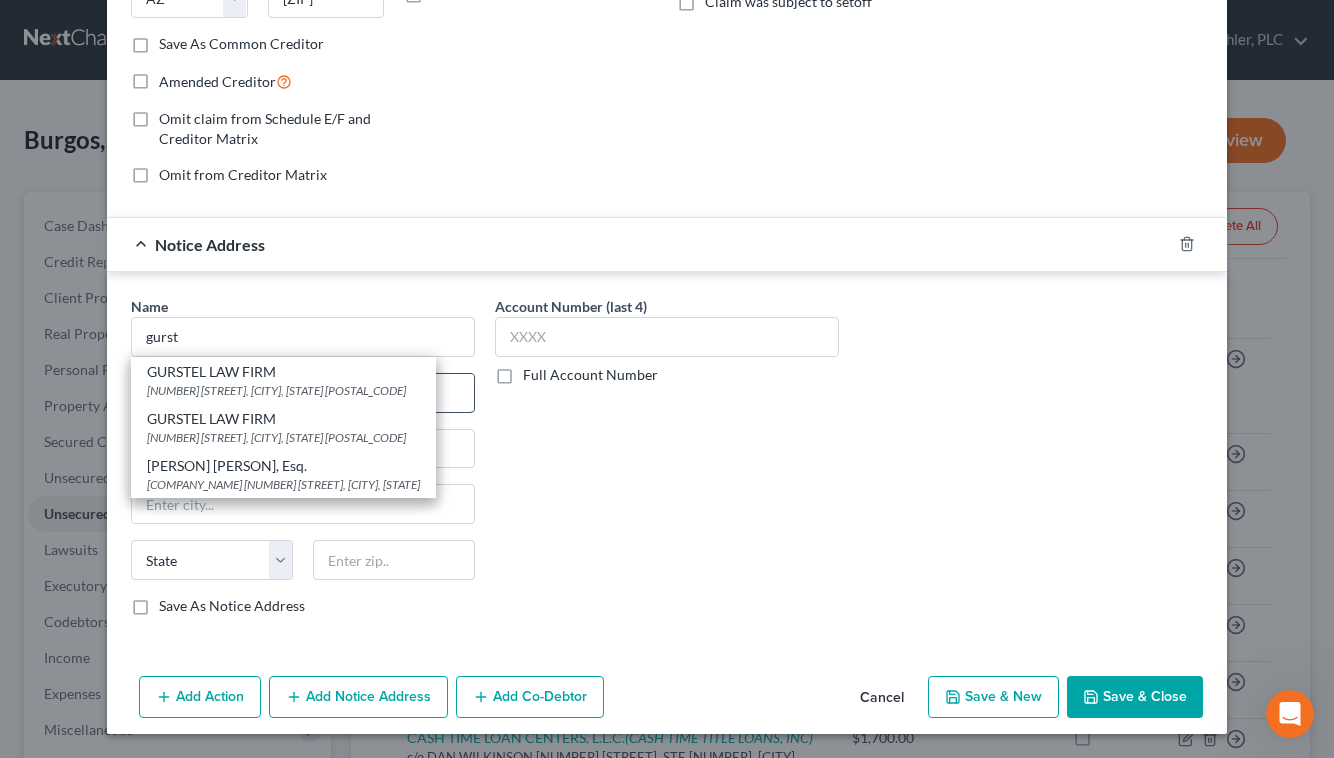 type on "GURSTEL LAW FIRM" 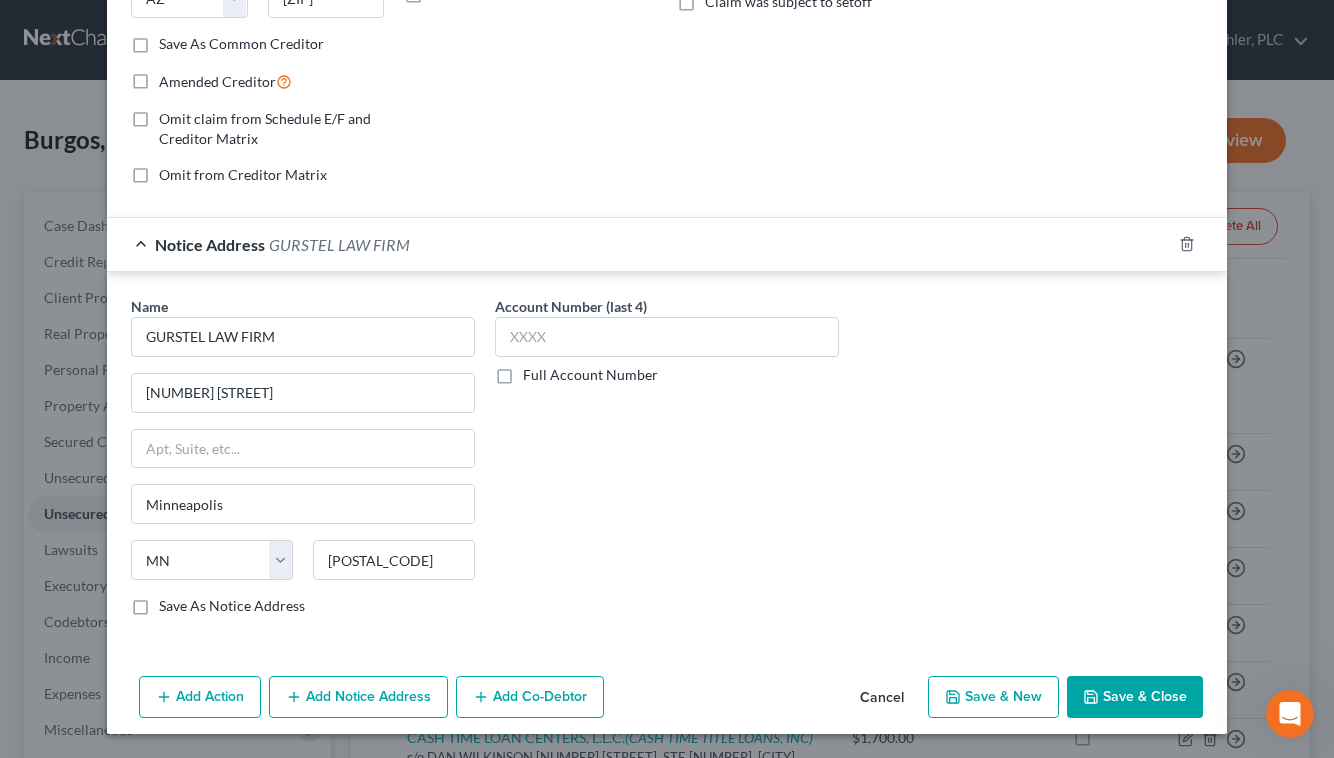 click on "Save & Close" at bounding box center (1135, 697) 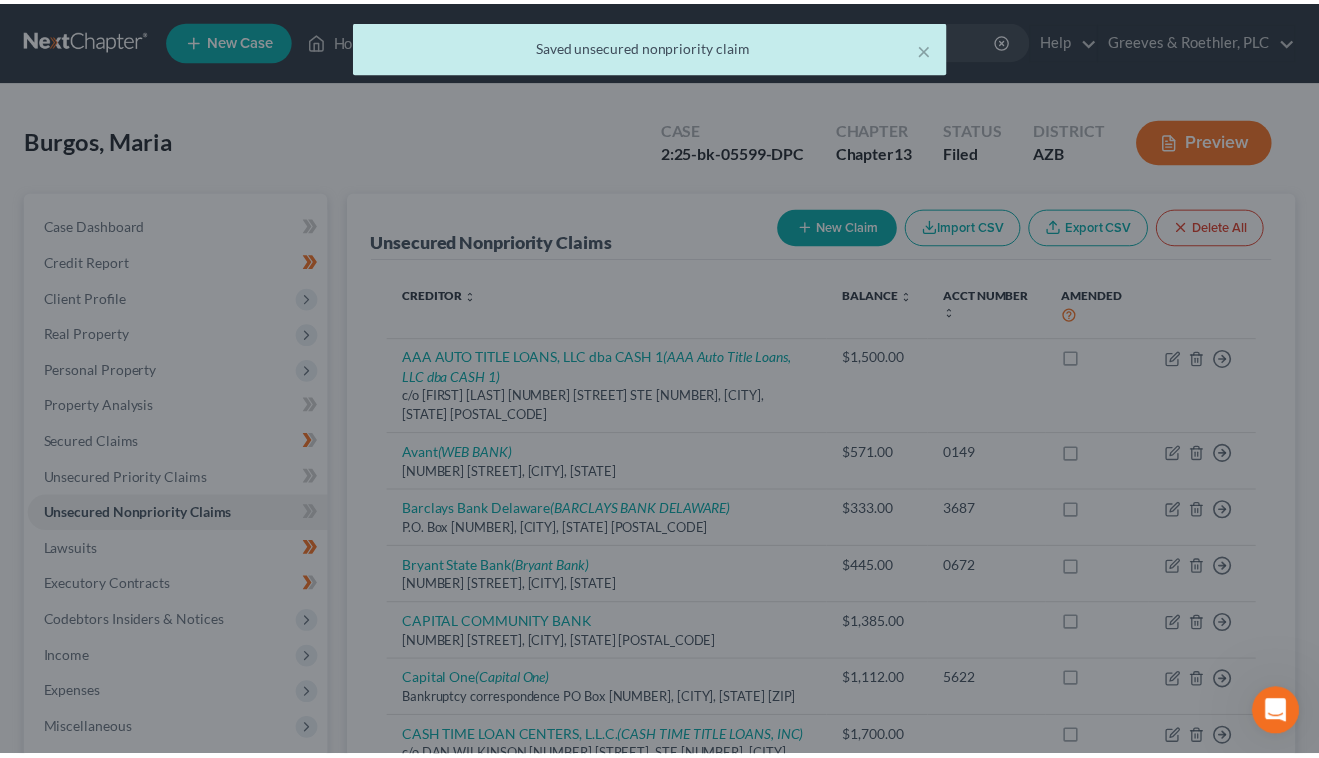 scroll, scrollTop: 0, scrollLeft: 0, axis: both 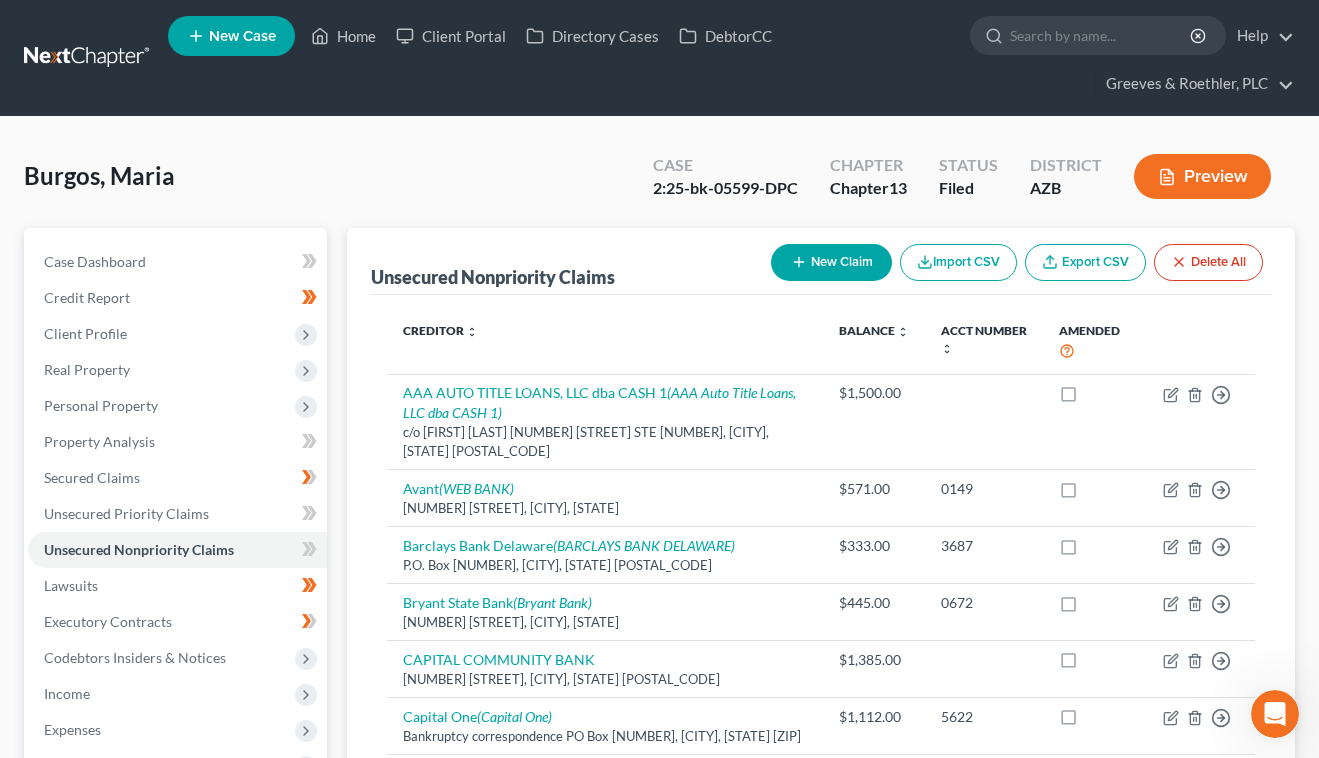 click on "Burgos, Maria Upgraded Case [CASE_NUMBER] Chapter Chapter  13 Status Filed District AZB Preview Petition Navigation
Case Dashboard
Payments
Invoices
Payments
Payments
Credit Report" at bounding box center (659, 1349) 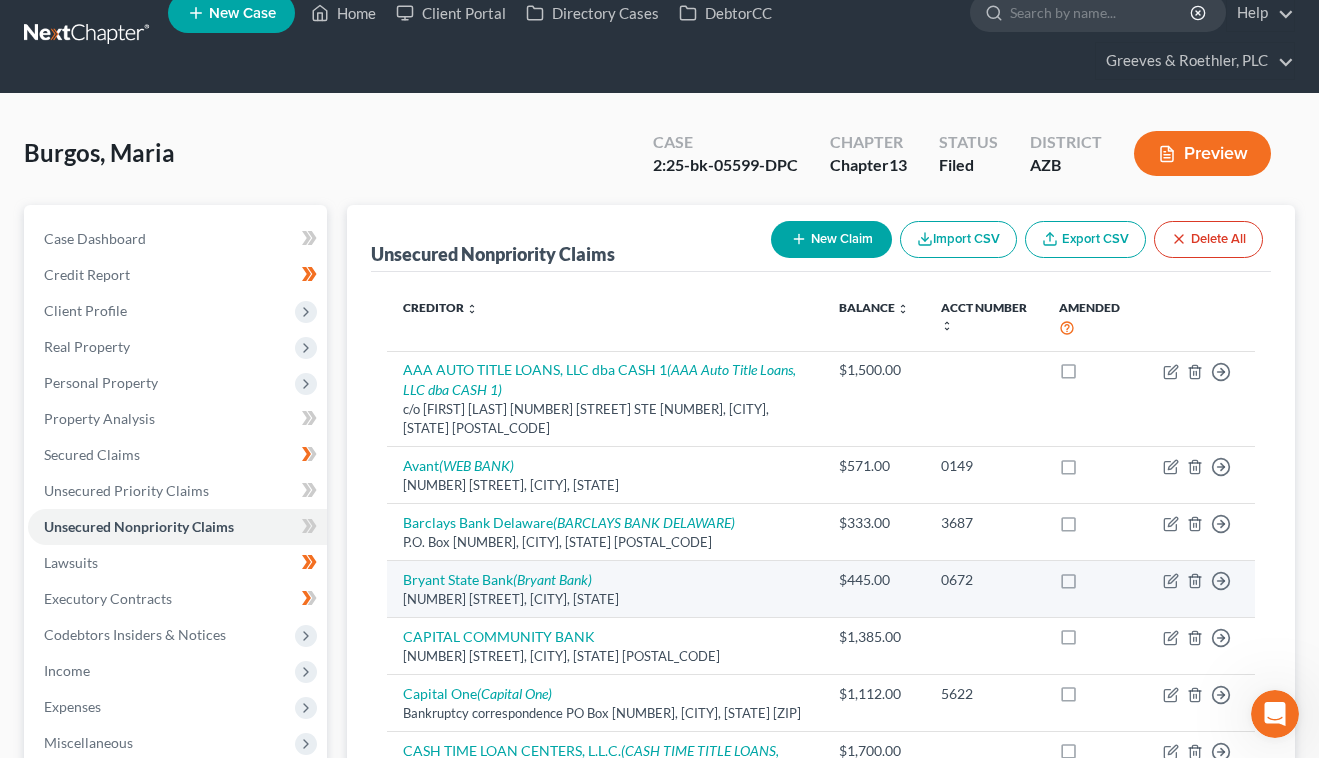 scroll, scrollTop: 0, scrollLeft: 0, axis: both 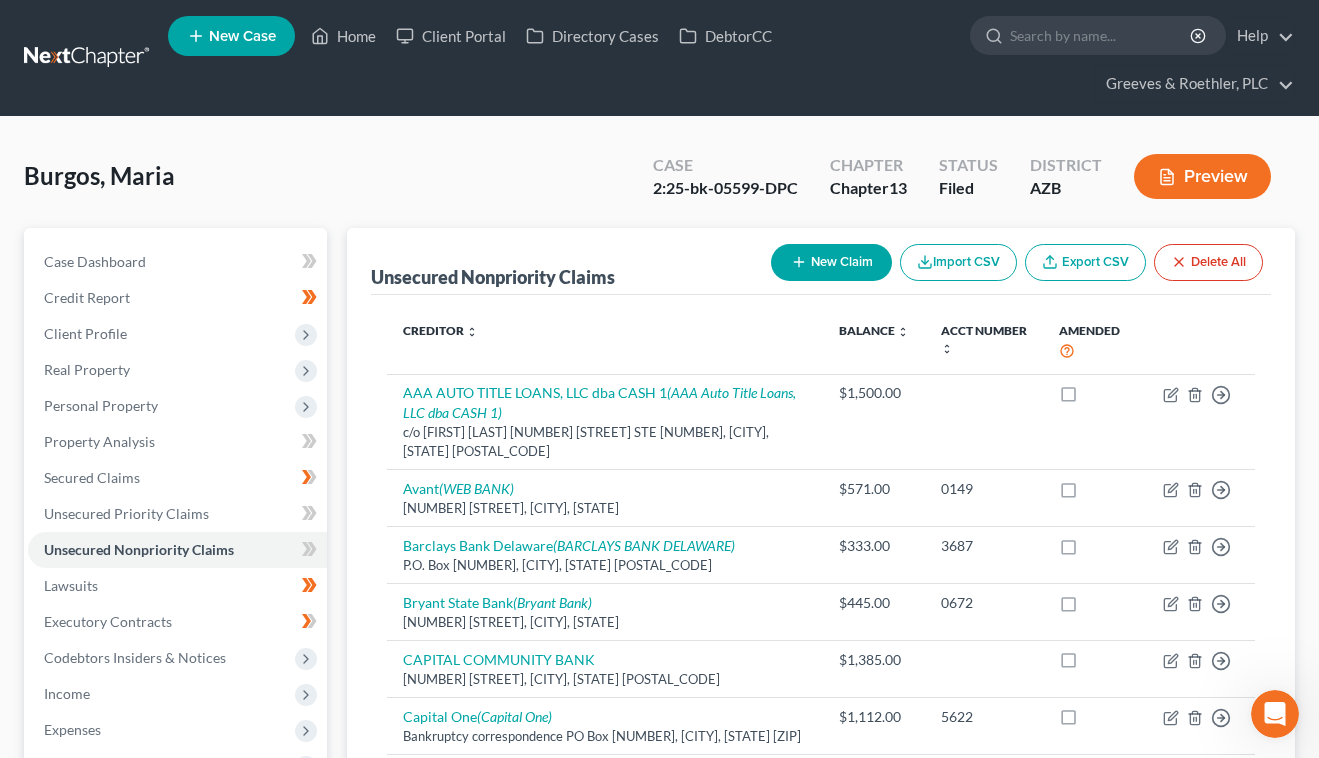 click on "Case" at bounding box center (725, 165) 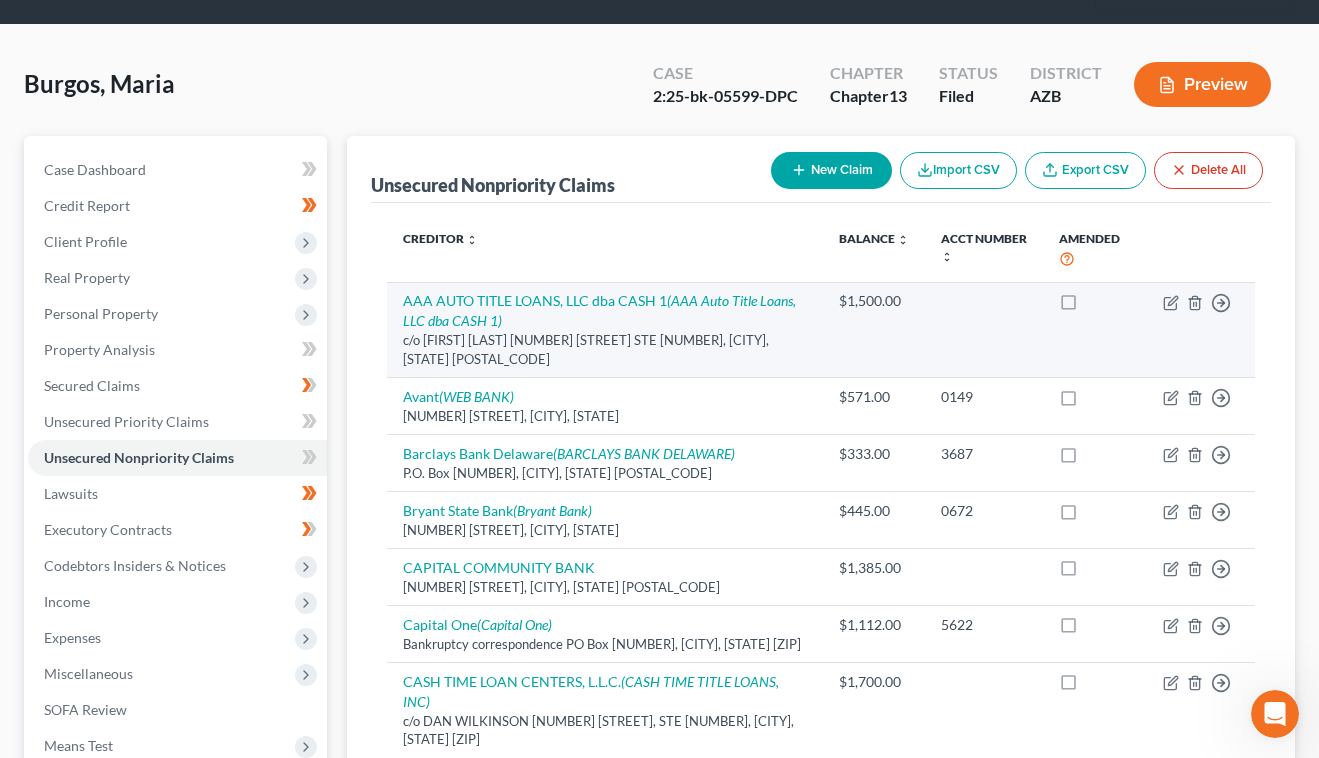 scroll, scrollTop: 120, scrollLeft: 0, axis: vertical 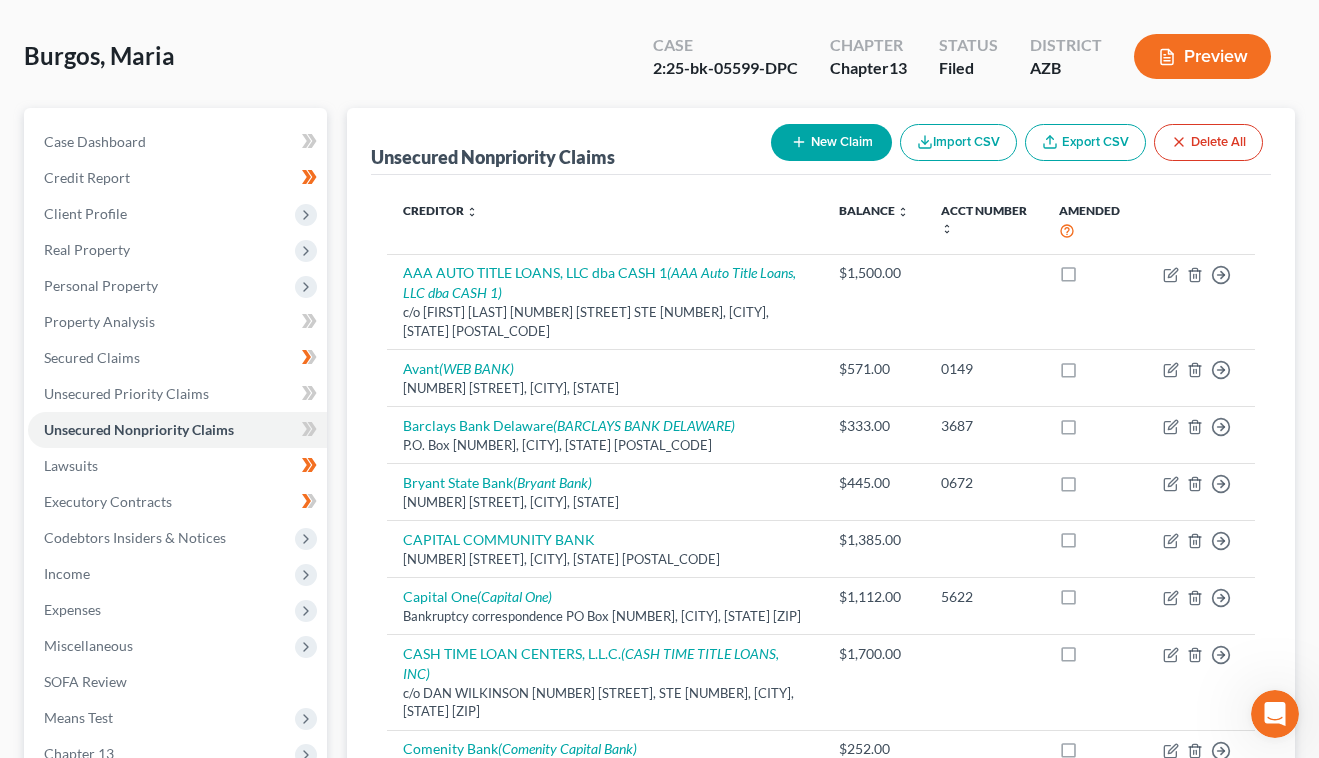 click on "New Claim" at bounding box center [831, 142] 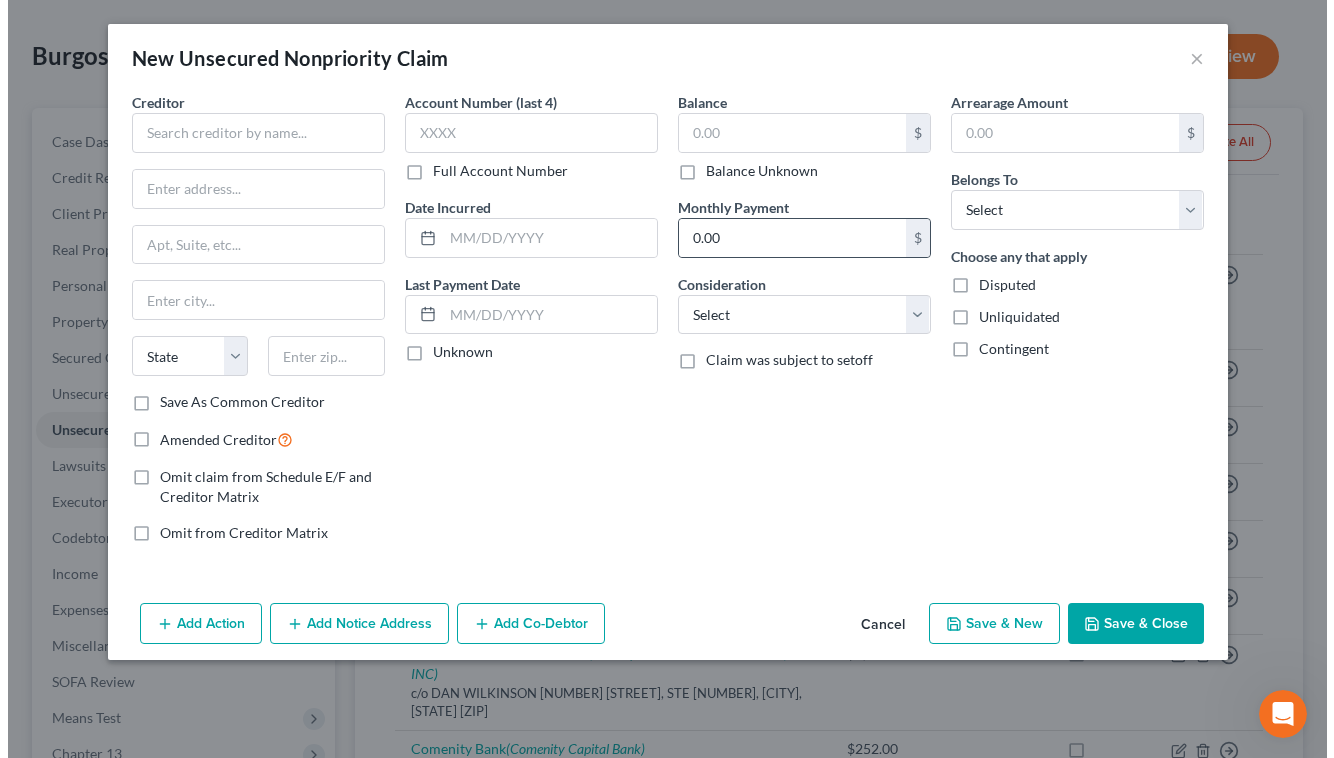scroll, scrollTop: 84, scrollLeft: 0, axis: vertical 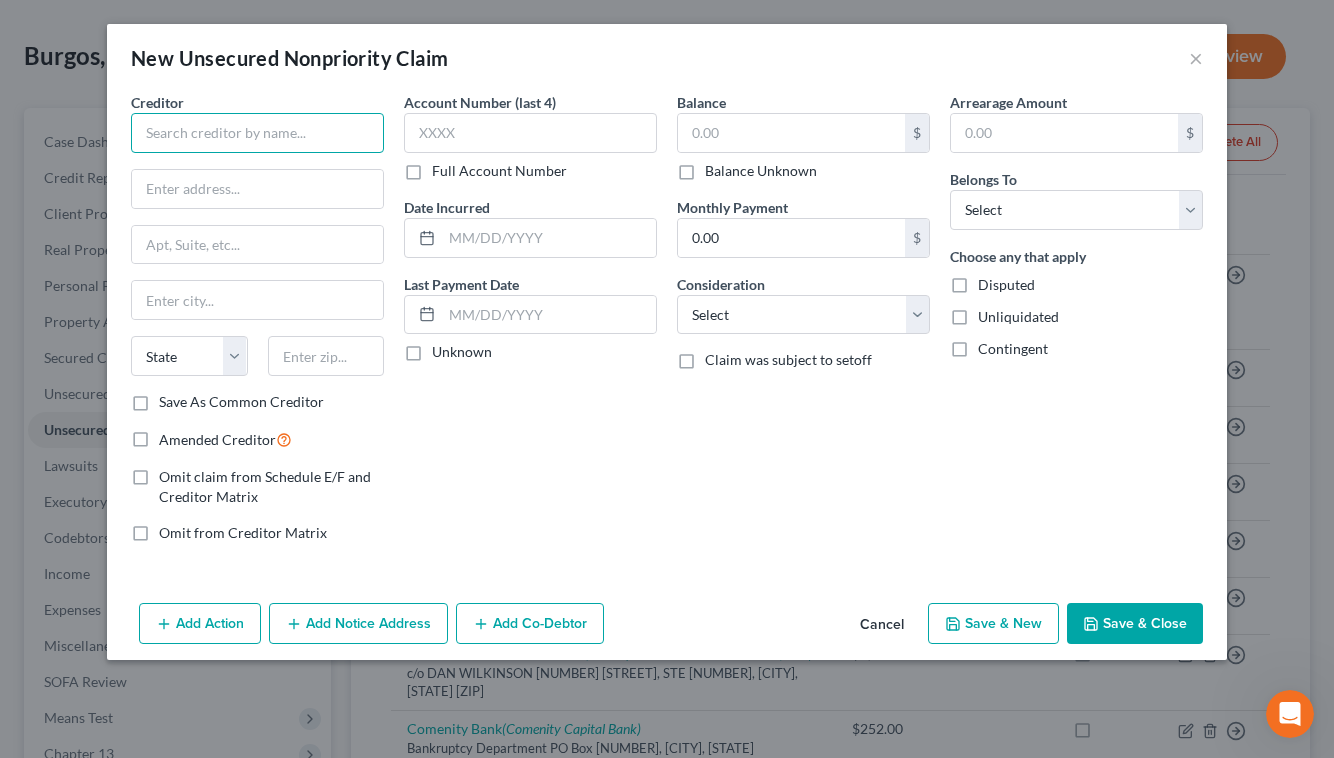 click at bounding box center (257, 133) 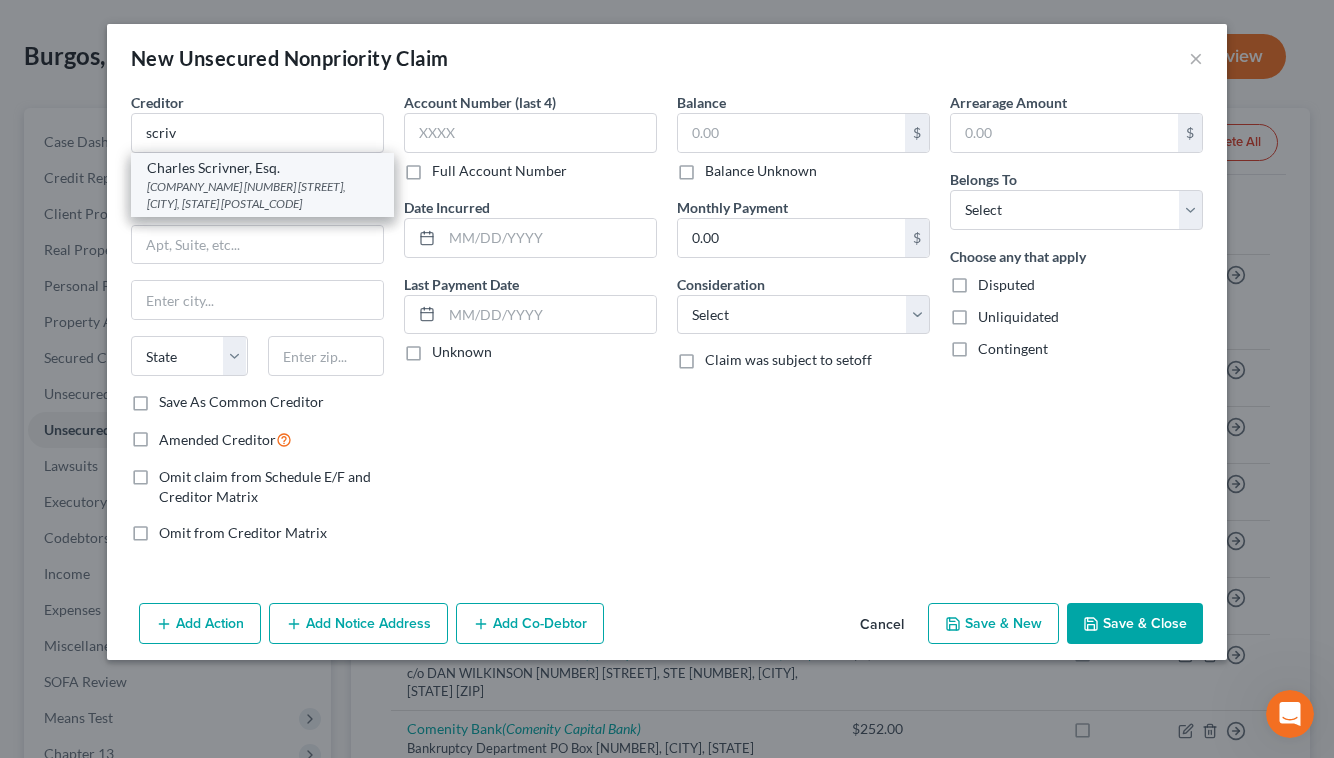 click on "[COMPANY_NAME] [NUMBER] [STREET], [CITY], [STATE] [POSTAL_CODE]" at bounding box center [262, 195] 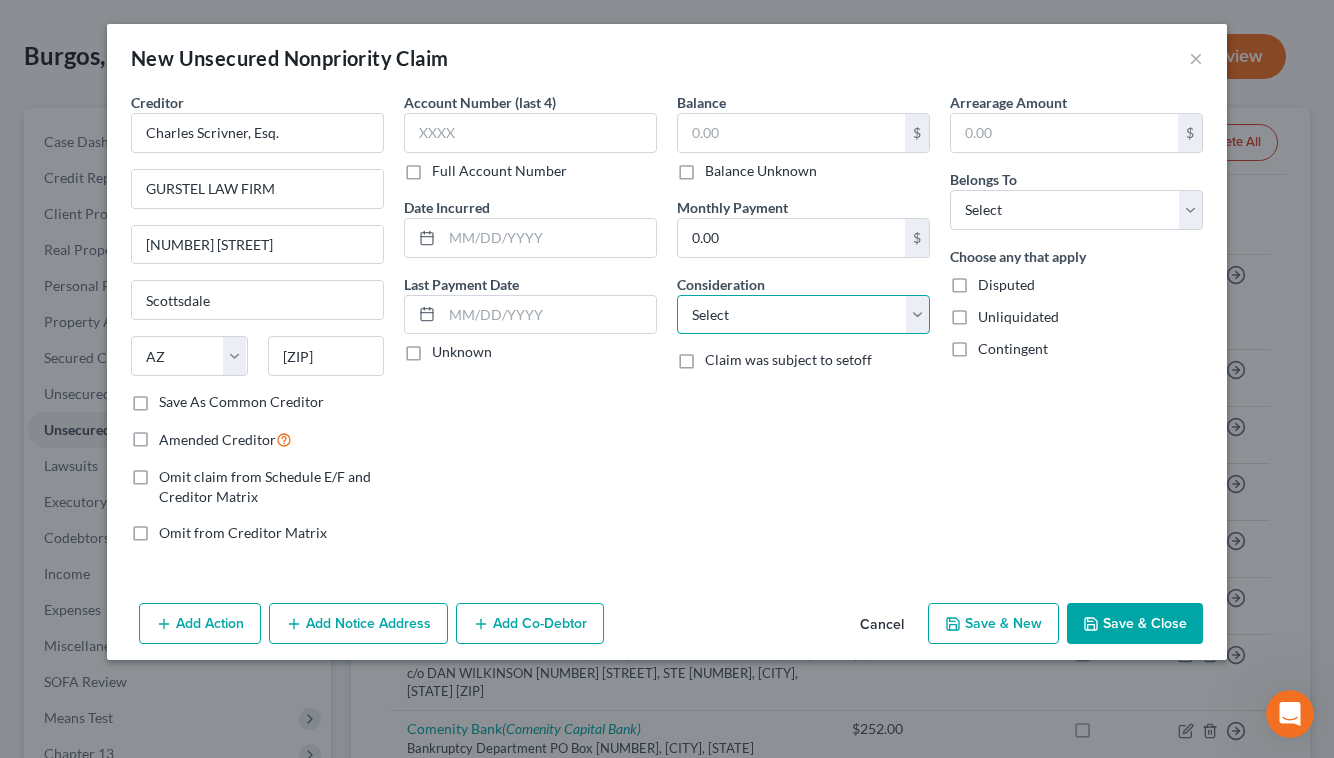 click on "Select Cable / Satellite Services Collection Agency Credit Card Debt Debt Counseling / Attorneys Deficiency Balance Domestic Support Obligations Home / Car Repairs Income Taxes Judgment Liens Medical Services Monies Loaned / Advanced Mortgage Obligation From Divorce Or Separation Obligation To Pensions Other Overdrawn Bank Account Promised To Help Pay Creditors Student Loans Suppliers And Vendors Telephone / Internet Services Utility Services" at bounding box center (803, 315) 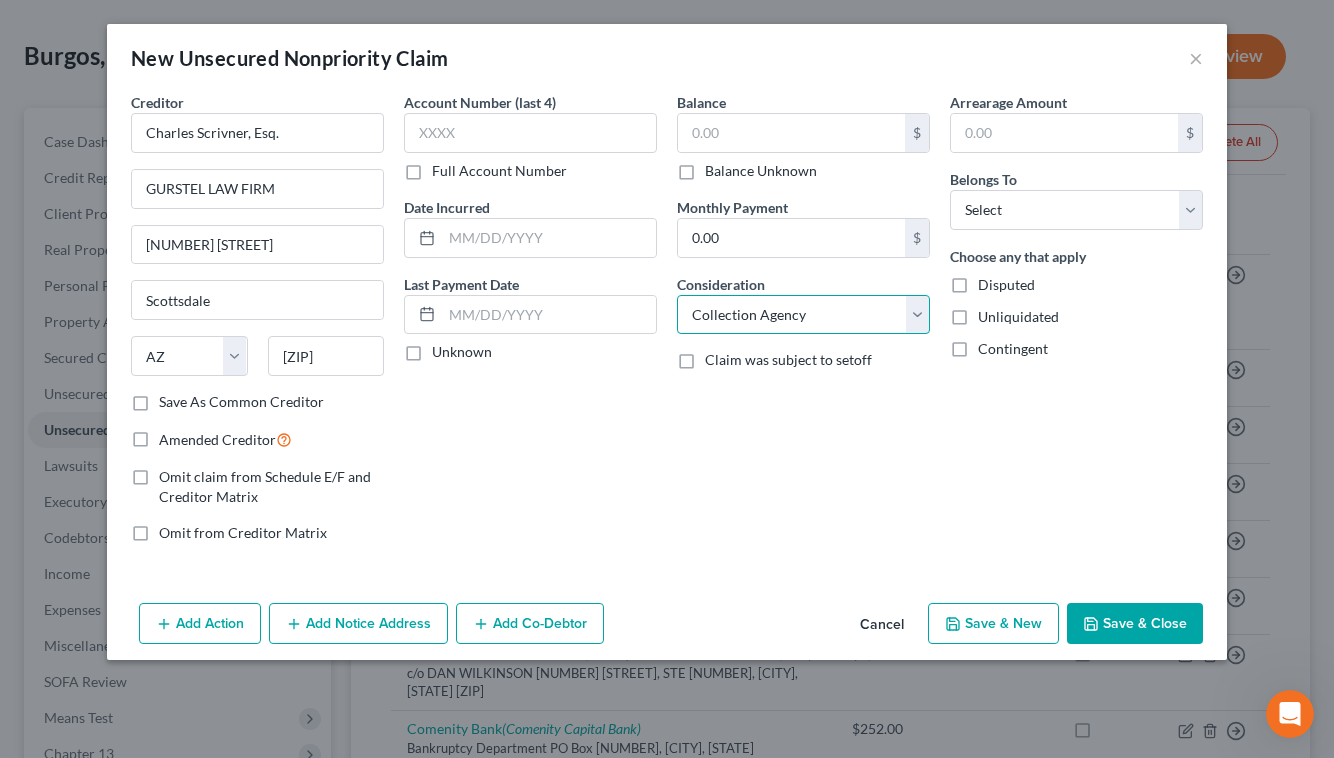 click on "Select Cable / Satellite Services Collection Agency Credit Card Debt Debt Counseling / Attorneys Deficiency Balance Domestic Support Obligations Home / Car Repairs Income Taxes Judgment Liens Medical Services Monies Loaned / Advanced Mortgage Obligation From Divorce Or Separation Obligation To Pensions Other Overdrawn Bank Account Promised To Help Pay Creditors Student Loans Suppliers And Vendors Telephone / Internet Services Utility Services" at bounding box center (803, 315) 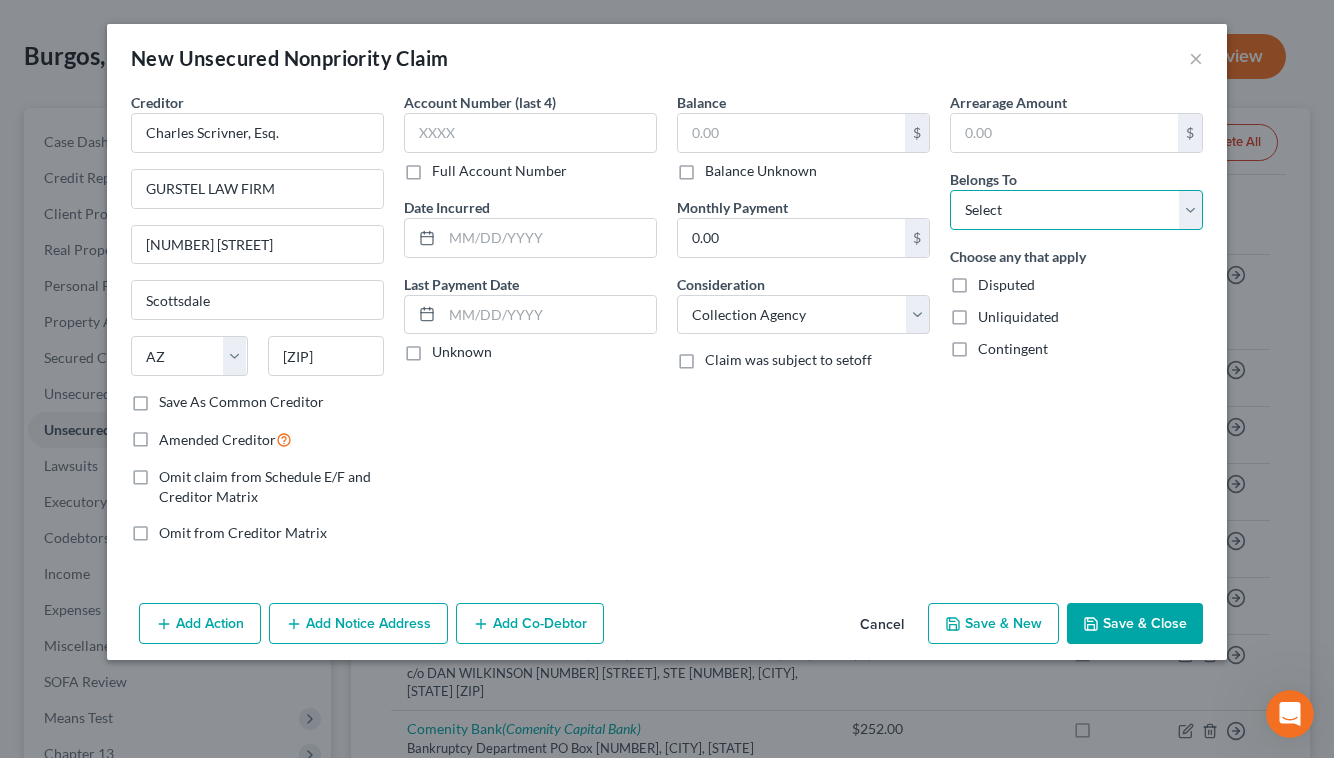 click on "Select Debtor 1 Only Debtor 2 Only Debtor 1 And Debtor 2 Only At Least One Of The Debtors And Another Community Property" at bounding box center [1076, 210] 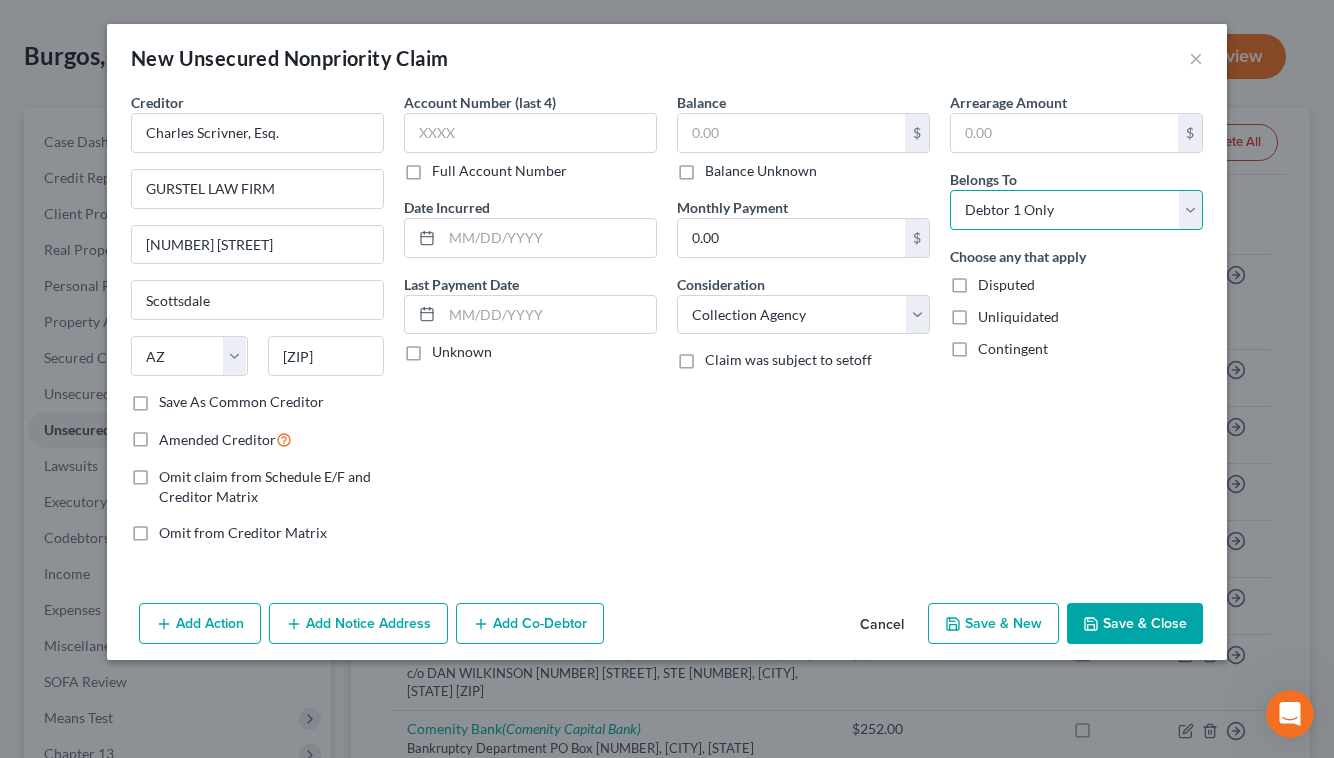 click on "Select Debtor 1 Only Debtor 2 Only Debtor 1 And Debtor 2 Only At Least One Of The Debtors And Another Community Property" at bounding box center [1076, 210] 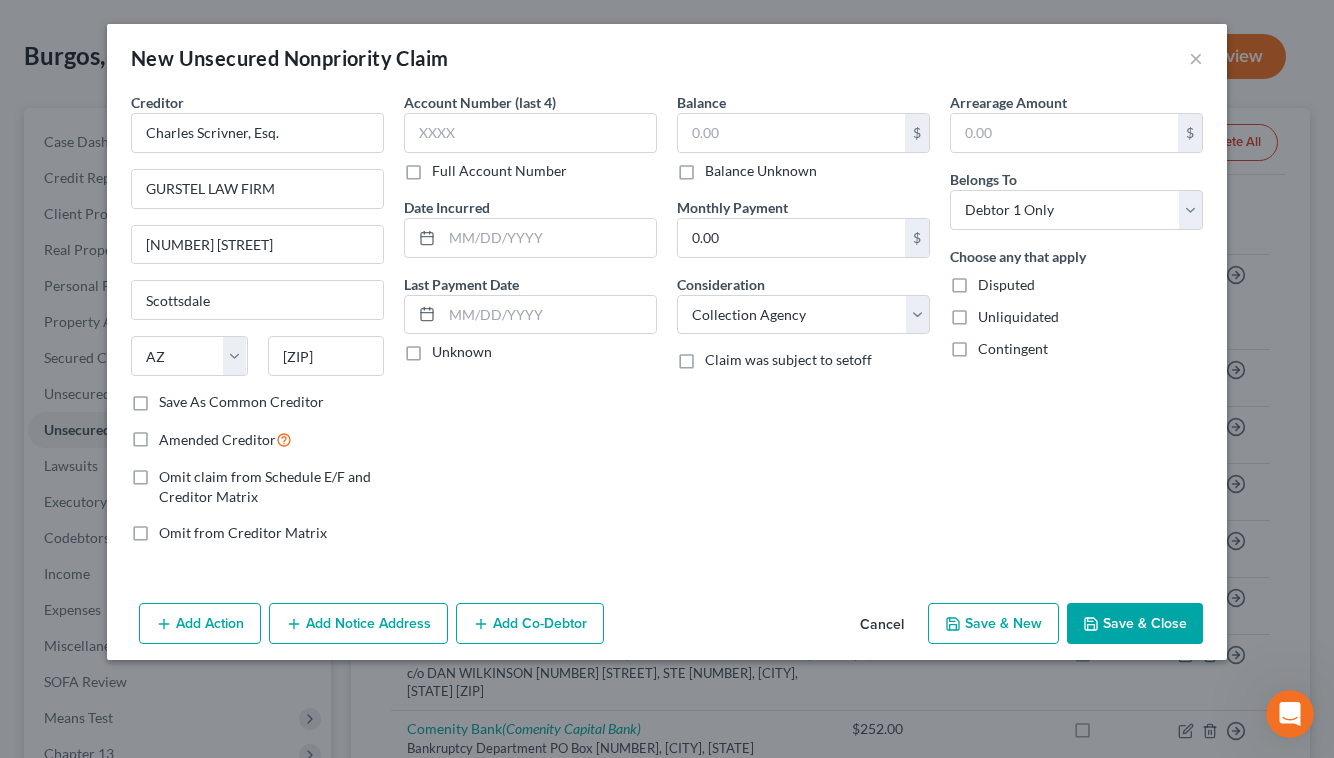 click on "Balance Unknown" at bounding box center [761, 171] 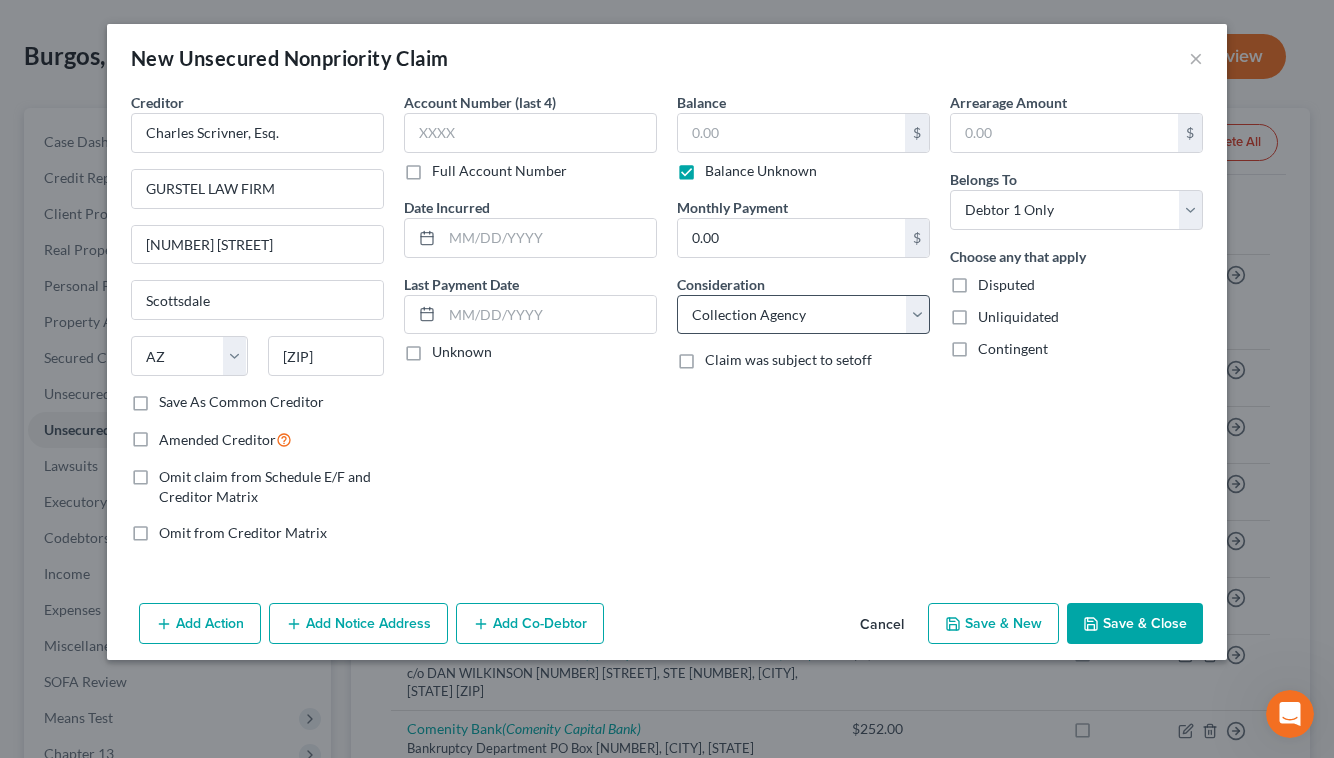 type on "0.00" 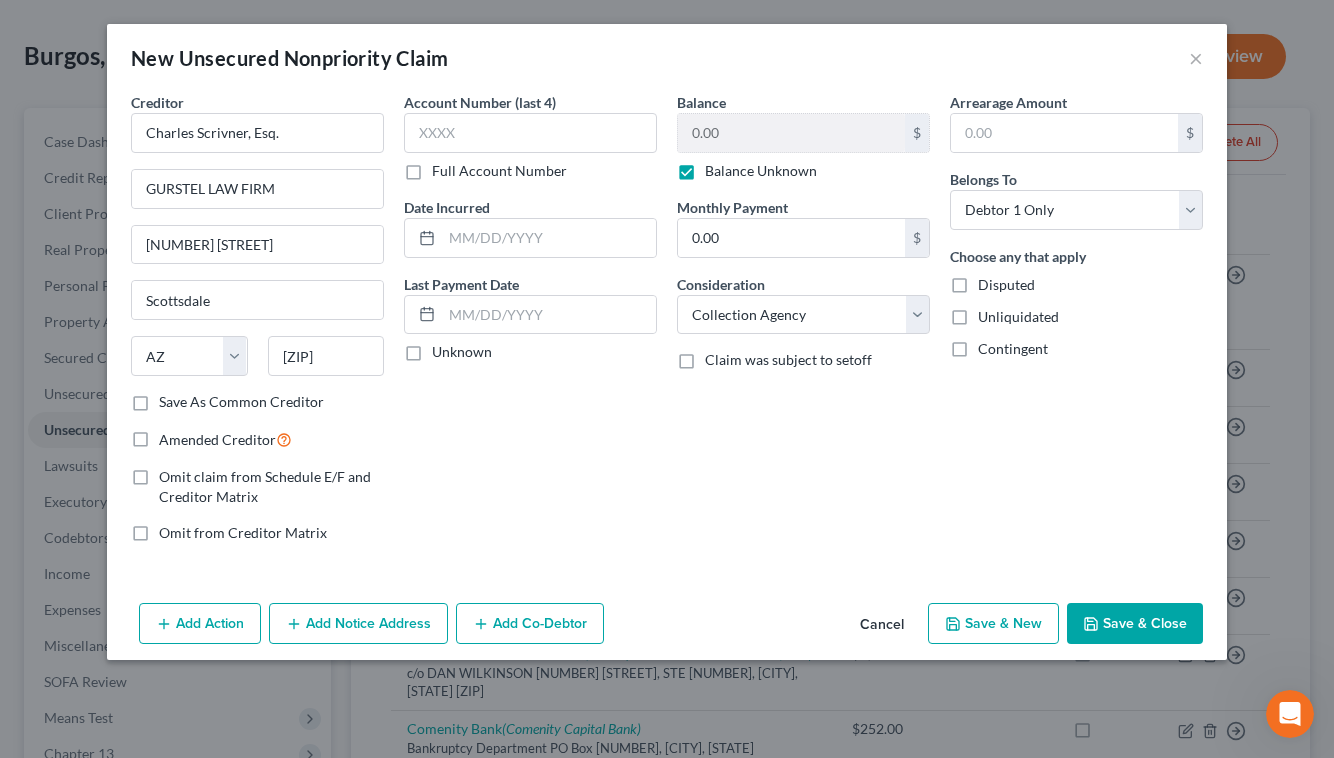 click on "Save & Close" at bounding box center [1135, 624] 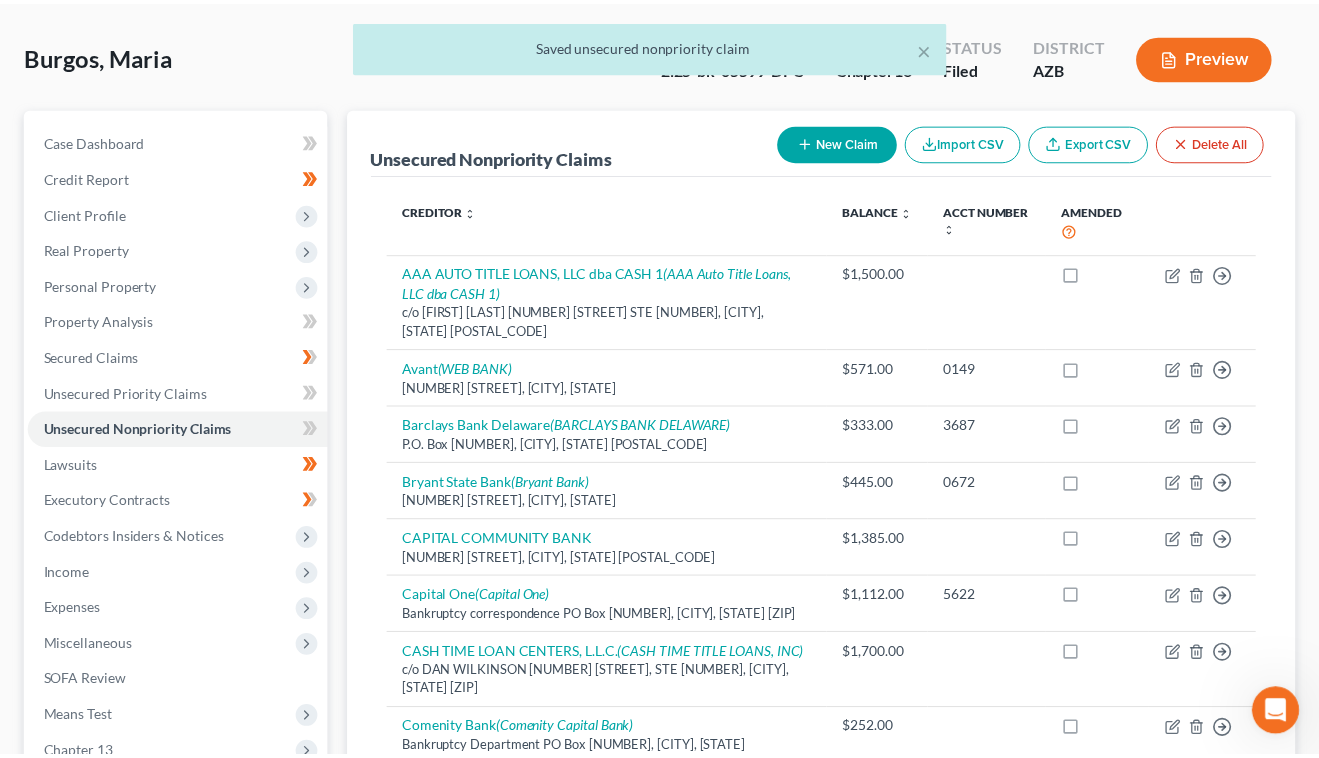 scroll, scrollTop: 120, scrollLeft: 0, axis: vertical 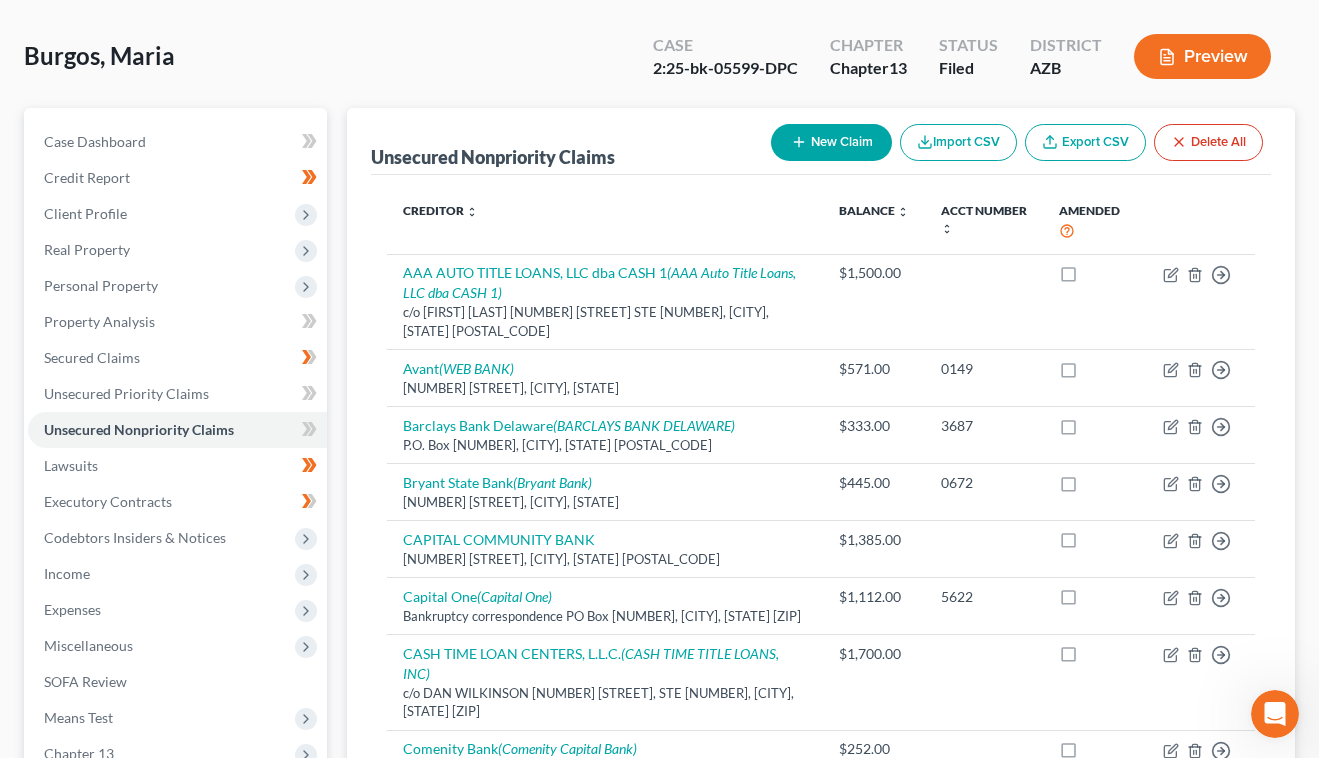 click on "New Claim" at bounding box center [831, 142] 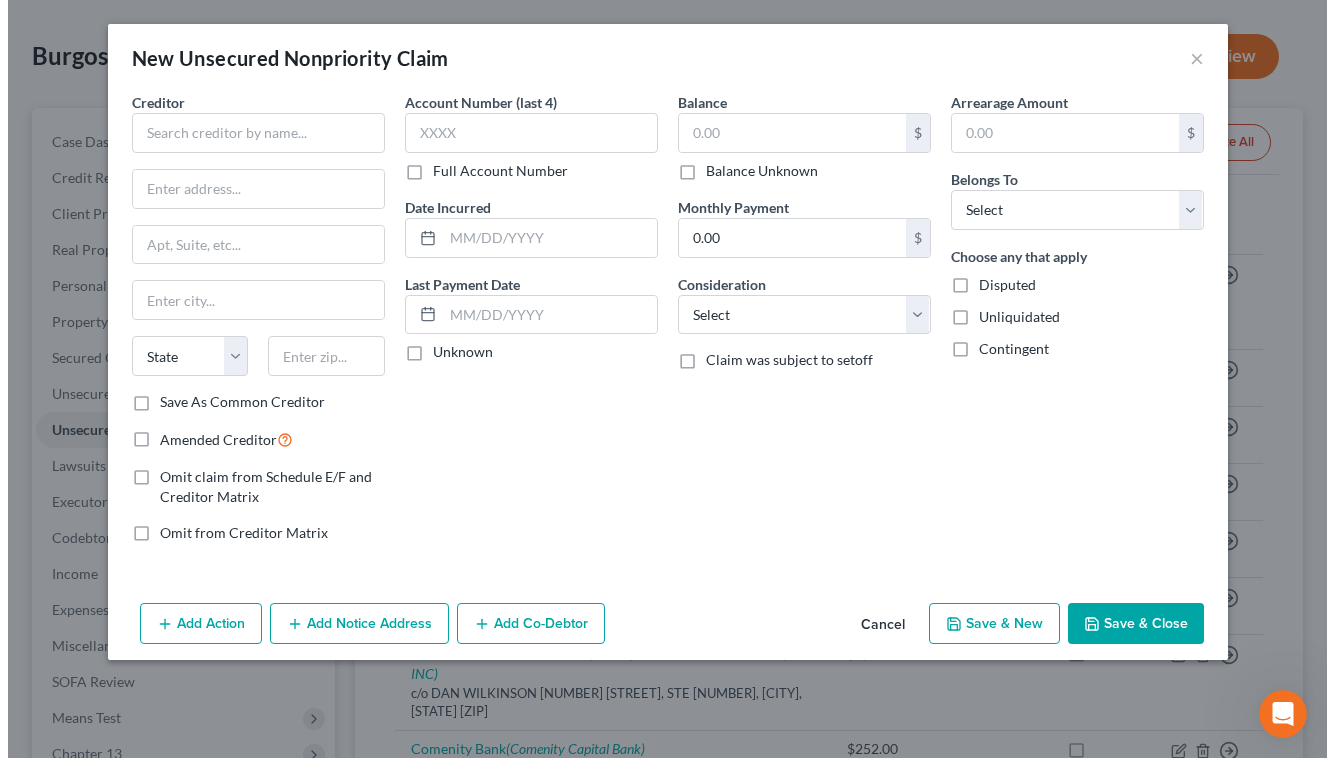 scroll, scrollTop: 84, scrollLeft: 0, axis: vertical 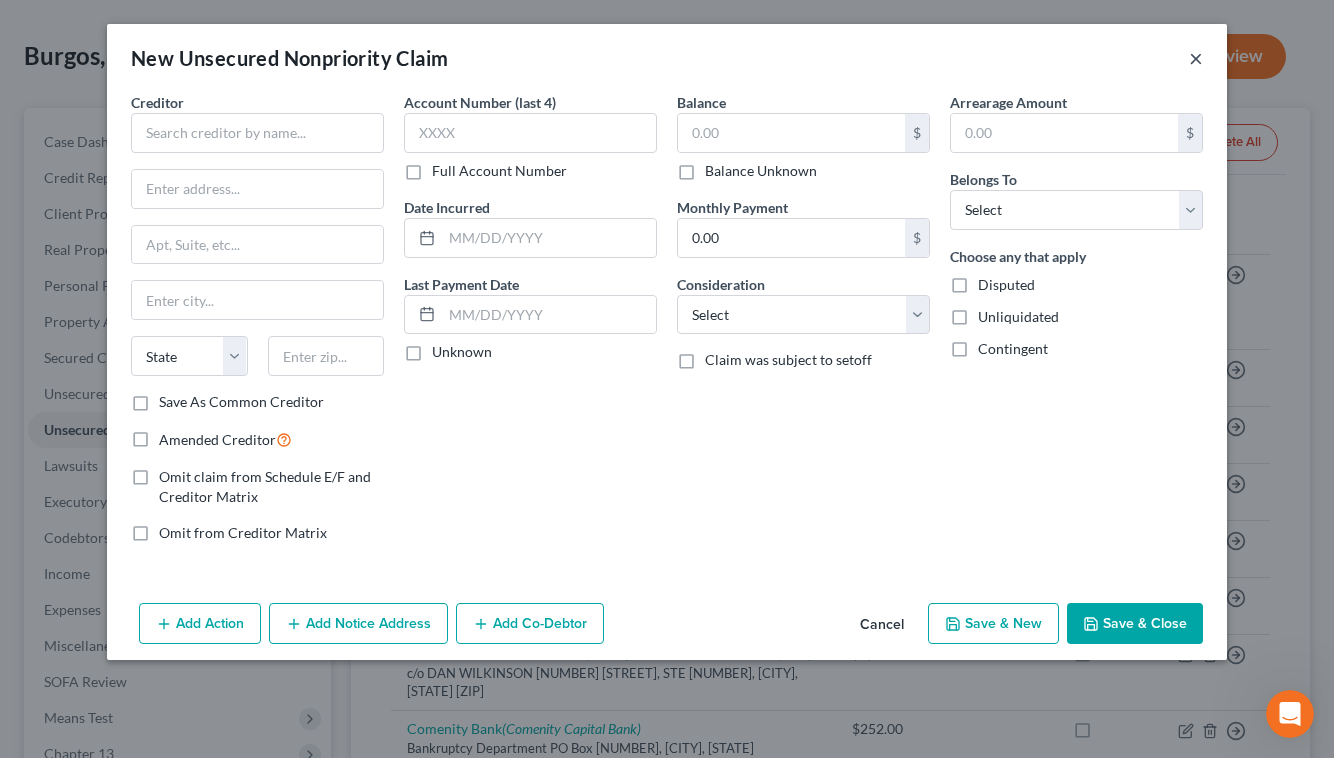 click on "×" at bounding box center (1196, 58) 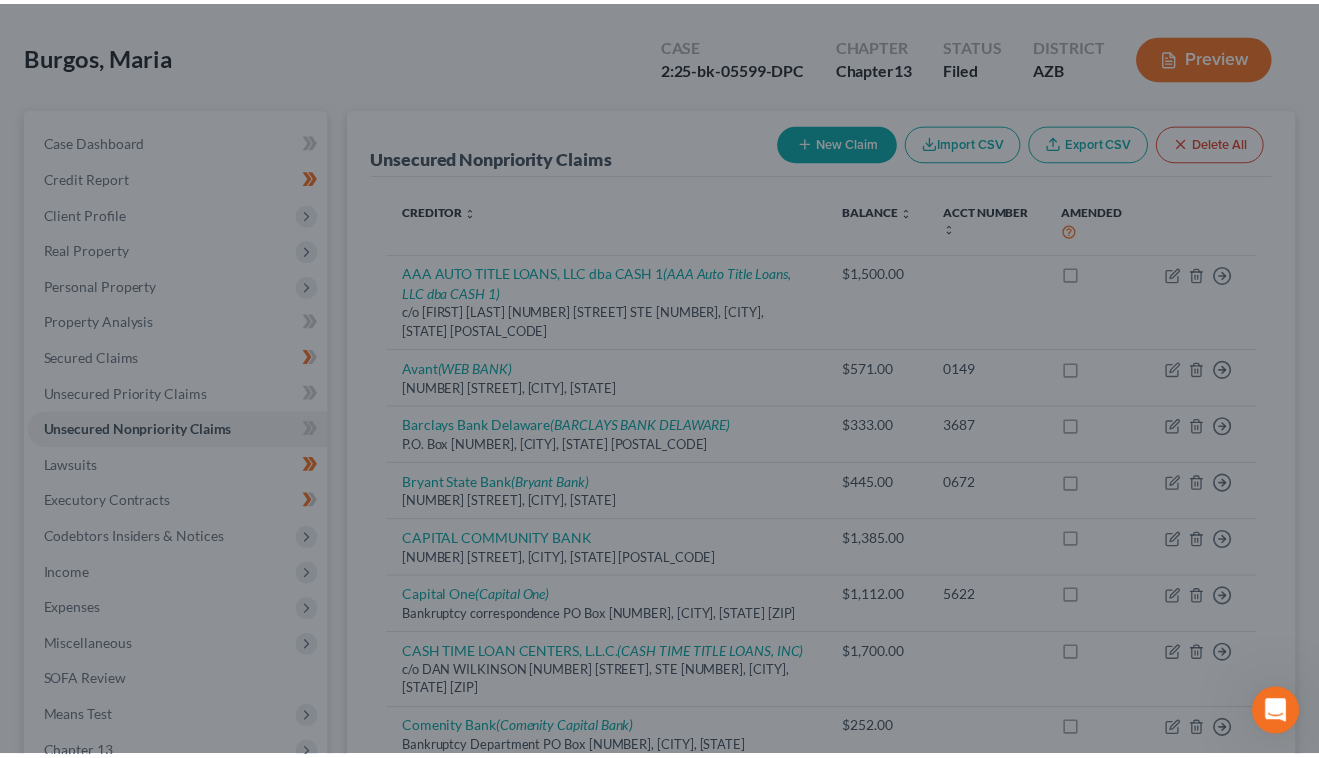 scroll, scrollTop: 120, scrollLeft: 0, axis: vertical 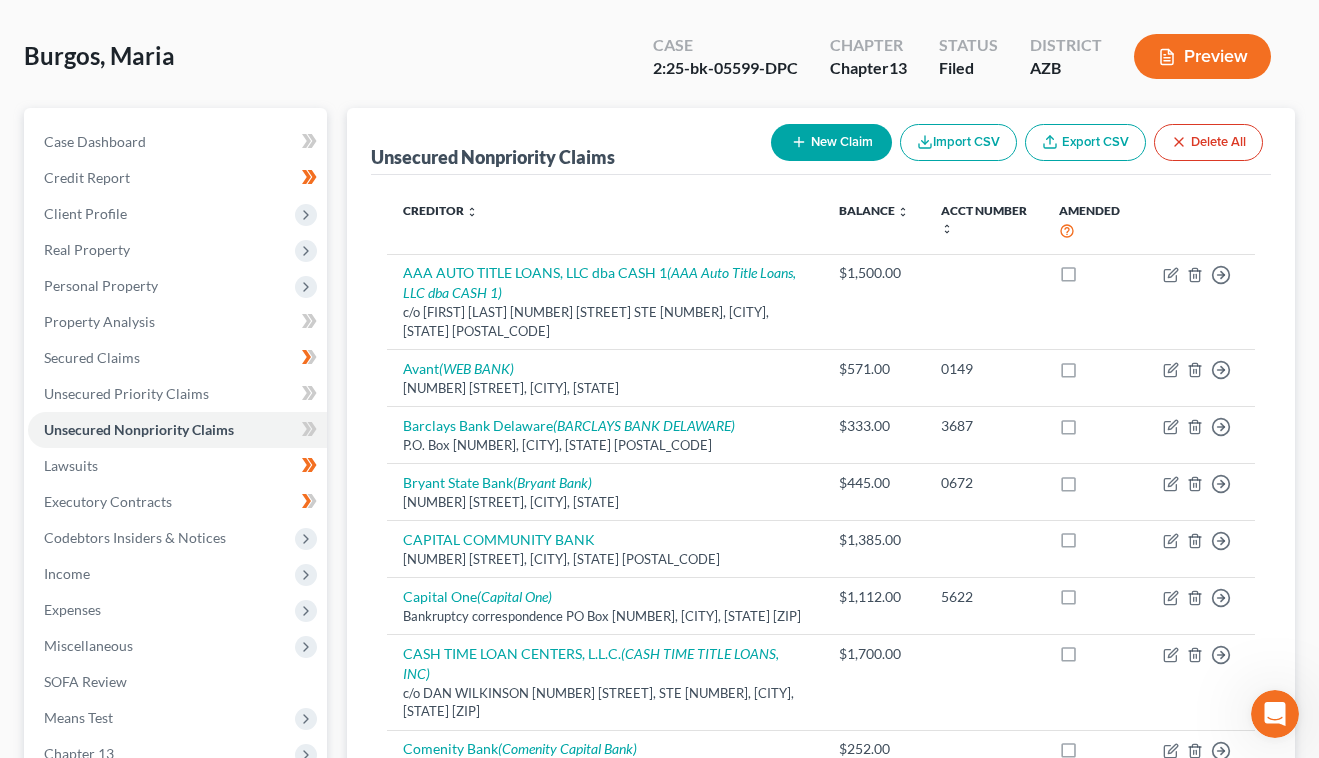 click on "Unsecured Nonpriority Claims New Claim
Import CSV
Export CSV Delete All" at bounding box center (821, 141) 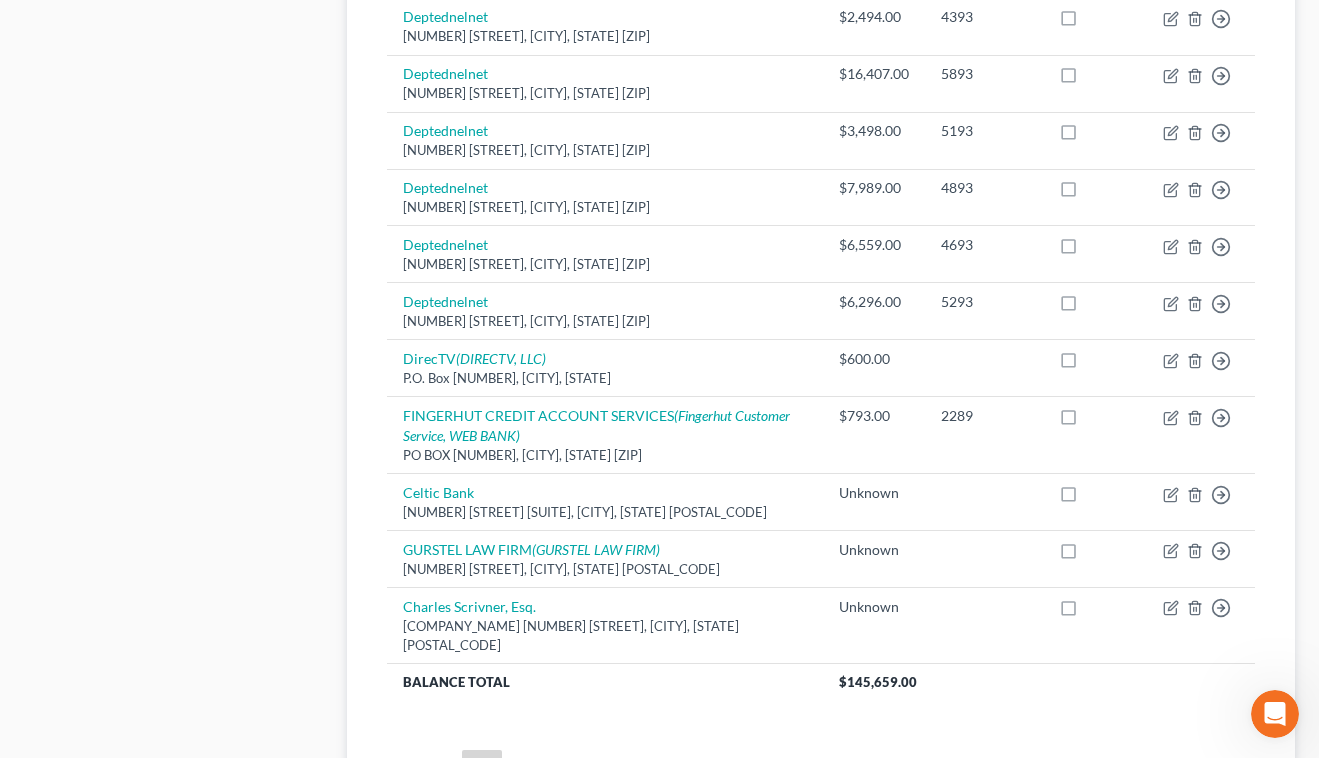 scroll, scrollTop: 1916, scrollLeft: 0, axis: vertical 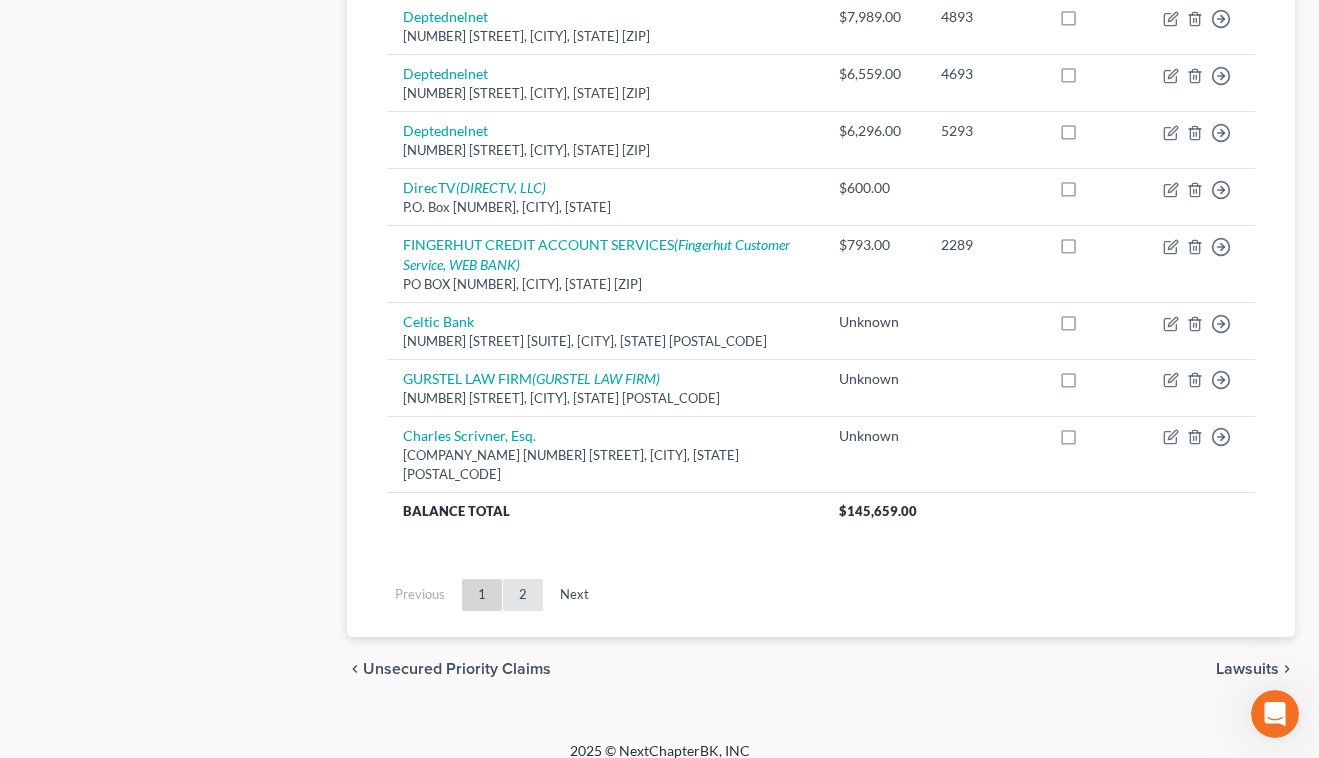 click on "2" at bounding box center (523, 595) 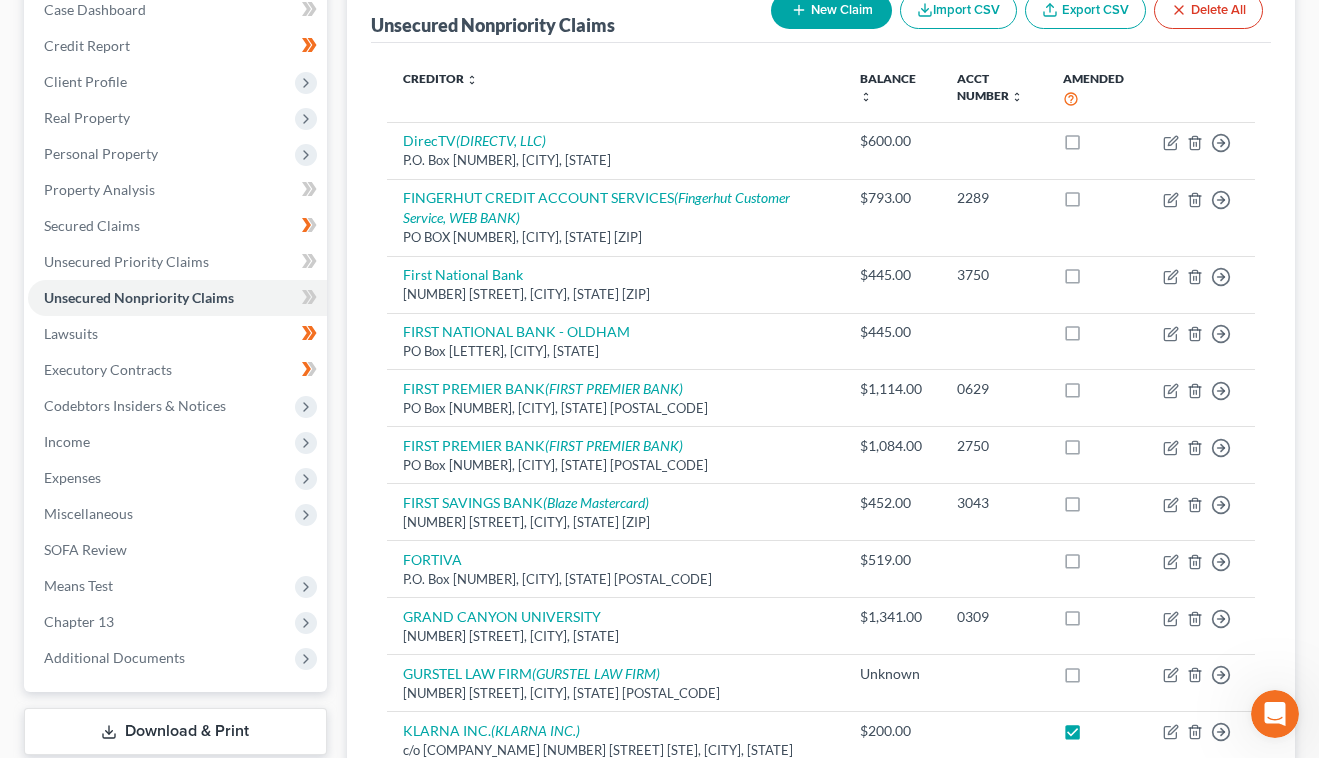 scroll, scrollTop: 212, scrollLeft: 0, axis: vertical 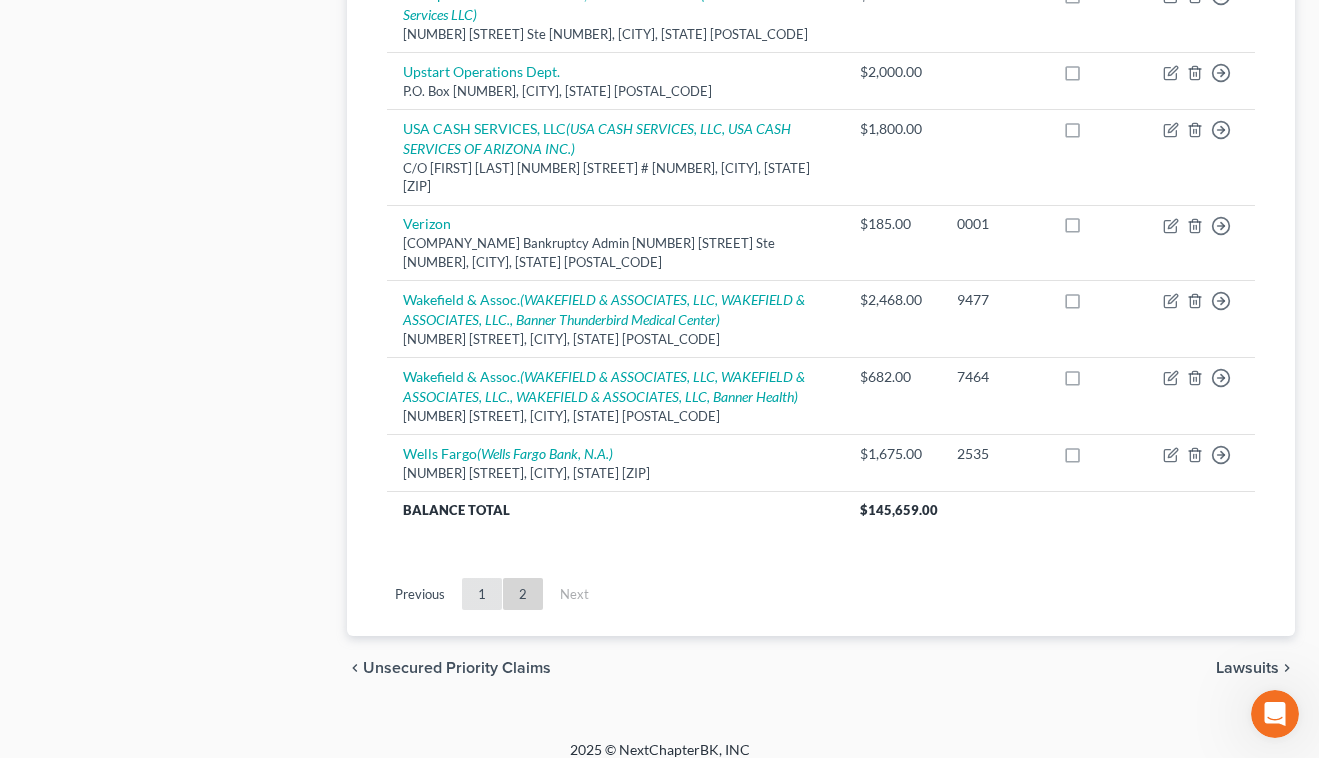 click on "1" at bounding box center (482, 594) 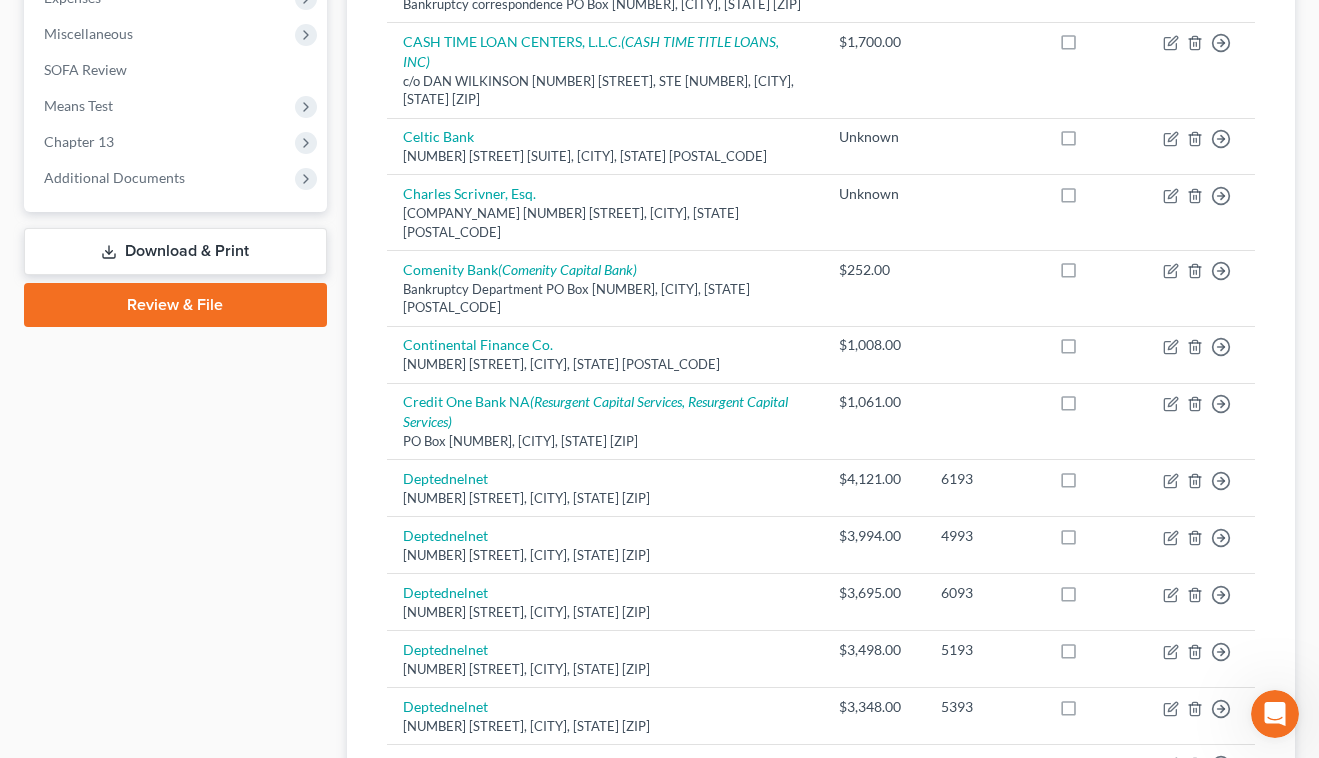 scroll, scrollTop: 612, scrollLeft: 0, axis: vertical 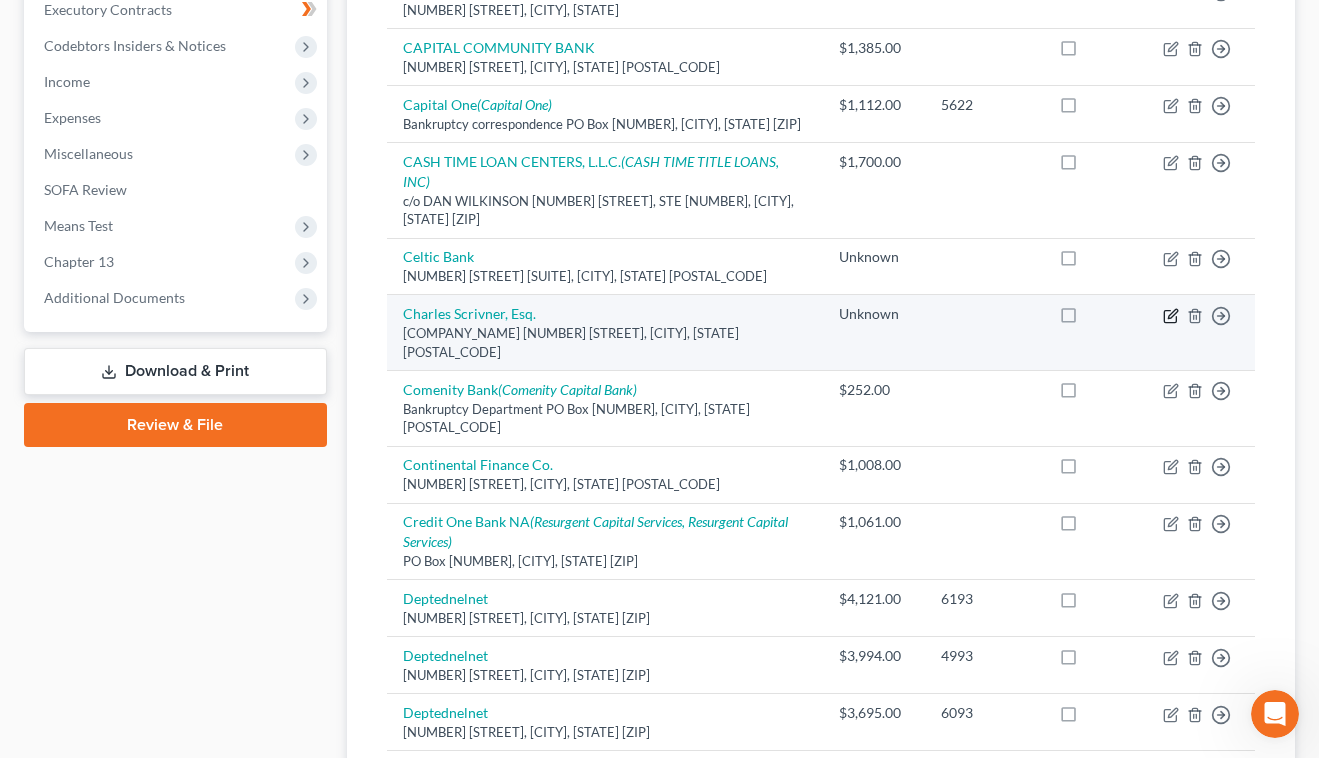 click 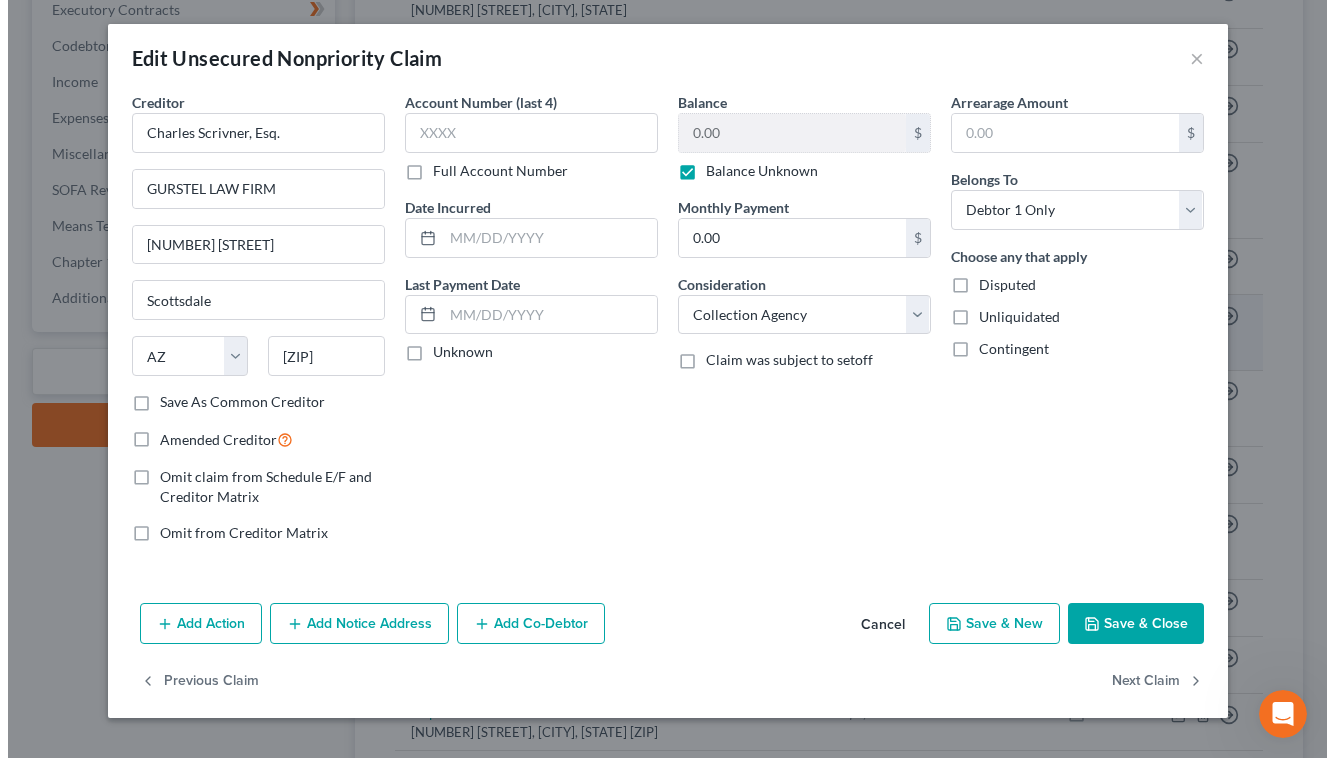 scroll, scrollTop: 576, scrollLeft: 0, axis: vertical 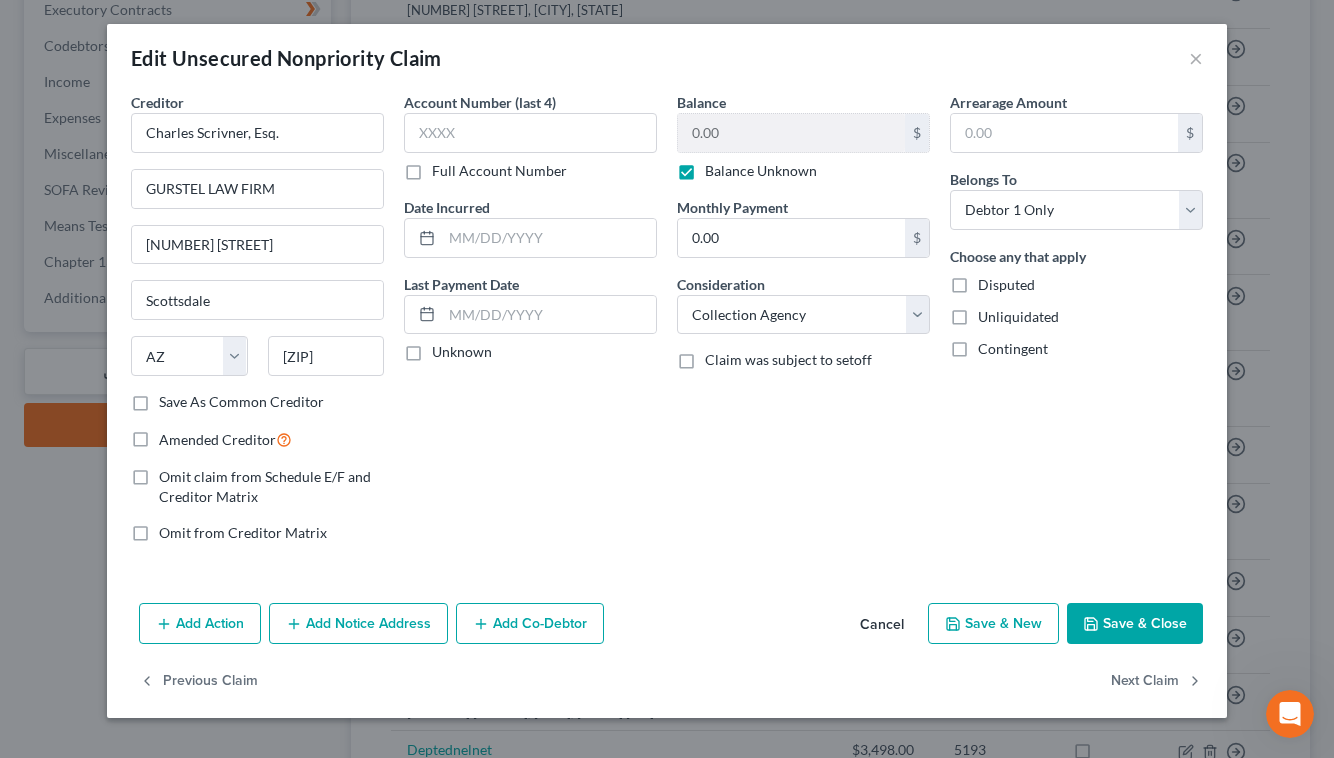 click on "Amended Creditor" at bounding box center (225, 439) 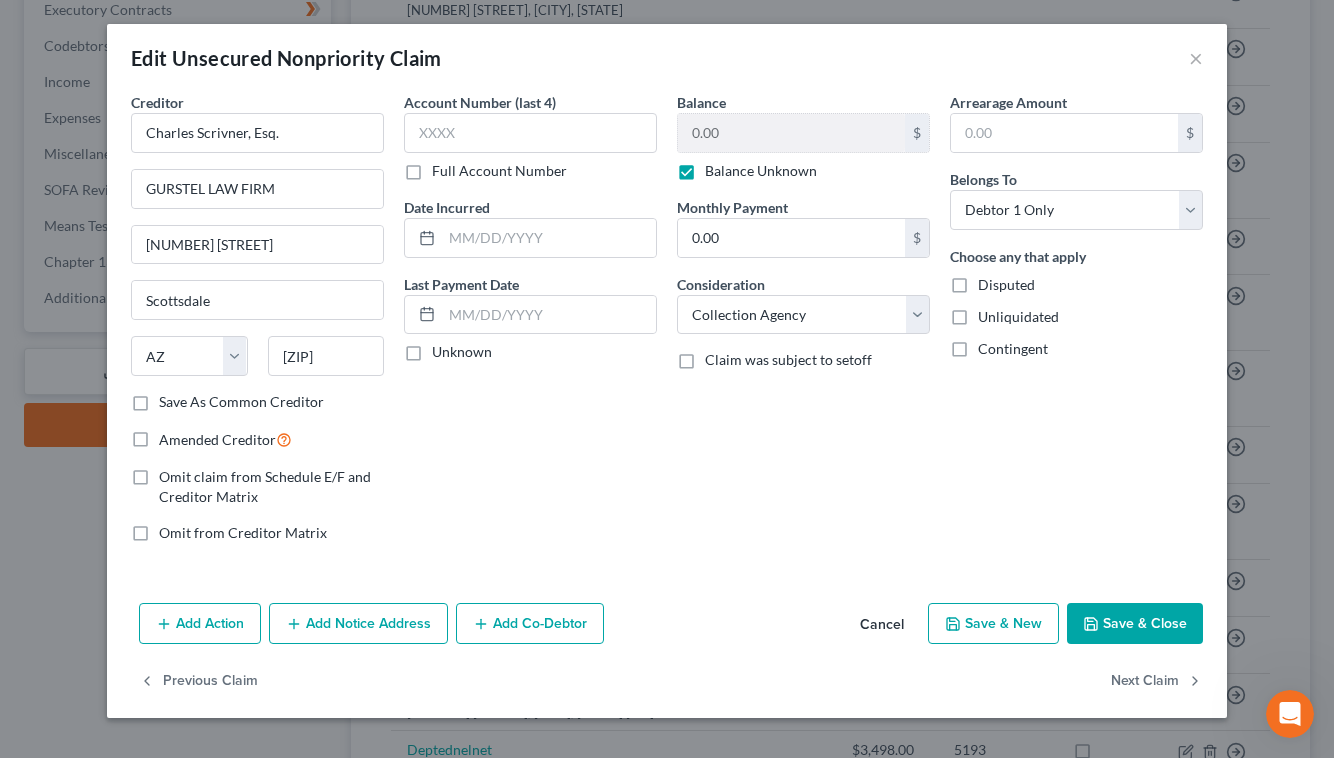 checkbox on "true" 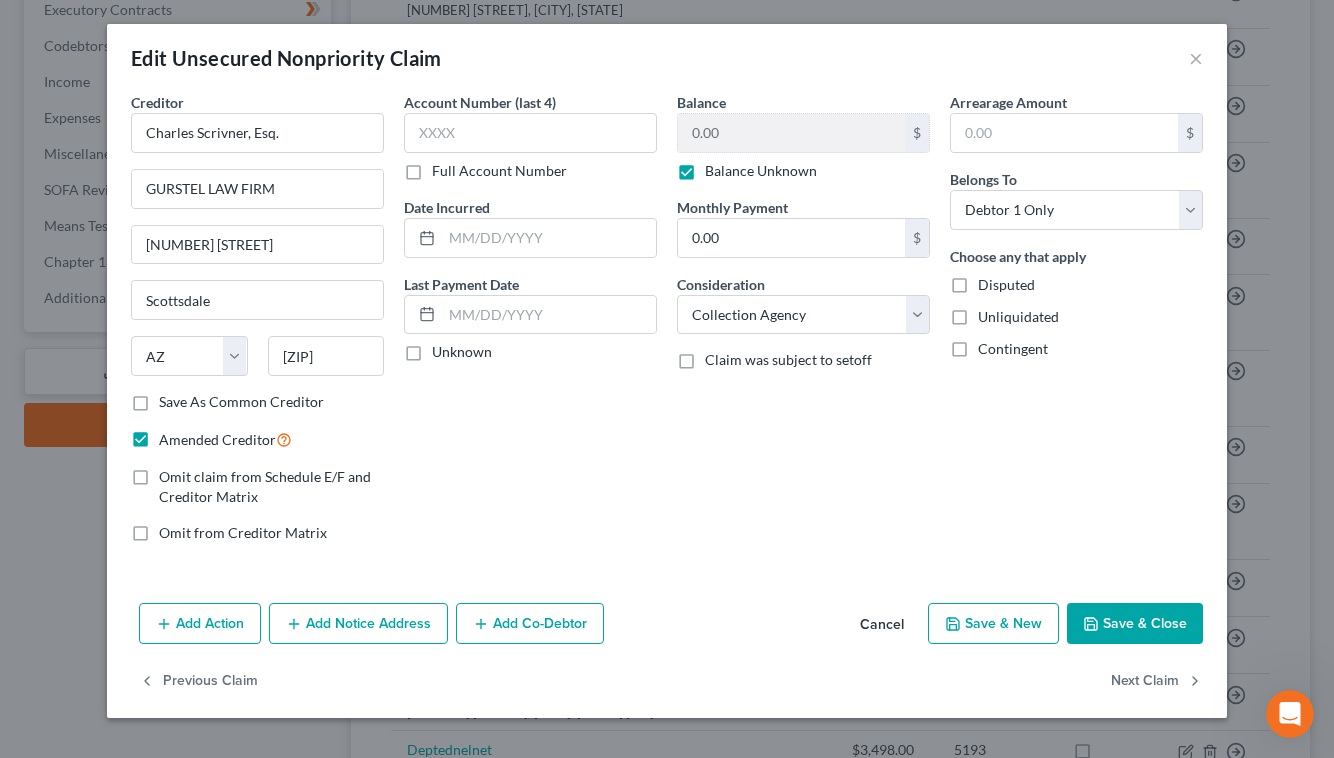 click on "Save & Close" at bounding box center [1135, 624] 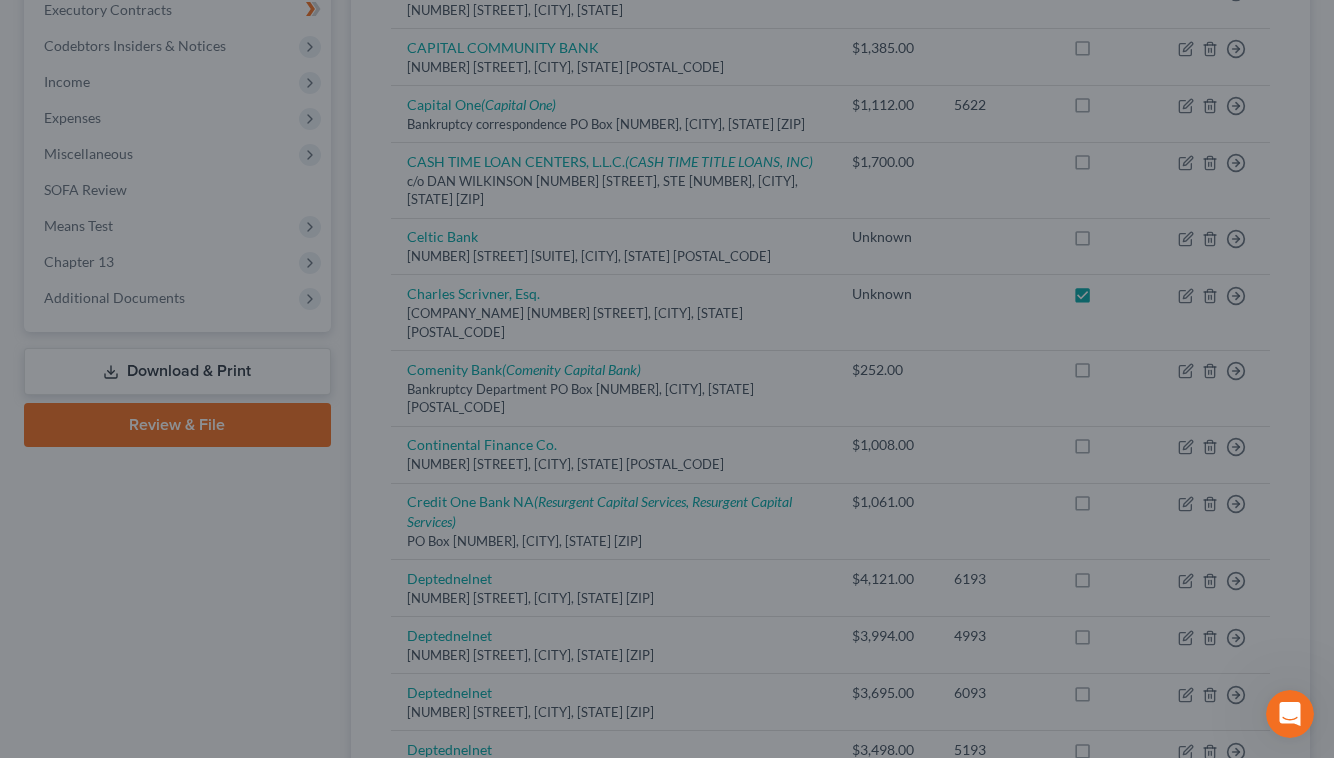 checkbox on "true" 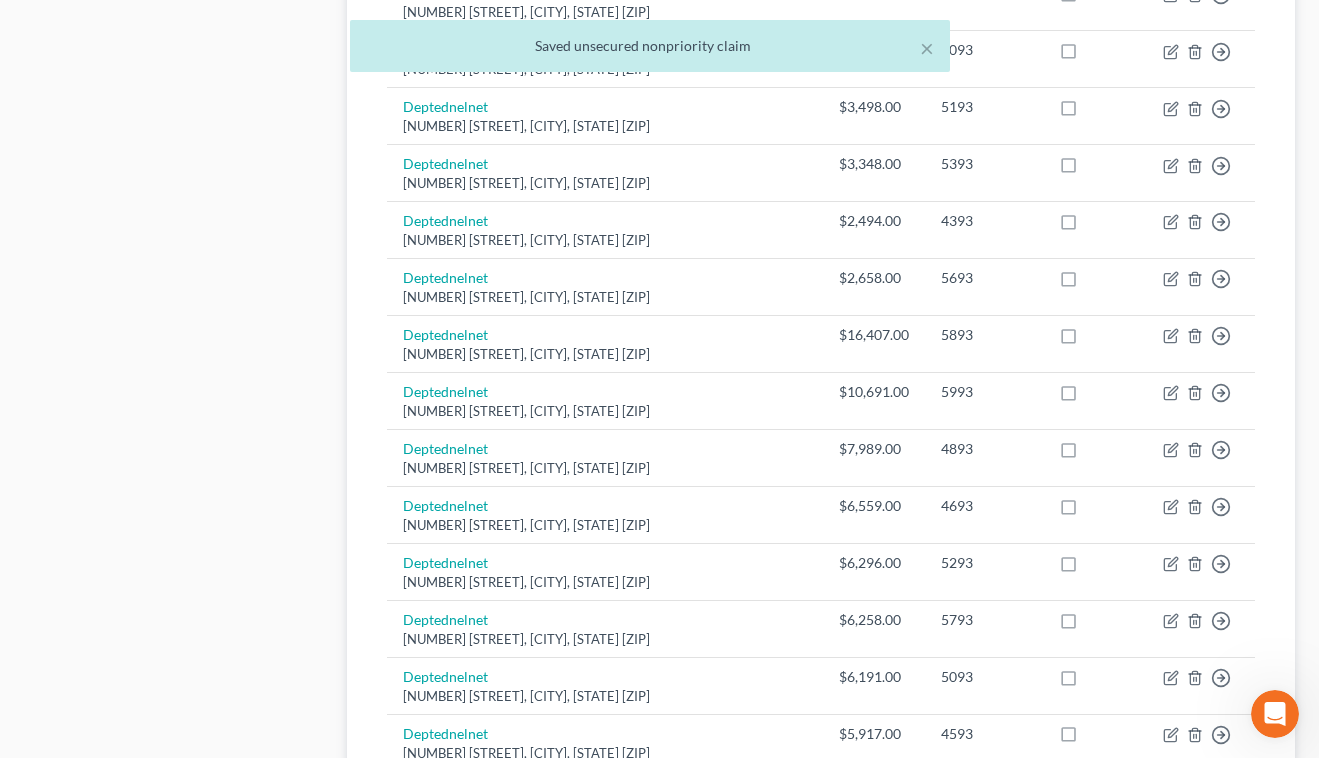 scroll, scrollTop: 1725, scrollLeft: 0, axis: vertical 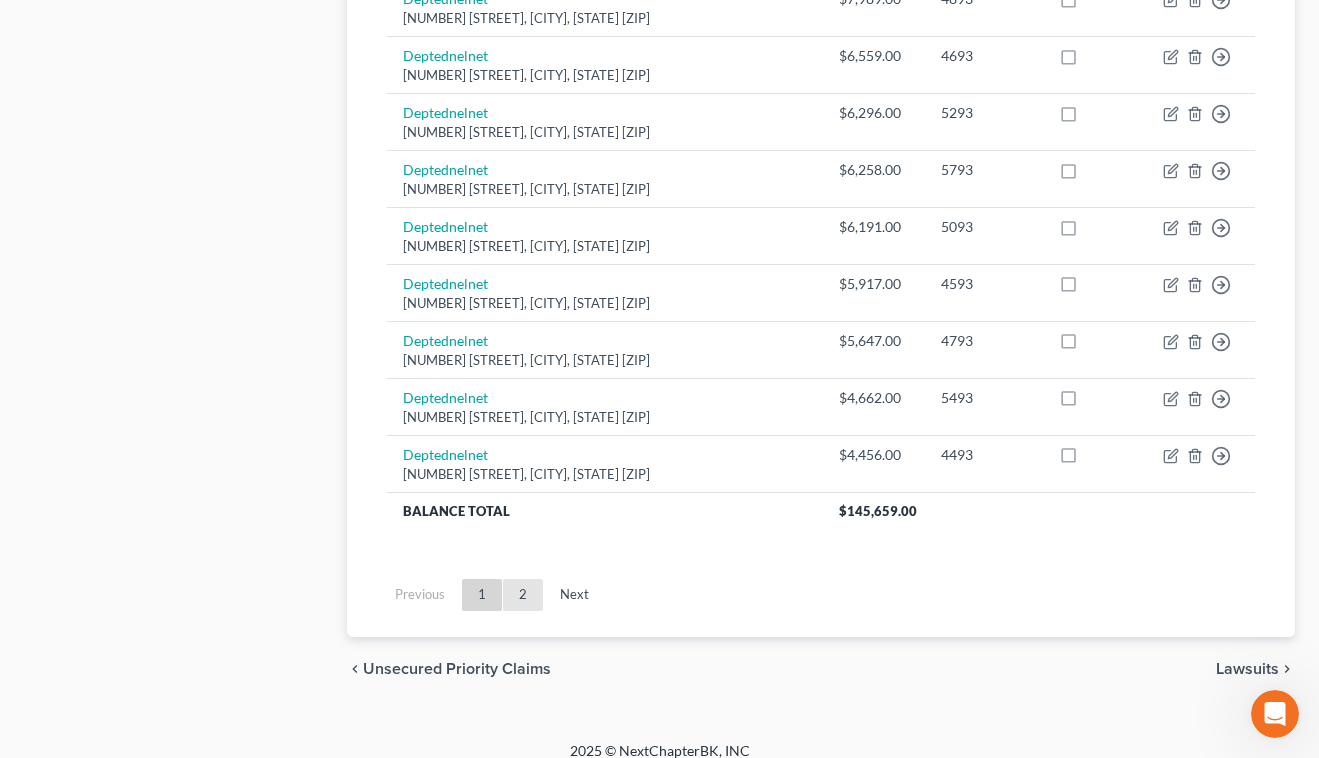 click on "2" at bounding box center [523, 595] 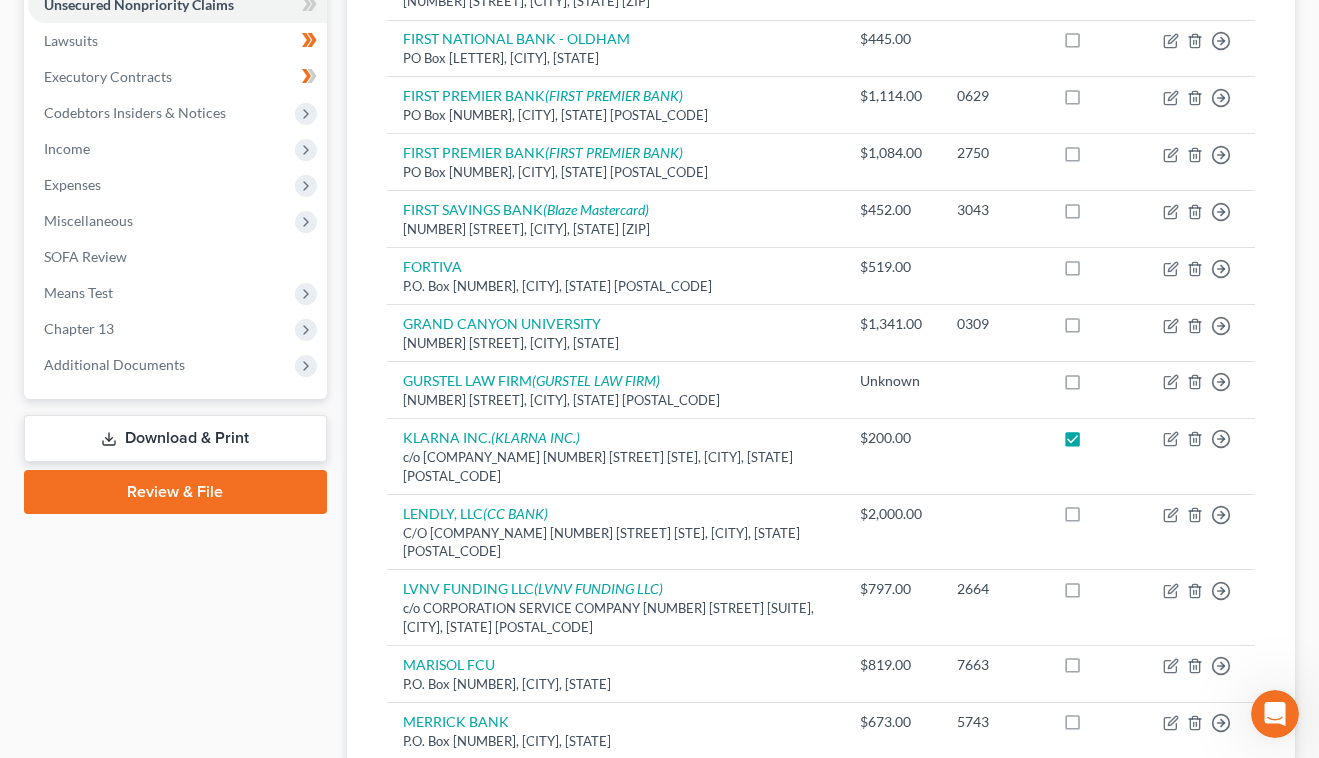 scroll, scrollTop: 372, scrollLeft: 0, axis: vertical 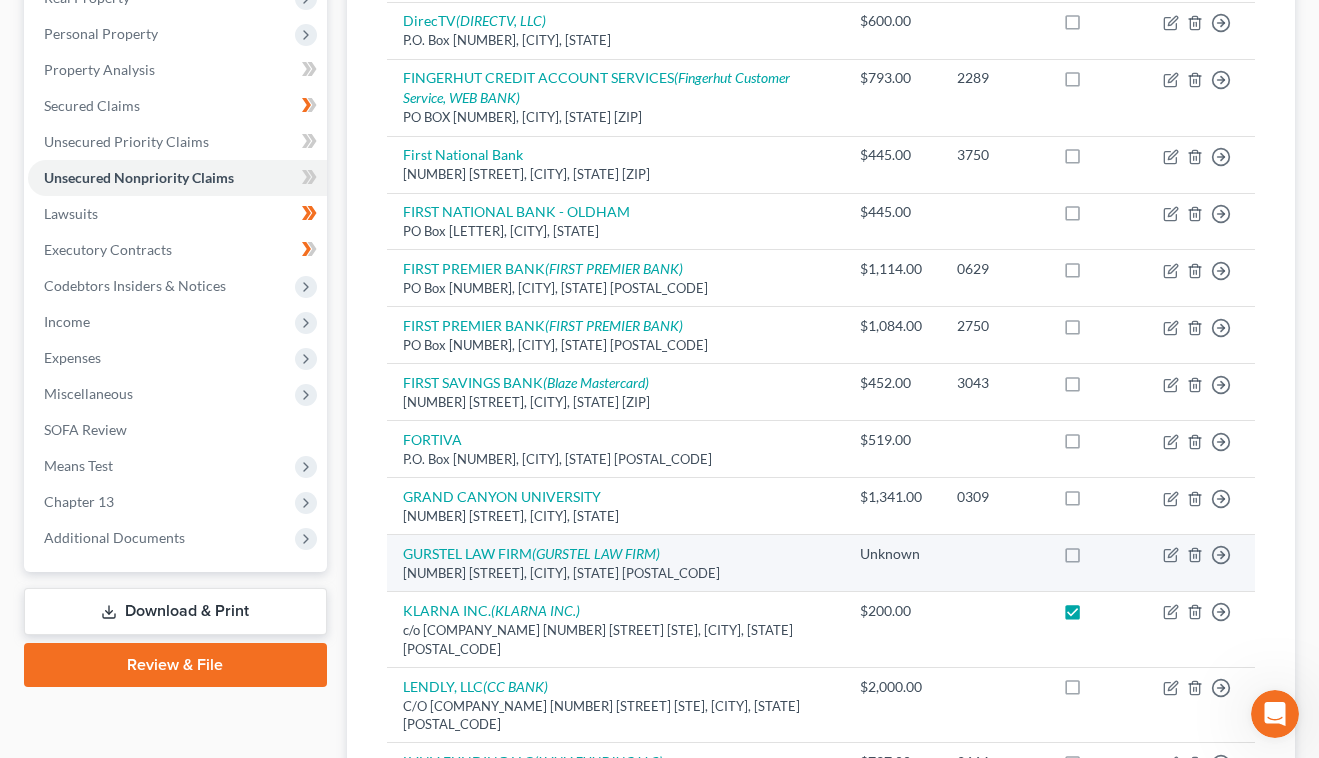 click at bounding box center [1091, 559] 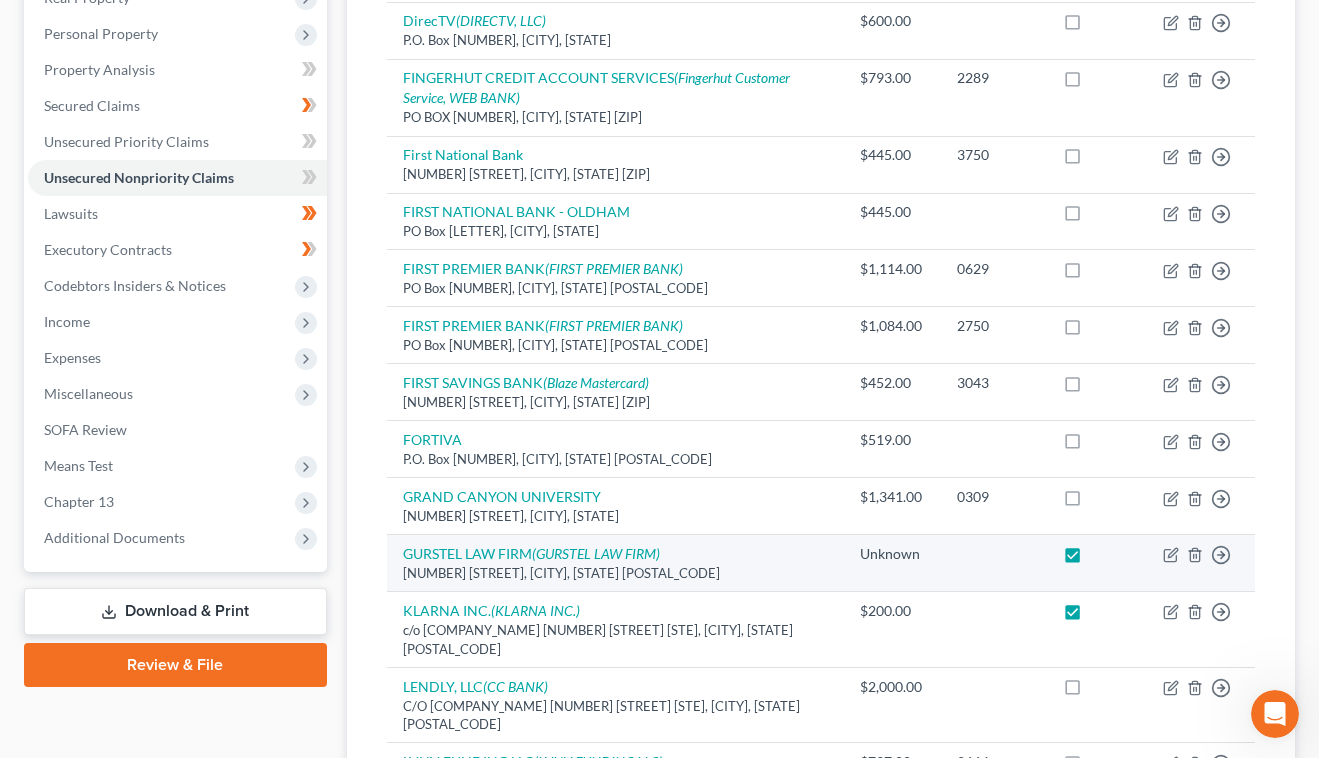 click on "Move to D Move to E Move to G Move to Notice Only" at bounding box center (1201, 563) 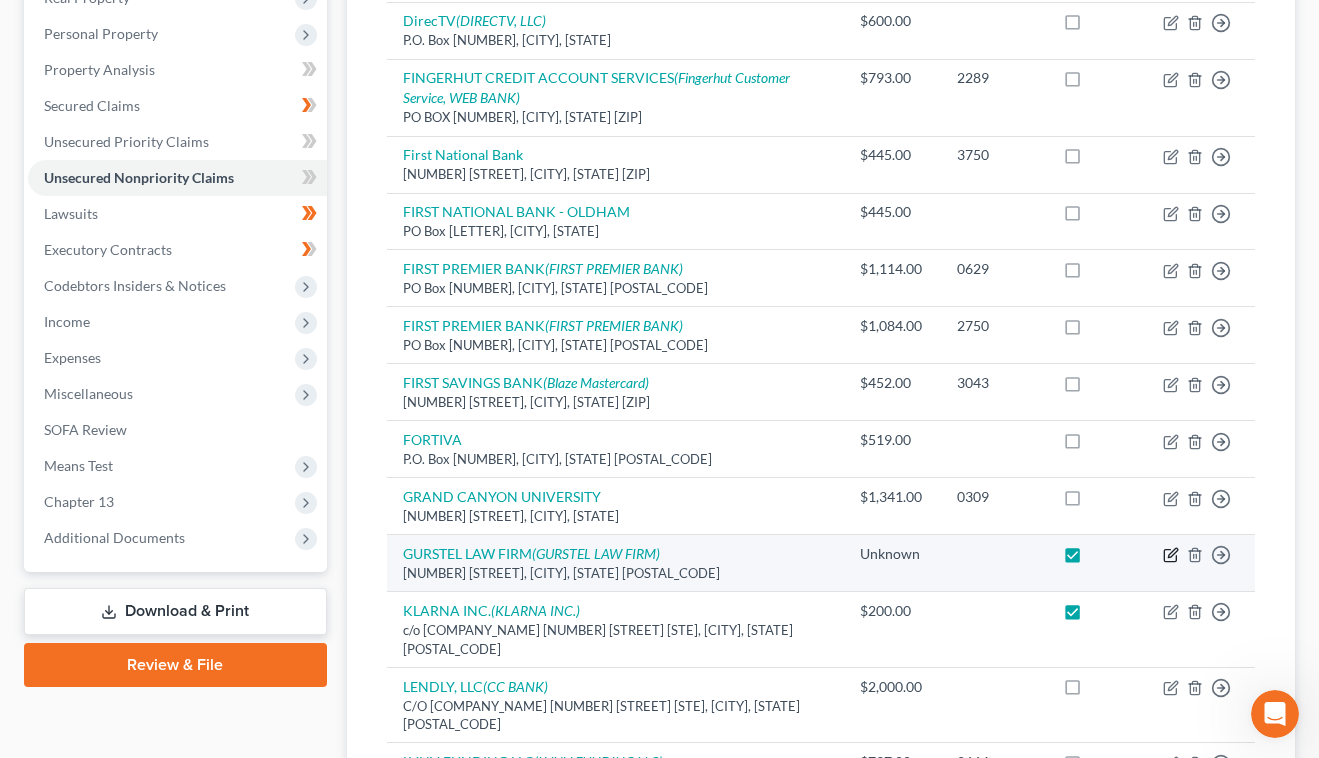 click 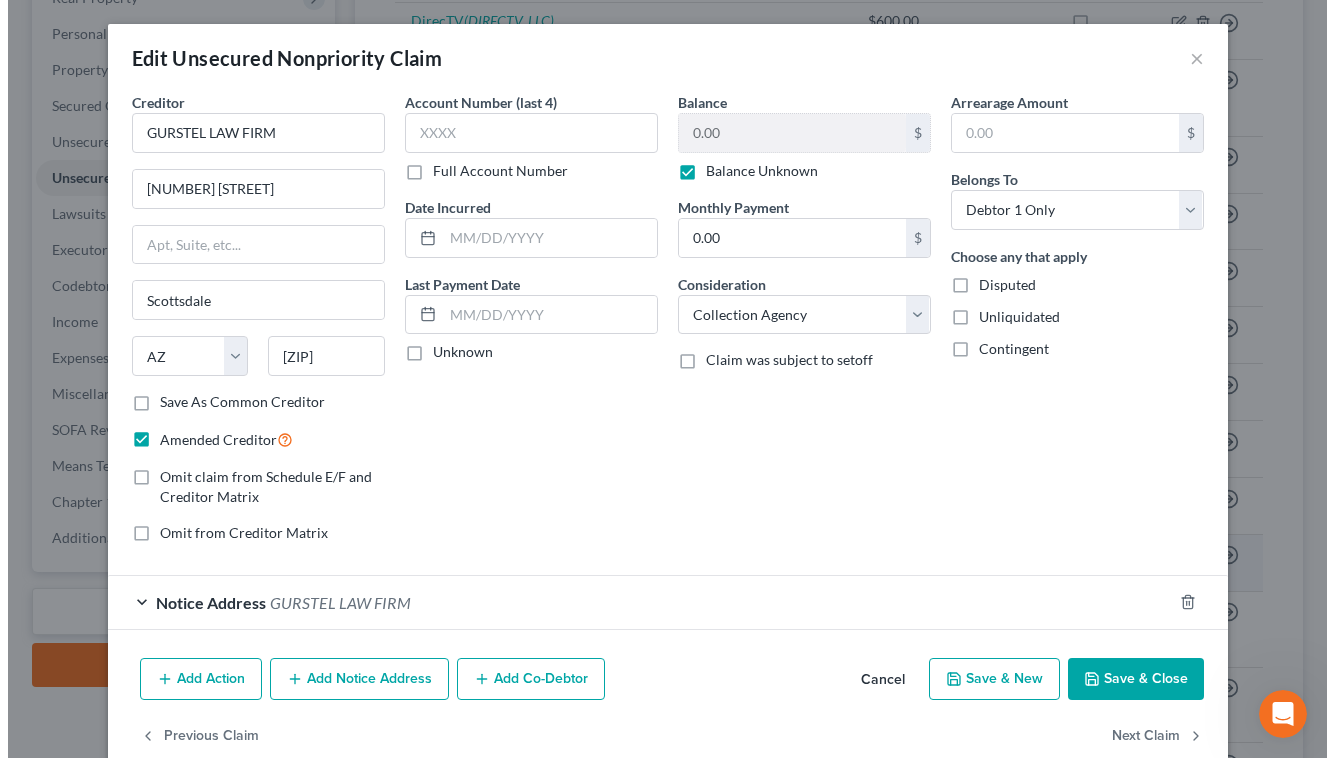 scroll, scrollTop: 336, scrollLeft: 0, axis: vertical 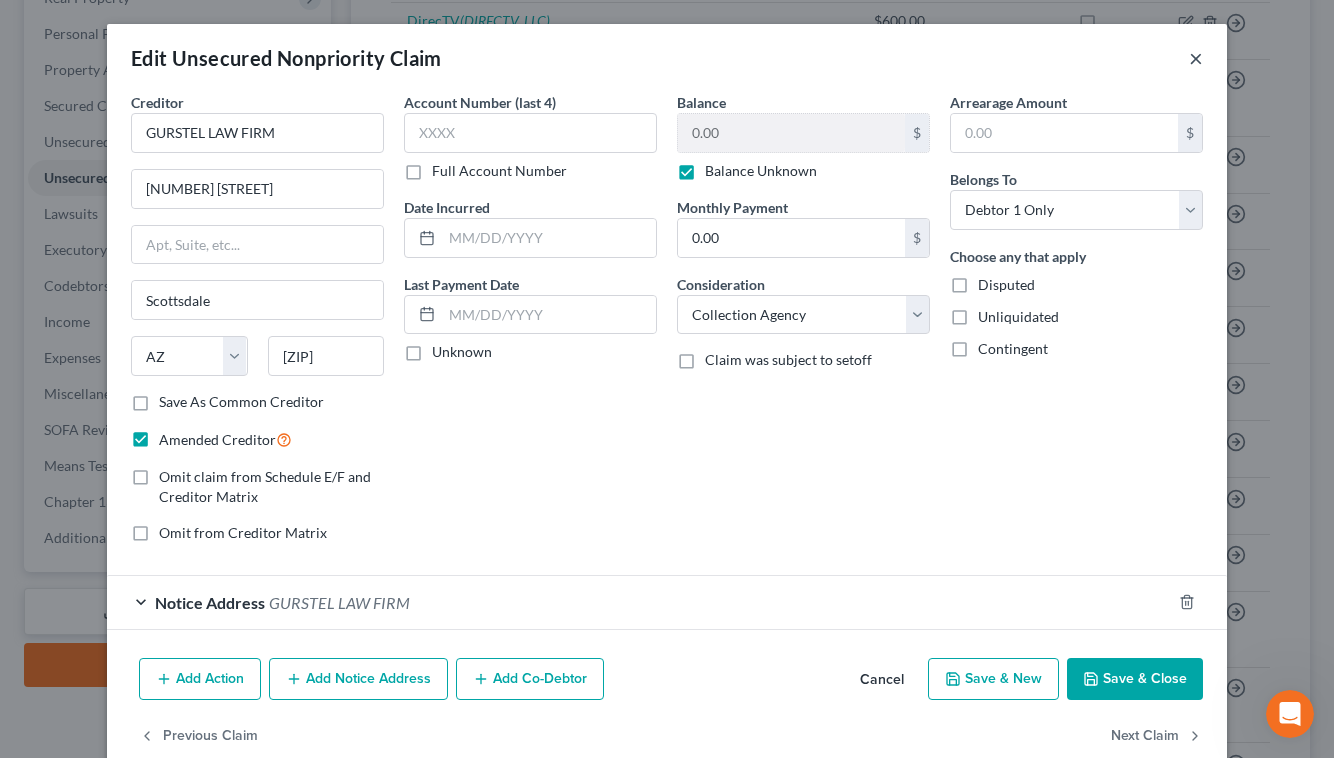 click on "×" at bounding box center (1196, 58) 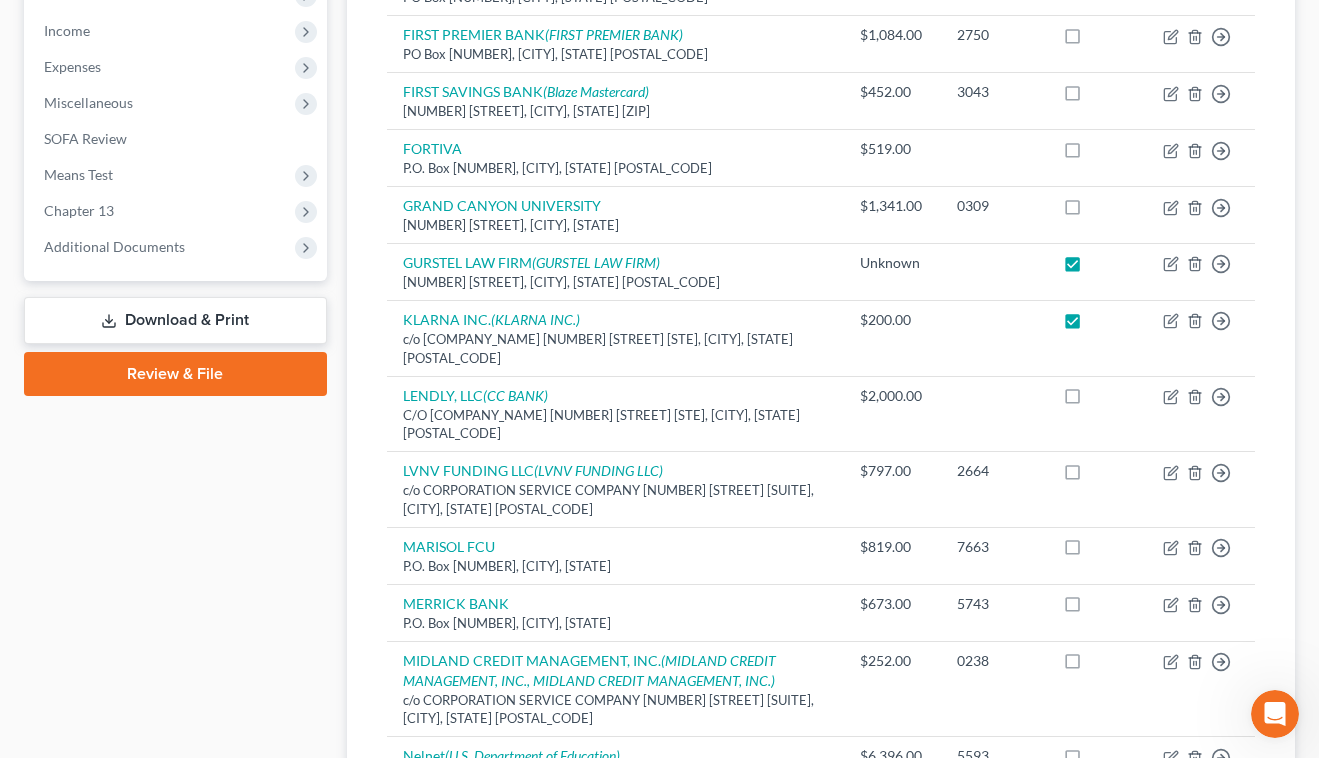 scroll, scrollTop: 1652, scrollLeft: 0, axis: vertical 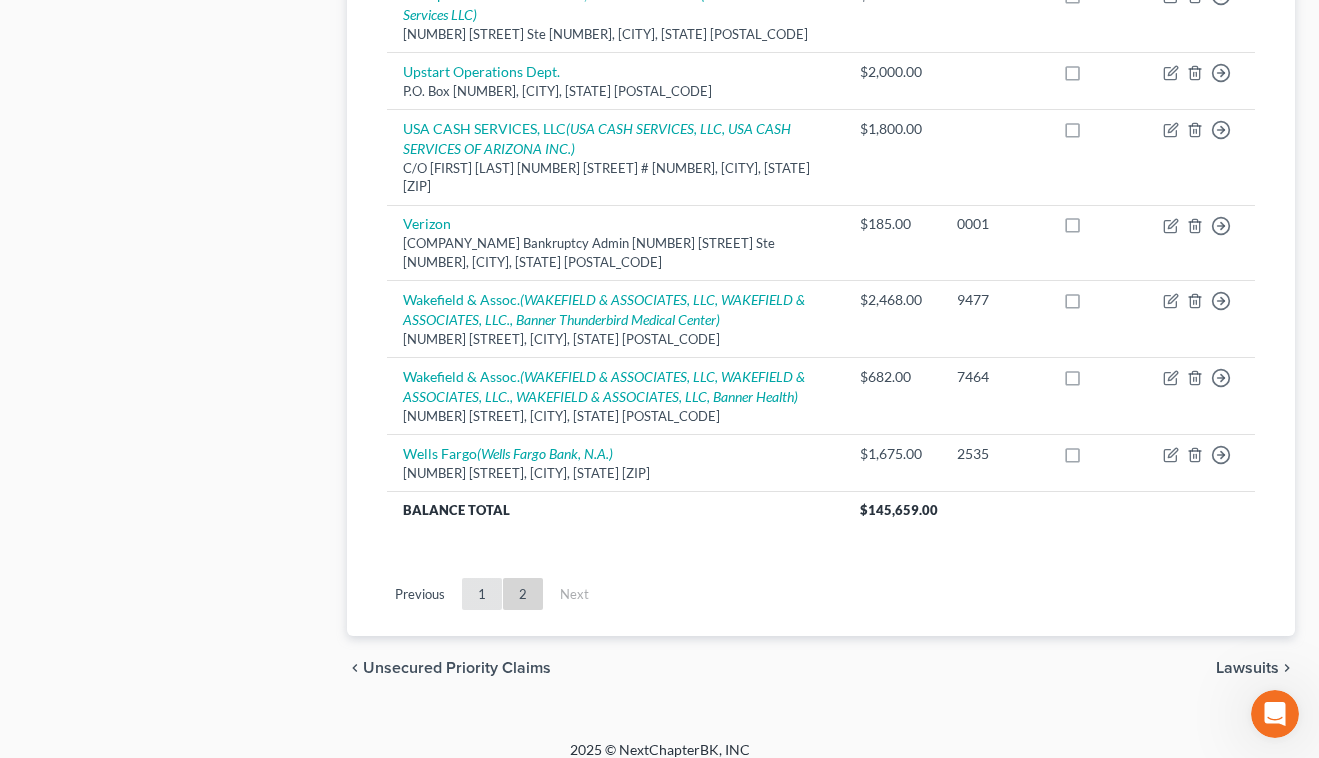 click on "1" at bounding box center (482, 594) 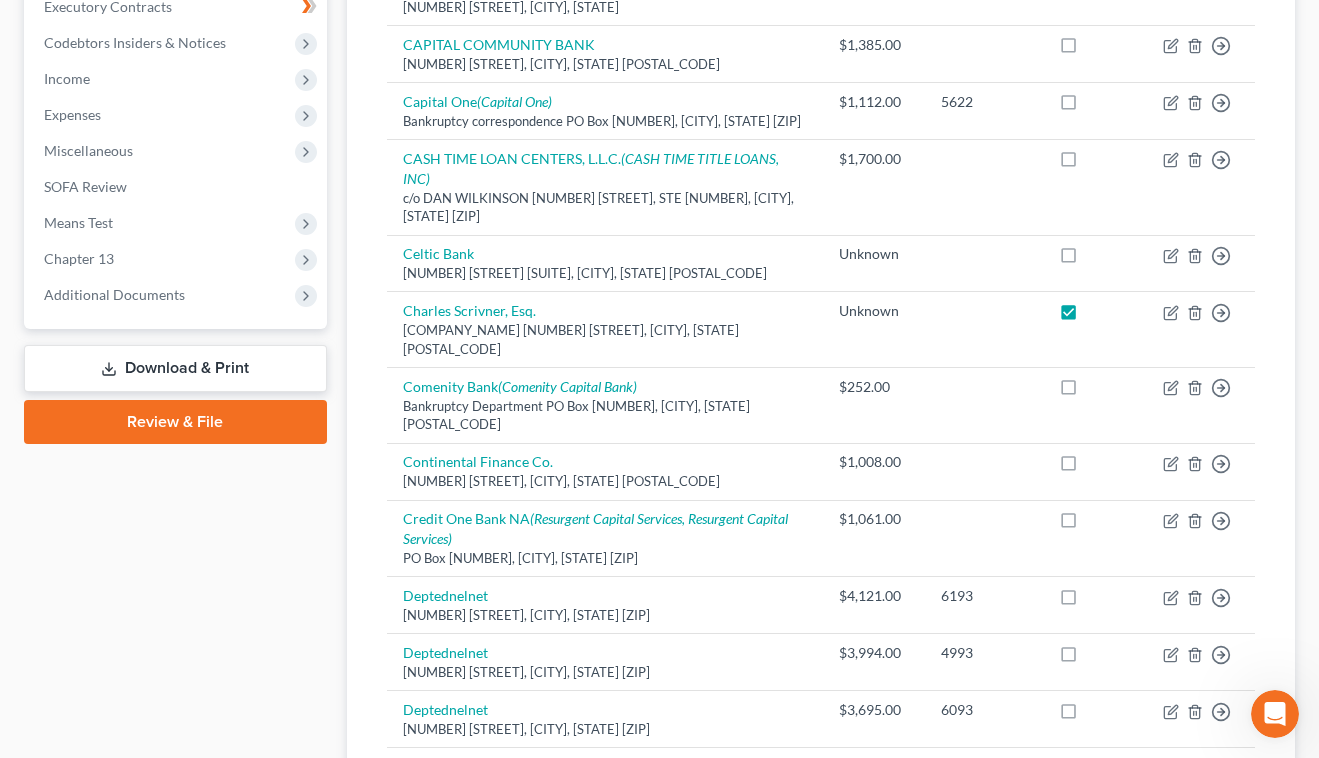 scroll, scrollTop: 612, scrollLeft: 0, axis: vertical 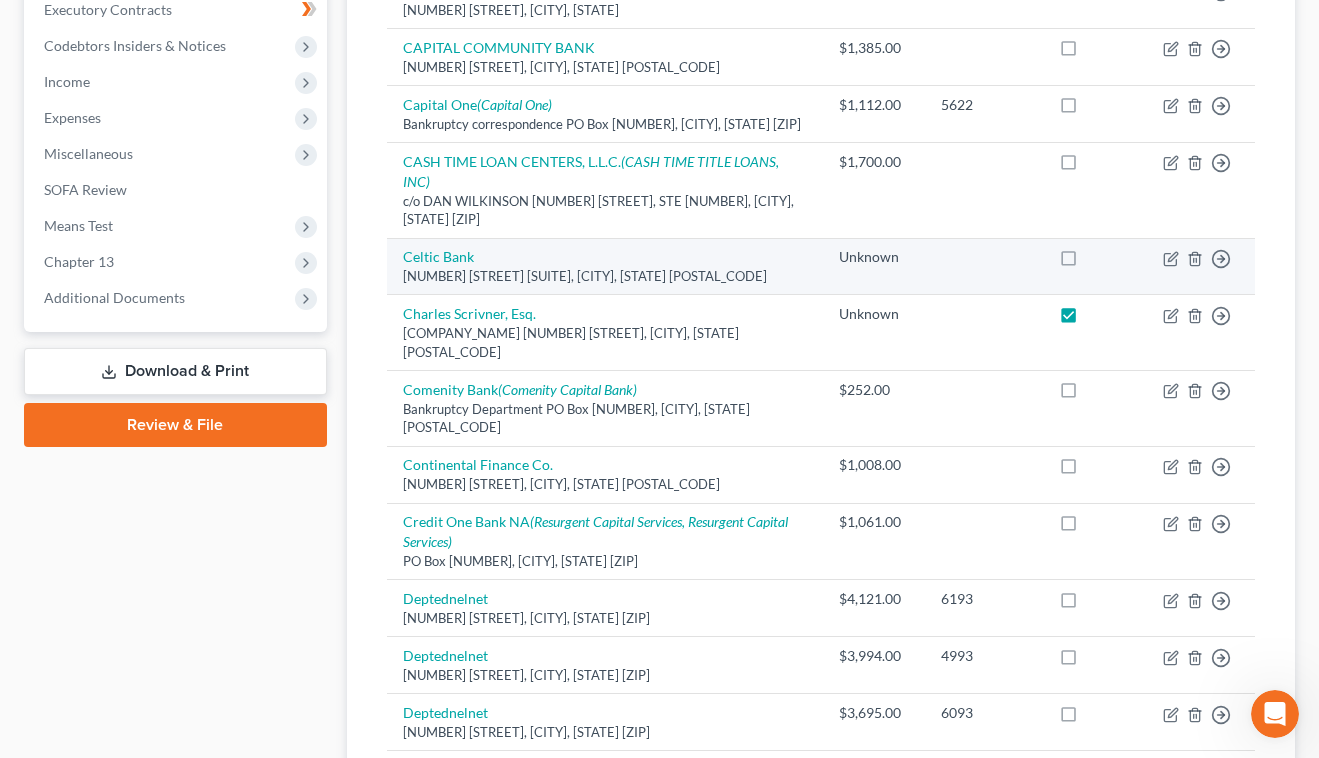 click at bounding box center (1087, 262) 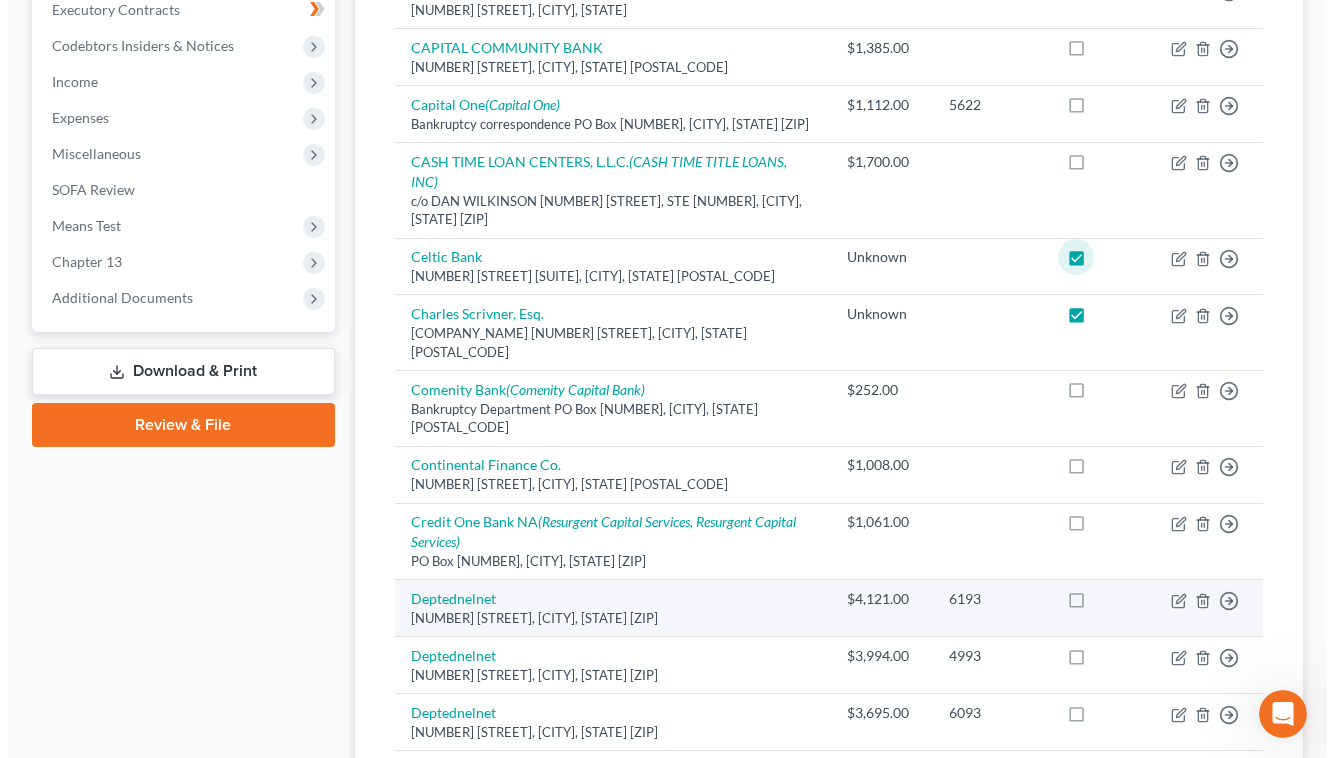 scroll, scrollTop: 0, scrollLeft: 0, axis: both 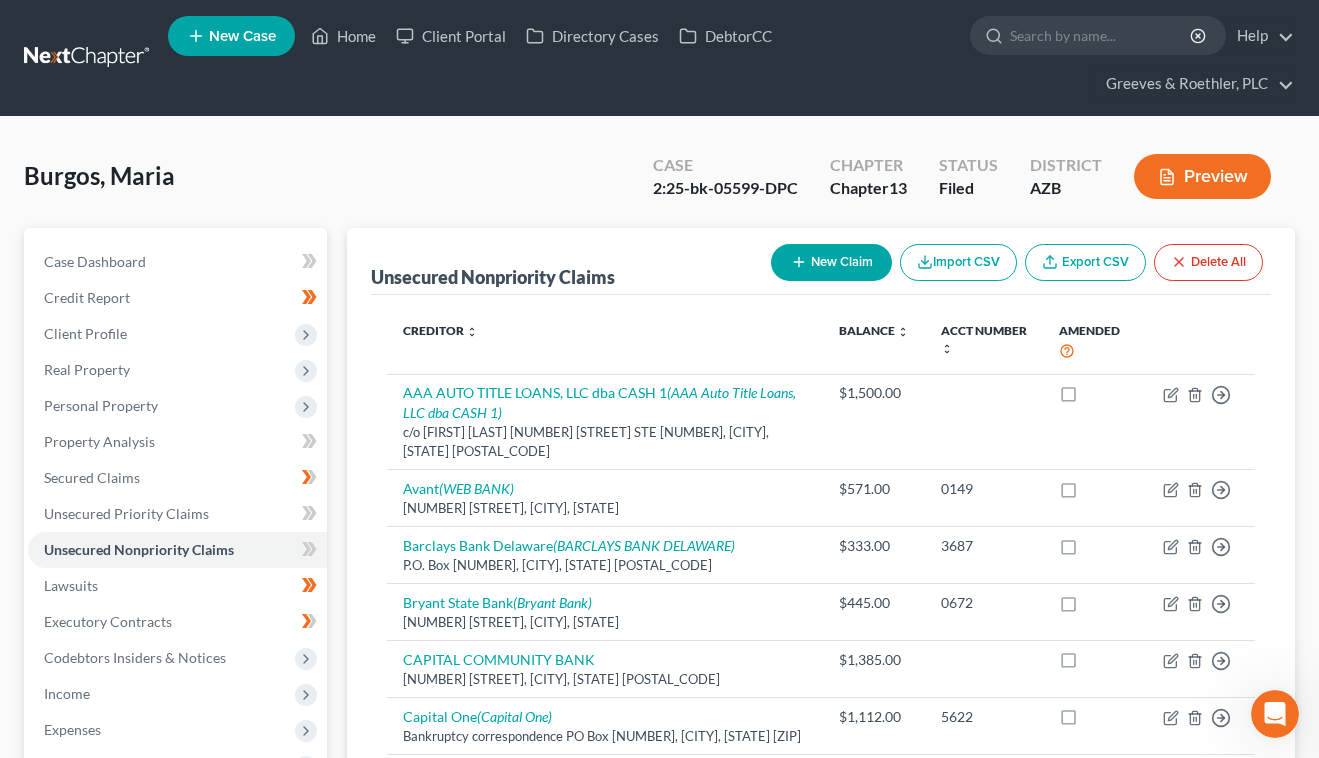 click on "New Claim" at bounding box center [831, 262] 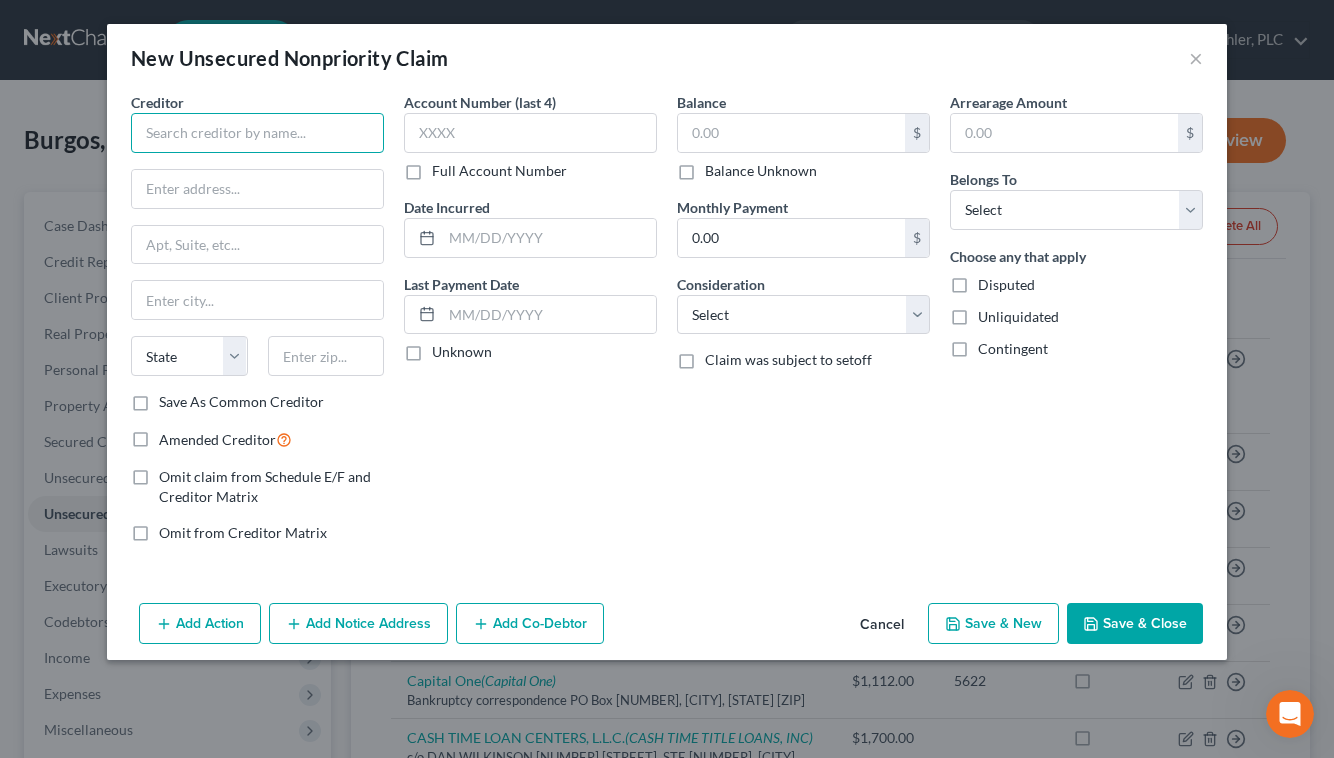 click at bounding box center [257, 133] 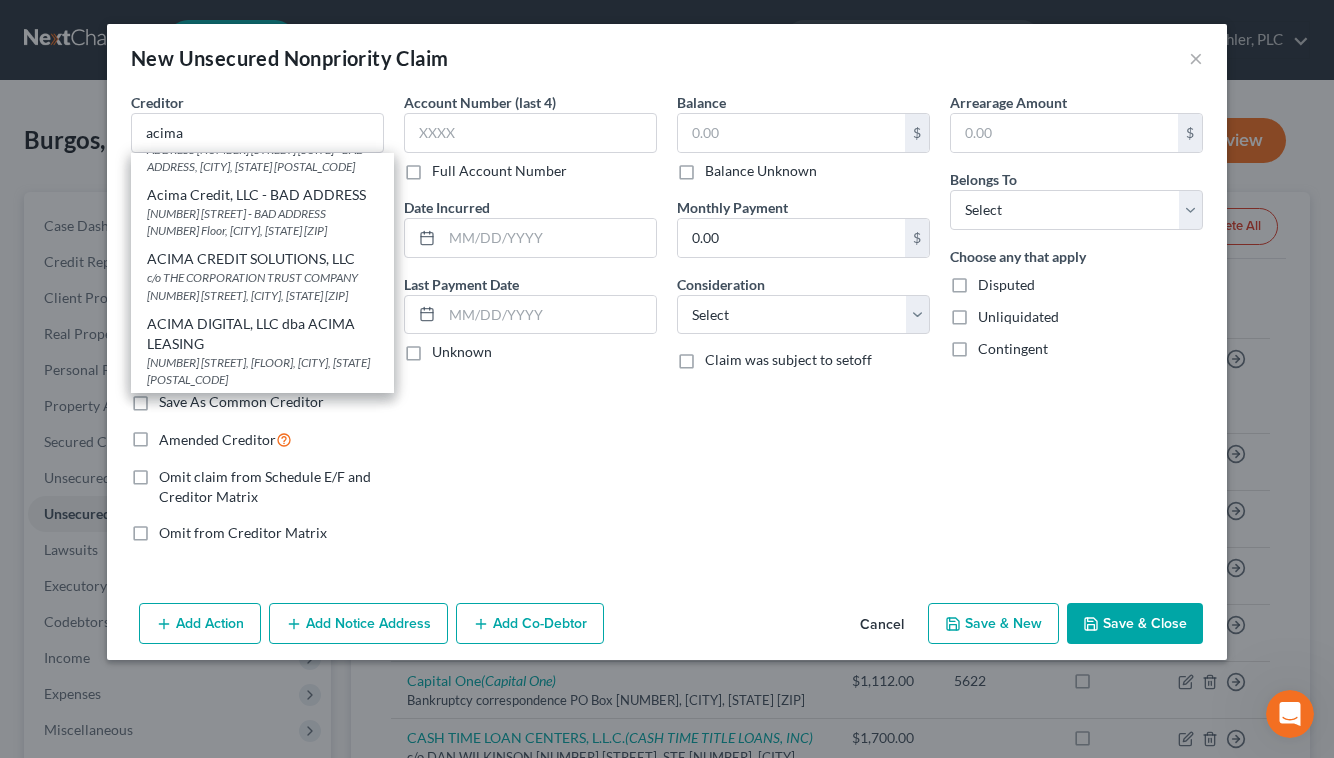 scroll, scrollTop: 108, scrollLeft: 0, axis: vertical 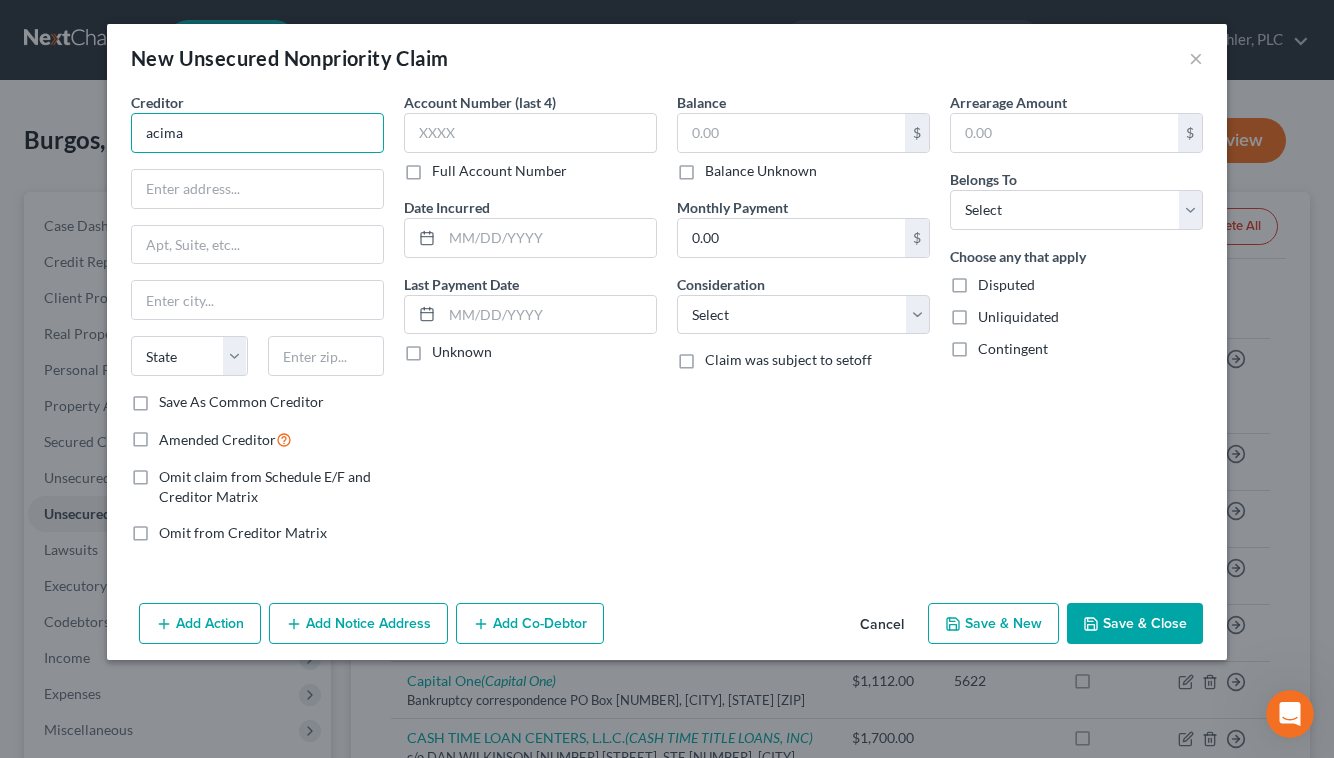click on "acima" at bounding box center [257, 133] 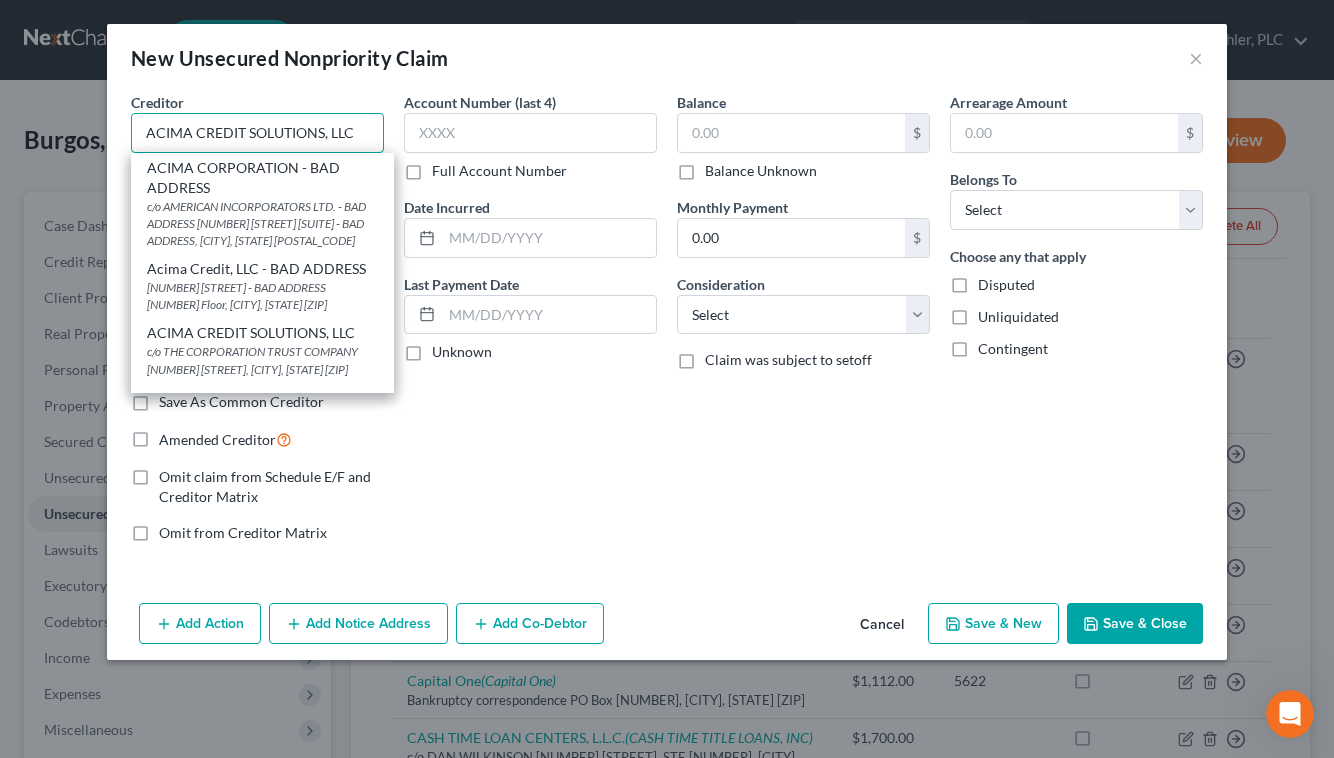 type on "ACIMA DIGITAL, LLC dba ACIMA LEASING" 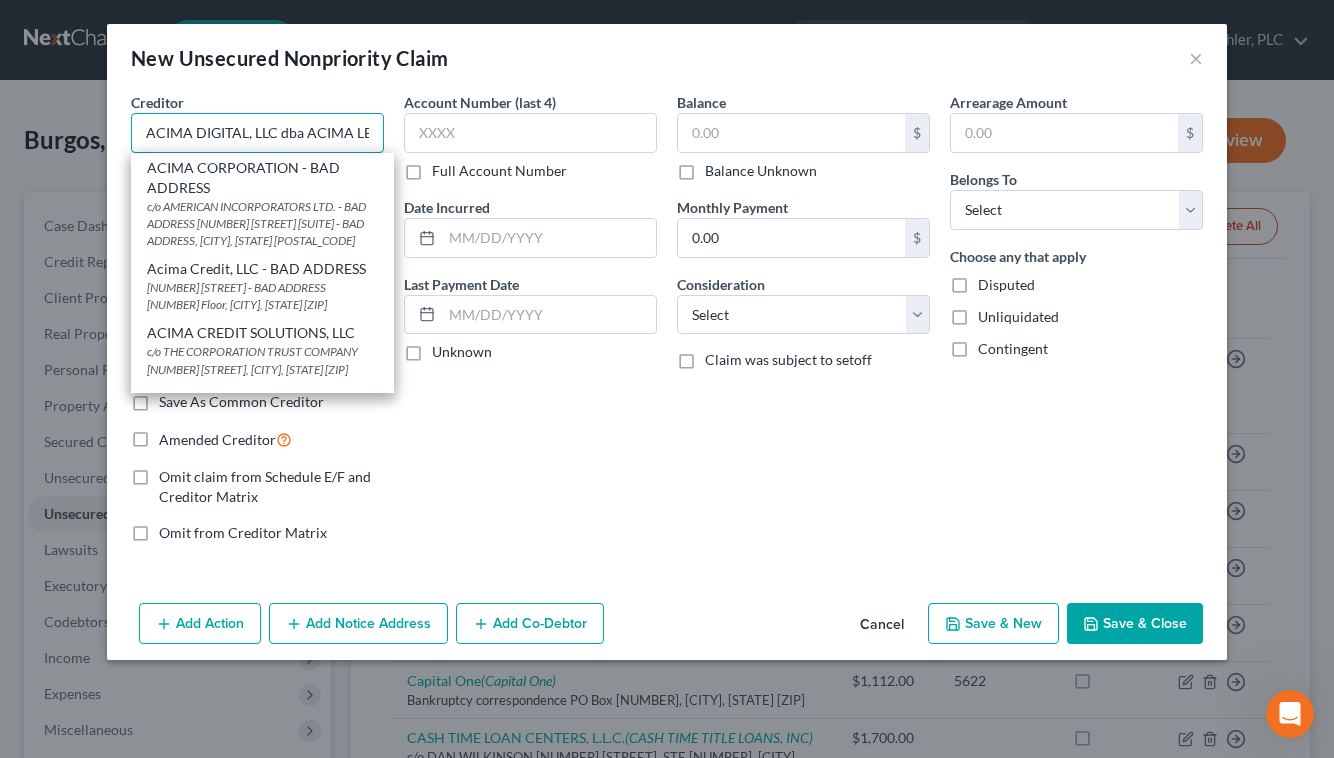 type on "[NUMBER] [STREET], 5TH FL" 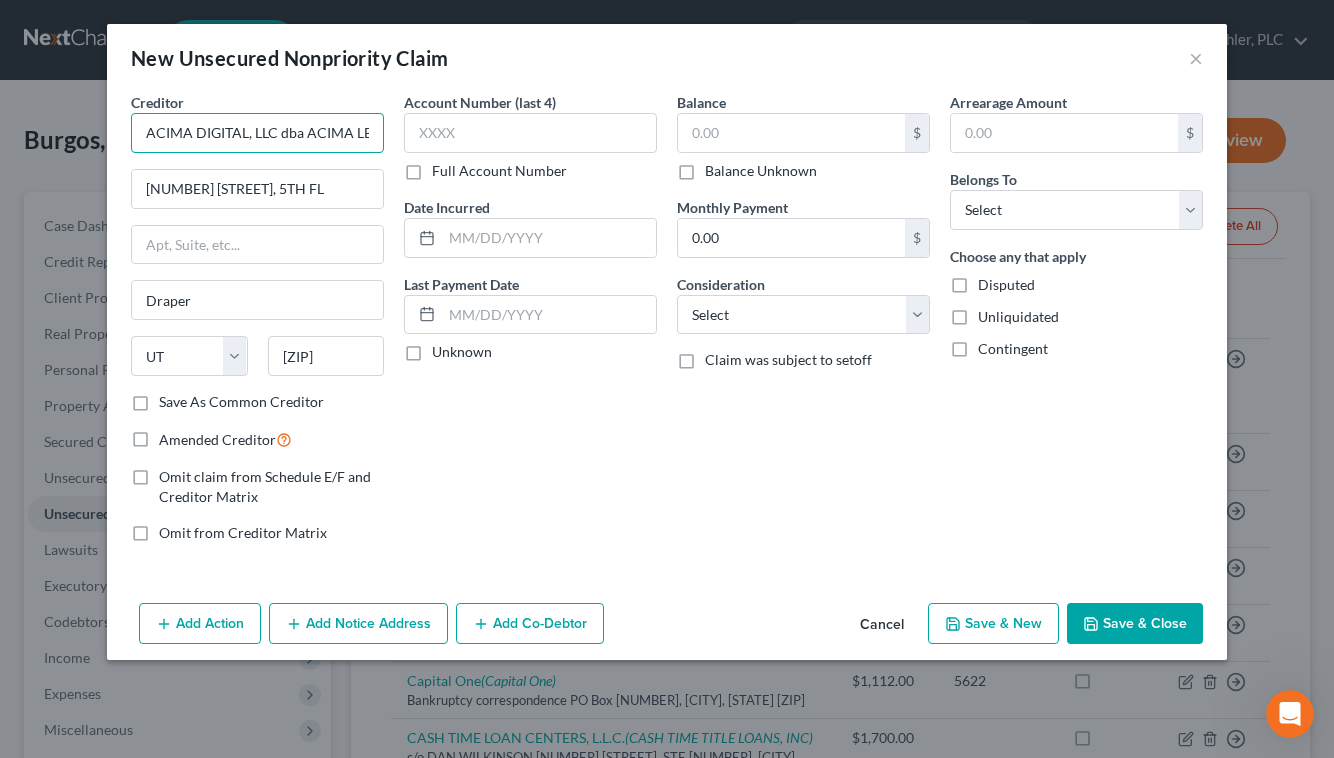 type on "ACIMA DIGITAL, LLC dba ACIMA LEASING" 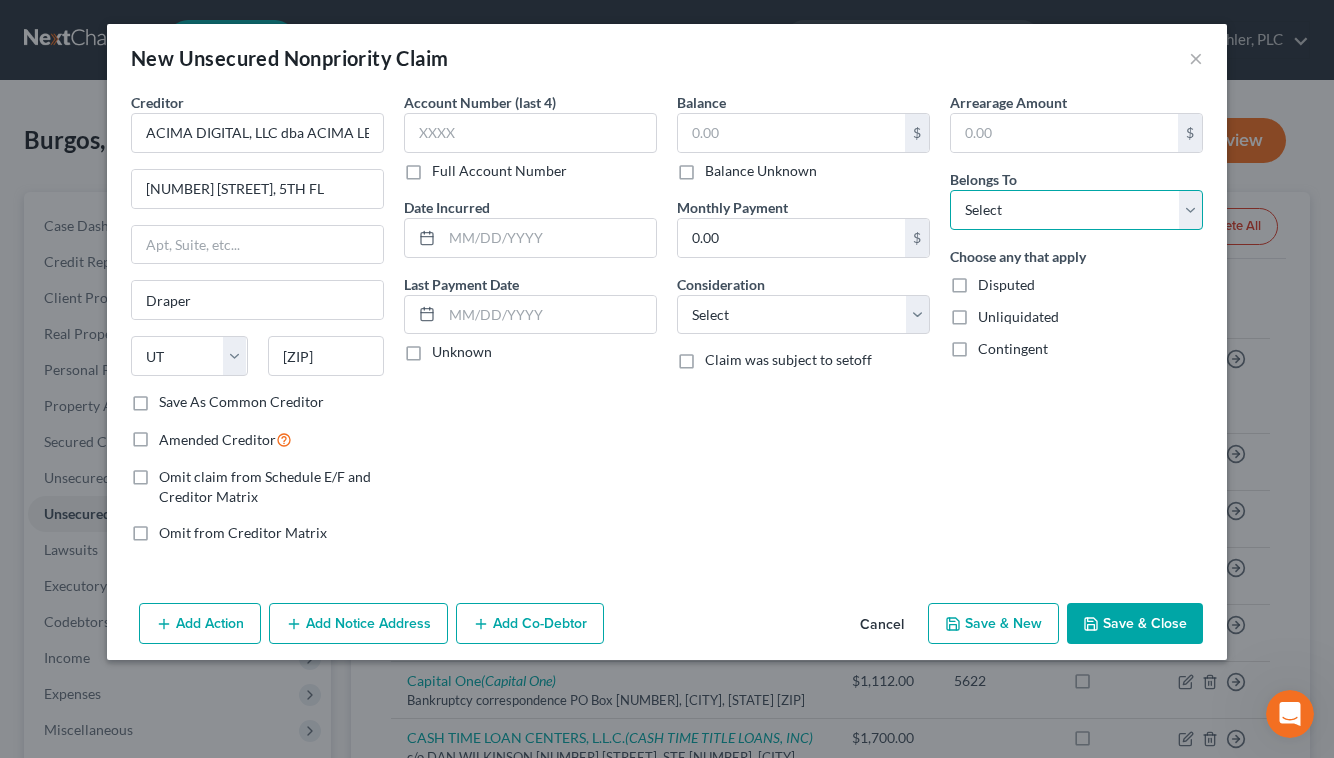 click on "Select Debtor 1 Only Debtor 2 Only Debtor 1 And Debtor 2 Only At Least One Of The Debtors And Another Community Property" at bounding box center (1076, 210) 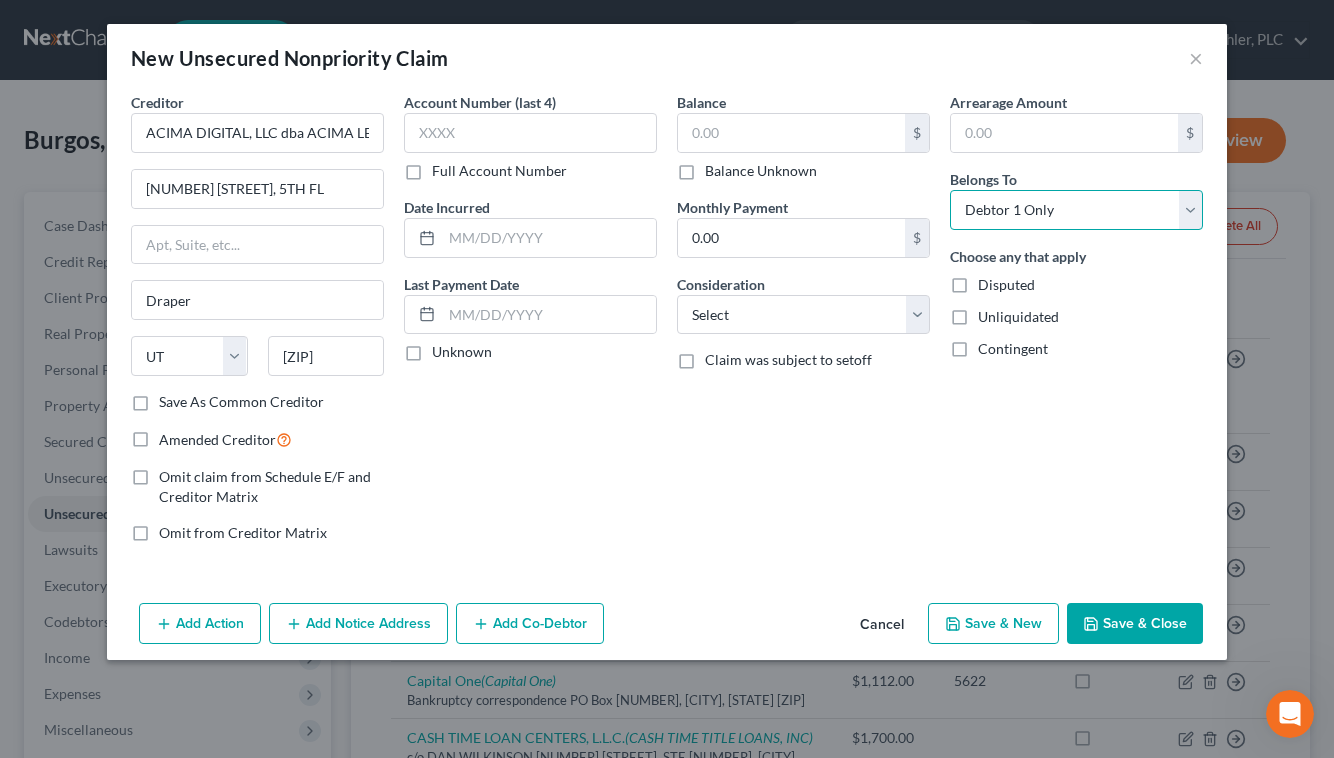 click on "Select Debtor 1 Only Debtor 2 Only Debtor 1 And Debtor 2 Only At Least One Of The Debtors And Another Community Property" at bounding box center [1076, 210] 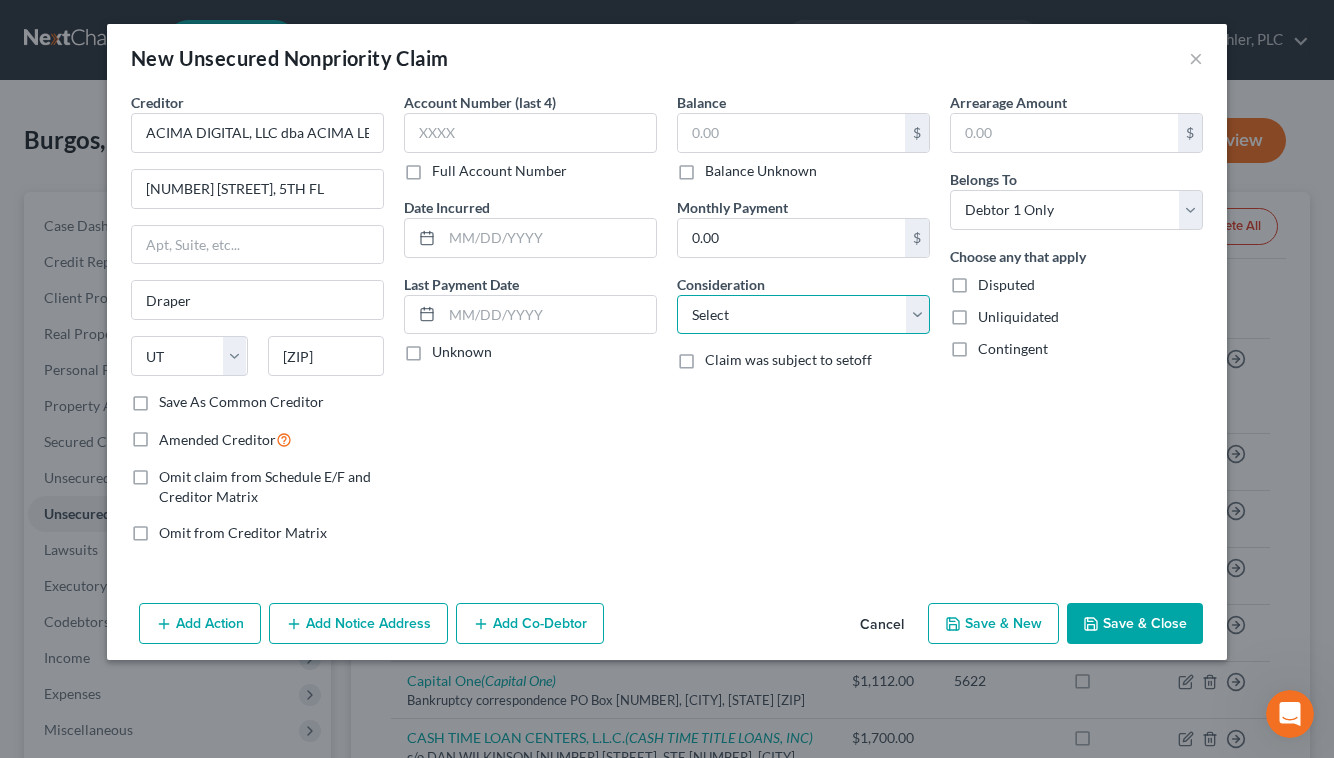 click on "Select Cable / Satellite Services Collection Agency Credit Card Debt Debt Counseling / Attorneys Deficiency Balance Domestic Support Obligations Home / Car Repairs Income Taxes Judgment Liens Medical Services Monies Loaned / Advanced Mortgage Obligation From Divorce Or Separation Obligation To Pensions Other Overdrawn Bank Account Promised To Help Pay Creditors Student Loans Suppliers And Vendors Telephone / Internet Services Utility Services" at bounding box center (803, 315) 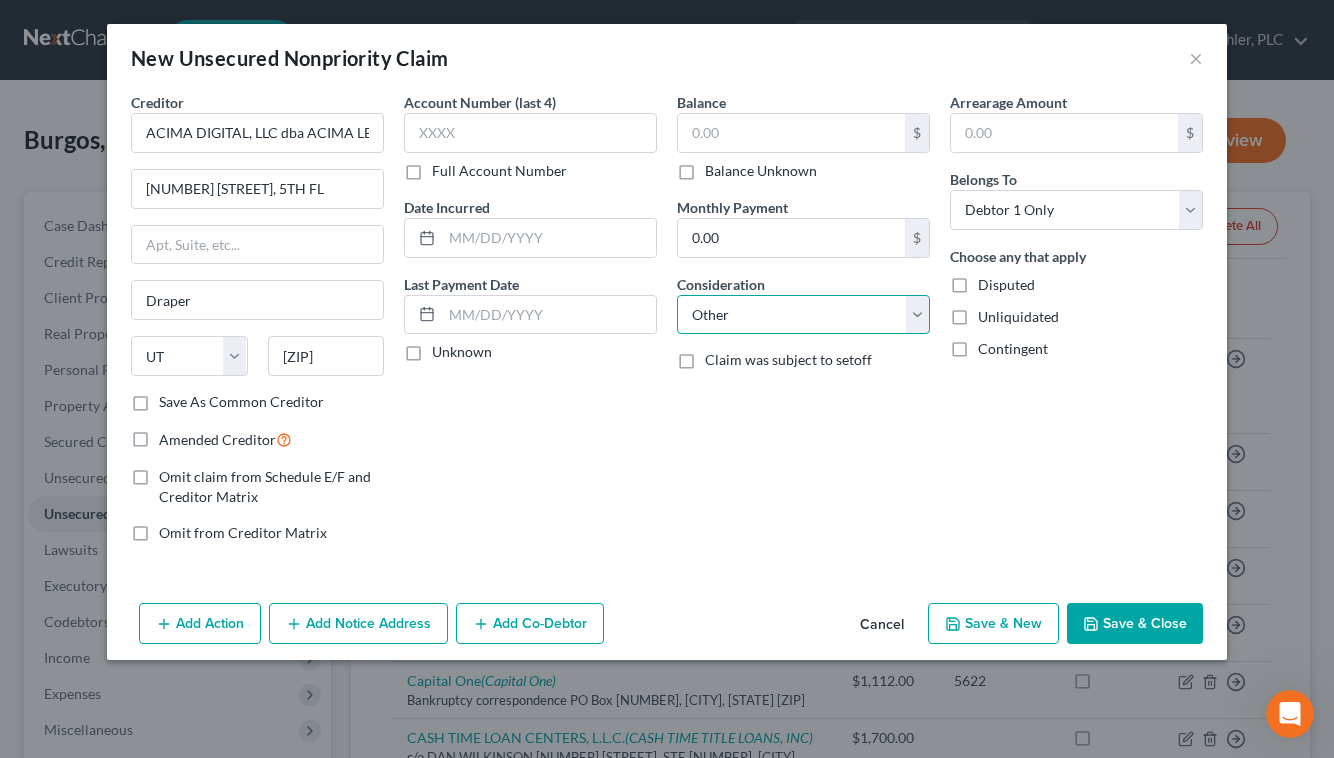 click on "Select Cable / Satellite Services Collection Agency Credit Card Debt Debt Counseling / Attorneys Deficiency Balance Domestic Support Obligations Home / Car Repairs Income Taxes Judgment Liens Medical Services Monies Loaned / Advanced Mortgage Obligation From Divorce Or Separation Obligation To Pensions Other Overdrawn Bank Account Promised To Help Pay Creditors Student Loans Suppliers And Vendors Telephone / Internet Services Utility Services" at bounding box center [803, 315] 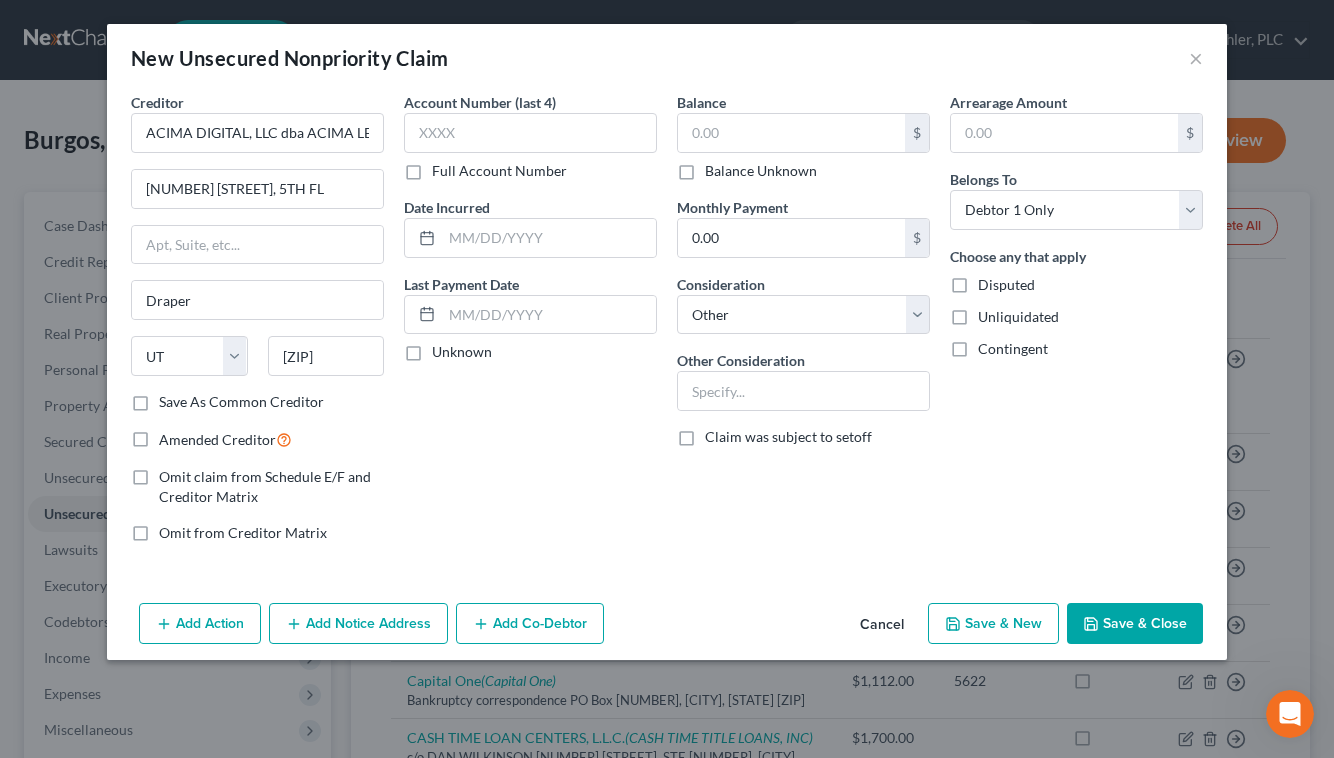 click on "Balance Unknown" at bounding box center [761, 171] 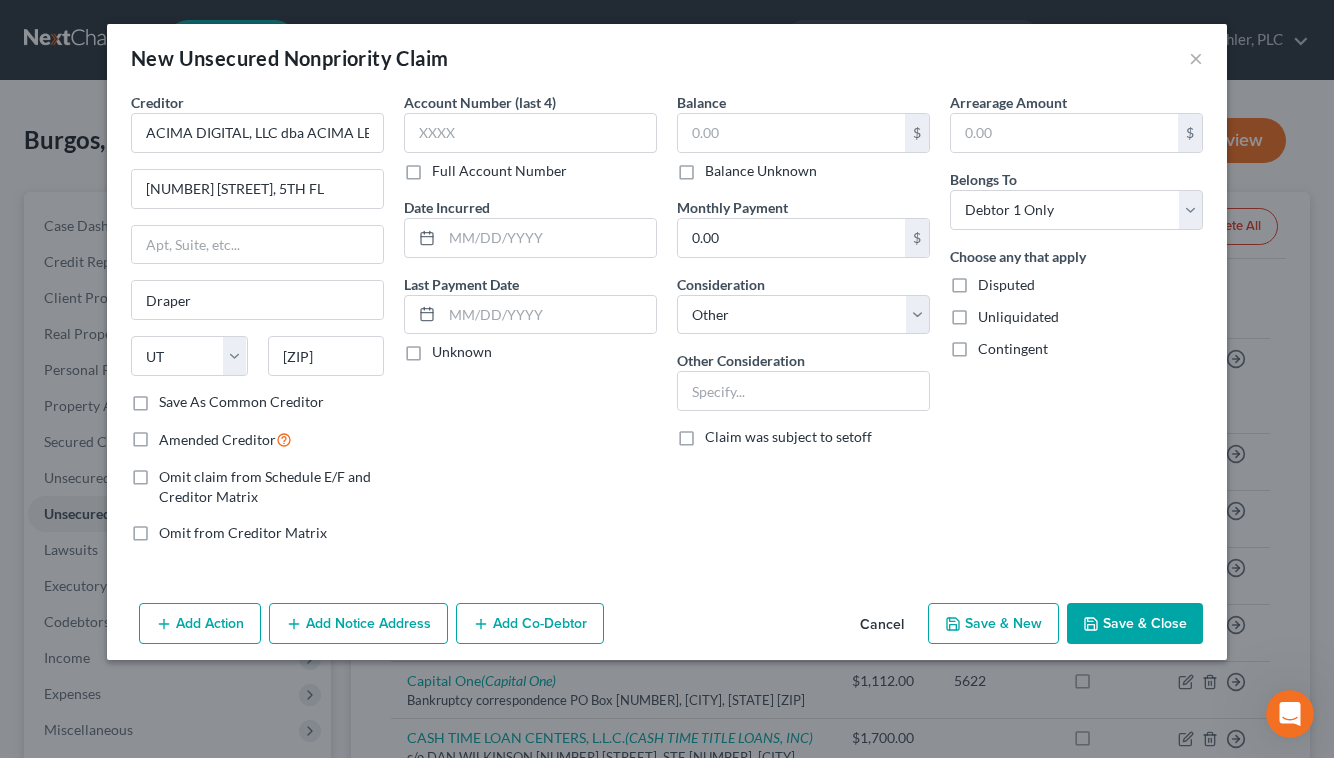 click on "Balance Unknown" at bounding box center [719, 167] 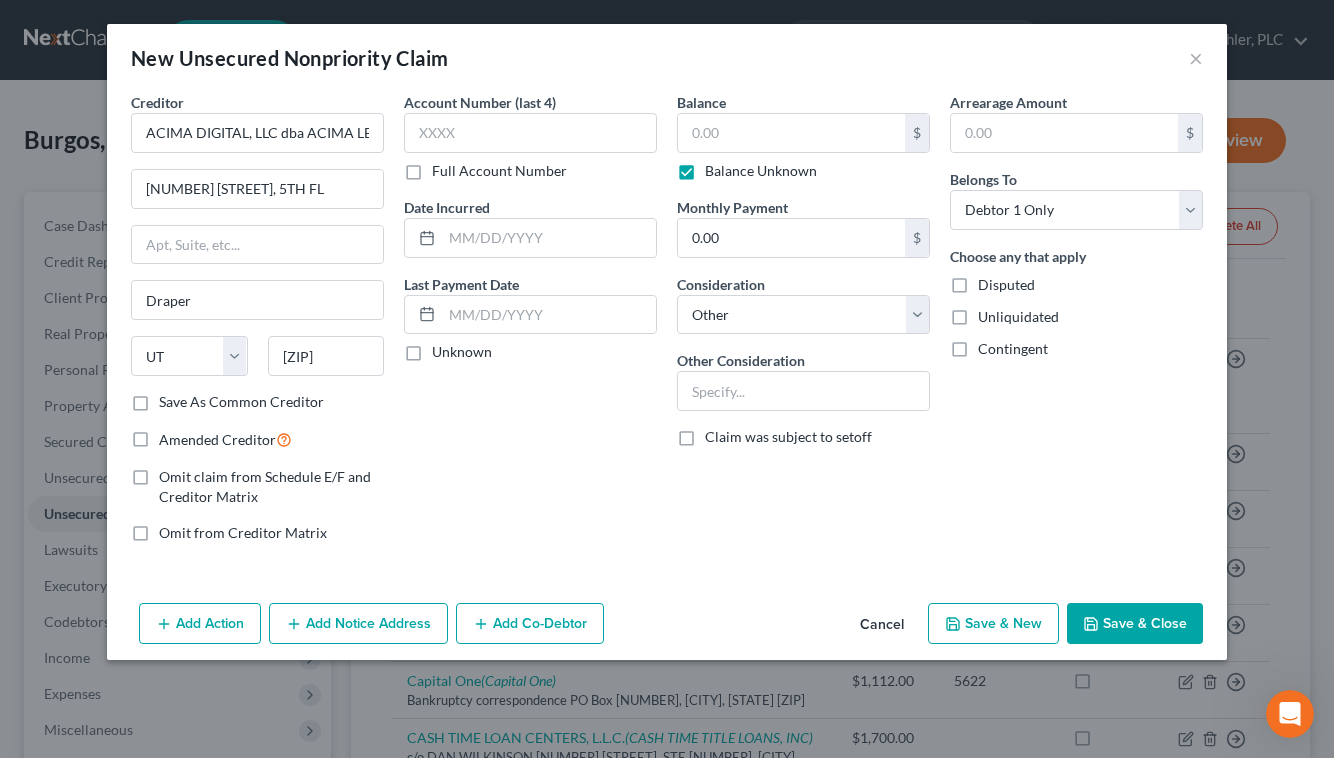 type on "0.00" 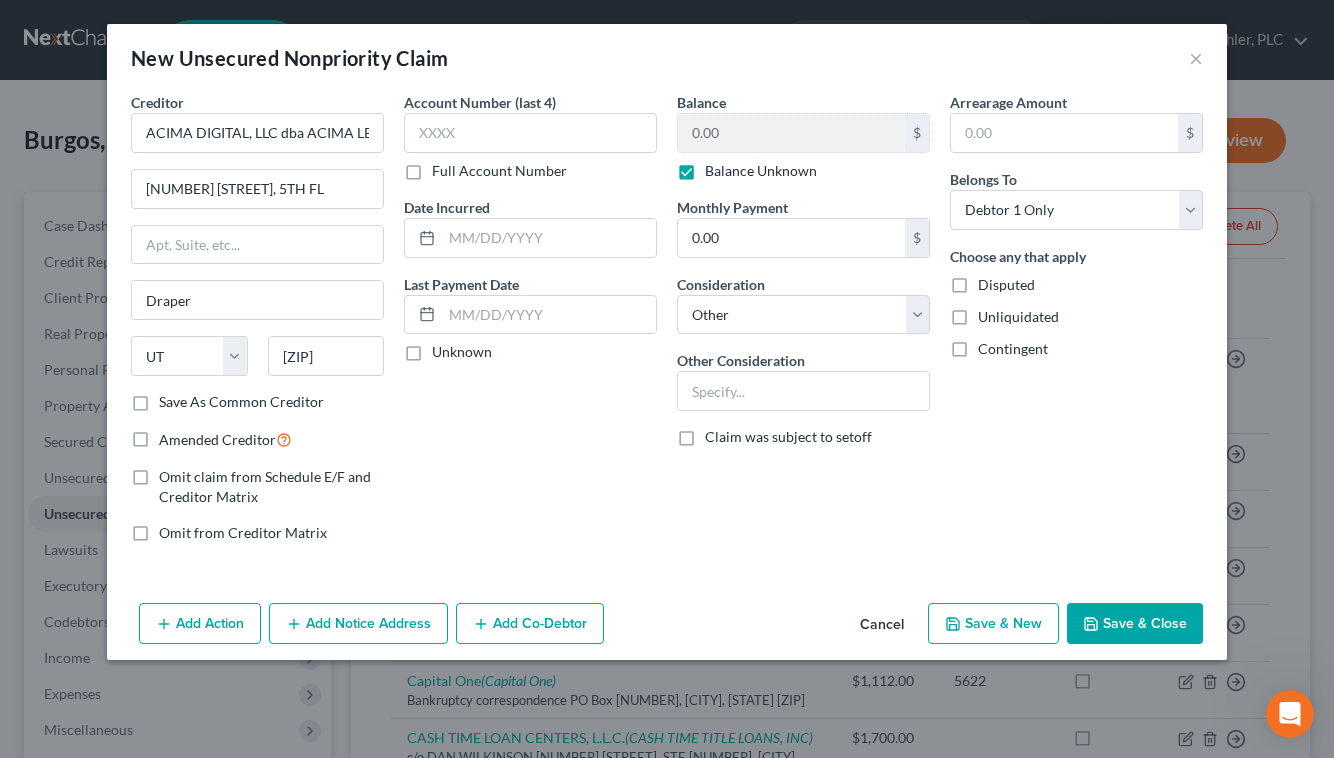 click on "Amended Creditor" at bounding box center [225, 439] 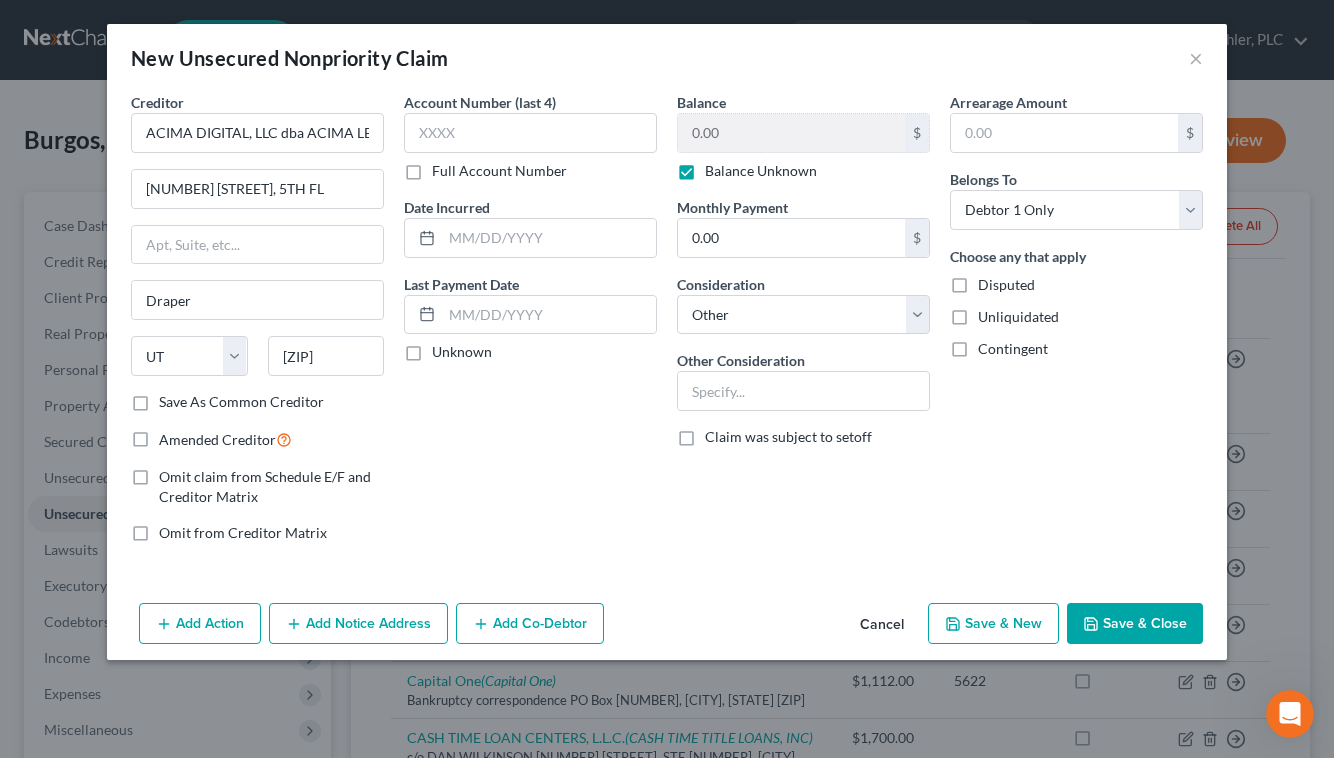 click on "Amended Creditor" at bounding box center [173, 434] 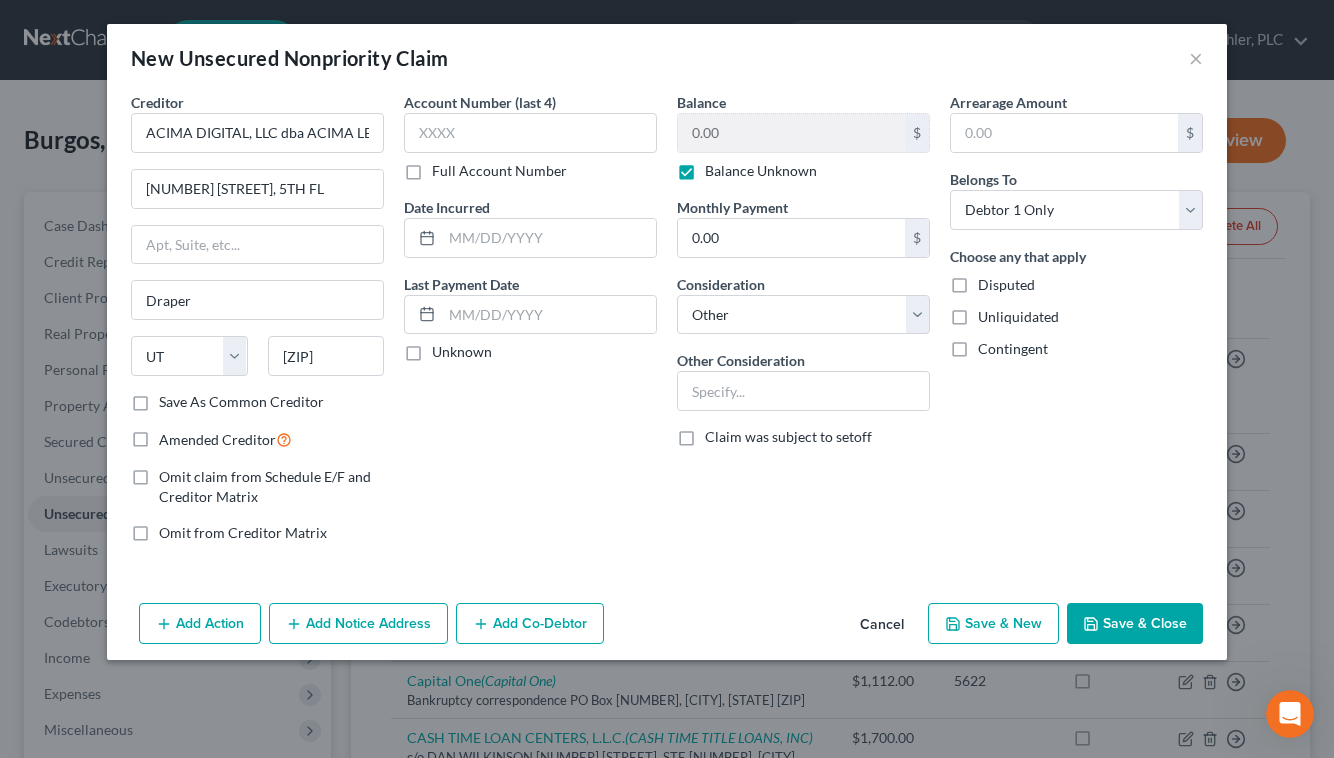 checkbox on "true" 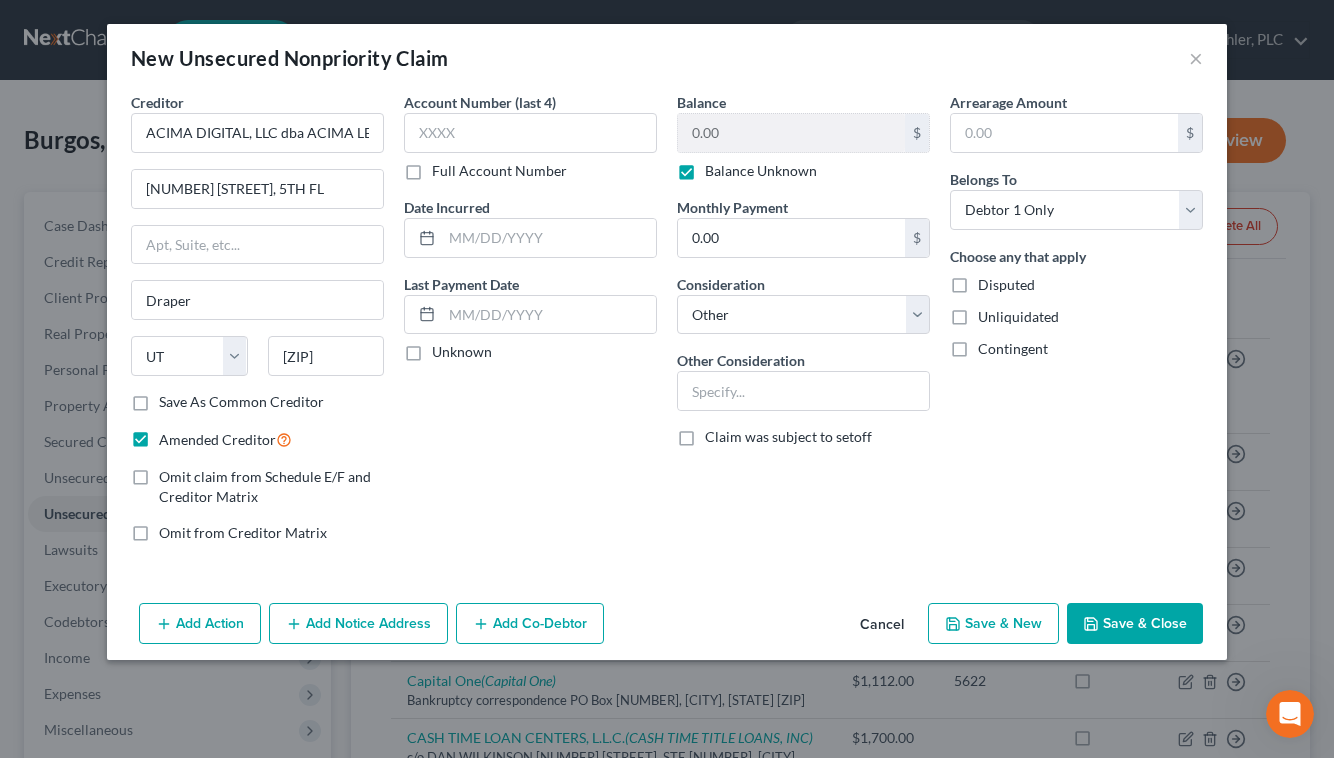 click on "Add Notice Address" at bounding box center [358, 624] 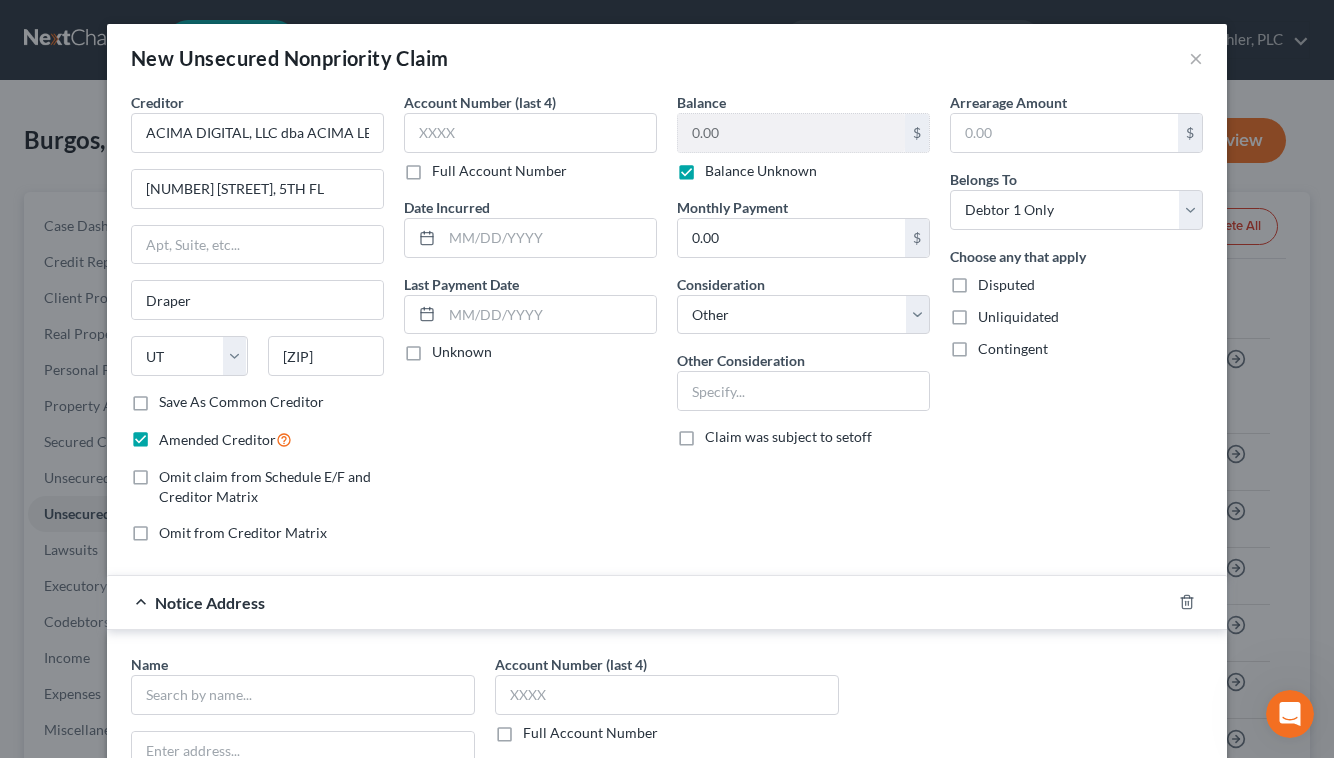 click on "Account Number (last 4)
Full Account Number
Date Incurred         Last Payment Date         Unknown" at bounding box center [530, 325] 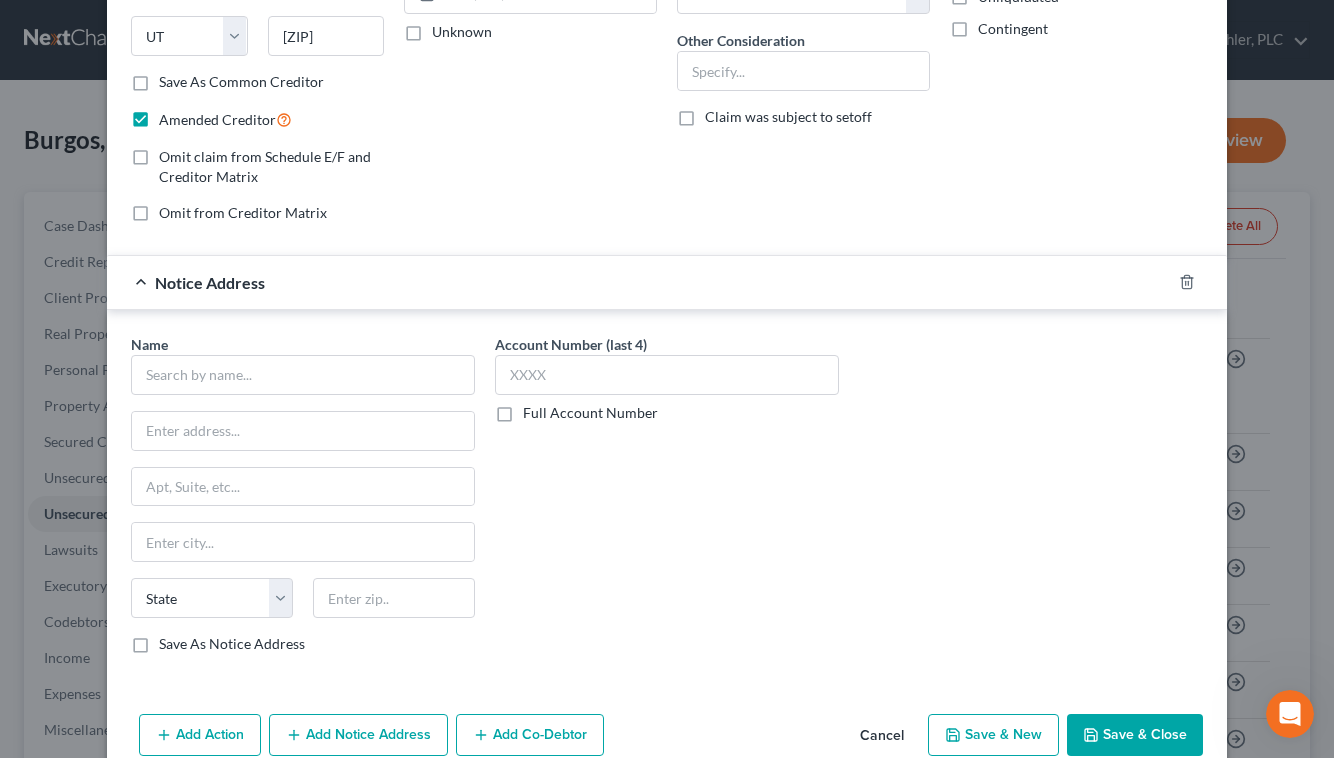 scroll, scrollTop: 358, scrollLeft: 0, axis: vertical 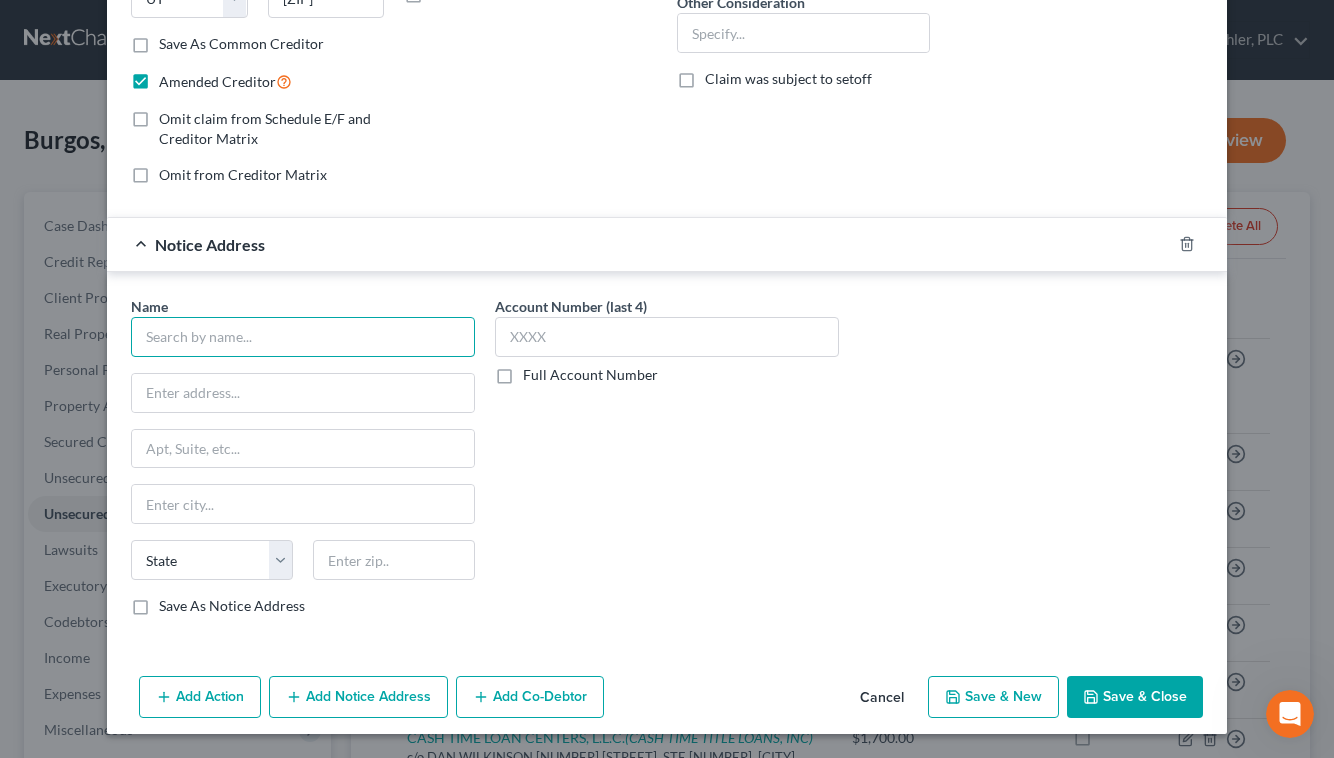click at bounding box center [303, 337] 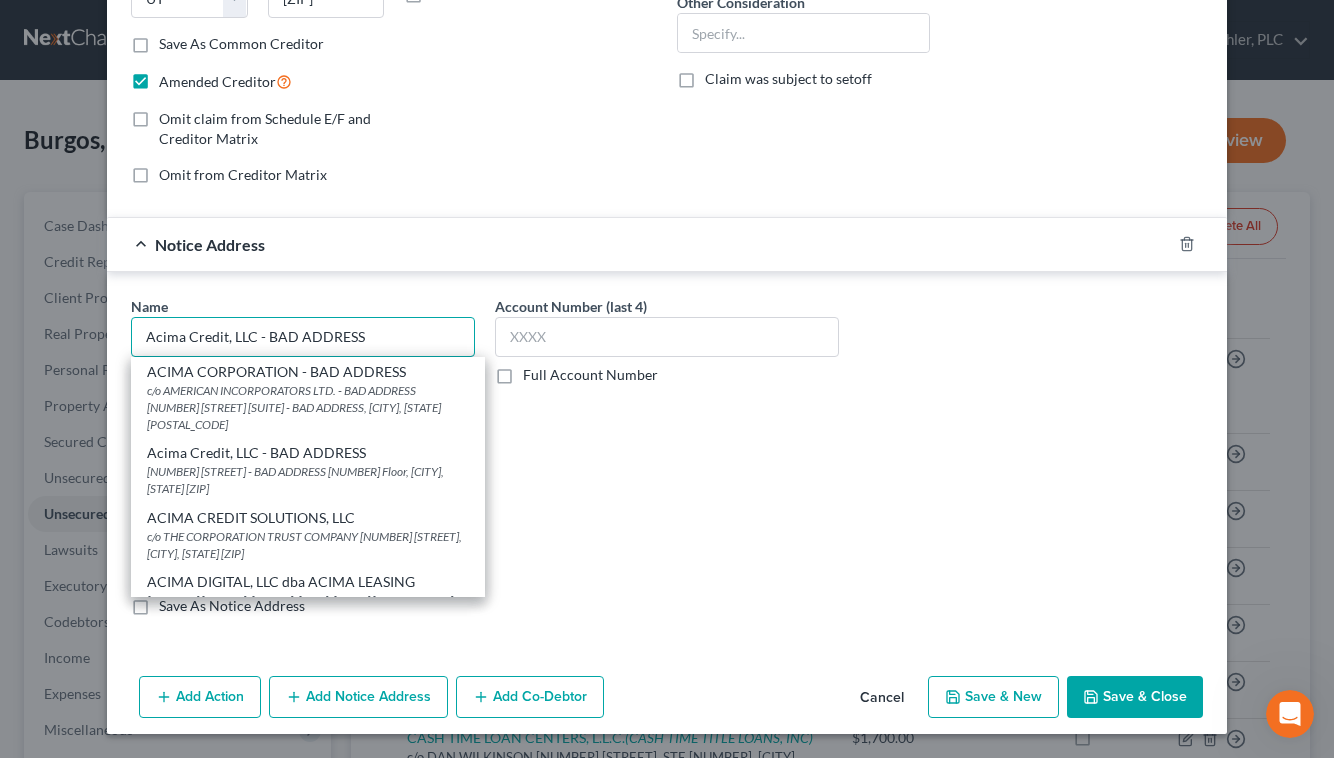 type on "ACIMA CREDIT SOLUTIONS, LLC" 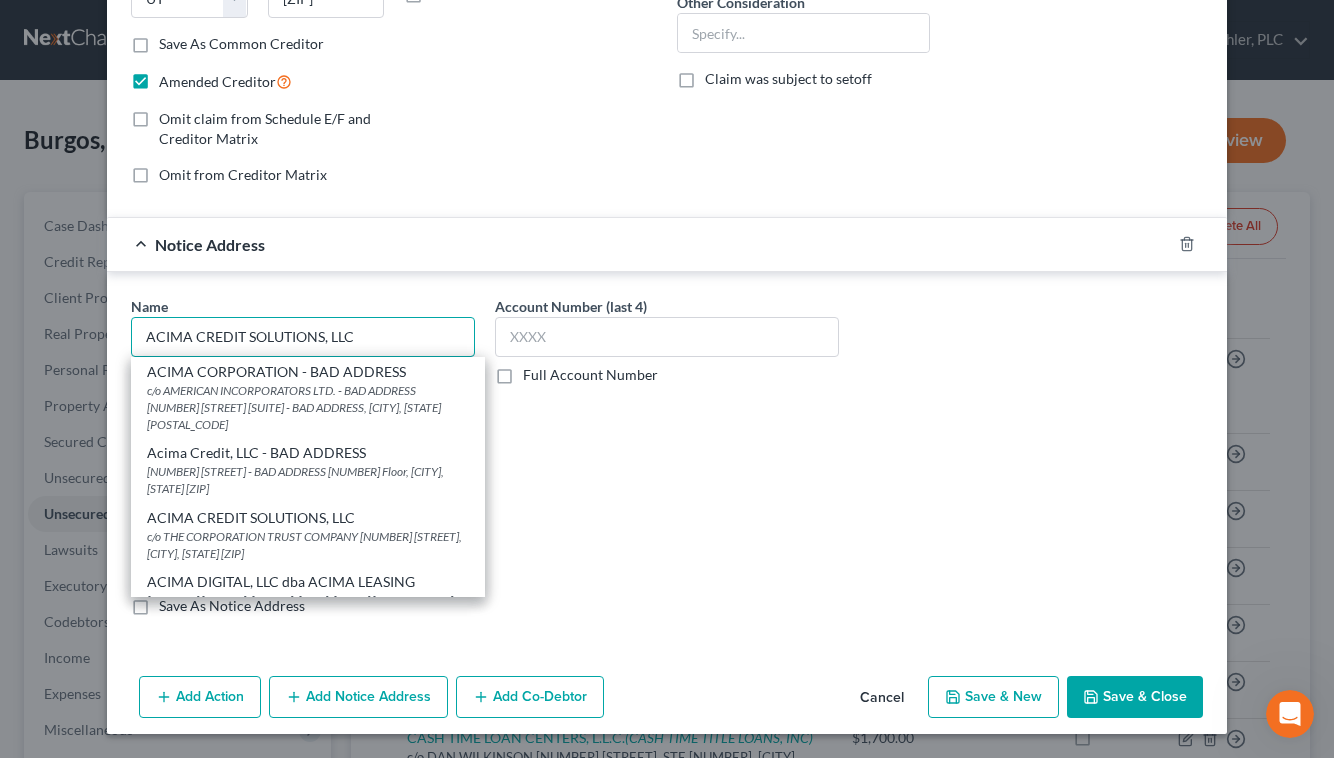 type on "c/o THE CORPORATION TRUST COMPANY" 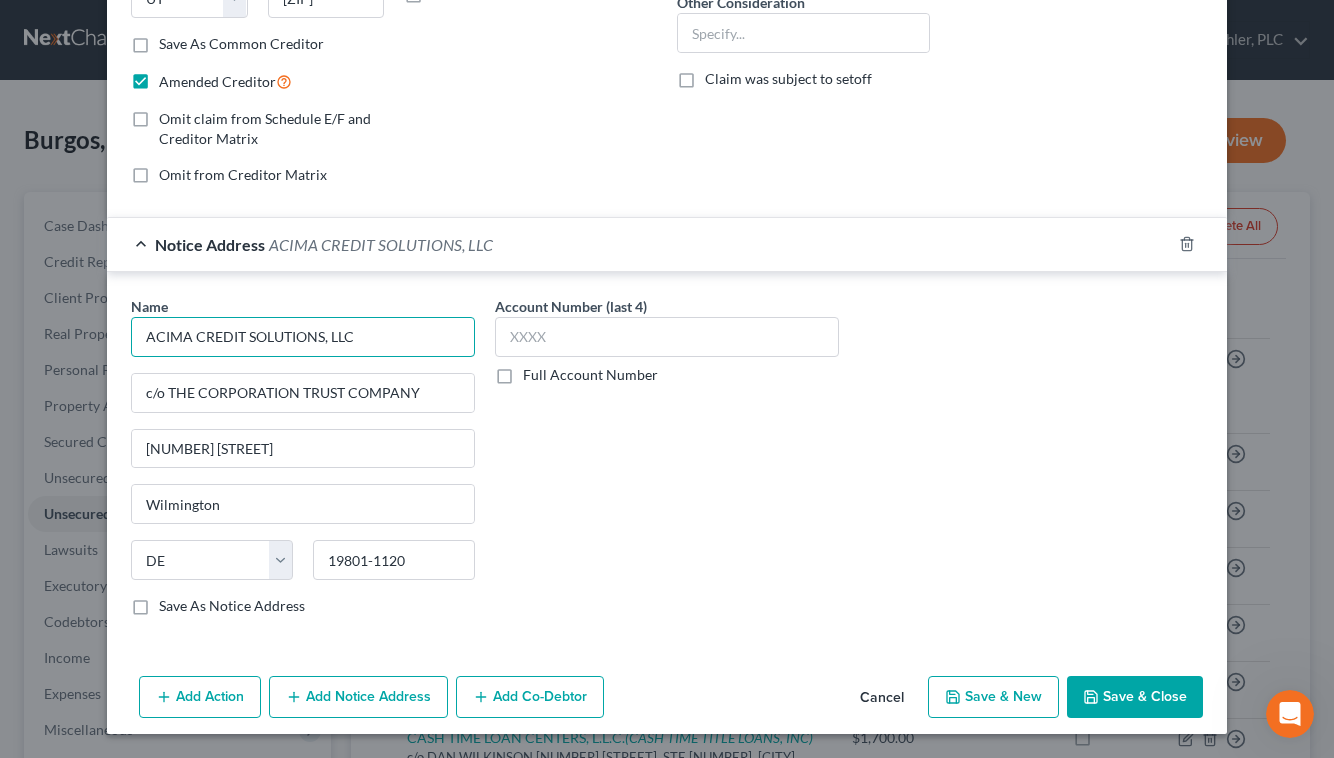 type on "ACIMA CREDIT SOLUTIONS, LLC" 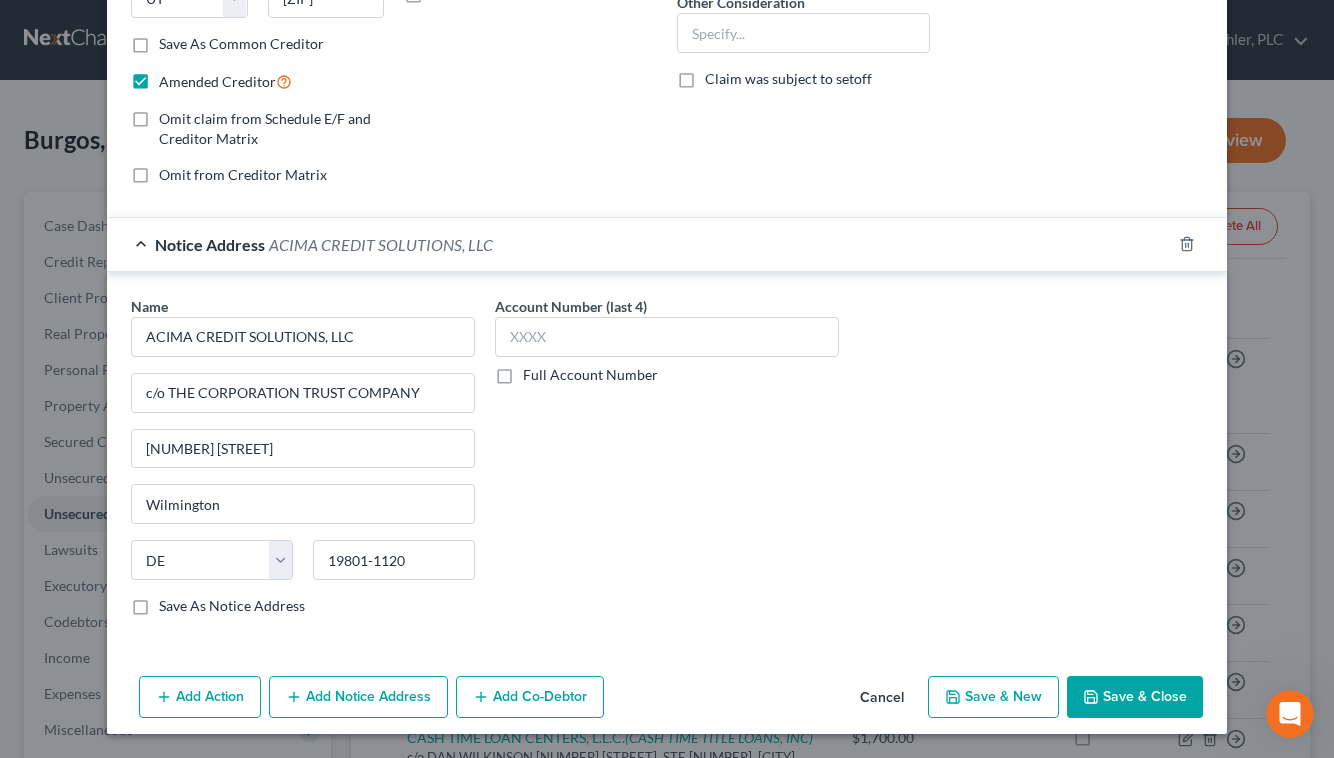 click on "Save & Close" at bounding box center (1135, 697) 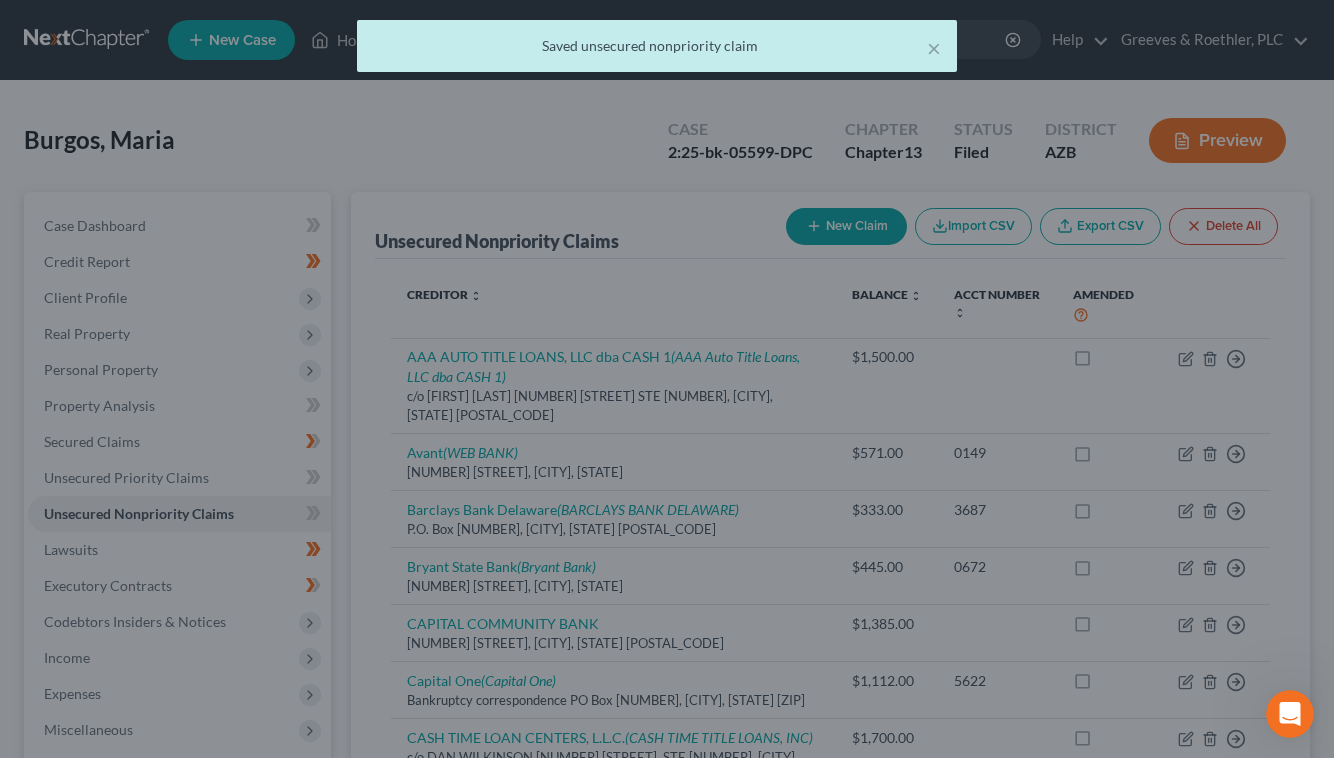 scroll, scrollTop: 0, scrollLeft: 0, axis: both 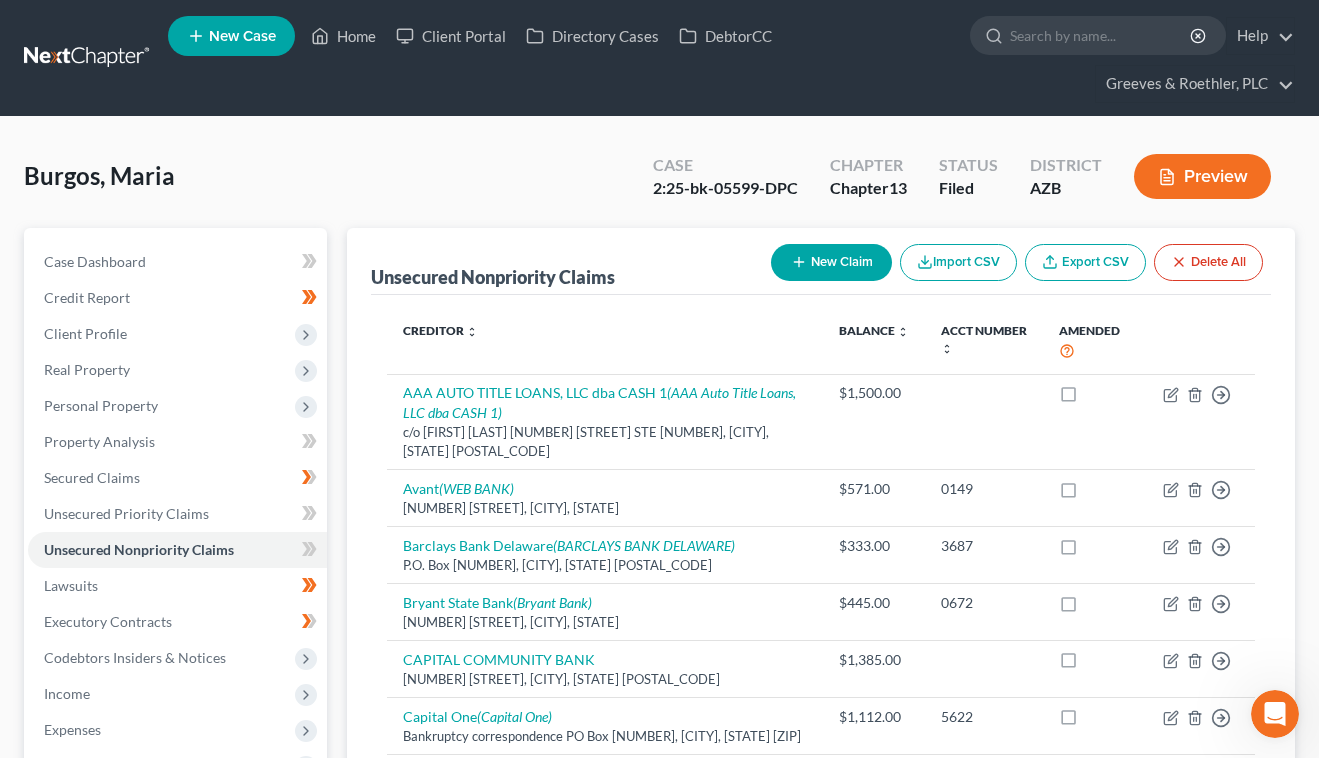 click on "New Claim" at bounding box center (831, 262) 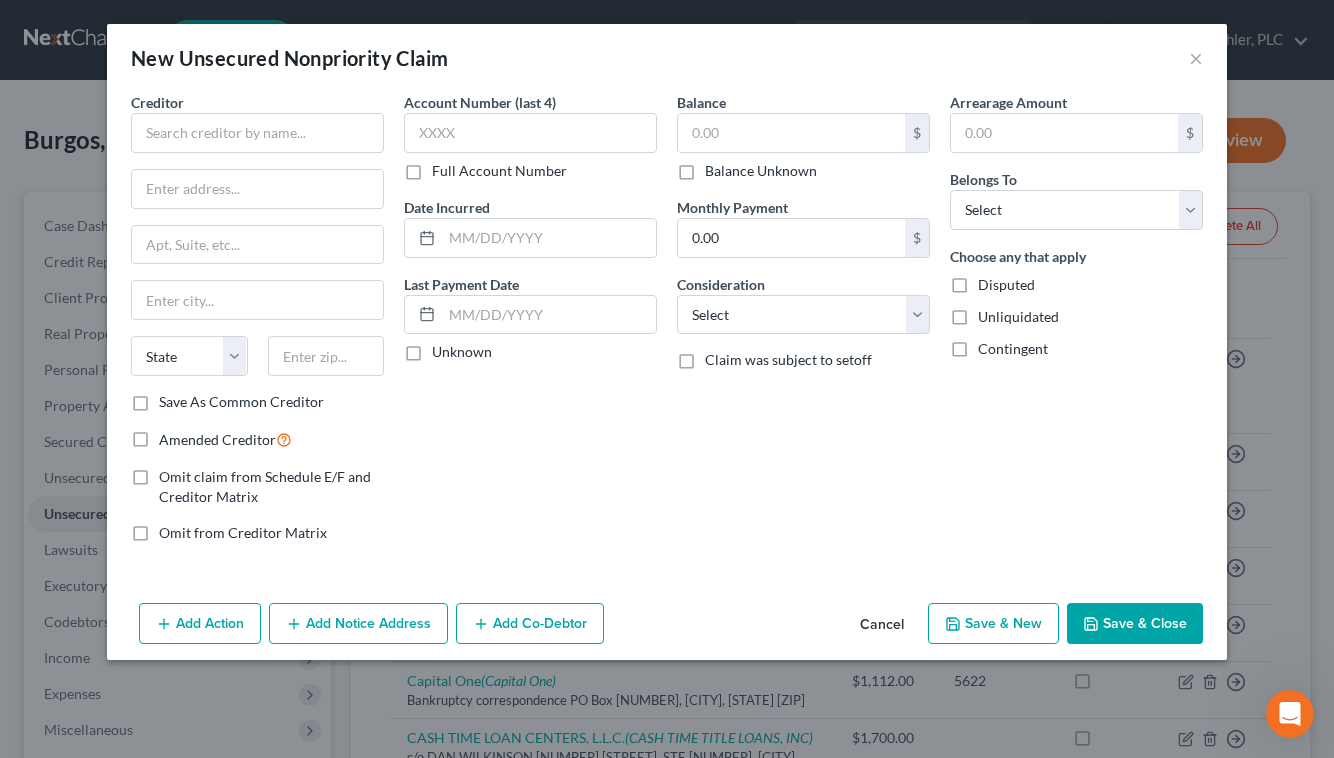 click on "Balance Unknown" at bounding box center (761, 171) 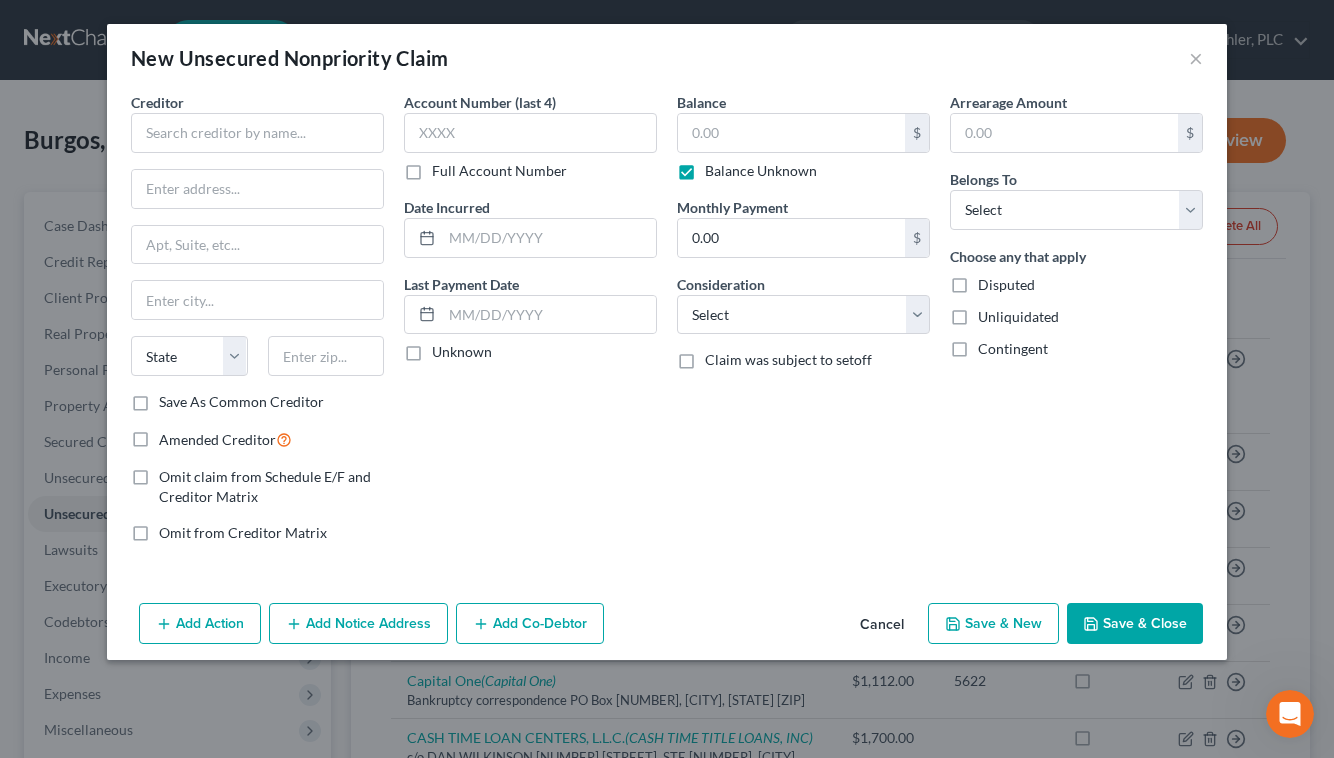 type on "0.00" 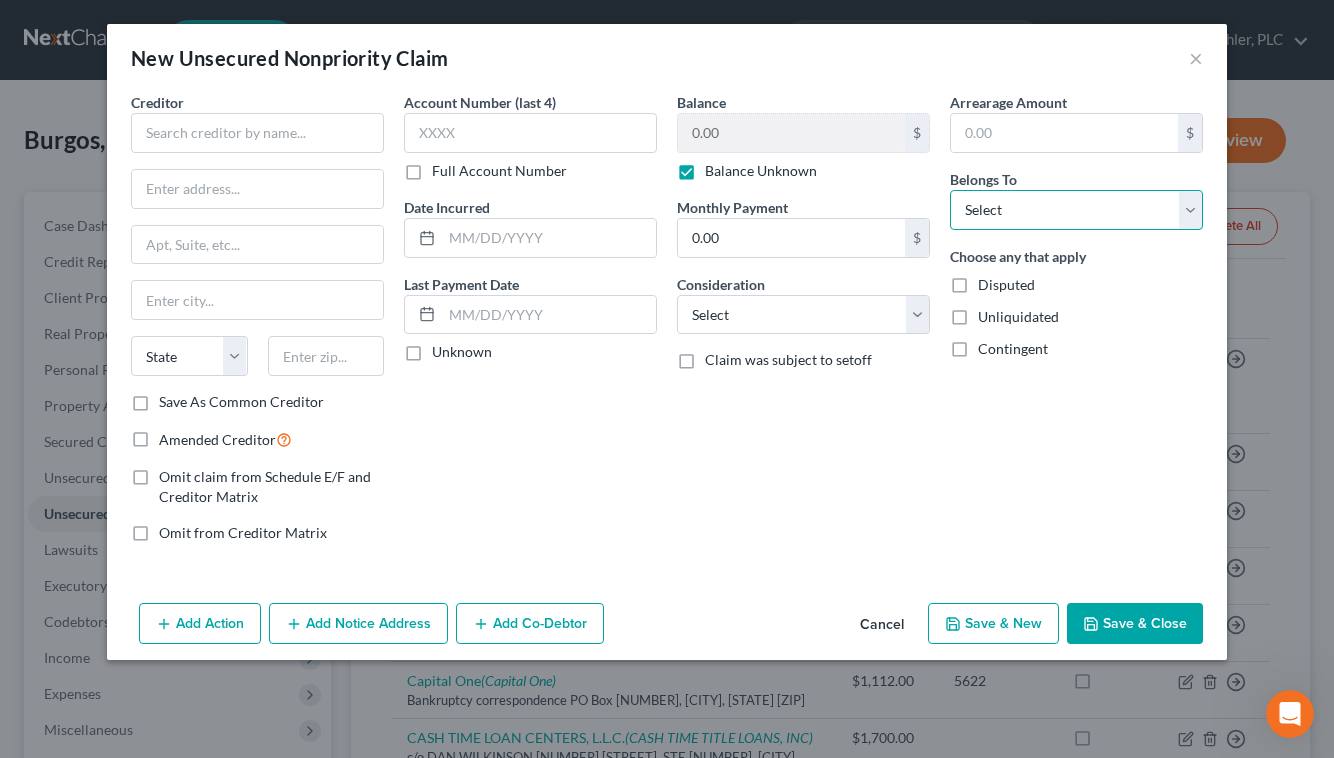 click on "Select Debtor 1 Only Debtor 2 Only Debtor 1 And Debtor 2 Only At Least One Of The Debtors And Another Community Property" at bounding box center [1076, 210] 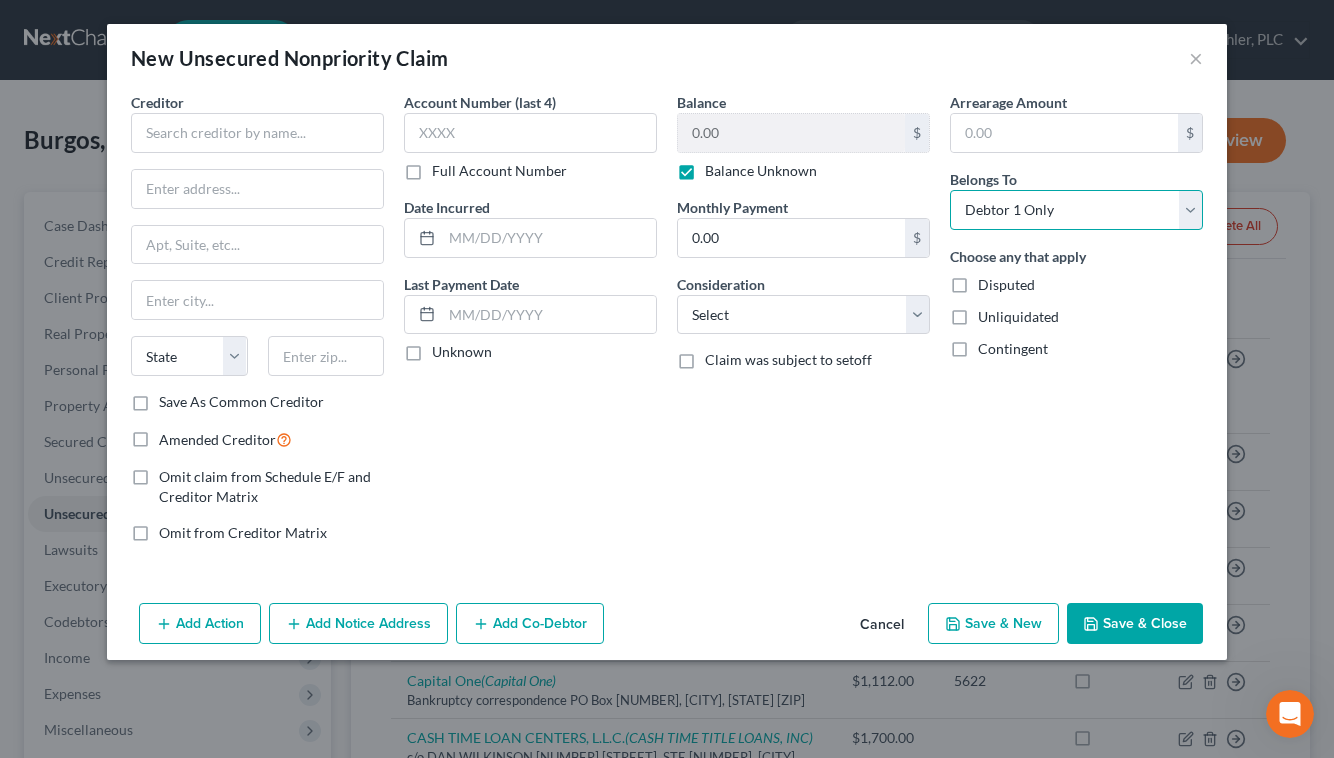 click on "Select Debtor 1 Only Debtor 2 Only Debtor 1 And Debtor 2 Only At Least One Of The Debtors And Another Community Property" at bounding box center (1076, 210) 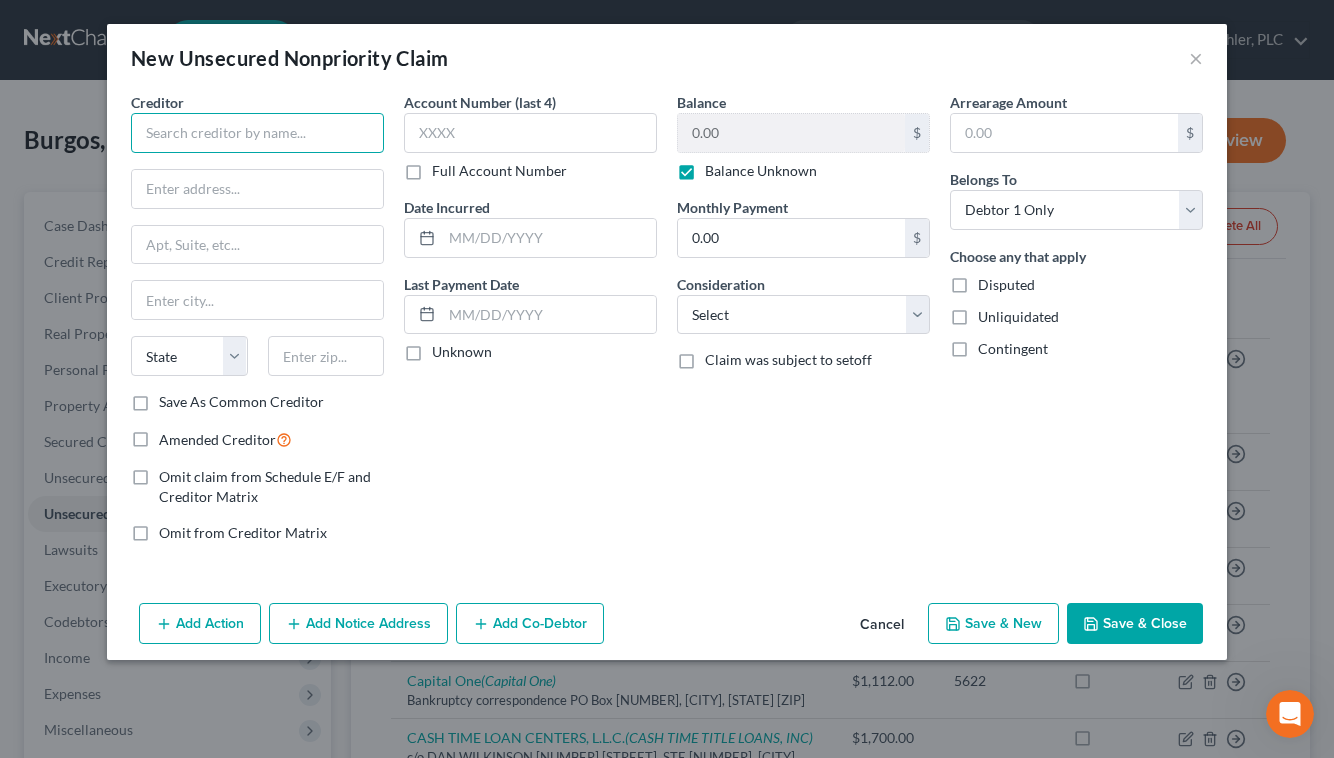 click at bounding box center (257, 133) 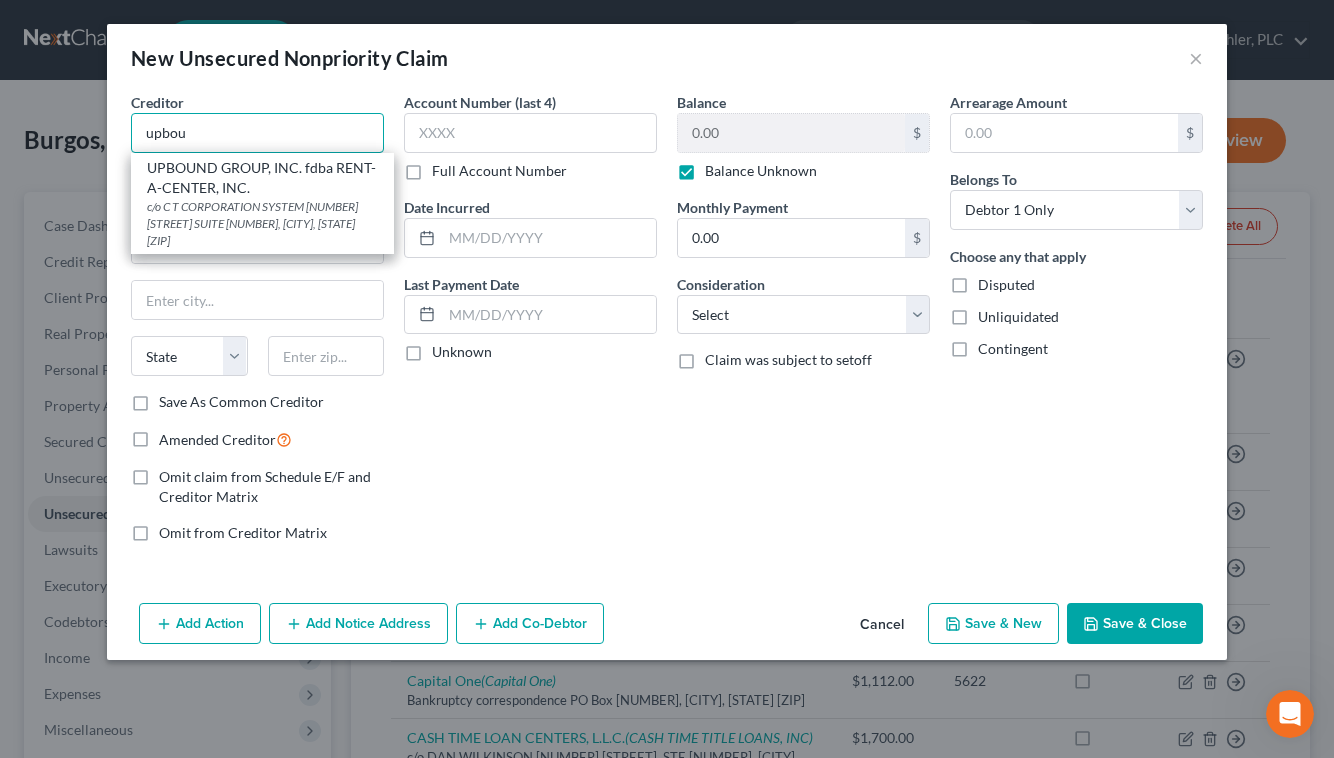 type on "UPBOUND GROUP, INC. fdba RENT-A-CENTER, INC." 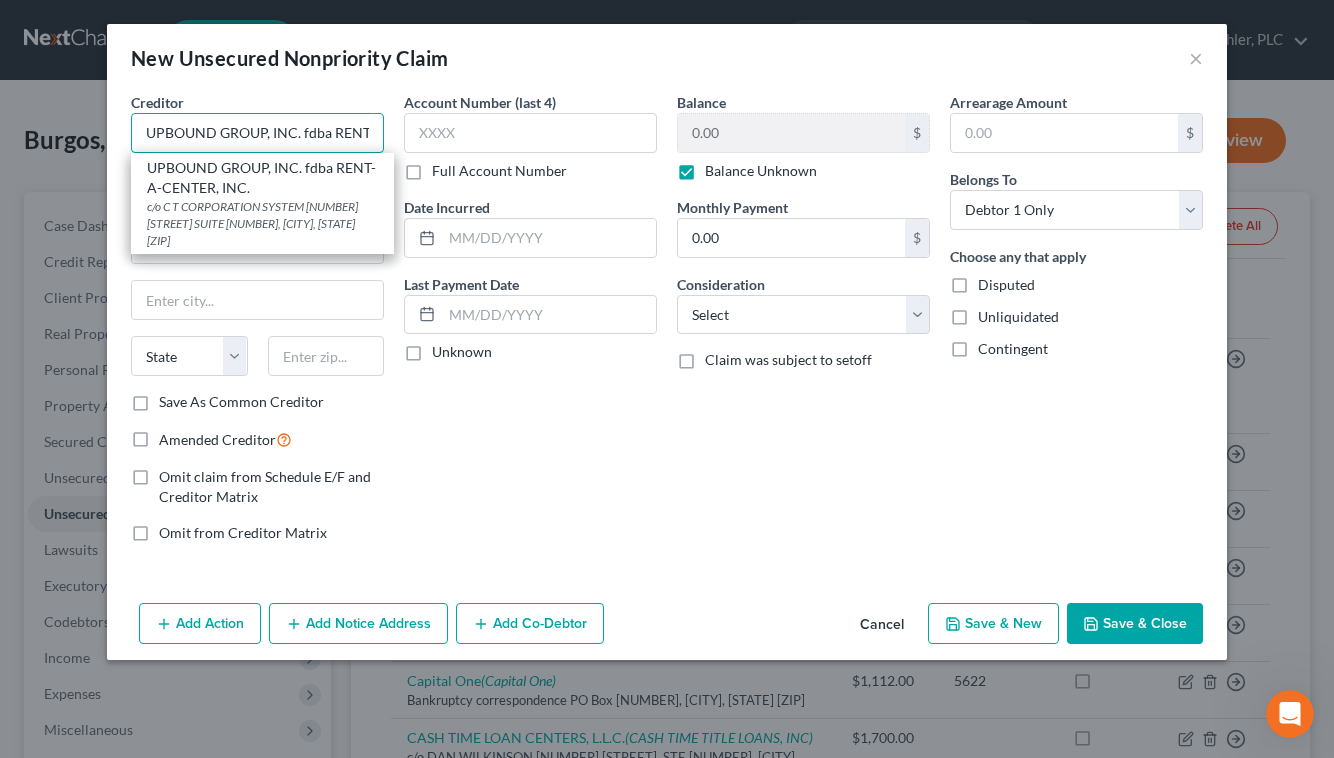 type on "c/o [COMPANY_NAME]" 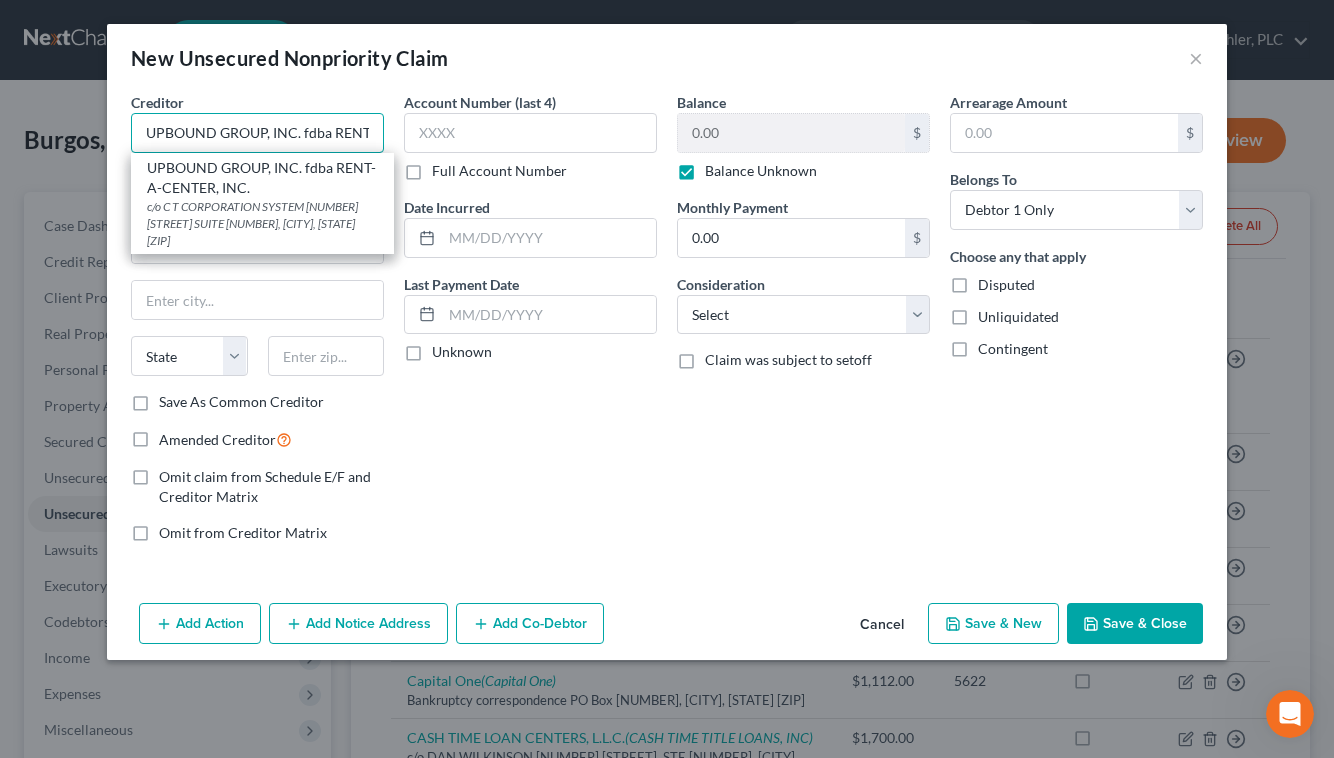 type on "[NUMBER] [STREET] [SUITE]" 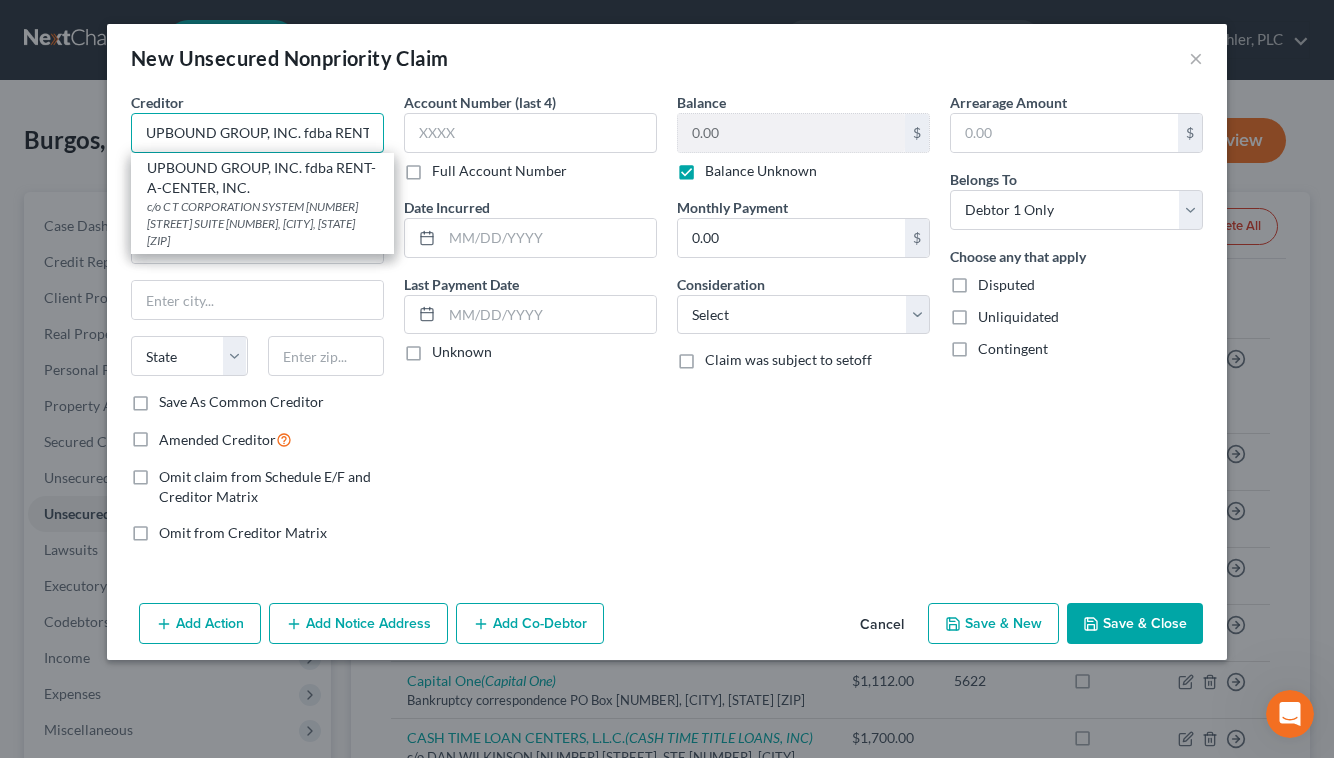 type on "Phoenix" 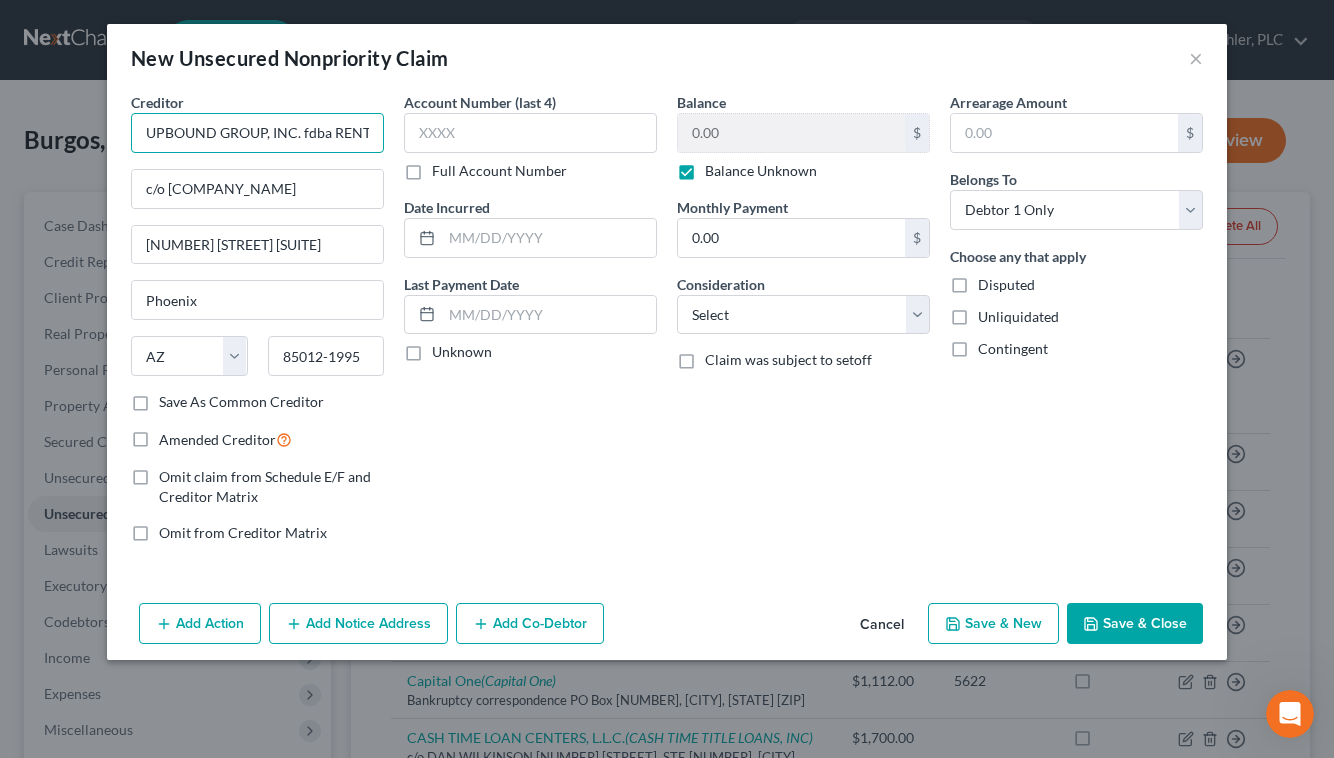 type on "UPBOUND GROUP, INC. fdba RENT-A-CENTER, INC." 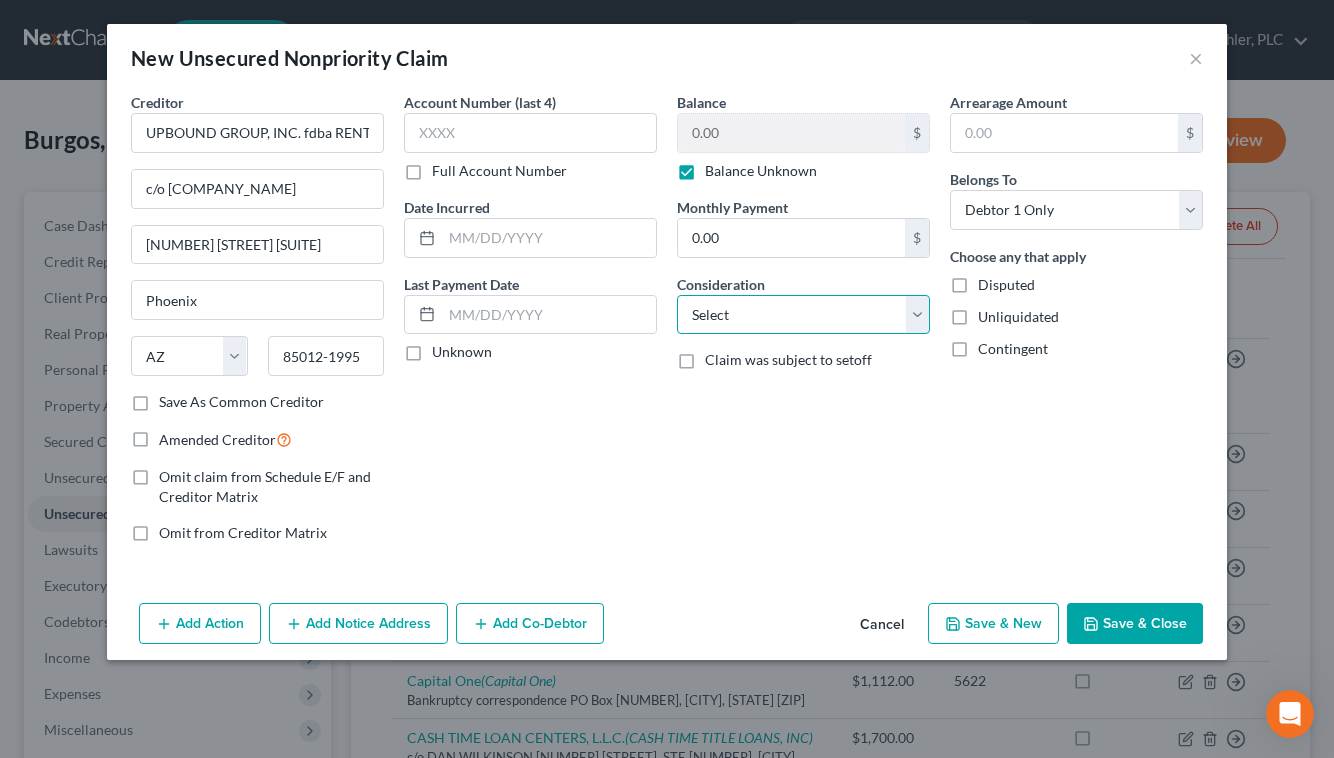click on "Select Cable / Satellite Services Collection Agency Credit Card Debt Debt Counseling / Attorneys Deficiency Balance Domestic Support Obligations Home / Car Repairs Income Taxes Judgment Liens Medical Services Monies Loaned / Advanced Mortgage Obligation From Divorce Or Separation Obligation To Pensions Other Overdrawn Bank Account Promised To Help Pay Creditors Student Loans Suppliers And Vendors Telephone / Internet Services Utility Services" at bounding box center (803, 315) 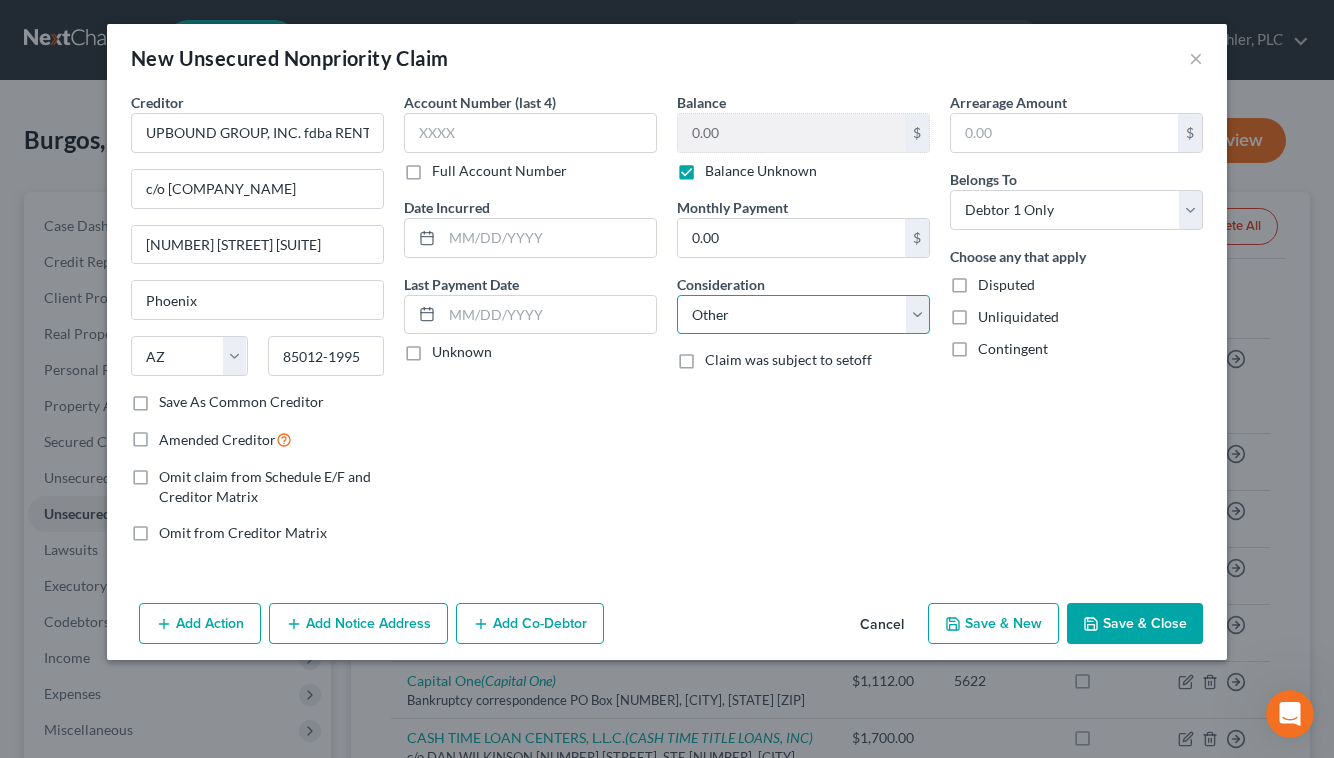 click on "Select Cable / Satellite Services Collection Agency Credit Card Debt Debt Counseling / Attorneys Deficiency Balance Domestic Support Obligations Home / Car Repairs Income Taxes Judgment Liens Medical Services Monies Loaned / Advanced Mortgage Obligation From Divorce Or Separation Obligation To Pensions Other Overdrawn Bank Account Promised To Help Pay Creditors Student Loans Suppliers And Vendors Telephone / Internet Services Utility Services" at bounding box center [803, 315] 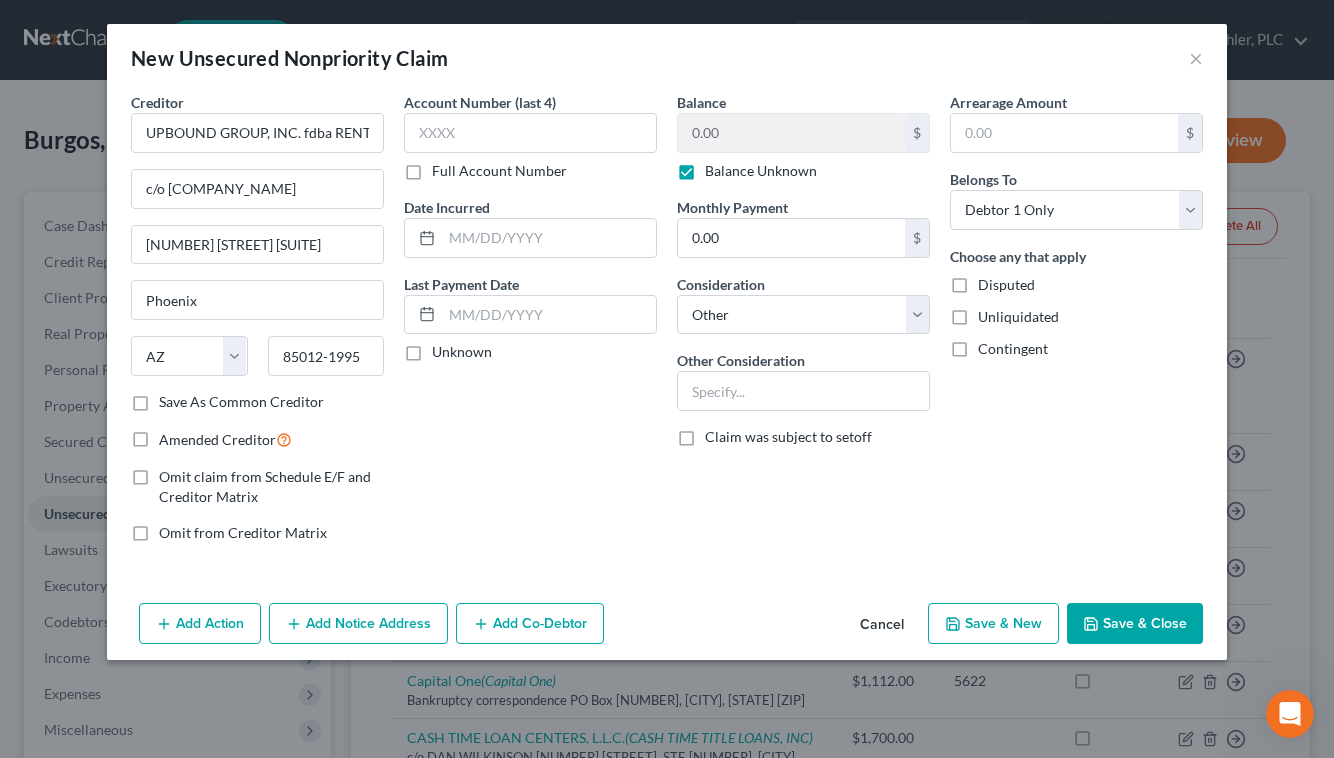 click on "Amended Creditor" at bounding box center (225, 439) 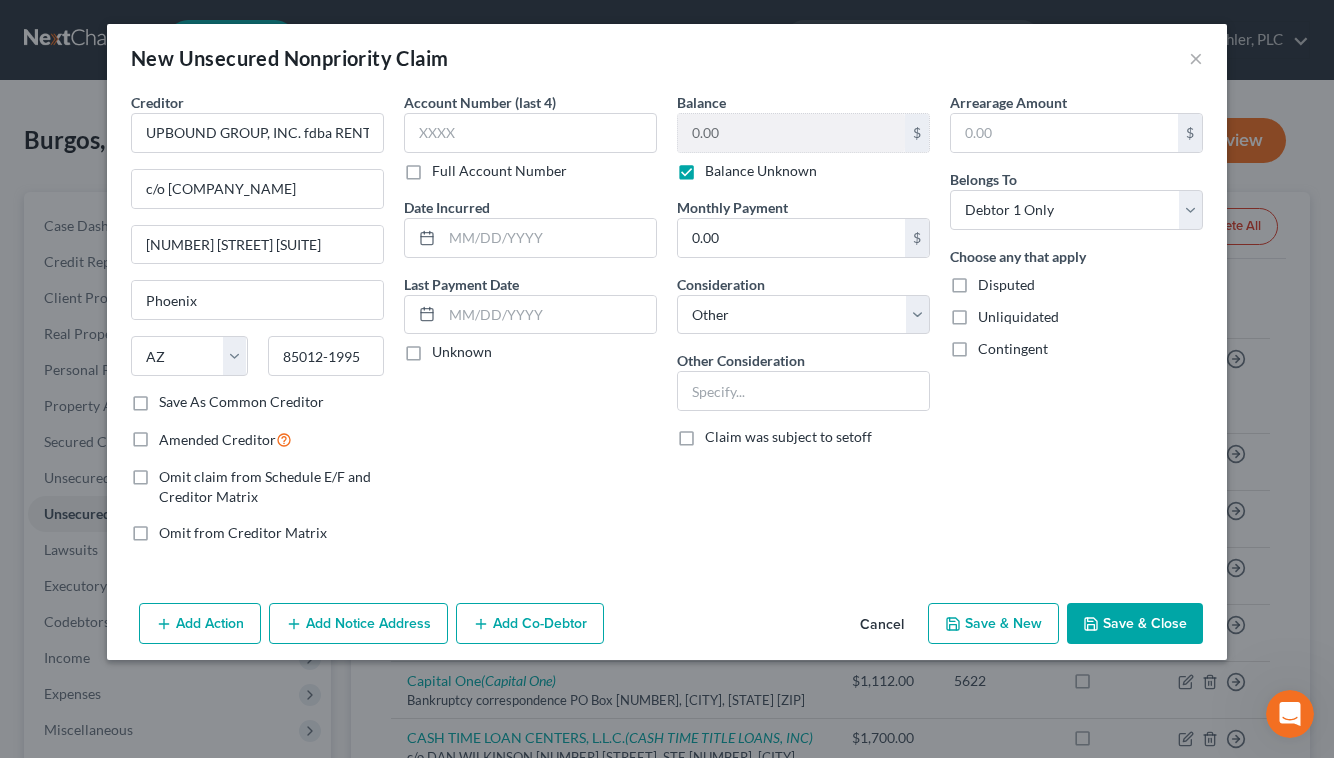 click on "Amended Creditor" at bounding box center (173, 434) 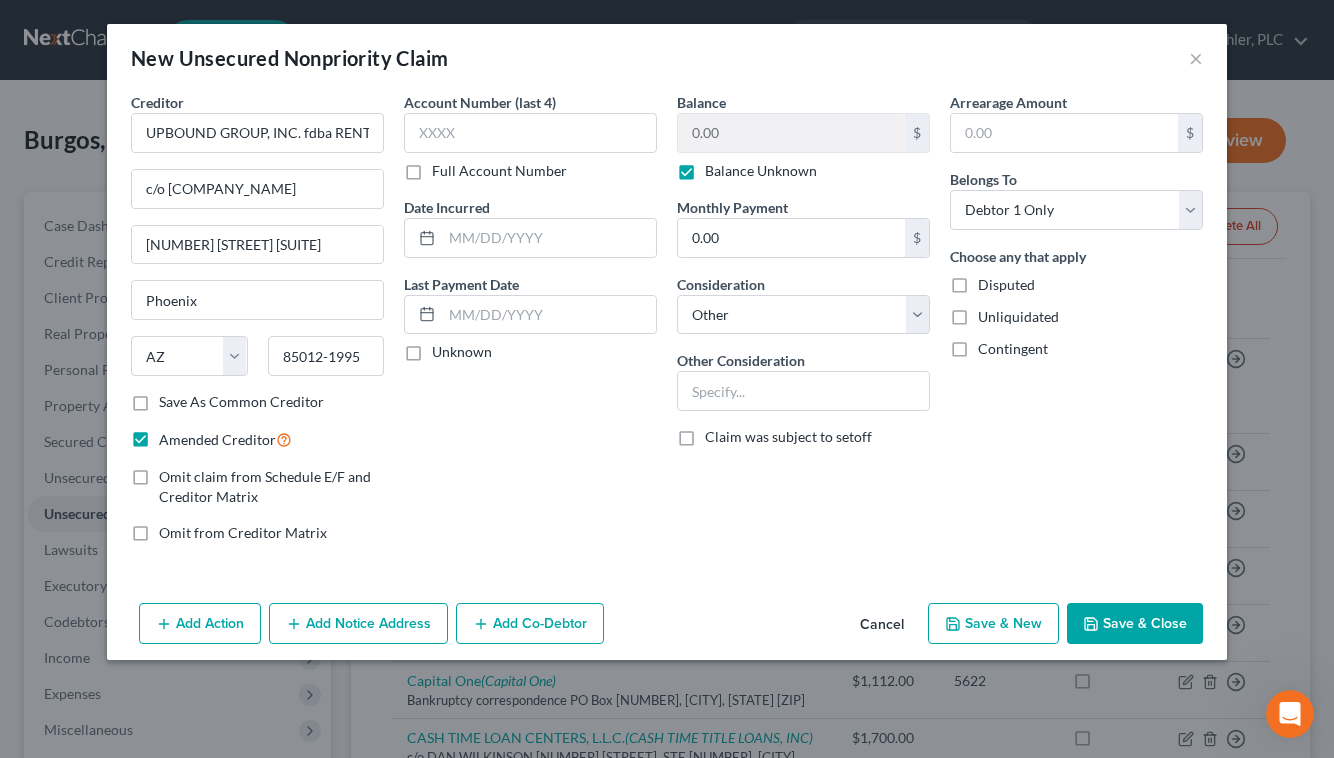 click on "Add Notice Address" at bounding box center [358, 624] 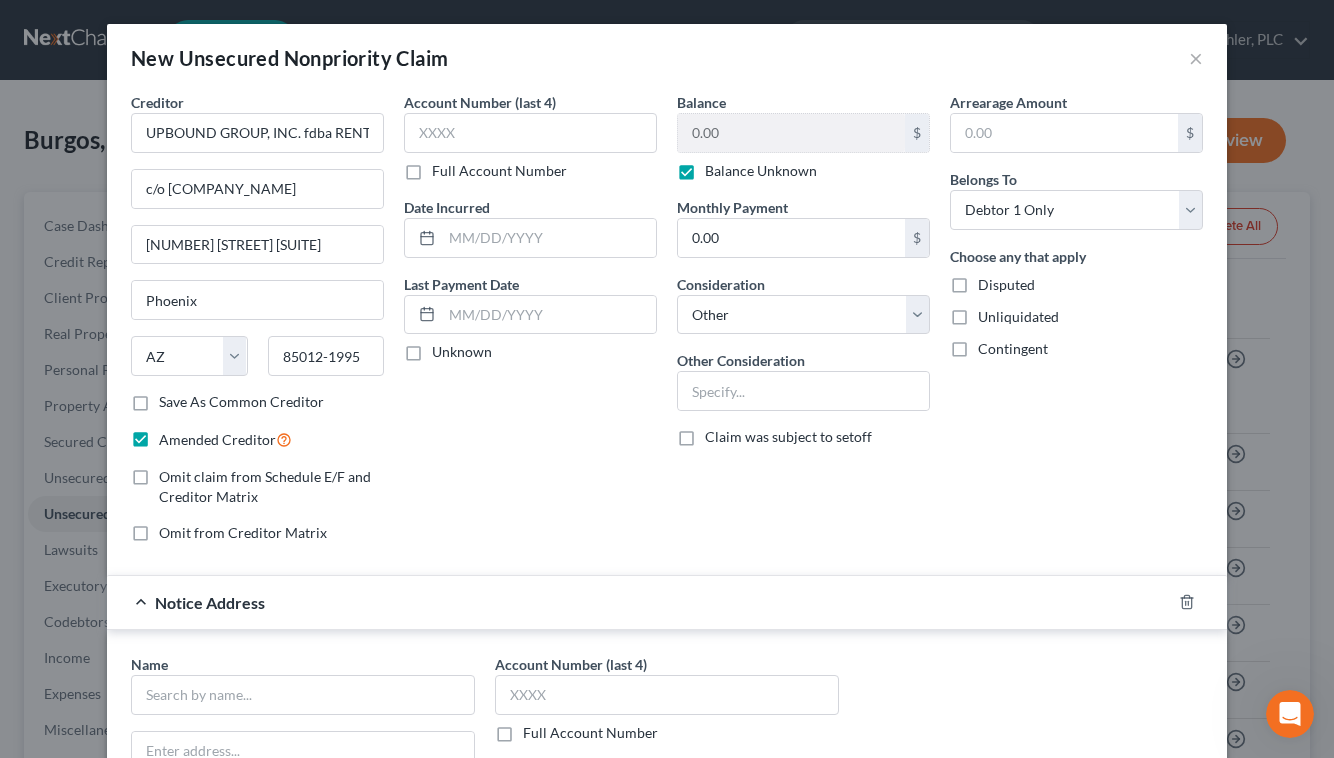 type 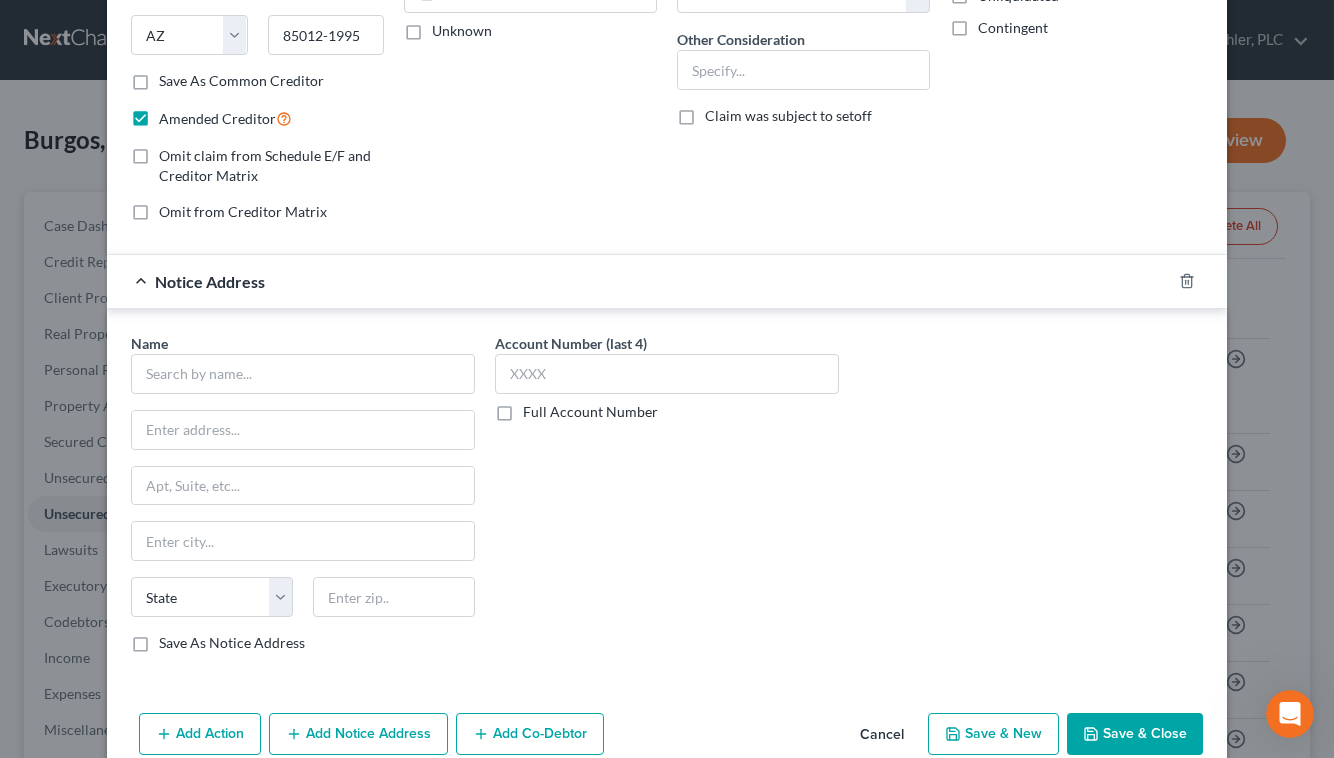 scroll, scrollTop: 358, scrollLeft: 0, axis: vertical 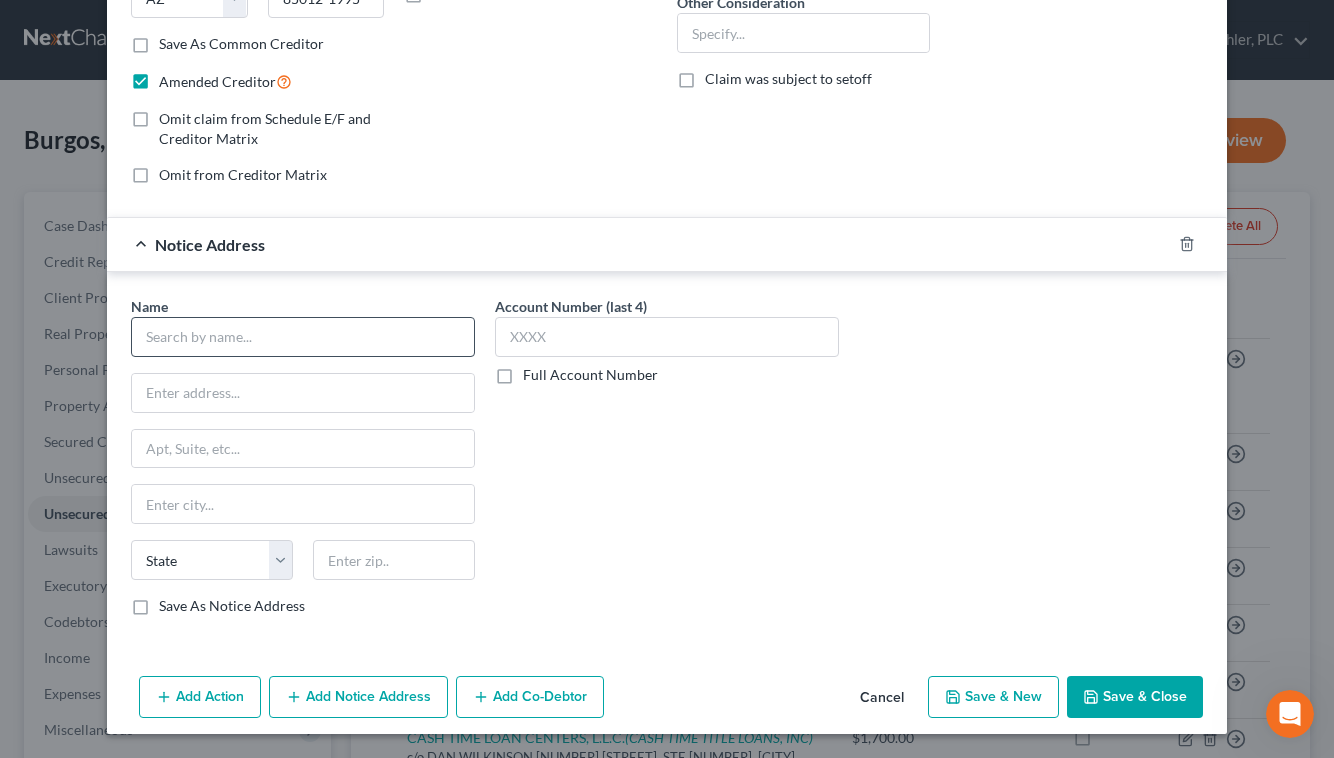 click at bounding box center (303, 337) 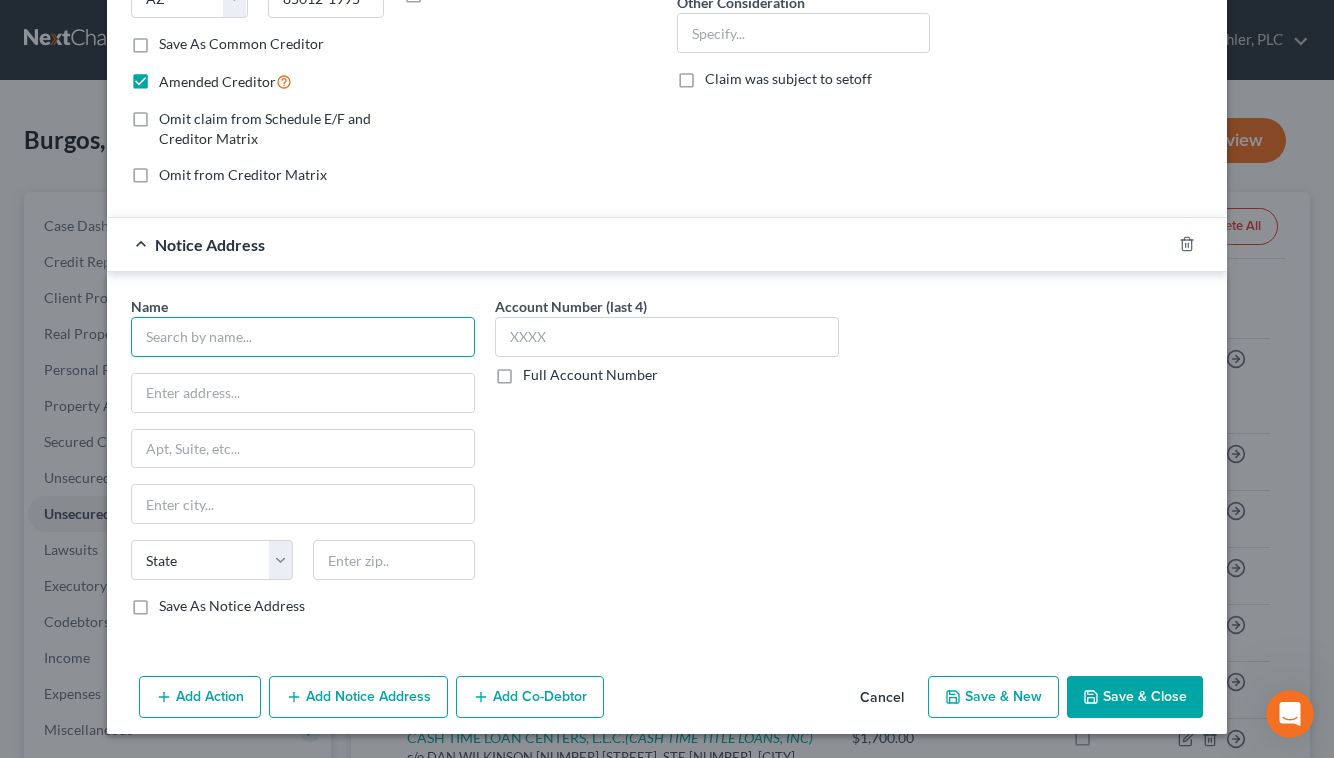 click at bounding box center (303, 337) 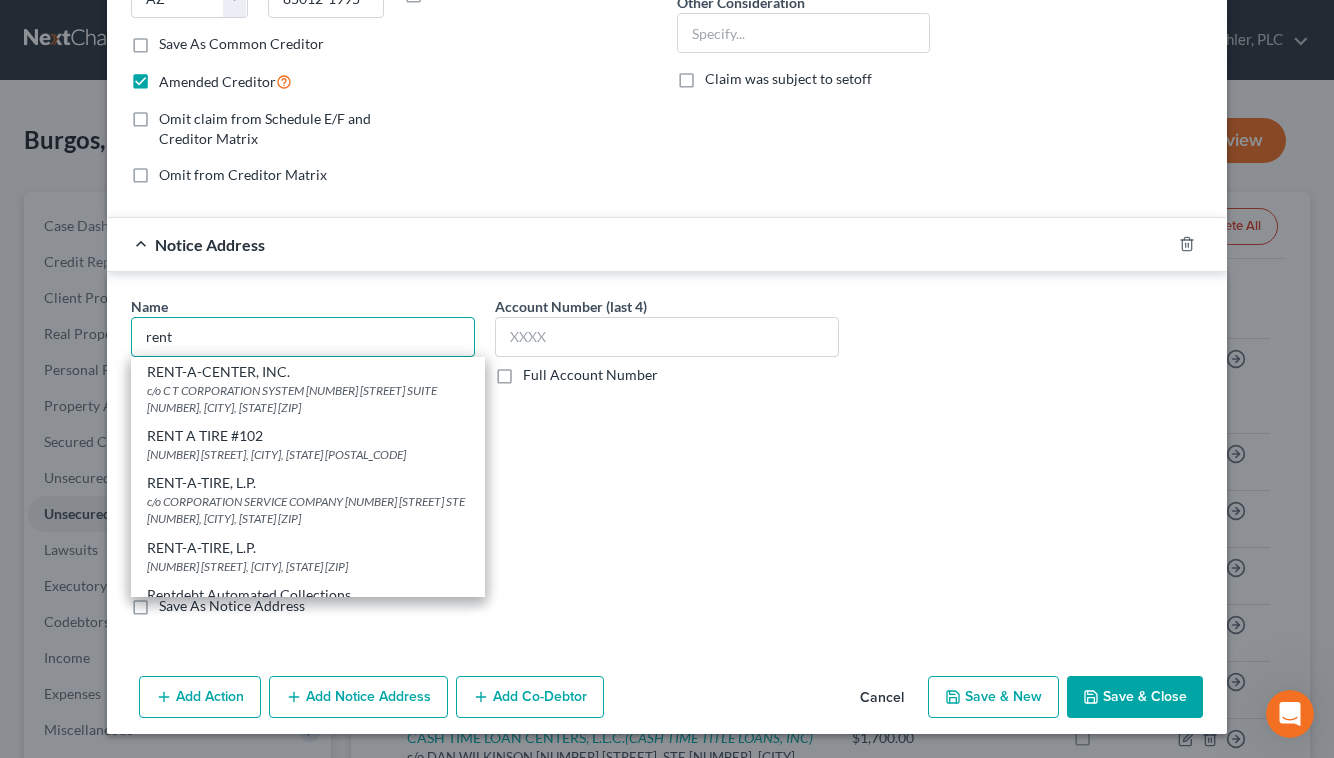 type on "RENT-A-CENTER, INC." 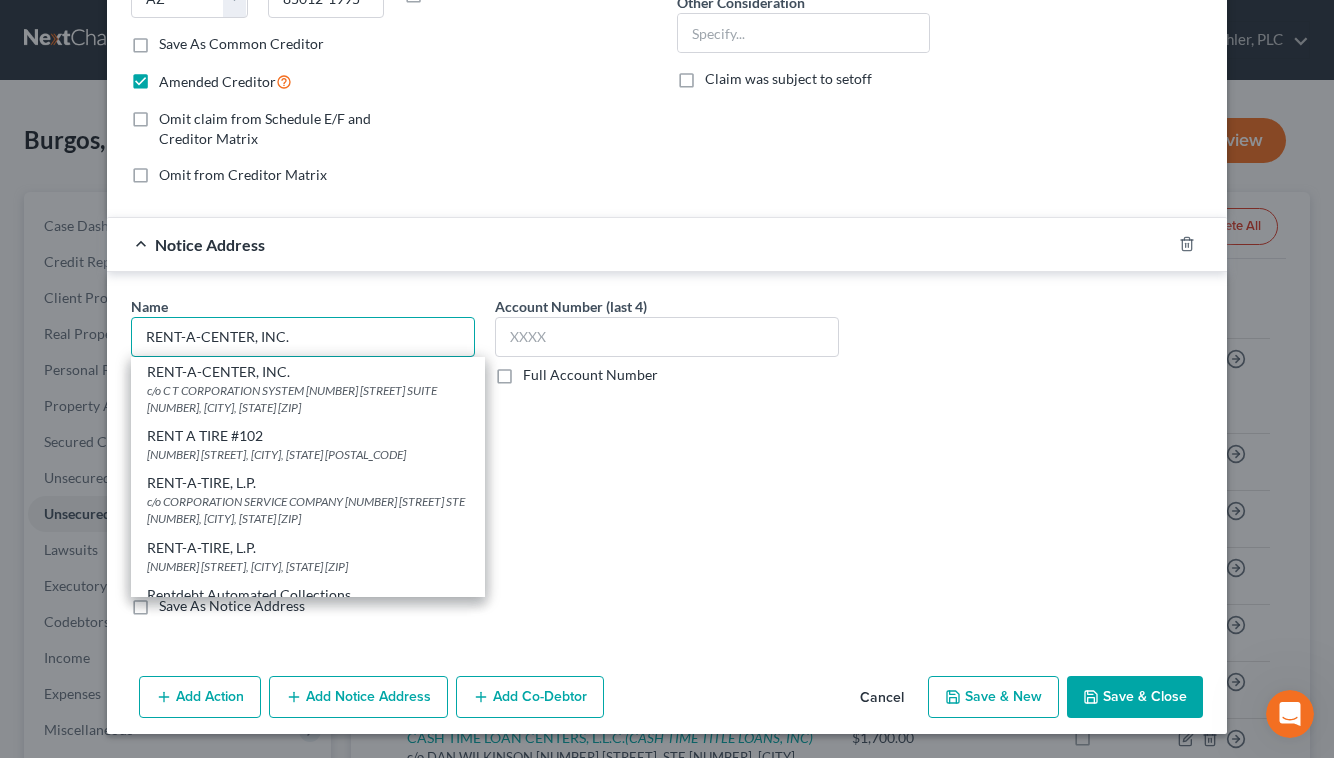 type on "c/o [COMPANY_NAME]" 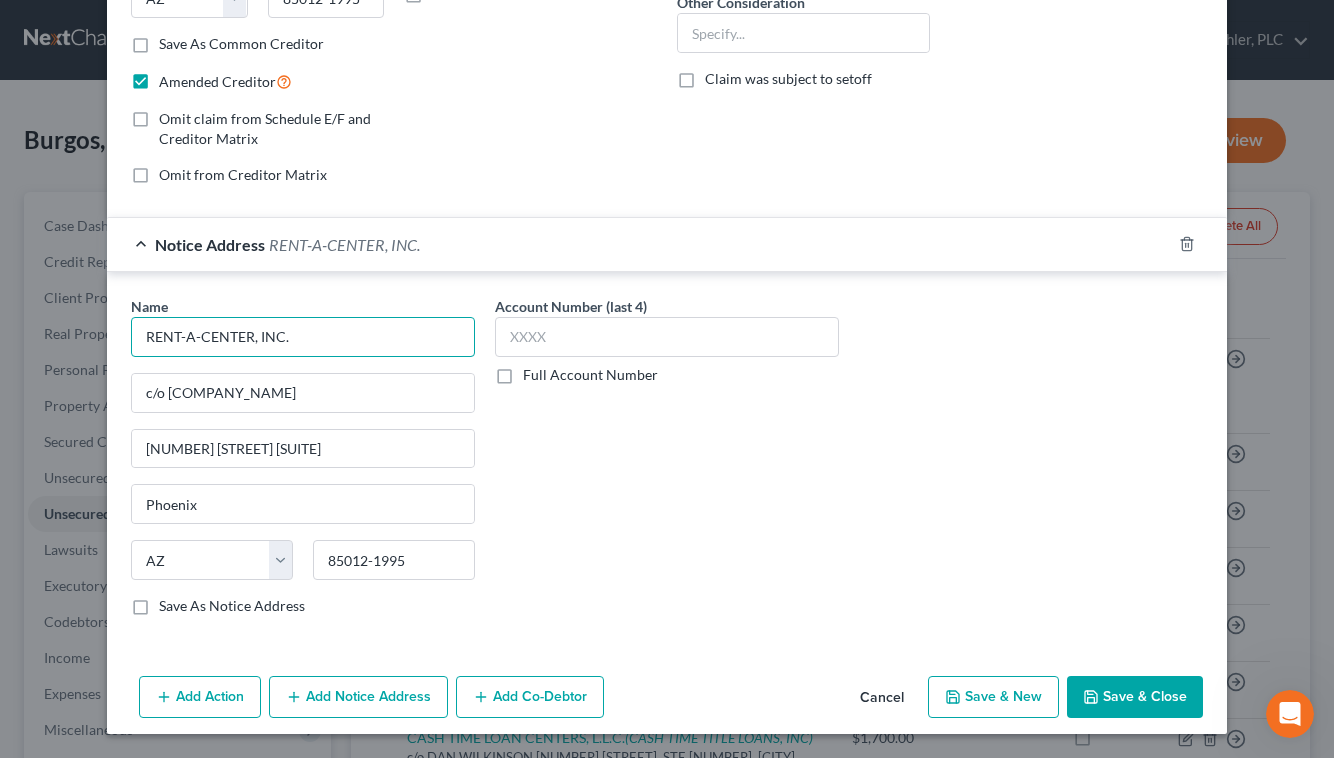 drag, startPoint x: 244, startPoint y: 339, endPoint x: 136, endPoint y: 332, distance: 108.226616 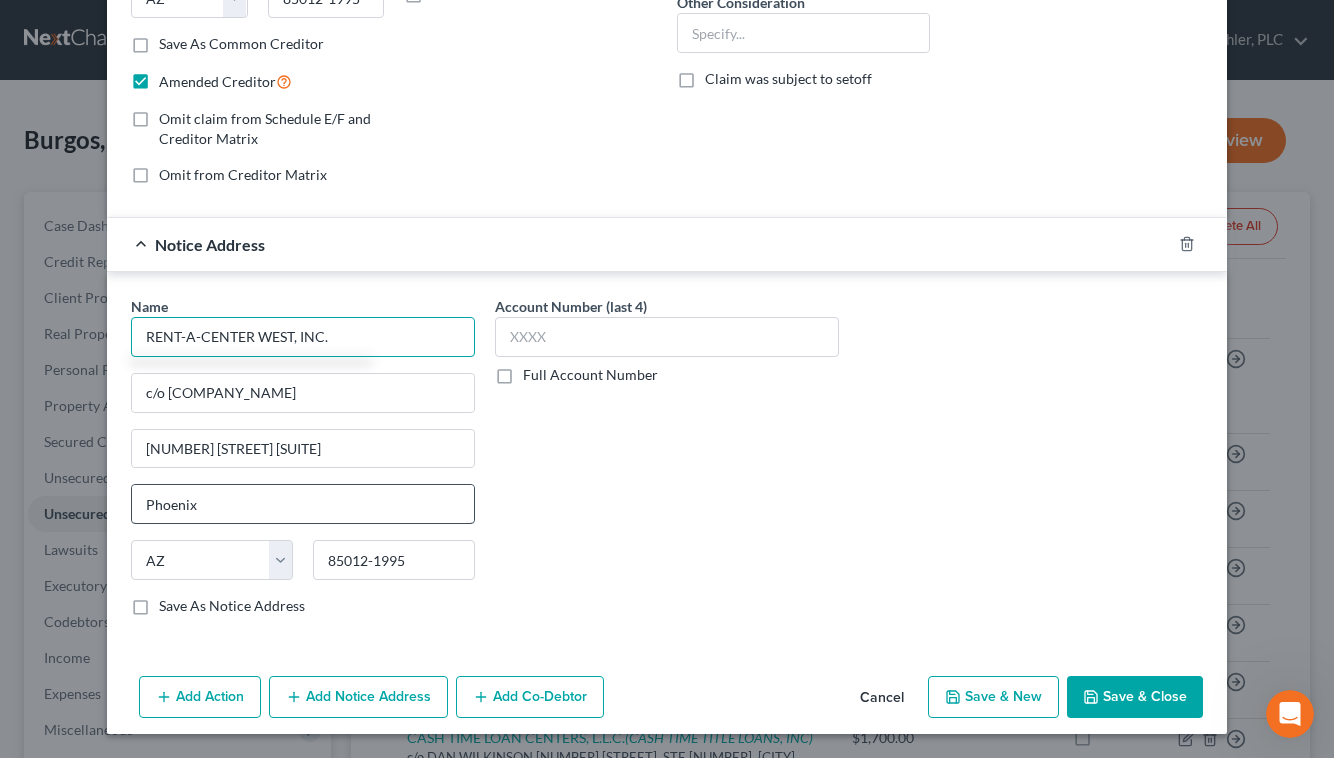 type on "RENT-A-CENTER WEST, INC." 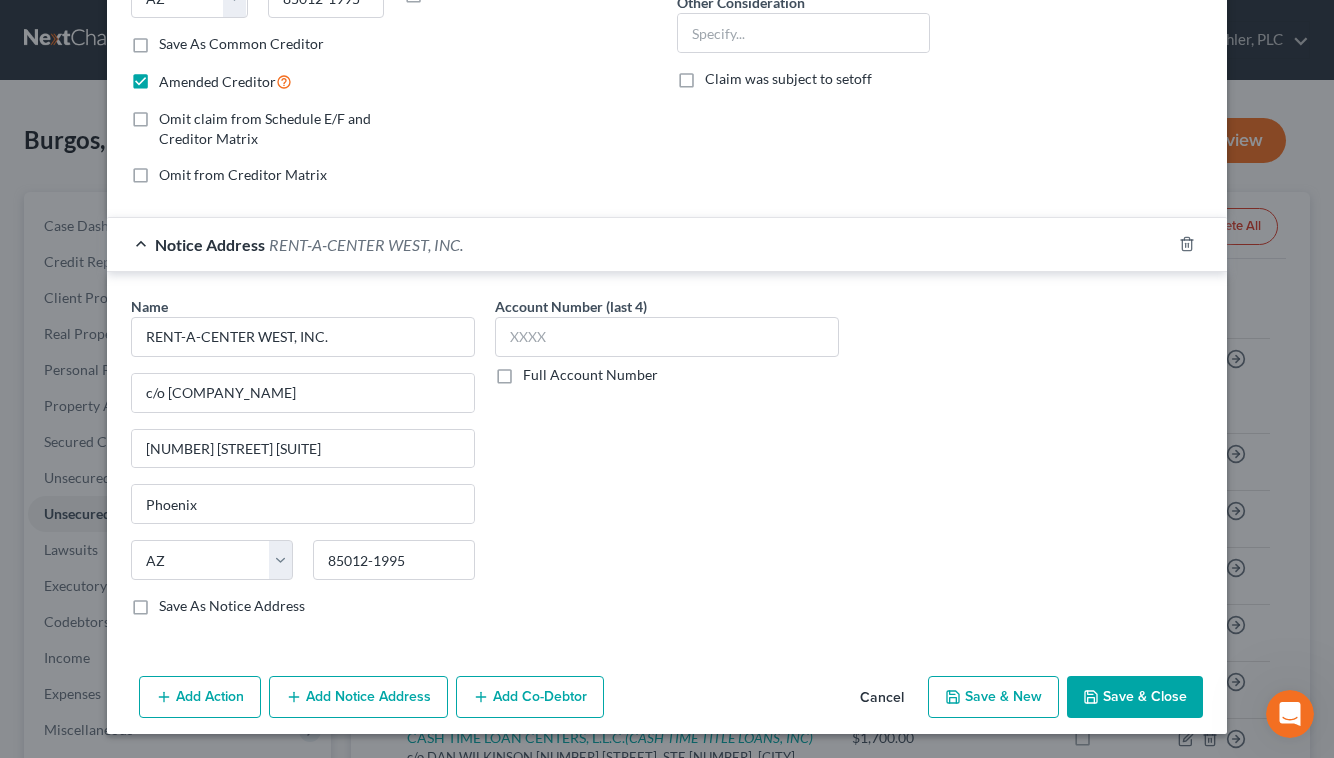 click on "Save As Notice Address" at bounding box center [232, 606] 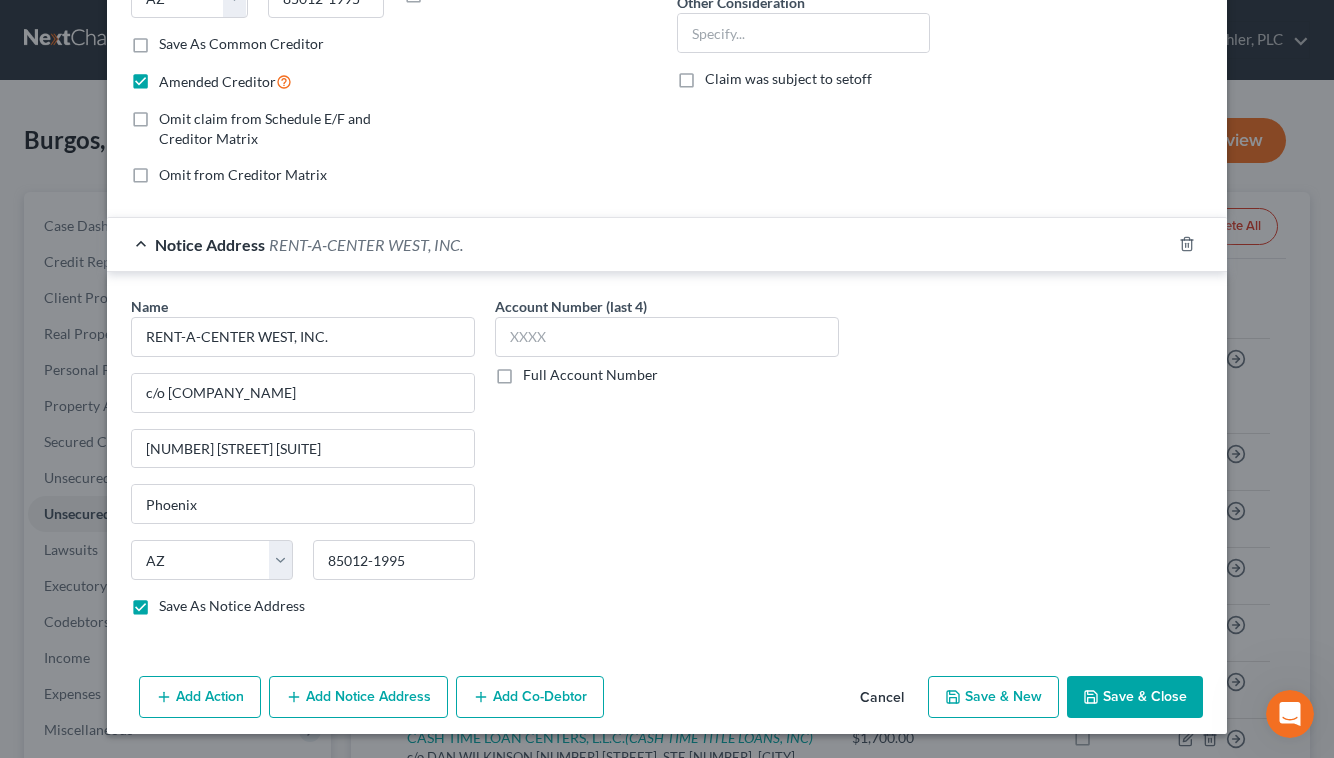 click on "Add Notice Address" at bounding box center (358, 697) 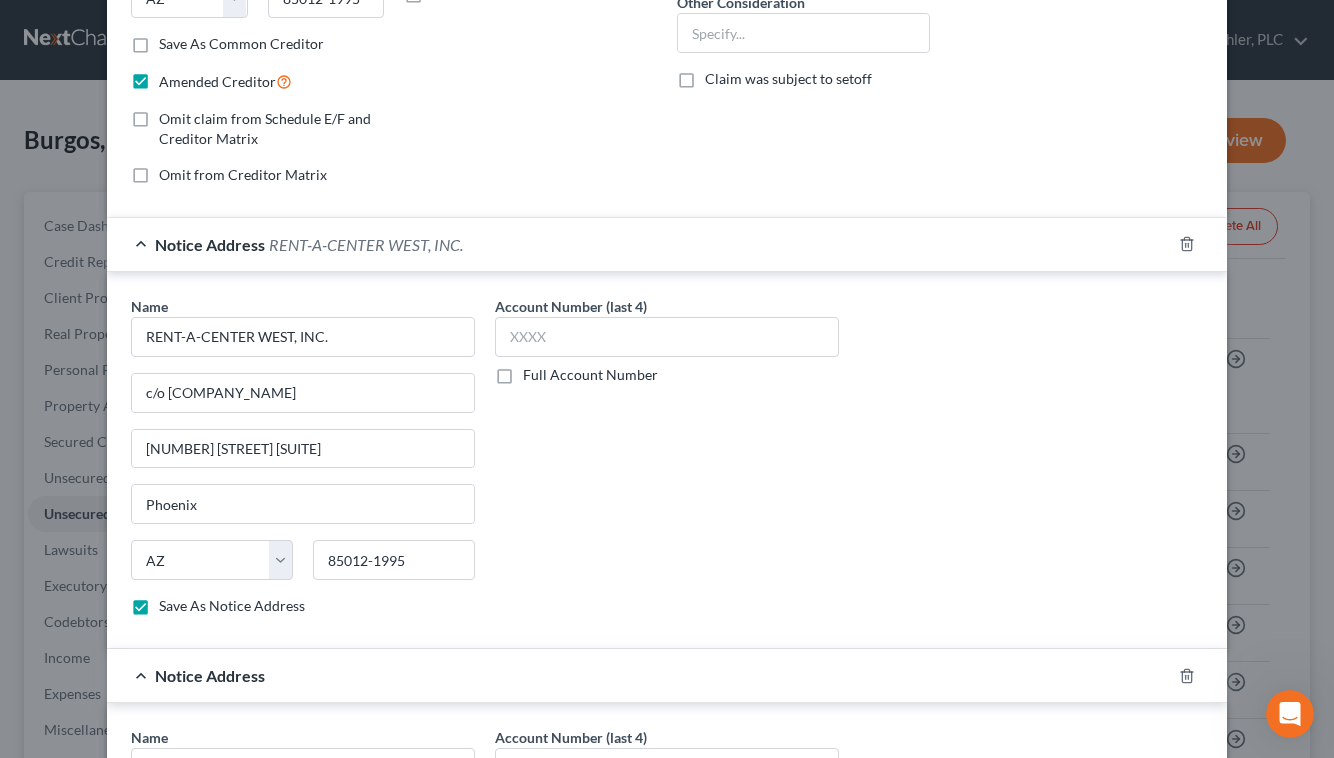 click on "Account Number (last 4)
Full Account Number
Date Incurred         Last Payment Date         Unknown" at bounding box center [530, -33] 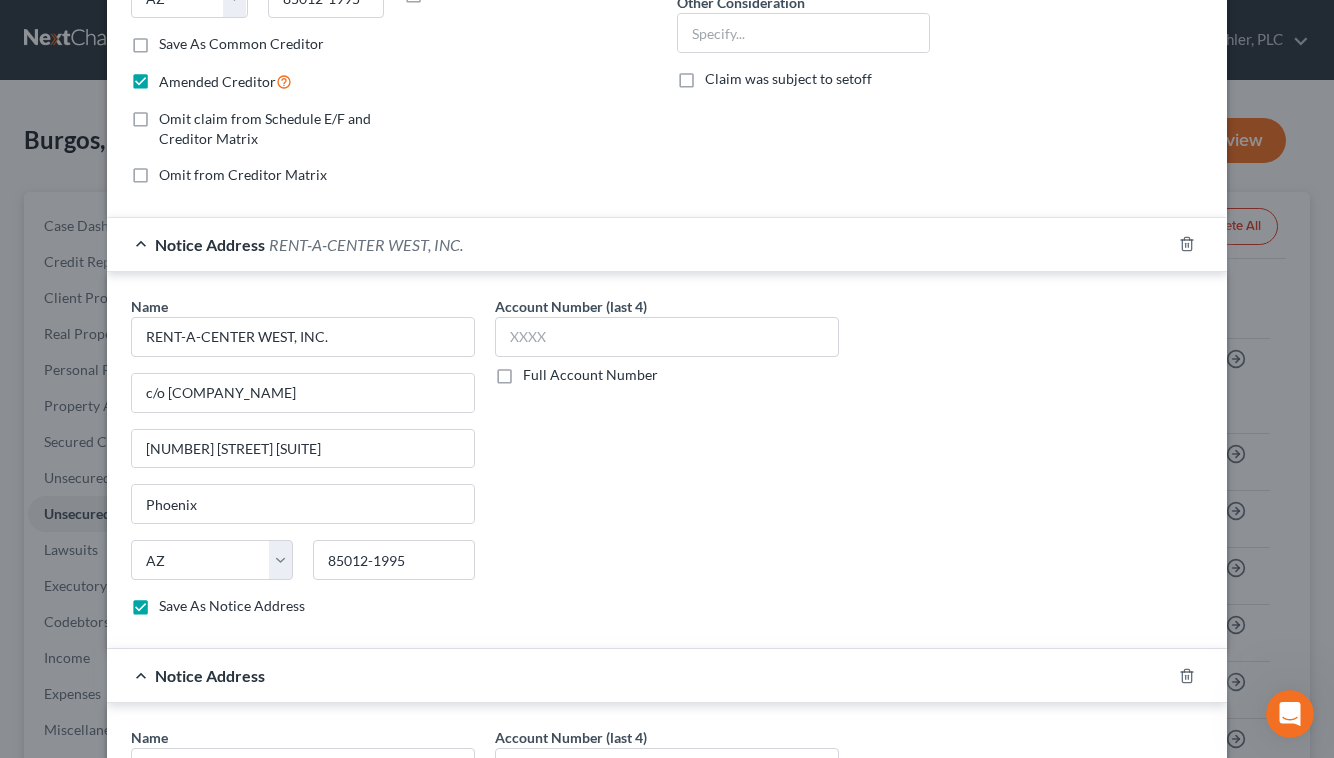 scroll, scrollTop: 789, scrollLeft: 0, axis: vertical 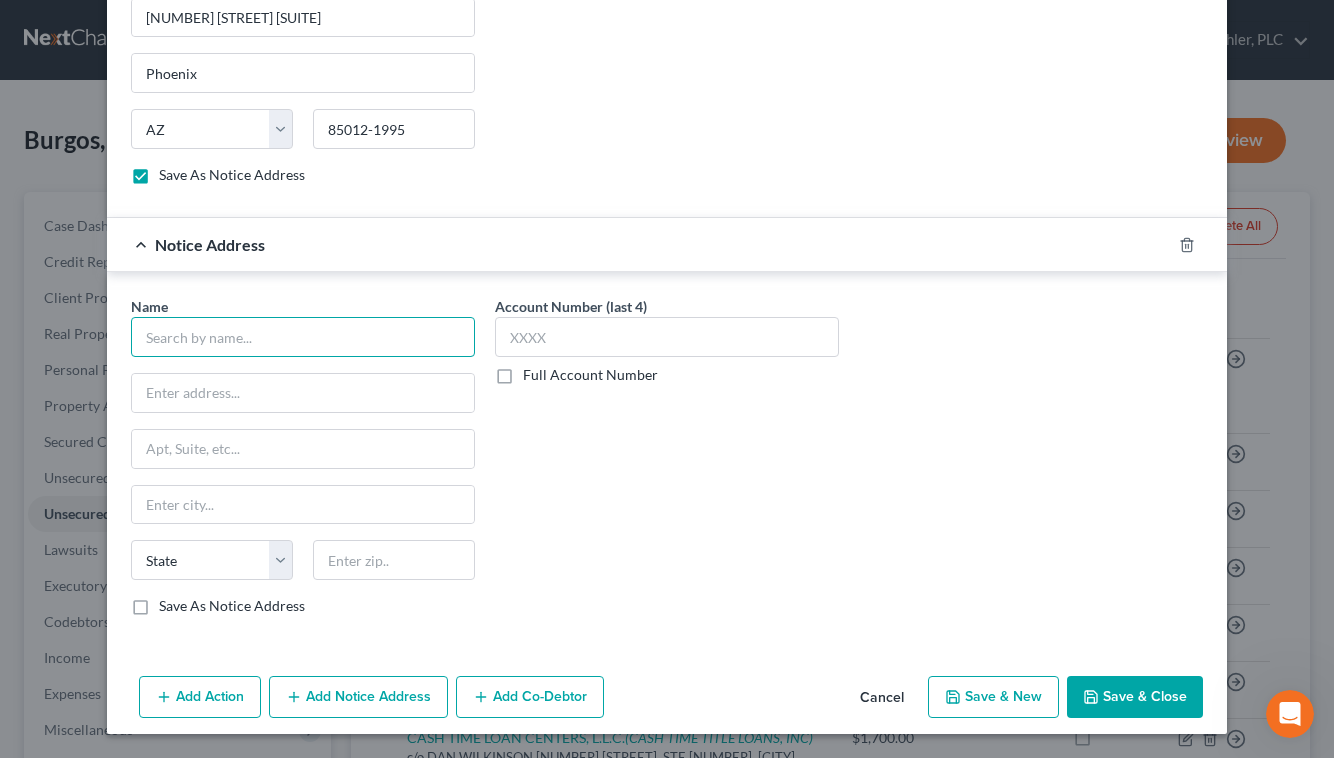 click at bounding box center (303, 337) 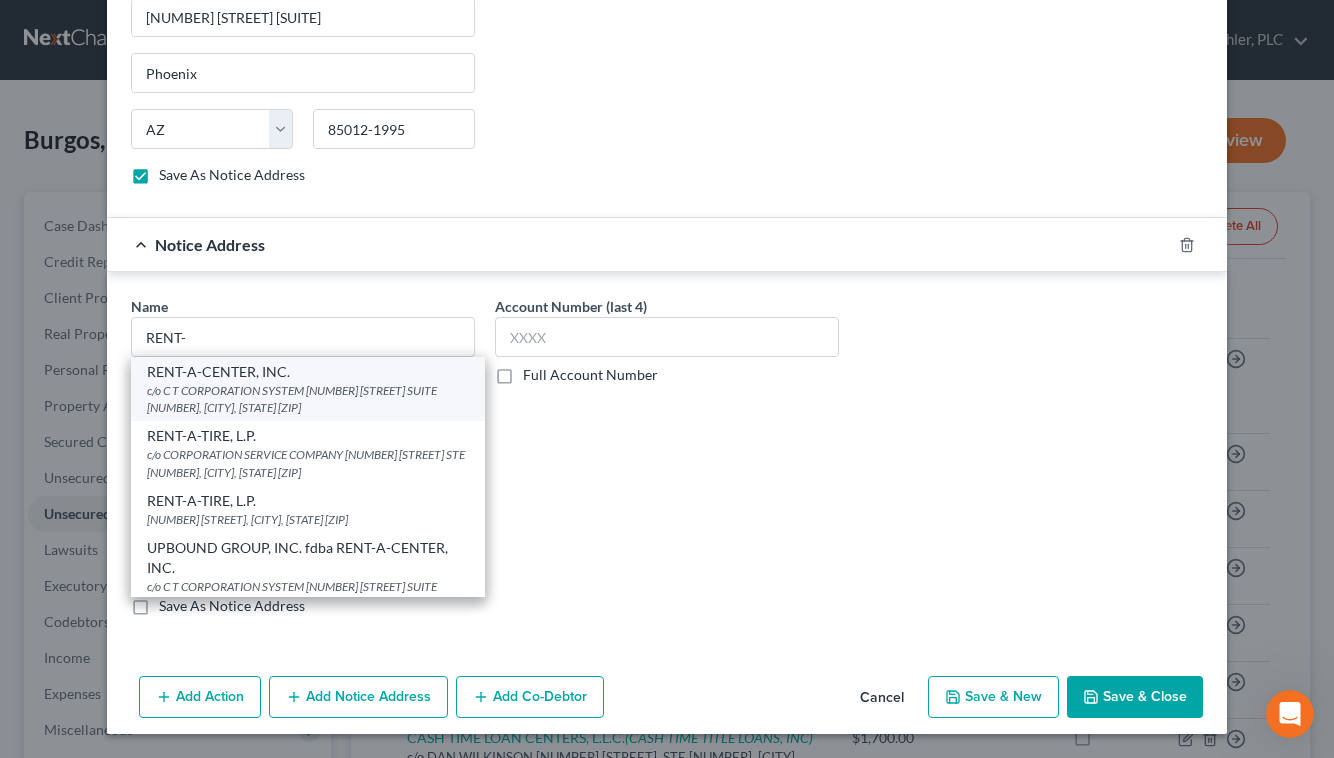 click on "c/o C T CORPORATION SYSTEM [NUMBER] [STREET] SUITE [NUMBER], [CITY], [STATE] [ZIP]" at bounding box center (308, 399) 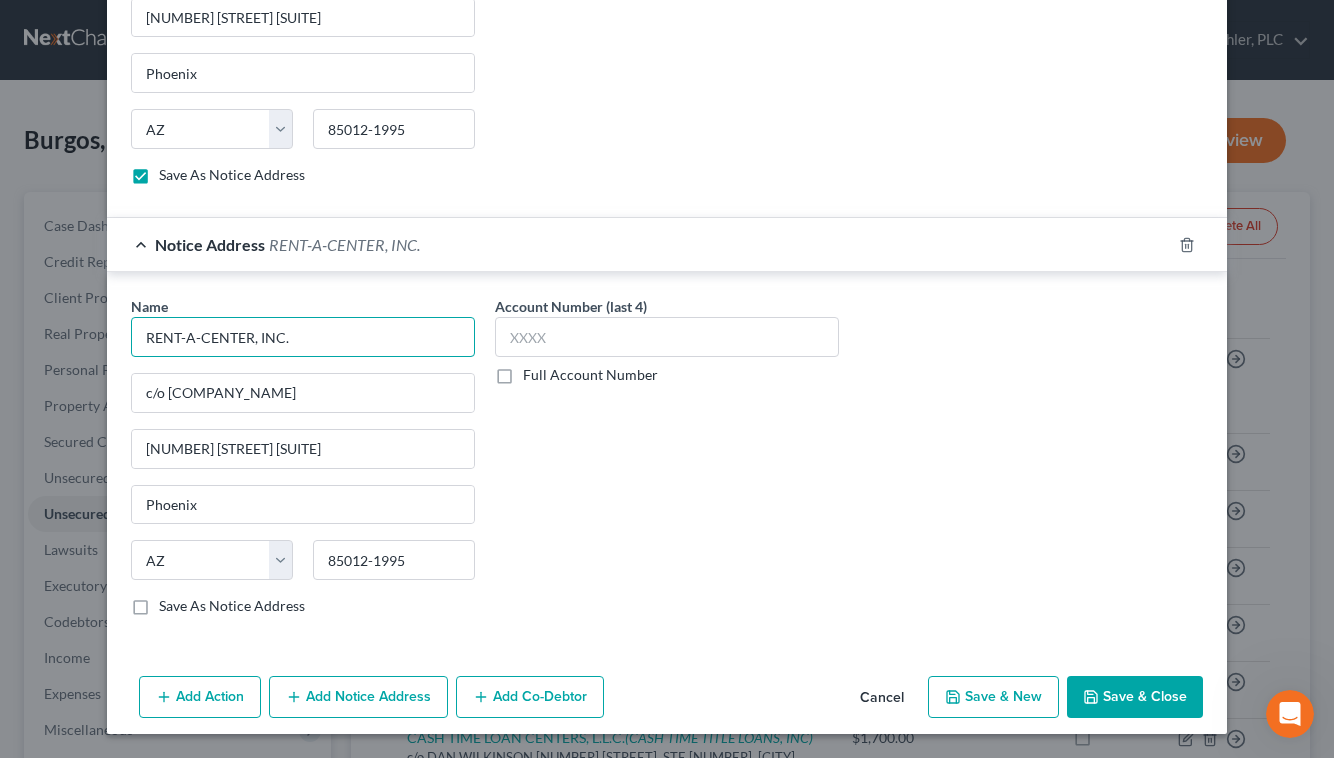 drag, startPoint x: 244, startPoint y: 339, endPoint x: 349, endPoint y: 339, distance: 105 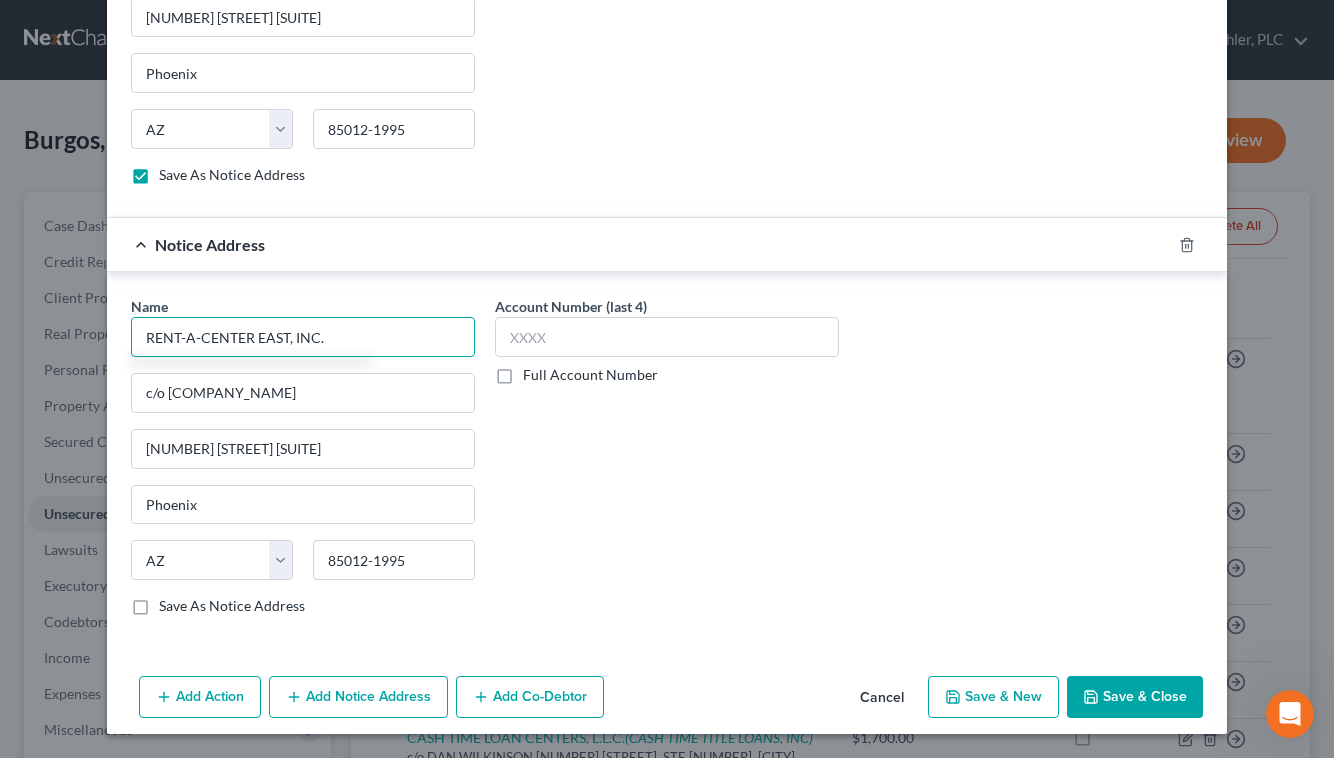 type on "RENT-A-CENTER EAST, INC." 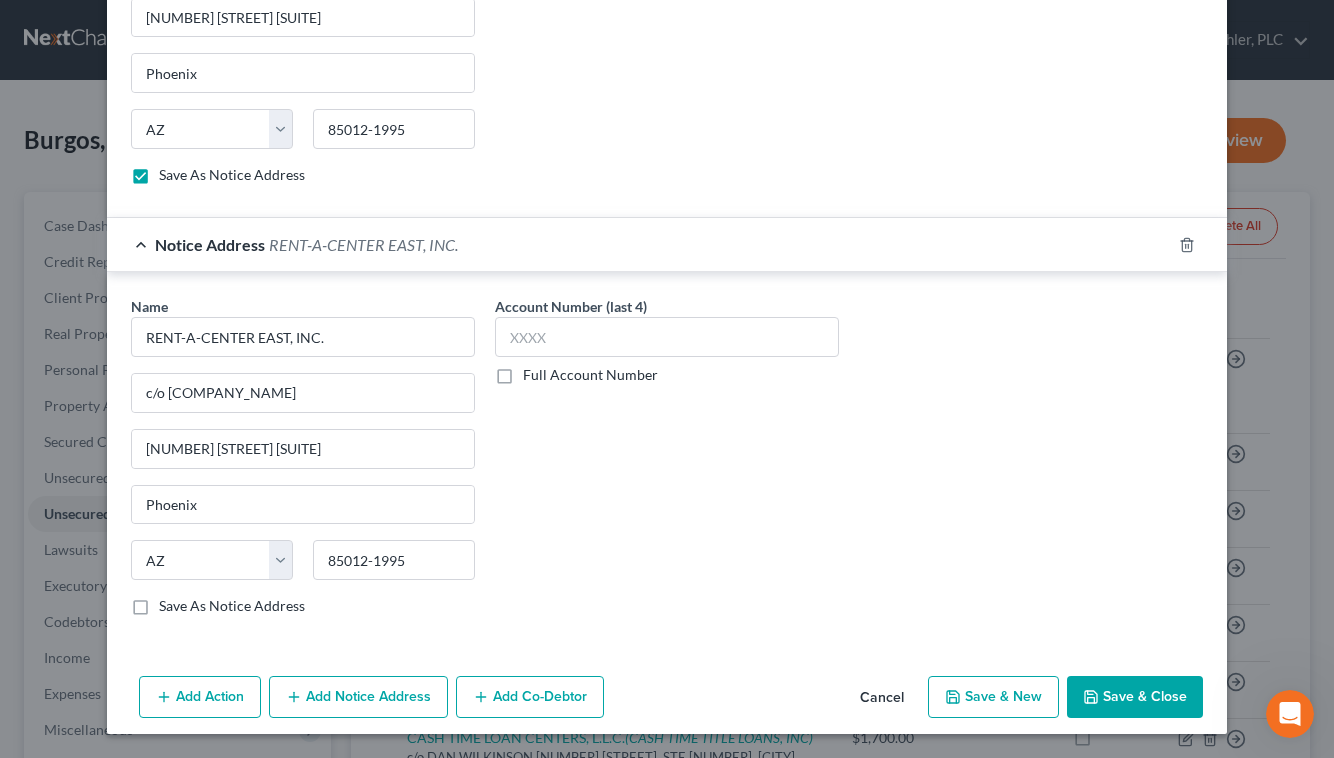 click on "Save As Notice Address" at bounding box center [232, 606] 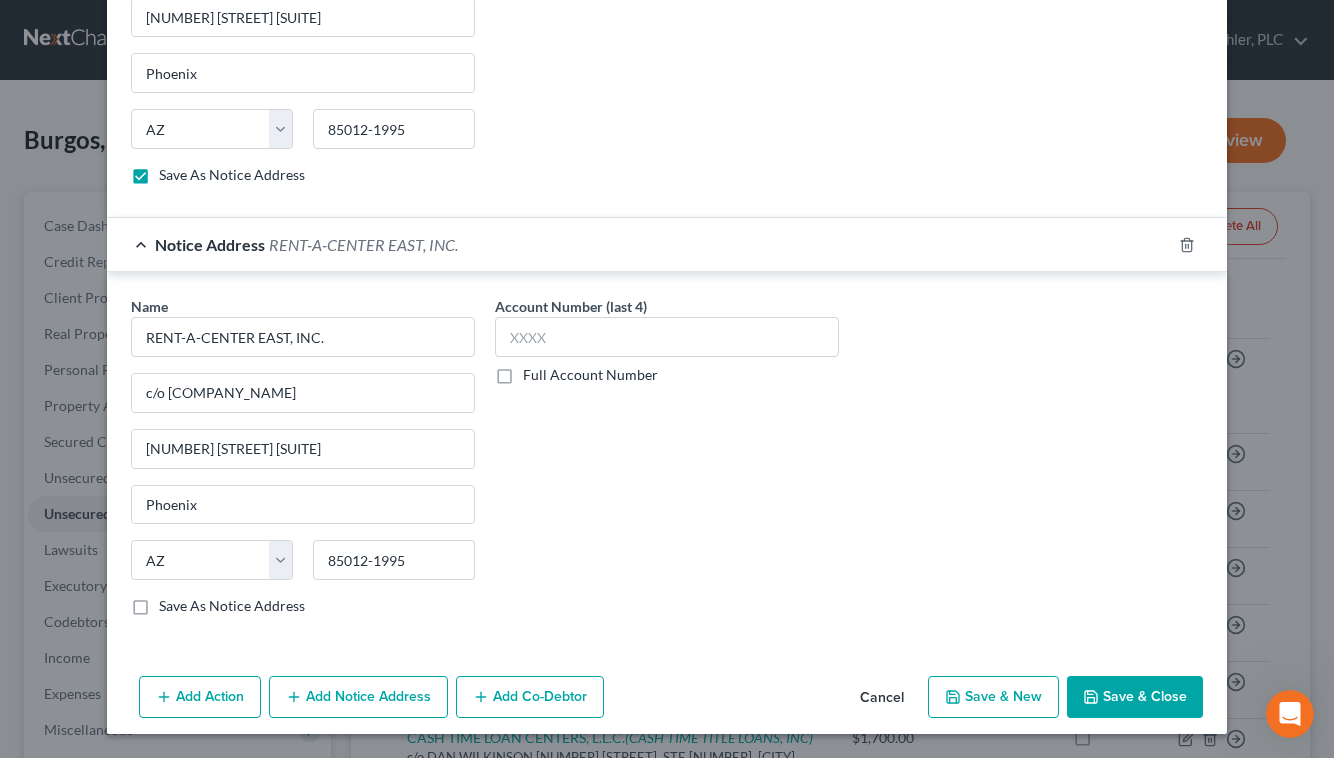 click on "Save As Notice Address" at bounding box center (173, 602) 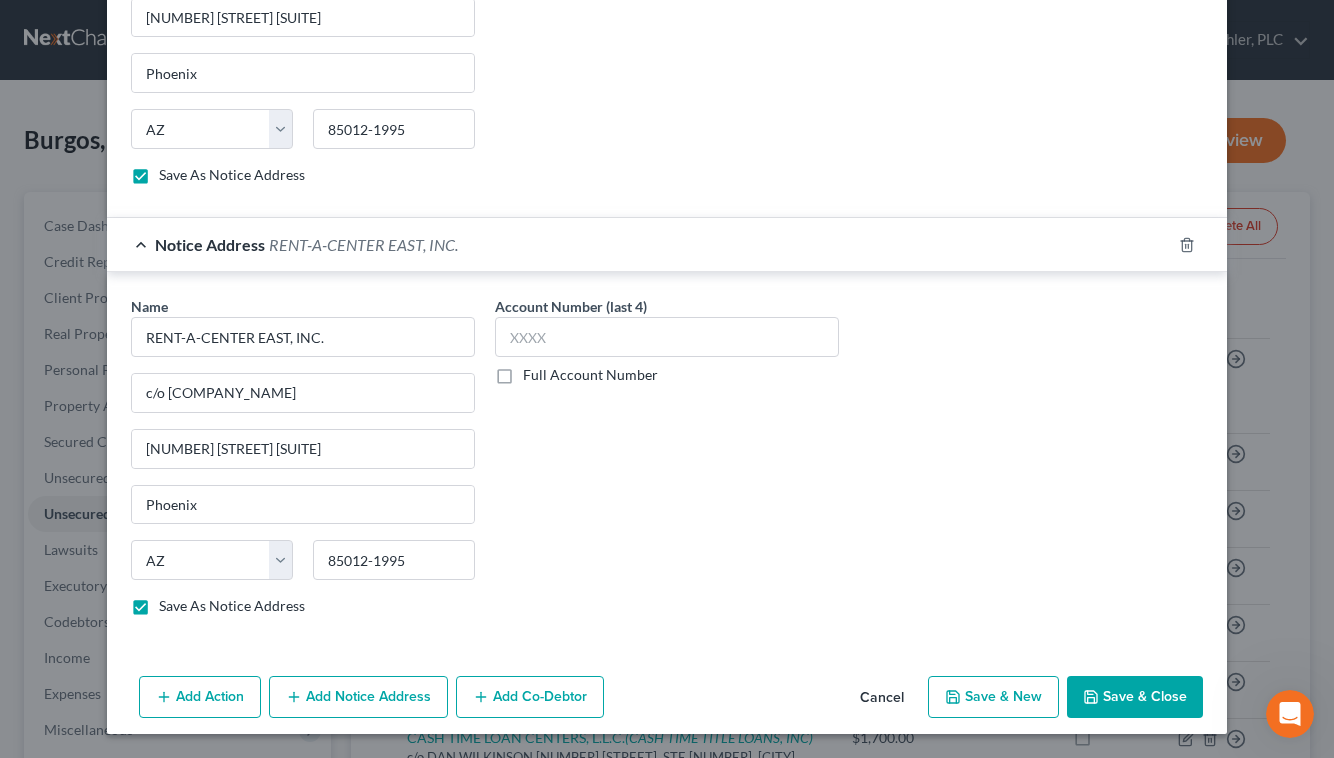 click on "Save & Close" at bounding box center [1135, 697] 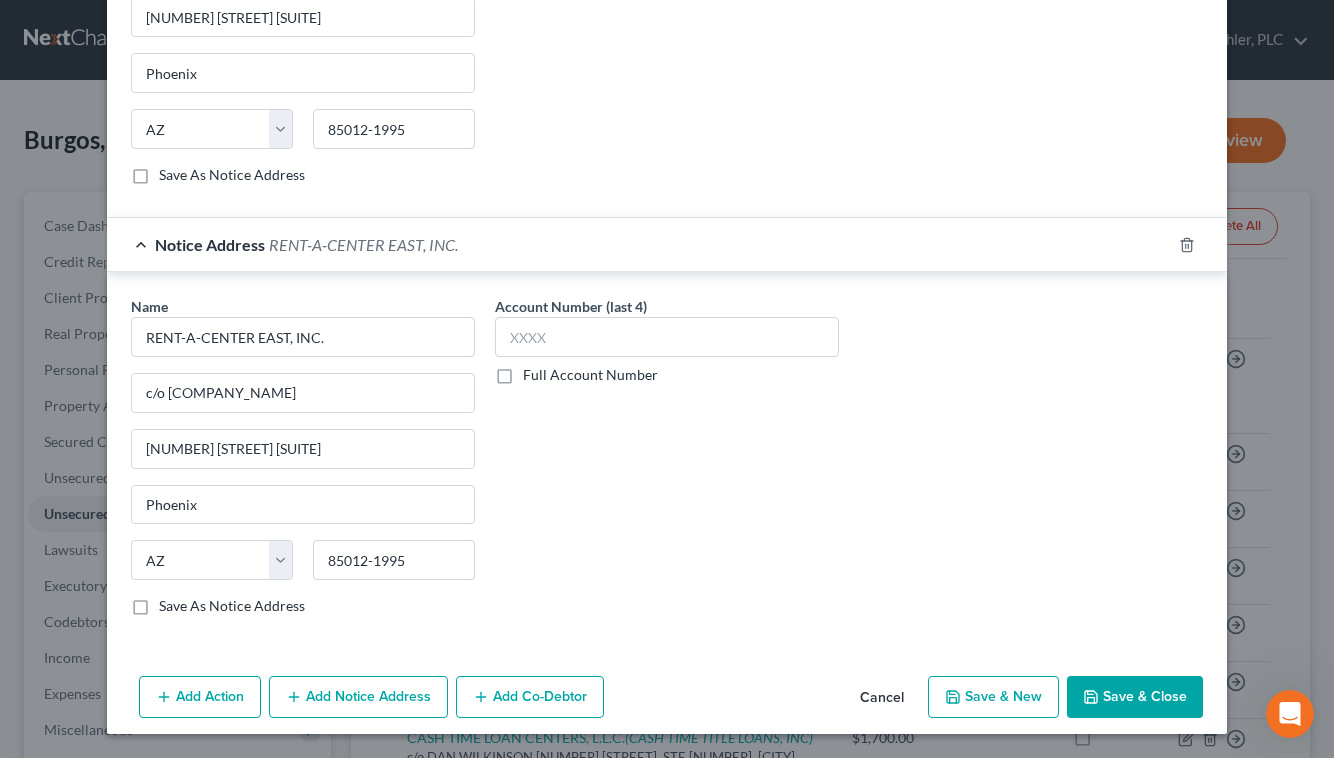 checkbox on "false" 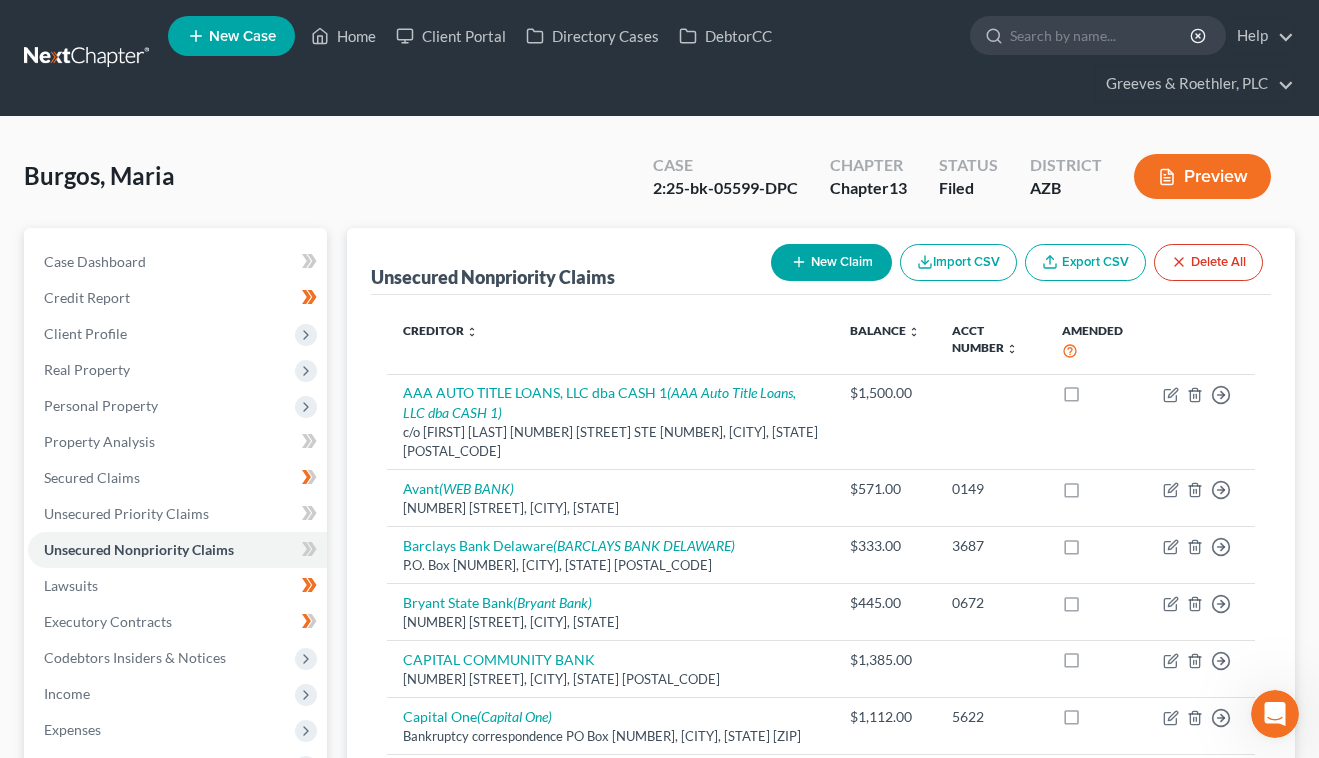 click on "New Claim" at bounding box center [831, 262] 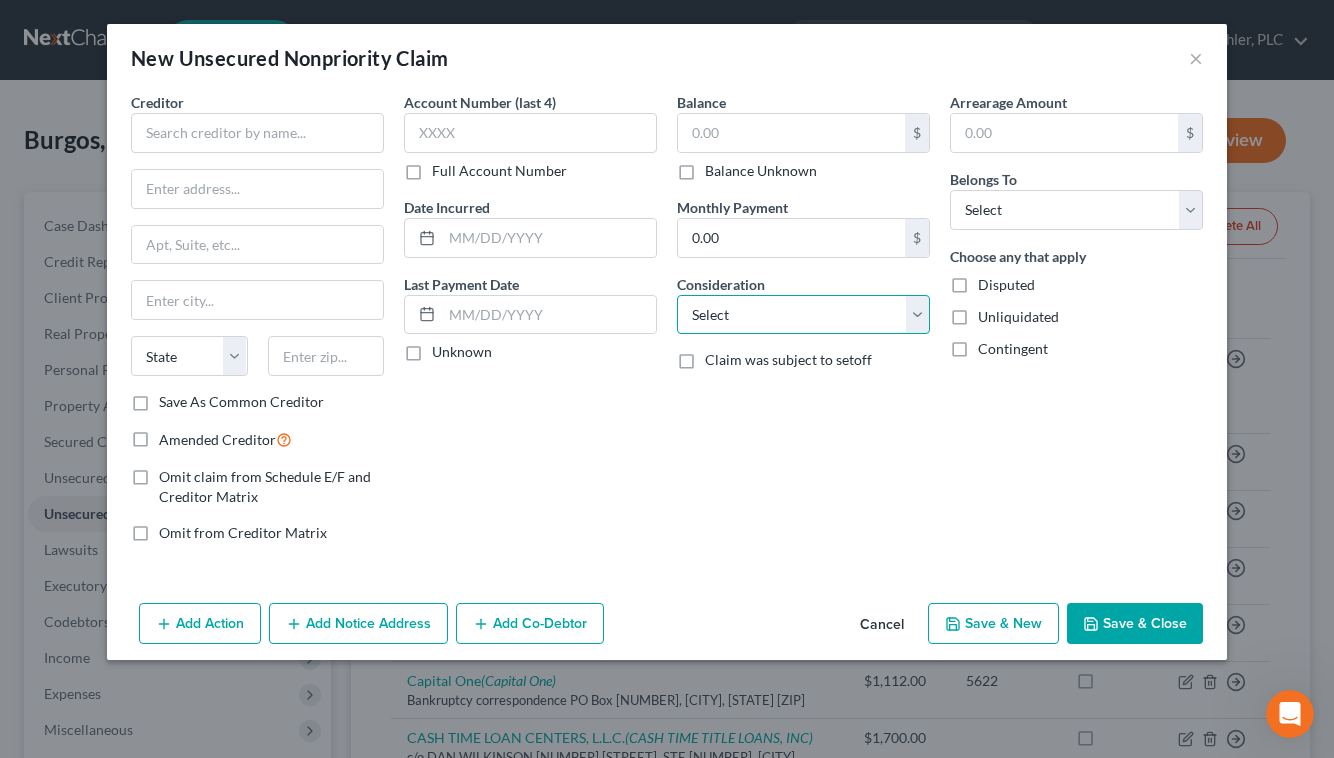 click on "Select Cable / Satellite Services Collection Agency Credit Card Debt Debt Counseling / Attorneys Deficiency Balance Domestic Support Obligations Home / Car Repairs Income Taxes Judgment Liens Medical Services Monies Loaned / Advanced Mortgage Obligation From Divorce Or Separation Obligation To Pensions Other Overdrawn Bank Account Promised To Help Pay Creditors Student Loans Suppliers And Vendors Telephone / Internet Services Utility Services" at bounding box center (803, 315) 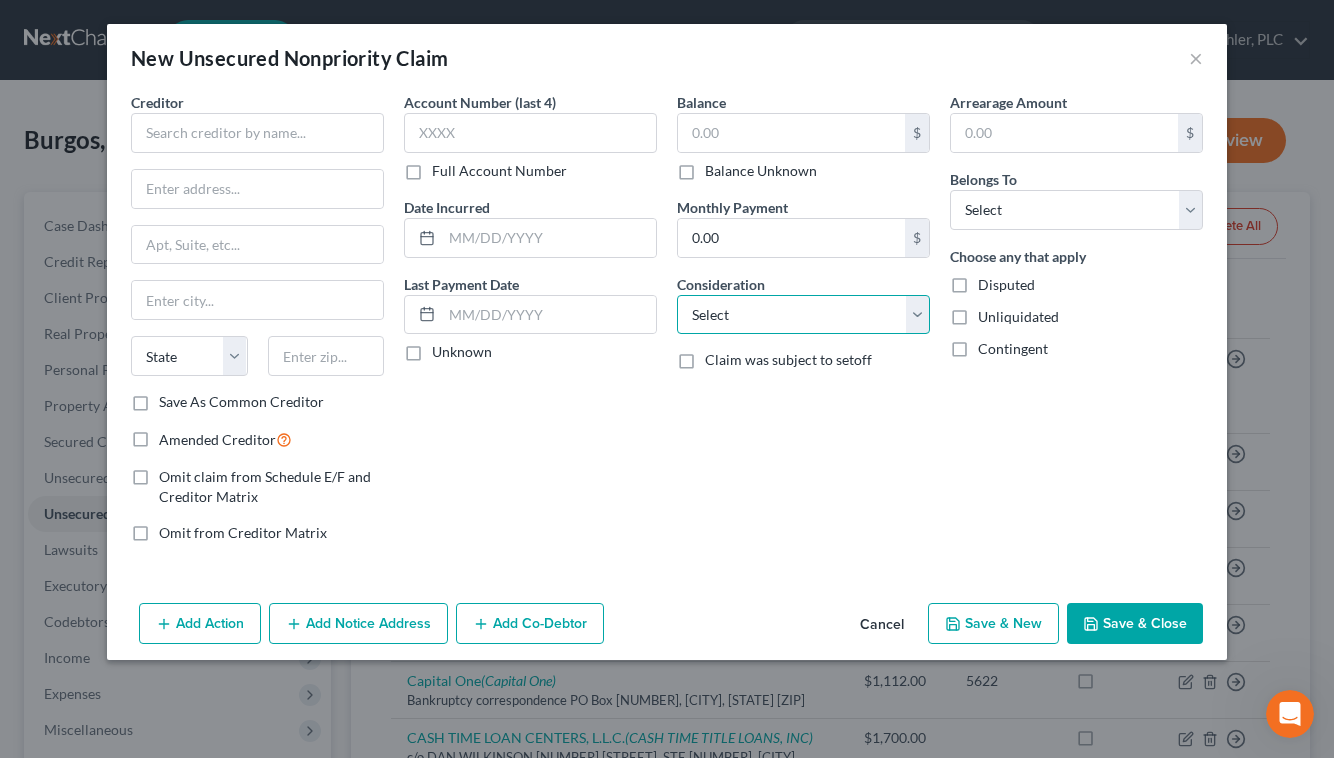 select on "2" 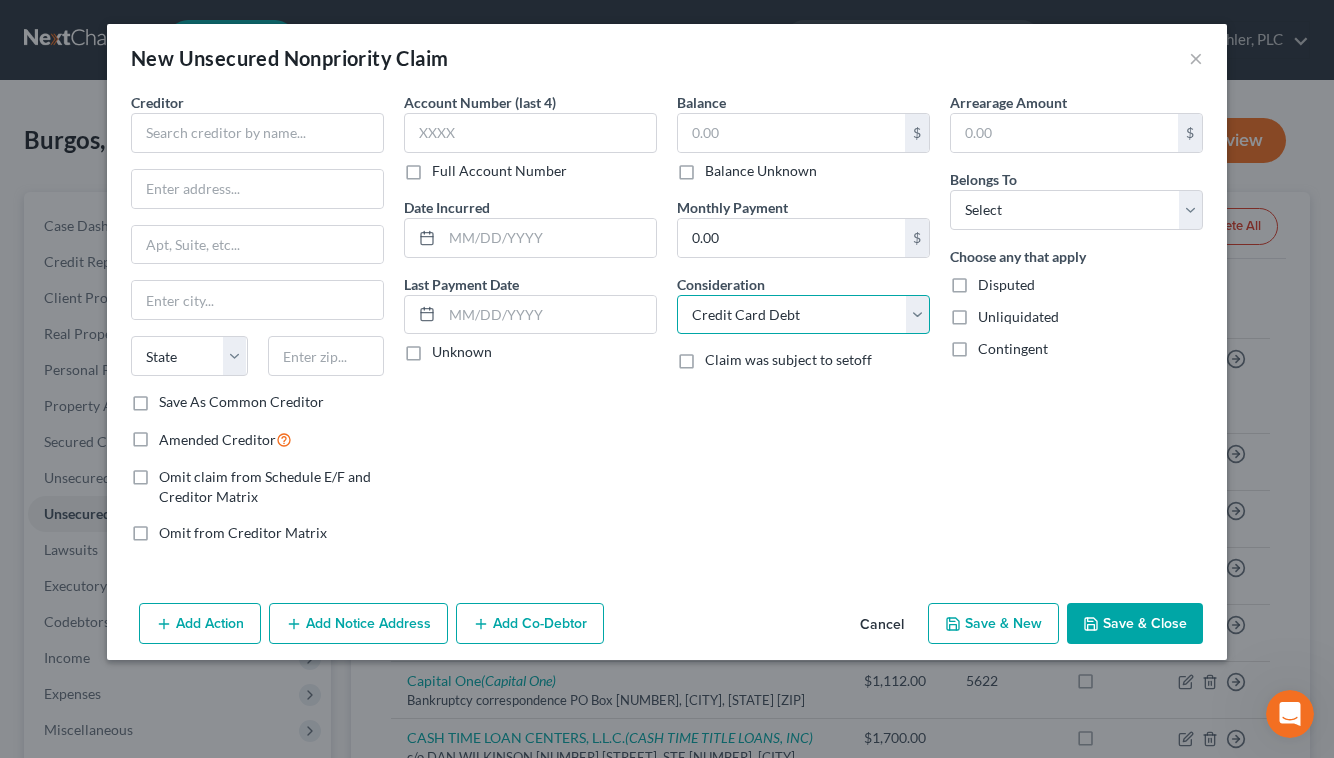 click on "Select Cable / Satellite Services Collection Agency Credit Card Debt Debt Counseling / Attorneys Deficiency Balance Domestic Support Obligations Home / Car Repairs Income Taxes Judgment Liens Medical Services Monies Loaned / Advanced Mortgage Obligation From Divorce Or Separation Obligation To Pensions Other Overdrawn Bank Account Promised To Help Pay Creditors Student Loans Suppliers And Vendors Telephone / Internet Services Utility Services" at bounding box center [803, 315] 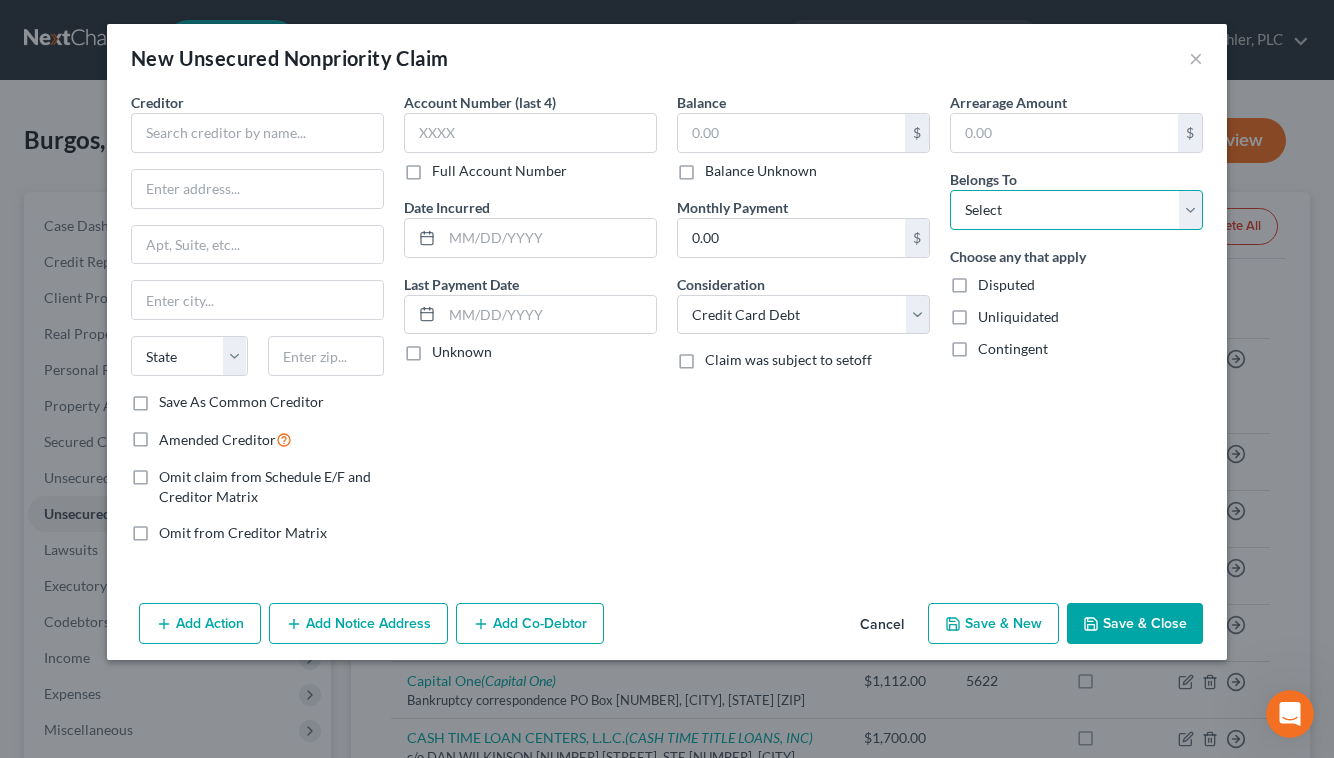 click on "Select Debtor 1 Only Debtor 2 Only Debtor 1 And Debtor 2 Only At Least One Of The Debtors And Another Community Property" at bounding box center [1076, 210] 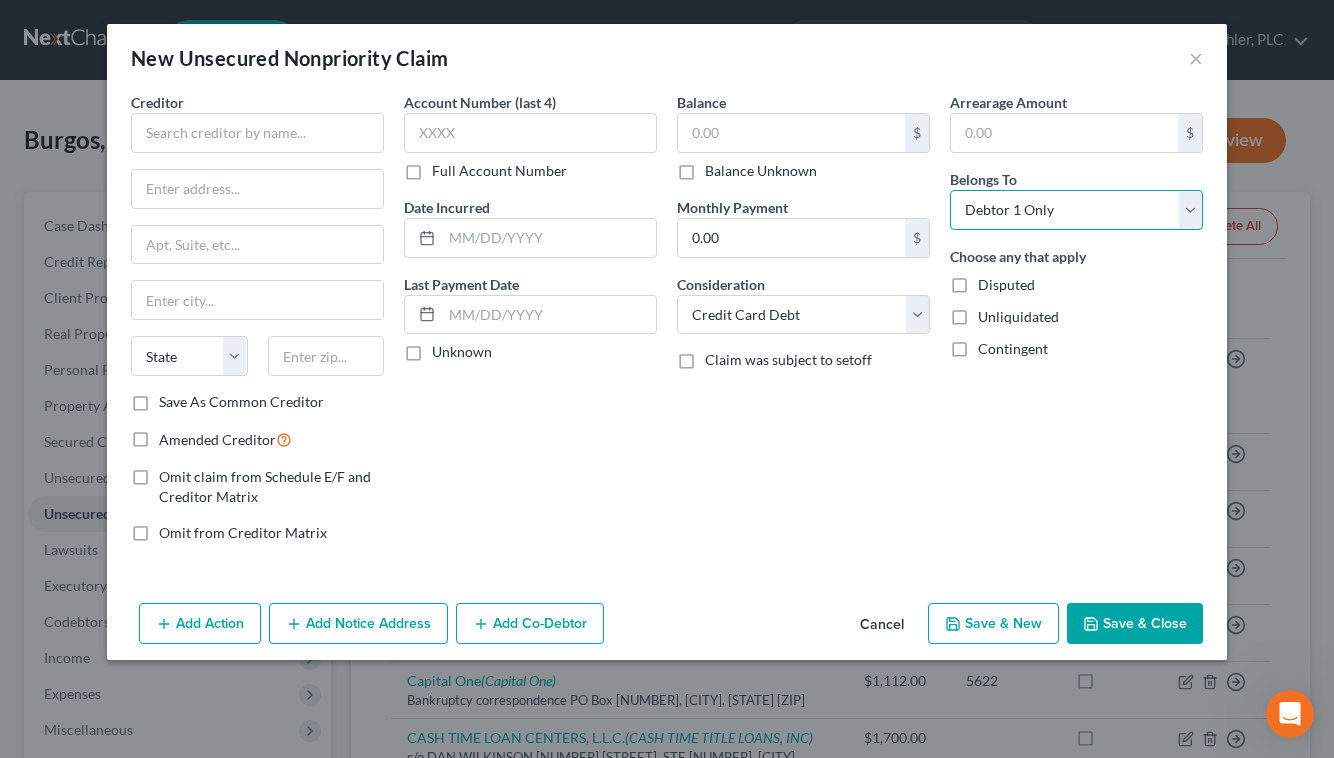click on "Select Debtor 1 Only Debtor 2 Only Debtor 1 And Debtor 2 Only At Least One Of The Debtors And Another Community Property" at bounding box center (1076, 210) 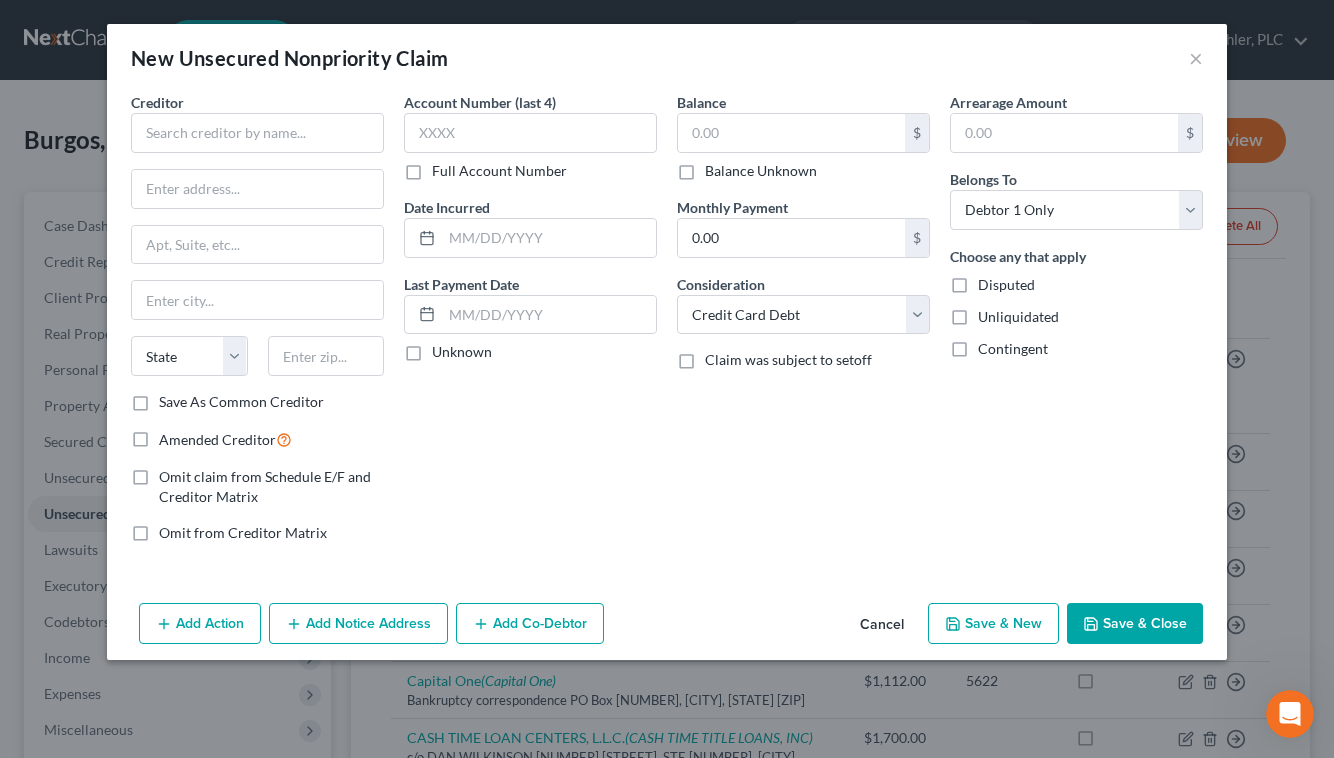 click on "Balance Unknown" at bounding box center [761, 171] 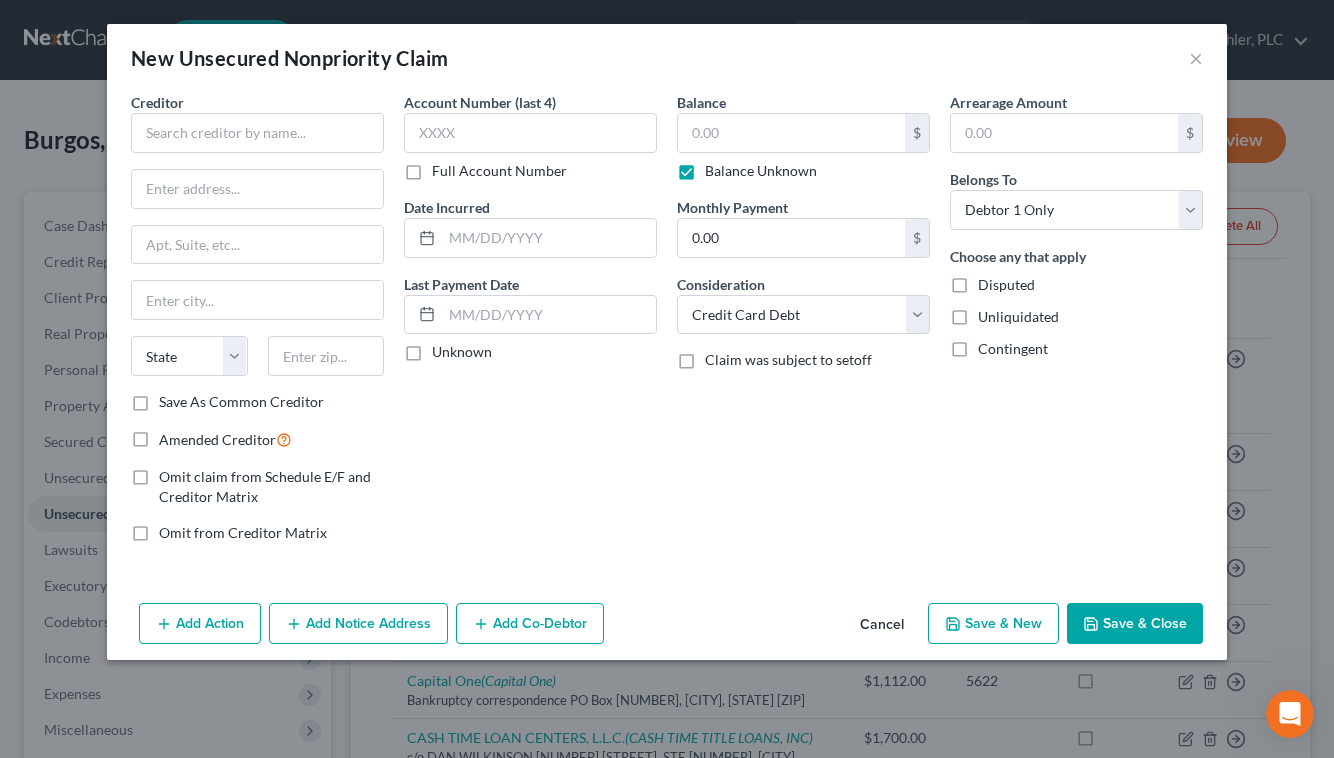type on "0.00" 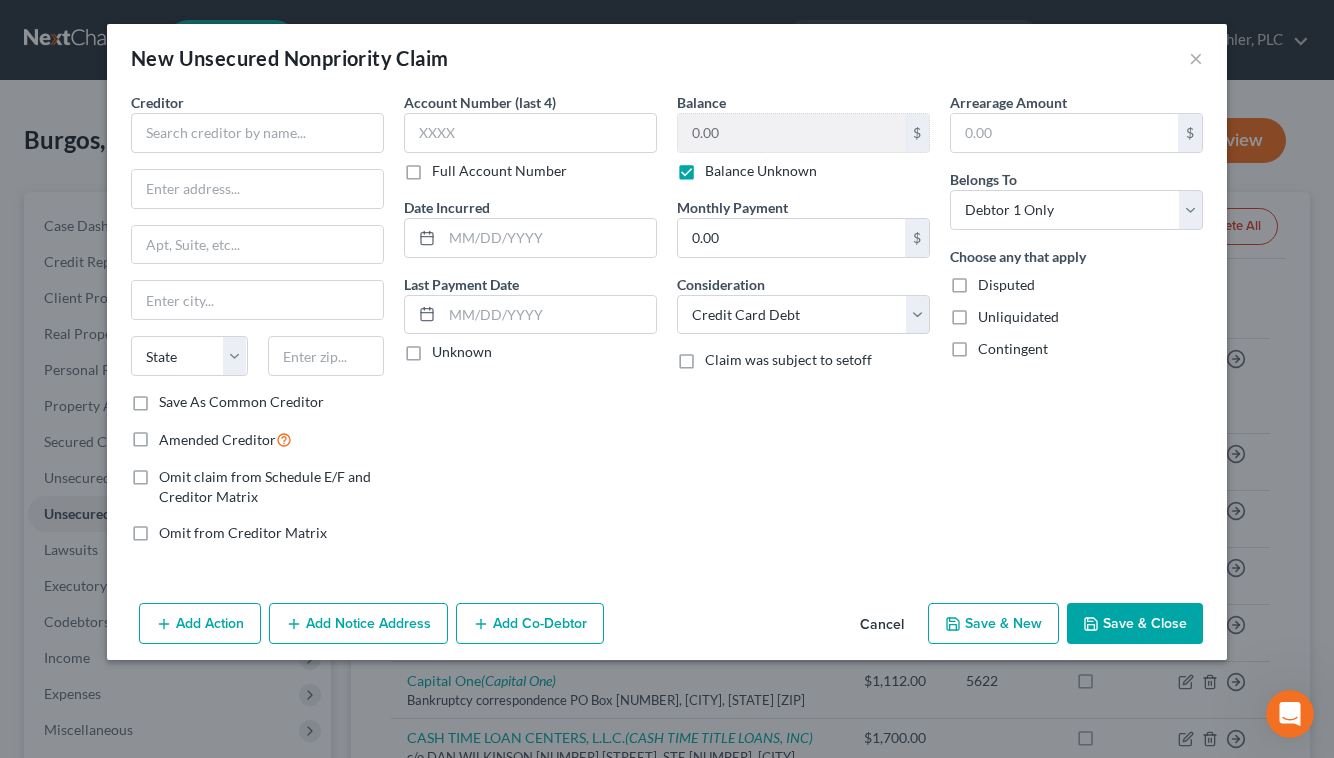 click on "Amended Creditor" at bounding box center [225, 439] 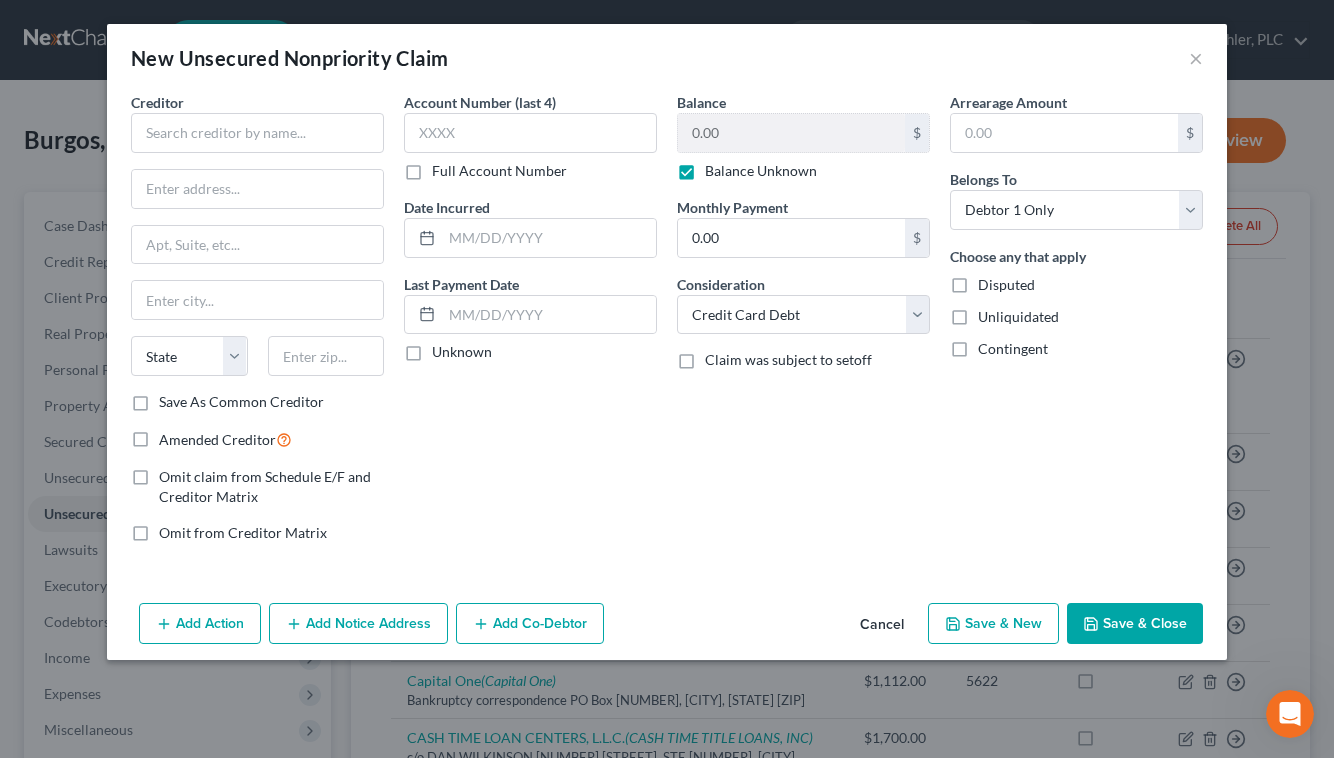 click on "Amended Creditor" at bounding box center [173, 434] 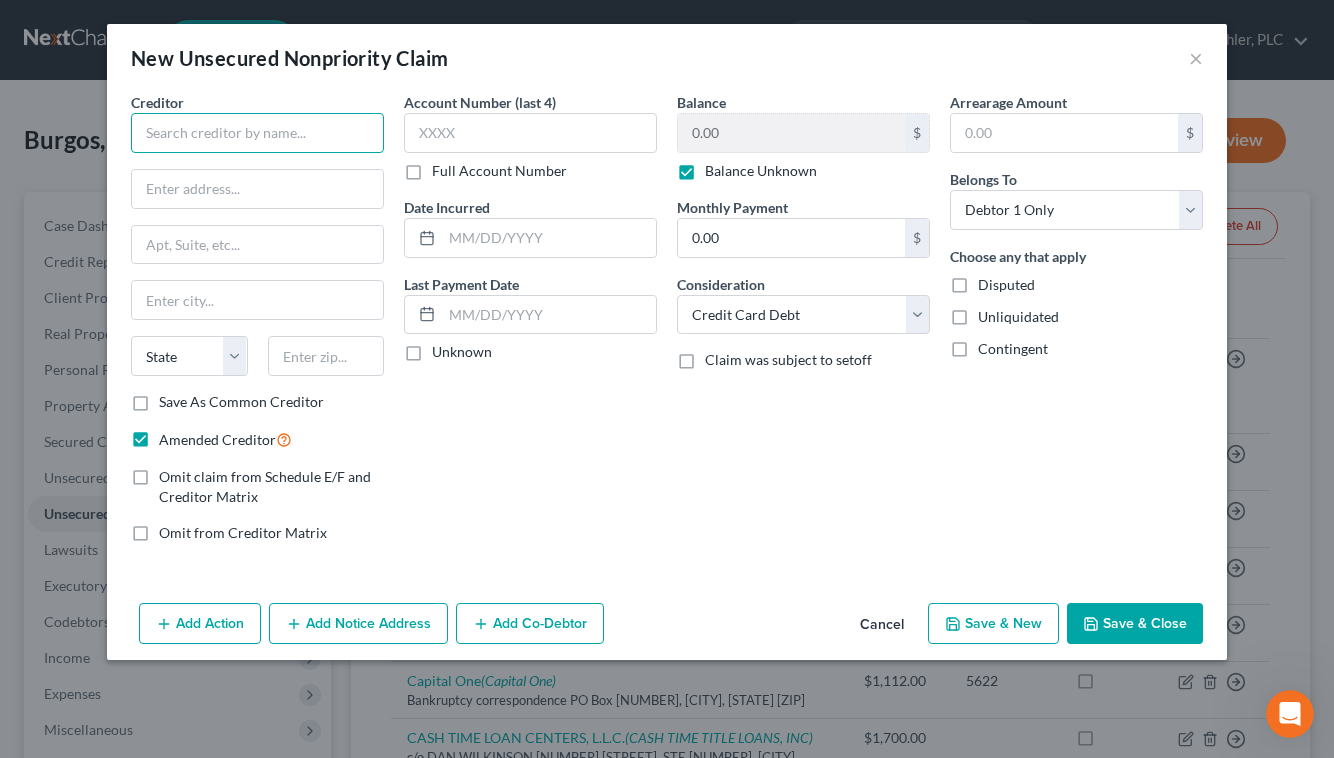 click at bounding box center [257, 133] 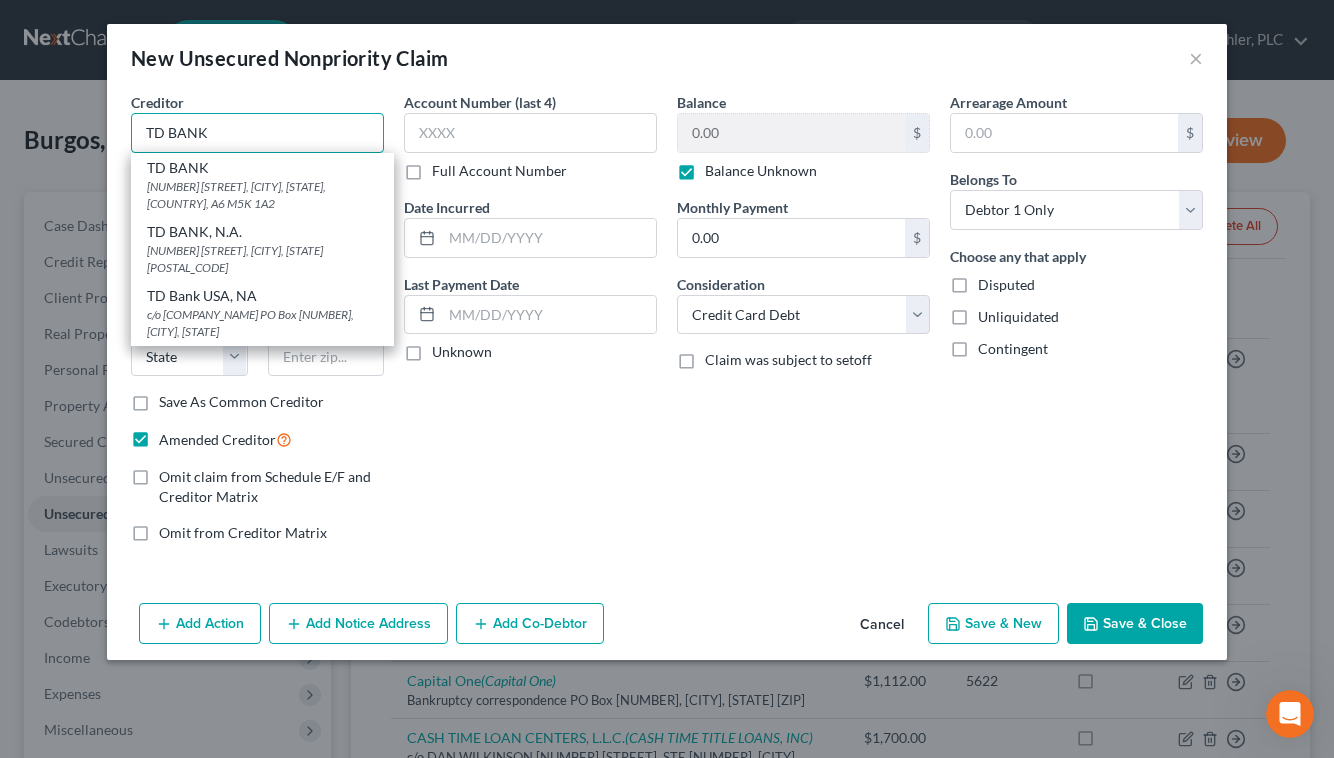 type 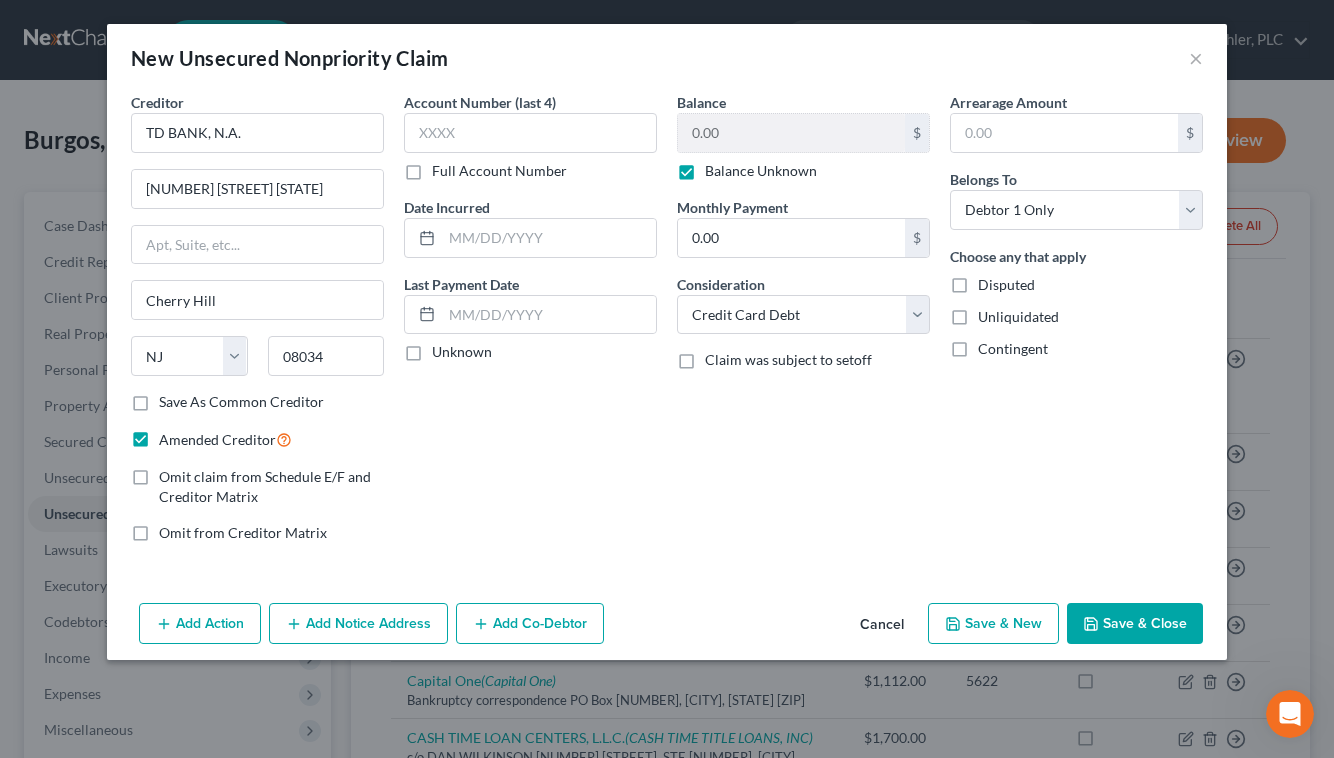 click on "Add Notice Address" at bounding box center [358, 624] 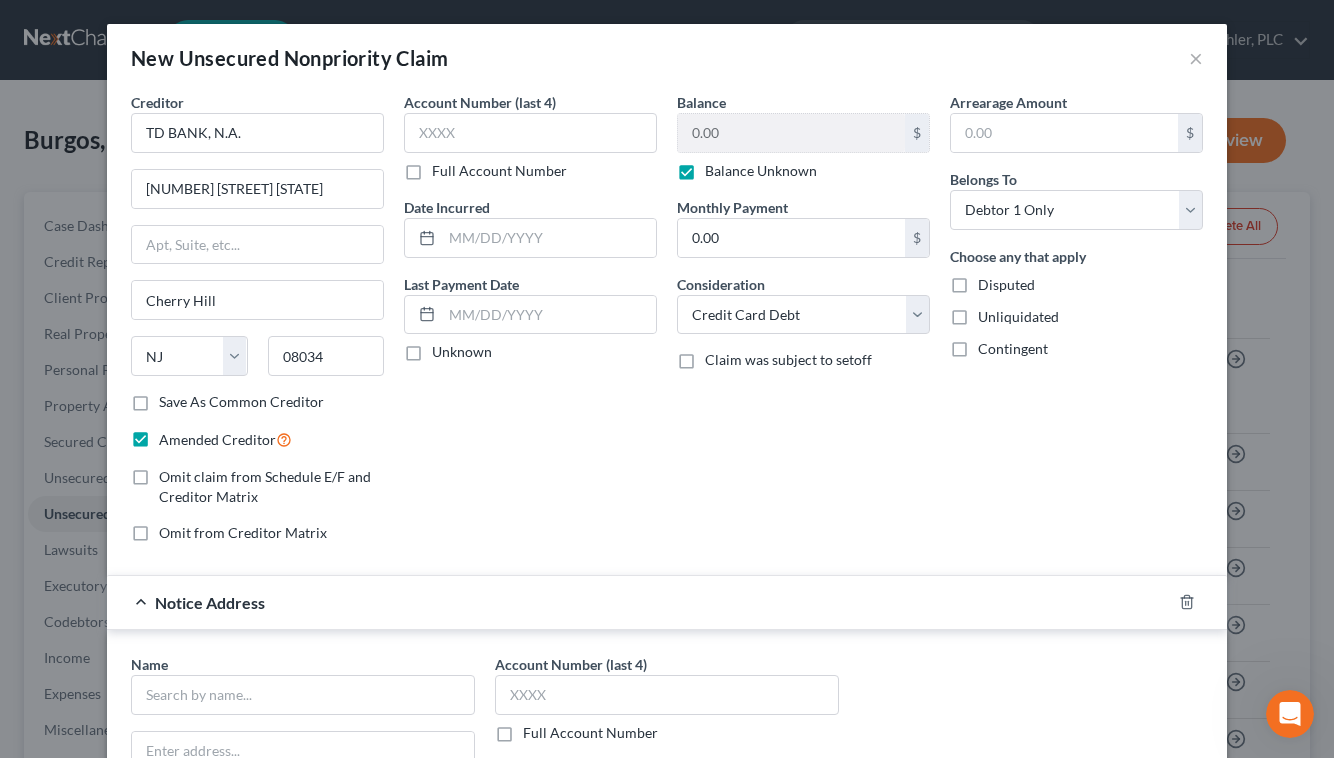 click on "Account Number (last 4)
Full Account Number
Date Incurred         Last Payment Date         Unknown" at bounding box center (530, 325) 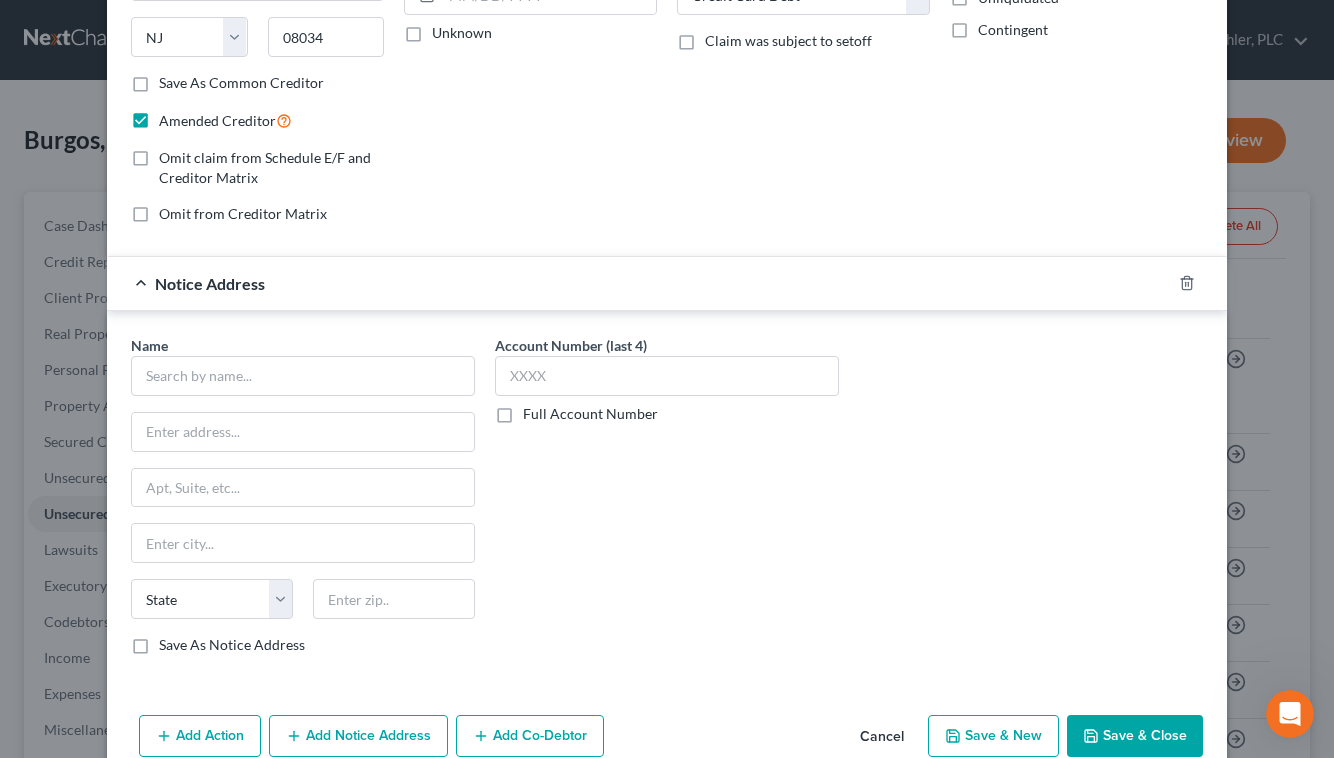scroll, scrollTop: 358, scrollLeft: 0, axis: vertical 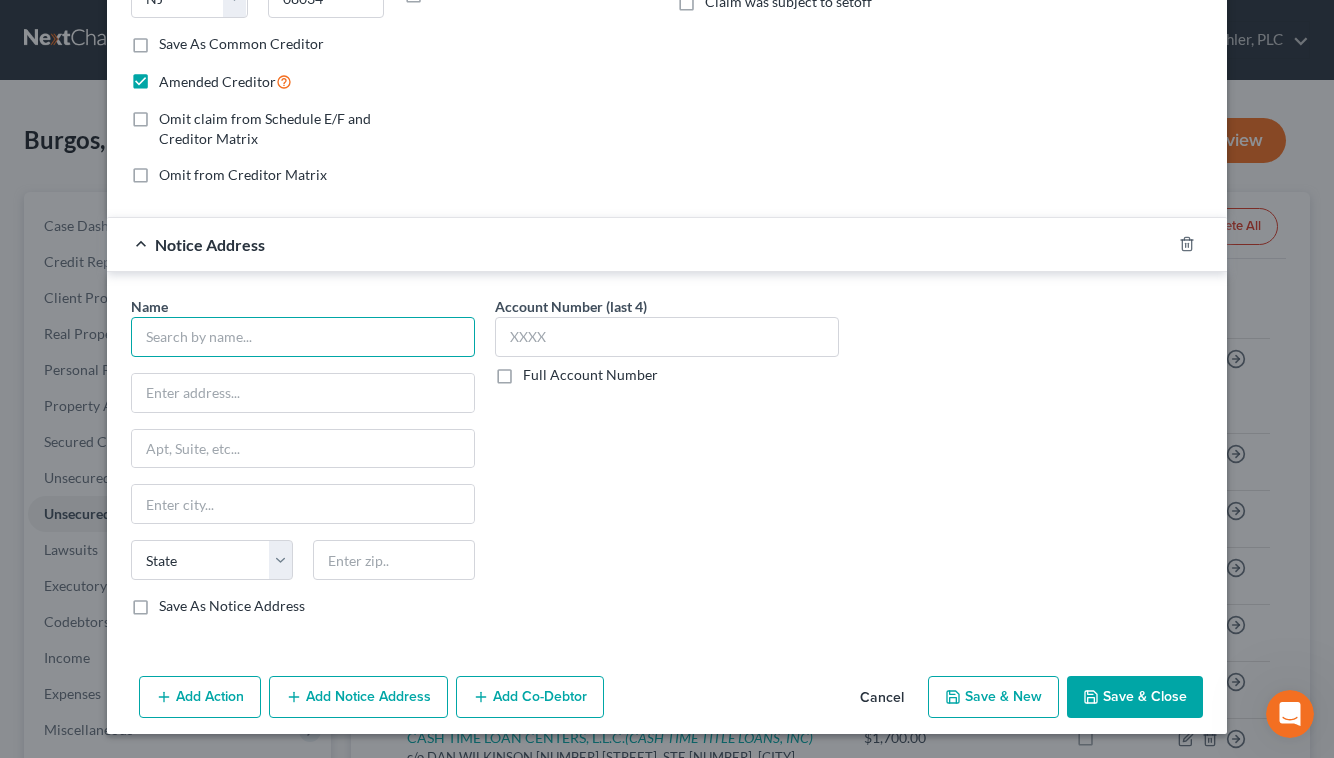 click at bounding box center (303, 337) 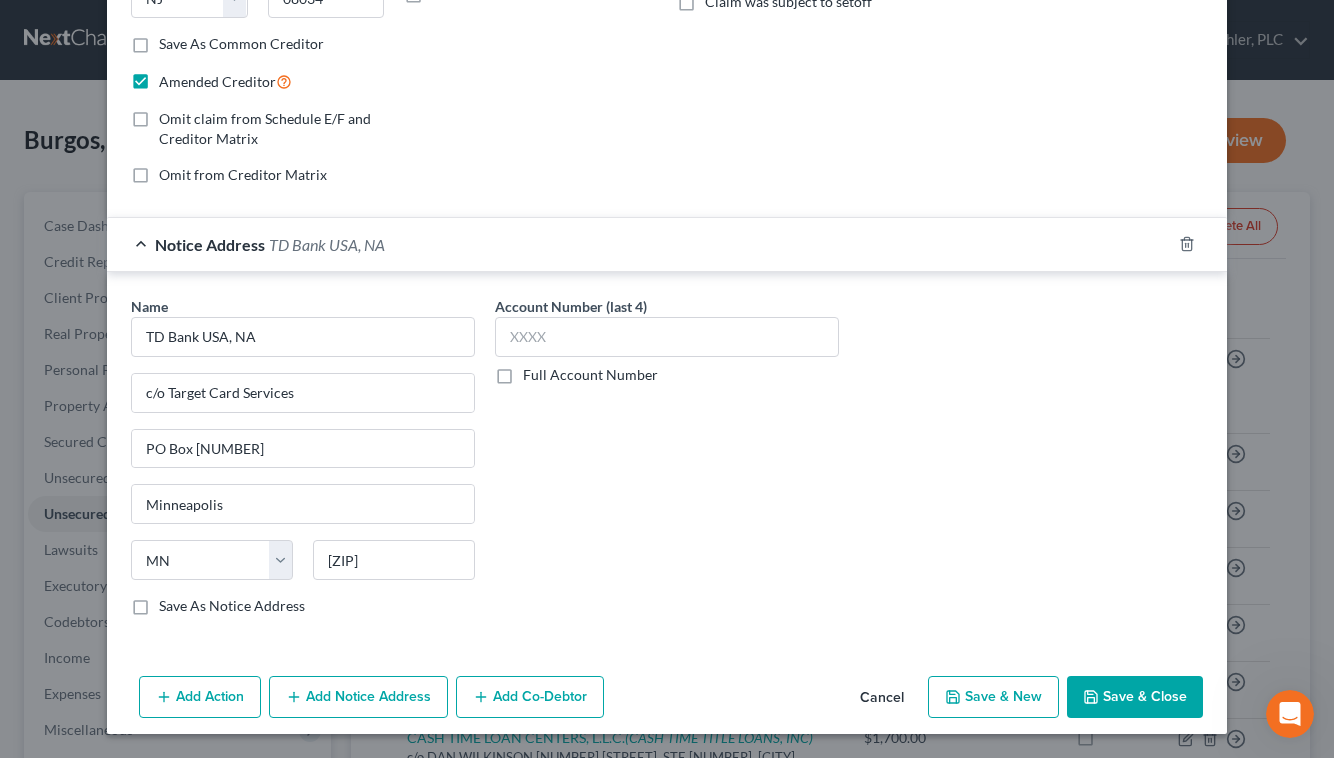 click on "Save & Close" at bounding box center [1135, 697] 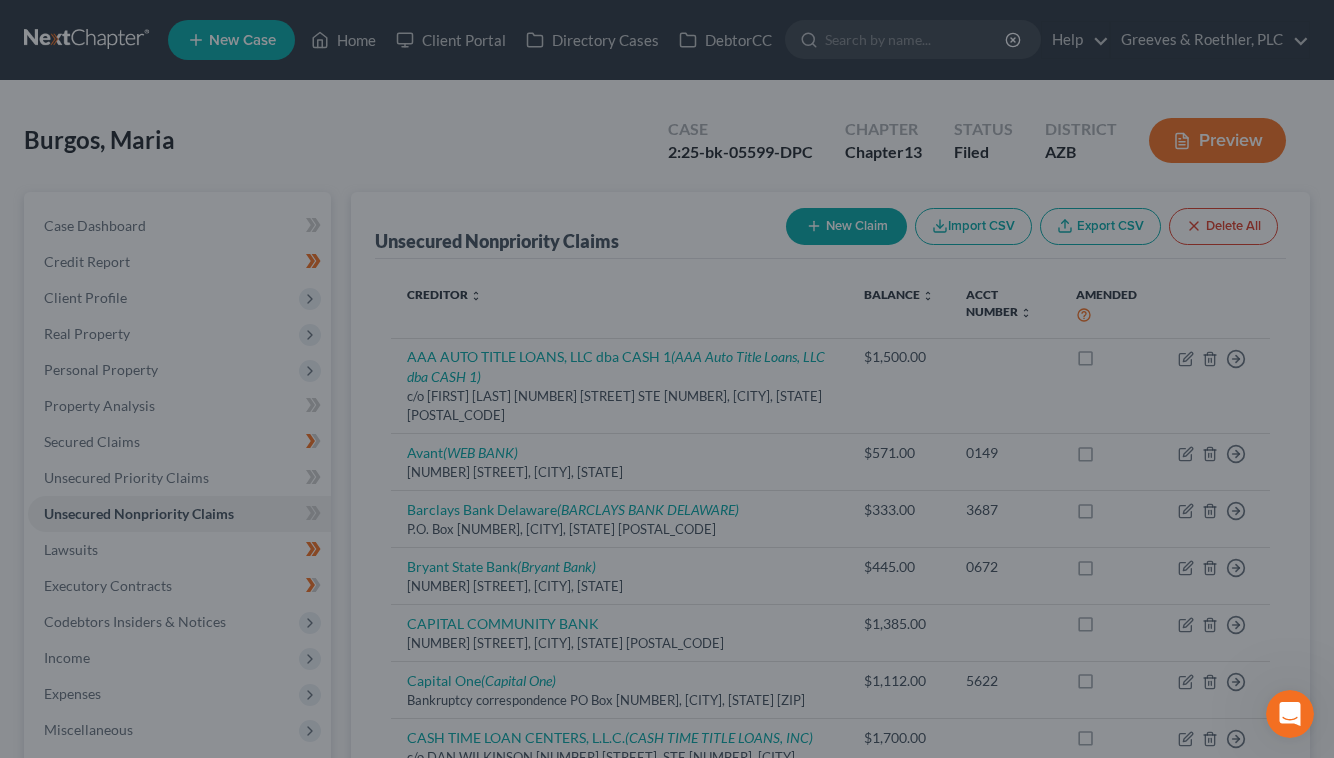 scroll, scrollTop: 0, scrollLeft: 0, axis: both 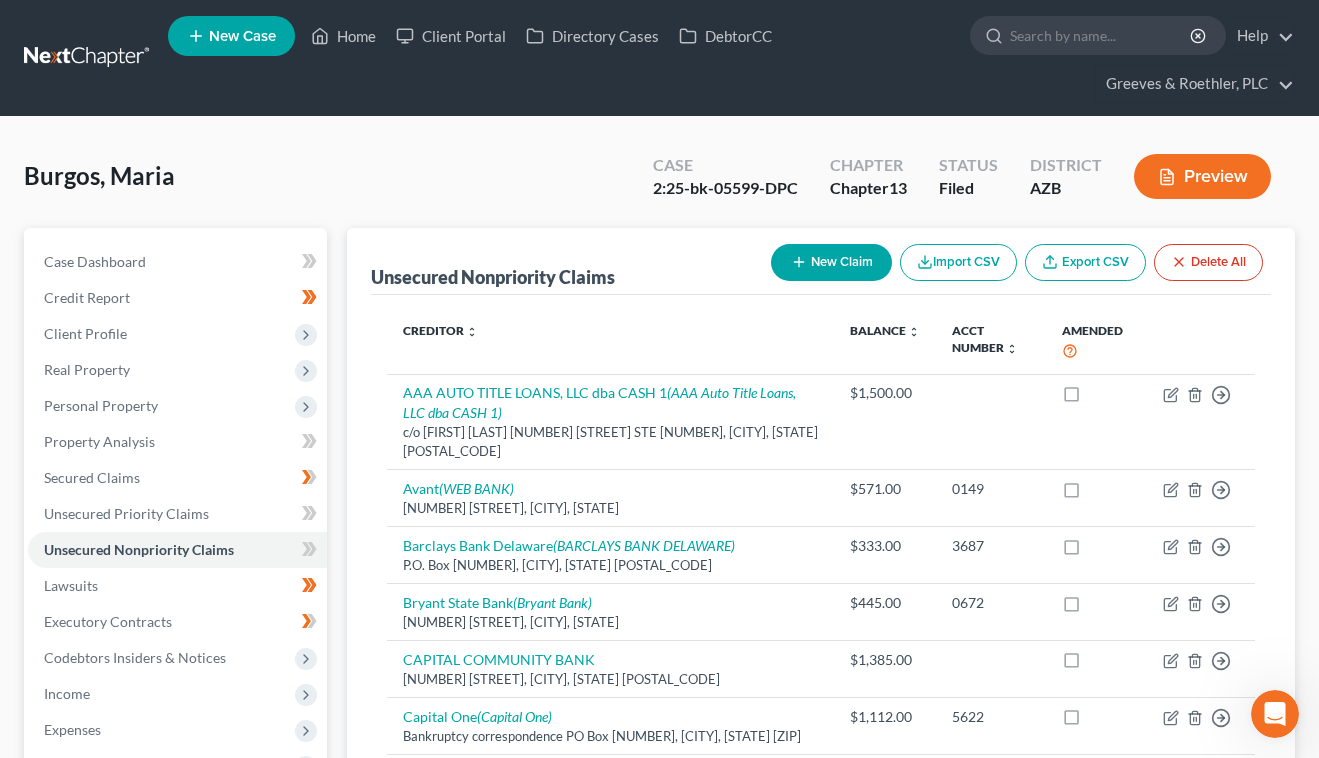 click on "Case 2:25-bk-05599-DPC Chapter Chapter  13 Status Filed District AZB Preview" at bounding box center (962, 176) 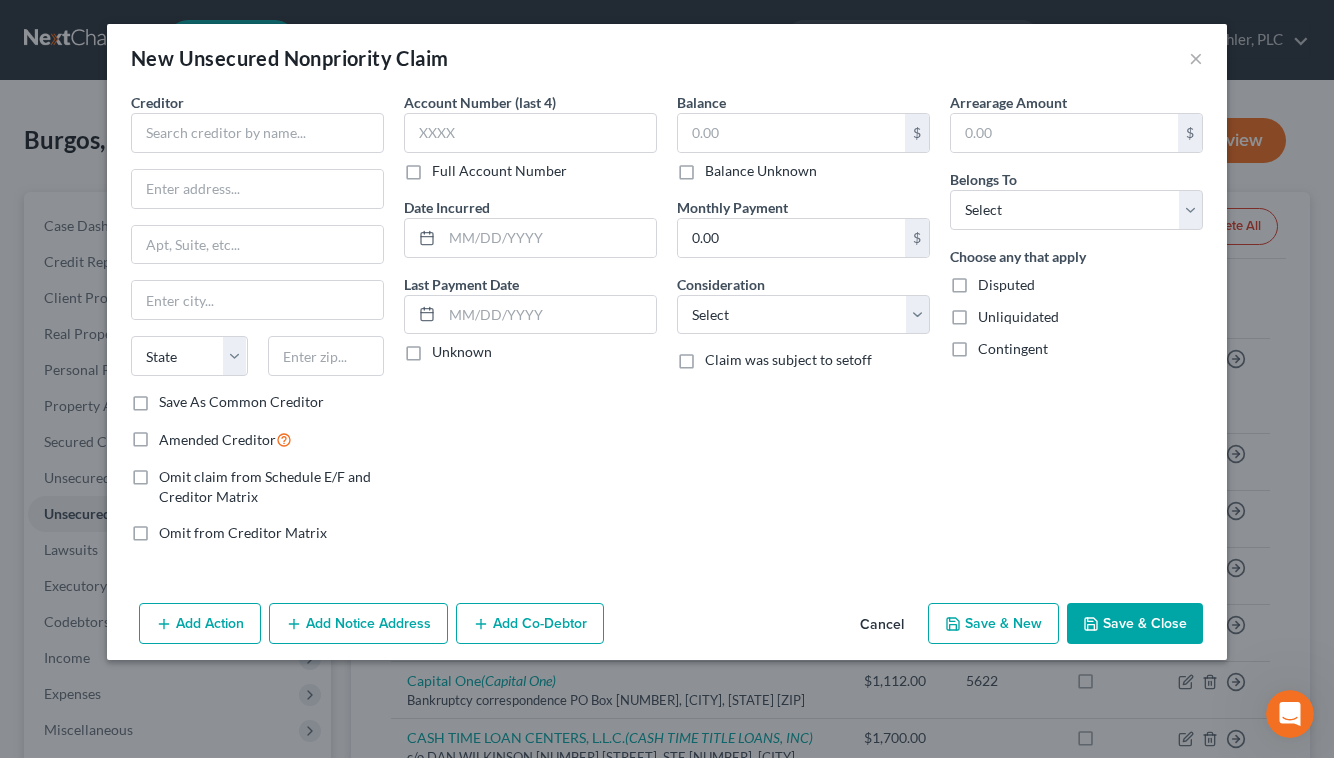 click on "Amended Creditor" at bounding box center [225, 439] 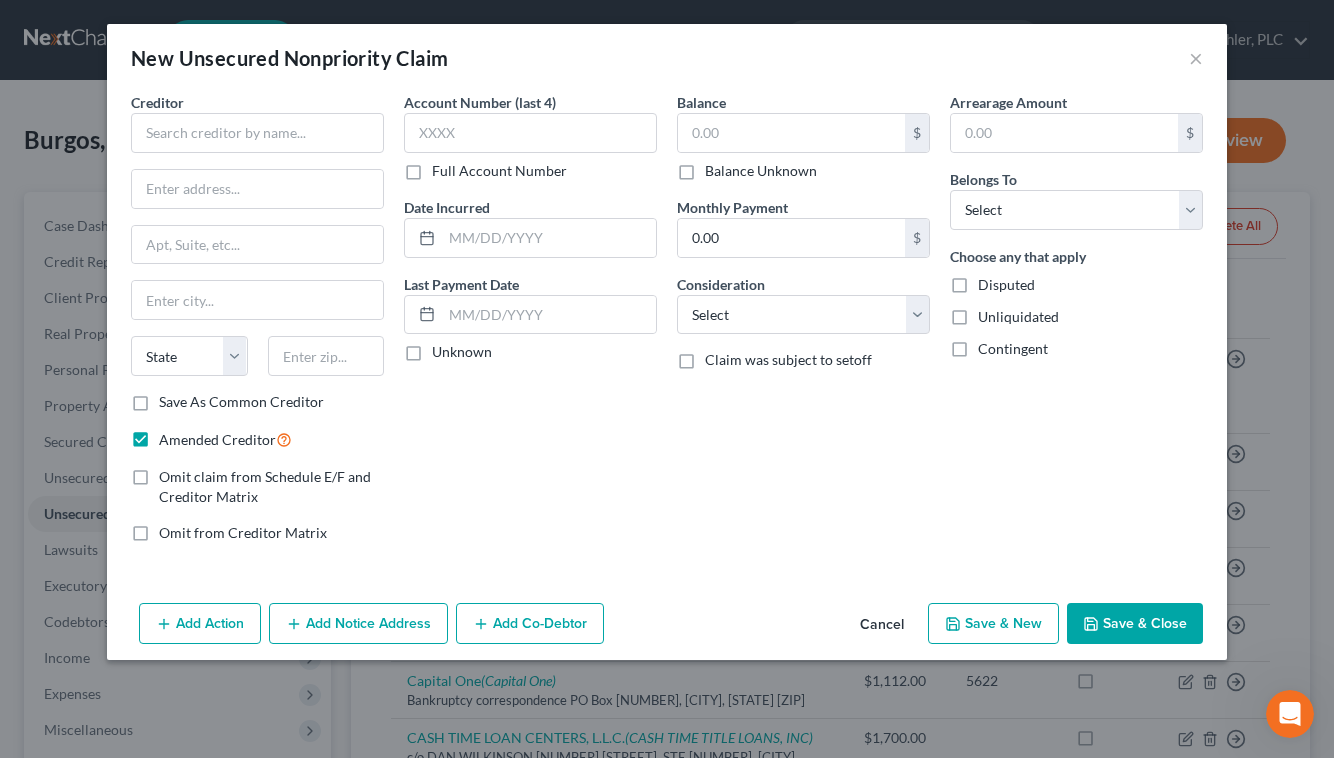 click on "Balance Unknown" at bounding box center (761, 171) 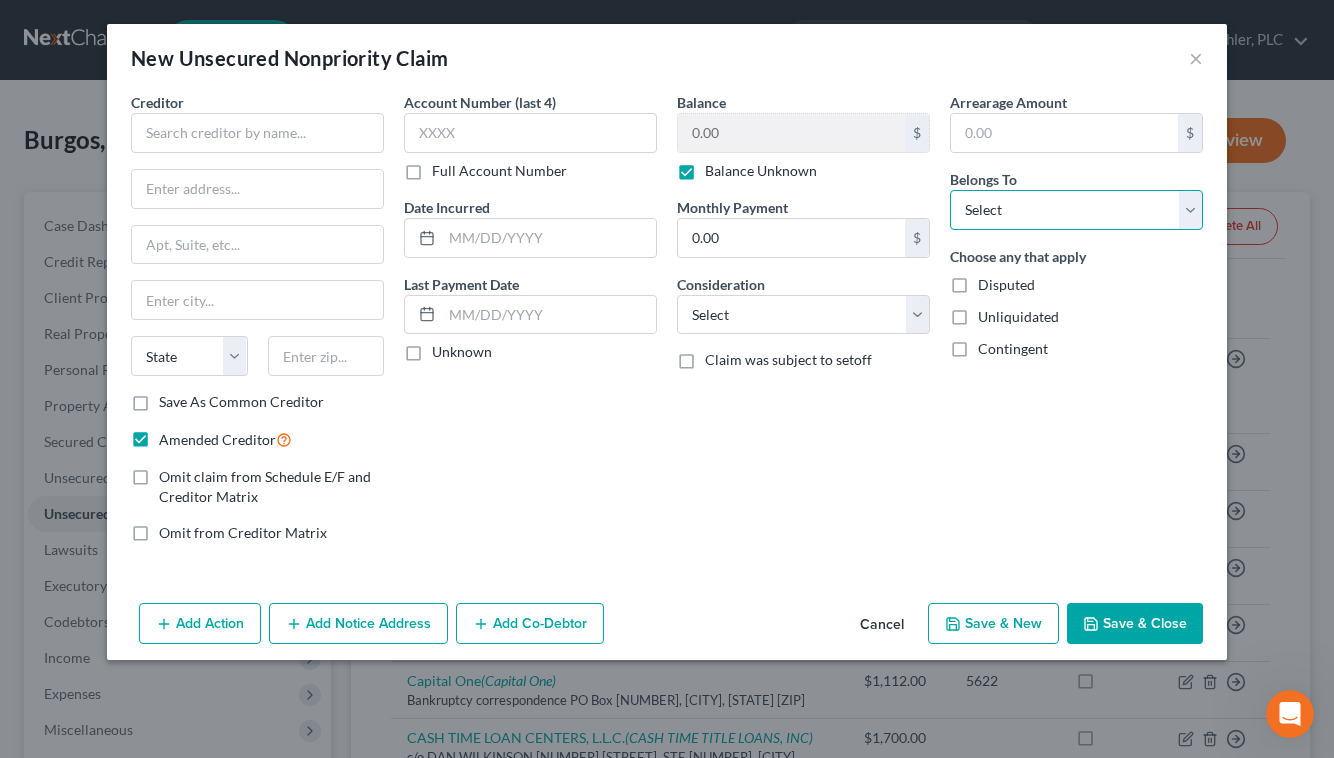 click on "Select Debtor 1 Only Debtor 2 Only Debtor 1 And Debtor 2 Only At Least One Of The Debtors And Another Community Property" at bounding box center [1076, 210] 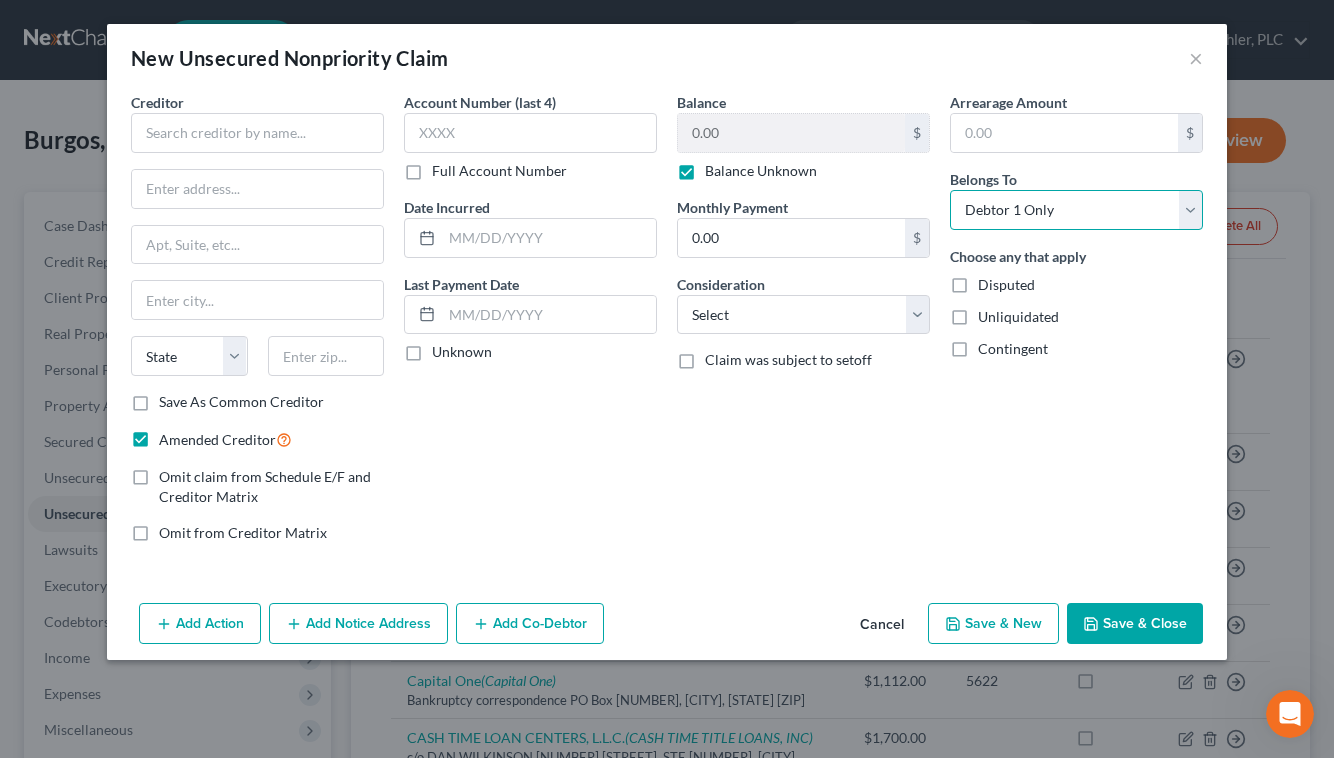 click on "Select Debtor 1 Only Debtor 2 Only Debtor 1 And Debtor 2 Only At Least One Of The Debtors And Another Community Property" at bounding box center (1076, 210) 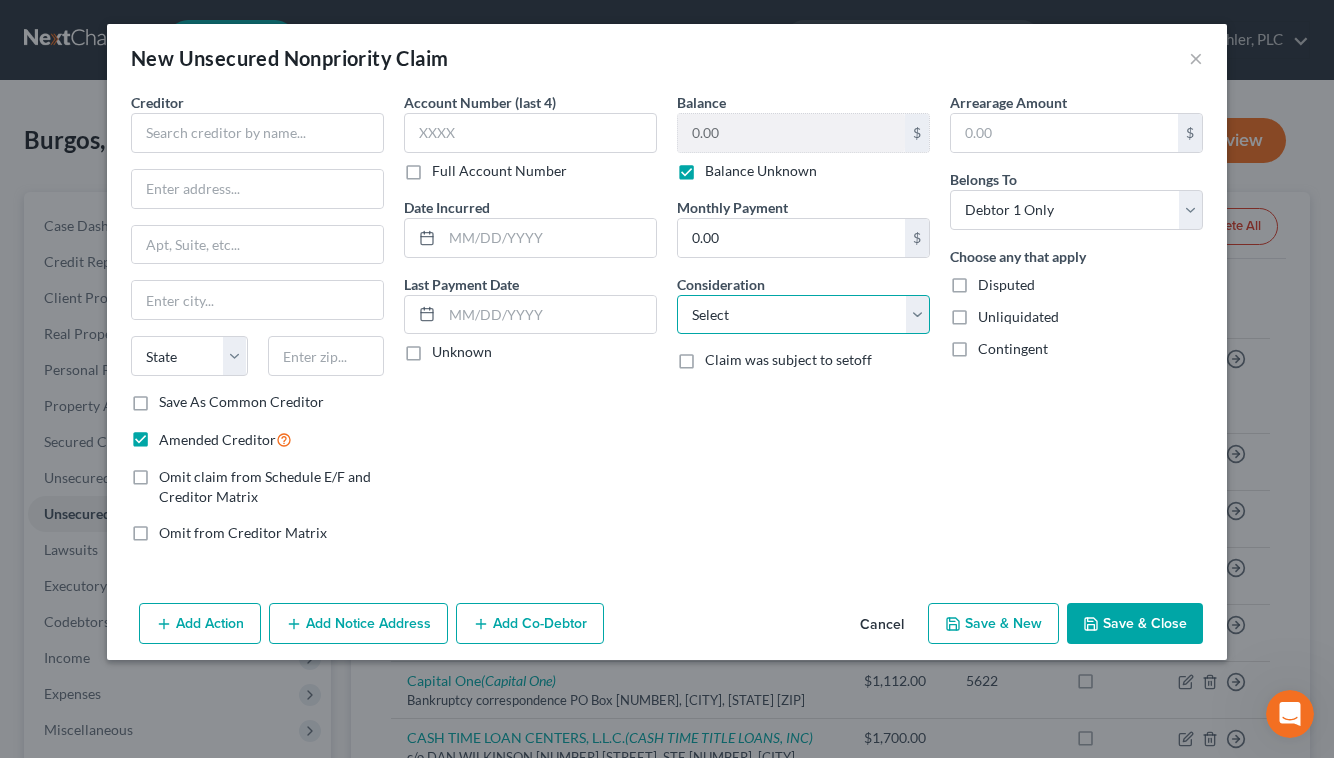 click on "Select Cable / Satellite Services Collection Agency Credit Card Debt Debt Counseling / Attorneys Deficiency Balance Domestic Support Obligations Home / Car Repairs Income Taxes Judgment Liens Medical Services Monies Loaned / Advanced Mortgage Obligation From Divorce Or Separation Obligation To Pensions Other Overdrawn Bank Account Promised To Help Pay Creditors Student Loans Suppliers And Vendors Telephone / Internet Services Utility Services" at bounding box center (803, 315) 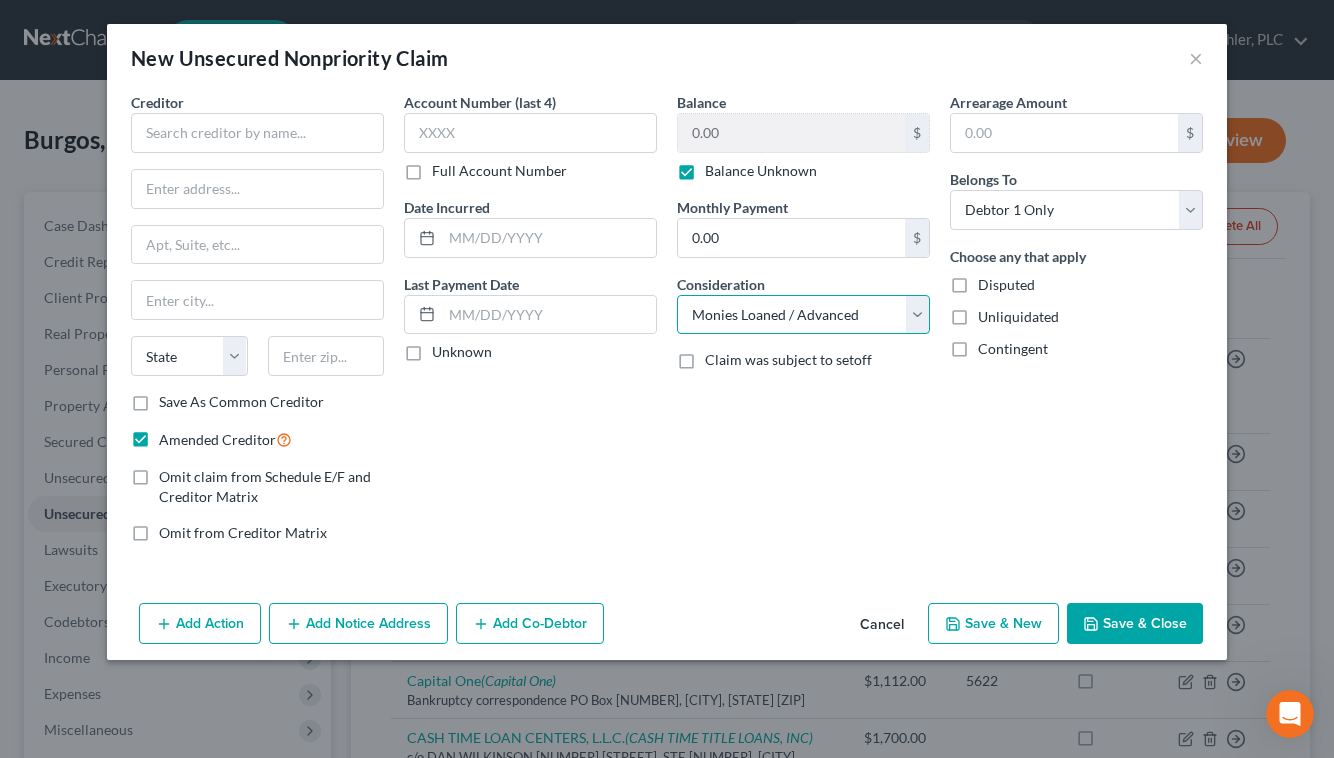 click on "Select Cable / Satellite Services Collection Agency Credit Card Debt Debt Counseling / Attorneys Deficiency Balance Domestic Support Obligations Home / Car Repairs Income Taxes Judgment Liens Medical Services Monies Loaned / Advanced Mortgage Obligation From Divorce Or Separation Obligation To Pensions Other Overdrawn Bank Account Promised To Help Pay Creditors Student Loans Suppliers And Vendors Telephone / Internet Services Utility Services" at bounding box center (803, 315) 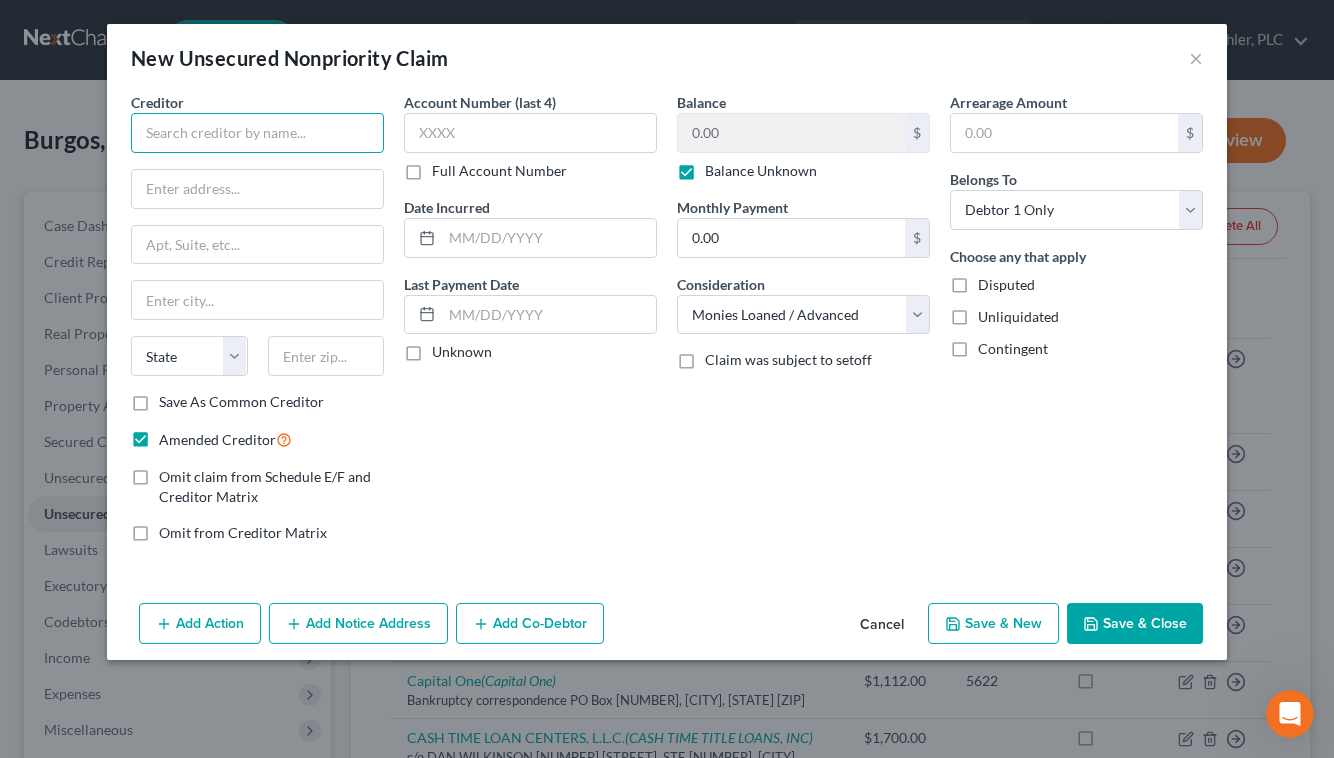 click at bounding box center [257, 133] 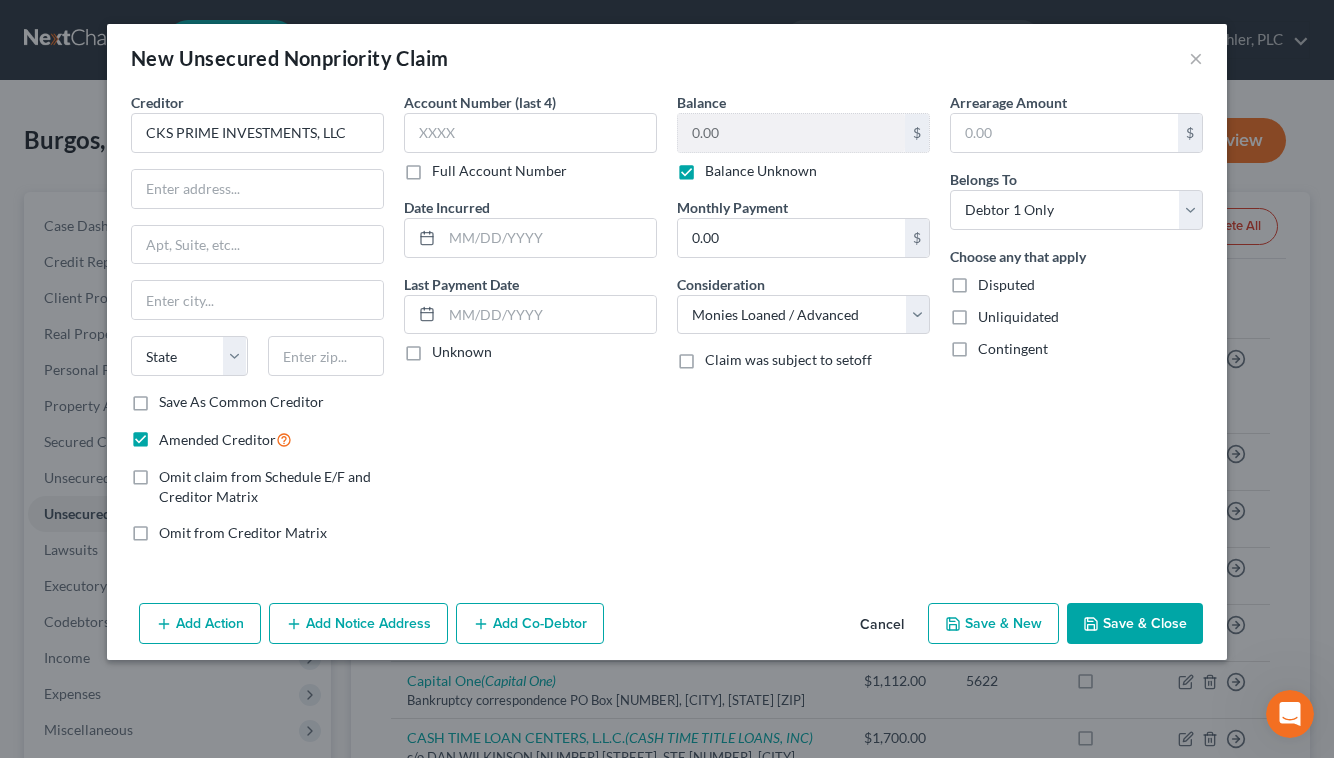 click on "Save As Common Creditor" at bounding box center [241, 402] 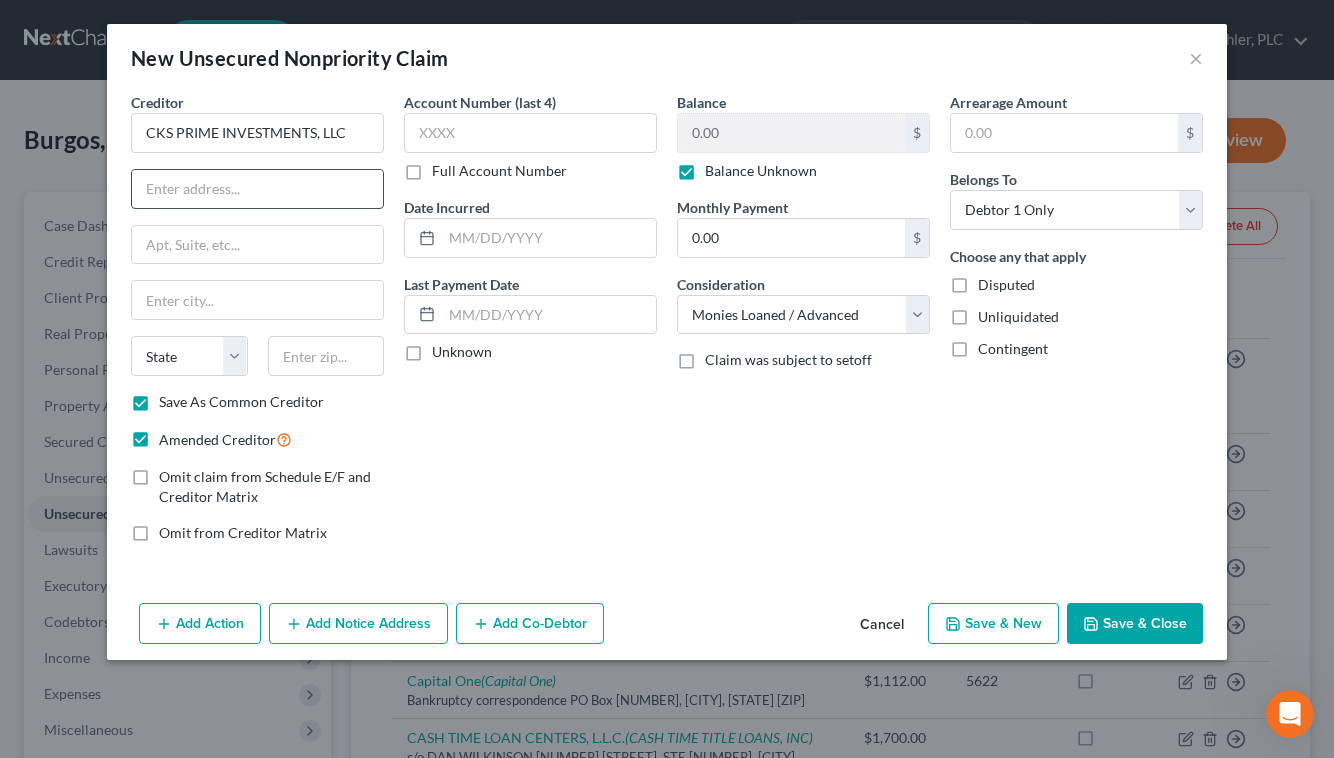 click at bounding box center (257, 189) 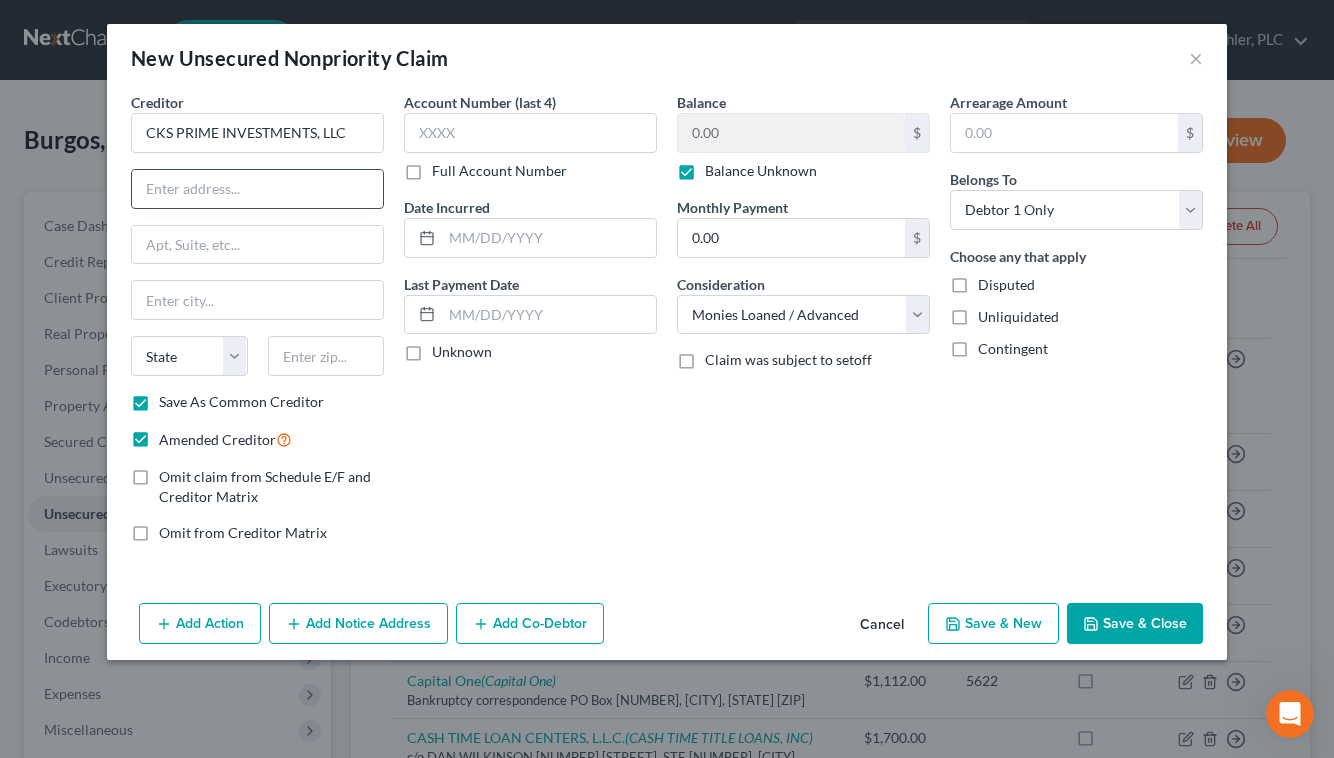 click at bounding box center [257, 189] 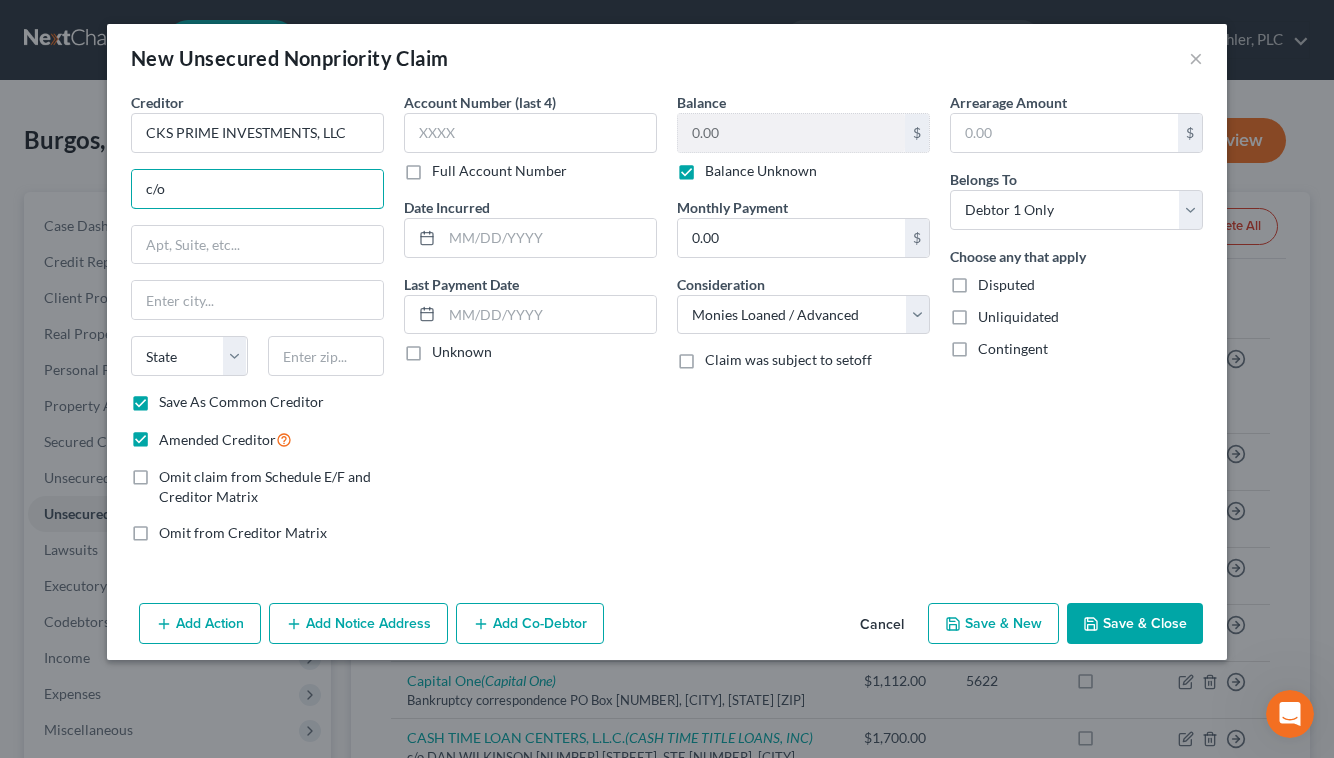 paste on "CT CORPORATION SYSTEM" 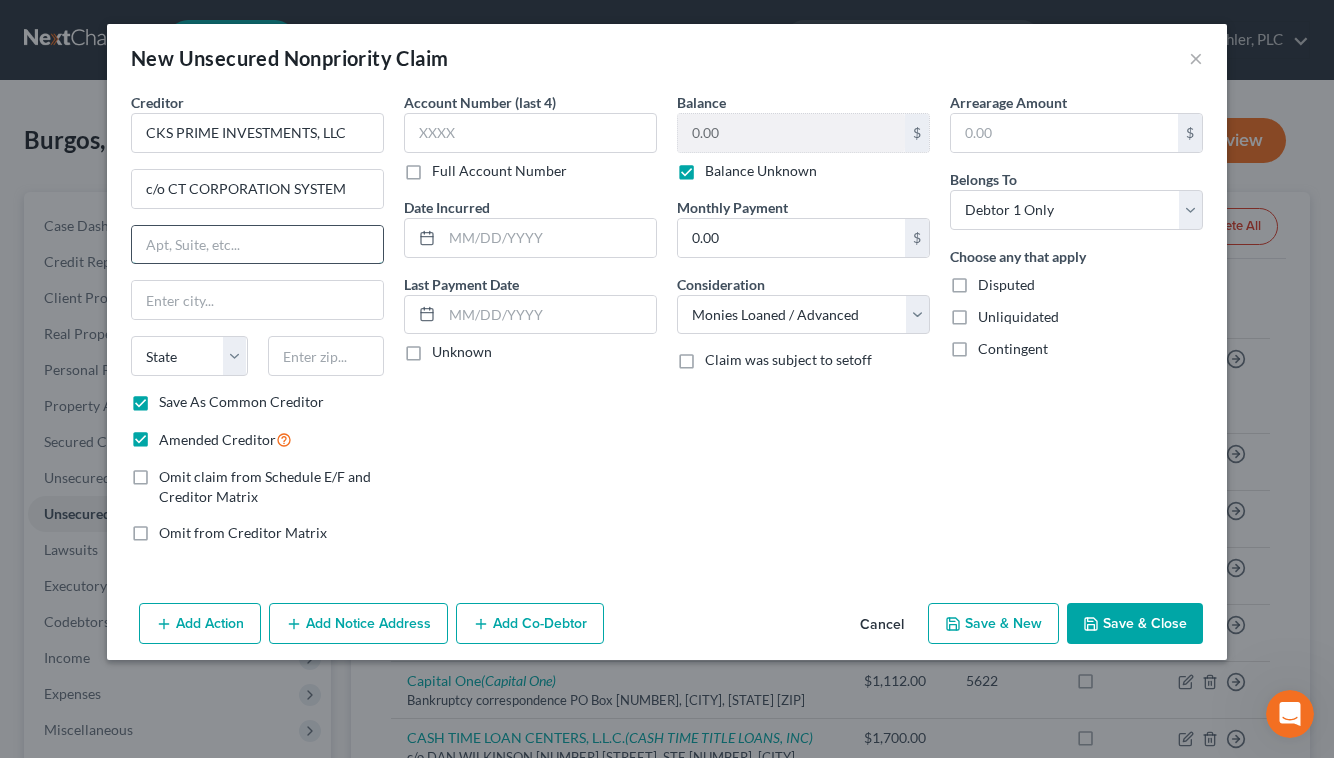 click at bounding box center (257, 245) 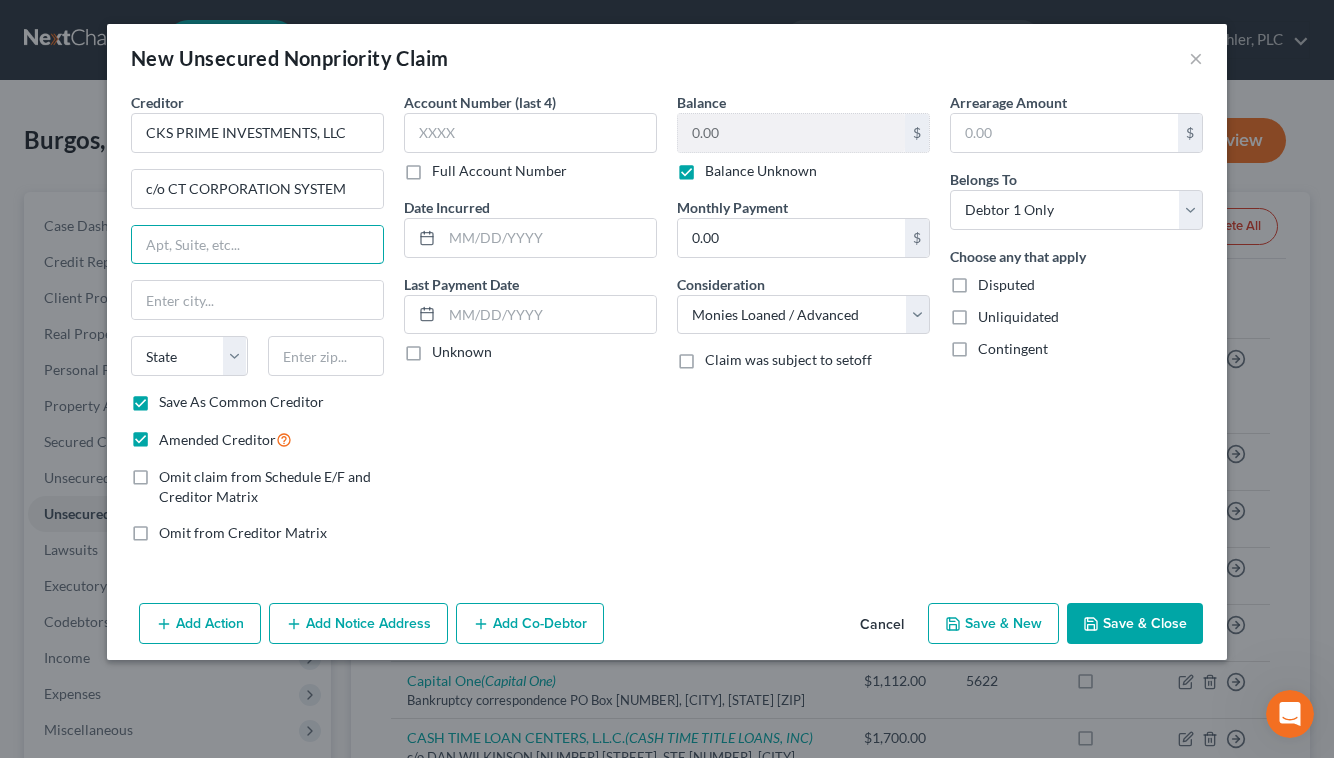 paste on "3800 N CENTRAL AVE STE 460" 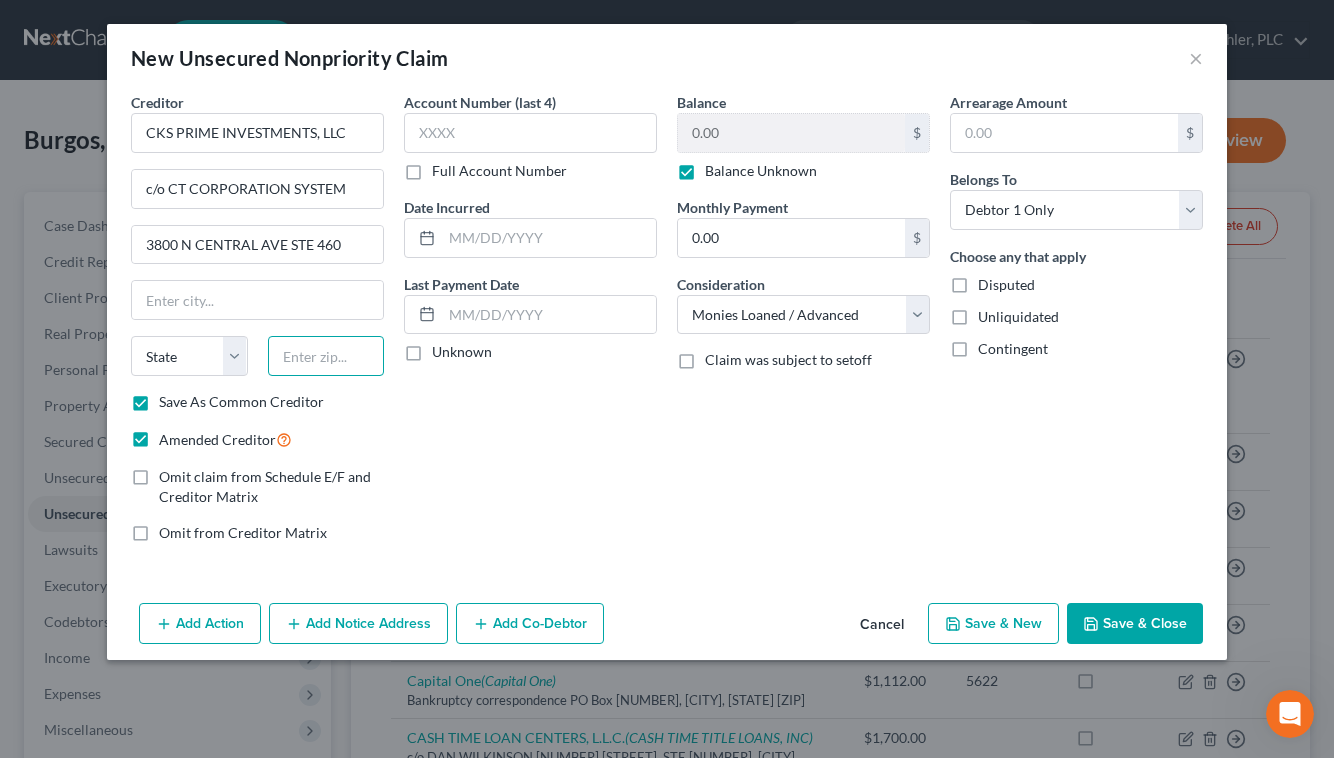 click at bounding box center (326, 356) 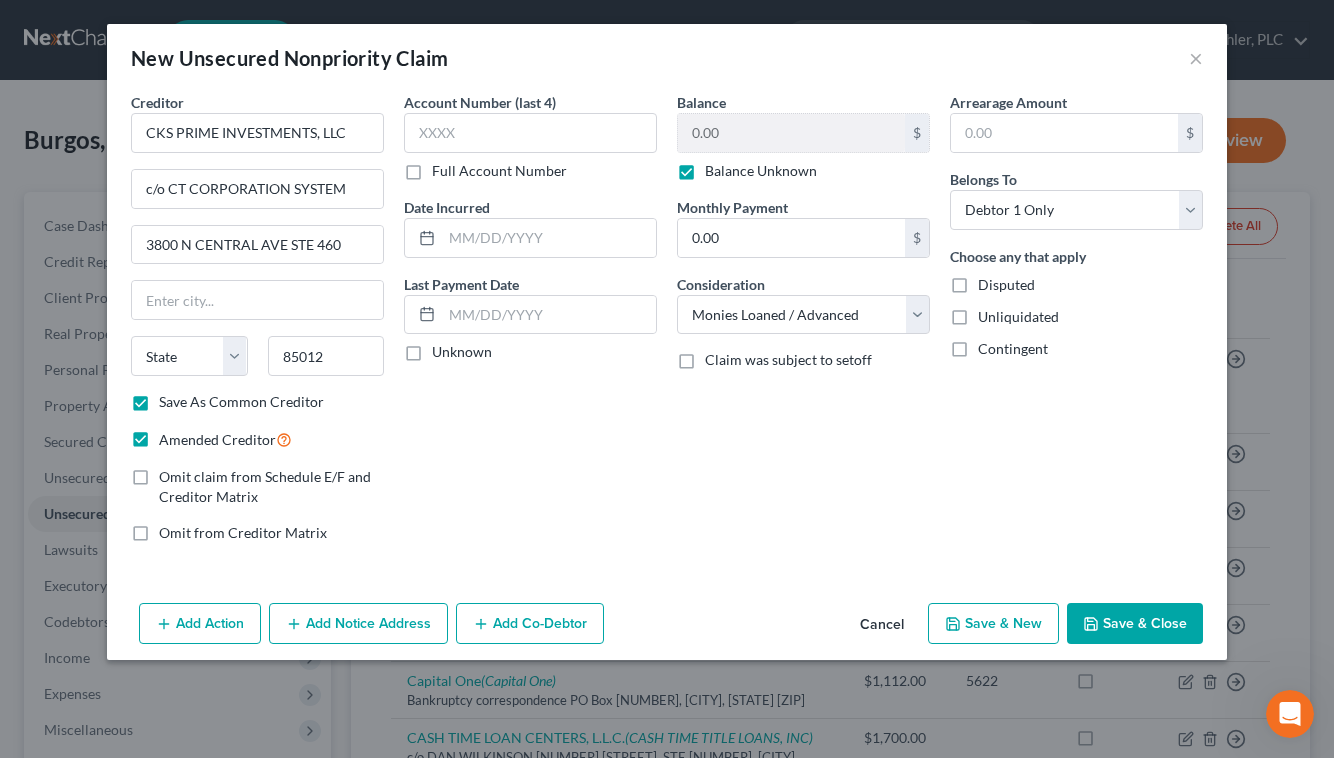 click on "Account Number (last 4)
Full Account Number
Date Incurred         Last Payment Date         Unknown" at bounding box center (530, 325) 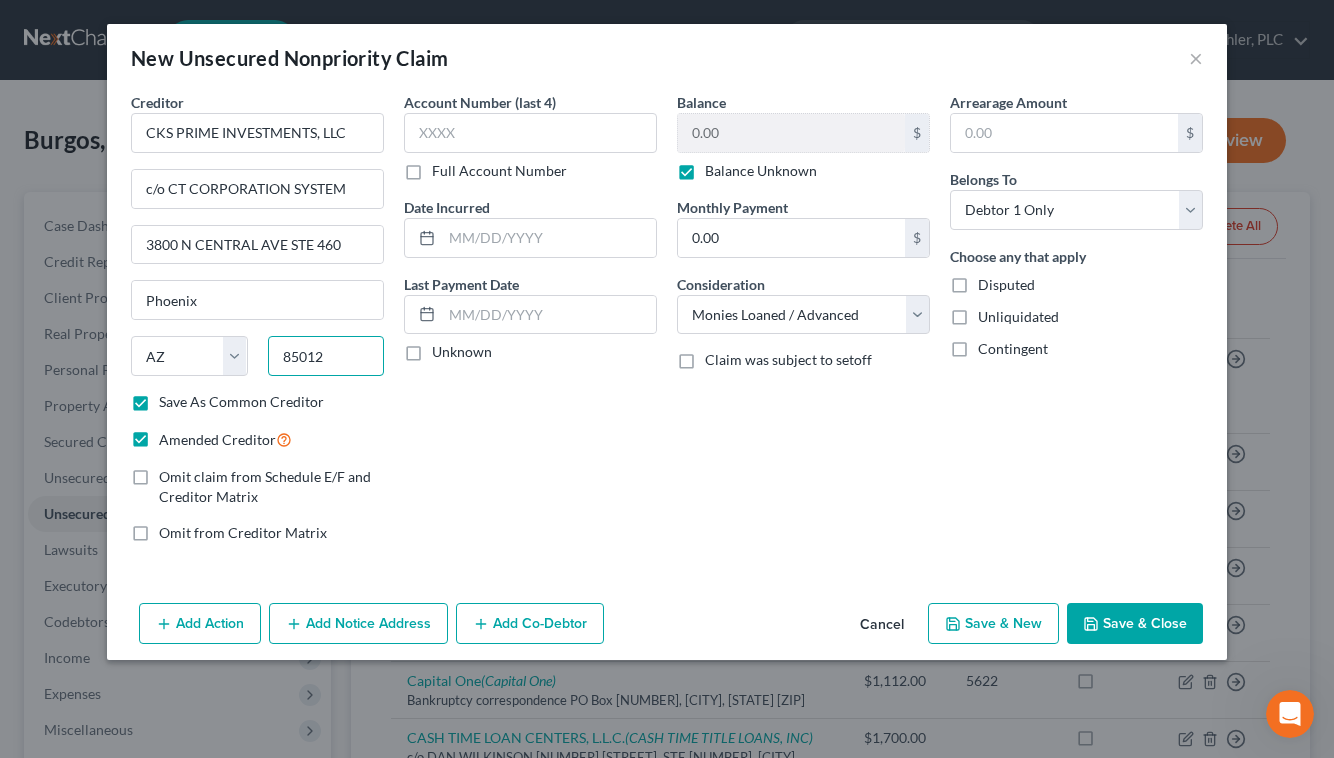 click on "85012" at bounding box center [326, 356] 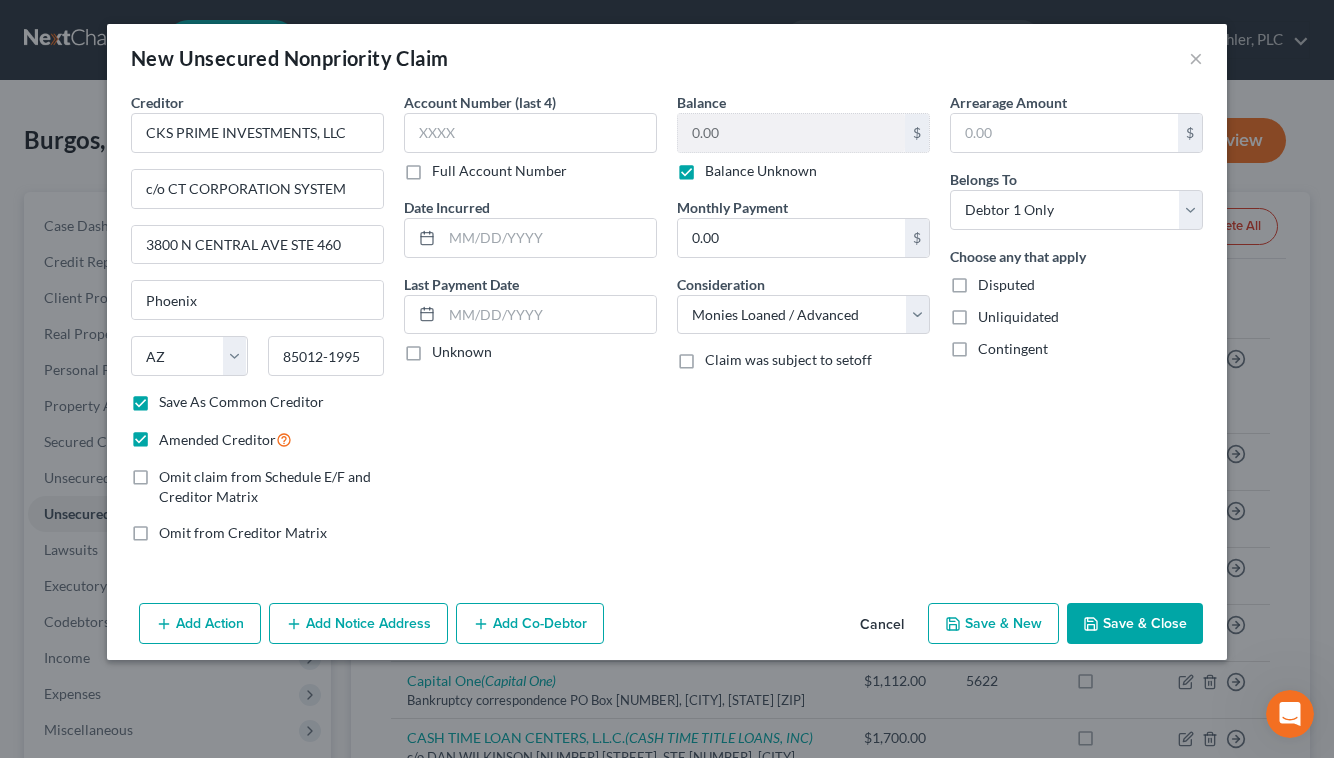 click on "Account Number (last 4)
Full Account Number
Date Incurred         Last Payment Date         Unknown" at bounding box center (530, 325) 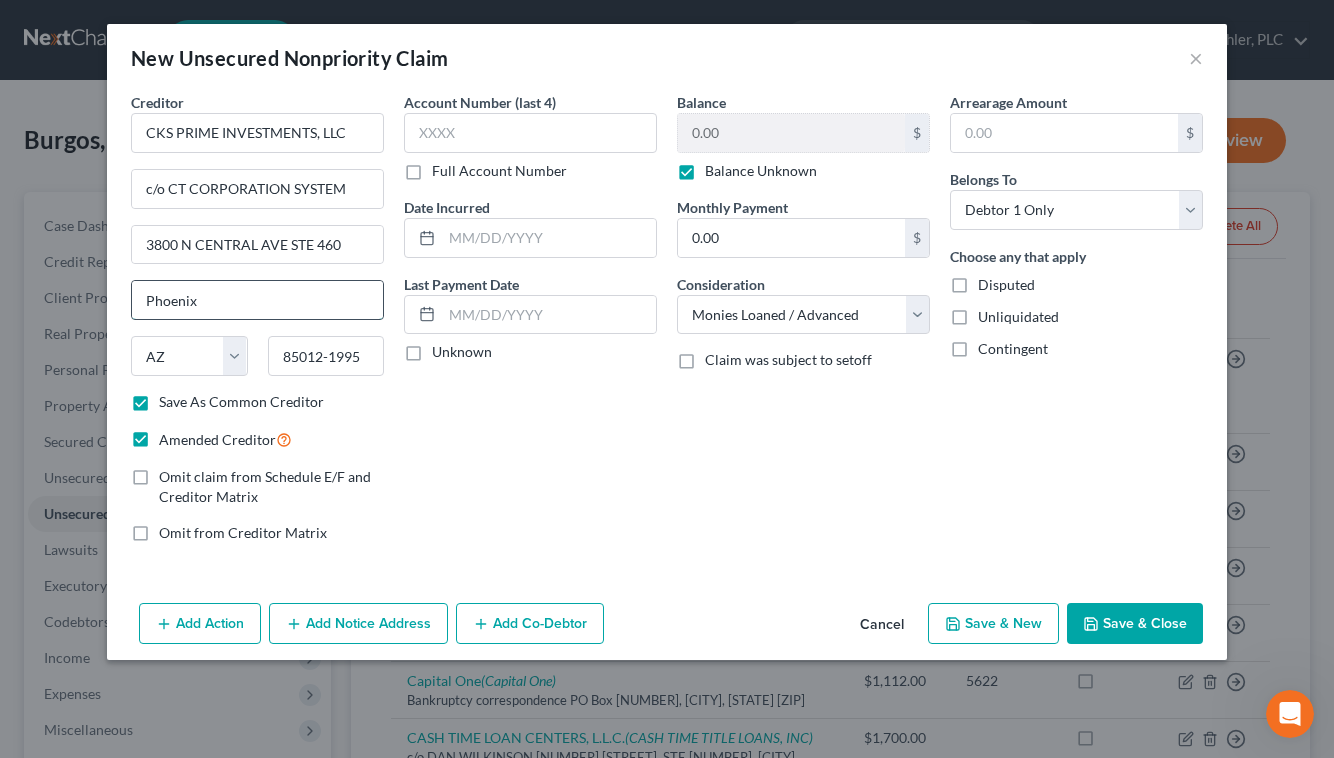 click on "Phoenix" at bounding box center [257, 300] 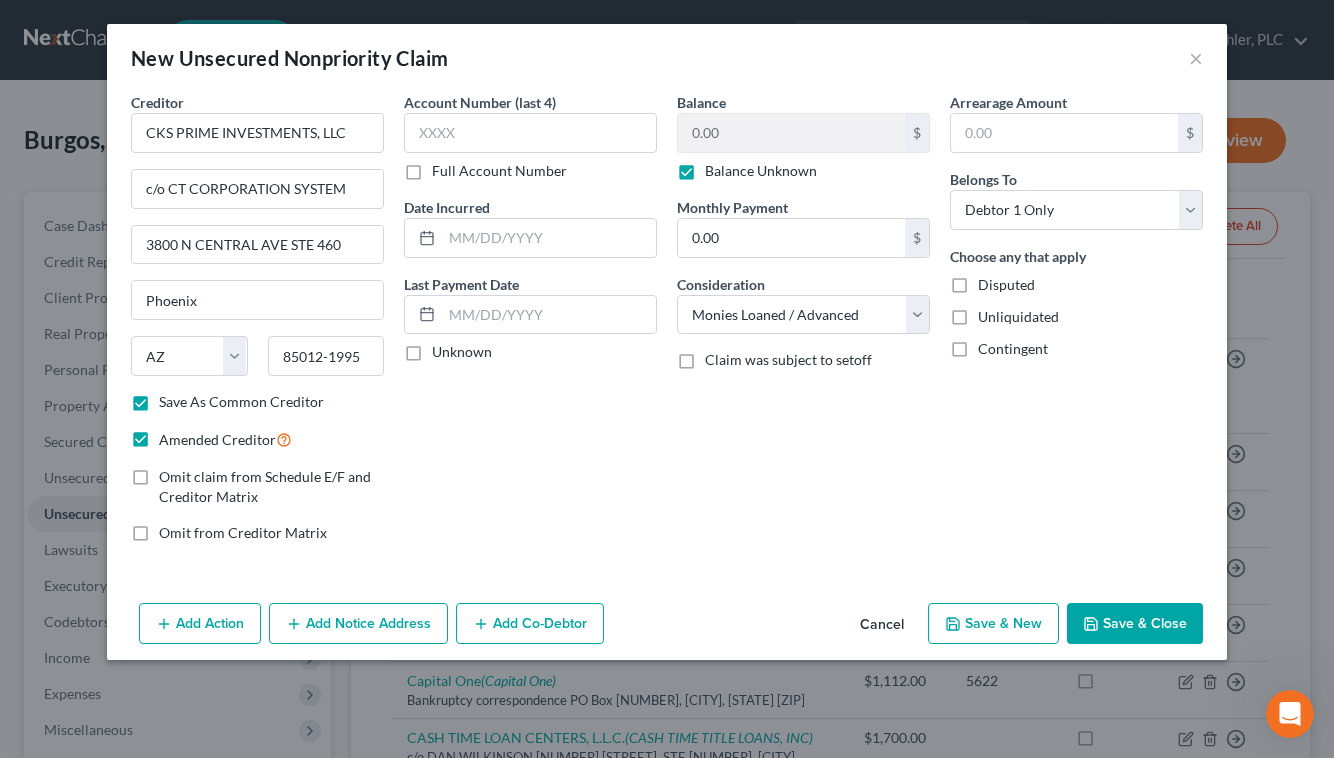 click on "Account Number (last 4)
Full Account Number
Date Incurred         Last Payment Date         Unknown" at bounding box center [530, 325] 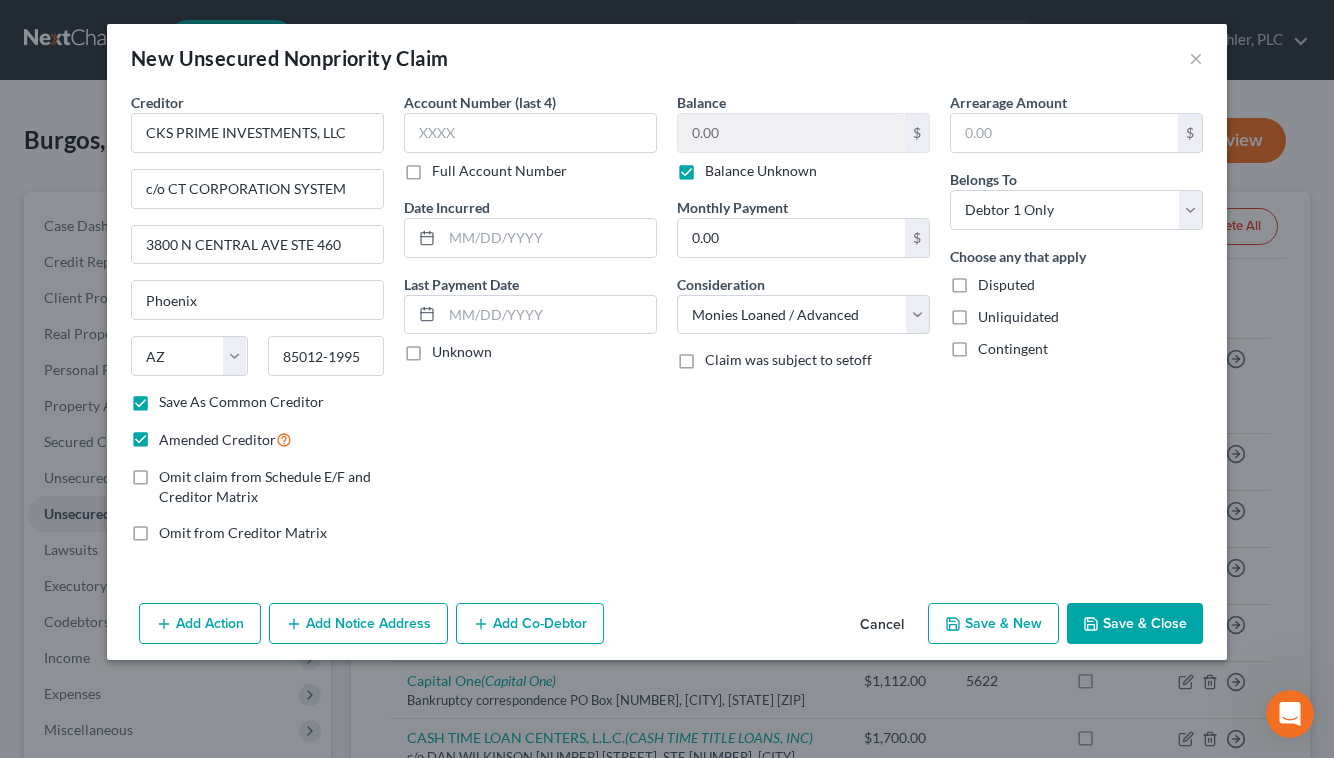 click on "Add Notice Address" at bounding box center (358, 624) 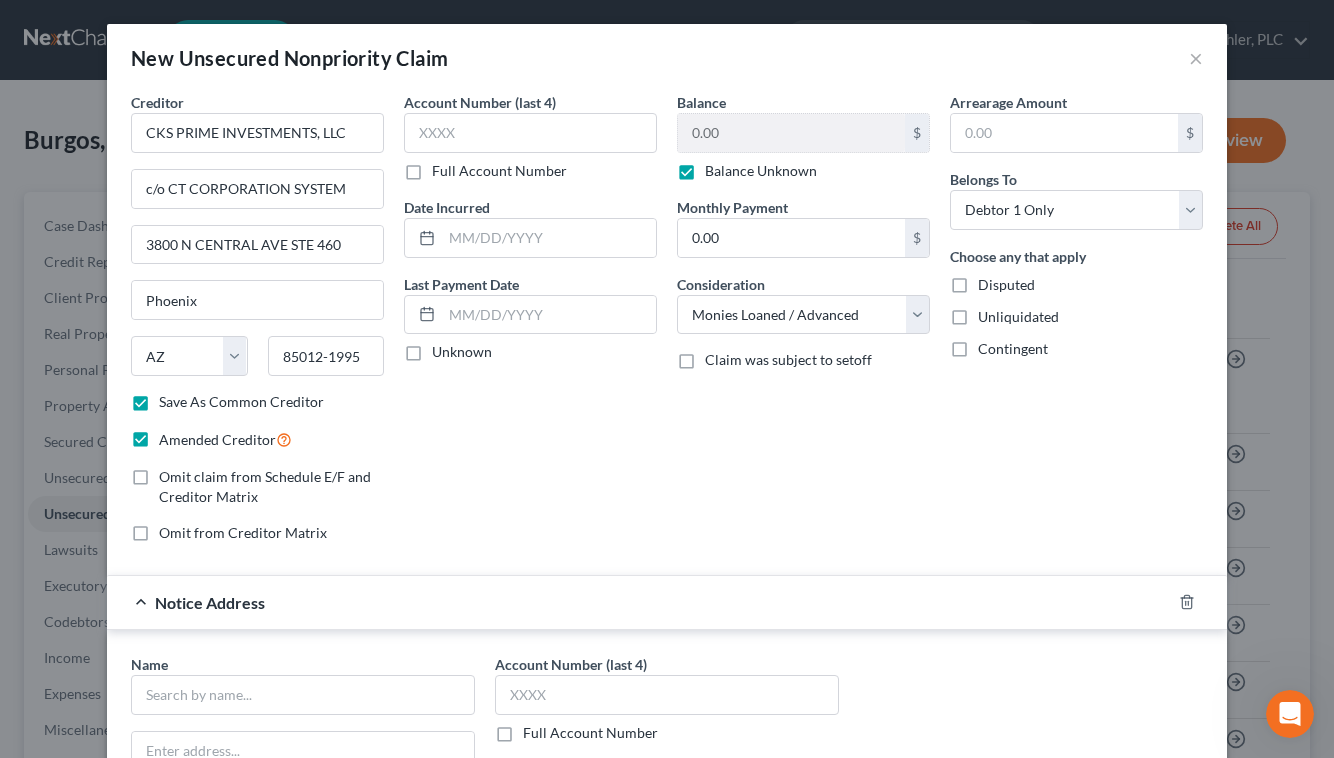 click on "Account Number (last 4)
Full Account Number
Date Incurred         Last Payment Date         Unknown" at bounding box center (530, 325) 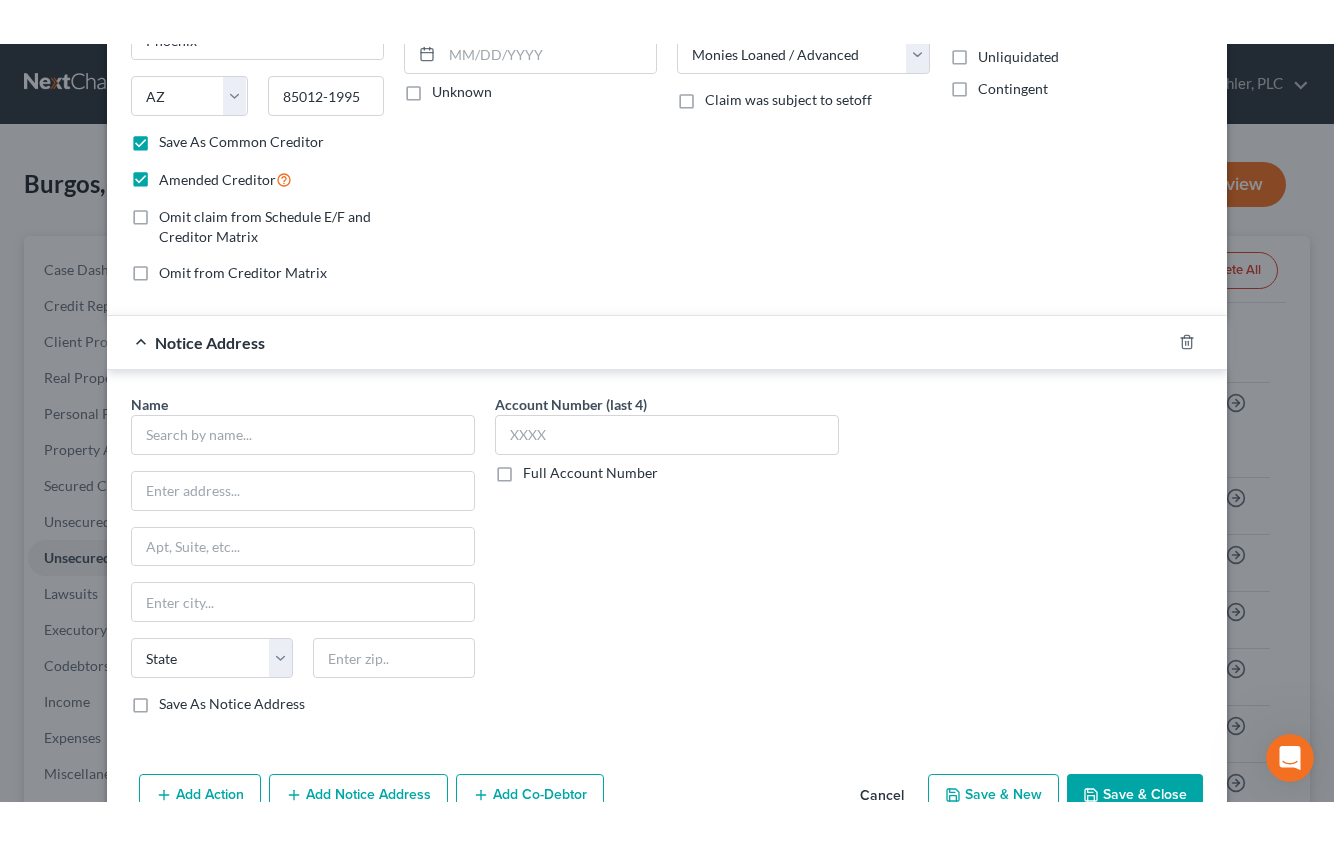 scroll, scrollTop: 358, scrollLeft: 0, axis: vertical 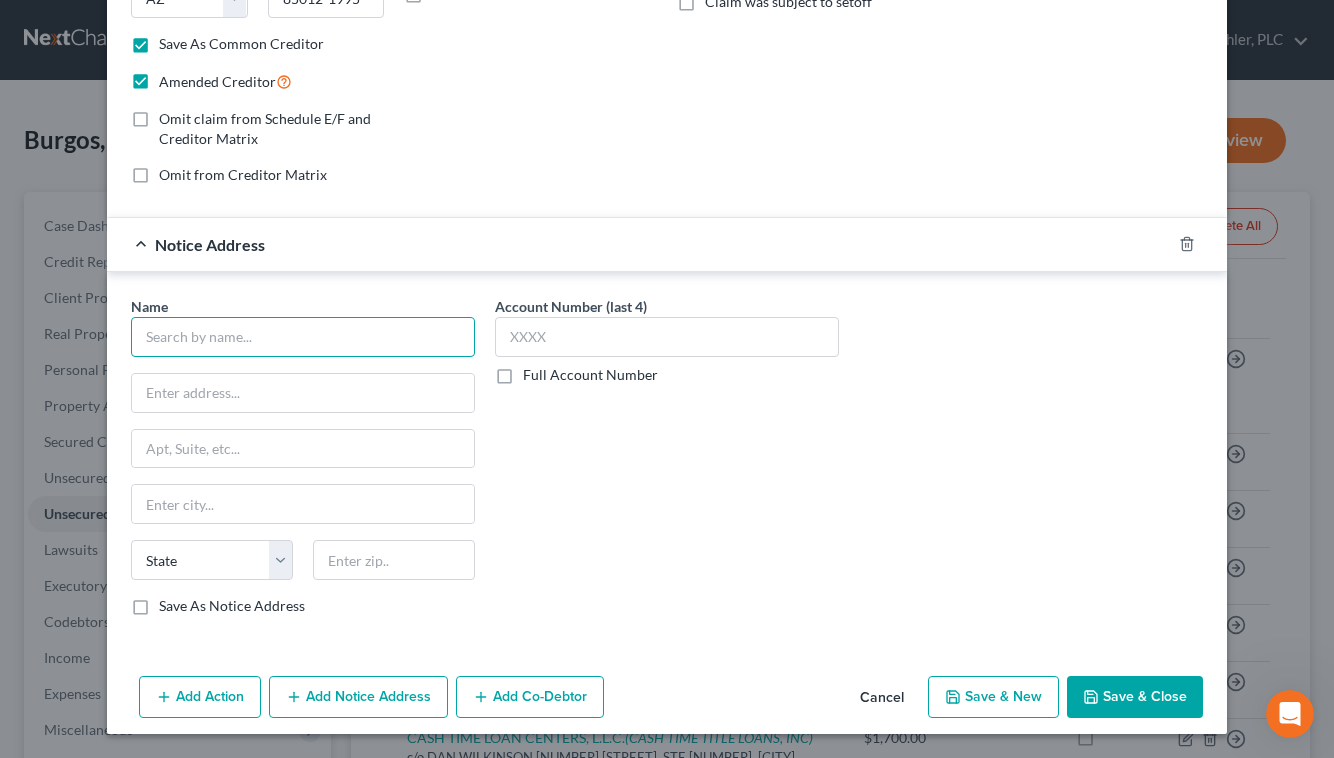 click at bounding box center (303, 337) 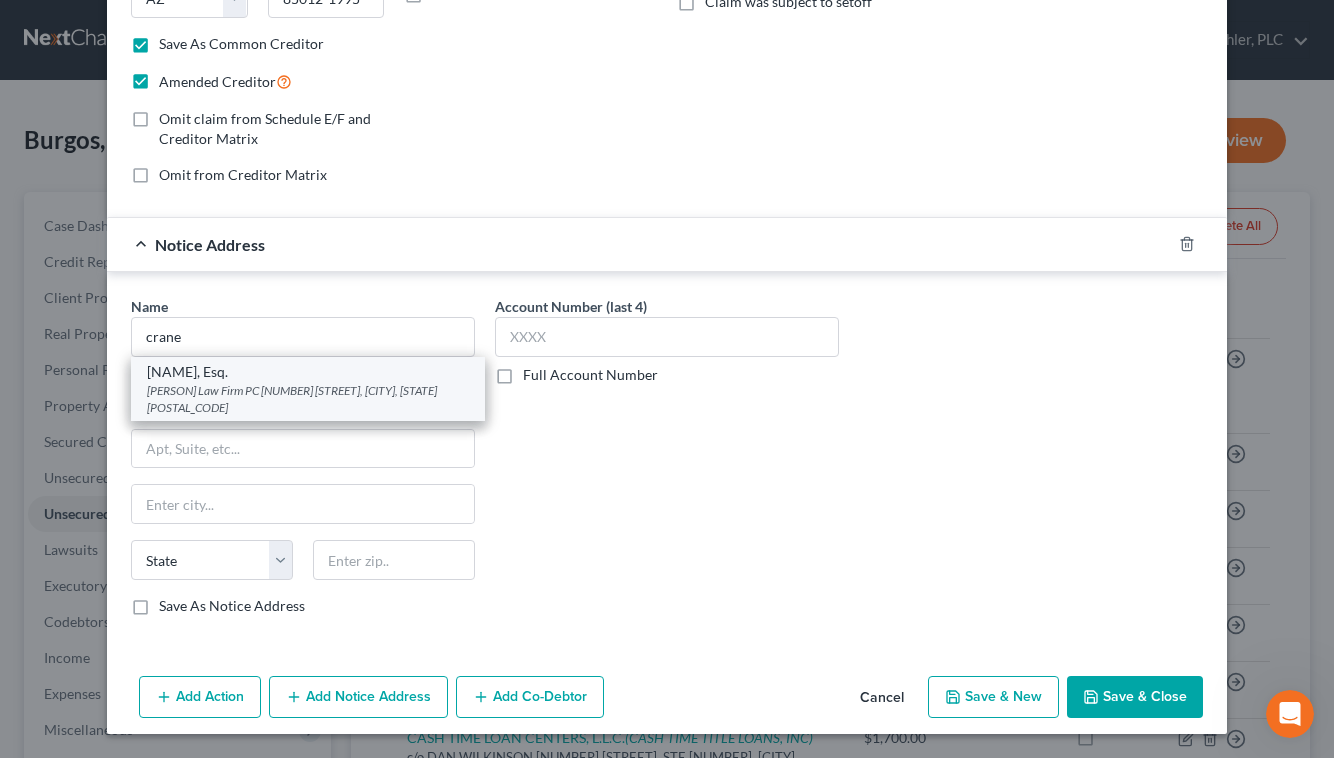 click on "[PERSON] Law Firm PC [NUMBER] [STREET], [CITY], [STATE] [POSTAL_CODE]" at bounding box center (308, 399) 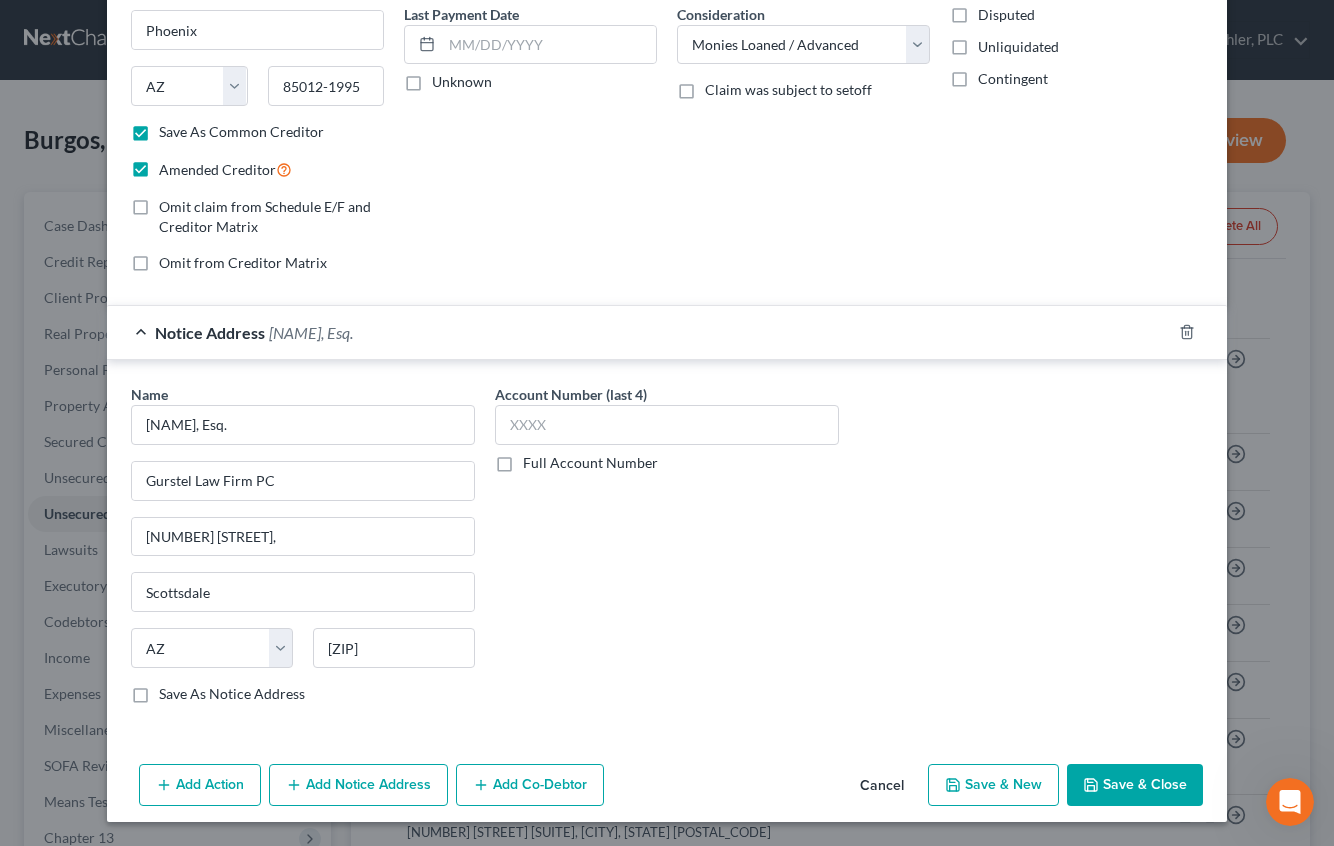 scroll, scrollTop: 270, scrollLeft: 0, axis: vertical 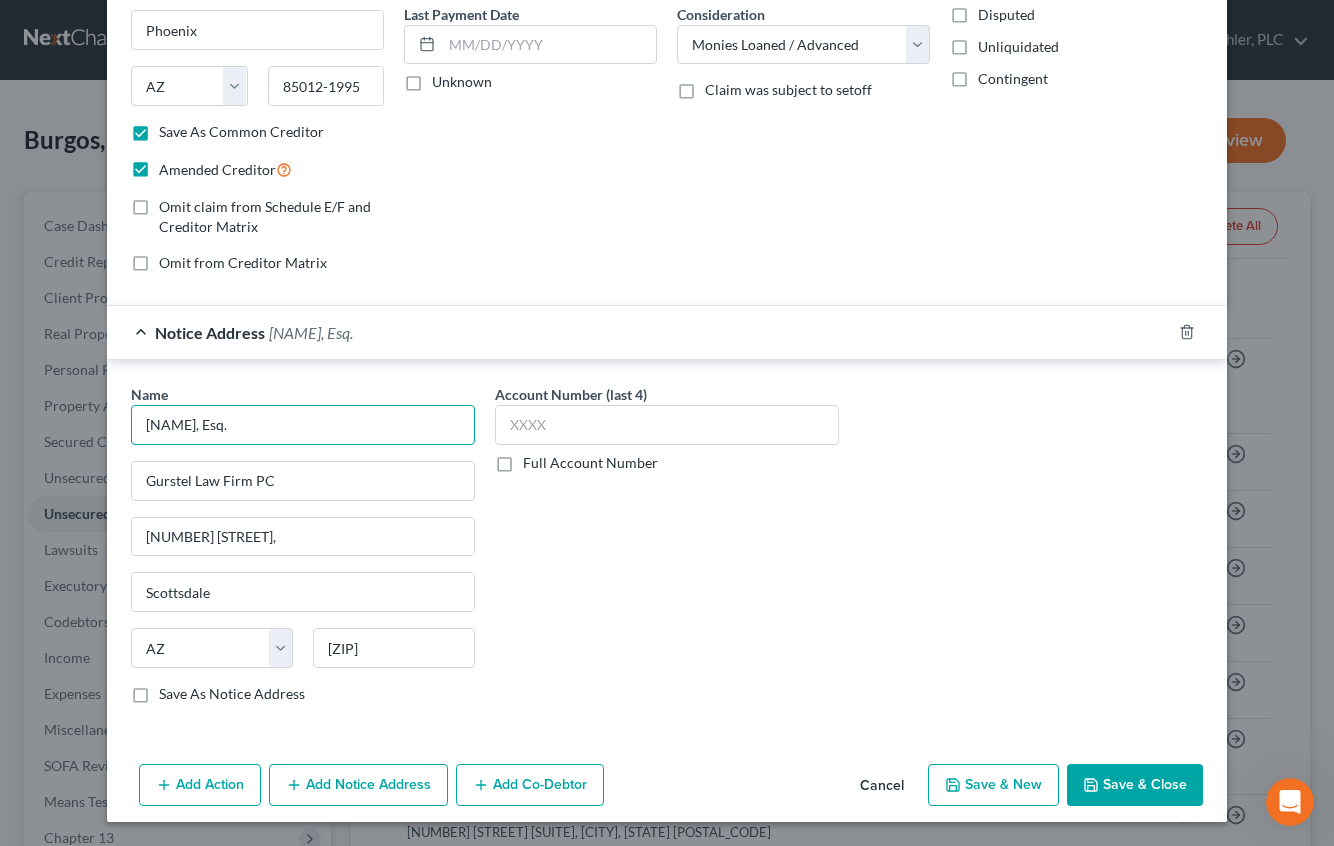 click on "[NAME], Esq." at bounding box center [303, 425] 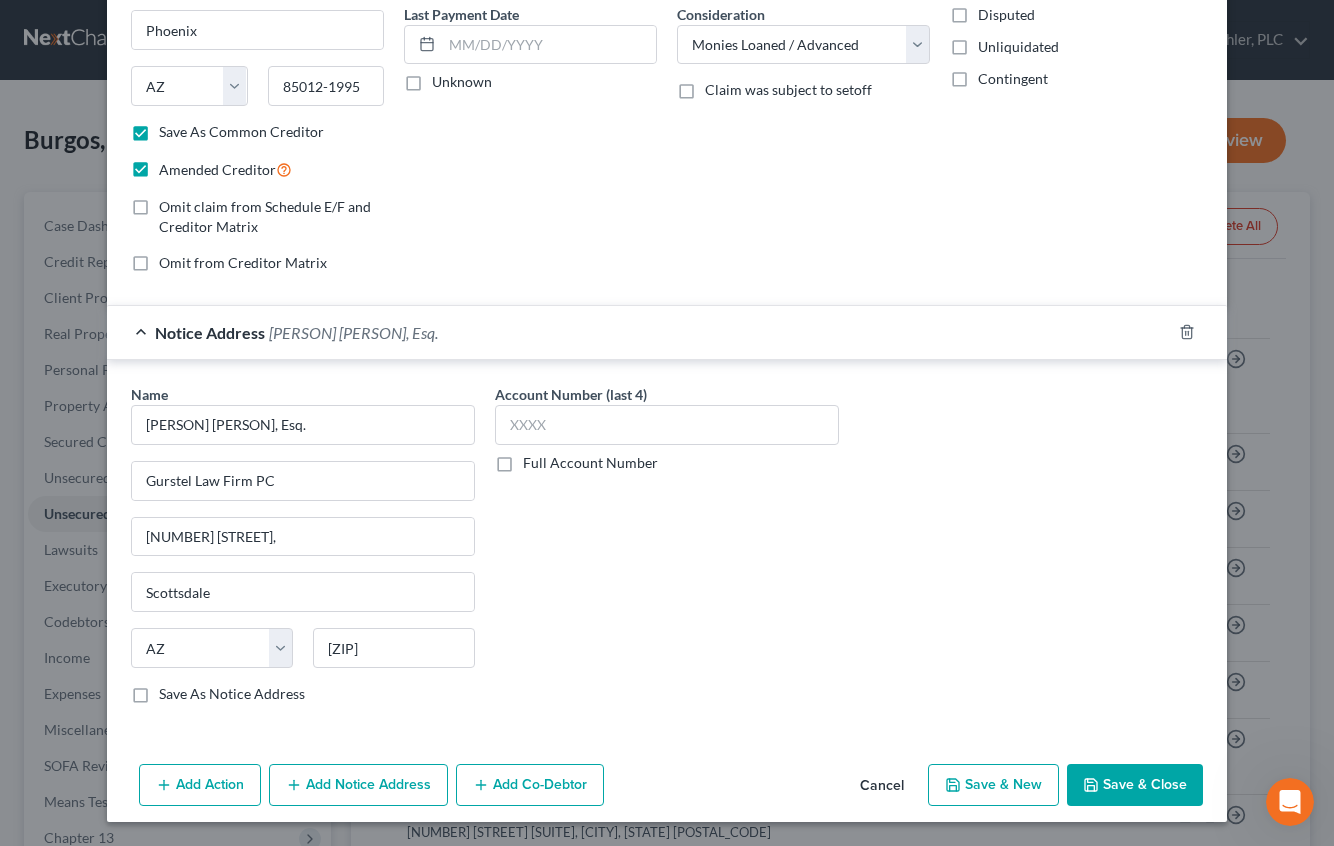 click 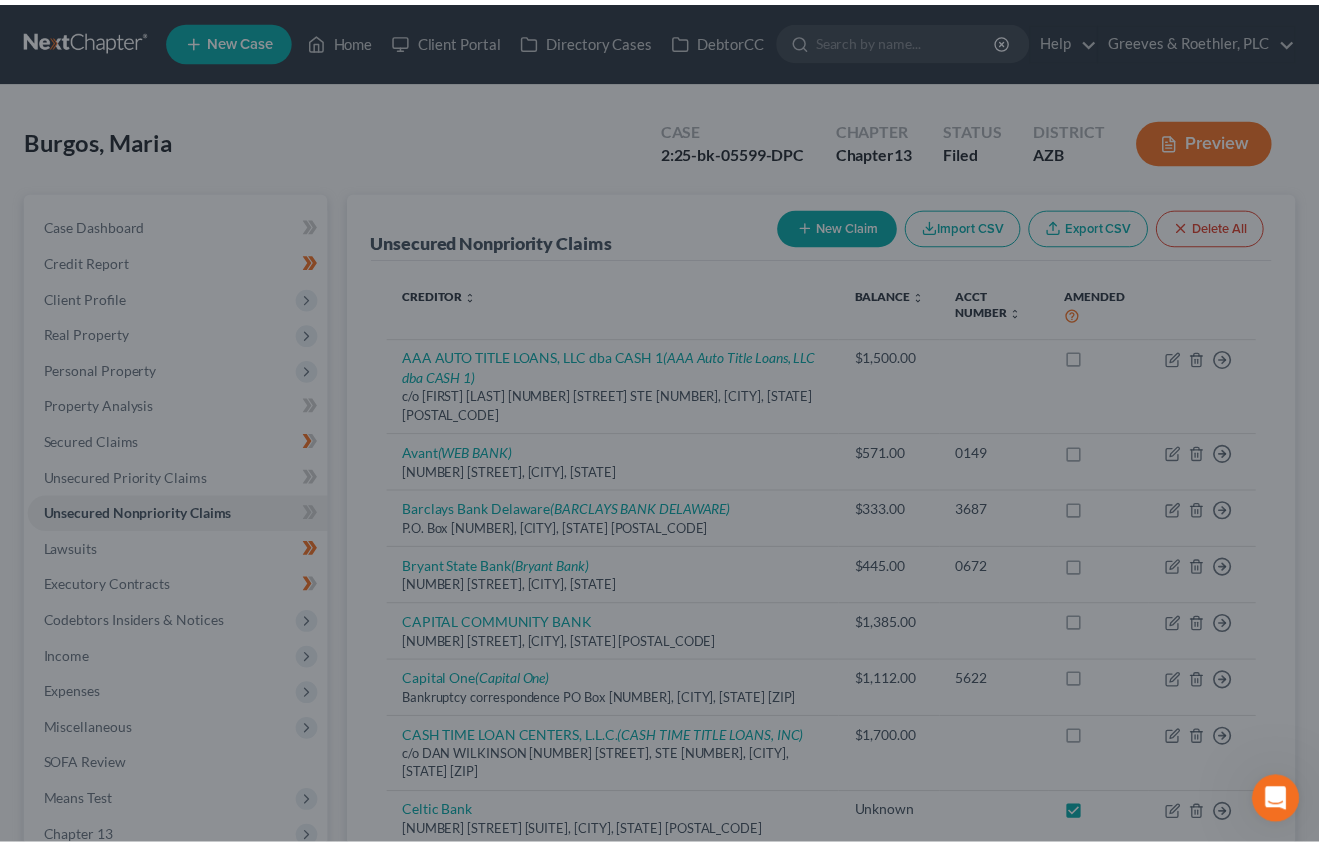 scroll, scrollTop: 0, scrollLeft: 0, axis: both 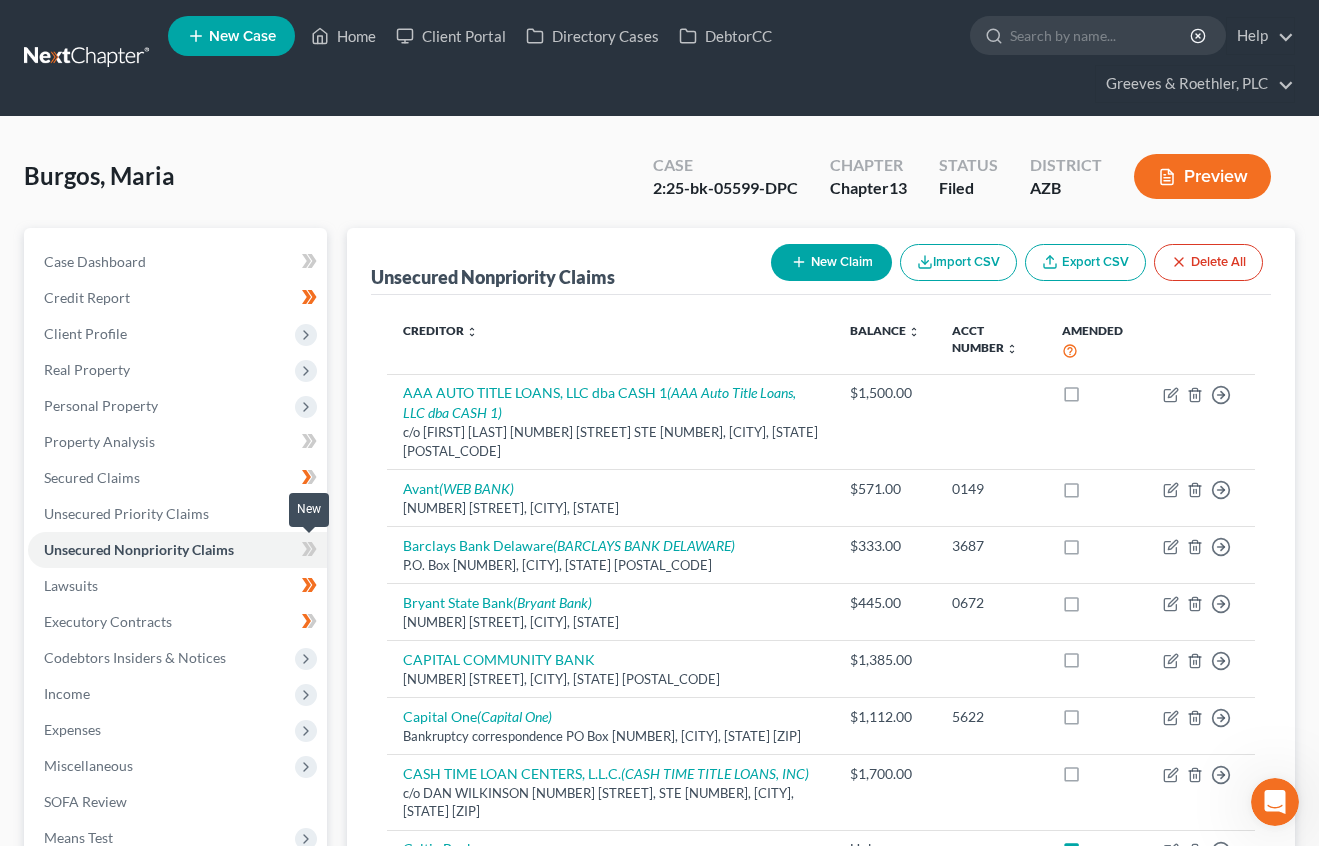click 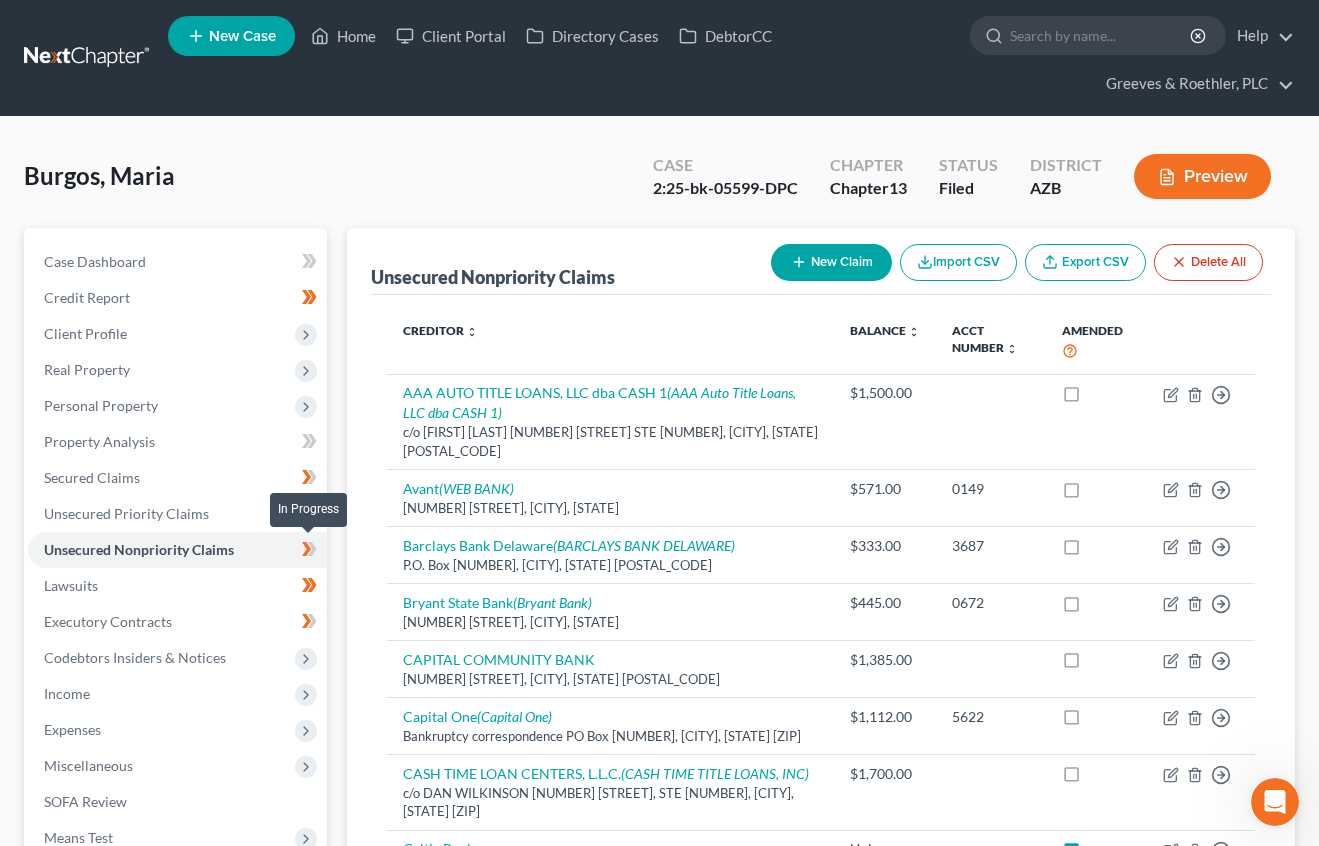click 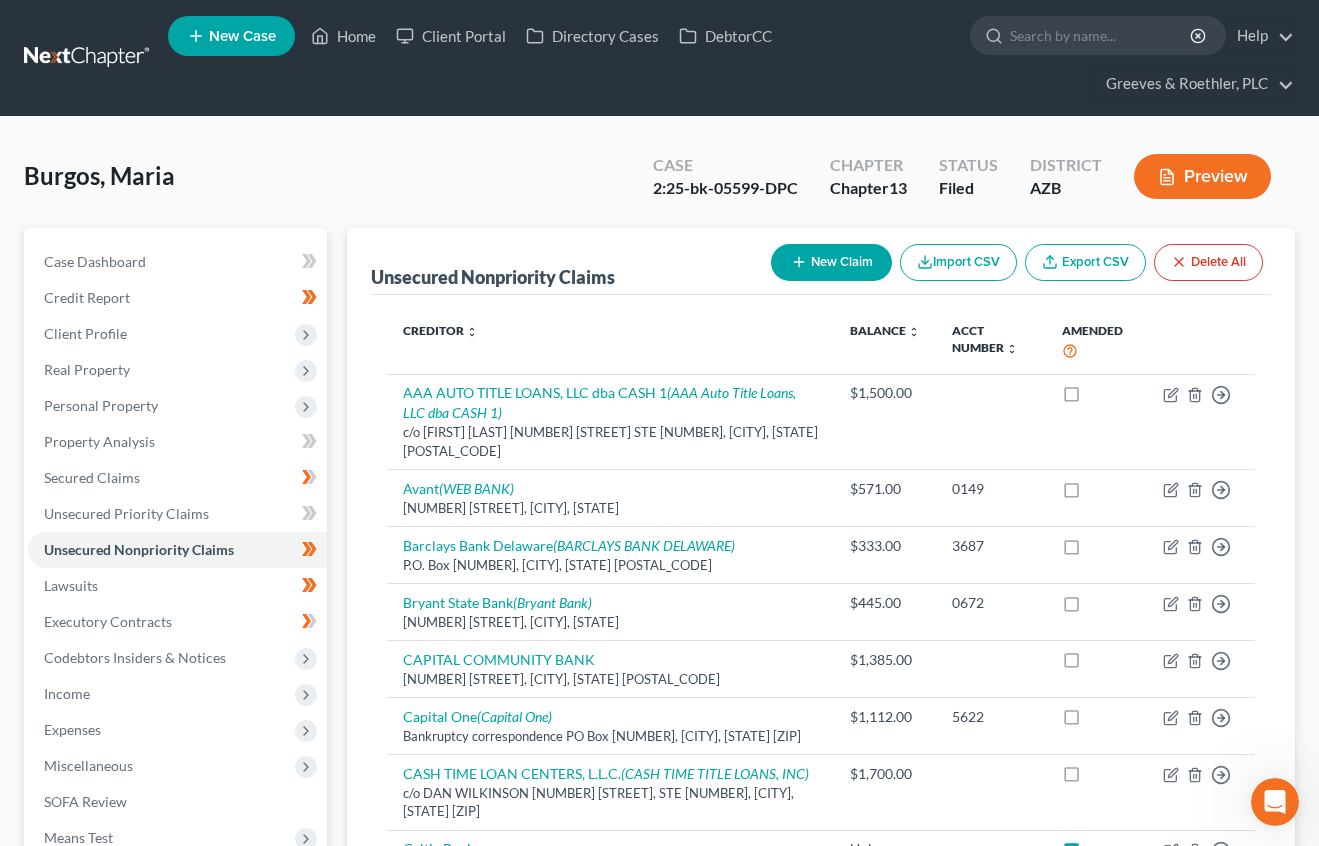 click on "Unsecured Nonpriority Claims New Claim
Import CSV
Export CSV Delete All" at bounding box center (821, 261) 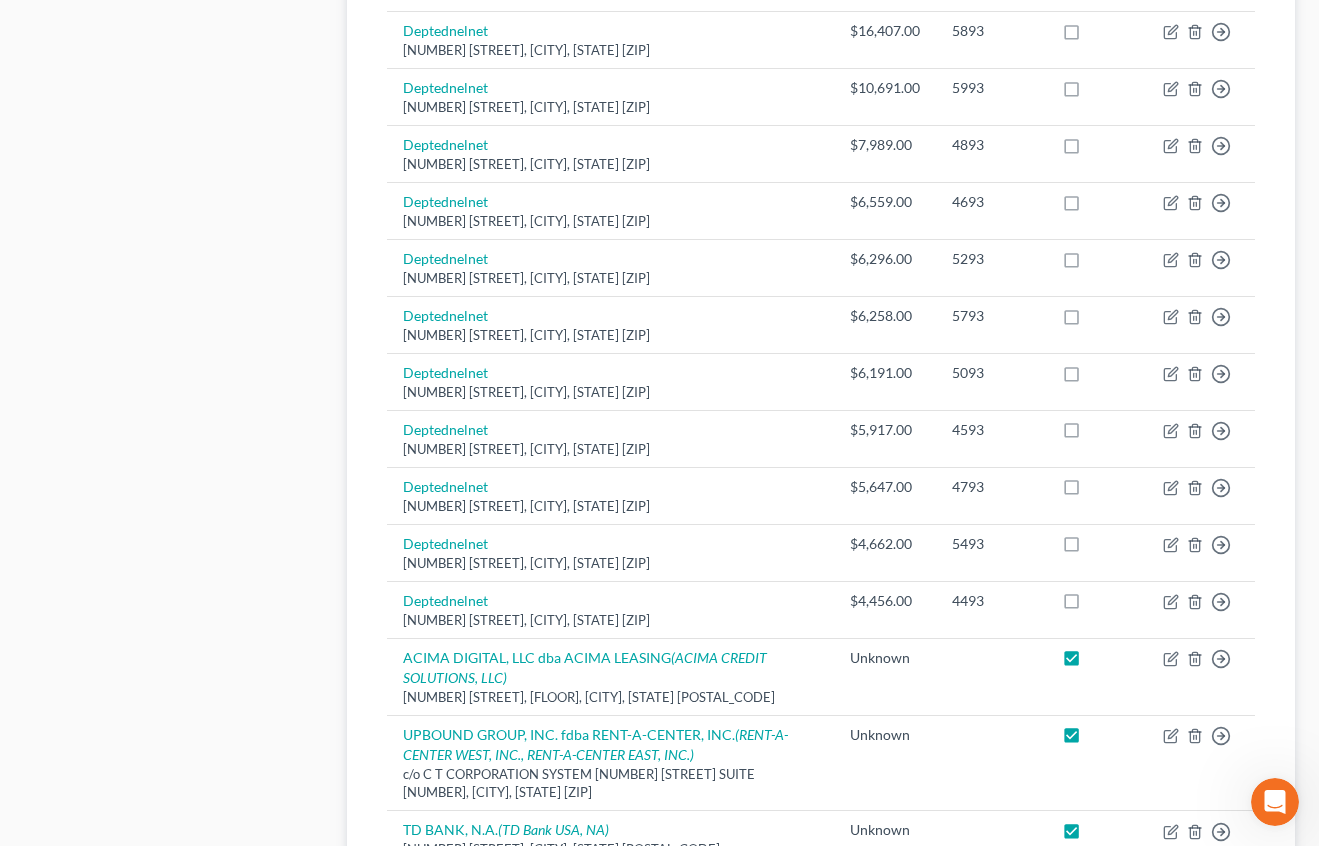 scroll, scrollTop: 1885, scrollLeft: 0, axis: vertical 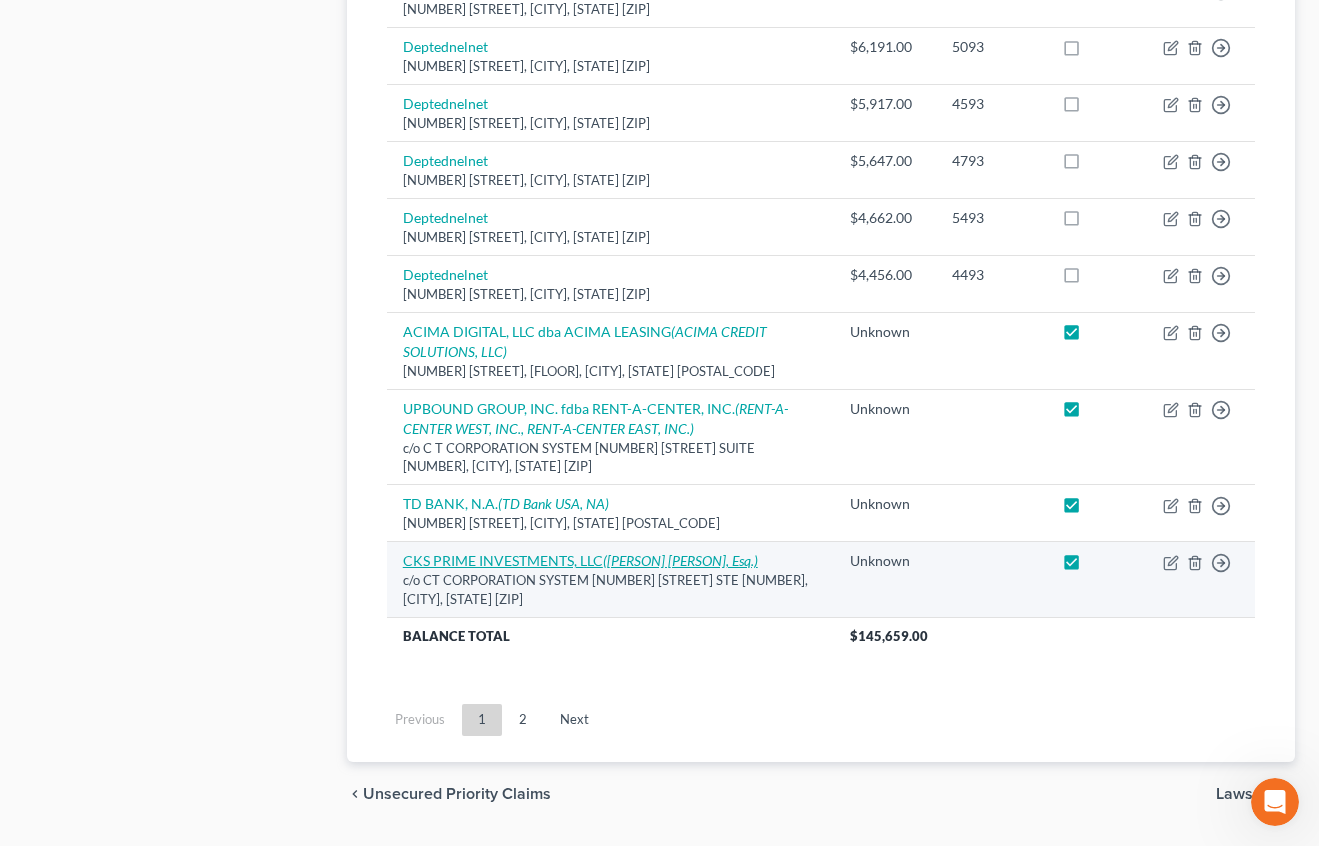 click on "([PERSON] [PERSON], Esq.)" at bounding box center (680, 560) 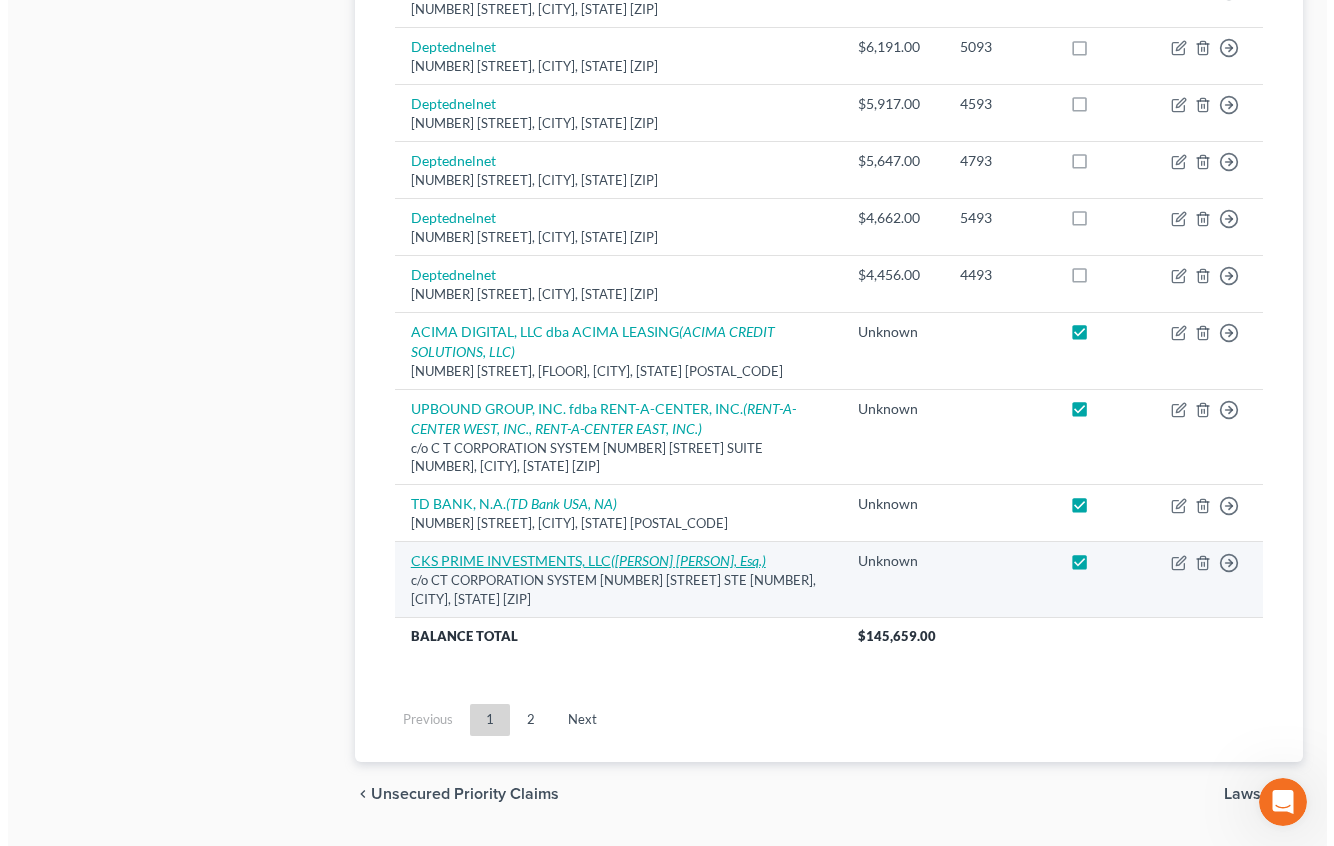 scroll, scrollTop: 1849, scrollLeft: 0, axis: vertical 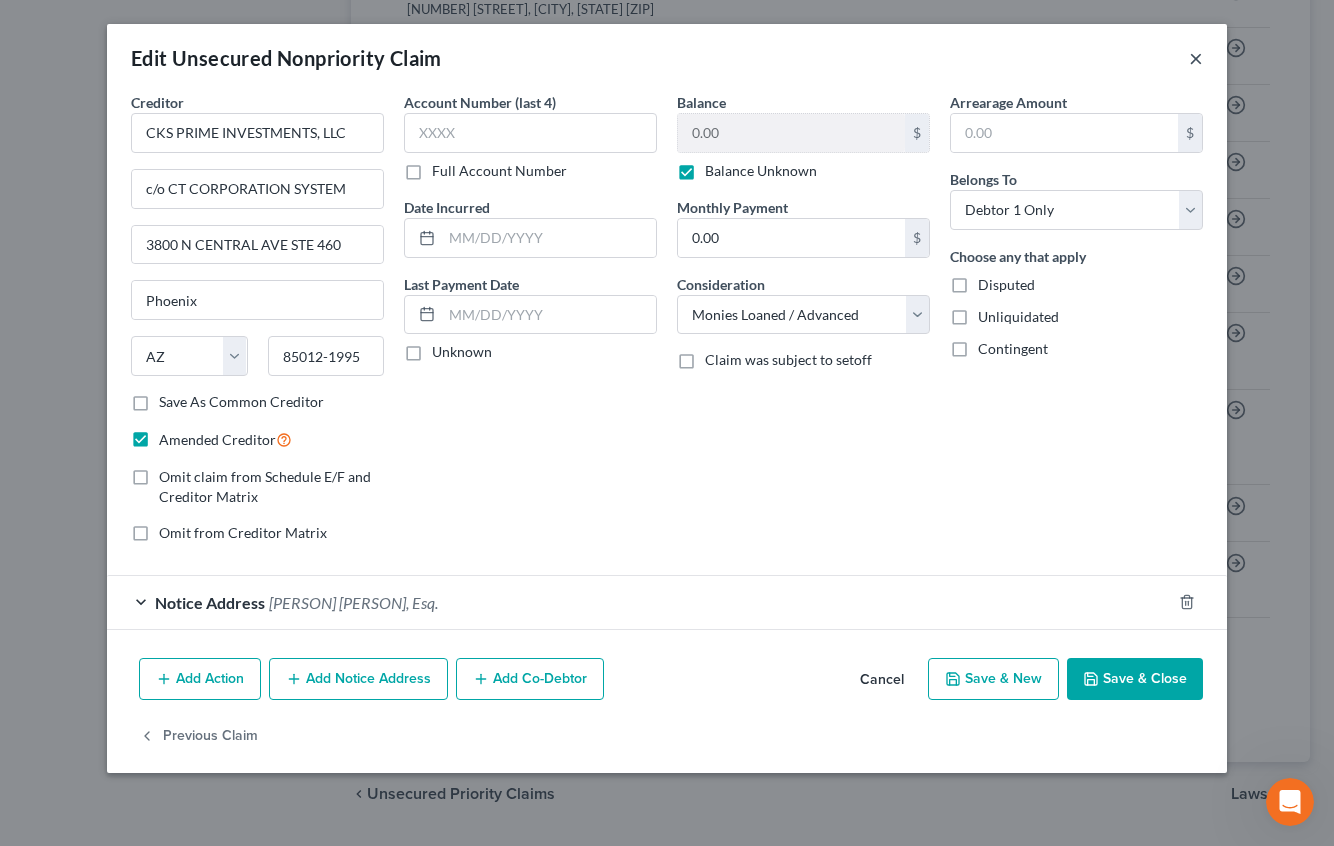 click on "×" at bounding box center (1196, 58) 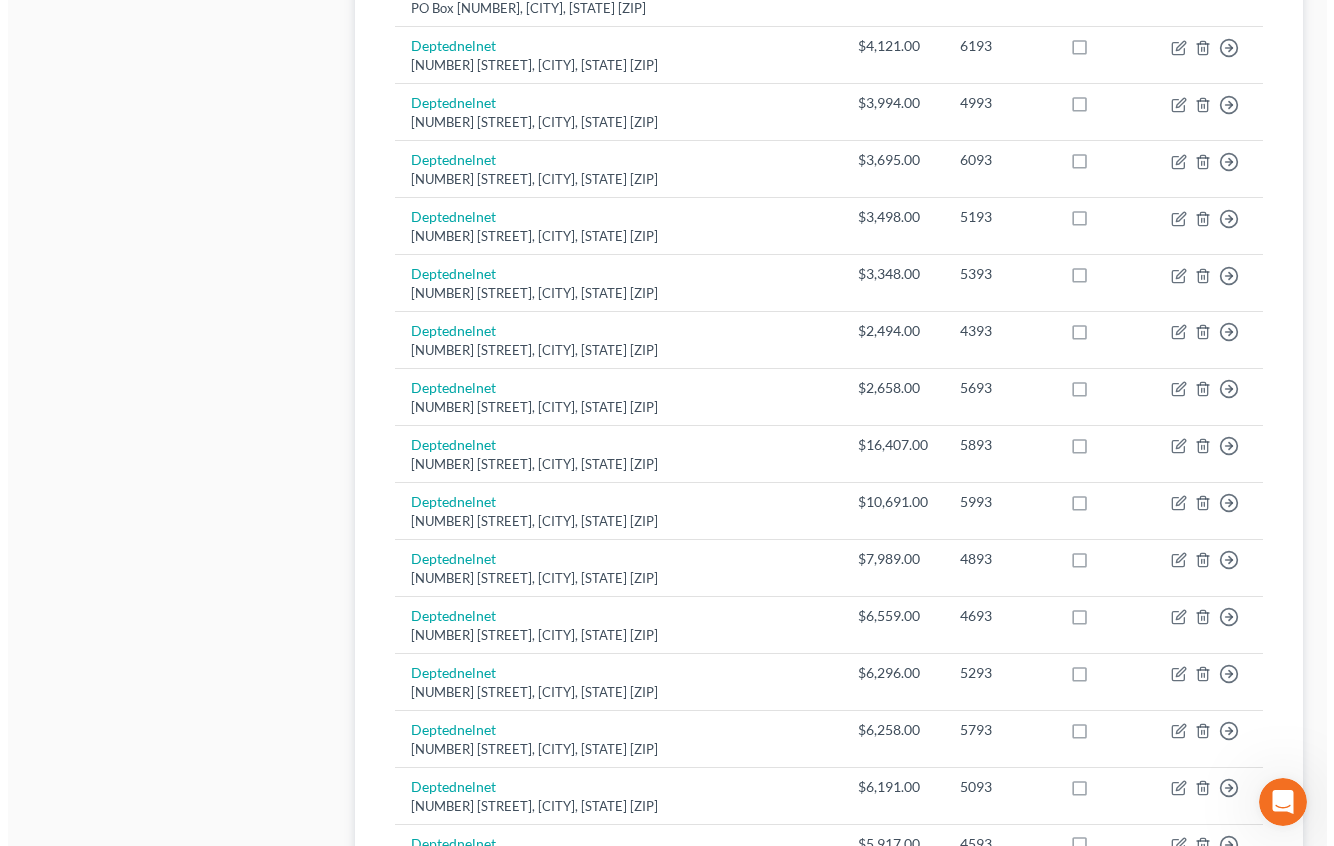 scroll, scrollTop: 0, scrollLeft: 0, axis: both 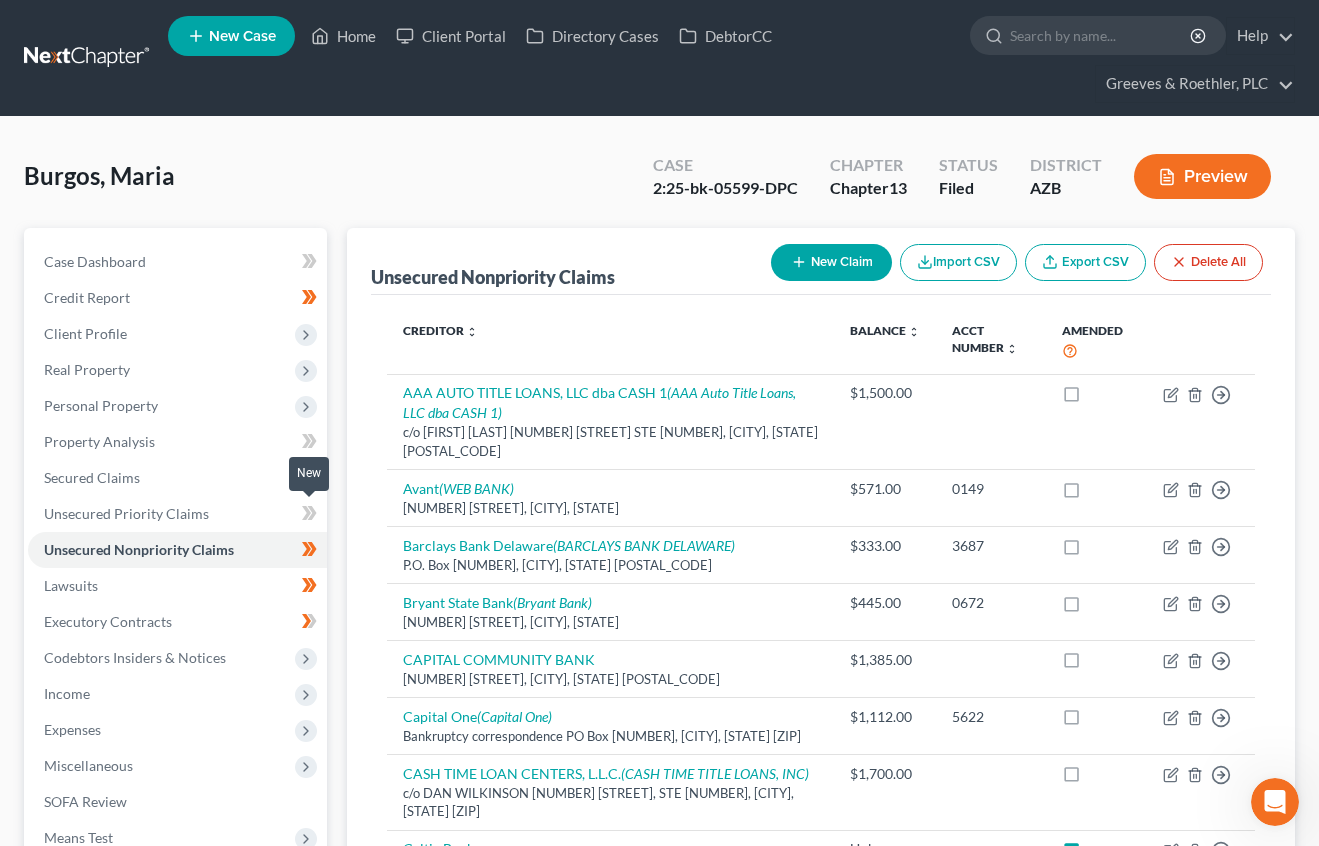 click 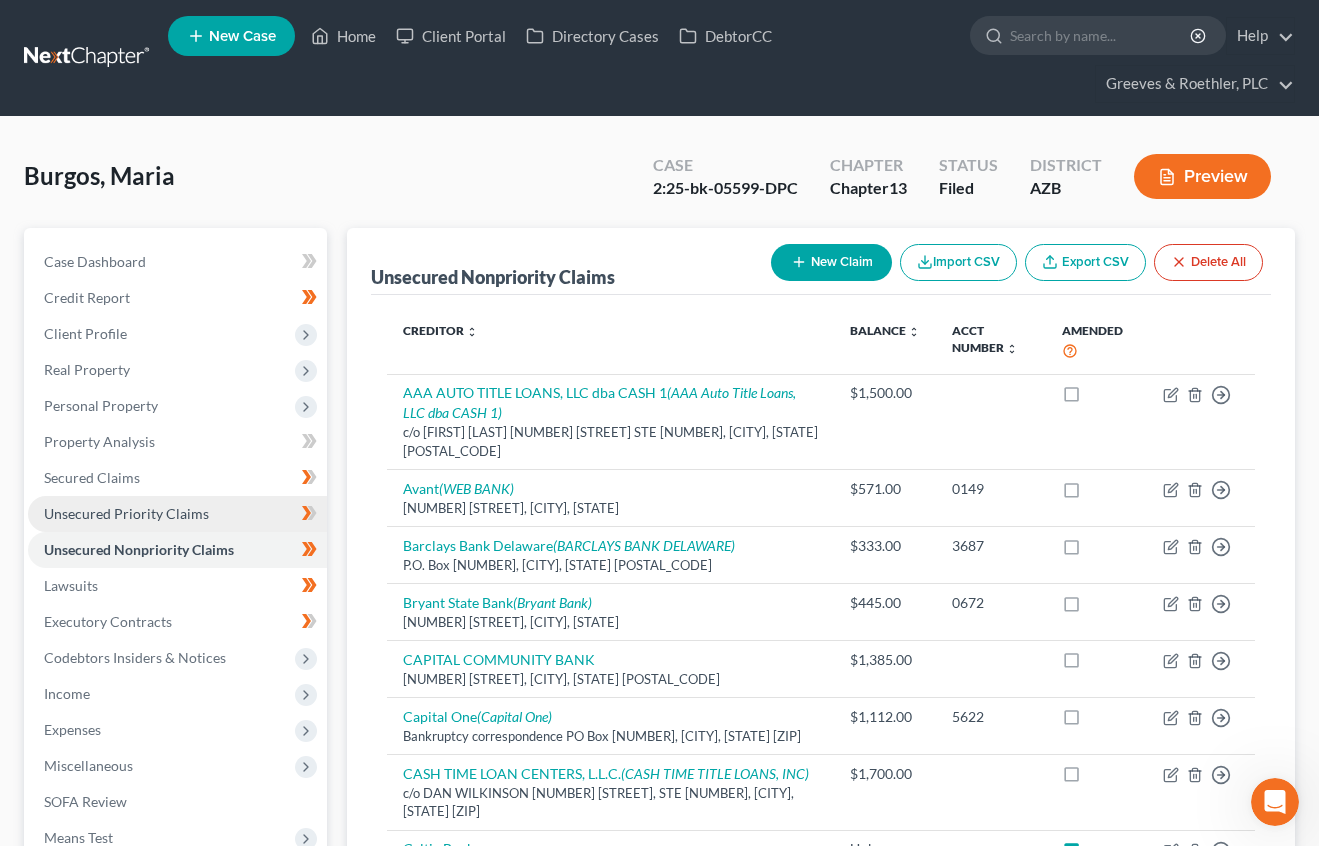 click on "Unsecured Priority Claims" at bounding box center (177, 514) 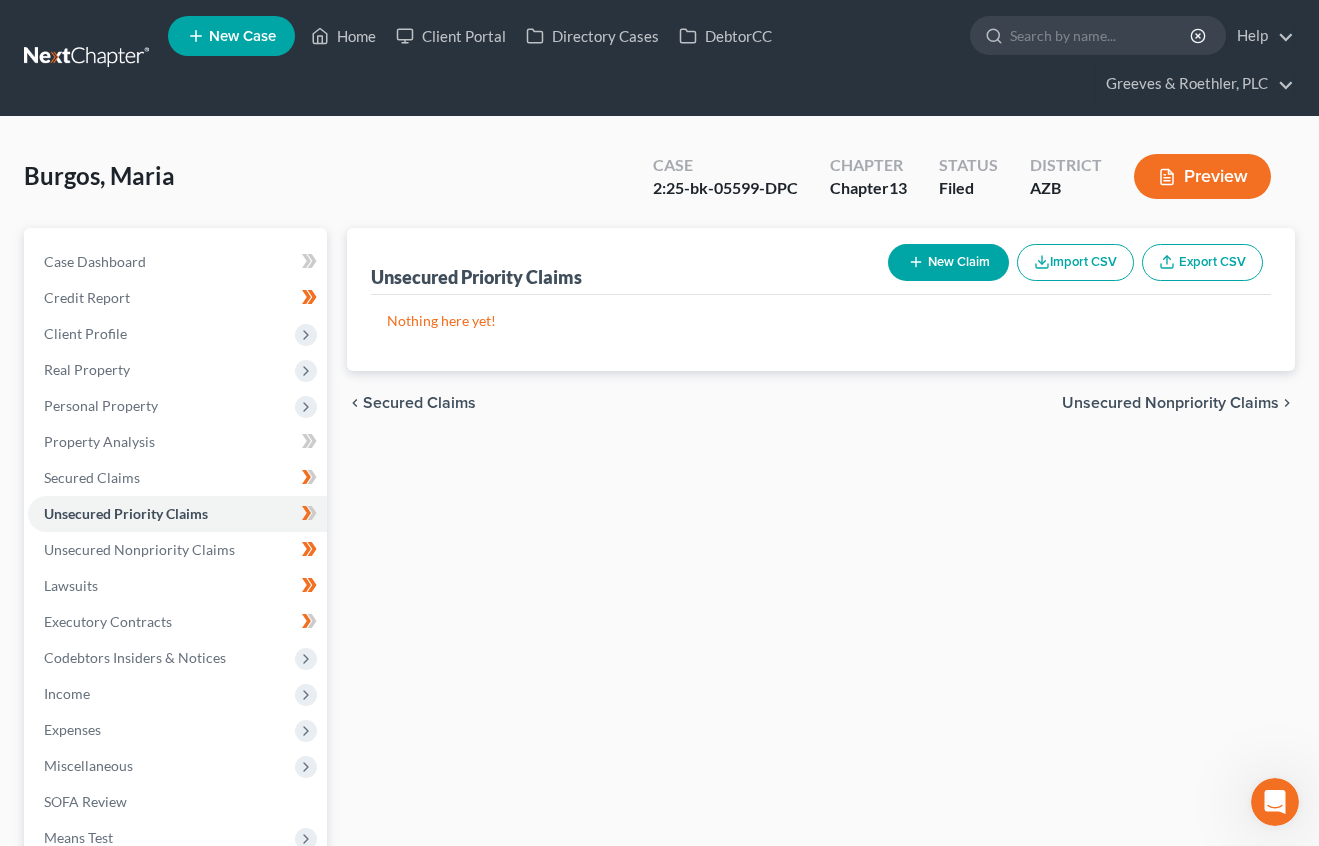 click on "chevron_left
Secured Claims
Unsecured Nonpriority Claims
chevron_right" at bounding box center (821, 403) 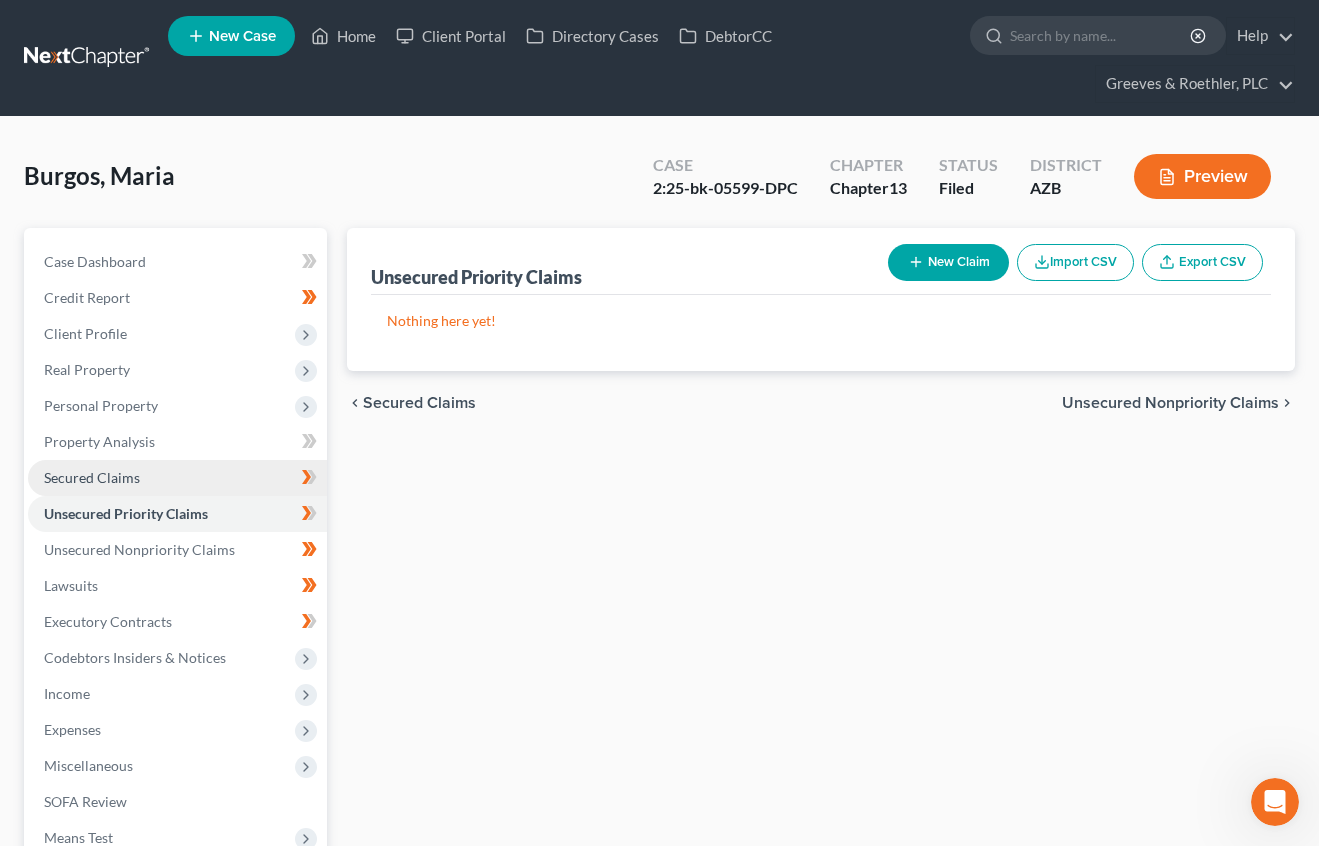 click on "Secured Claims" at bounding box center (177, 478) 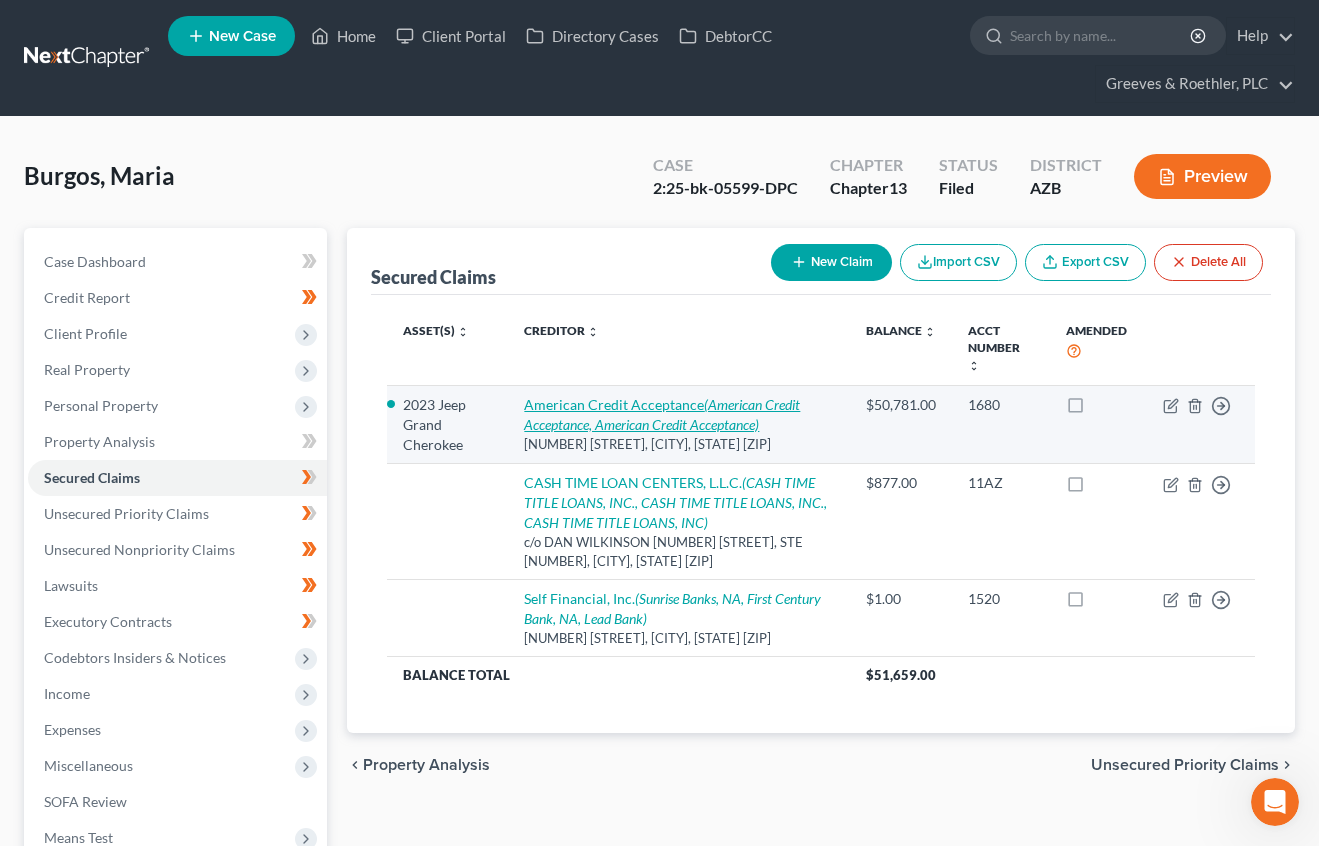 click on "(American Credit Acceptance, American Credit Acceptance)" at bounding box center [662, 414] 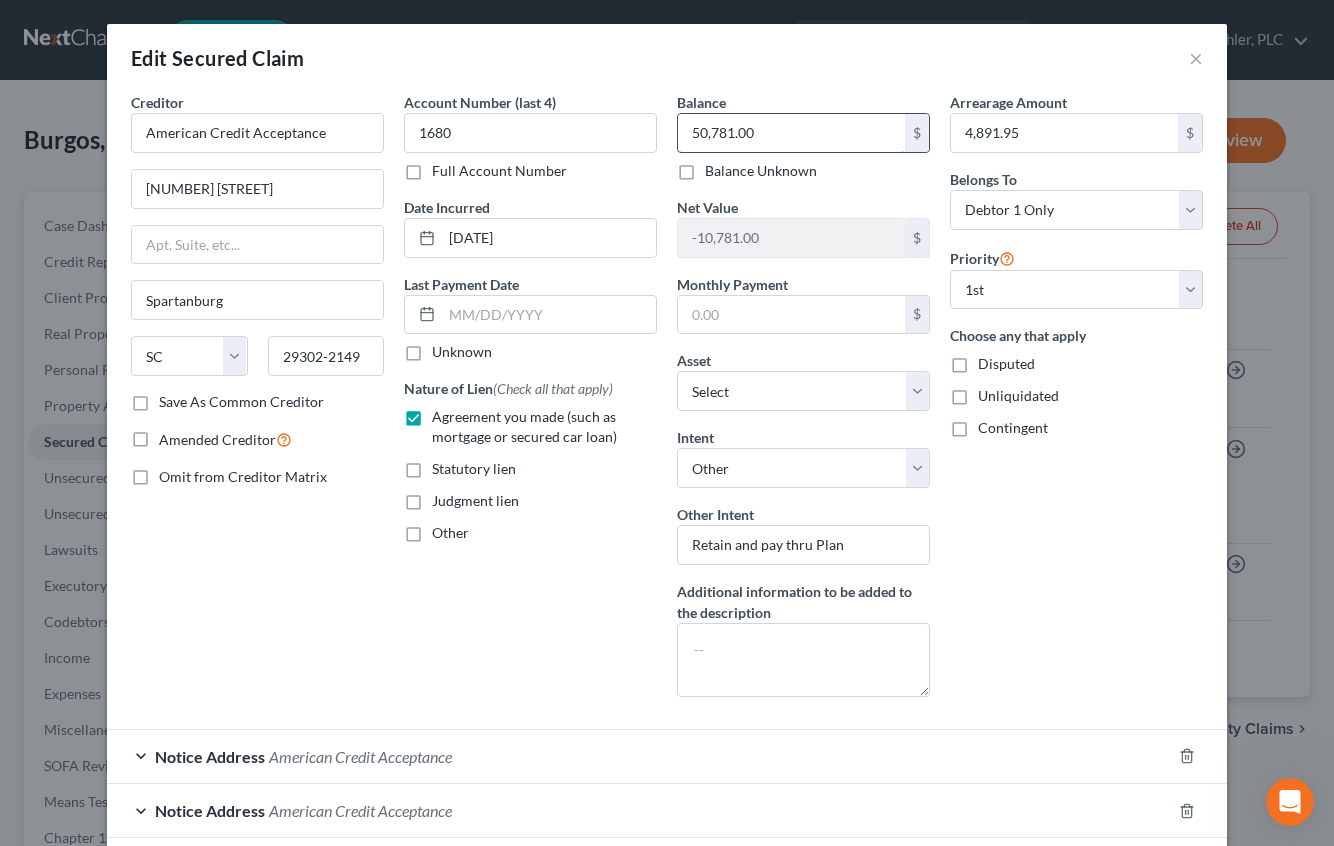 click on "50,781.00" at bounding box center [791, 133] 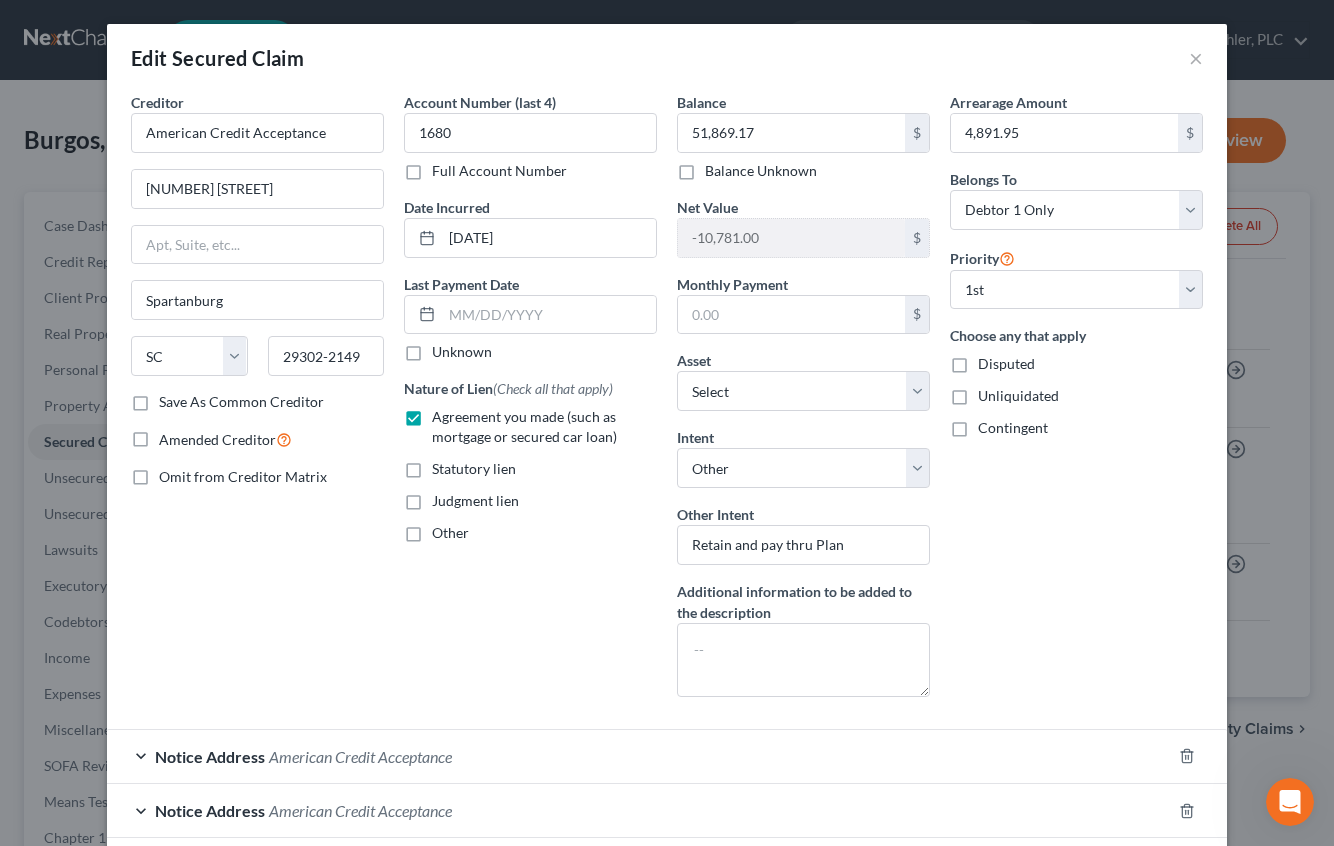 click on "Account Number (last 4)
1680
Full Account Number
Date Incurred         06-22-2024 Last Payment Date         Unknown Nature of Lien  (Check all that apply) Agreement you made (such as mortgage or secured car loan) Statutory lien Judgment lien Other" at bounding box center (530, 402) 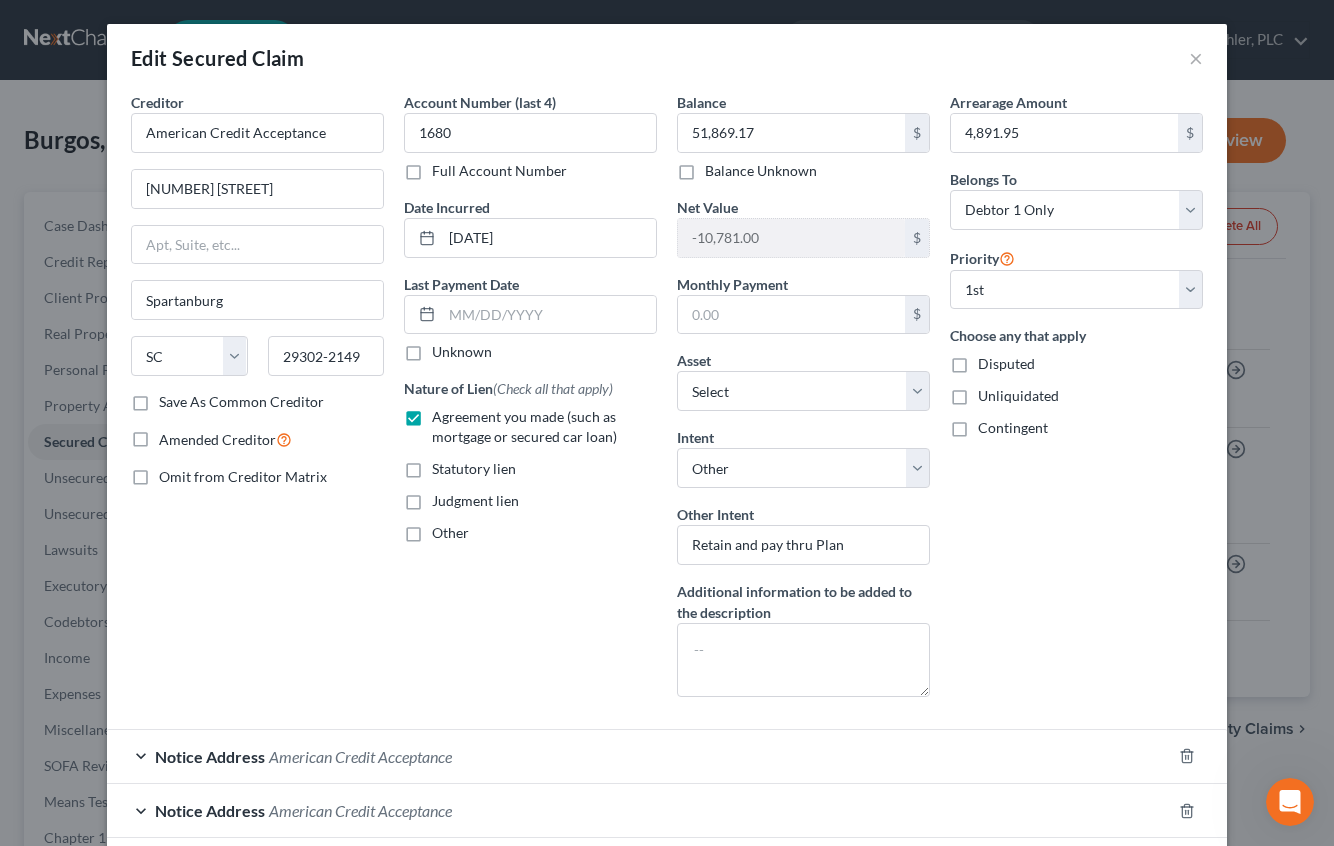 click on "Account Number (last 4)
1680
Full Account Number
Date Incurred         06-22-2024 Last Payment Date         Unknown Nature of Lien  (Check all that apply) Agreement you made (such as mortgage or secured car loan) Statutory lien Judgment lien Other" at bounding box center [530, 402] 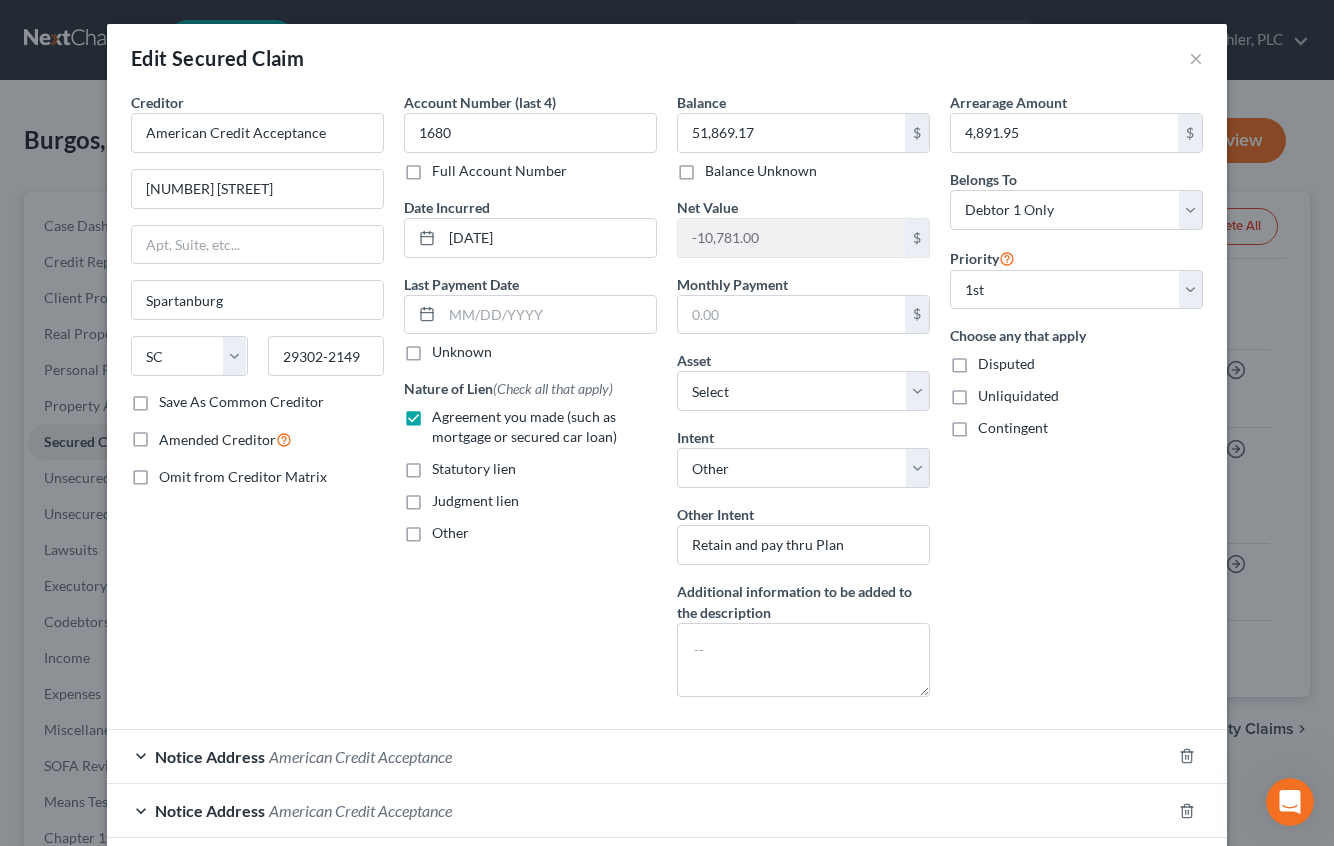 click on "Arrearage Amount [NUMBER] $
Belongs To
*
Select Debtor 1 Only Debtor 2 Only Debtor 1 And Debtor 2 Only At Least One Of The Debtors And Another Community Property Priority  Select 1st 2nd 3rd 4th 5th 6th 7th 8th 9th 10th 11th 12th 13th 14th 15th 16th 17th 18th 19th 20th 21th 22th 23th 24th 25th 26th 27th 28th 29th 30th Choose any that apply Disputed Unliquidated Contingent" at bounding box center [1076, 402] 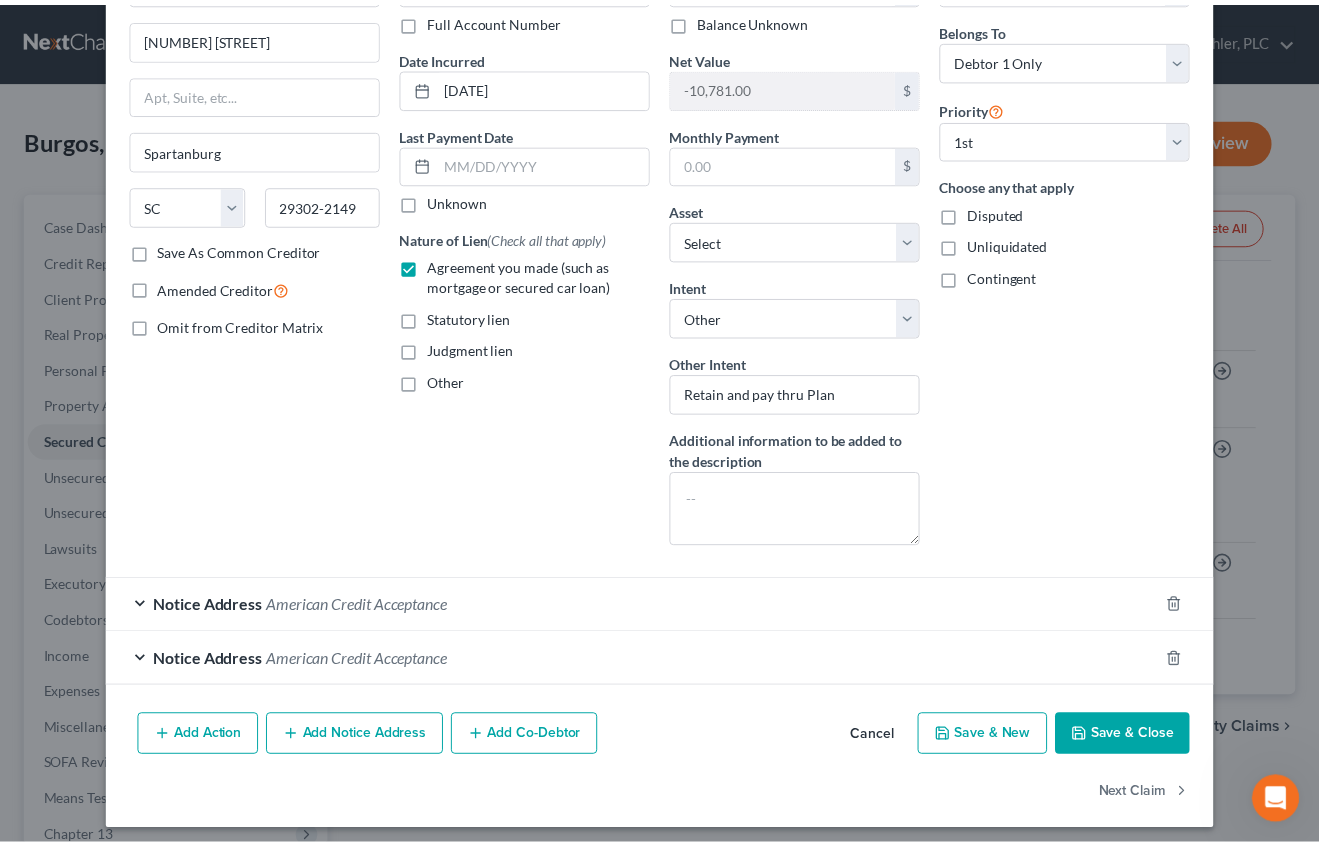 scroll, scrollTop: 160, scrollLeft: 0, axis: vertical 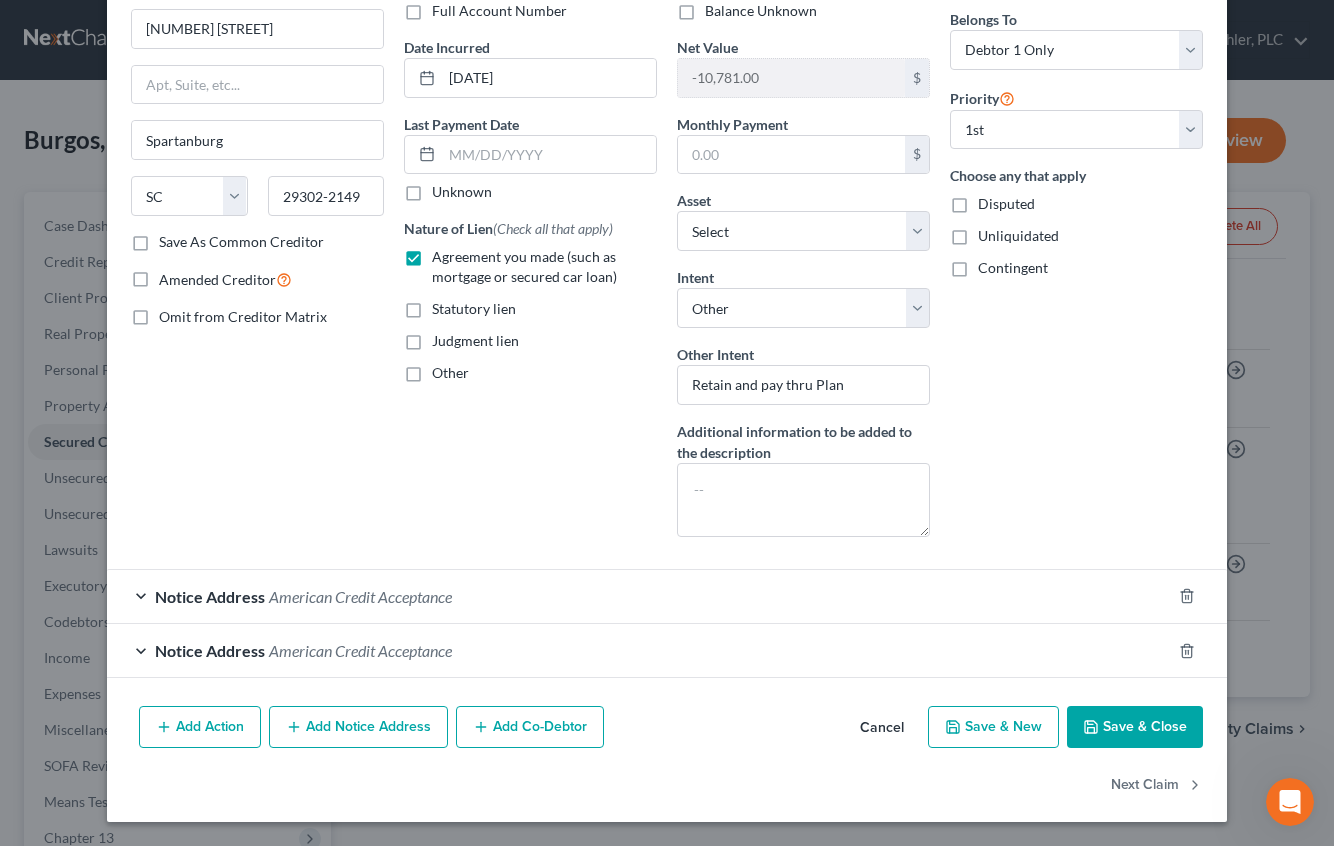 click on "Save & Close" at bounding box center (1135, 727) 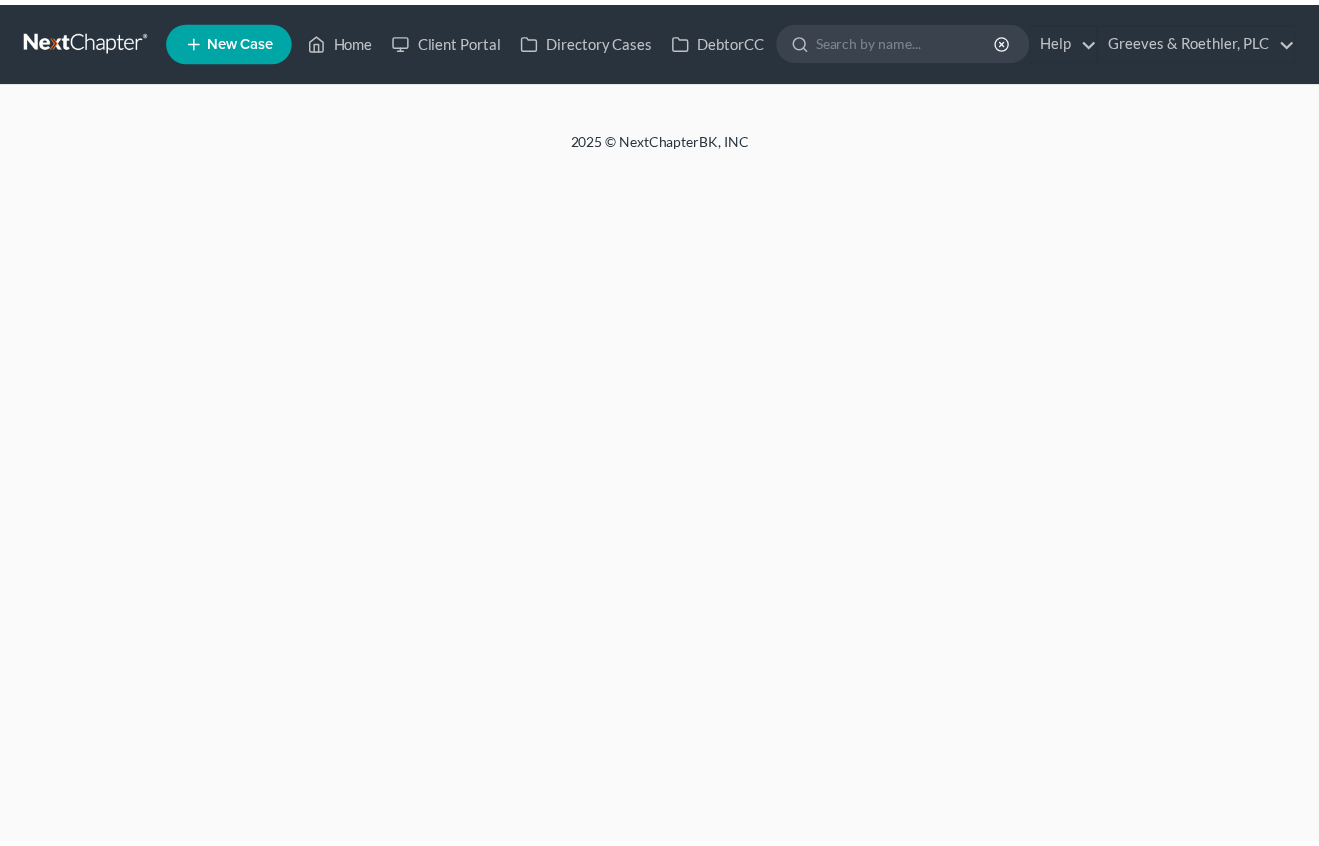 scroll, scrollTop: 0, scrollLeft: 0, axis: both 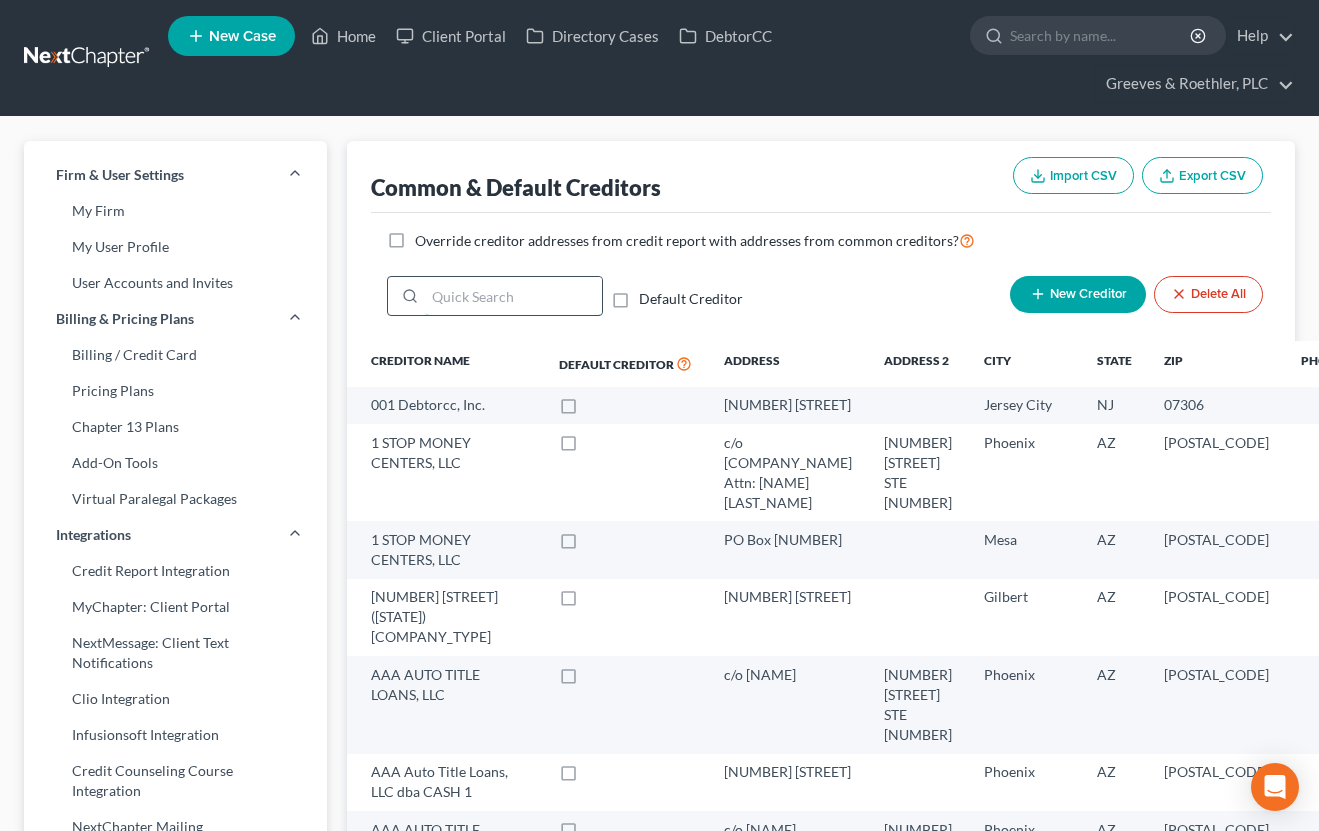 click at bounding box center [513, 296] 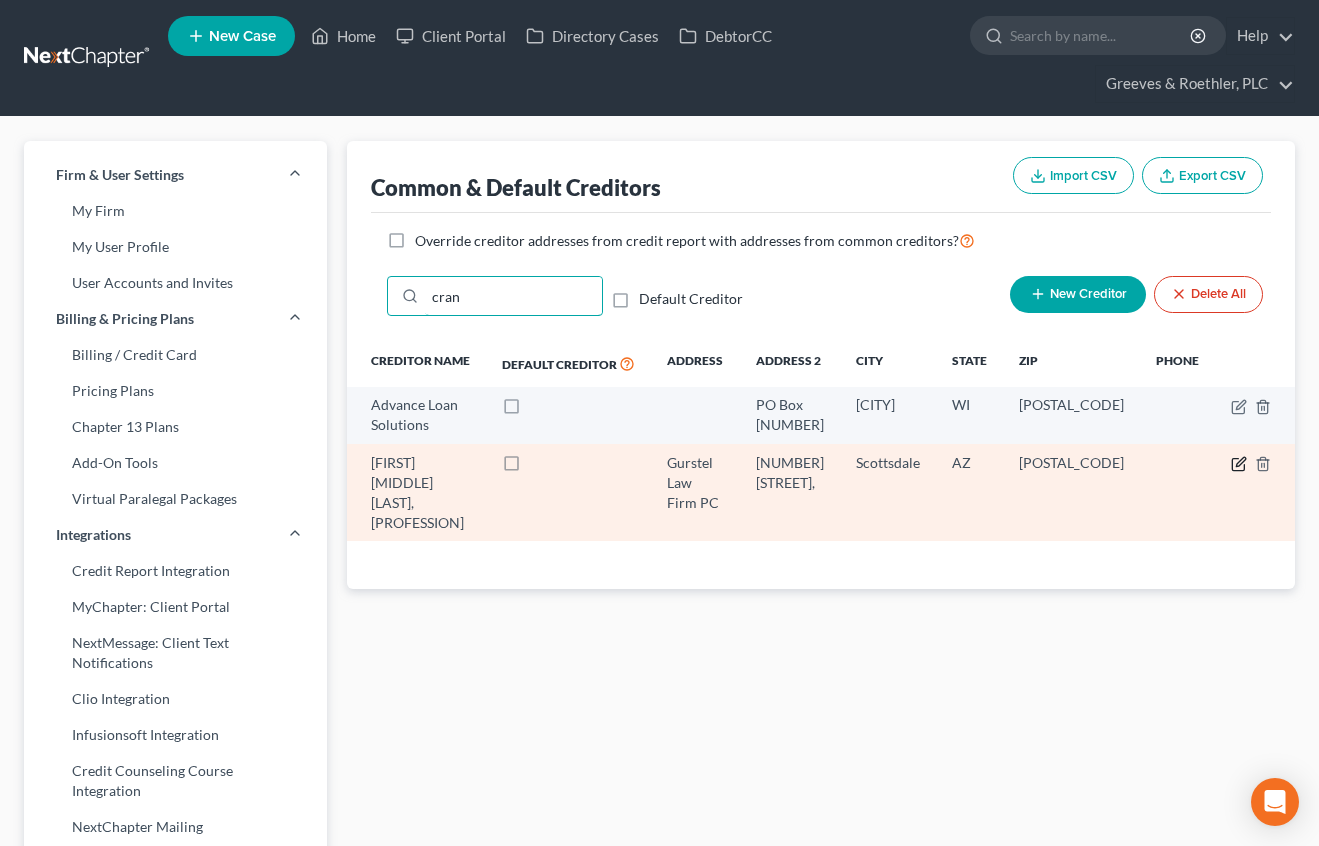type on "cran" 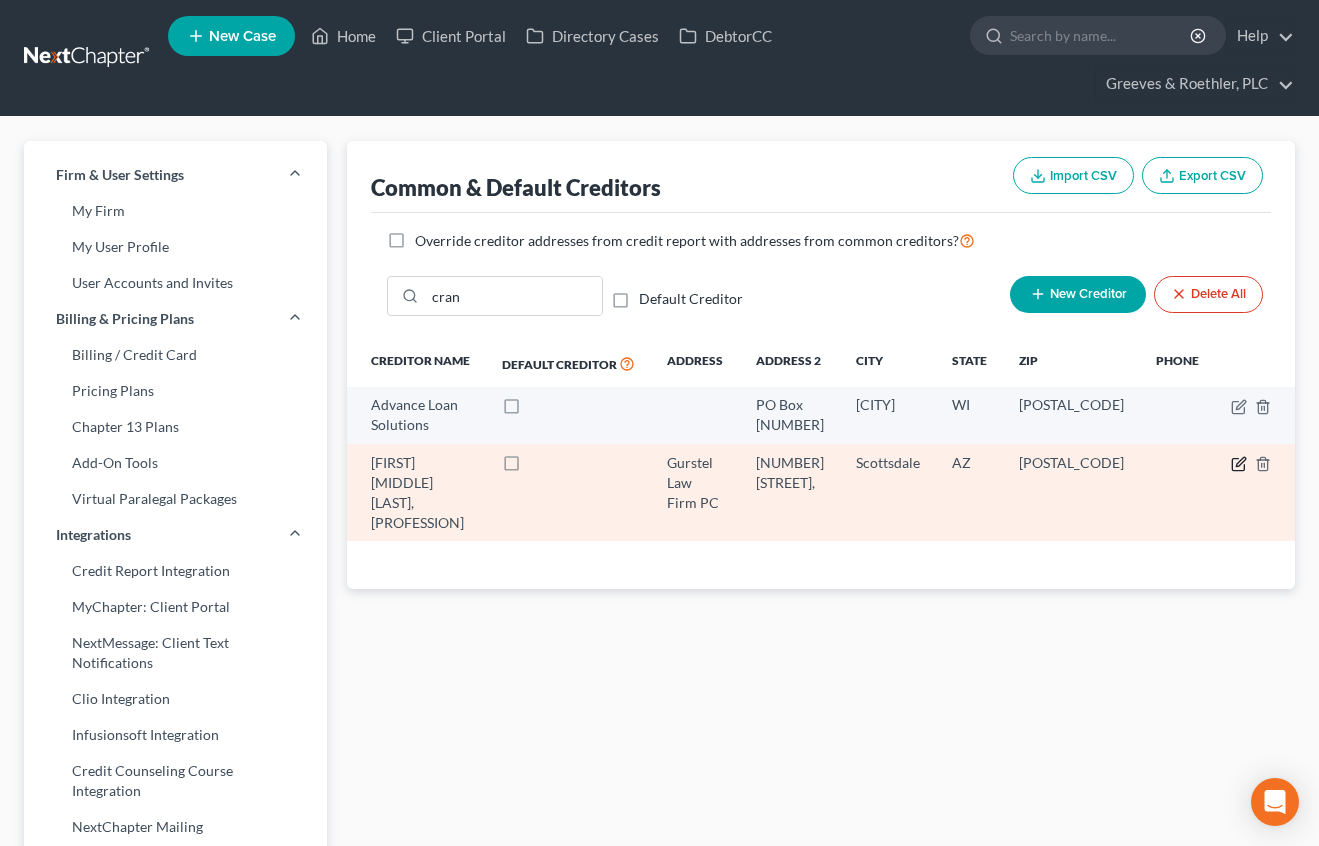 click 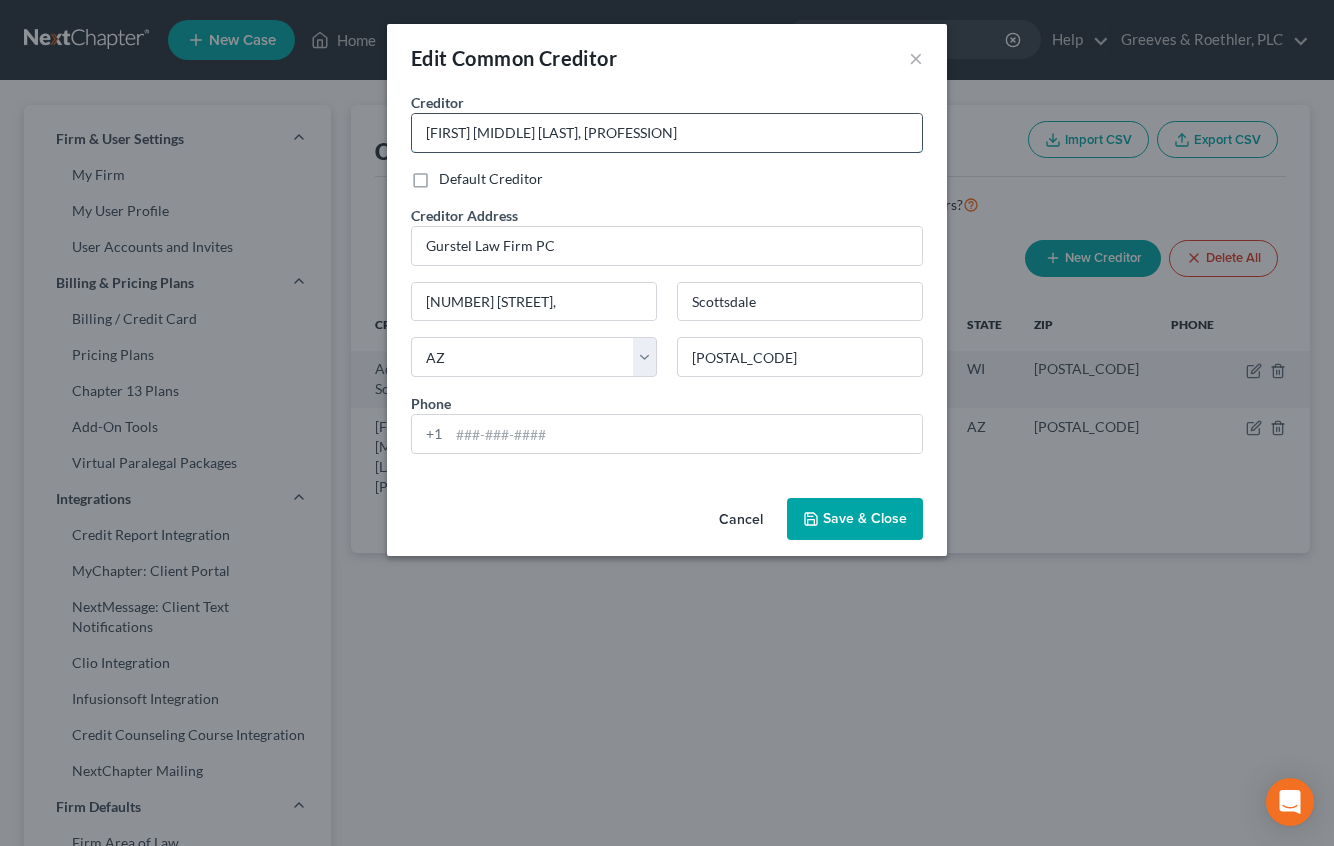 click on "[FIRST] [MIDDLE] [LAST], [PROFESSION]" at bounding box center [667, 133] 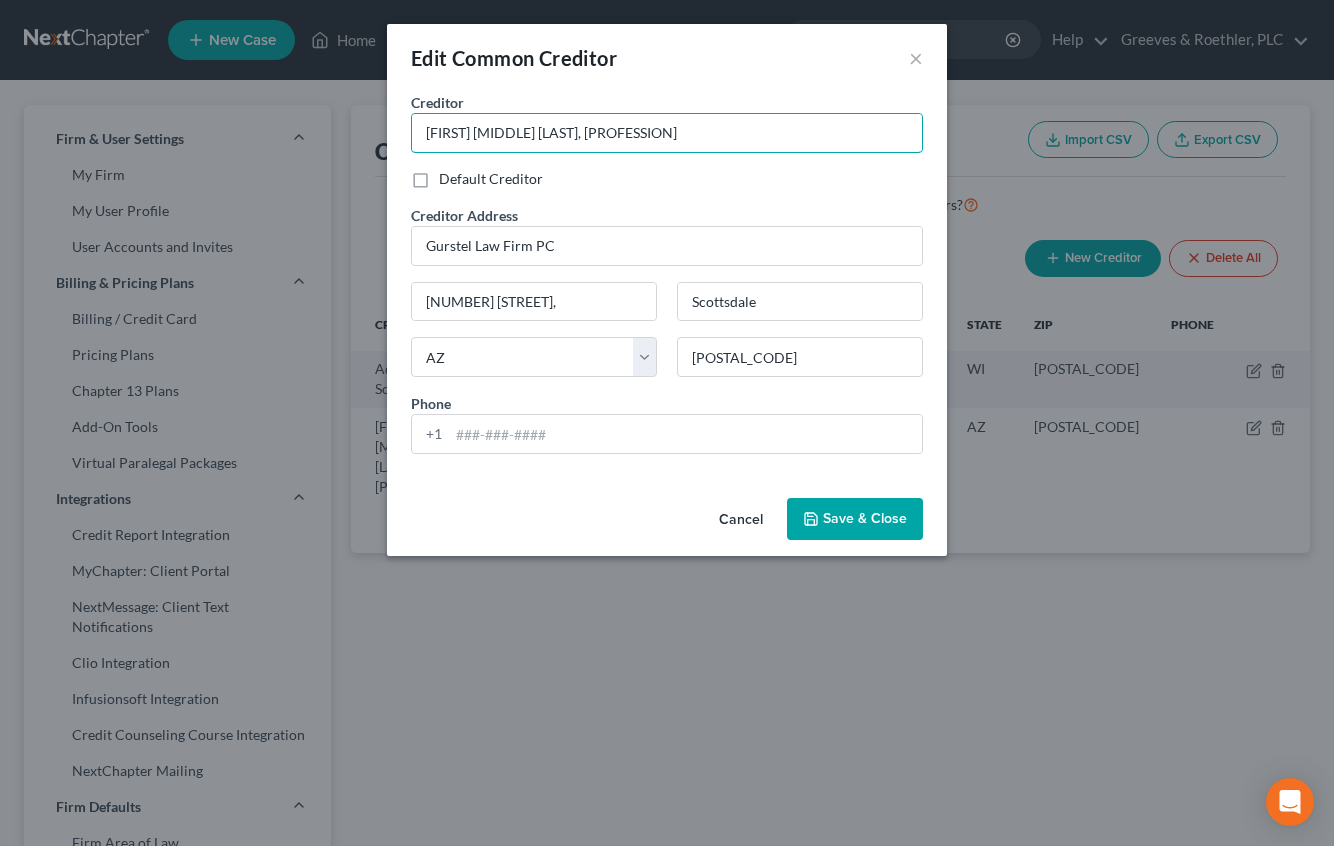 type on "[FIRST] [MIDDLE] [LAST], [PROFESSION]" 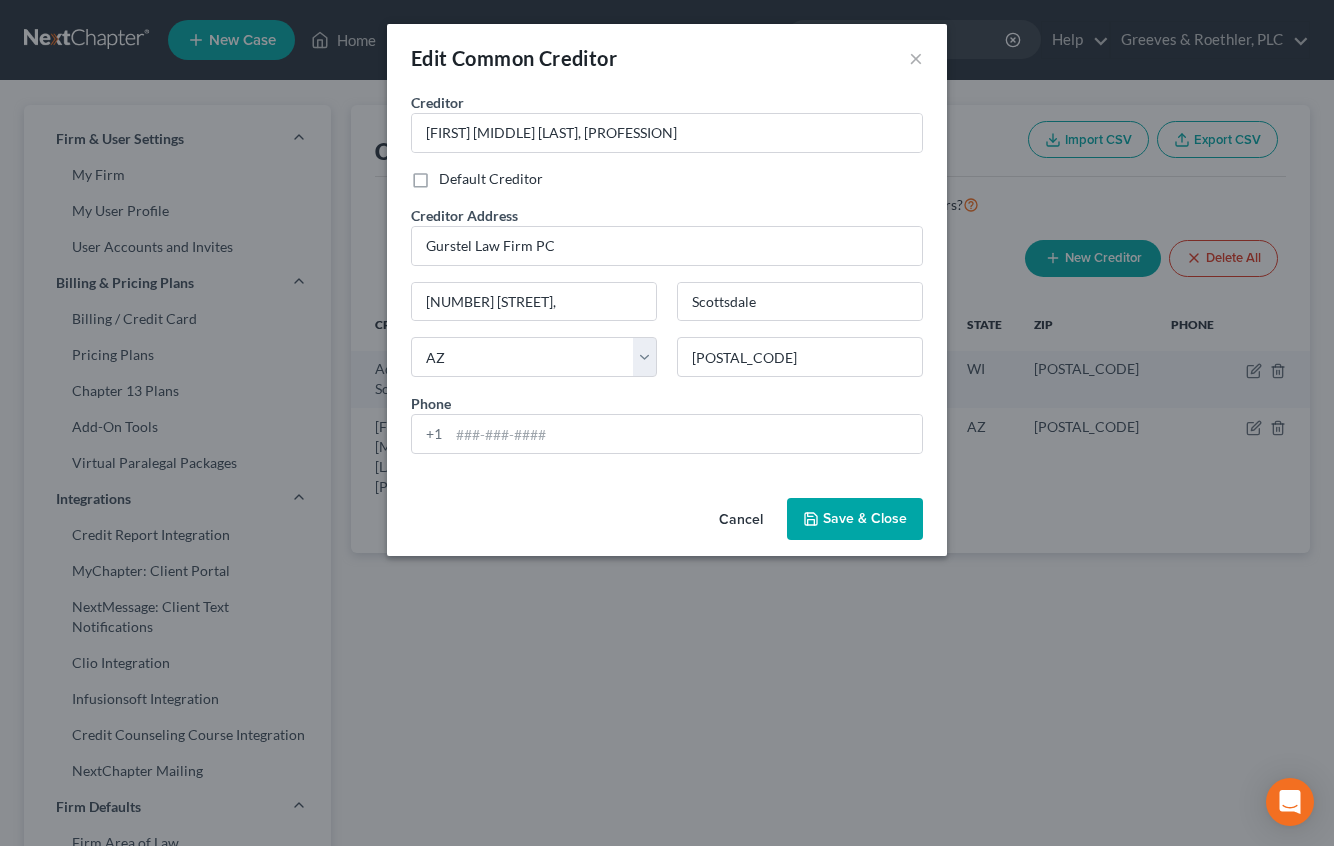 click on "Save & Close" at bounding box center (855, 519) 